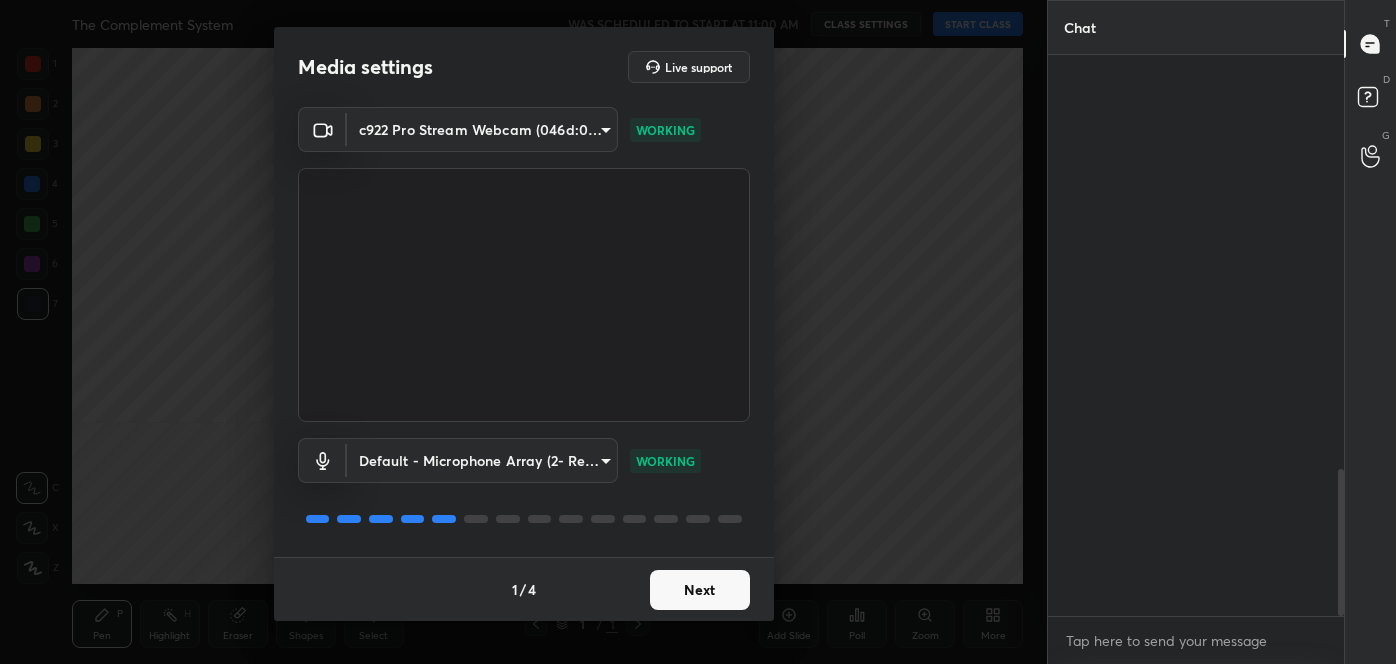 scroll, scrollTop: 0, scrollLeft: 0, axis: both 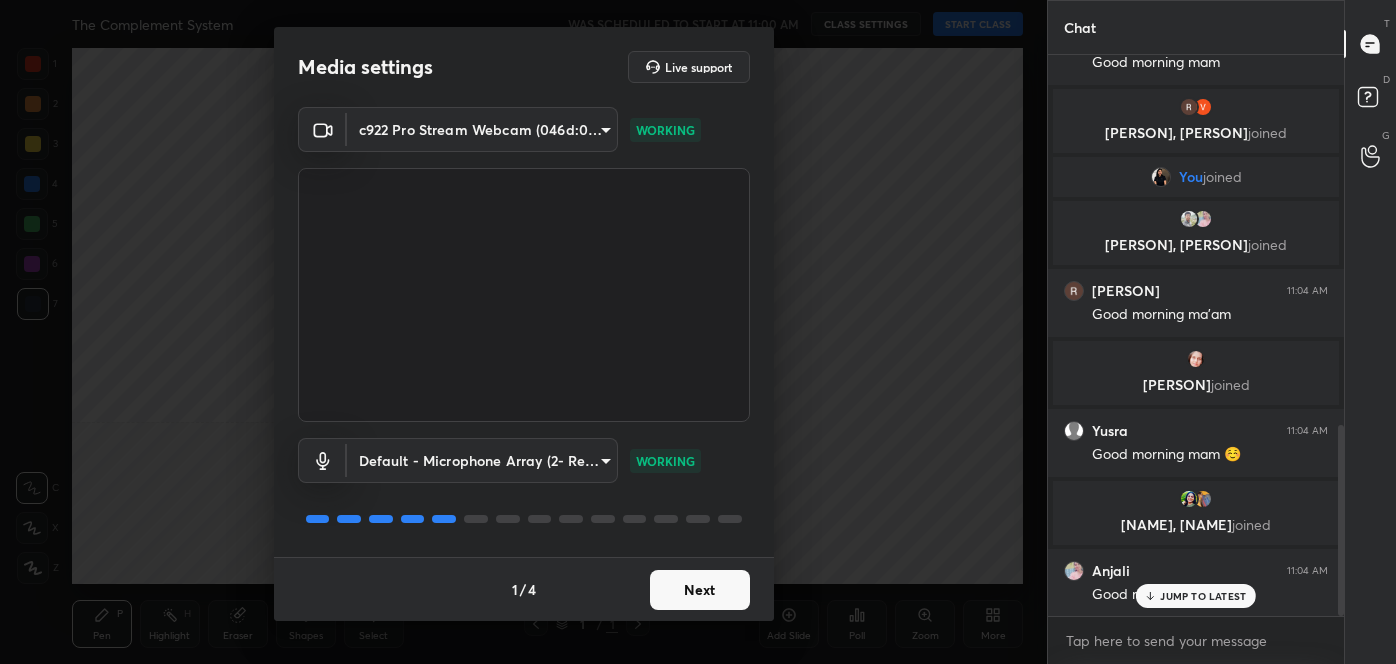 click on "Next" at bounding box center [700, 590] 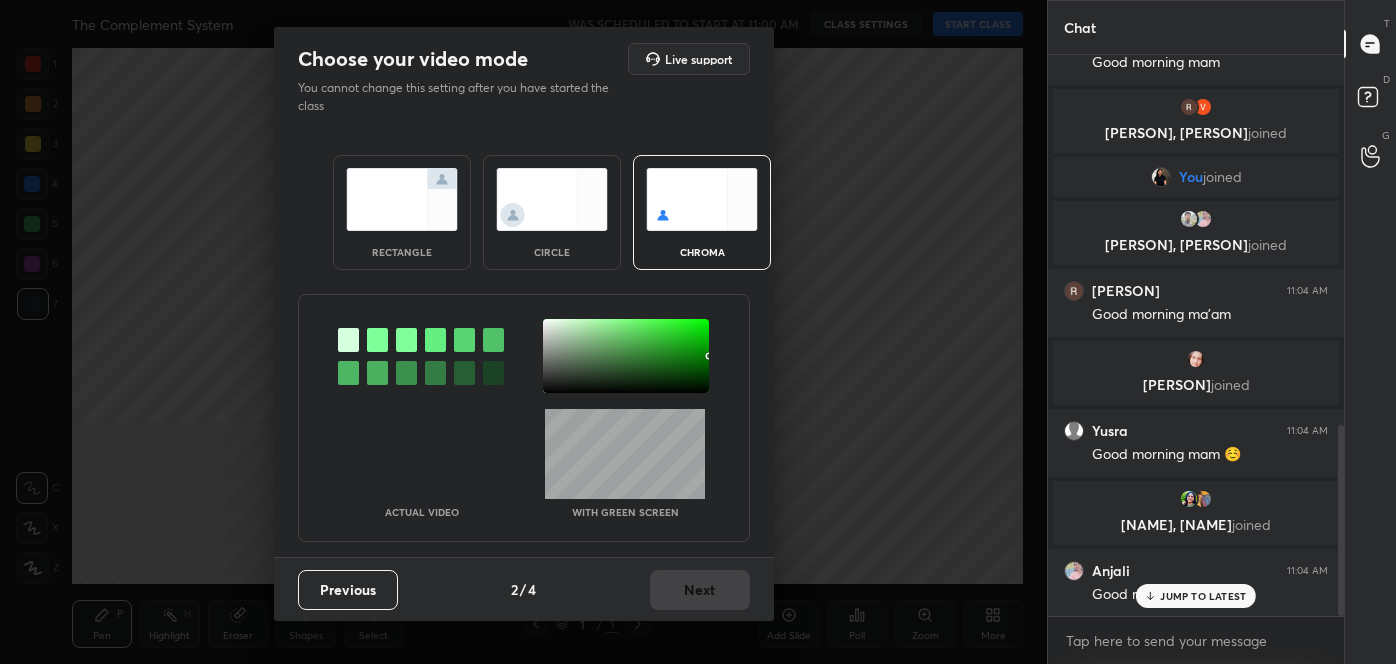 click at bounding box center [421, 356] 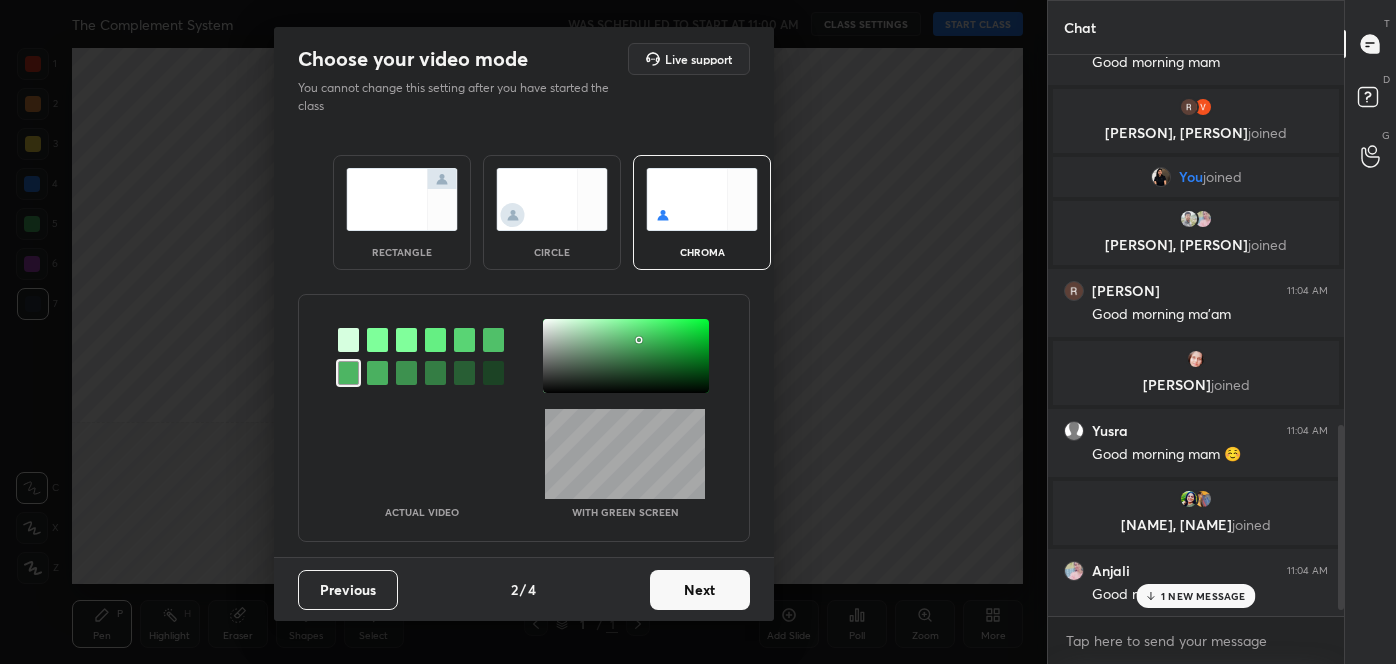 scroll, scrollTop: 1151, scrollLeft: 0, axis: vertical 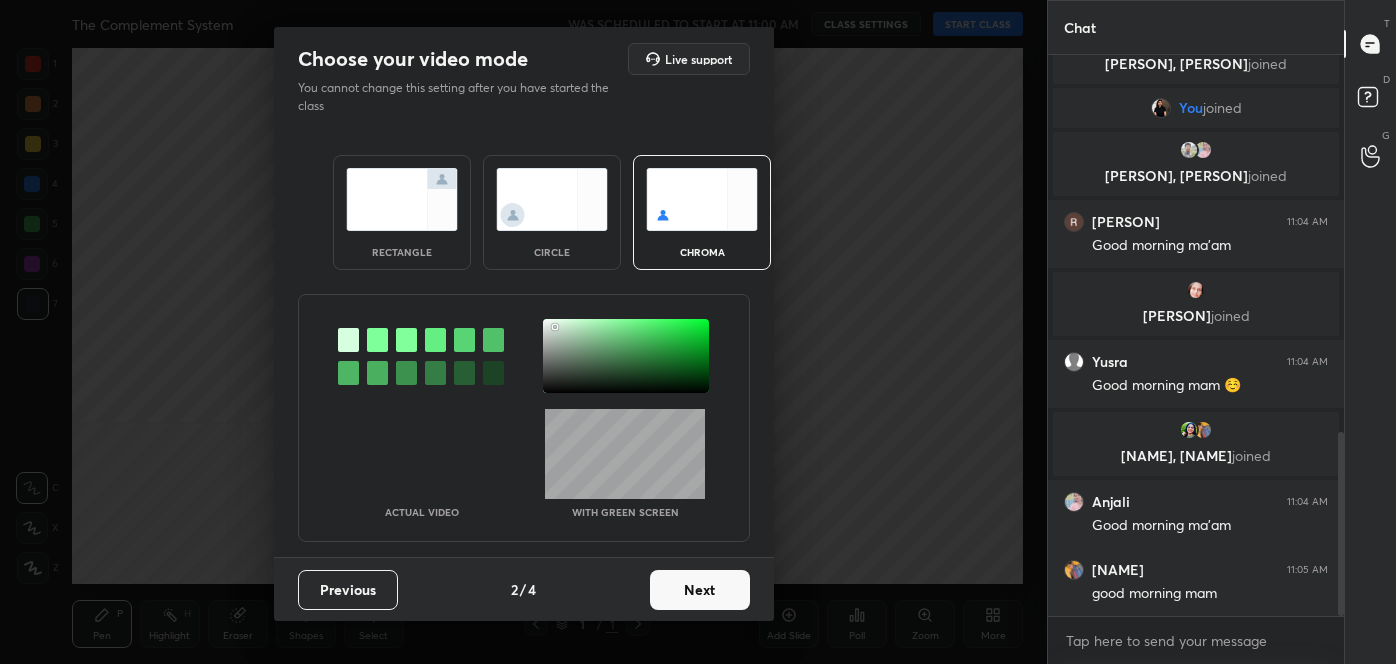 click at bounding box center (626, 356) 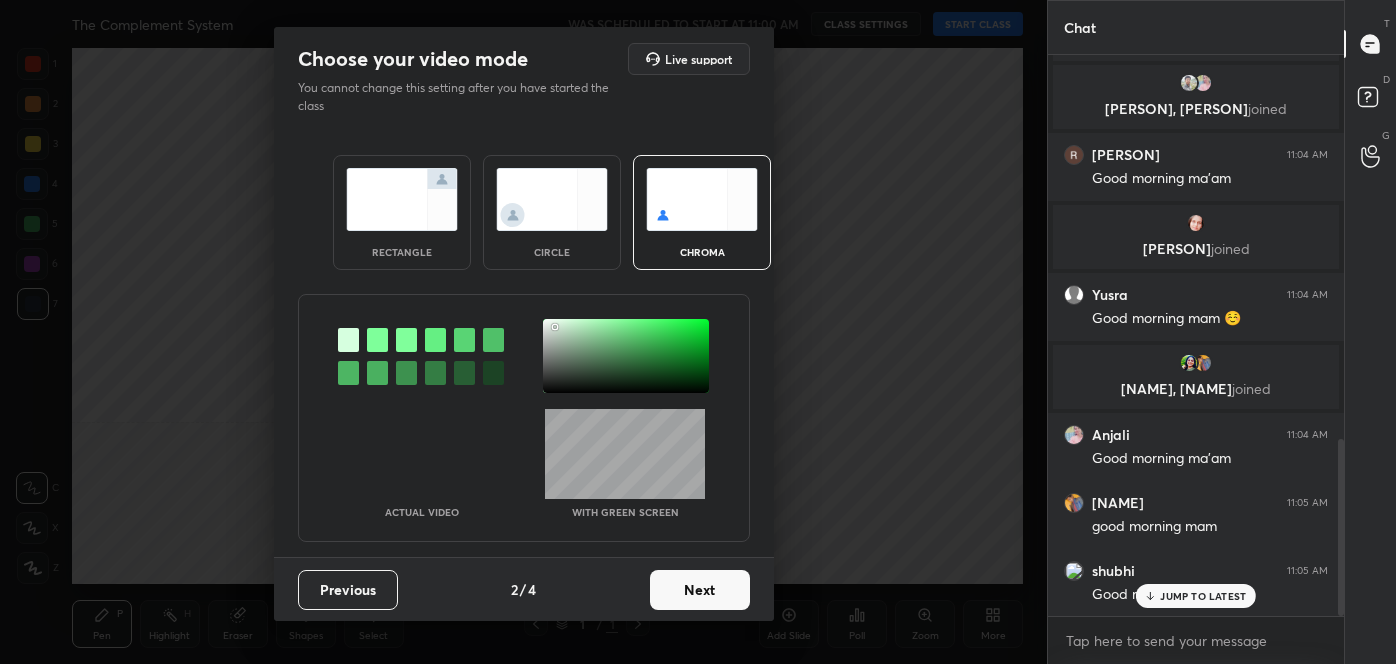 click on "Next" at bounding box center (700, 590) 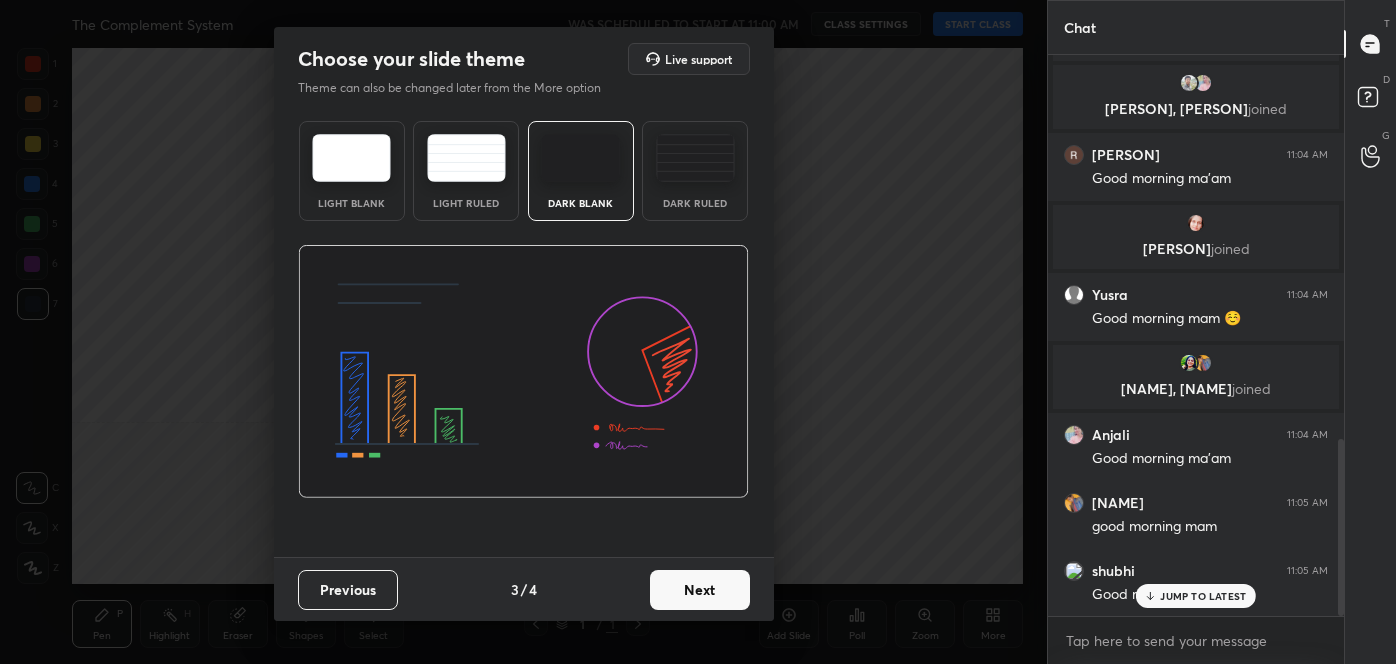 click on "Next" at bounding box center (700, 590) 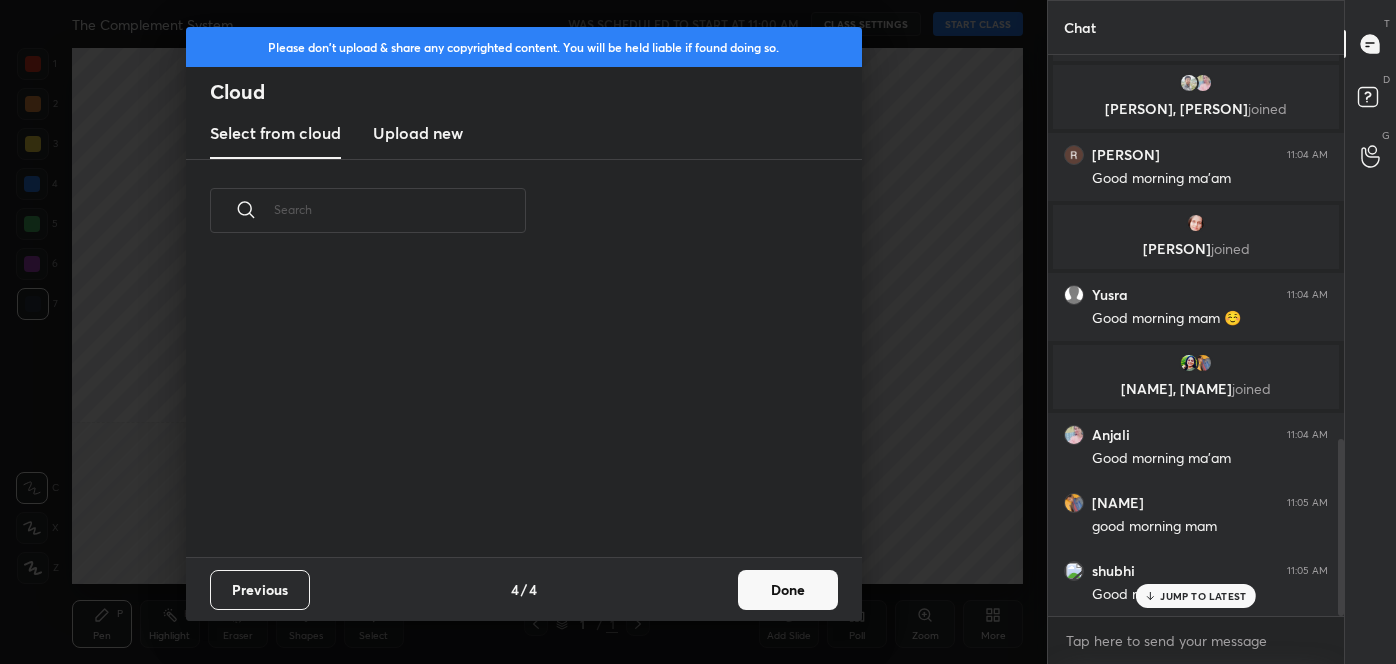 scroll, scrollTop: 7, scrollLeft: 10, axis: both 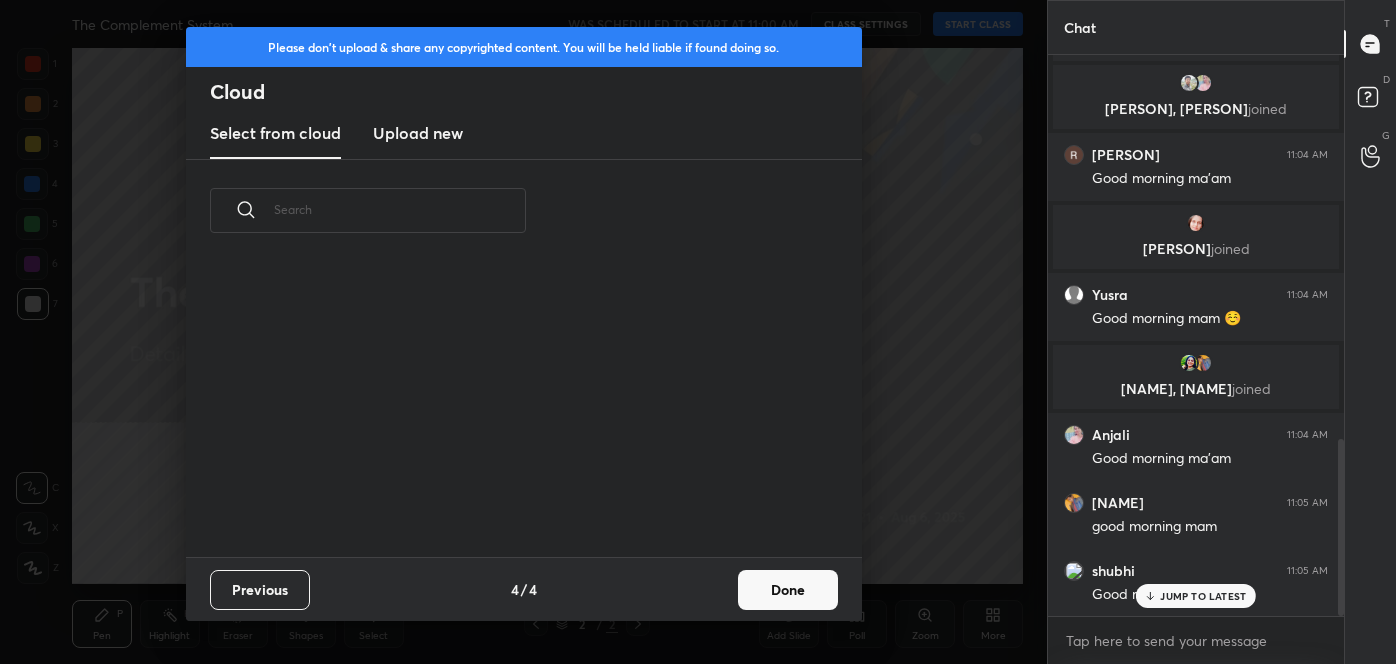click on "Done" at bounding box center (788, 590) 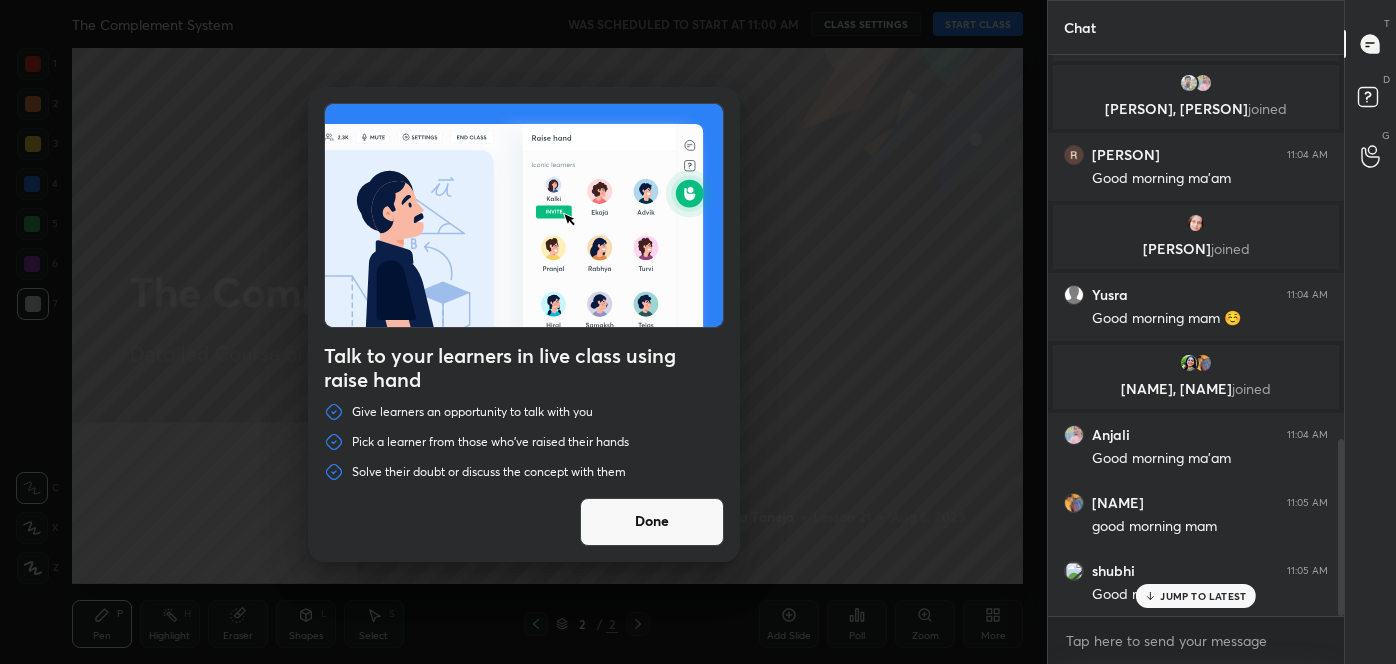 click on "Done" at bounding box center (652, 522) 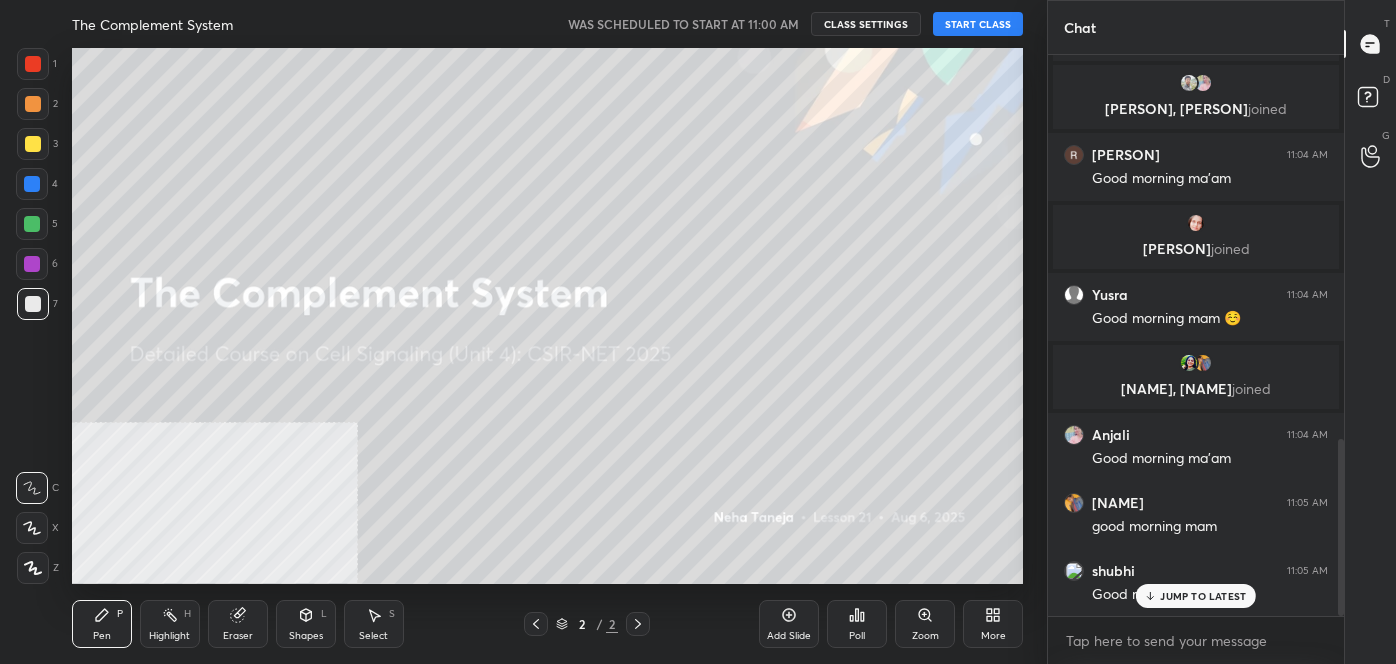 click on "START CLASS" at bounding box center [978, 24] 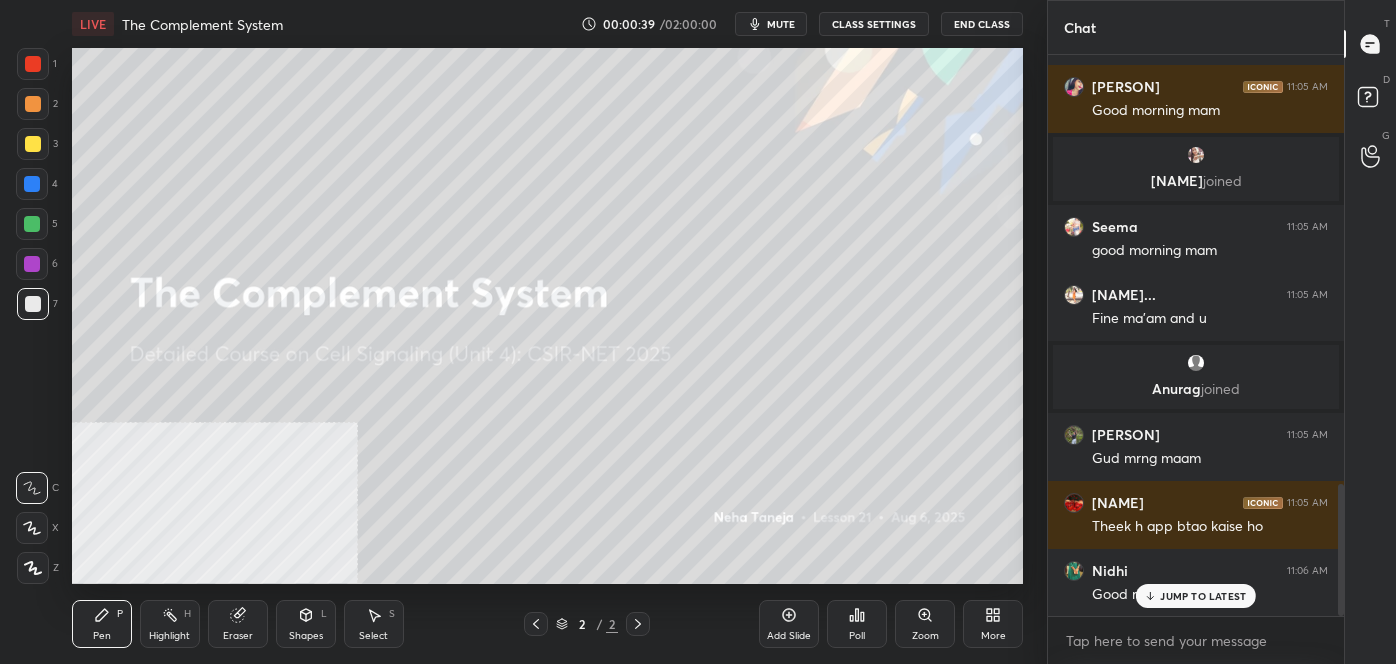 scroll, scrollTop: 1895, scrollLeft: 0, axis: vertical 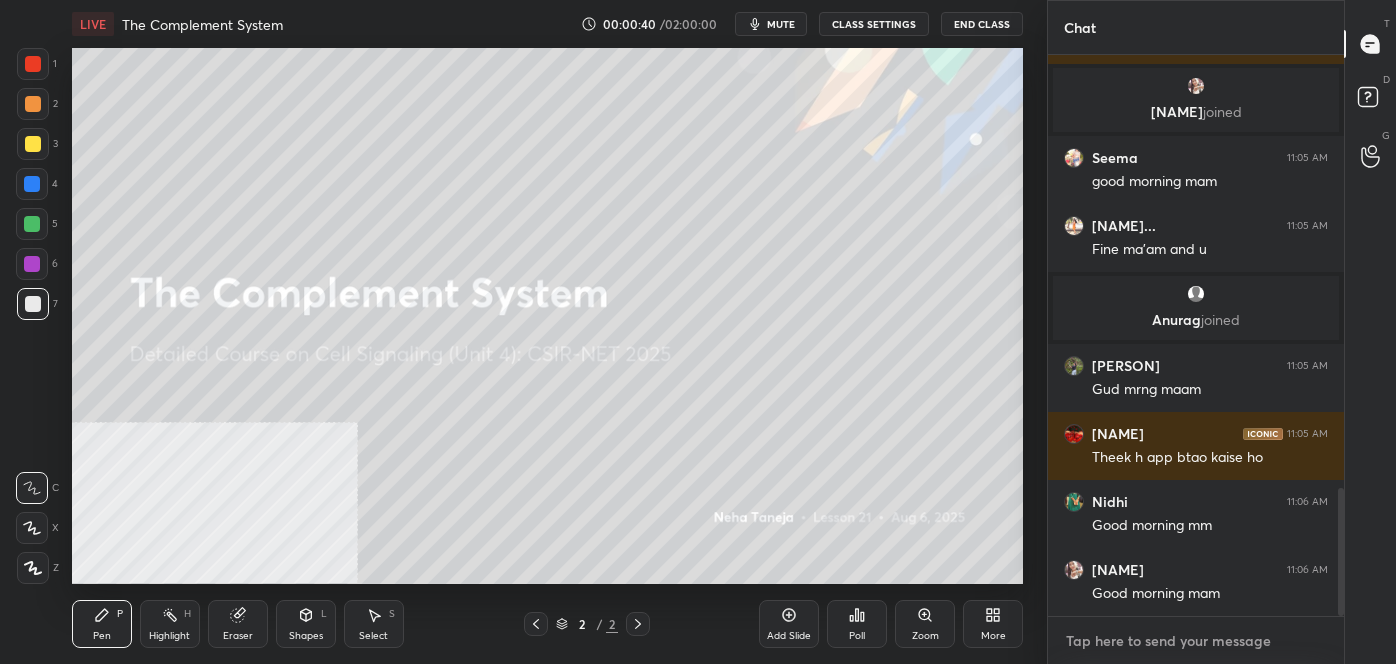 click at bounding box center (1196, 641) 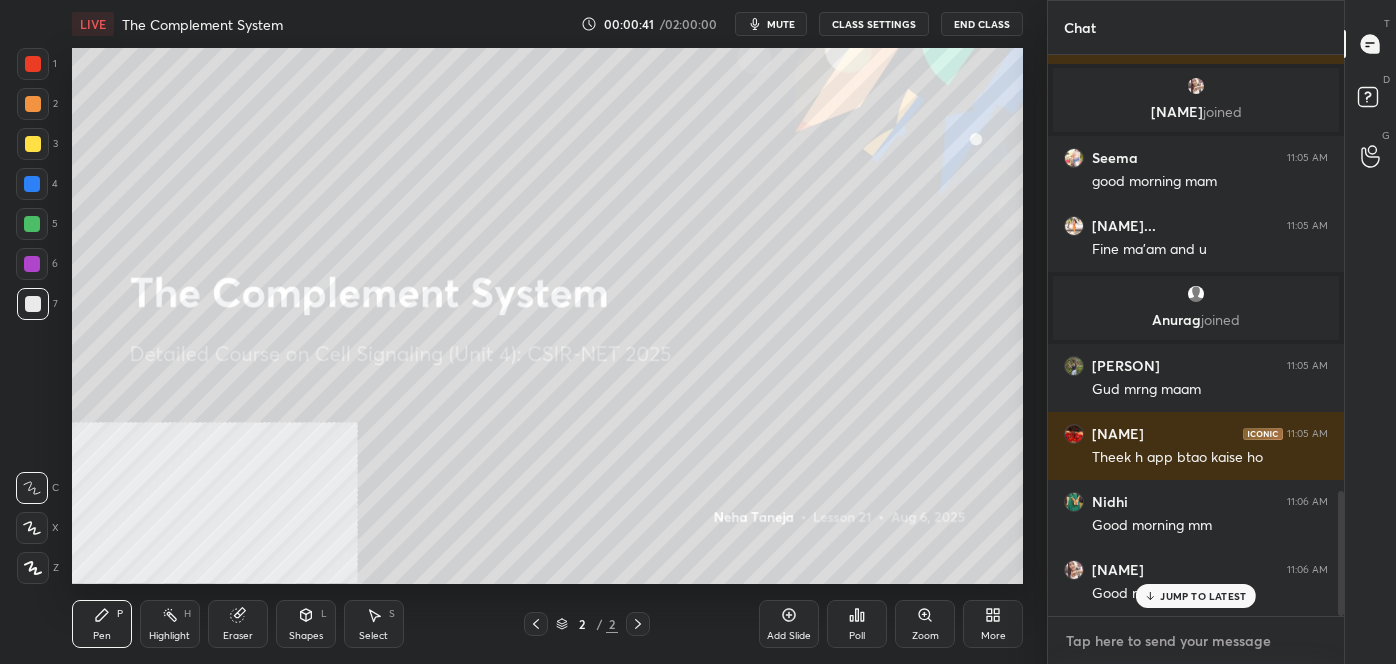 scroll, scrollTop: 1962, scrollLeft: 0, axis: vertical 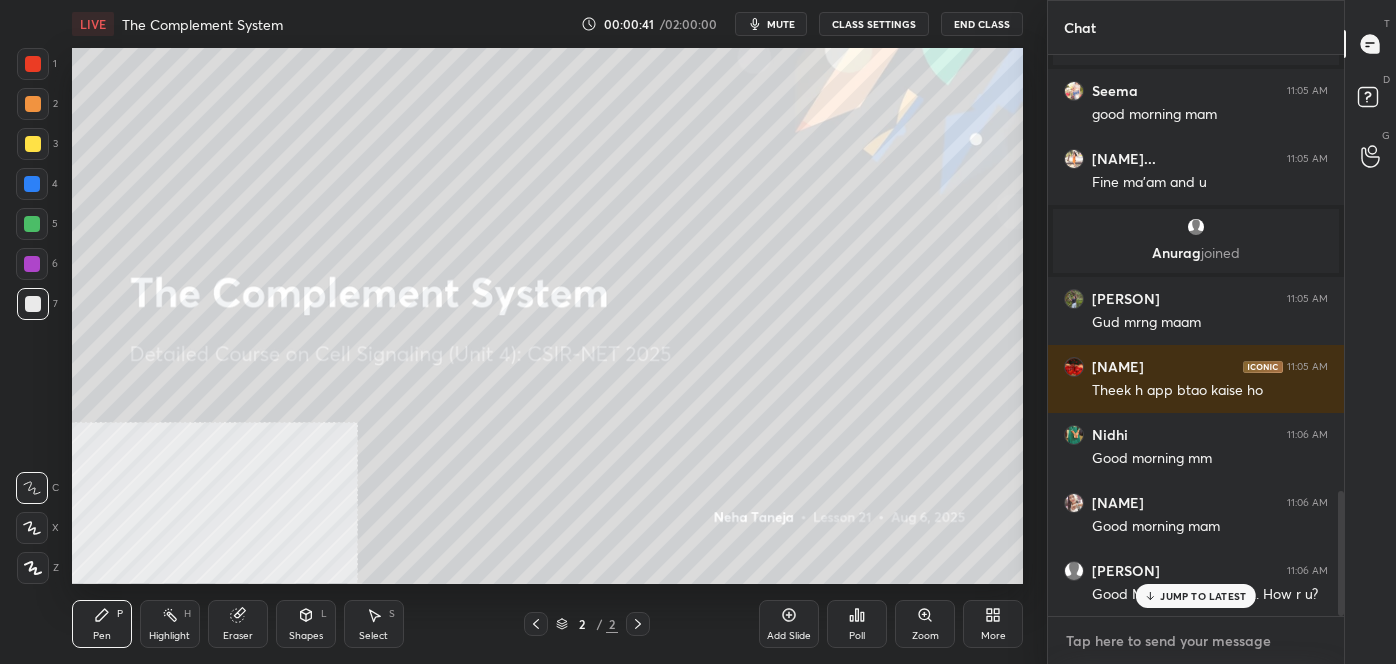 paste on "follow me on unacademy: https://unacademy.com/[UNACADEMY_USERNAME]
join me on telegram: https://t.me/[TELEGRAM_USERNAME]
discussion group - https://chat.whatsapp.com/IksZaFBBOTx1PWs2GtJLrs" 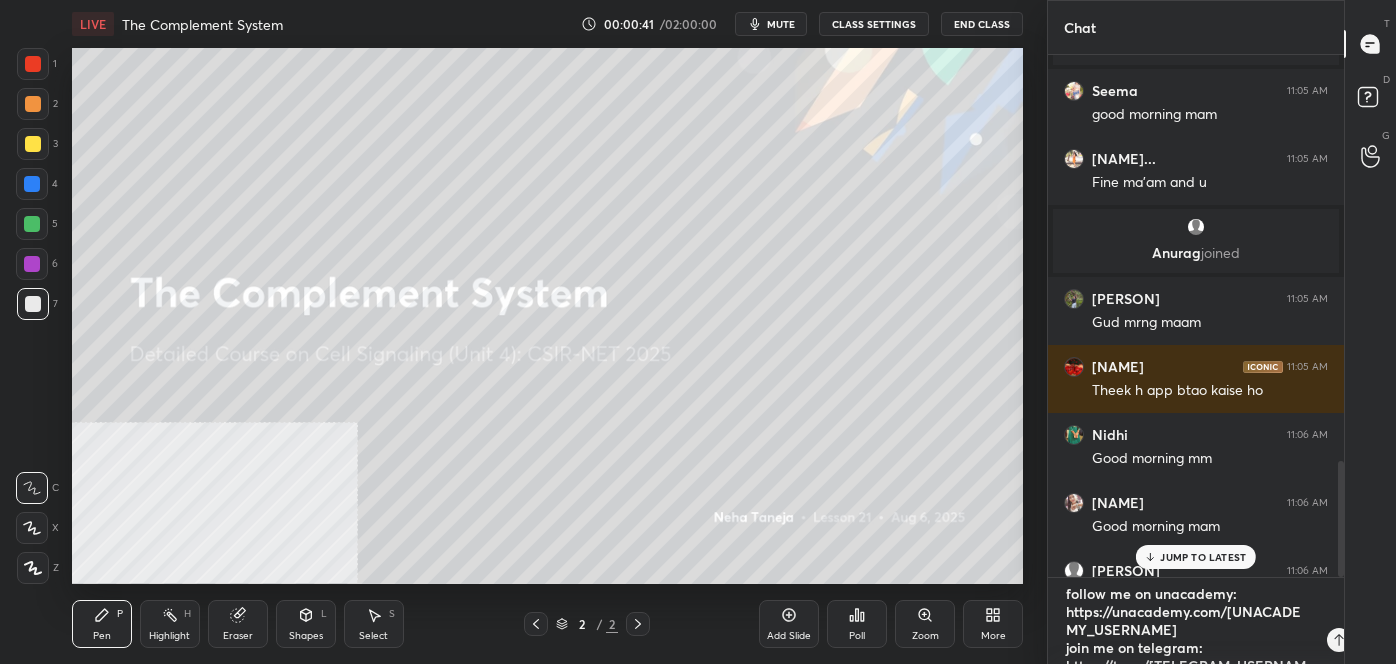 scroll, scrollTop: 72, scrollLeft: 0, axis: vertical 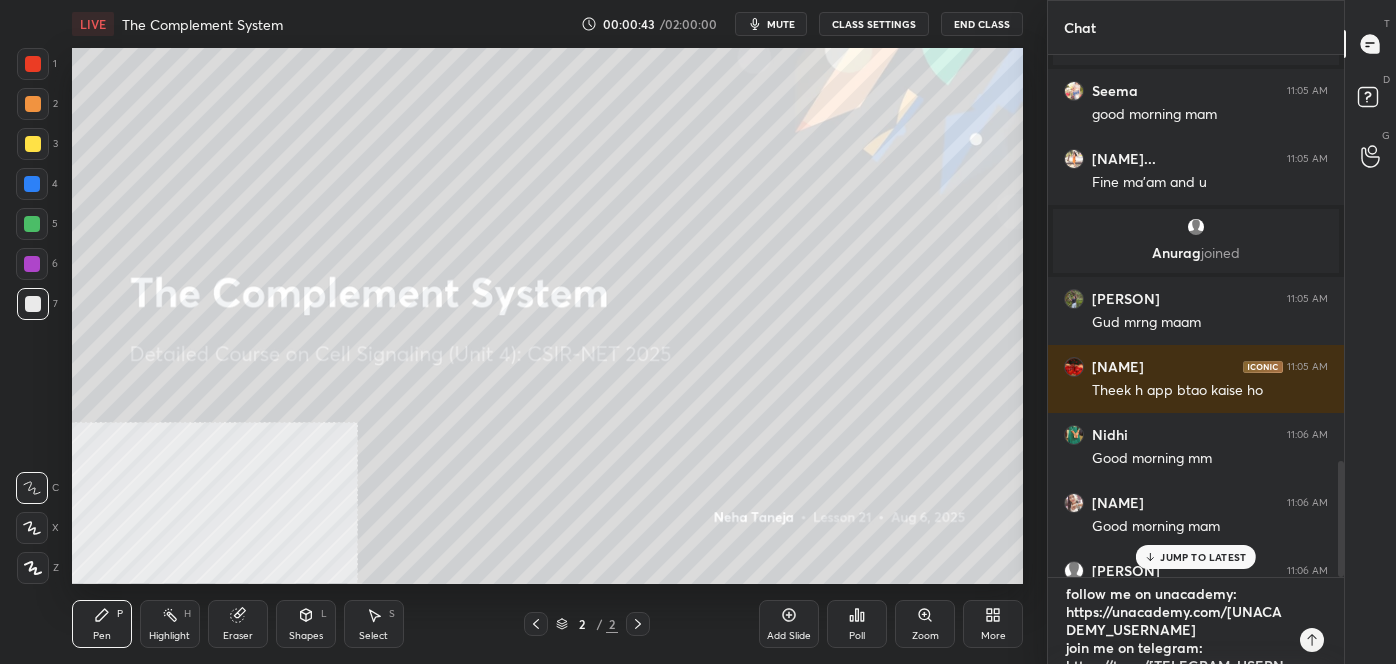 type 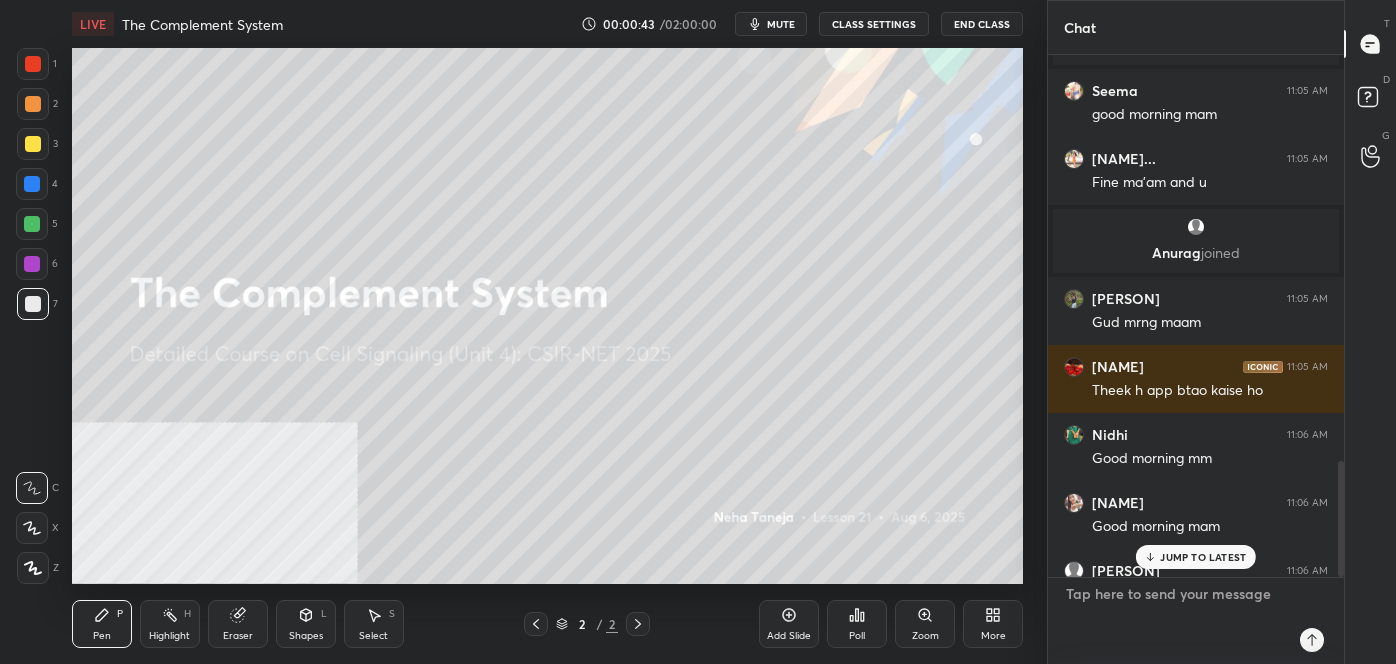 scroll, scrollTop: 2200, scrollLeft: 0, axis: vertical 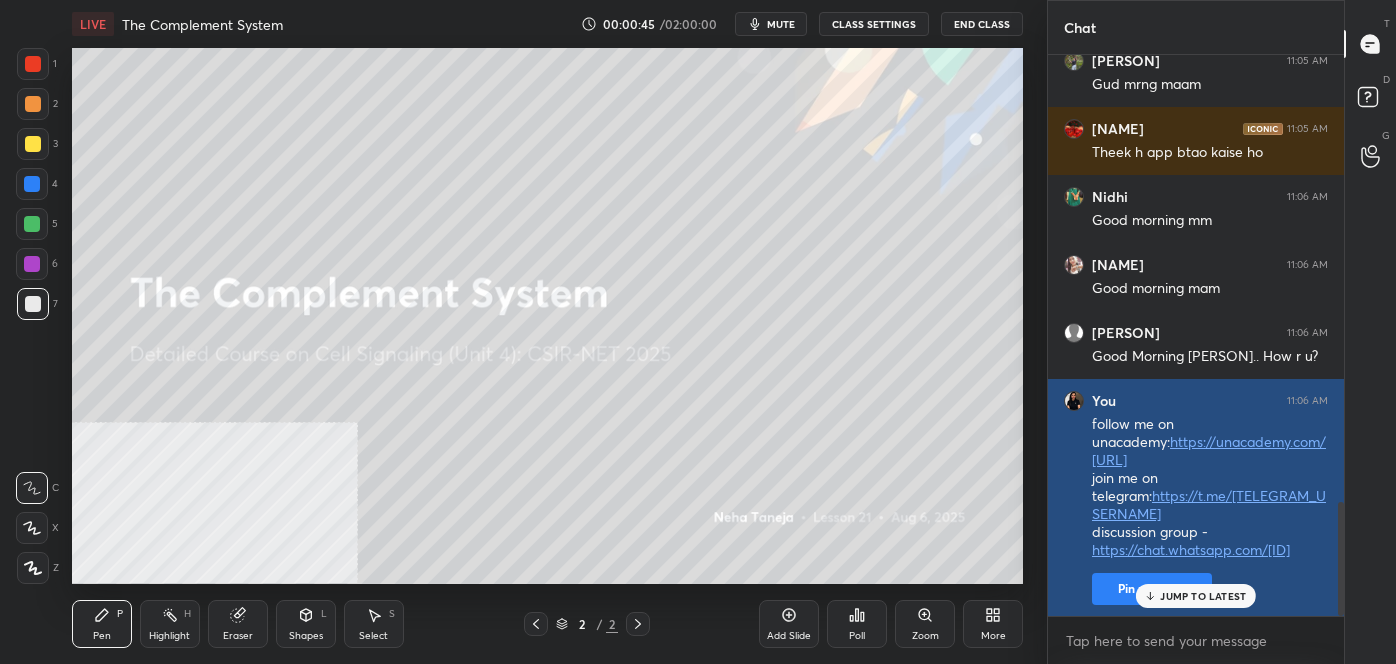 click on "Pin message" at bounding box center (1152, 589) 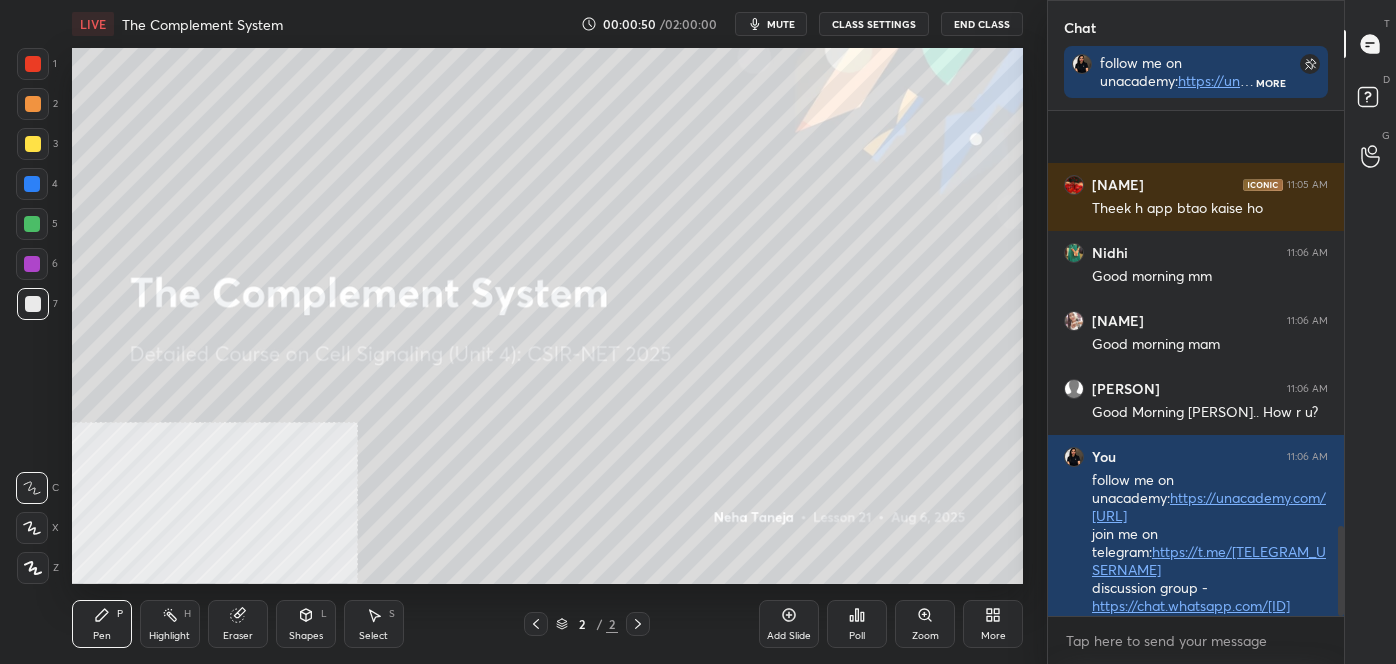 scroll, scrollTop: 2325, scrollLeft: 0, axis: vertical 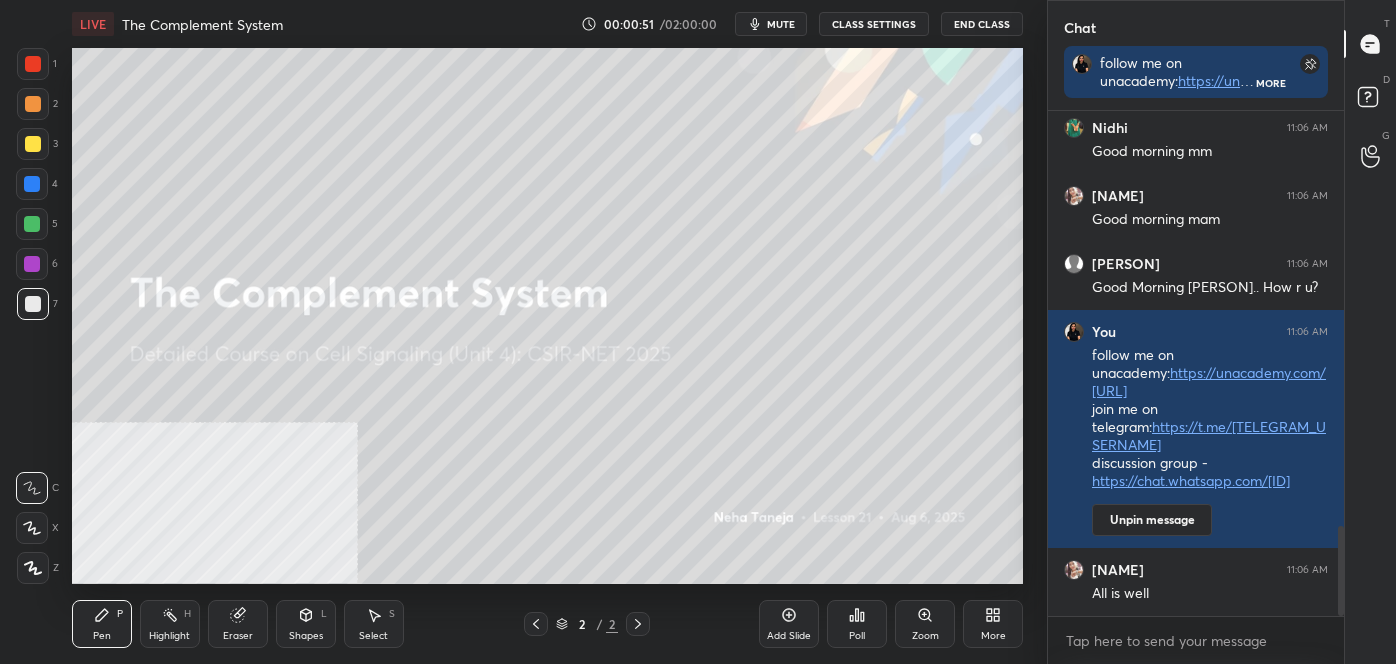 click on "More" at bounding box center (993, 624) 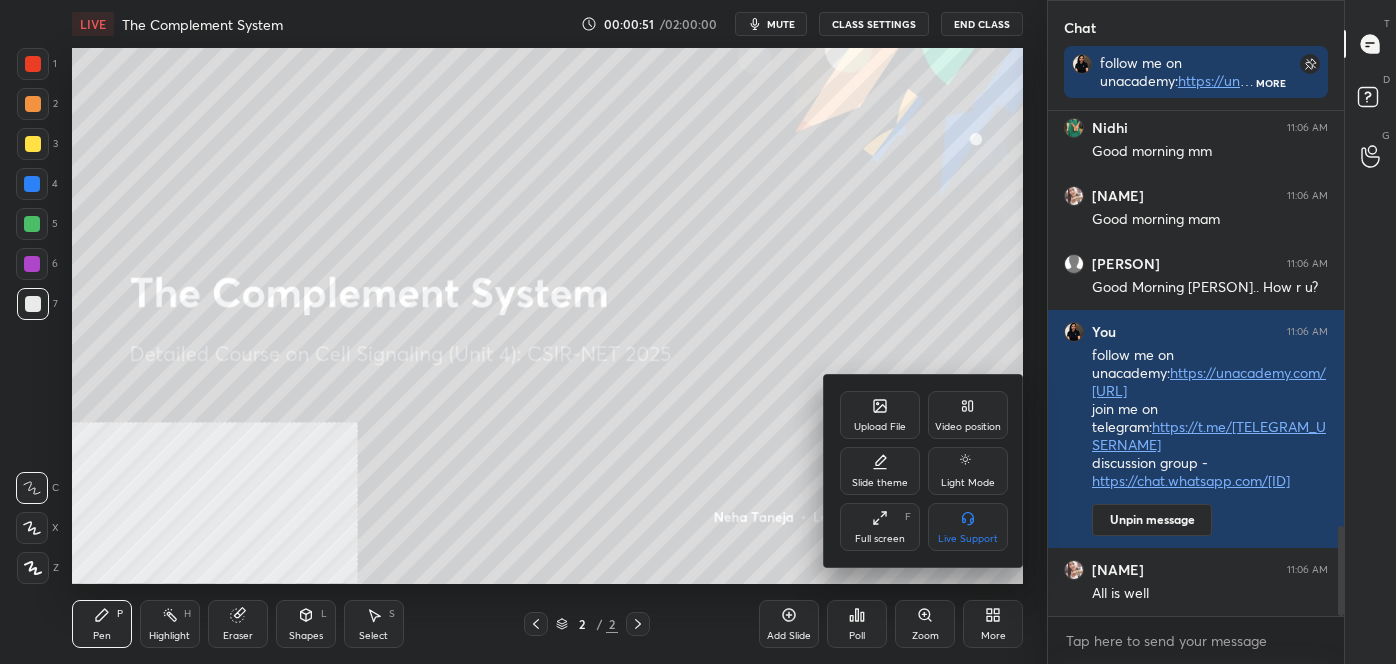 scroll, scrollTop: 2392, scrollLeft: 0, axis: vertical 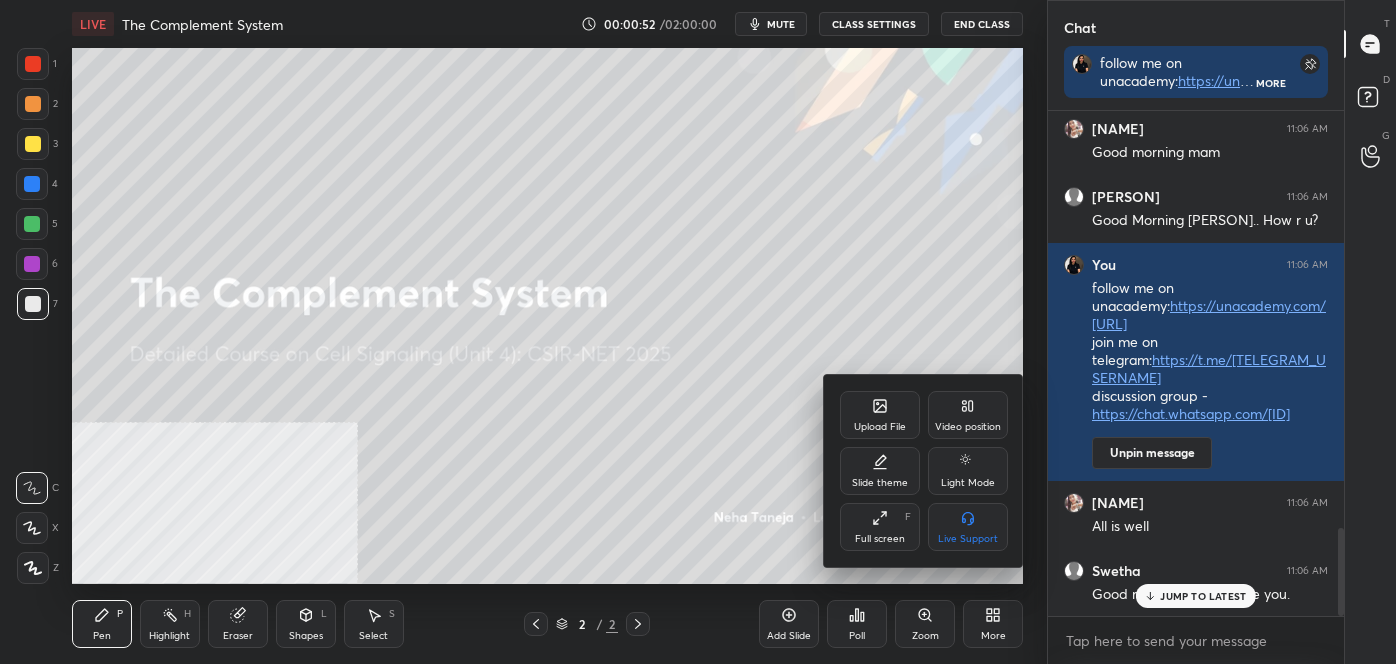 click on "Video position" at bounding box center (968, 415) 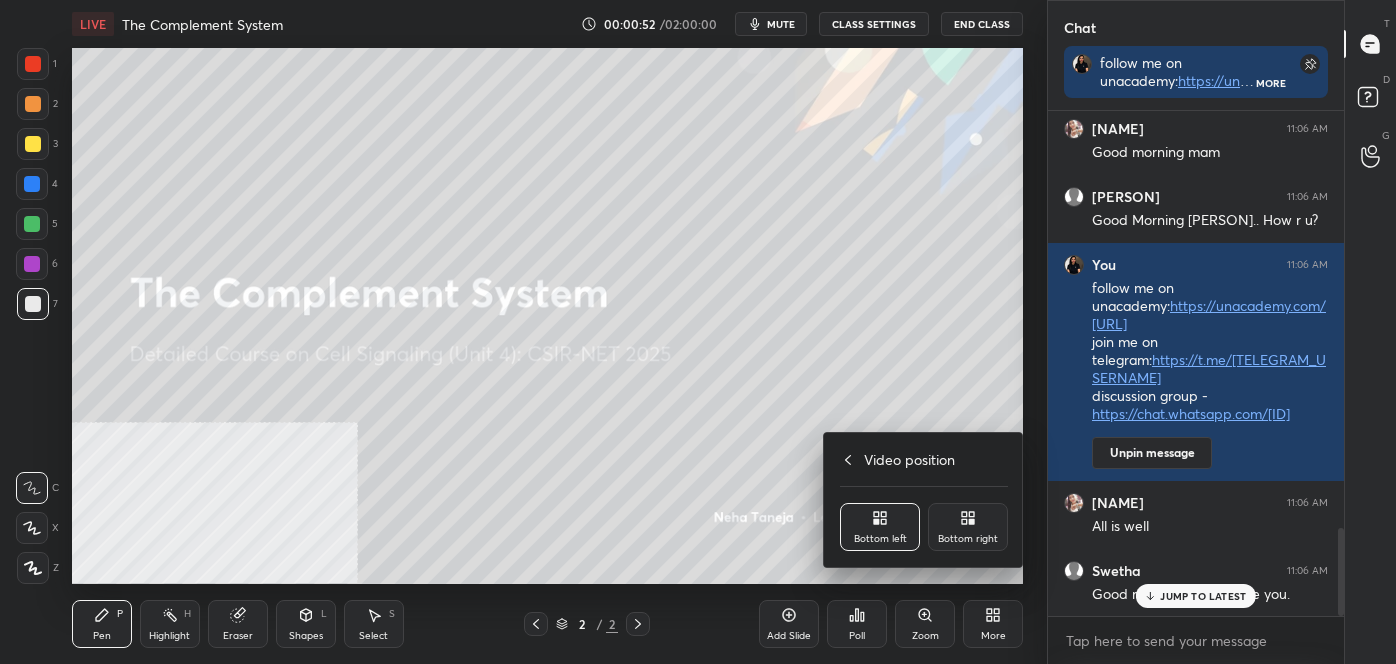 click on "Bottom right" at bounding box center (968, 539) 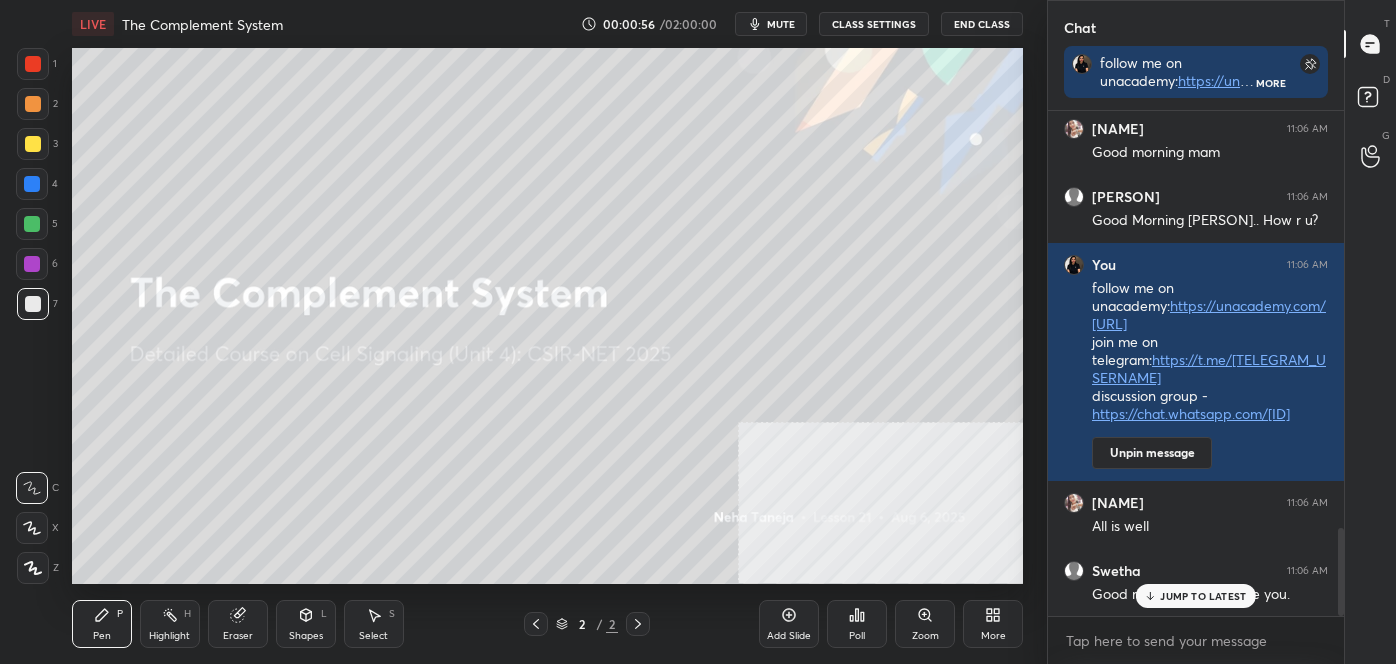 click on "Shapes" at bounding box center (306, 636) 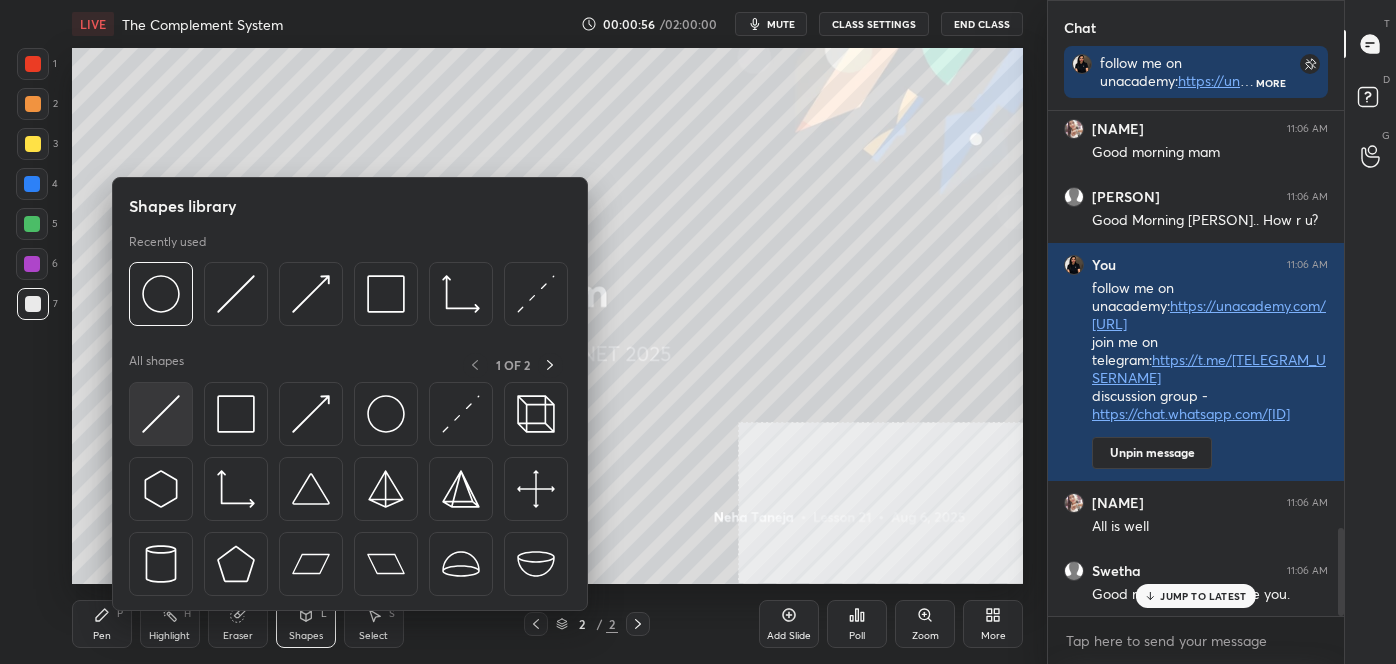 click at bounding box center [161, 414] 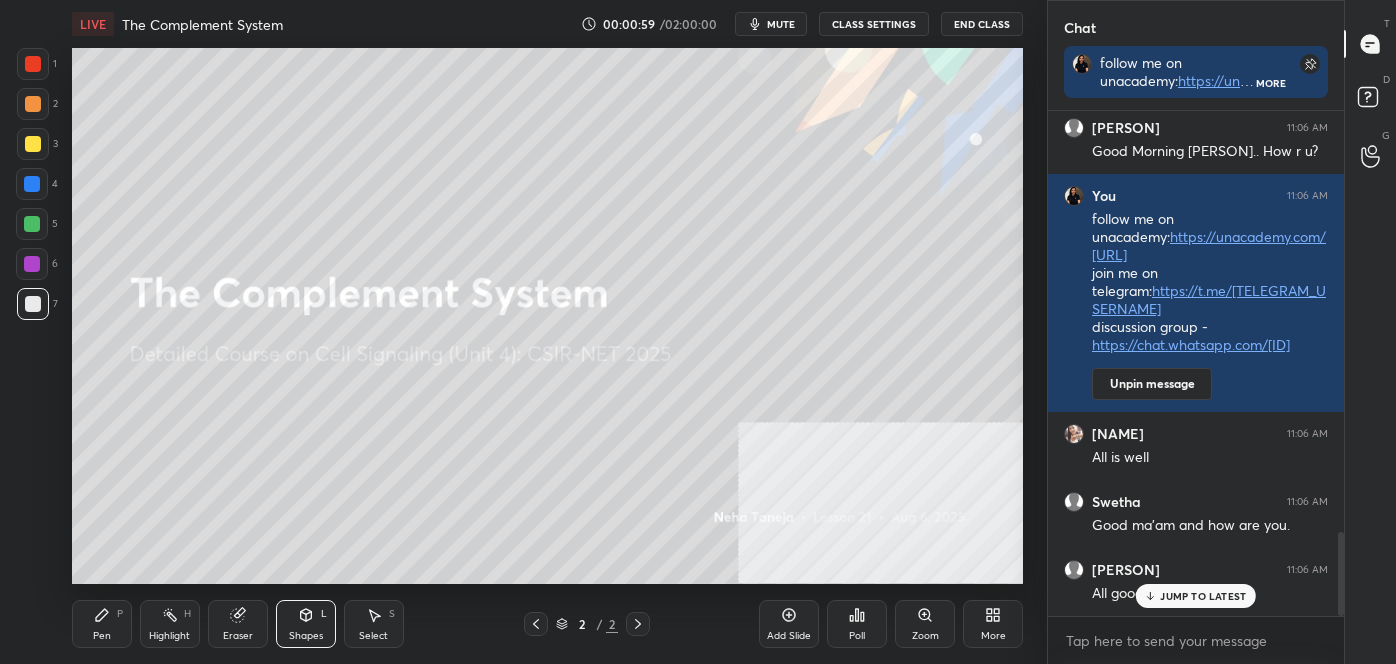 scroll, scrollTop: 2528, scrollLeft: 0, axis: vertical 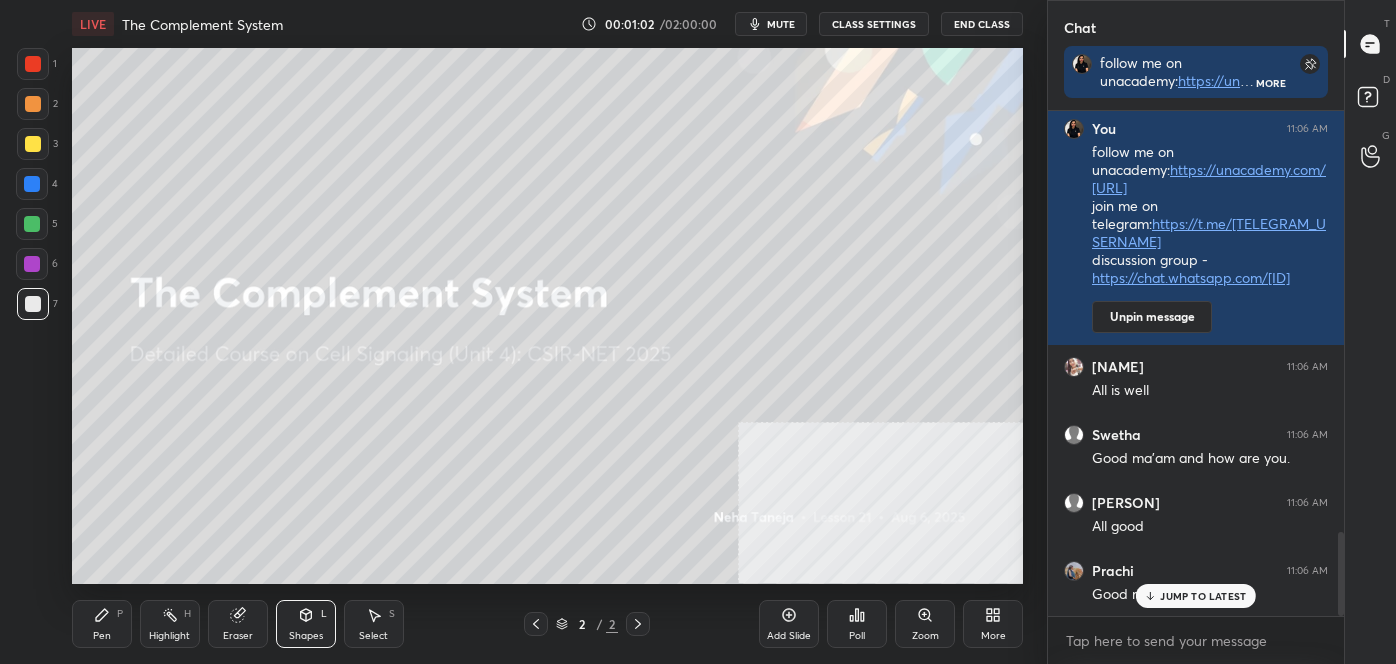 click on "Pen P" at bounding box center [102, 624] 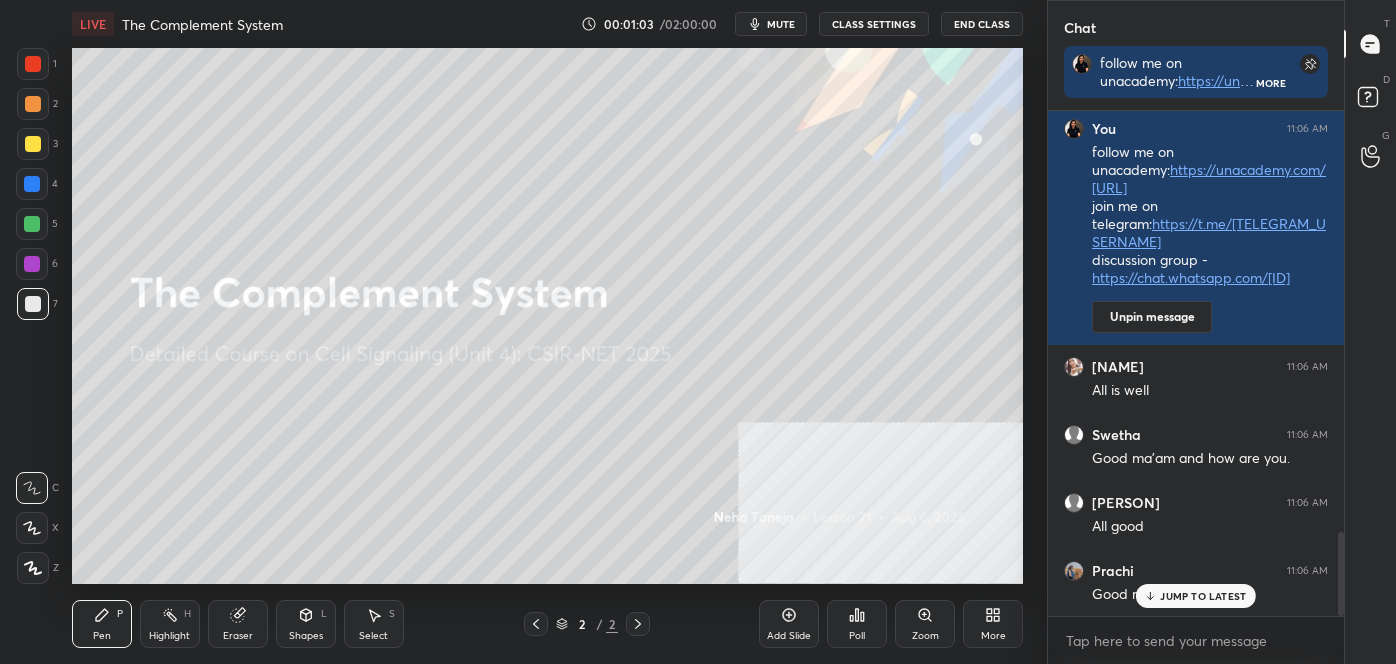 click 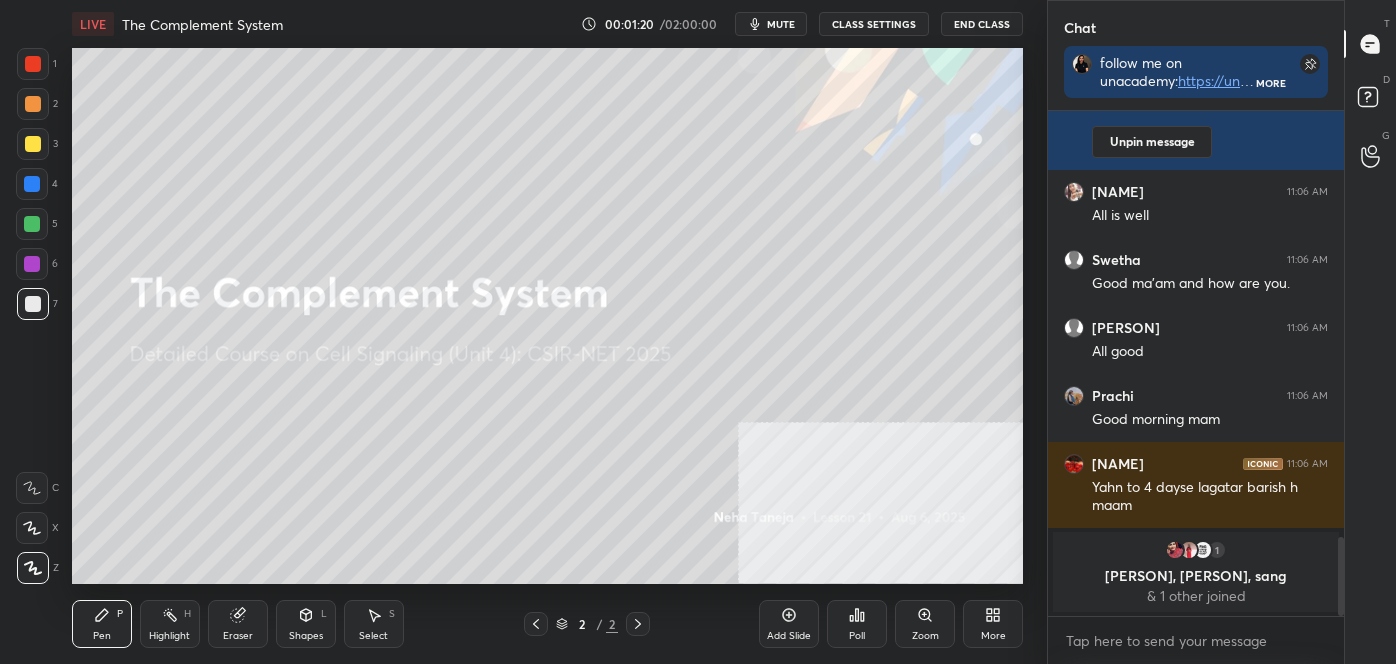 scroll, scrollTop: 2434, scrollLeft: 0, axis: vertical 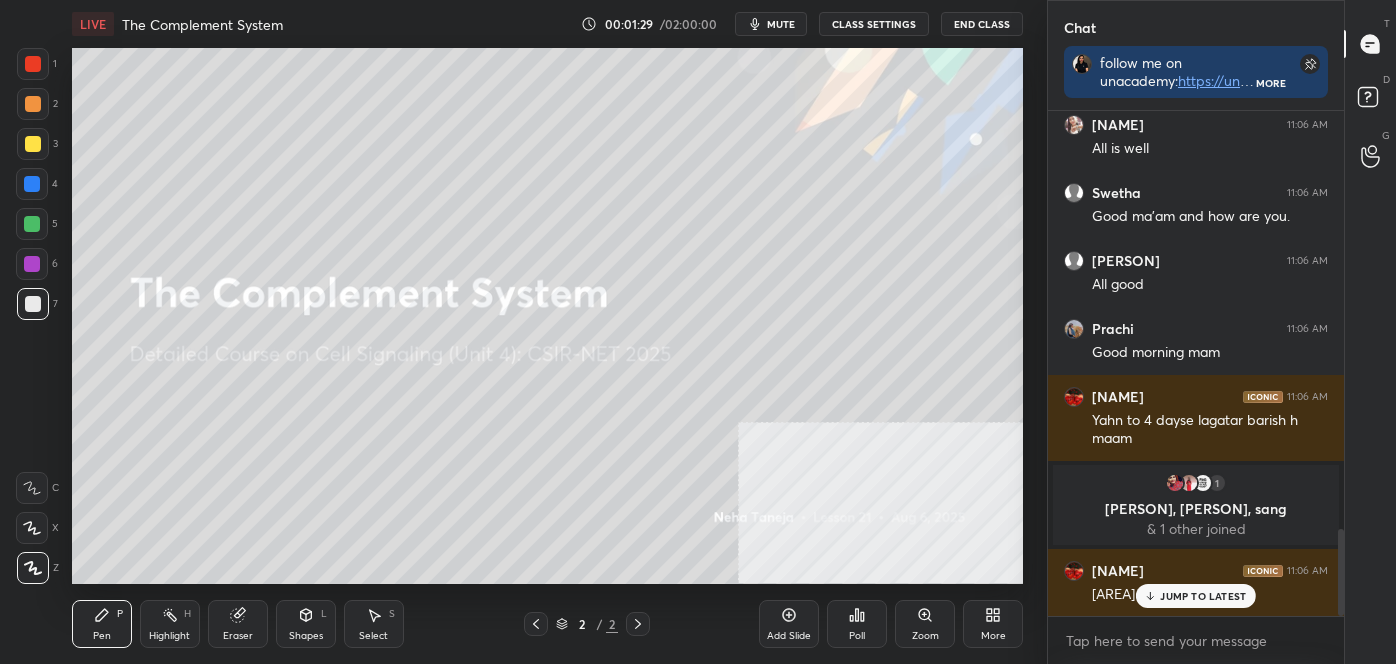 click on "JUMP TO LATEST" at bounding box center [1196, 596] 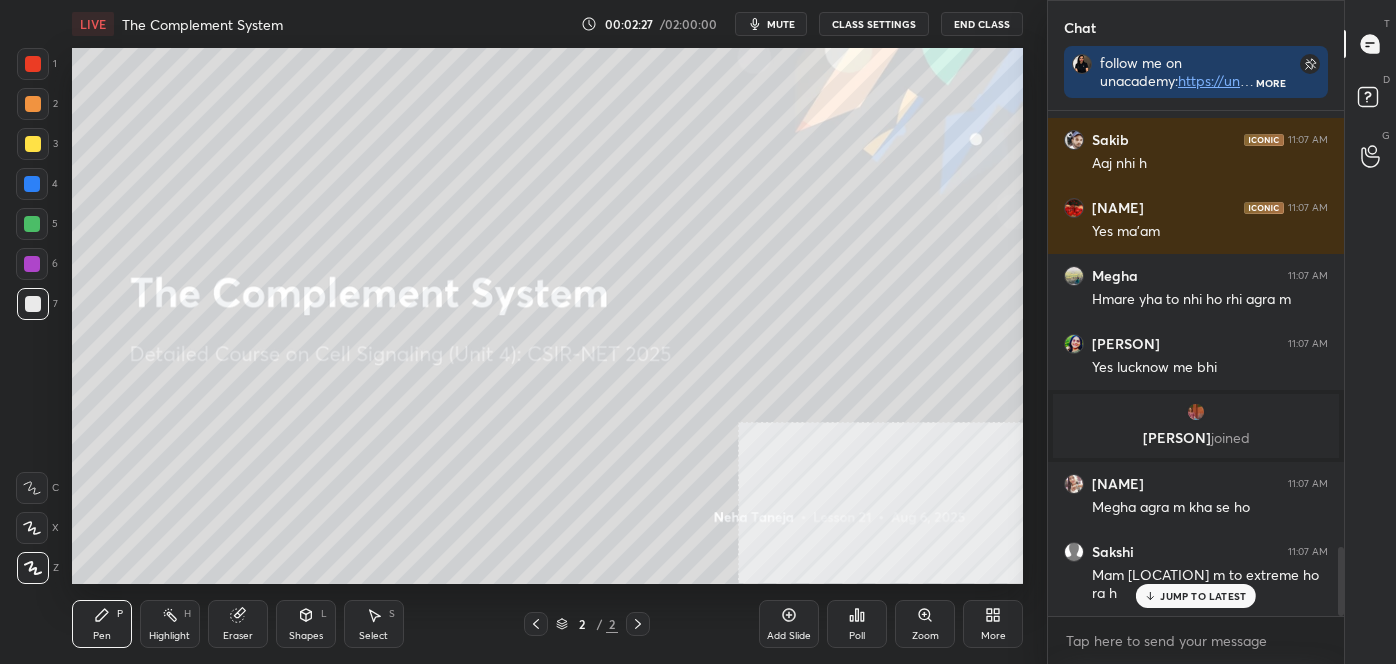 scroll, scrollTop: 3168, scrollLeft: 0, axis: vertical 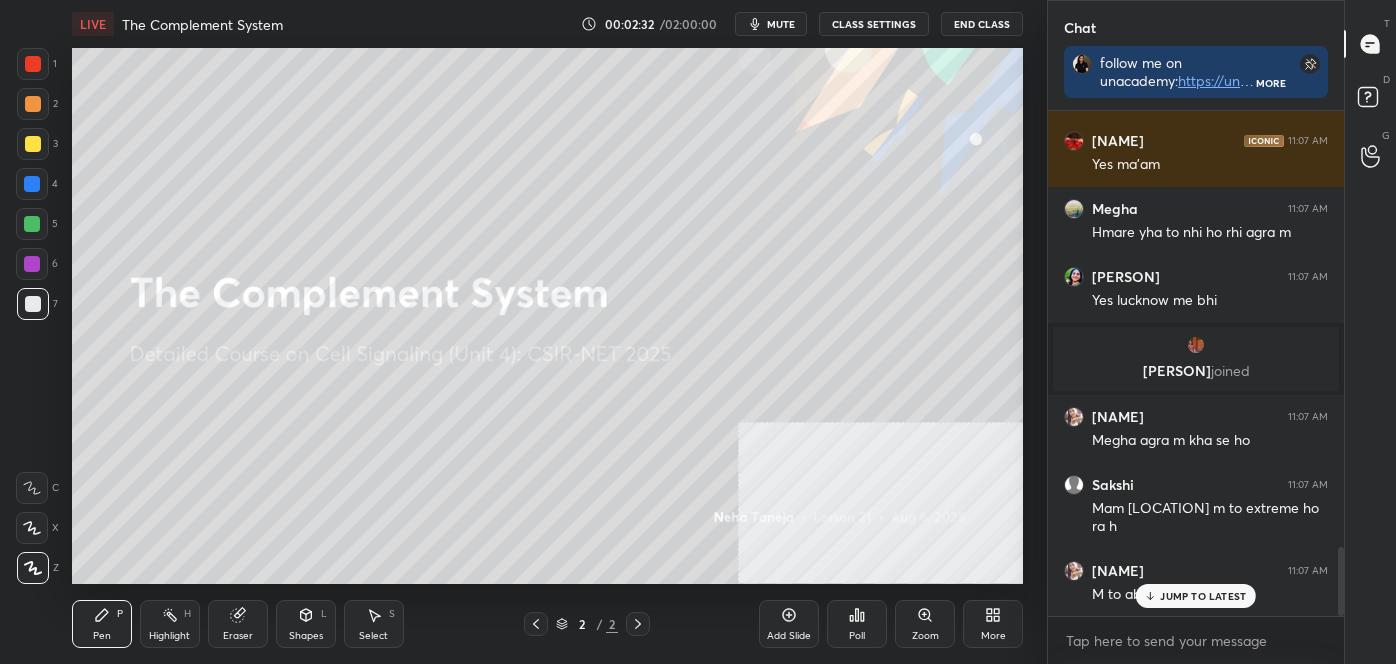 click on "JUMP TO LATEST" at bounding box center [1203, 596] 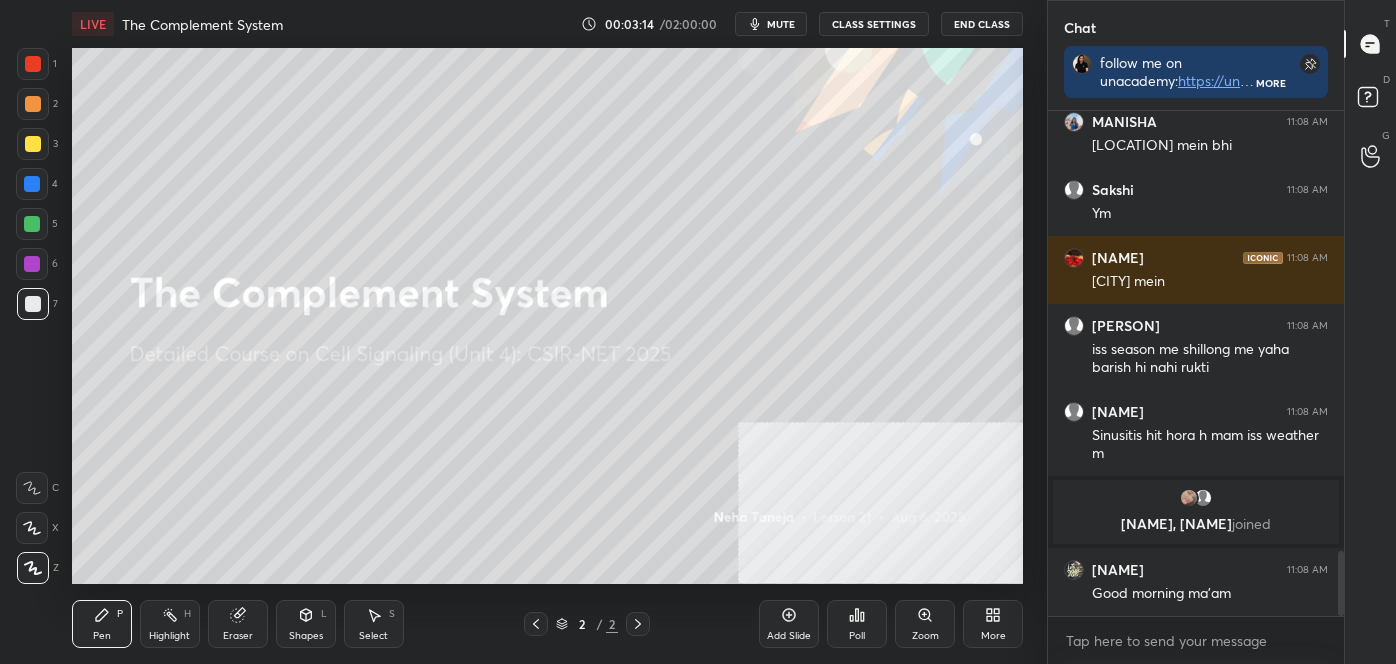 scroll, scrollTop: 3511, scrollLeft: 0, axis: vertical 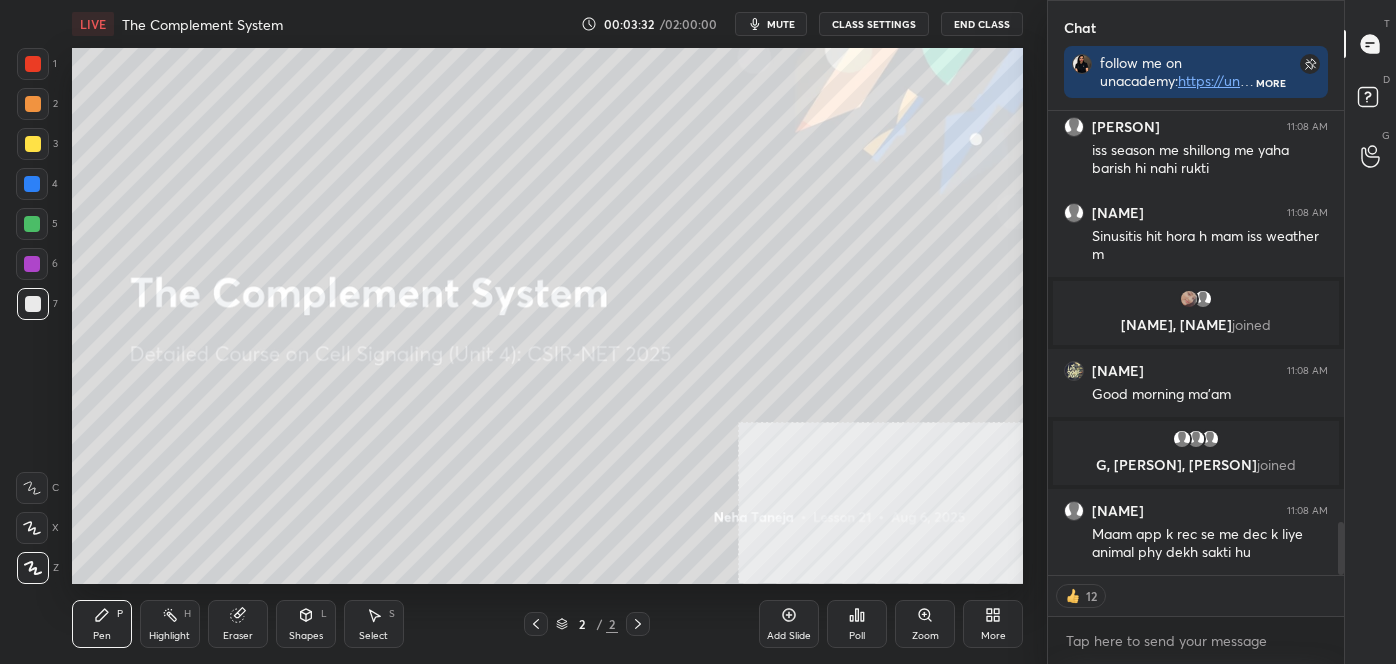 click at bounding box center [33, 104] 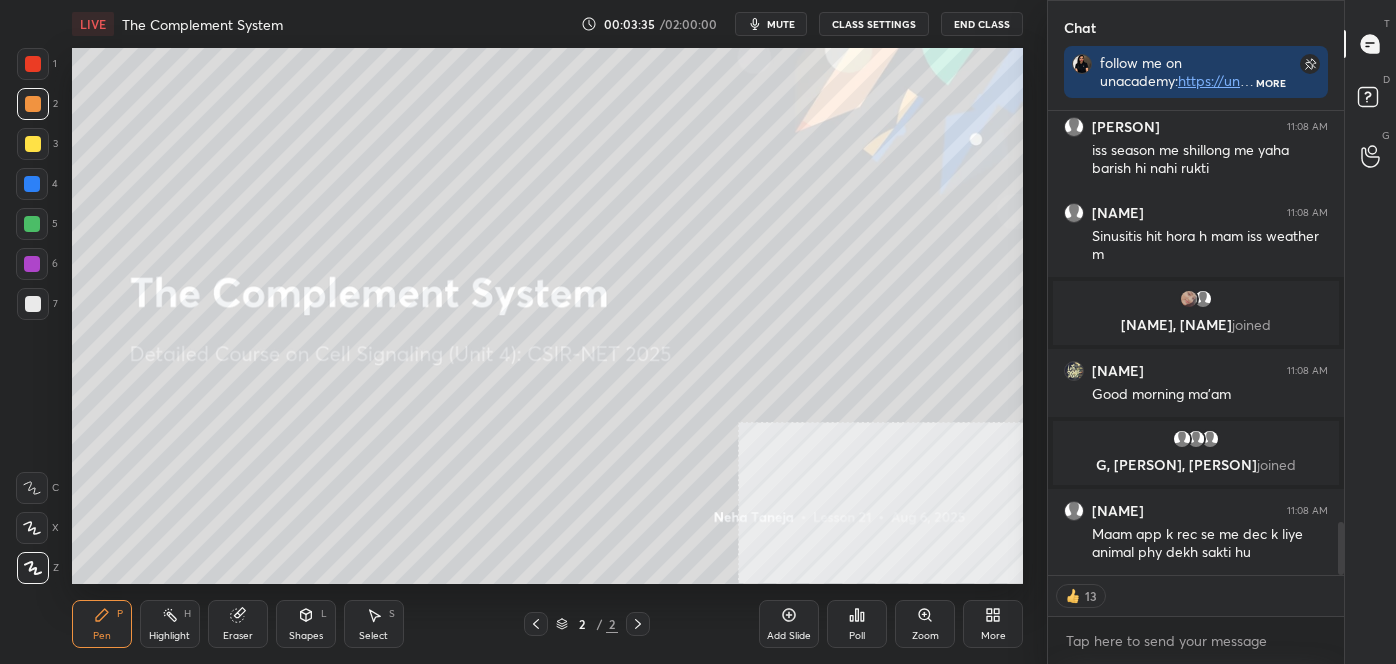 scroll, scrollTop: 3652, scrollLeft: 0, axis: vertical 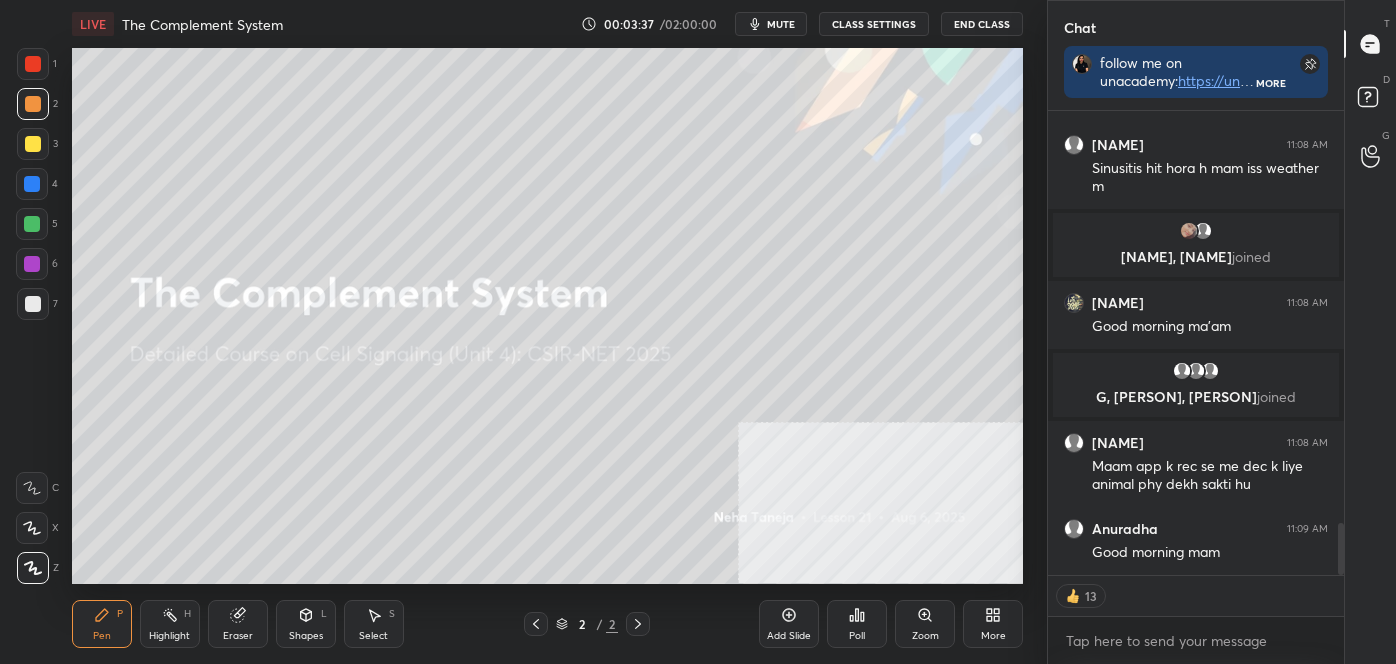 click at bounding box center [33, 104] 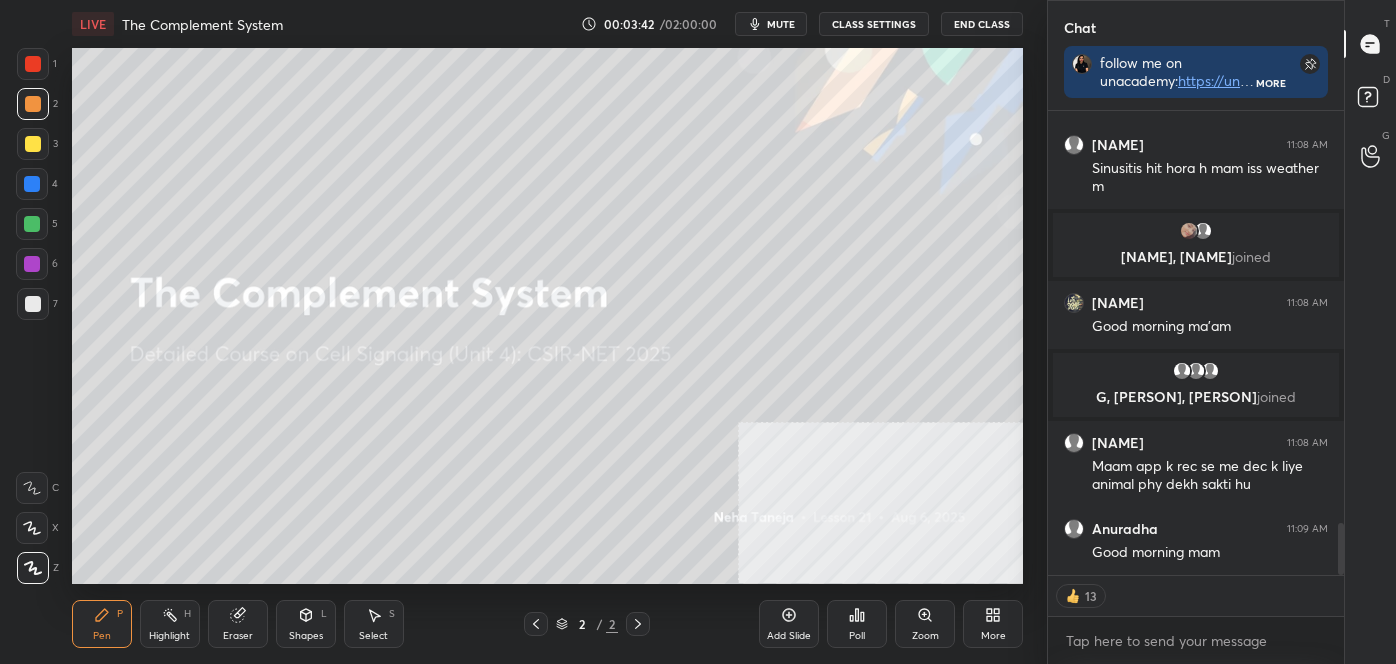 scroll, scrollTop: 7, scrollLeft: 5, axis: both 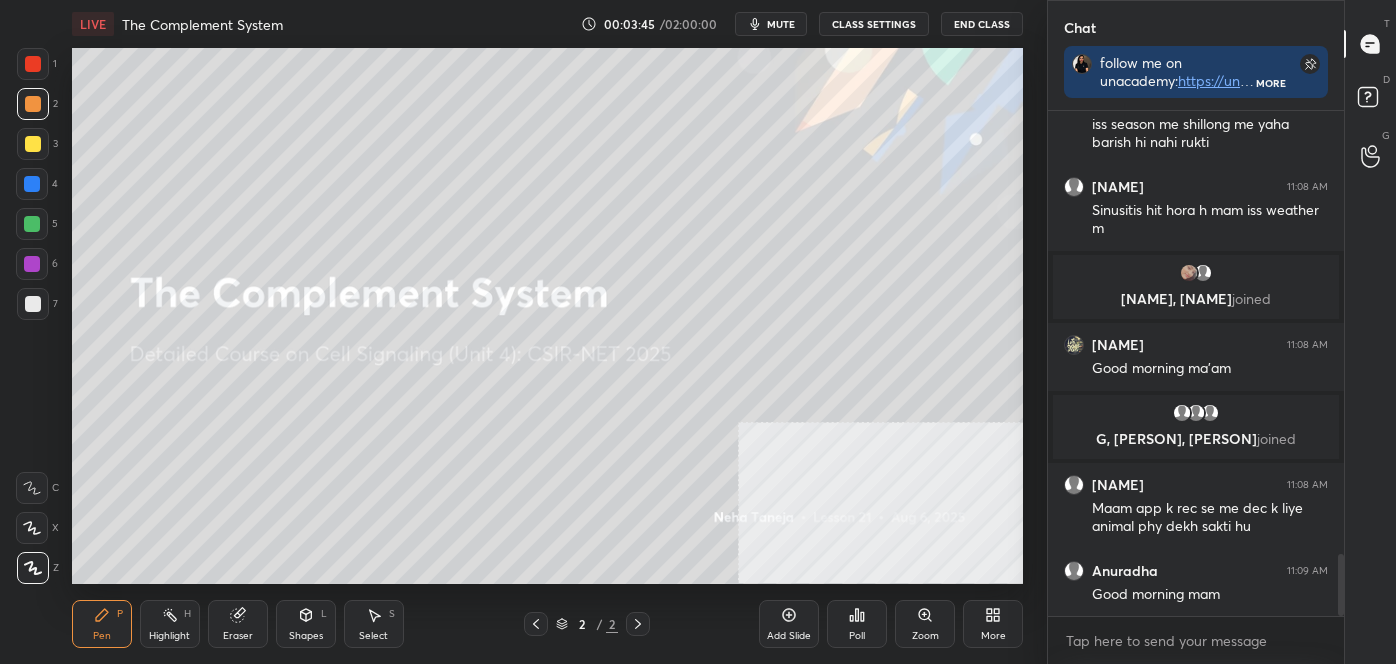 click at bounding box center (32, 528) 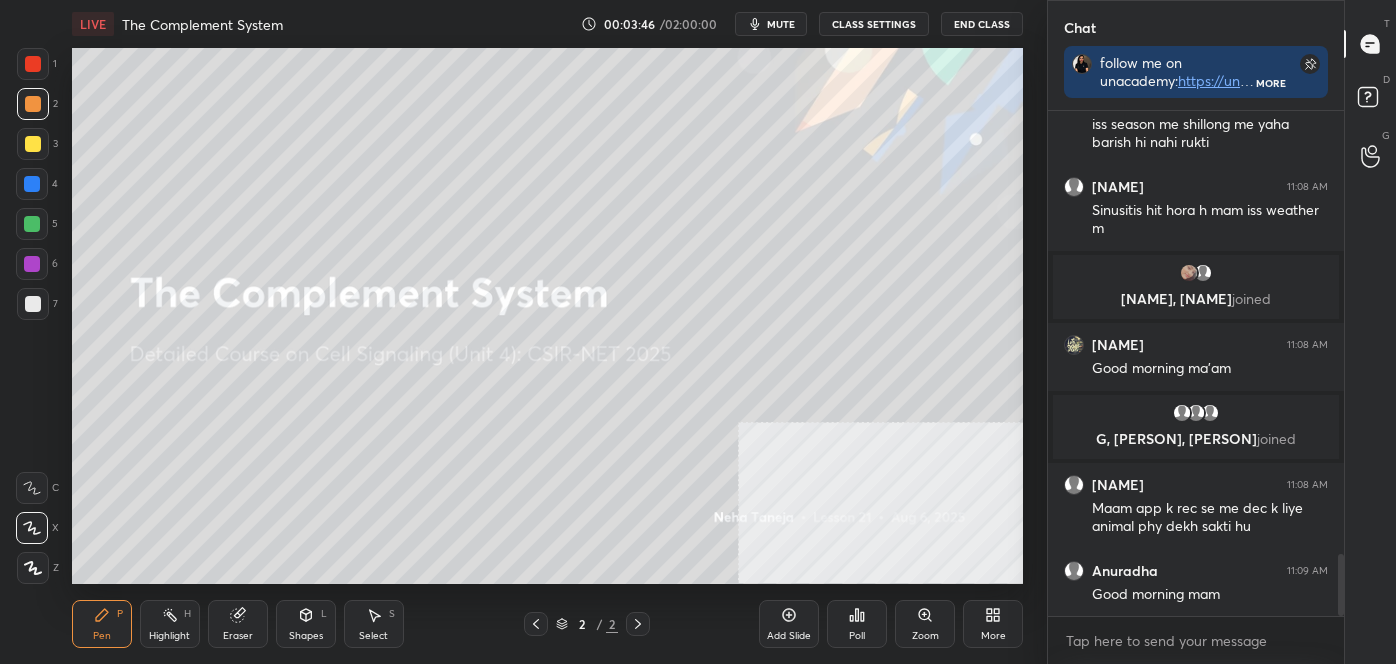 click 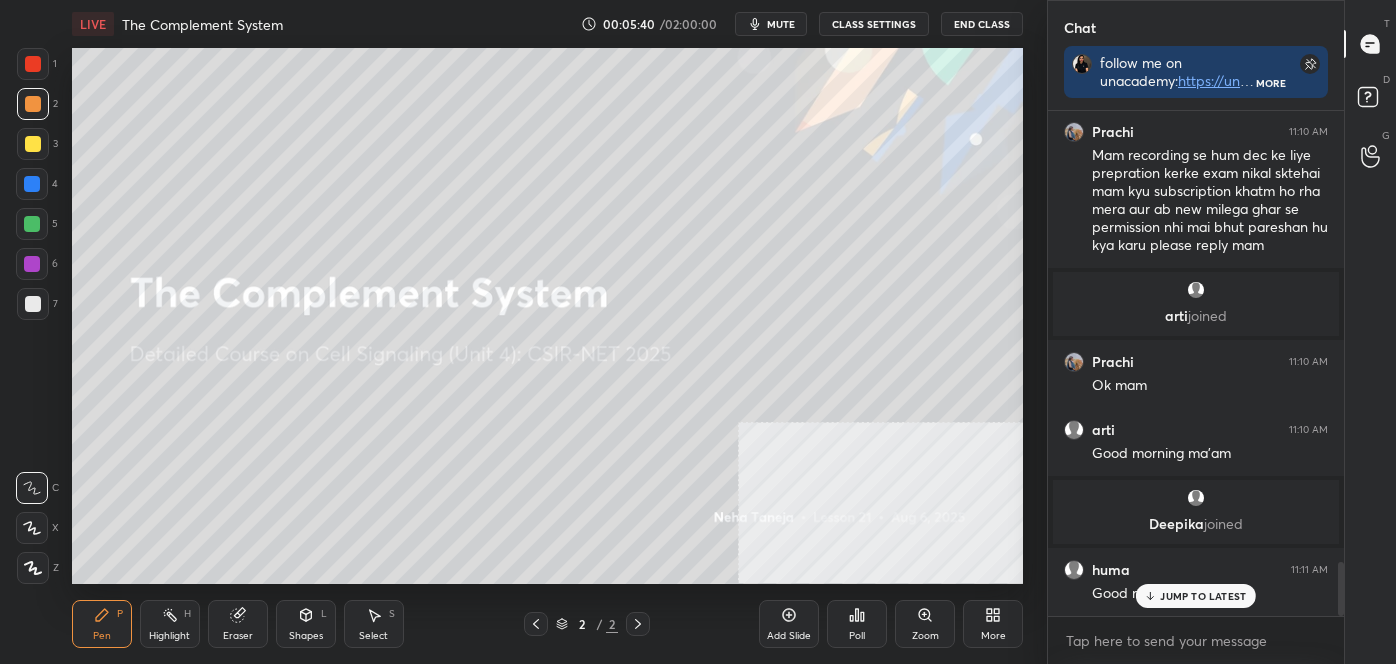 scroll, scrollTop: 4248, scrollLeft: 0, axis: vertical 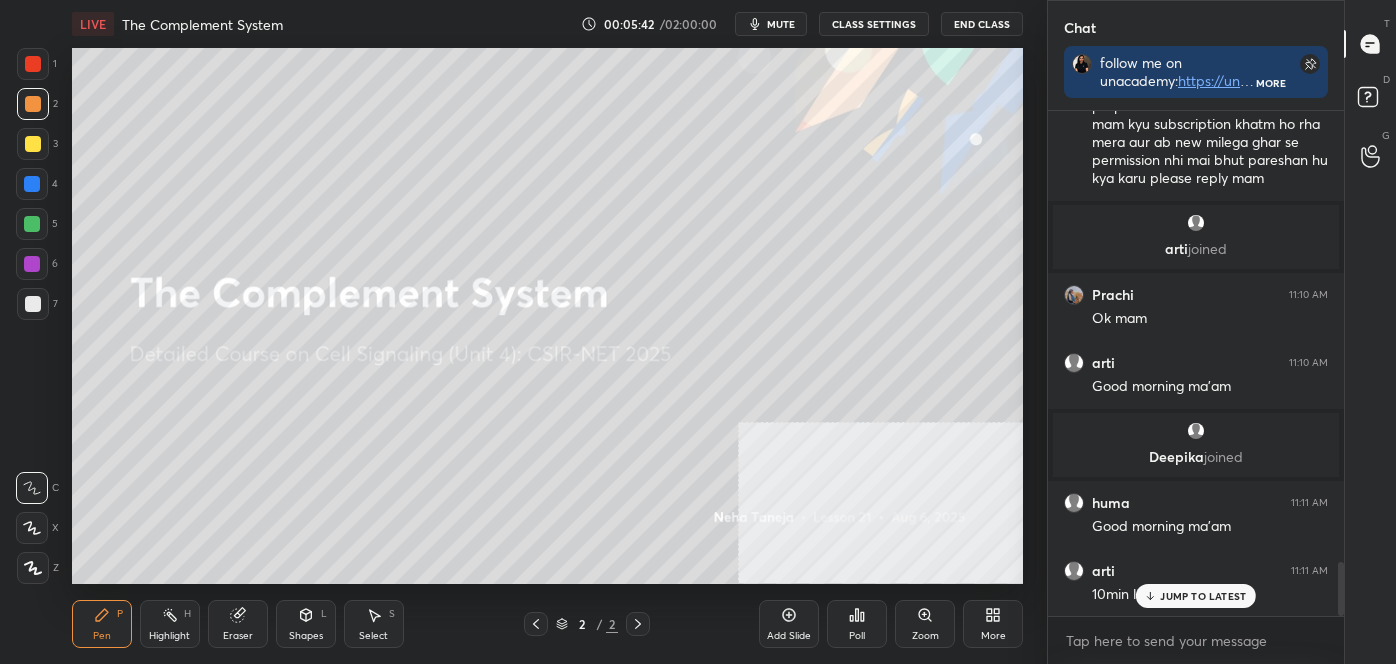 drag, startPoint x: 32, startPoint y: 112, endPoint x: 39, endPoint y: 102, distance: 12.206555 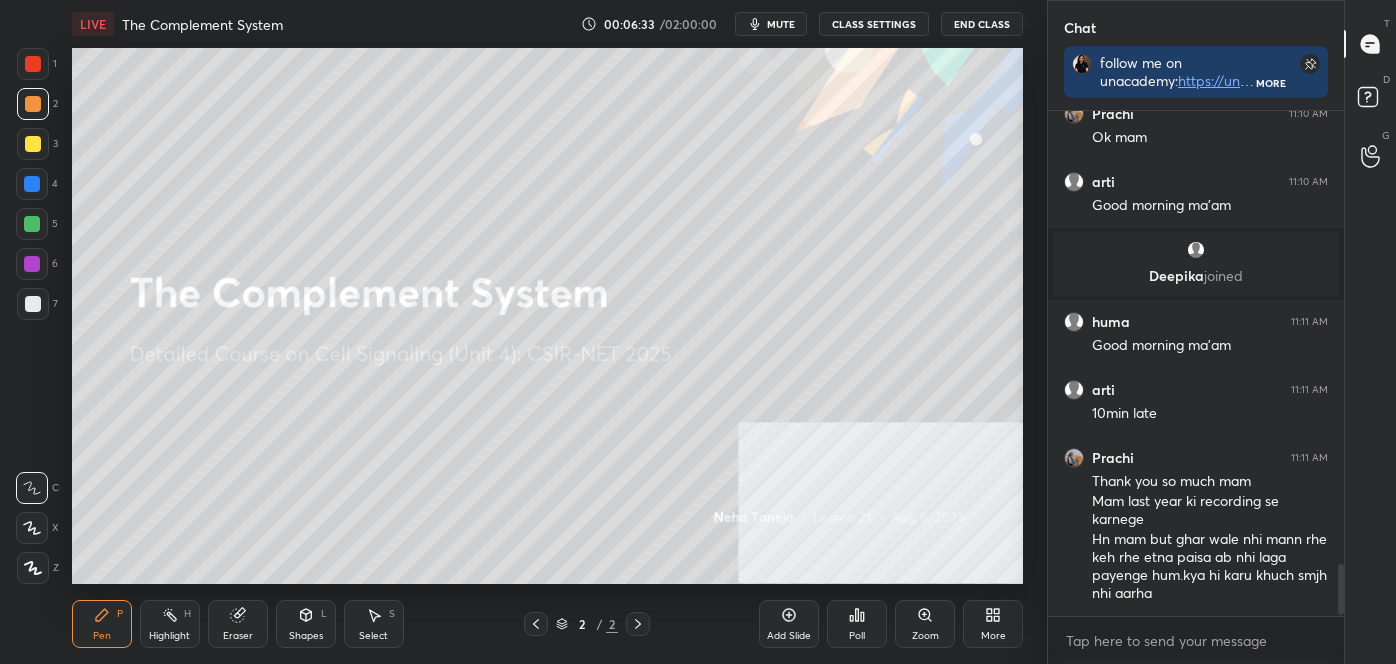 scroll, scrollTop: 4501, scrollLeft: 0, axis: vertical 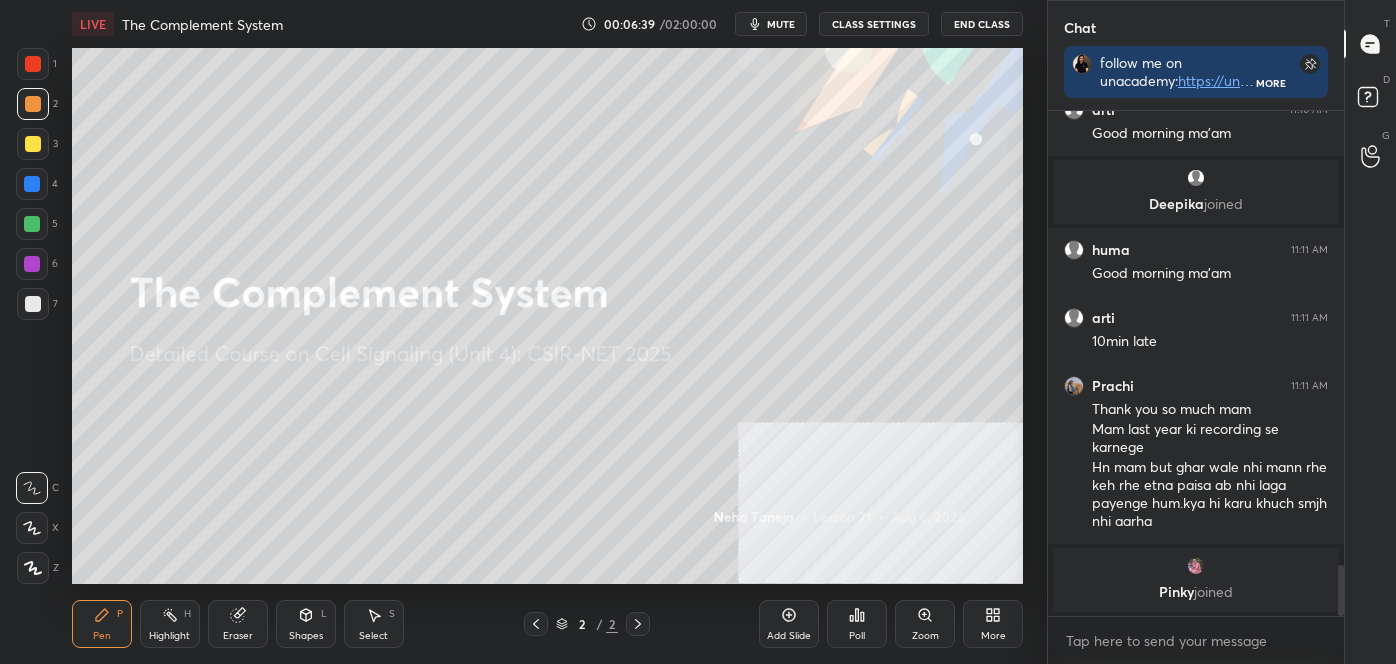 click at bounding box center [33, 104] 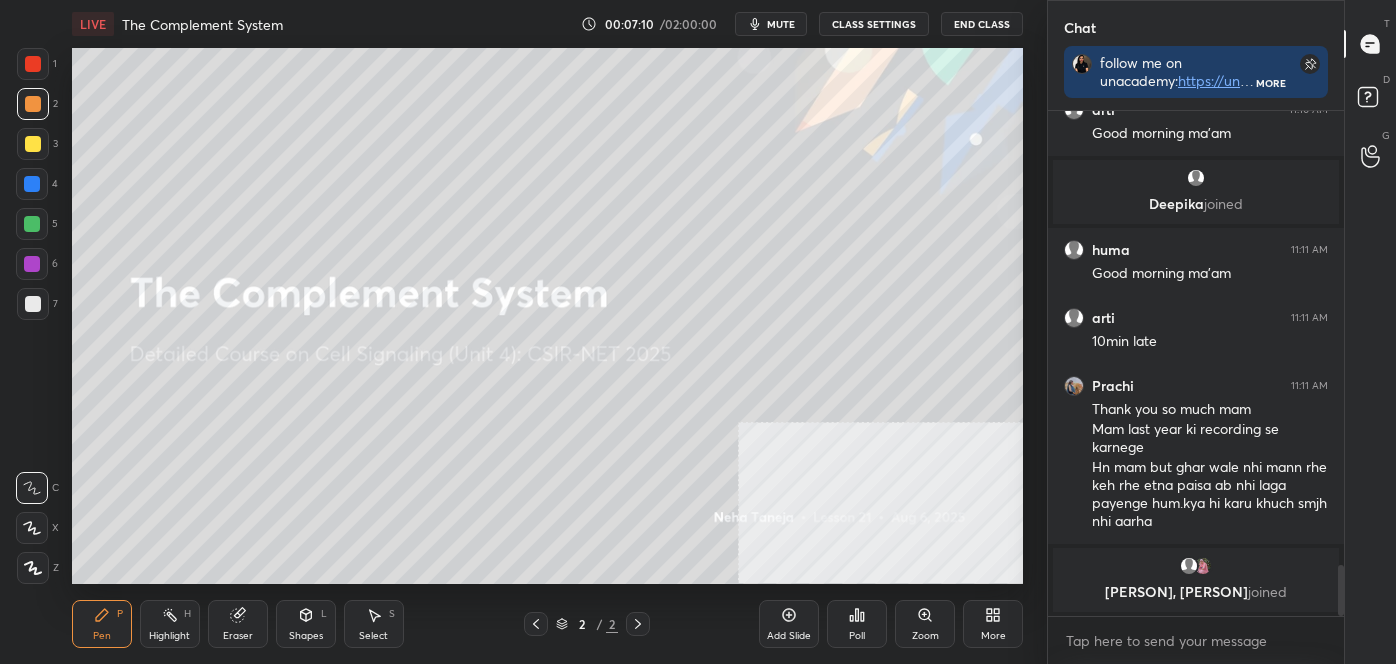 click at bounding box center [32, 224] 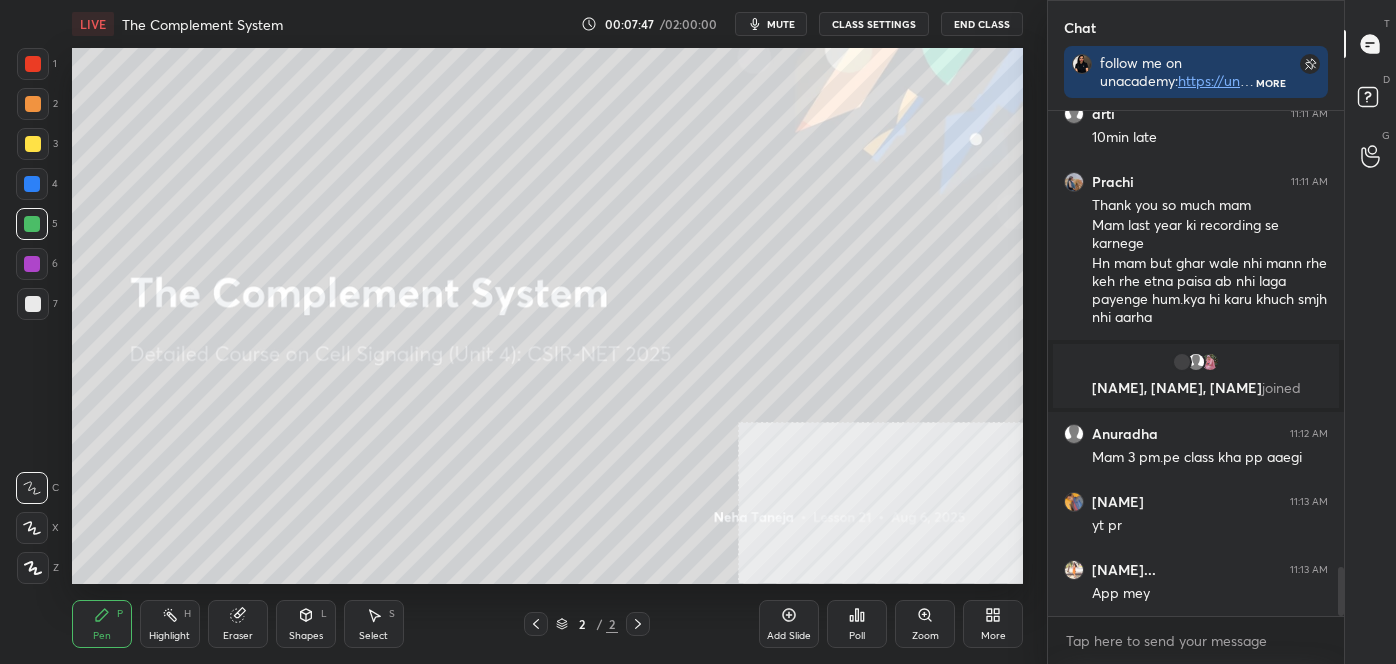 scroll, scrollTop: 4647, scrollLeft: 0, axis: vertical 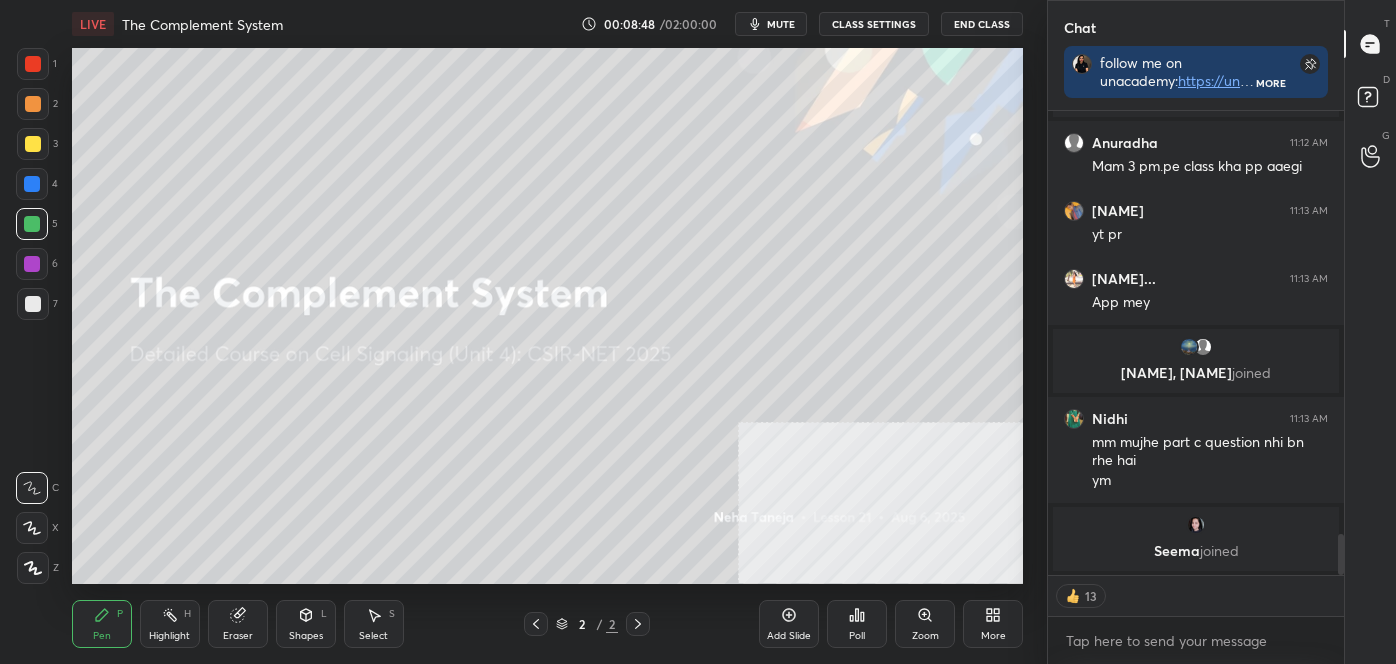 click on "More" at bounding box center (993, 624) 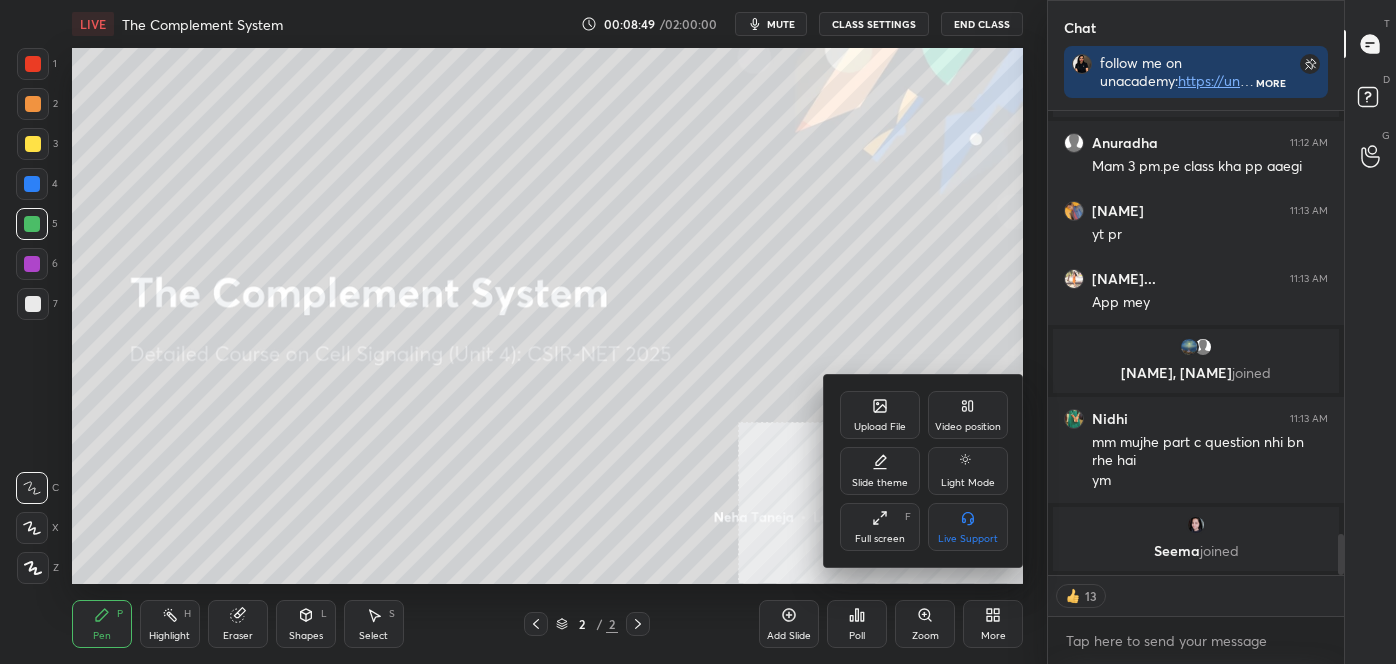 click on "Upload File" at bounding box center (880, 427) 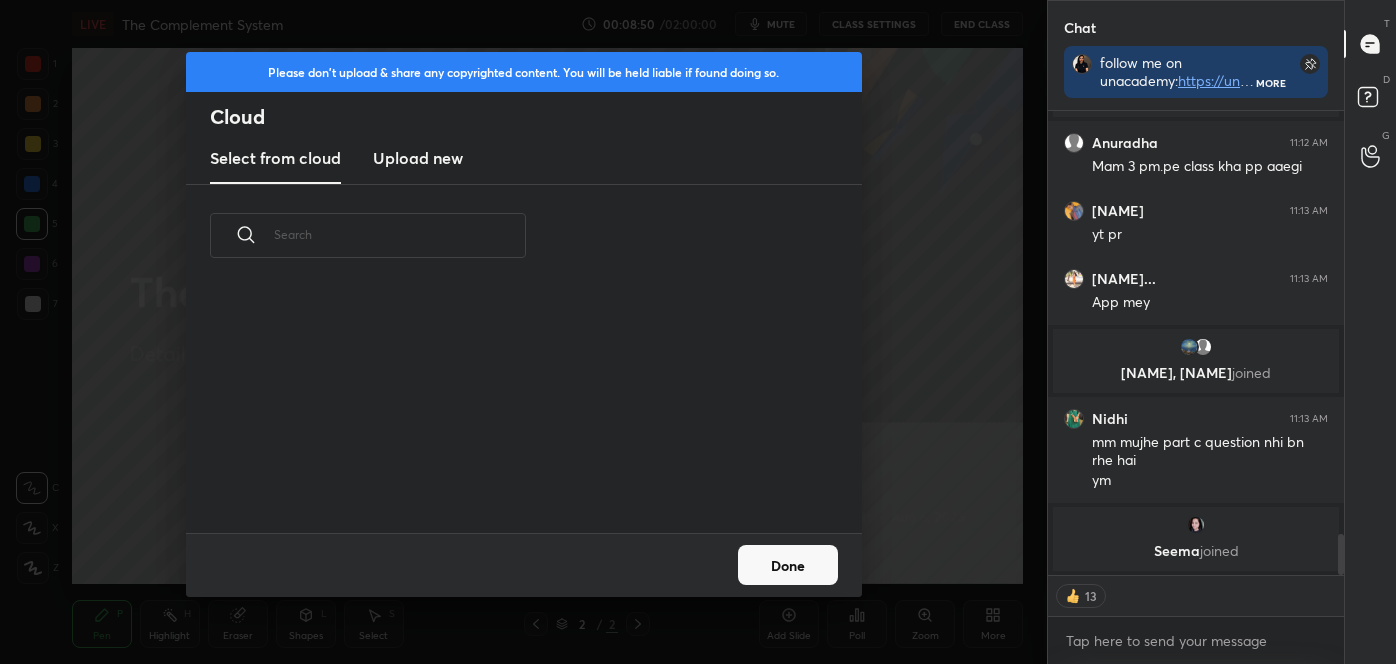 scroll, scrollTop: 7, scrollLeft: 10, axis: both 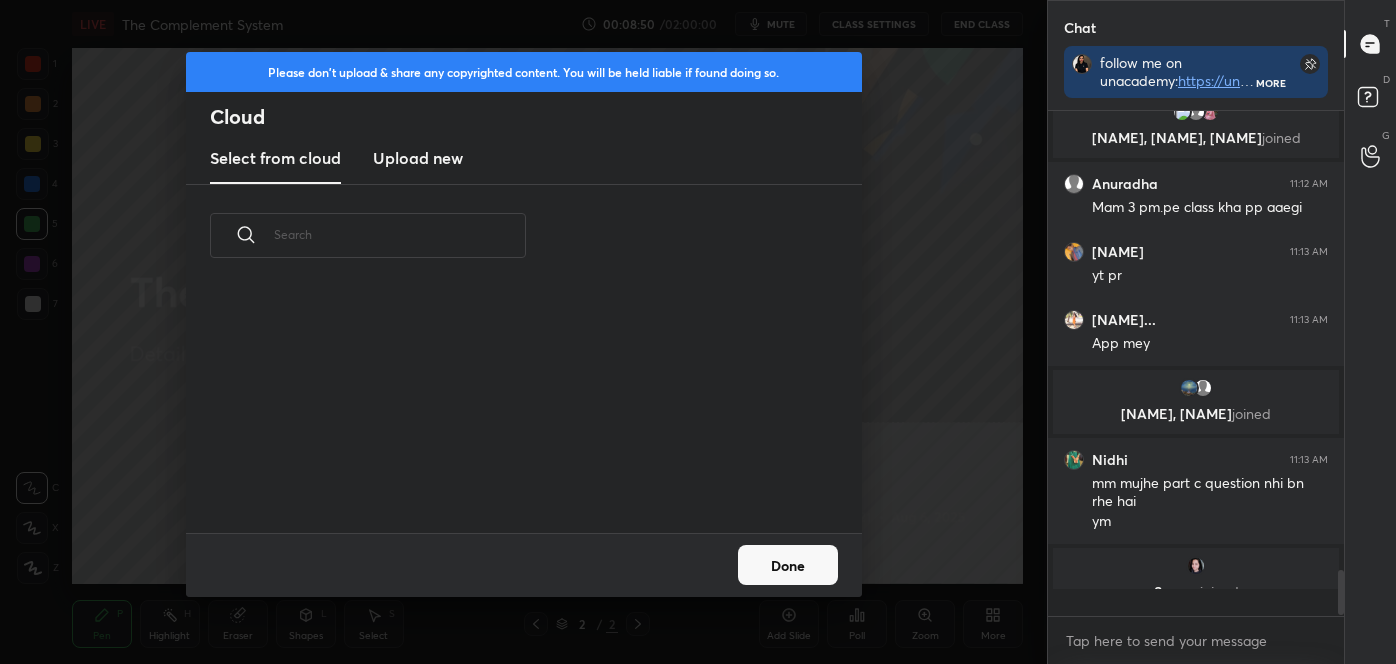 click on "Upload new" at bounding box center [418, 159] 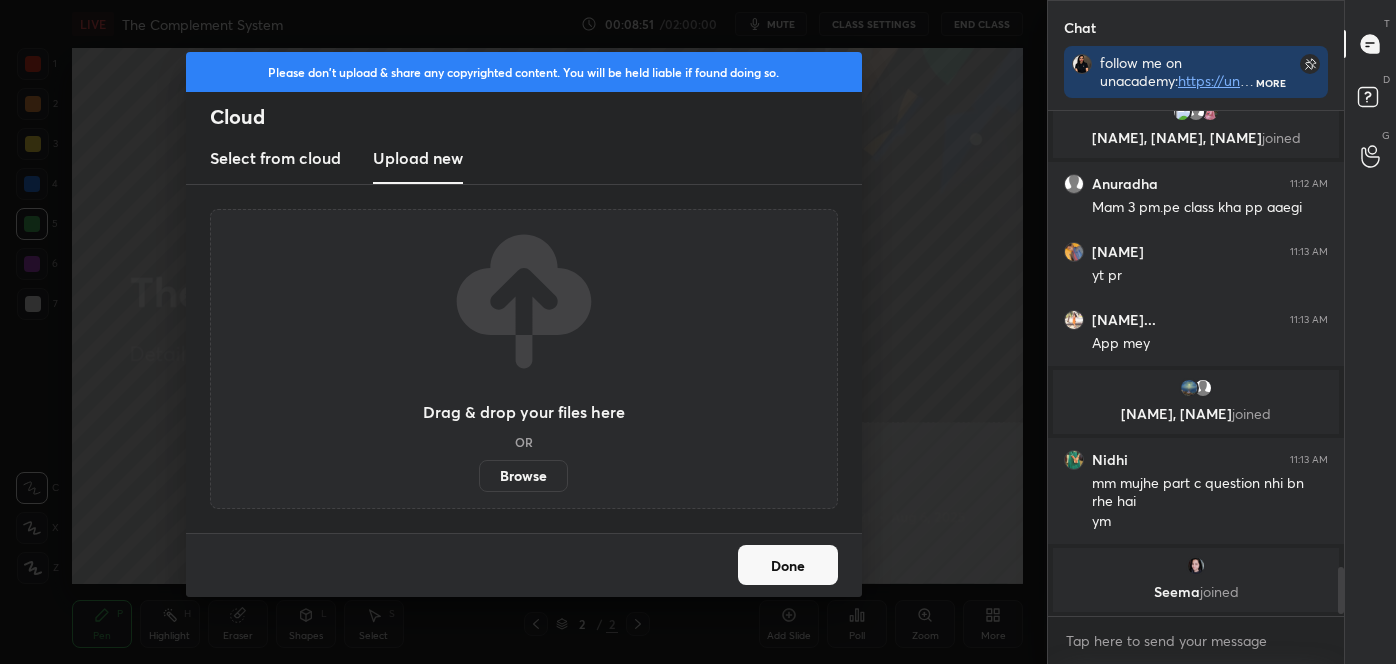 click on "Browse" at bounding box center (523, 476) 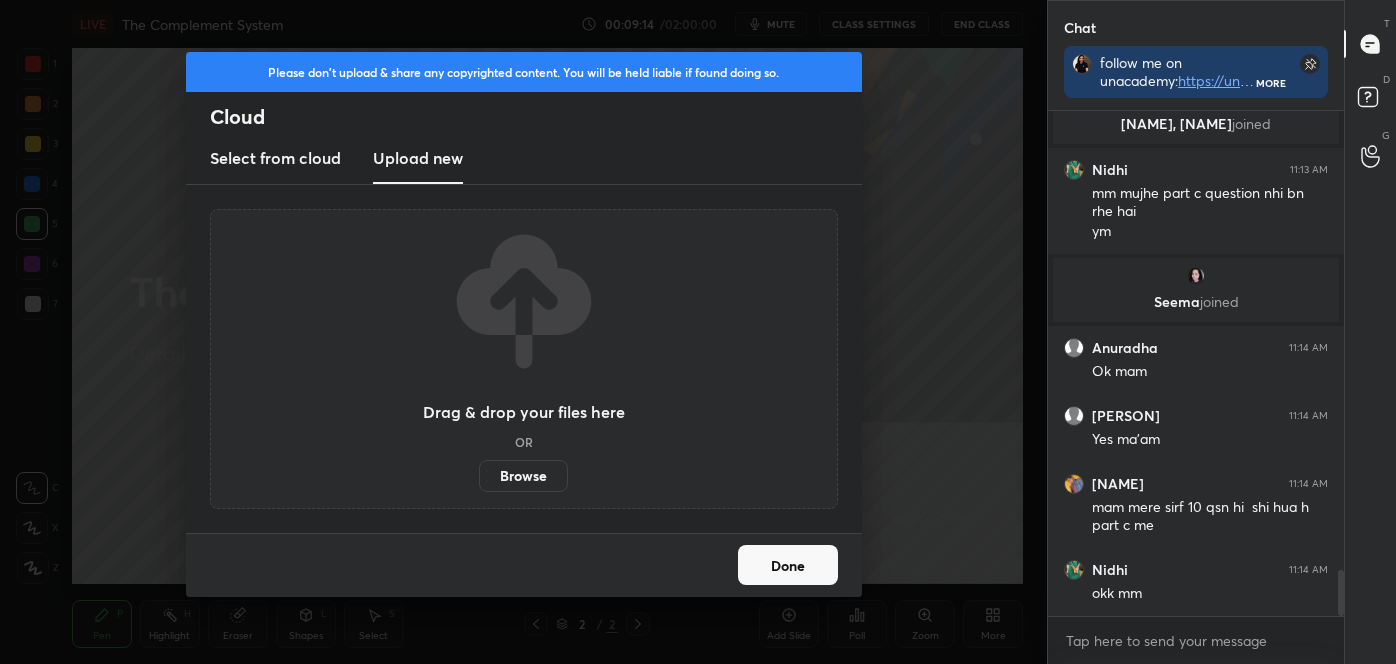 scroll, scrollTop: 5088, scrollLeft: 0, axis: vertical 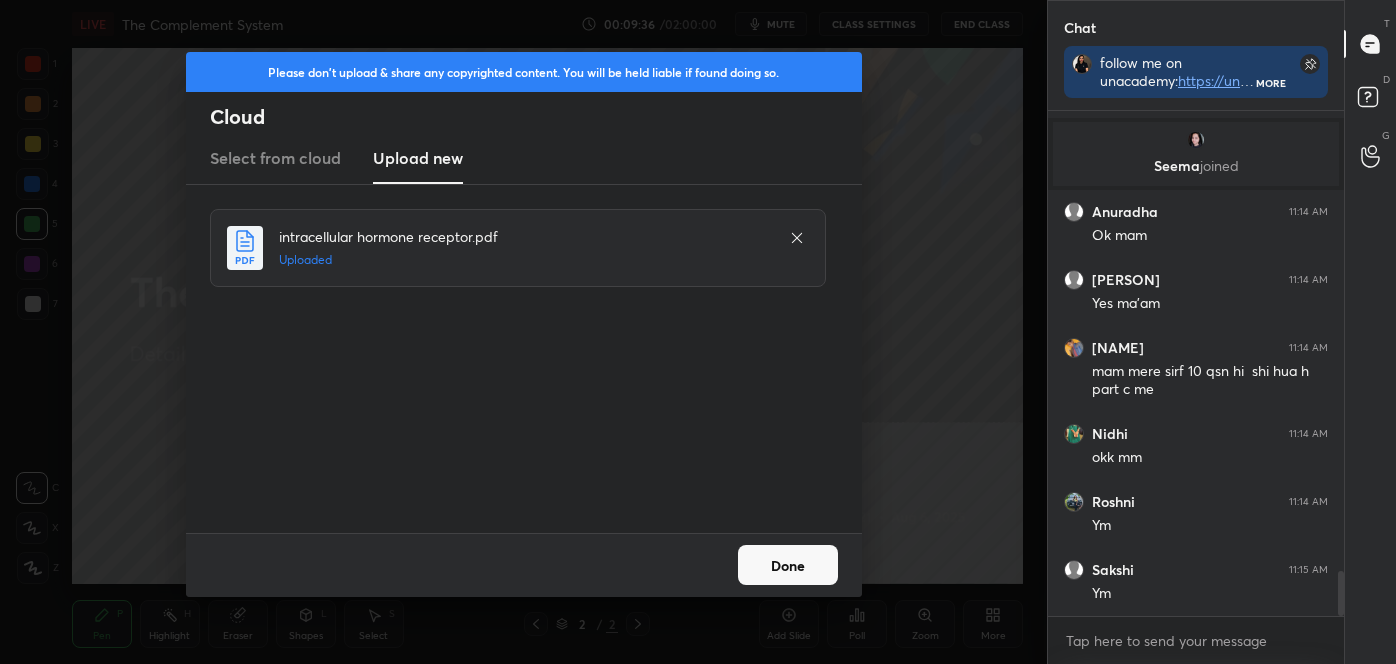click on "Done" at bounding box center [788, 565] 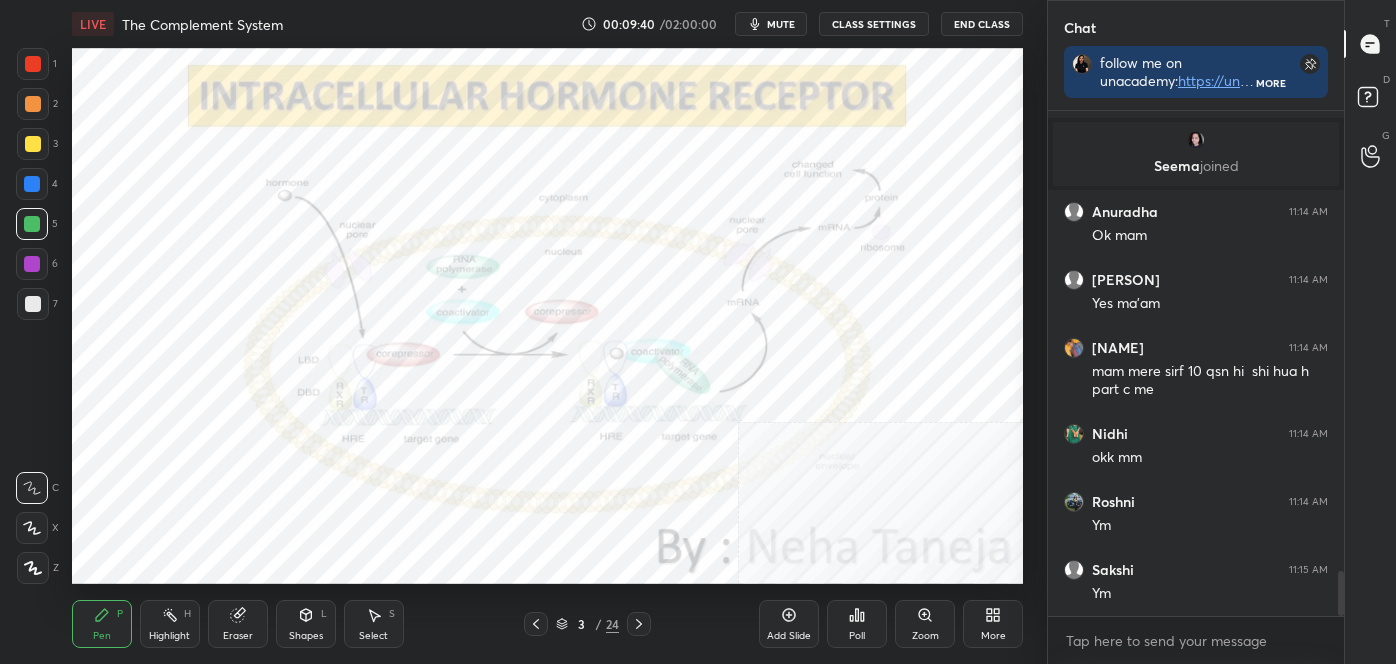 click 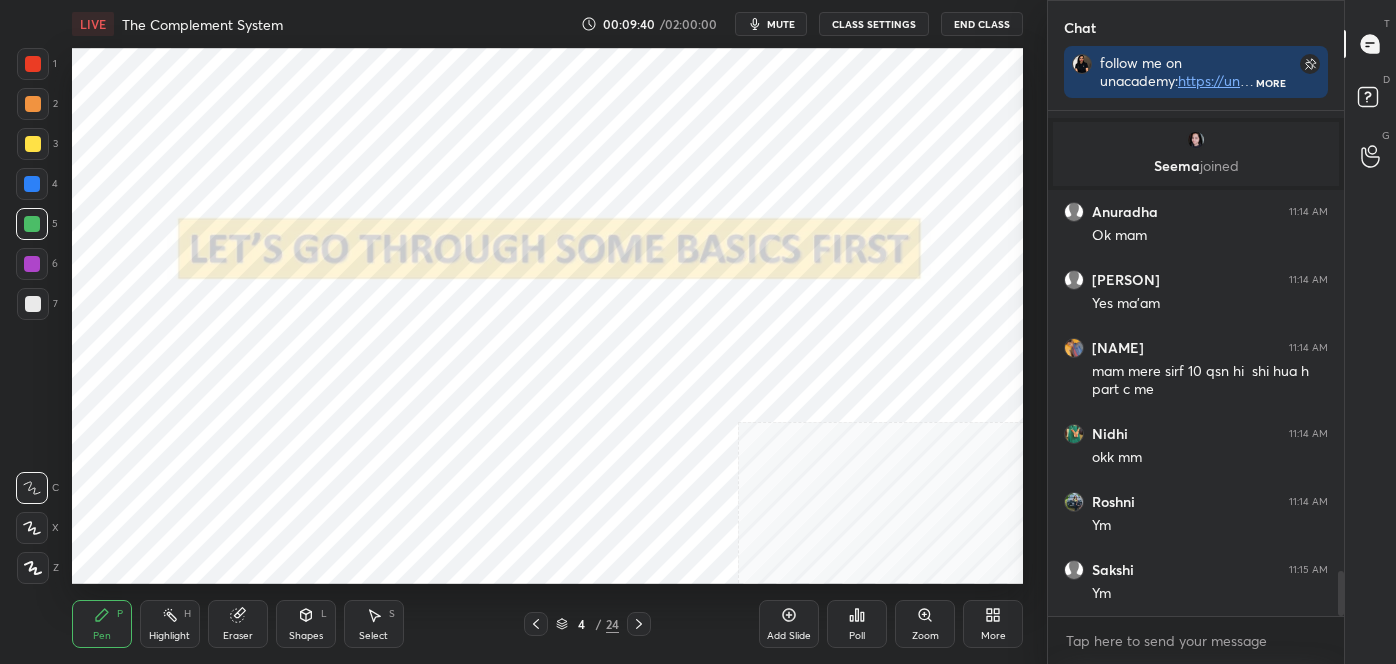 click 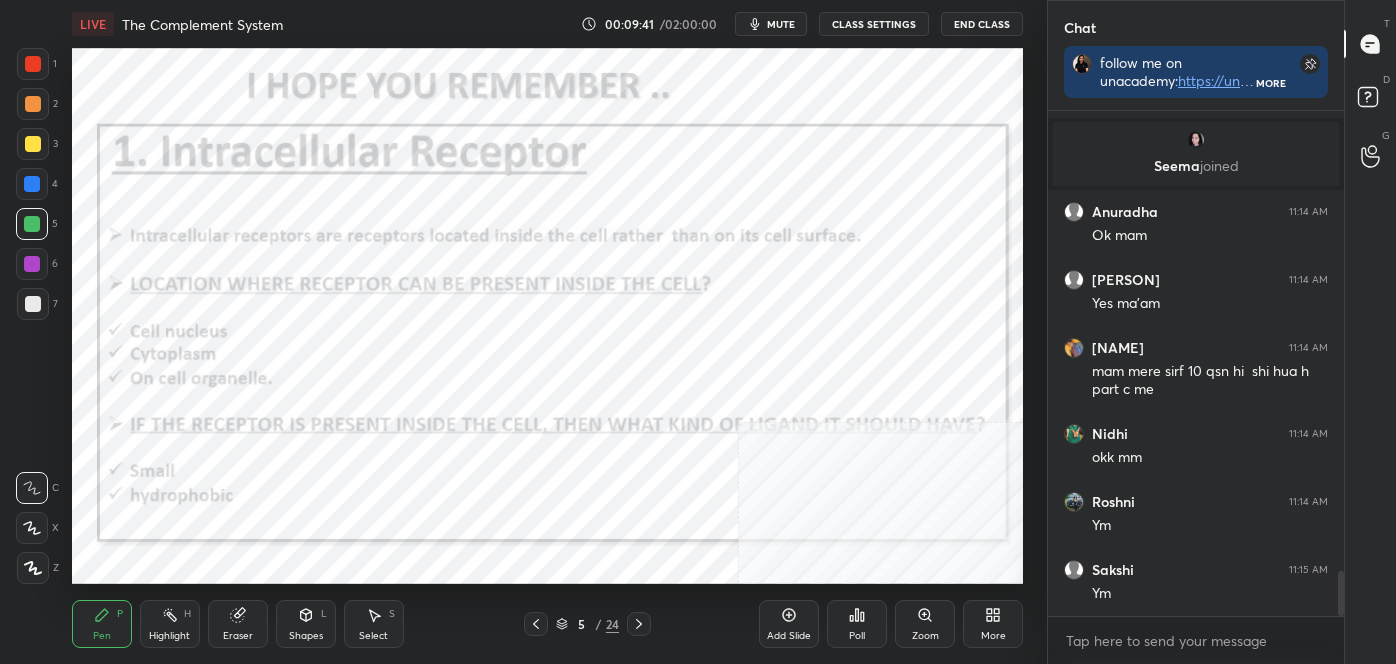 click 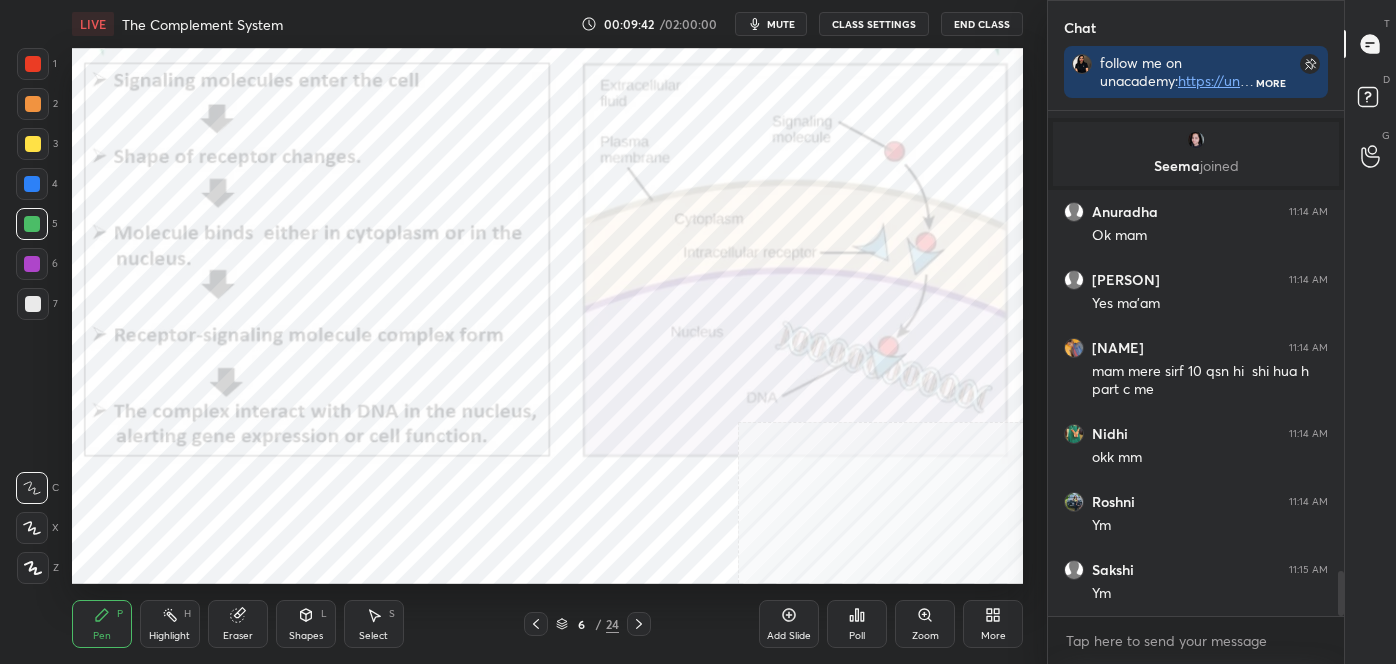 click 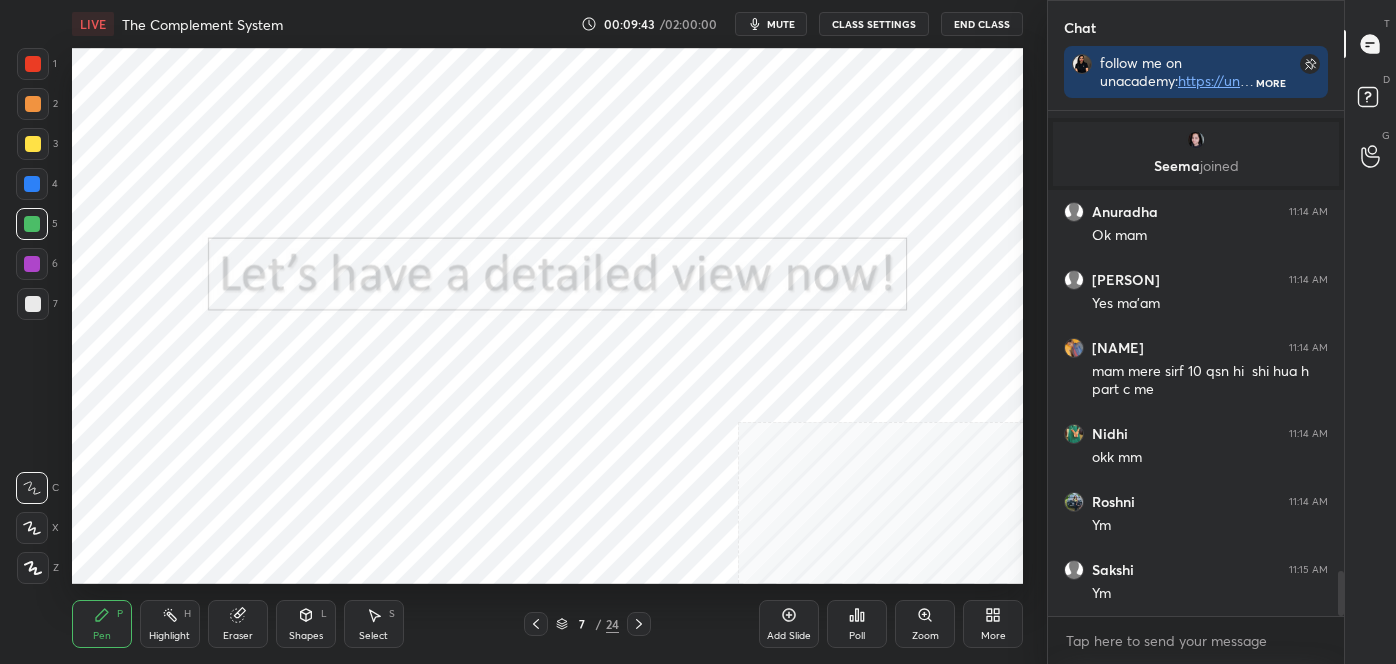 click 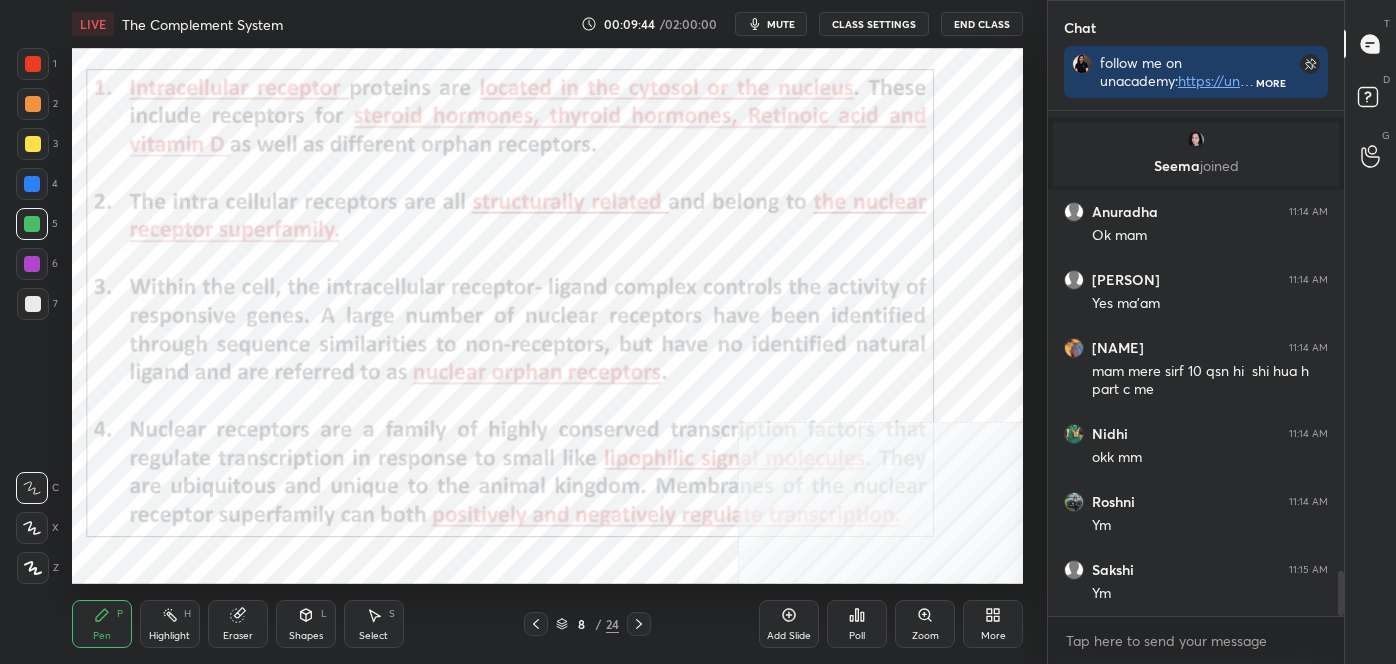 click 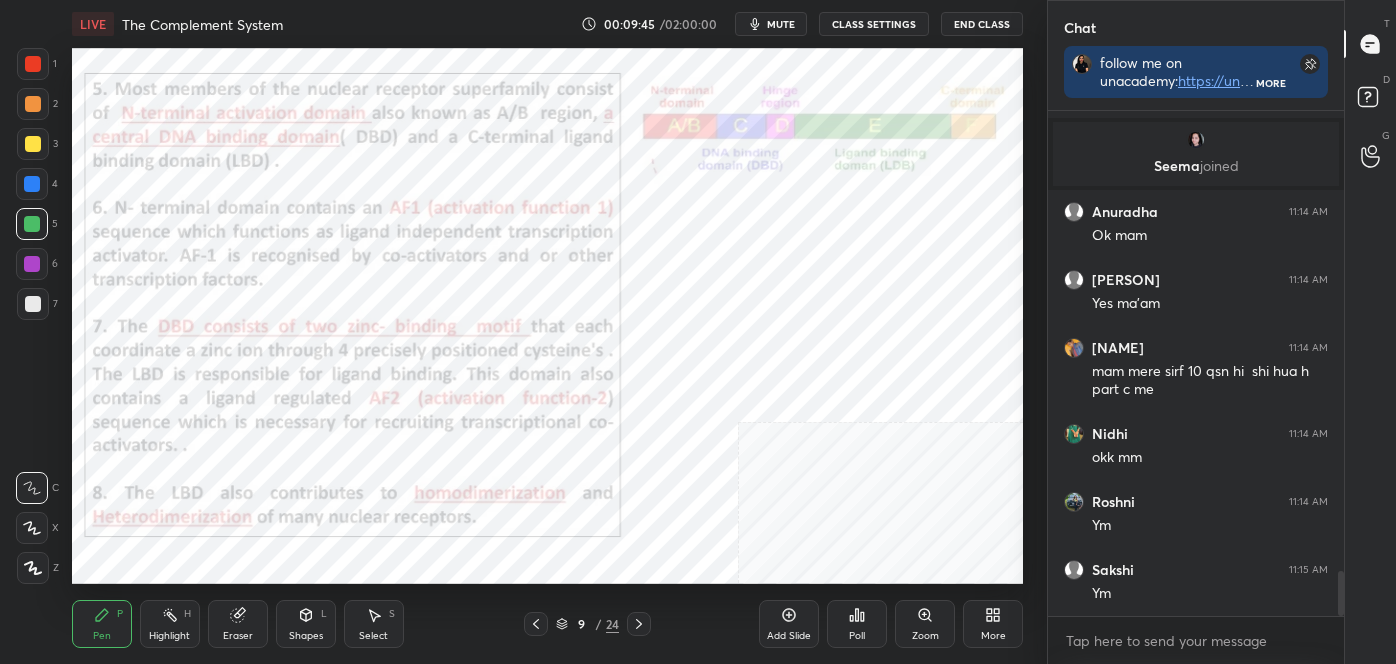 click 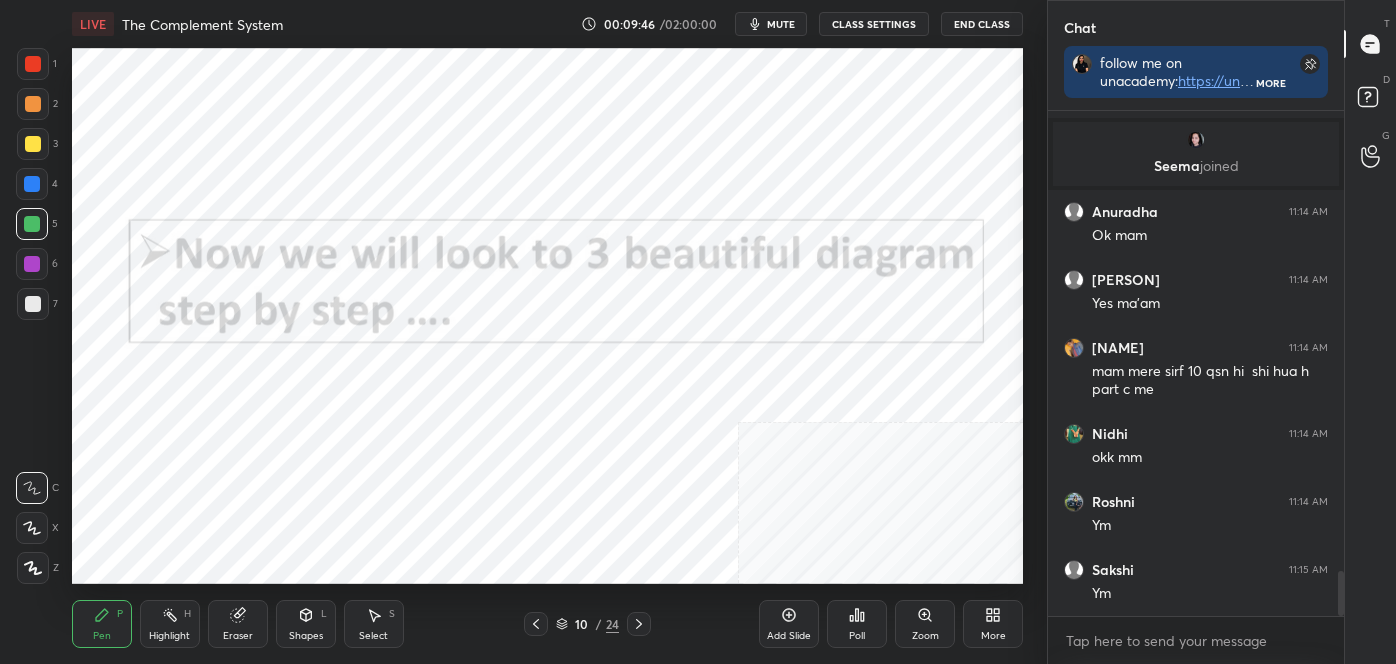 click 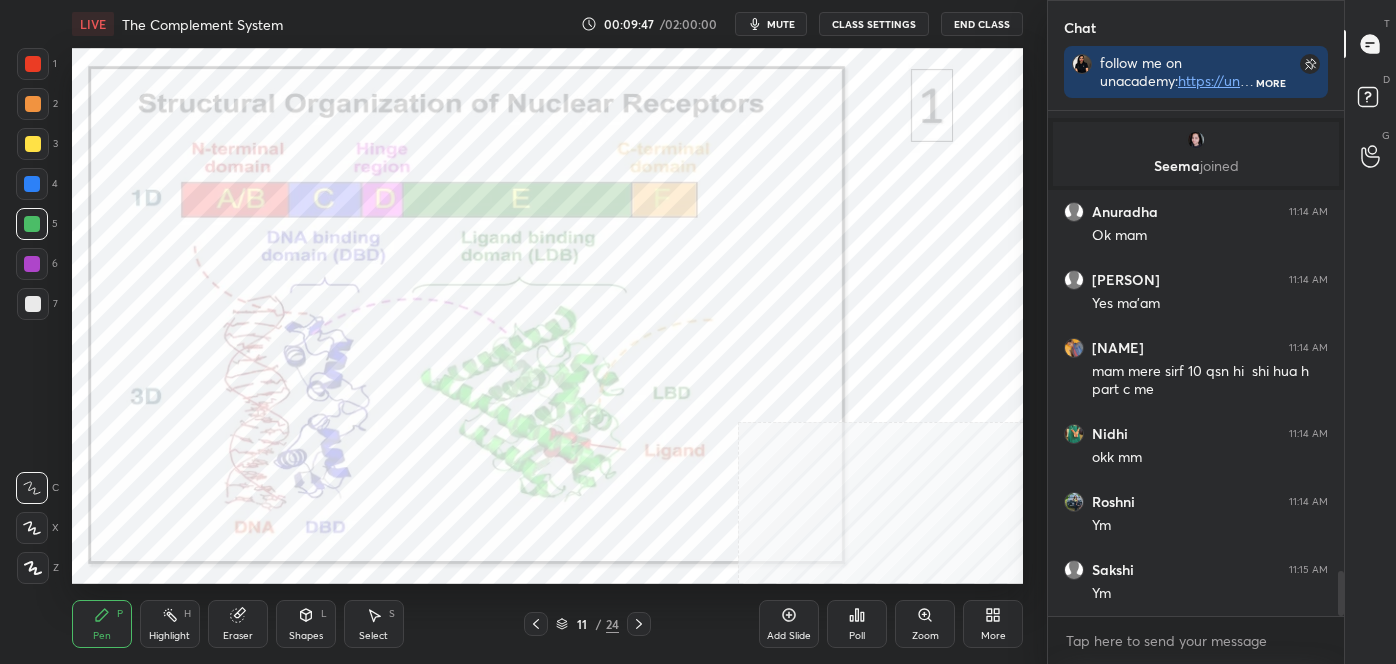 click 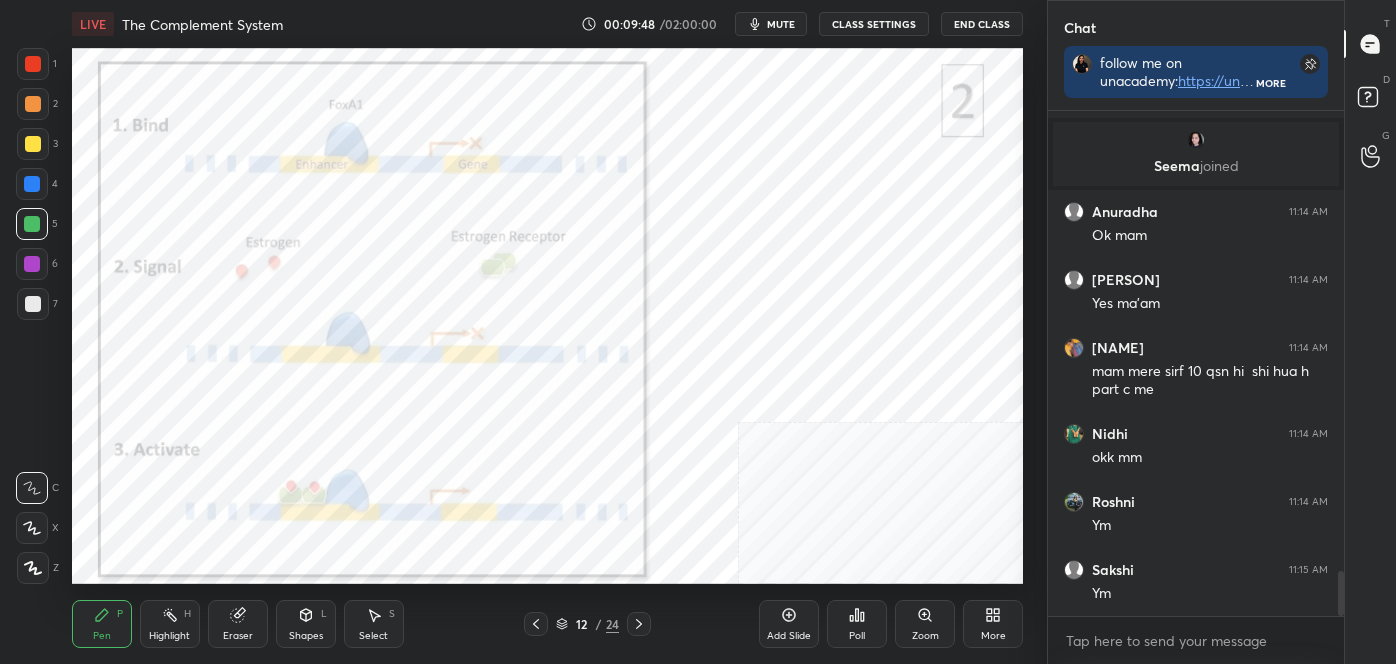 click 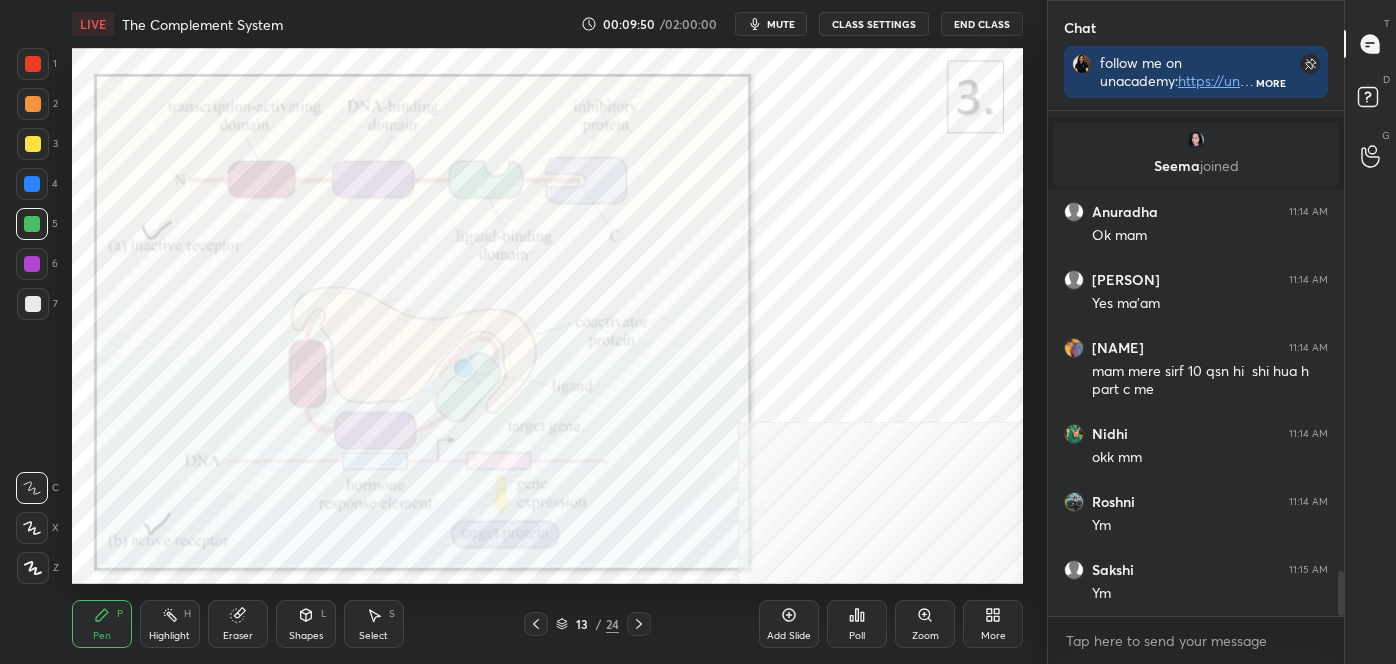 click 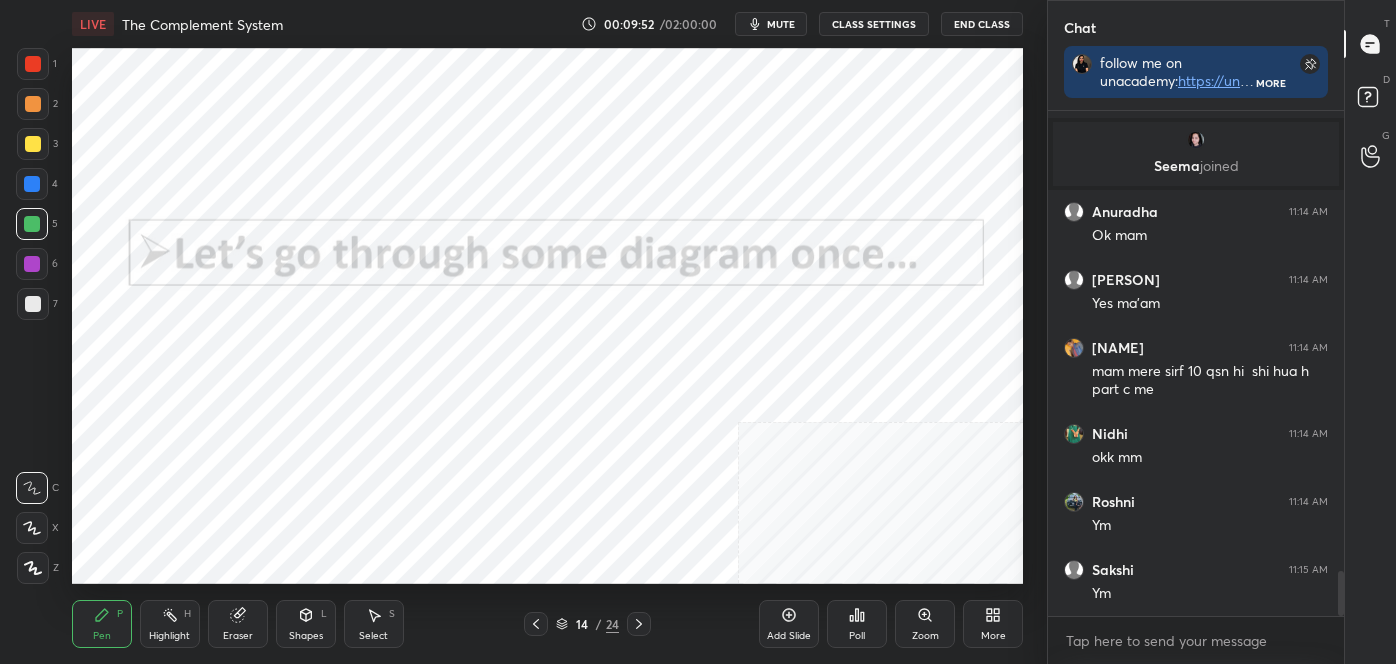 click 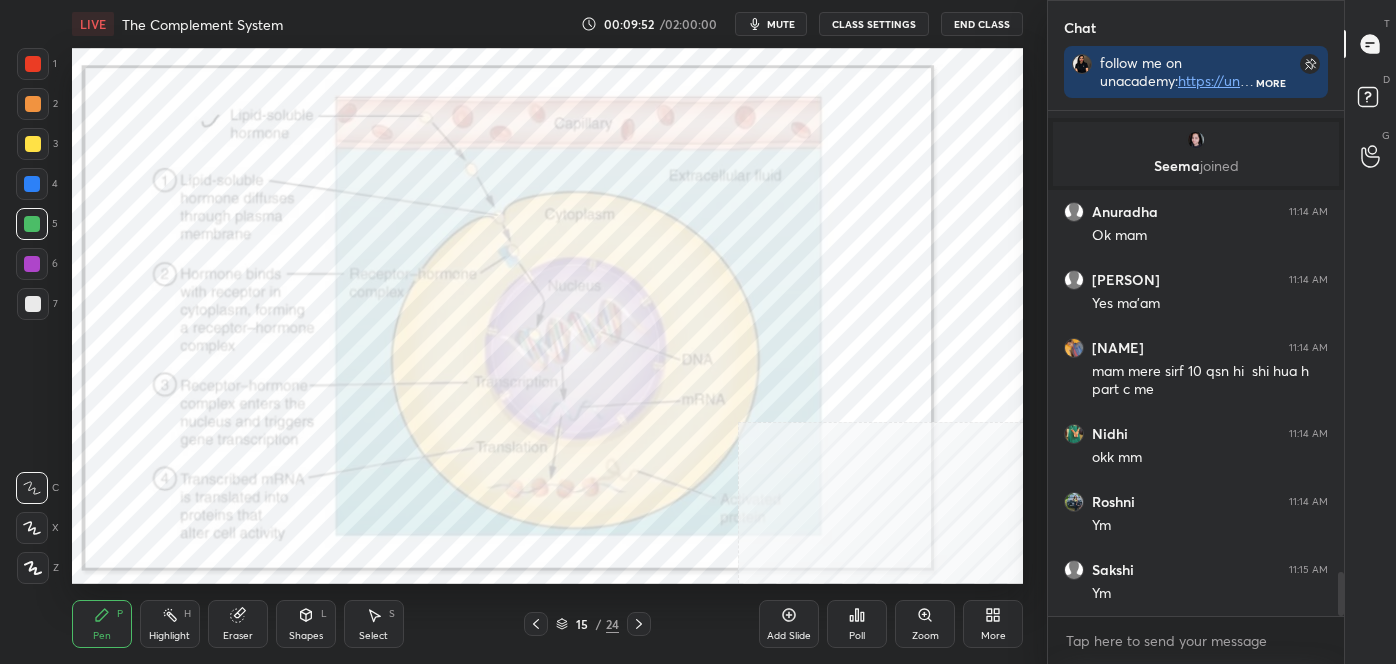 scroll, scrollTop: 5229, scrollLeft: 0, axis: vertical 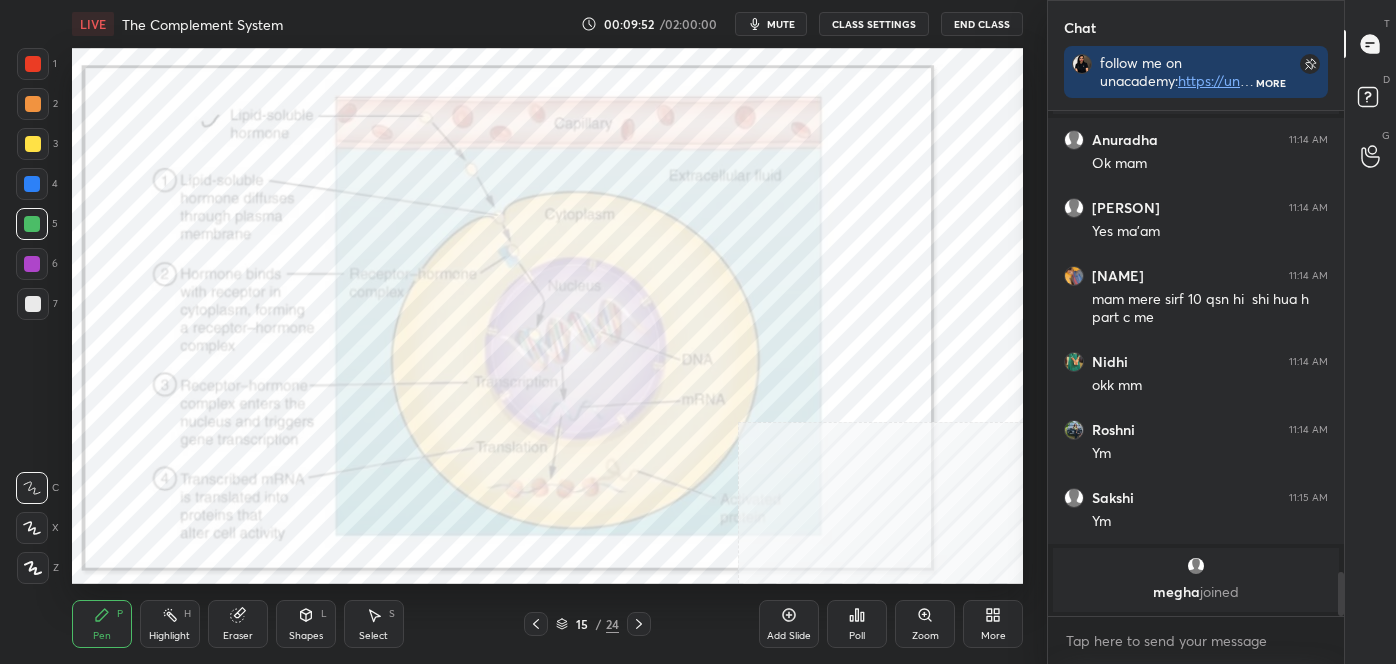 click 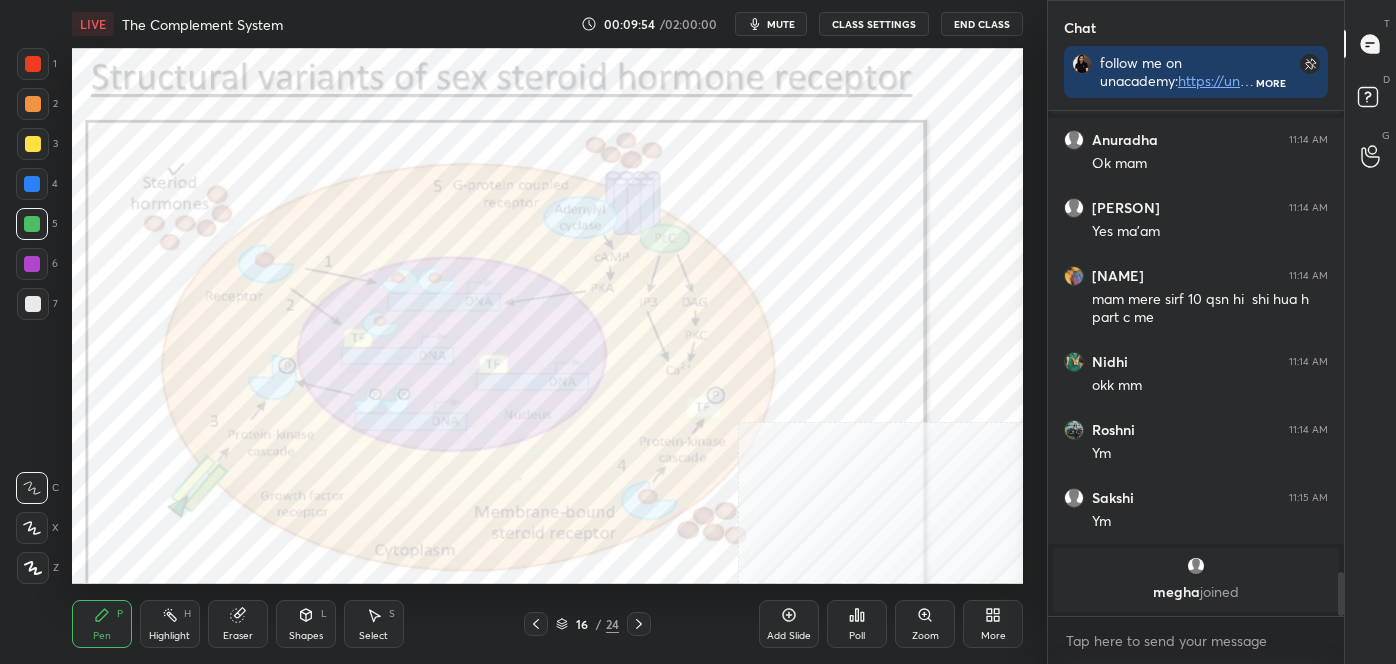 click 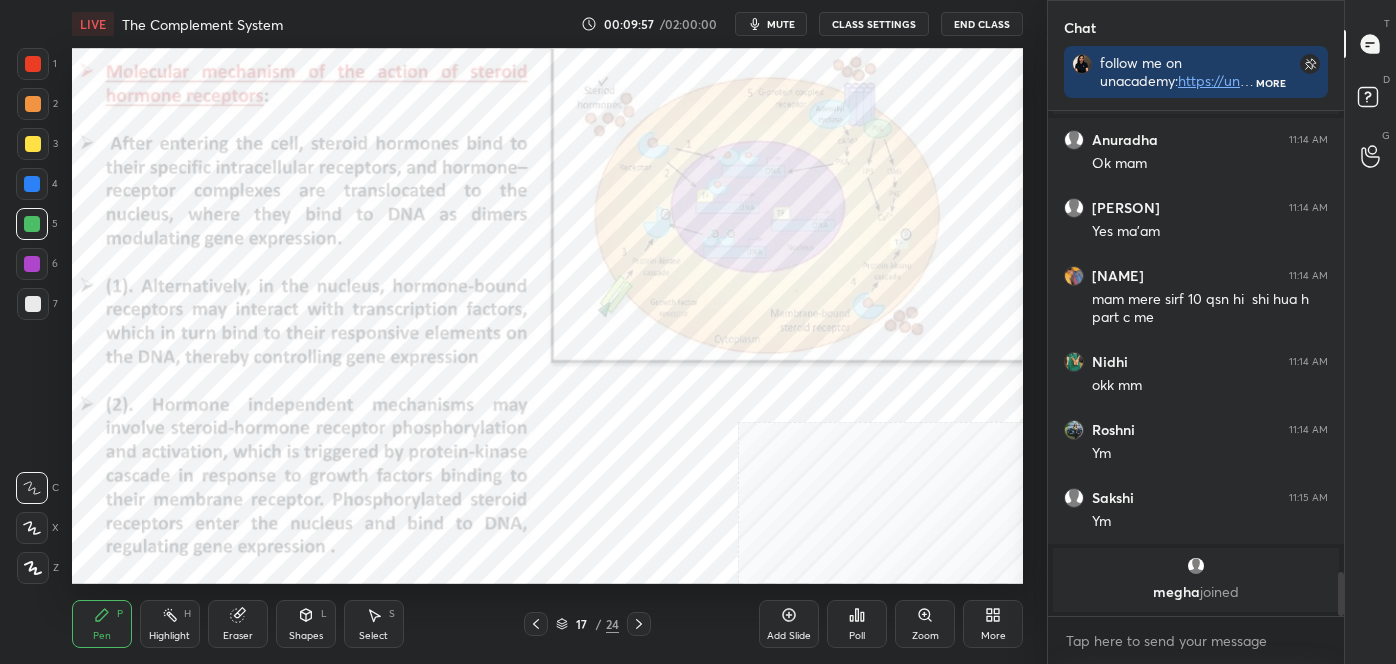 click 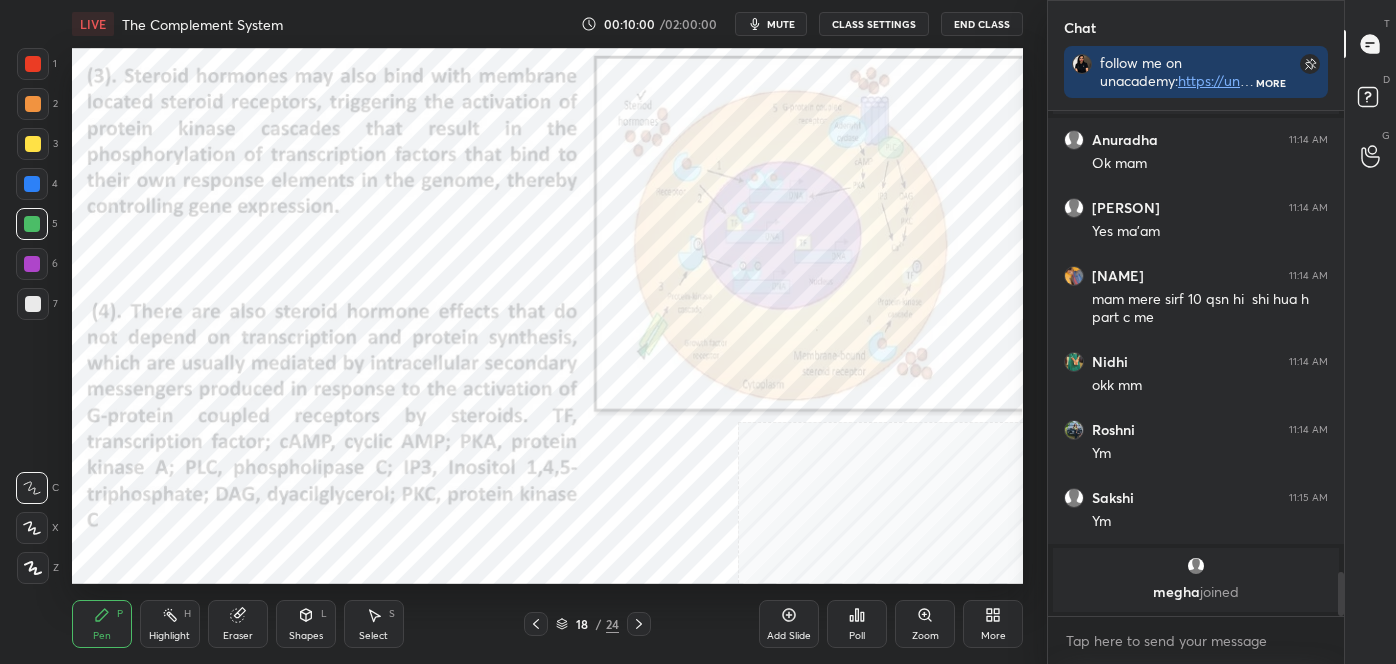 click 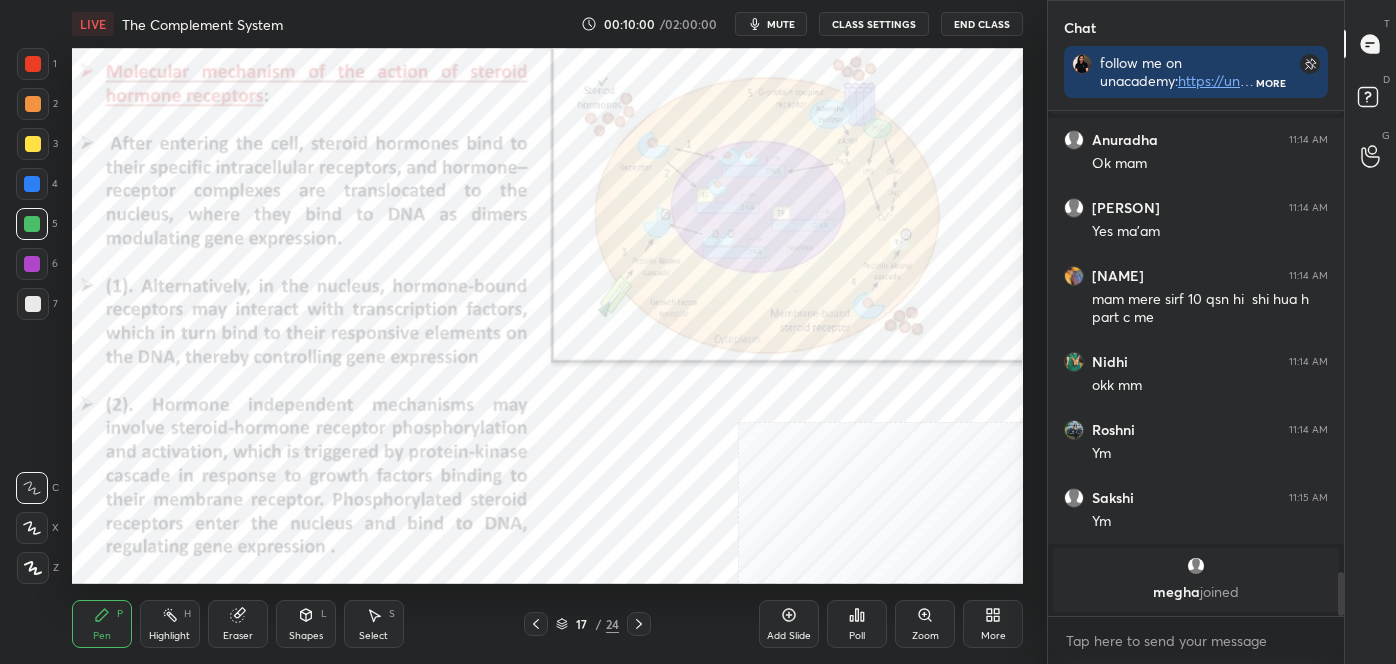 click at bounding box center [536, 624] 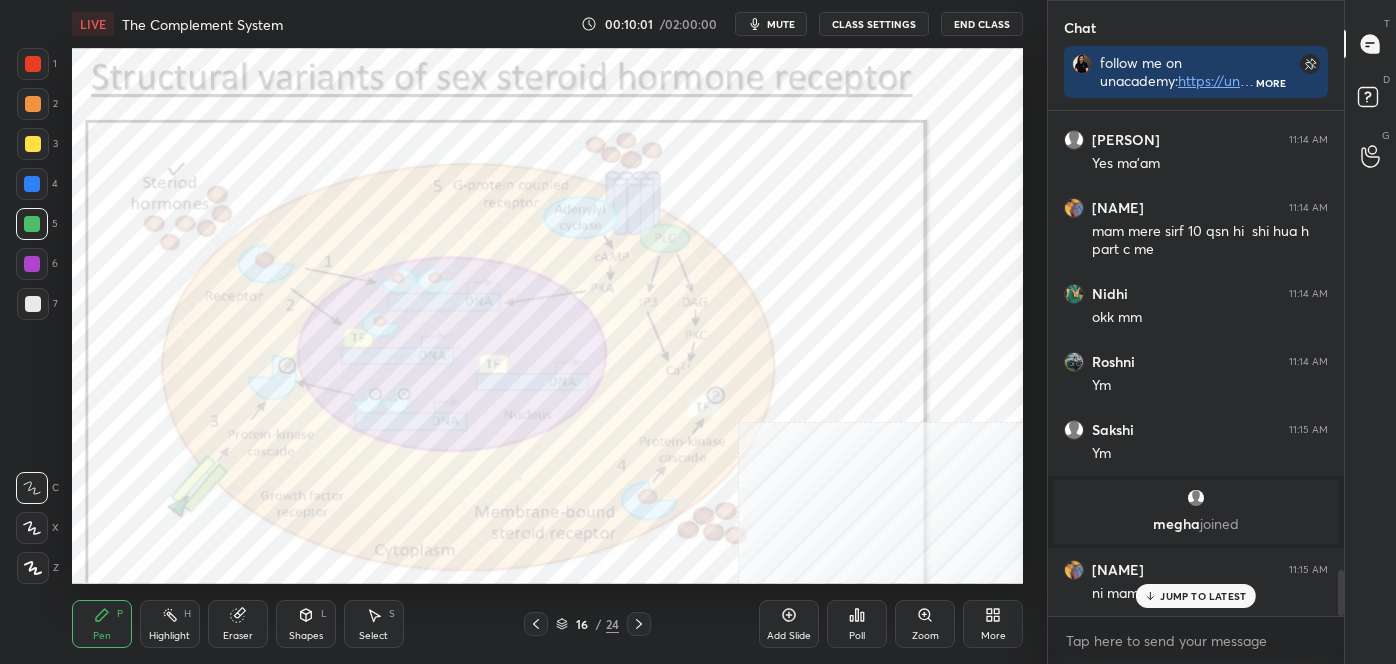 scroll, scrollTop: 5032, scrollLeft: 0, axis: vertical 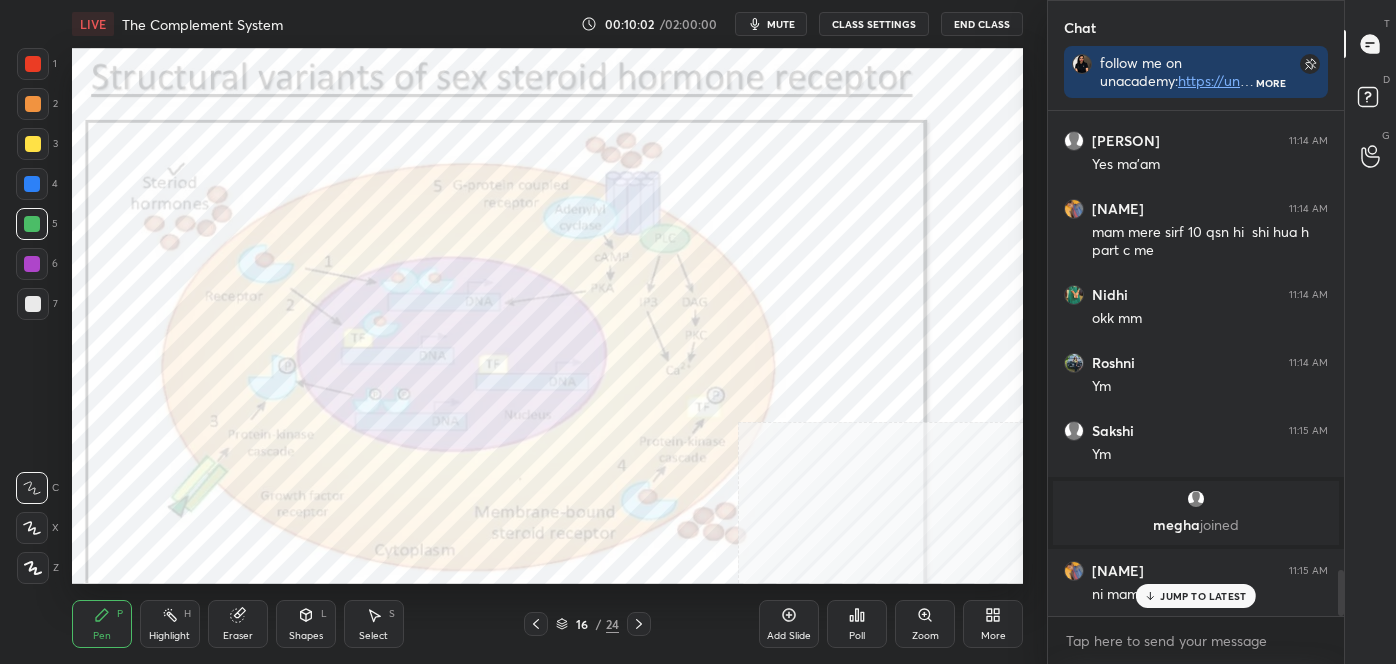 click 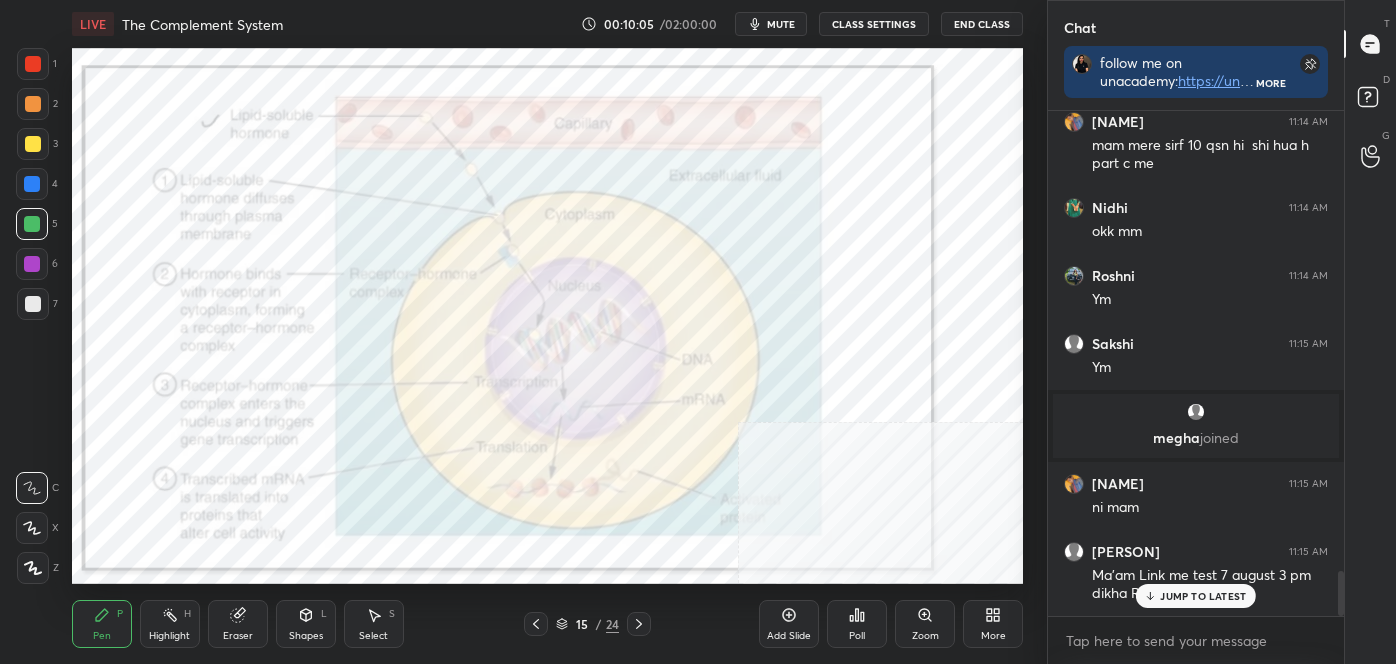 scroll, scrollTop: 5186, scrollLeft: 0, axis: vertical 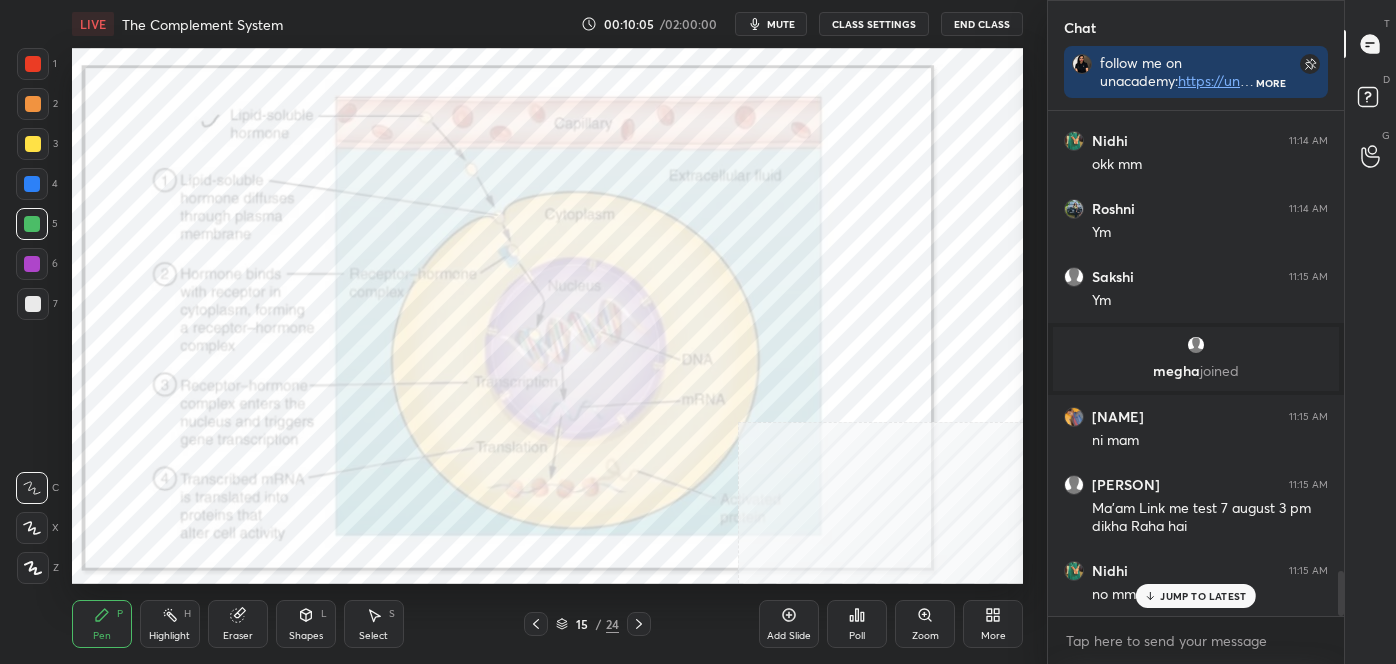 click 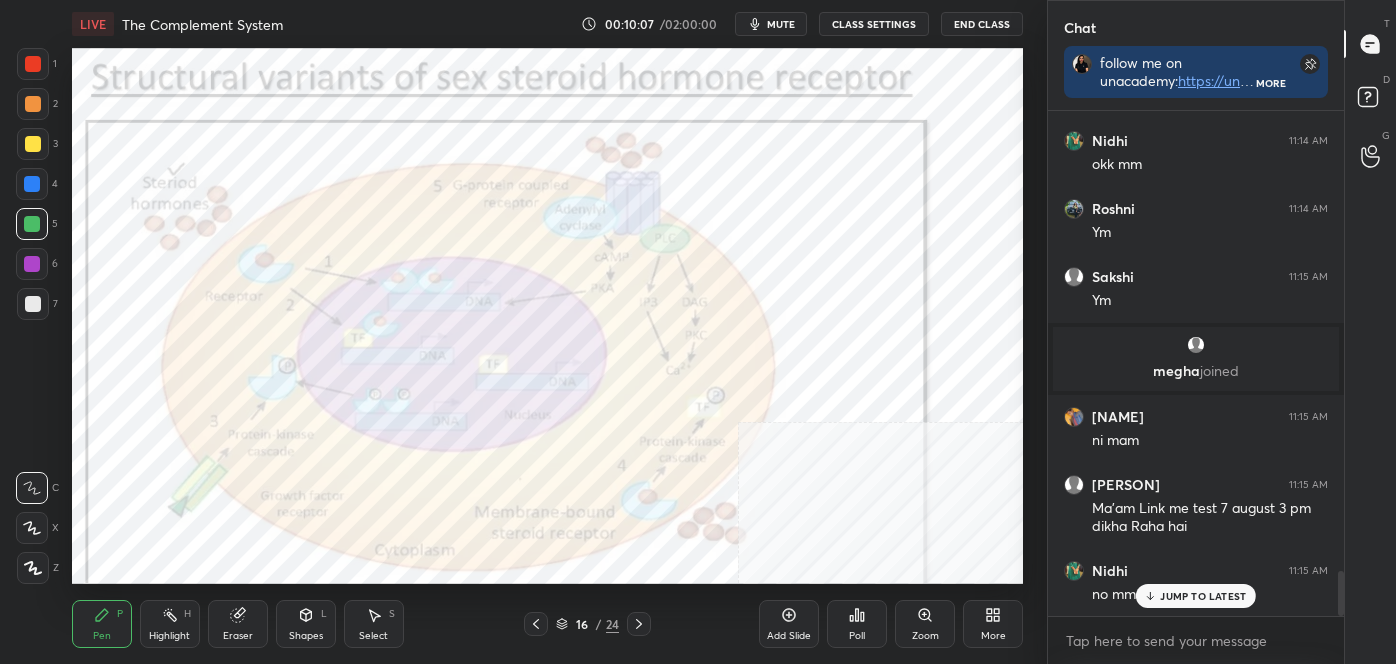 click on "Highlight H" at bounding box center [170, 624] 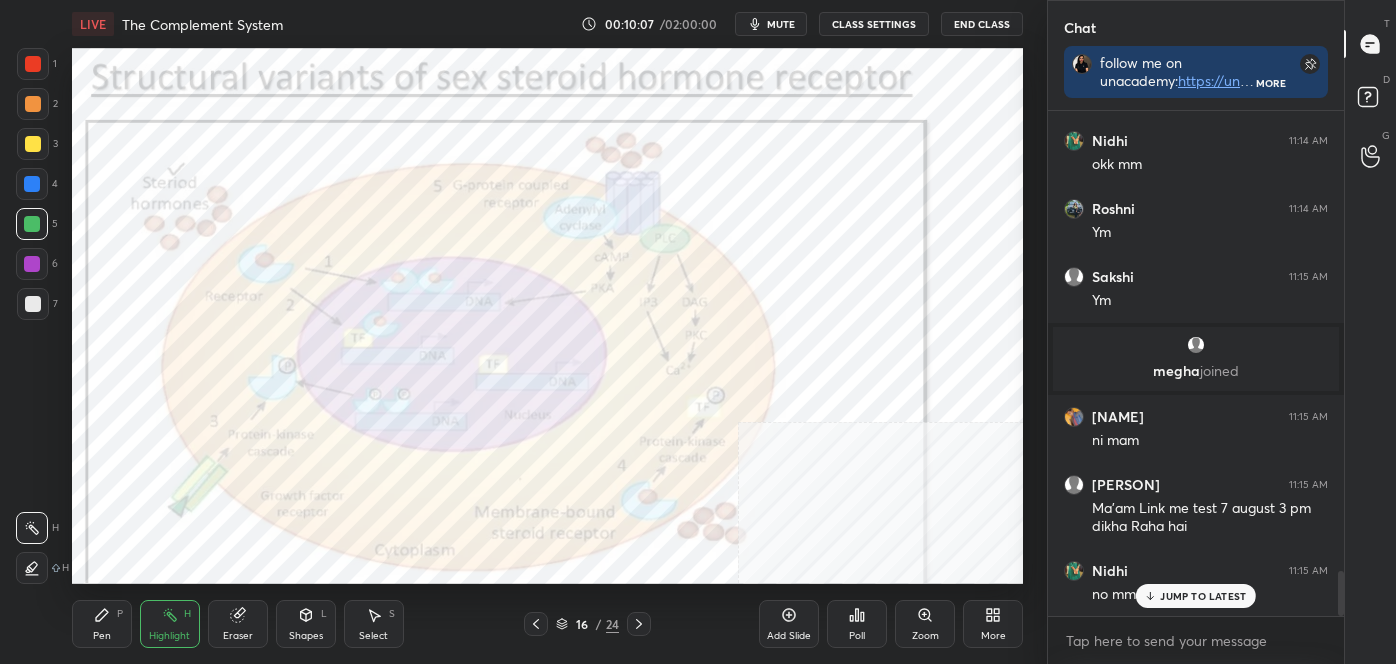 drag, startPoint x: 168, startPoint y: 651, endPoint x: 154, endPoint y: 602, distance: 50.96077 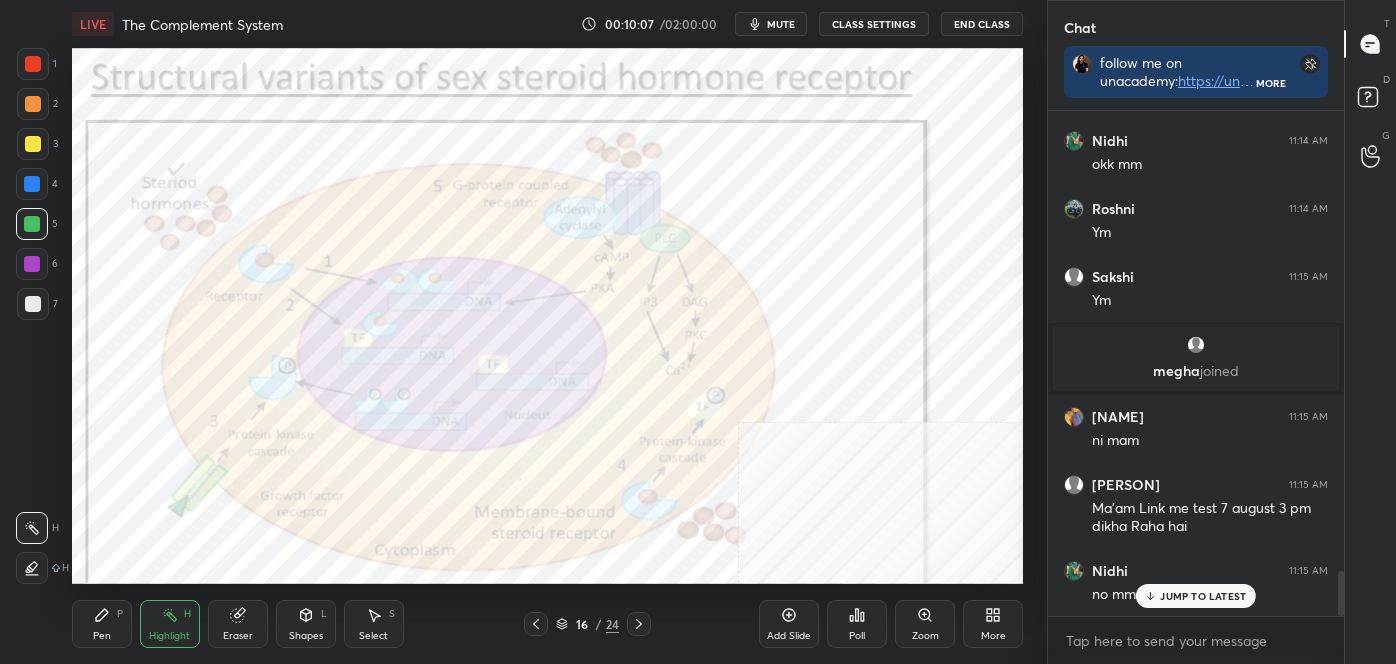 click on "Pen P Highlight H Eraser Shapes L Select S 16 / 24 Add Slide Poll Zoom More" at bounding box center (547, 624) 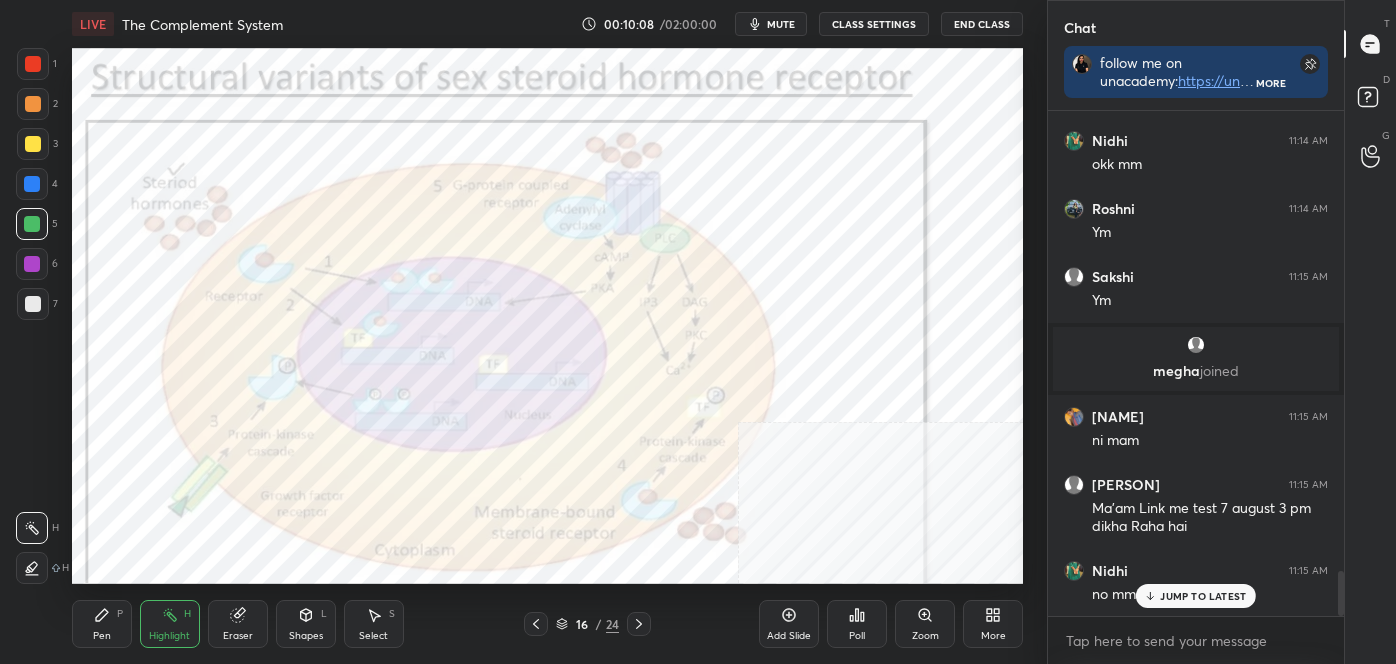 click 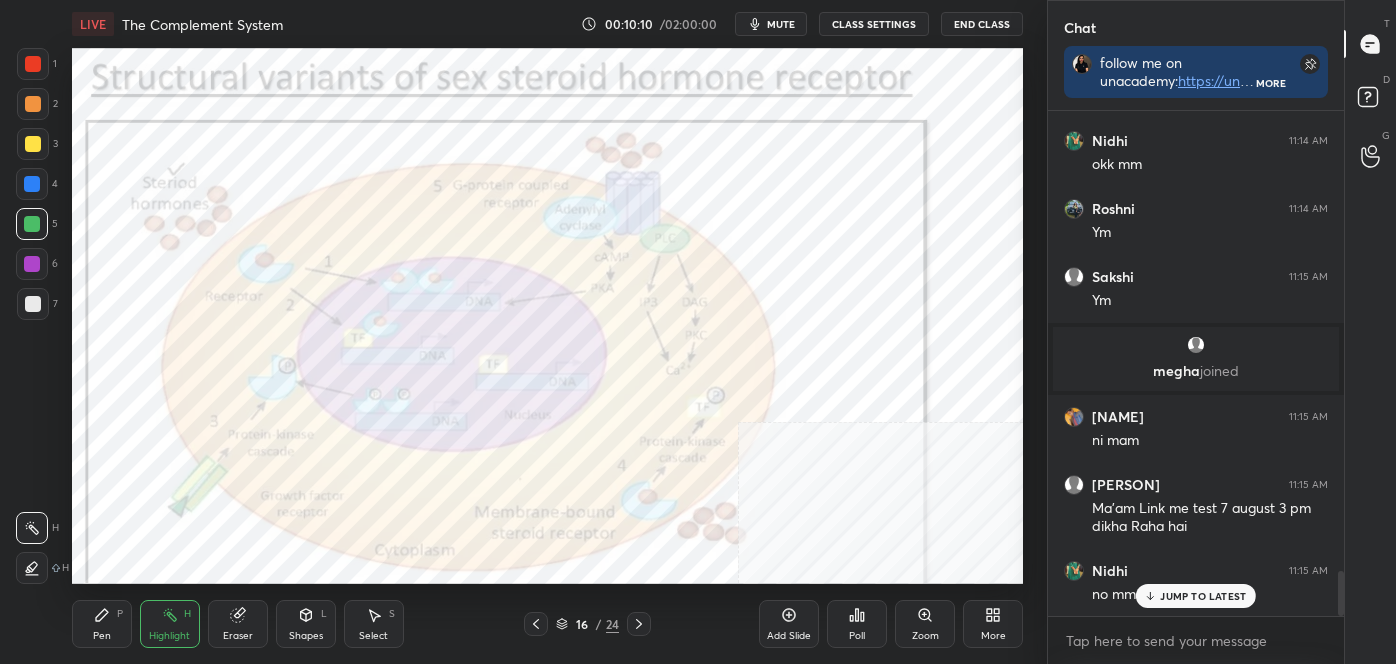 click at bounding box center (33, 104) 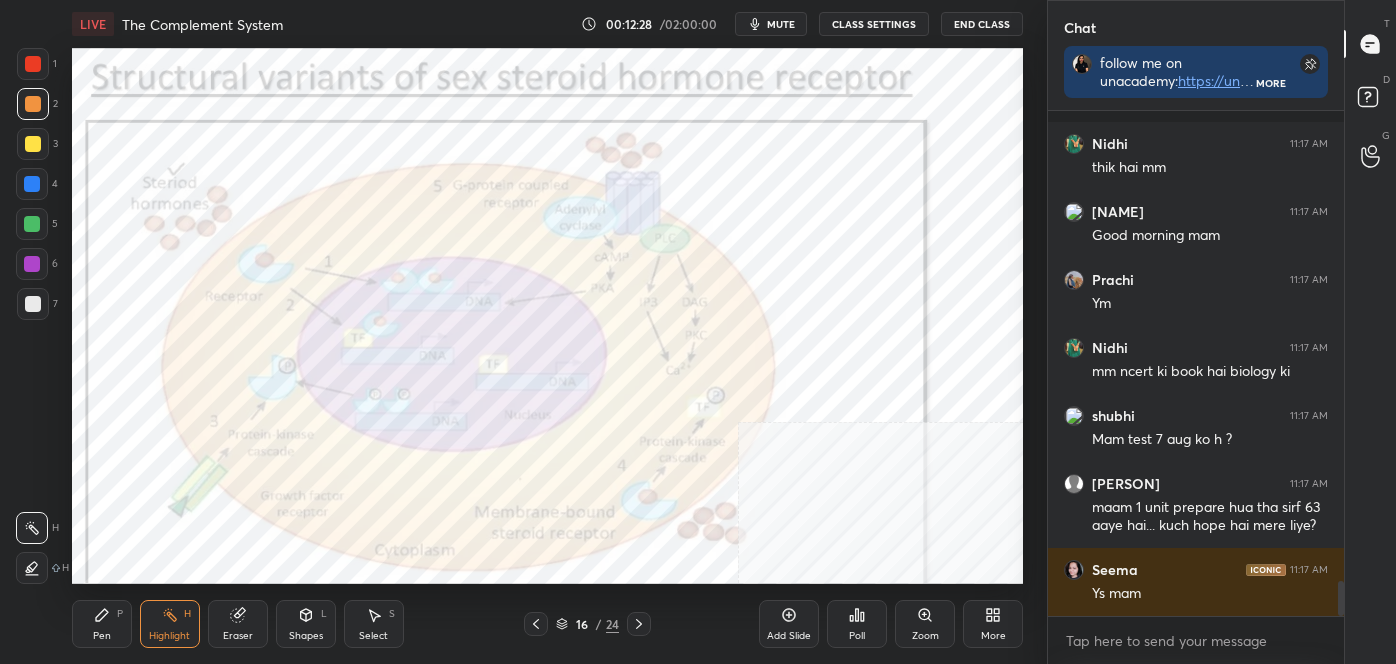 scroll, scrollTop: 6837, scrollLeft: 0, axis: vertical 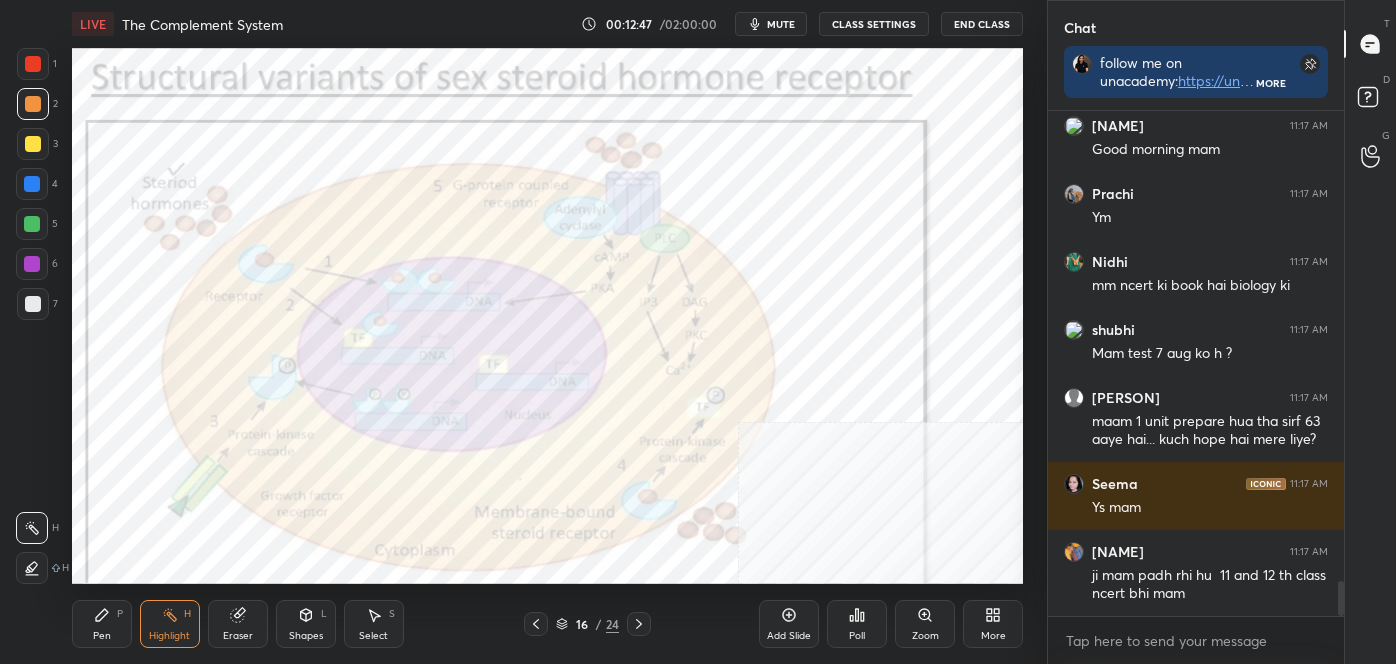 click at bounding box center (536, 624) 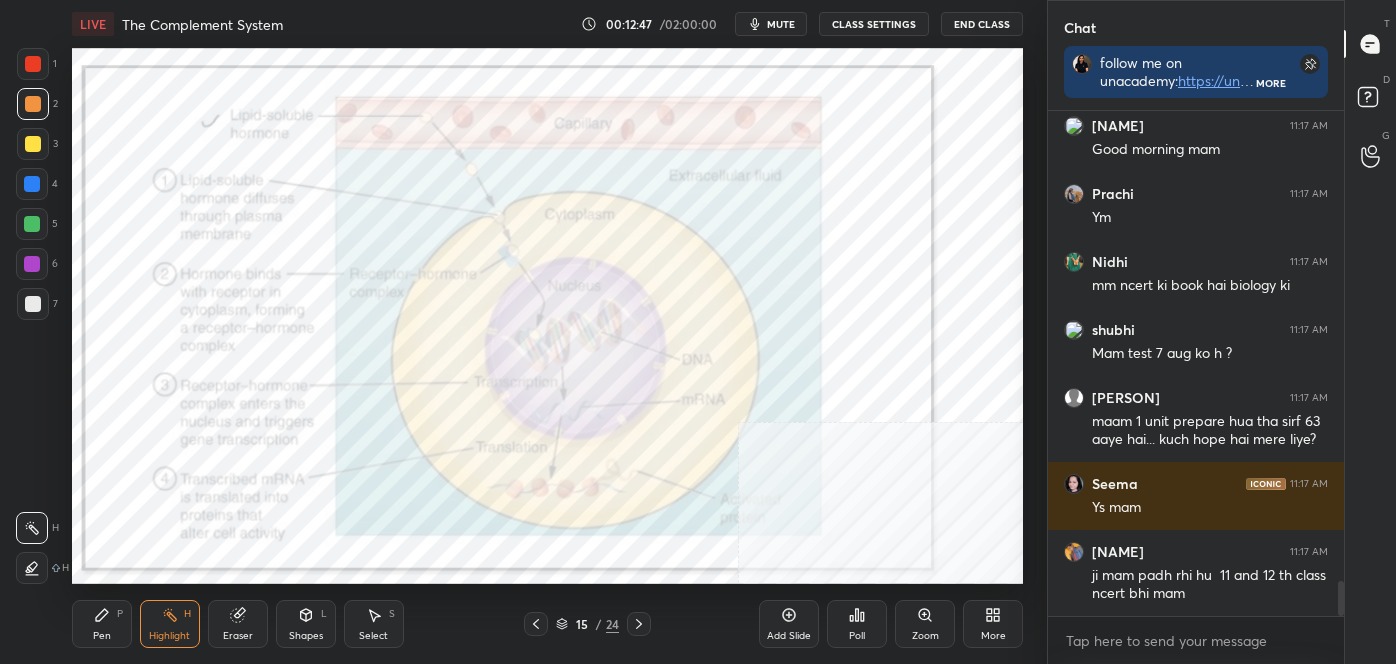 scroll, scrollTop: 6904, scrollLeft: 0, axis: vertical 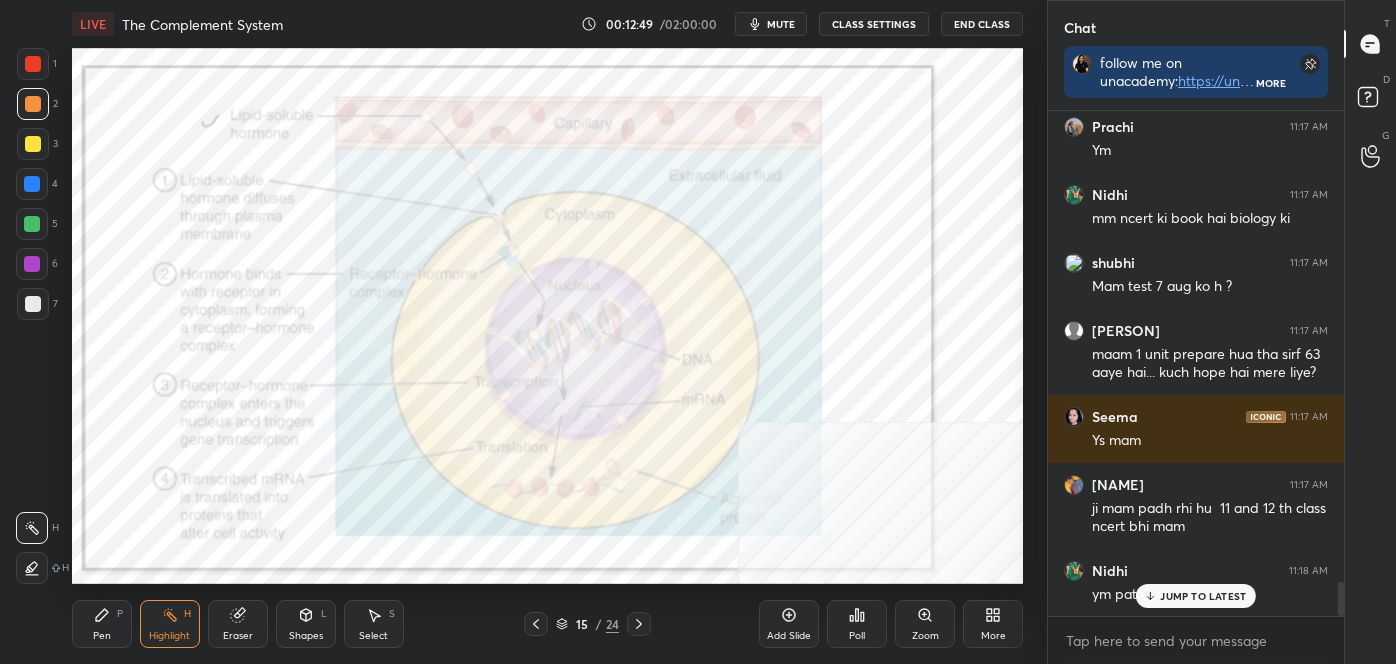 click 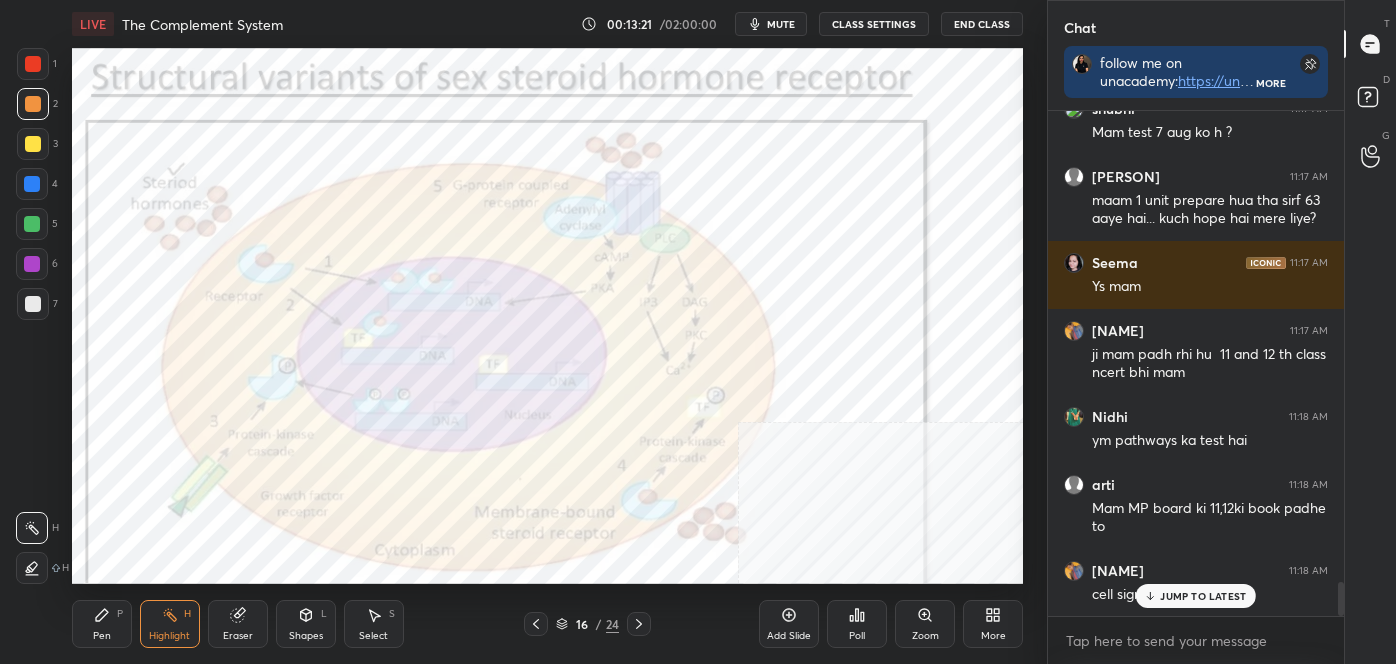 scroll, scrollTop: 7130, scrollLeft: 0, axis: vertical 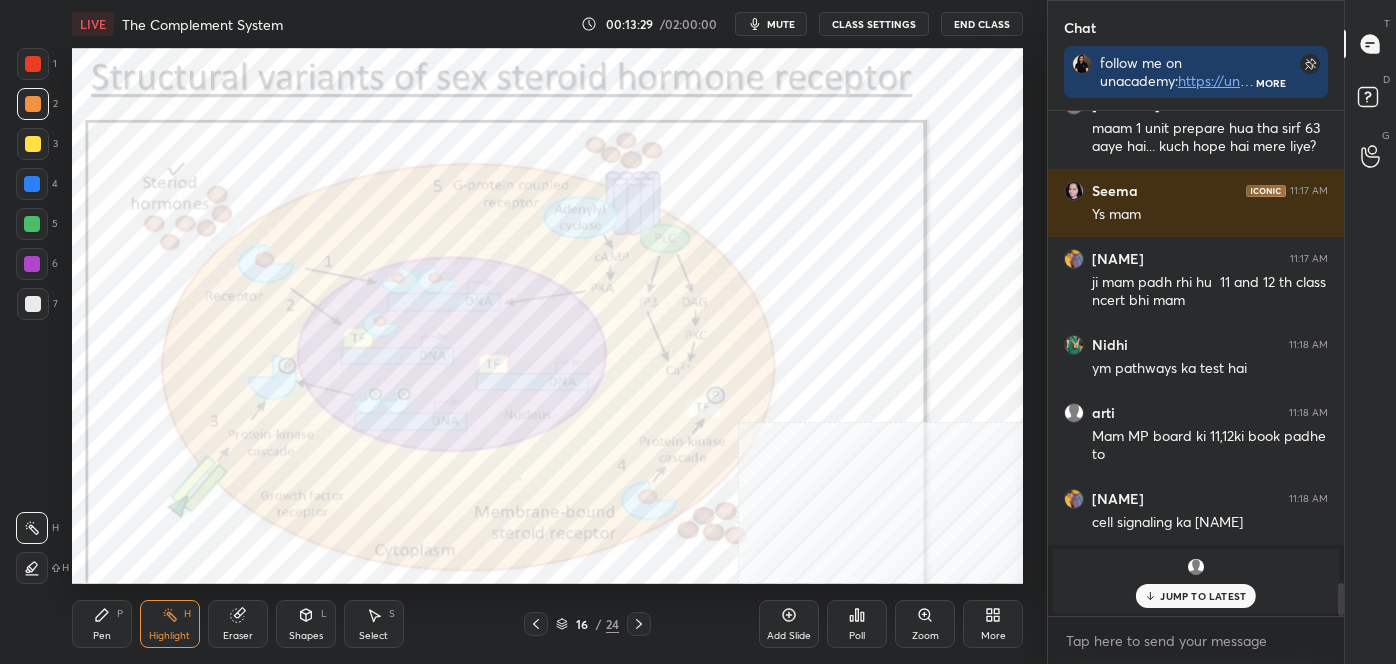 click at bounding box center (33, 64) 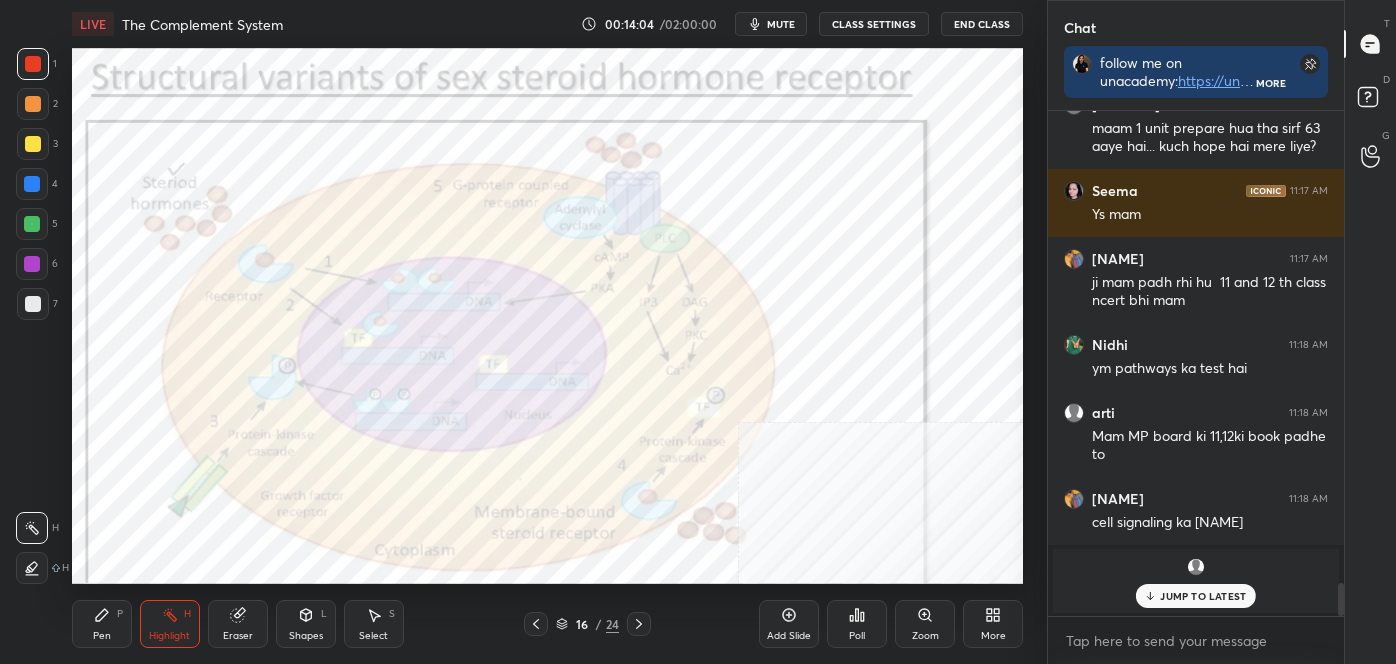 click 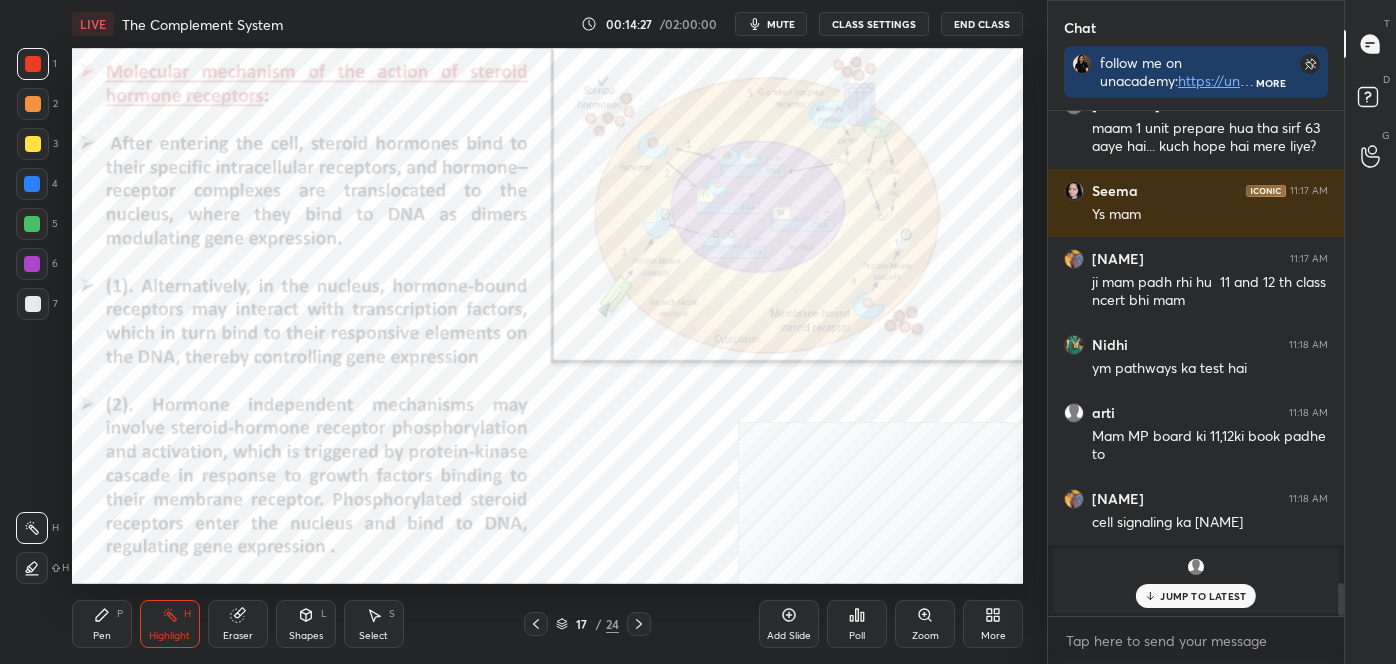 click on "Pen P" at bounding box center [102, 624] 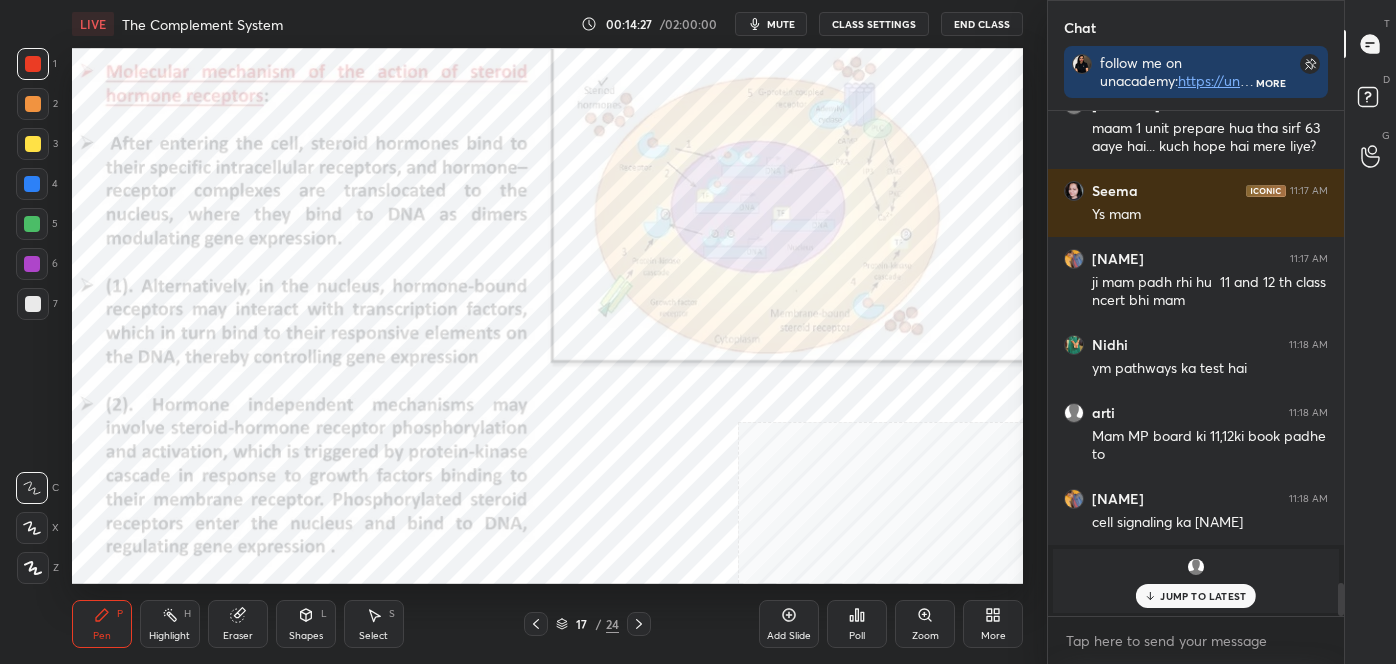 click at bounding box center [33, 568] 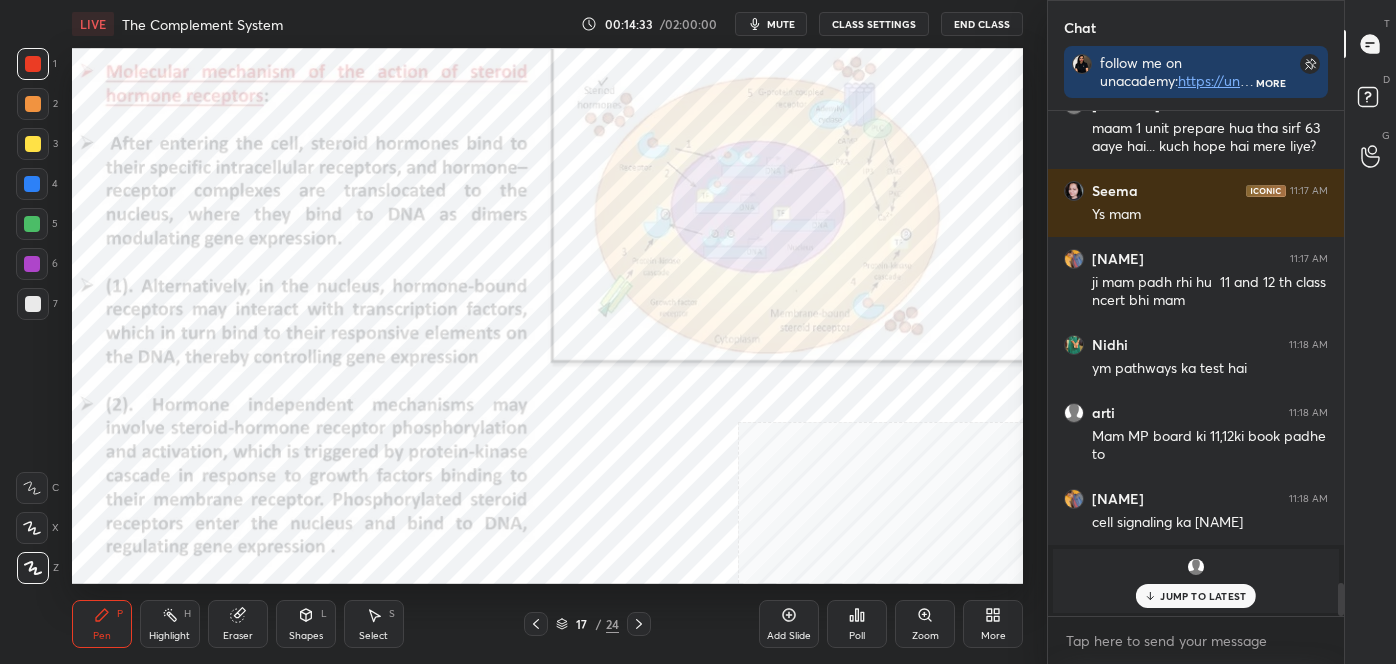 click on "Highlight H" at bounding box center (170, 624) 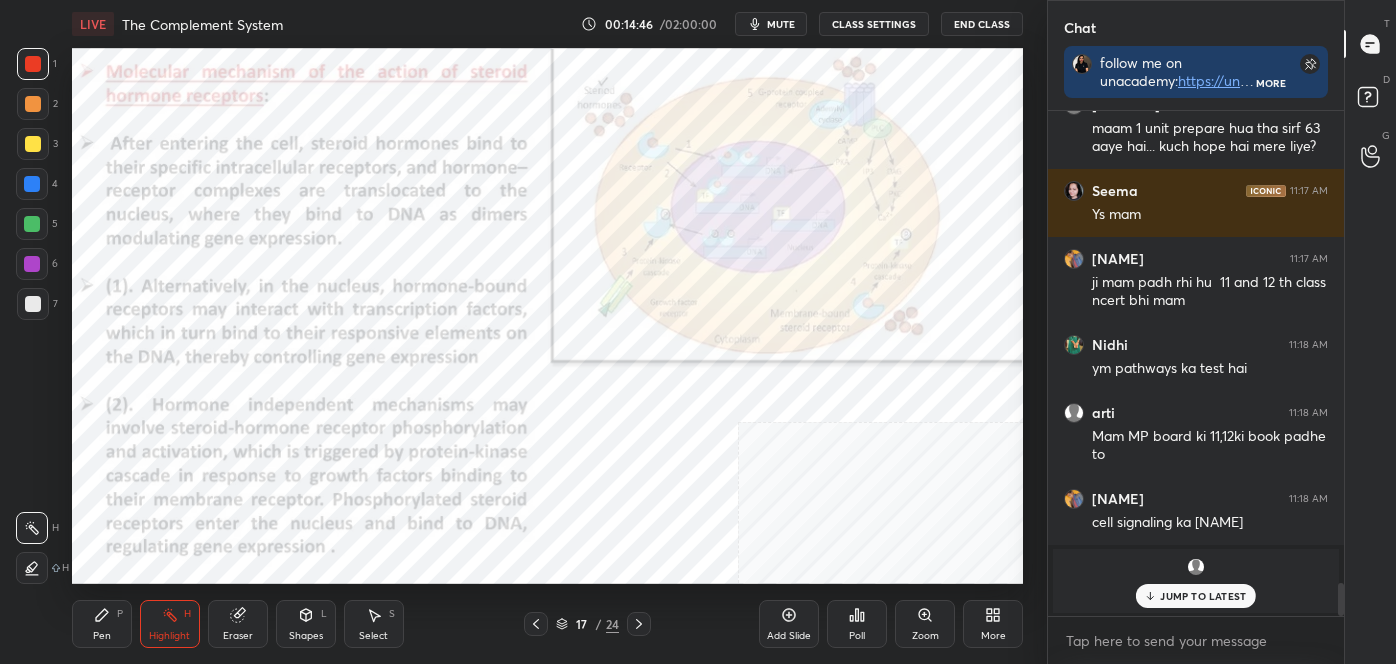 click 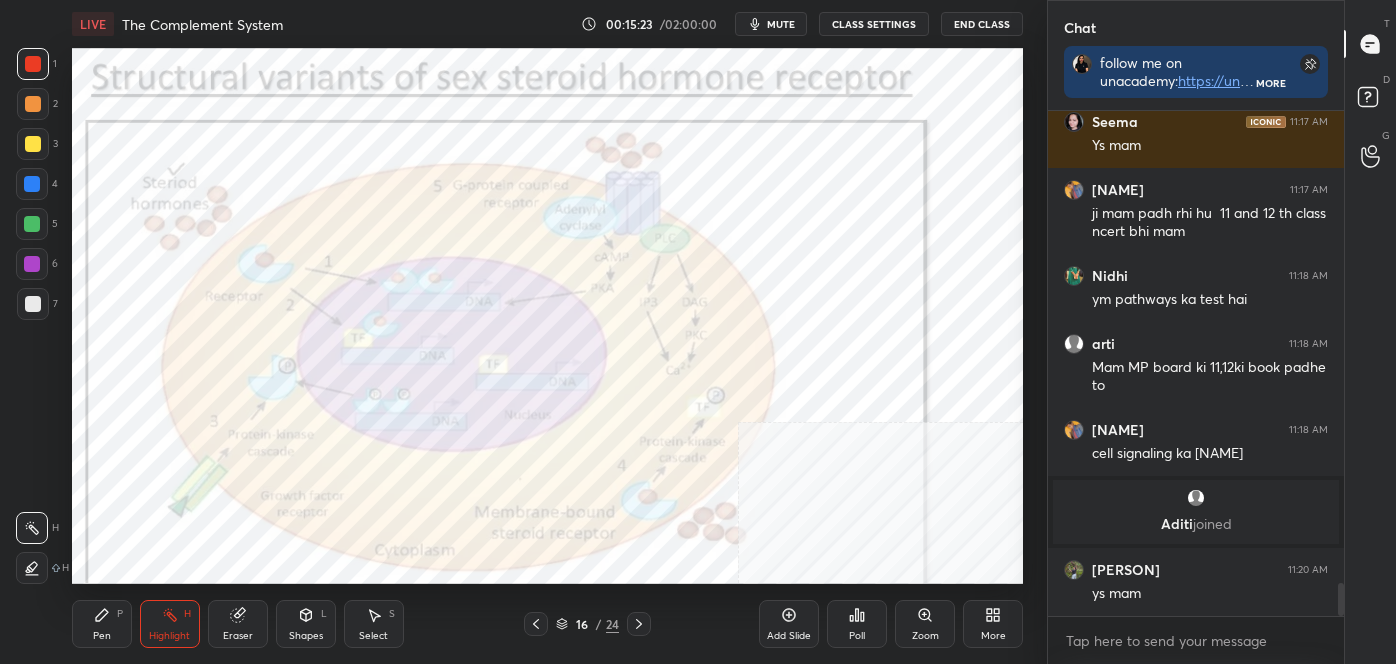 scroll, scrollTop: 7266, scrollLeft: 0, axis: vertical 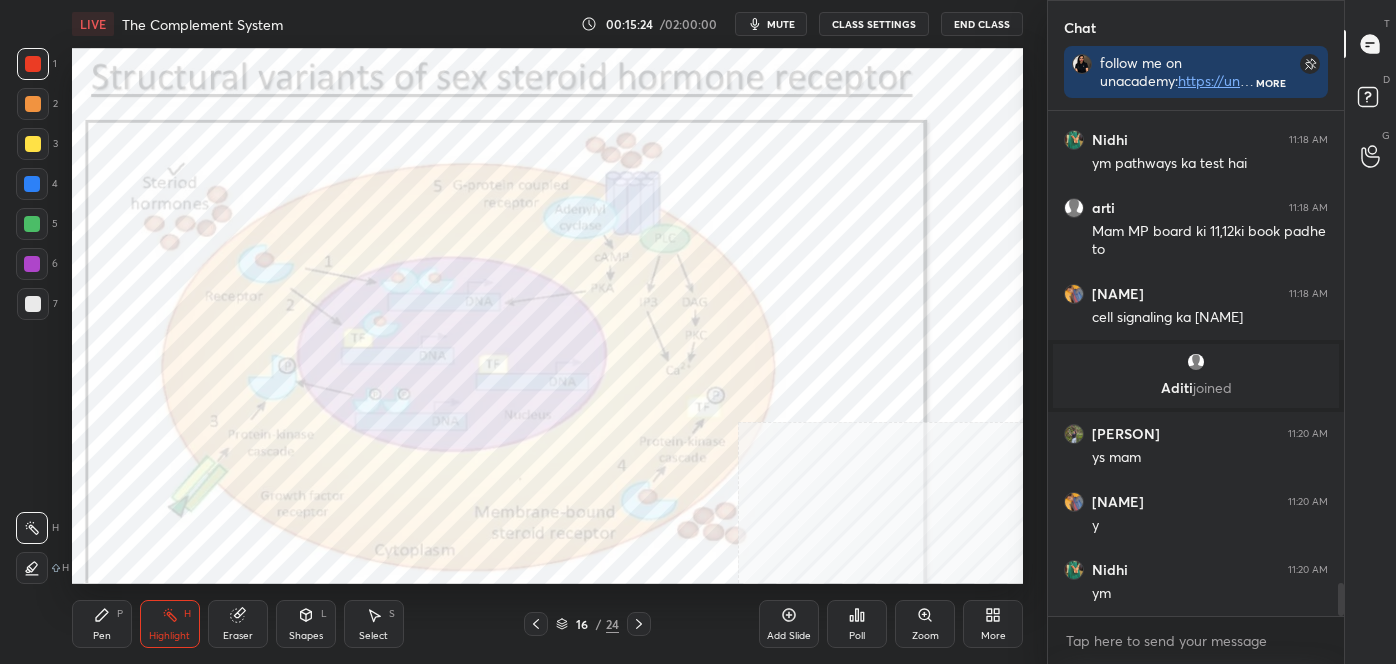 click 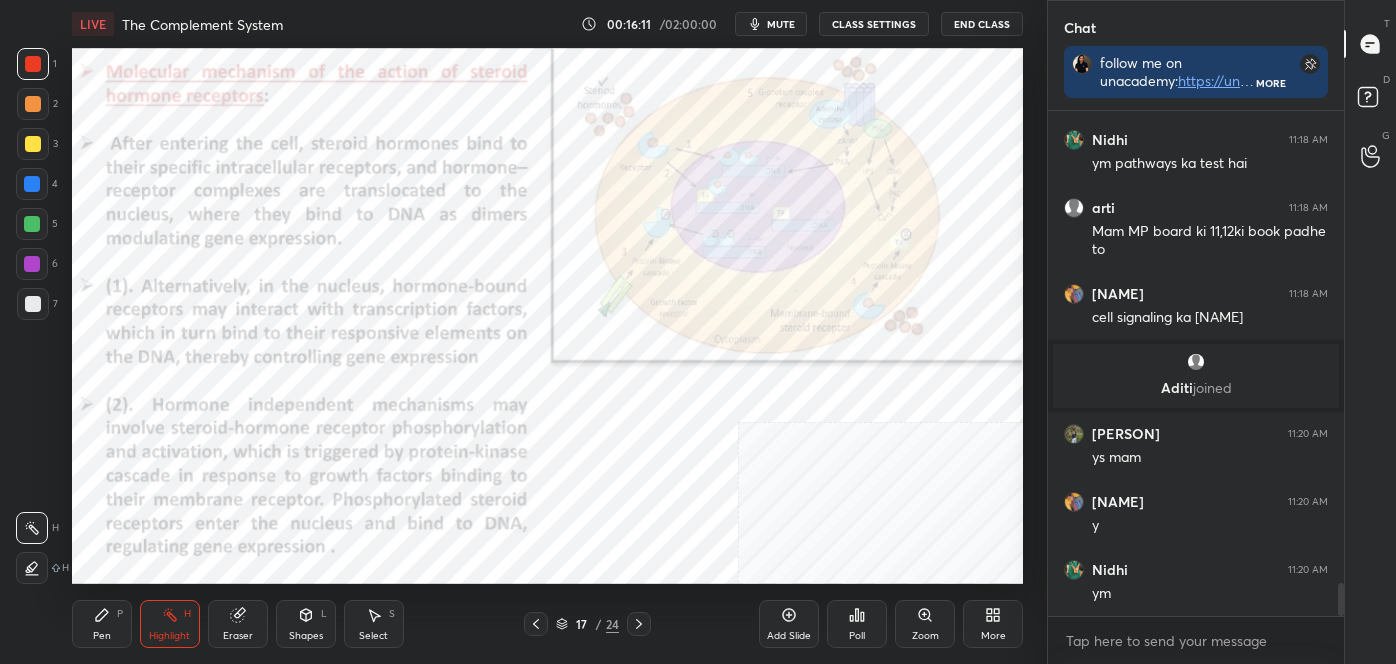 click 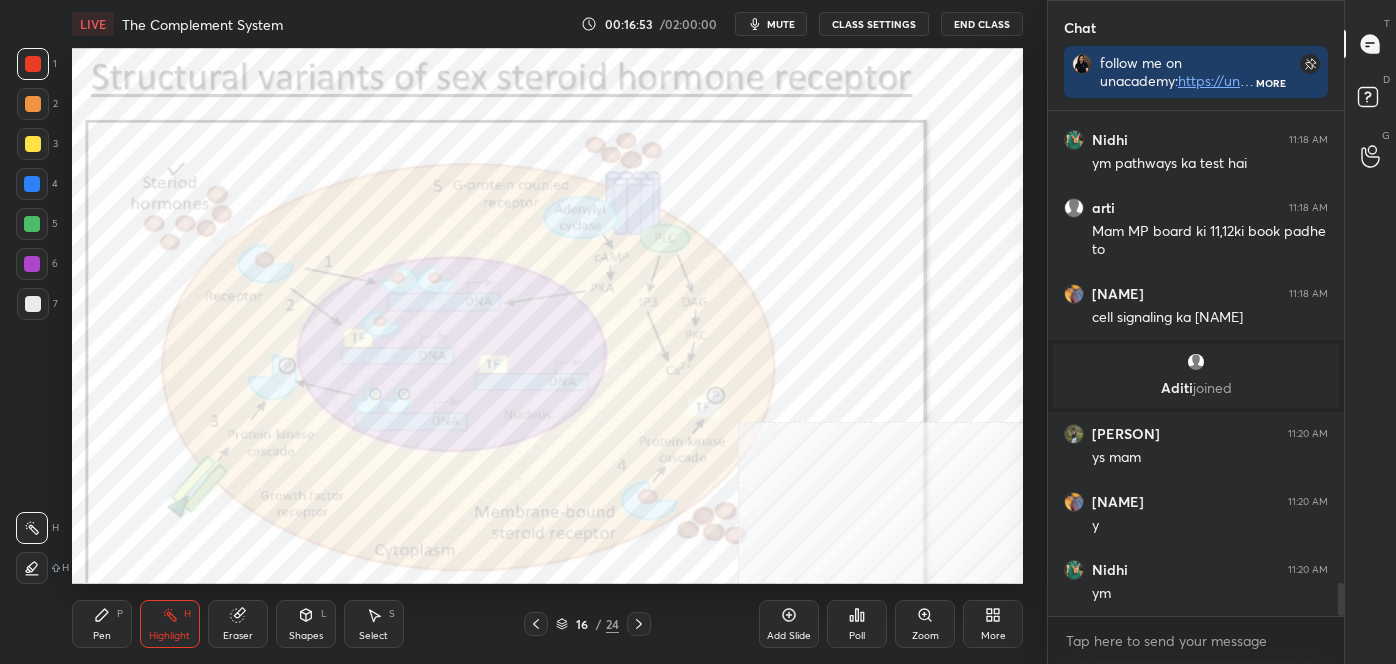 click on "Pen P" at bounding box center [102, 624] 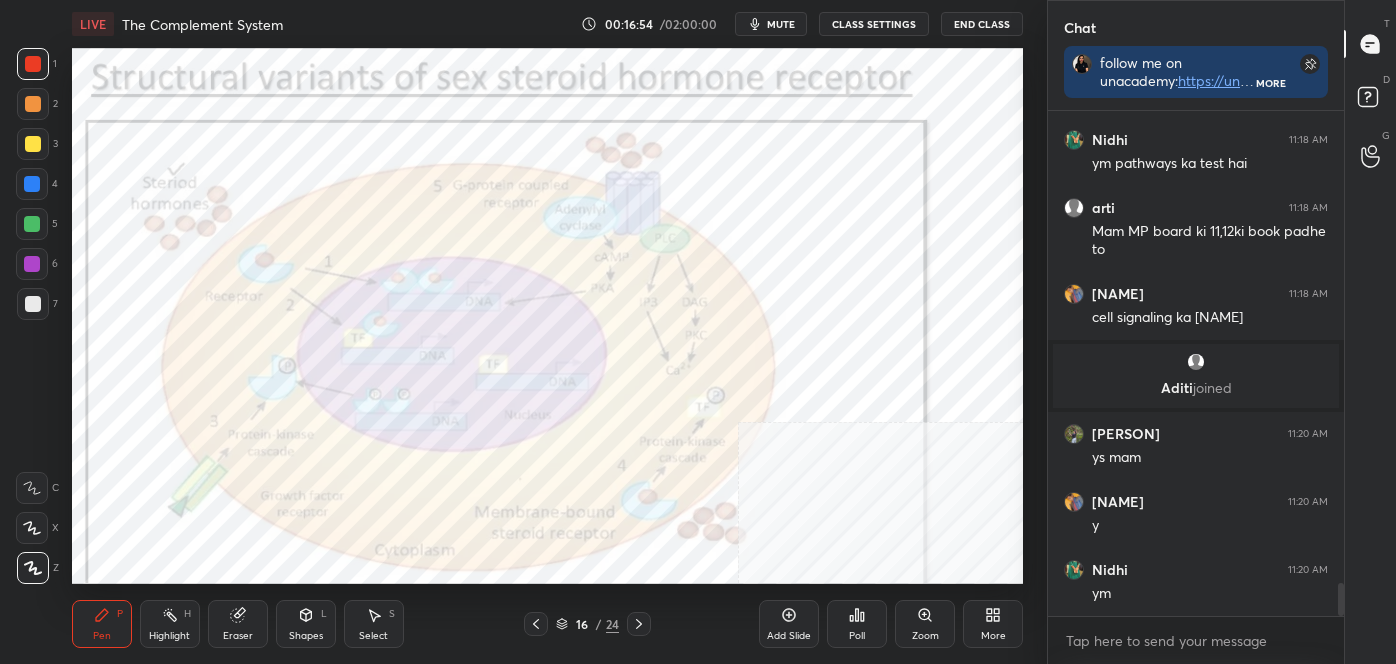 click at bounding box center (33, 568) 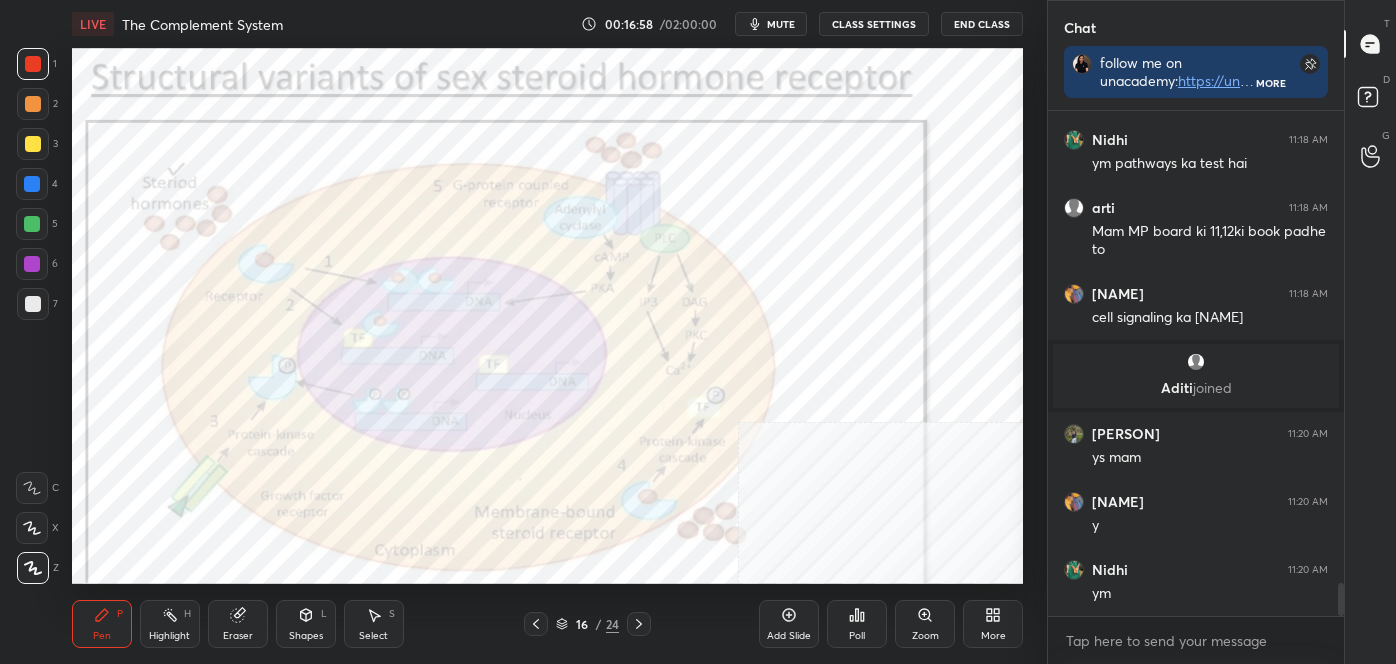 click on "Highlight H" at bounding box center (170, 624) 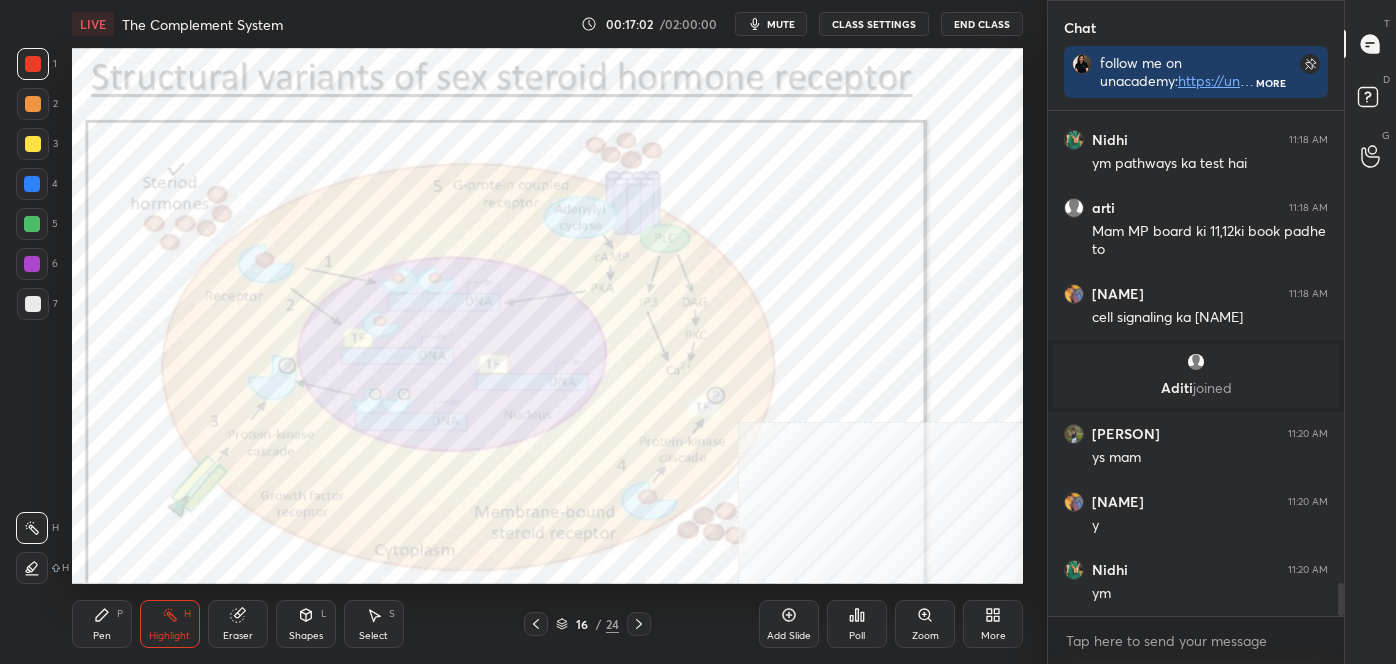 click 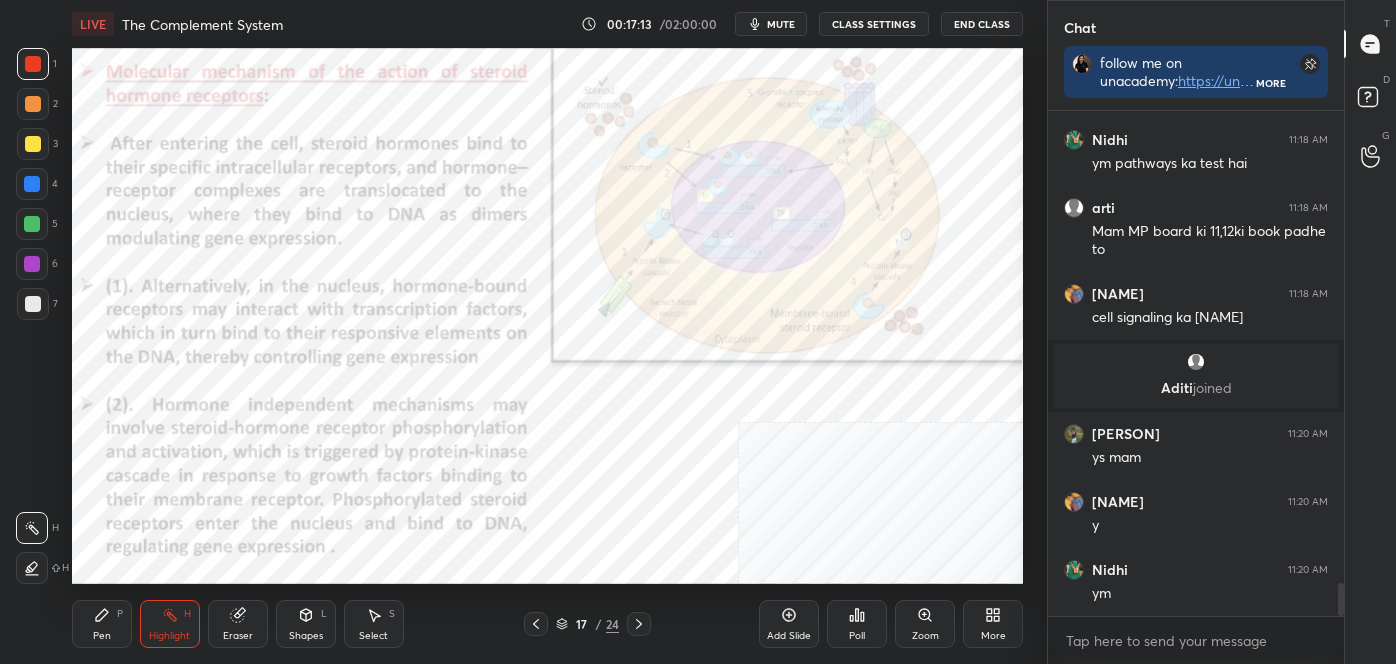 click 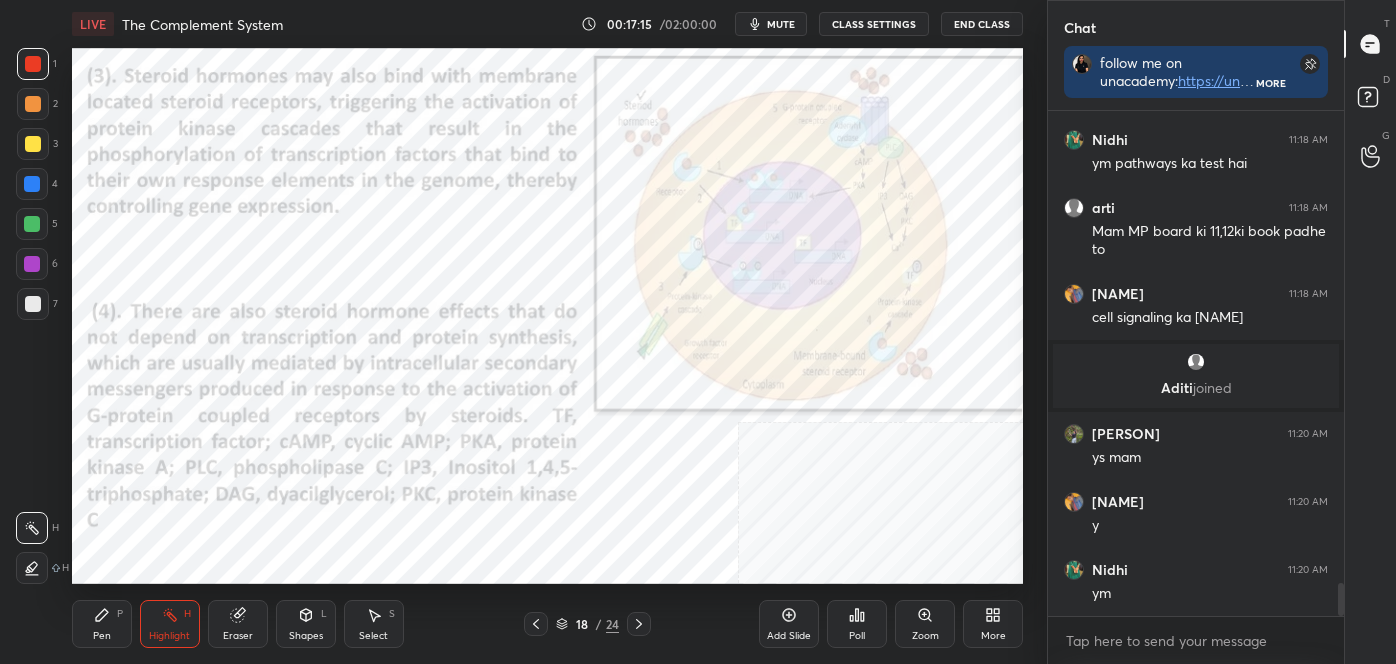click on "Pen P" at bounding box center [102, 624] 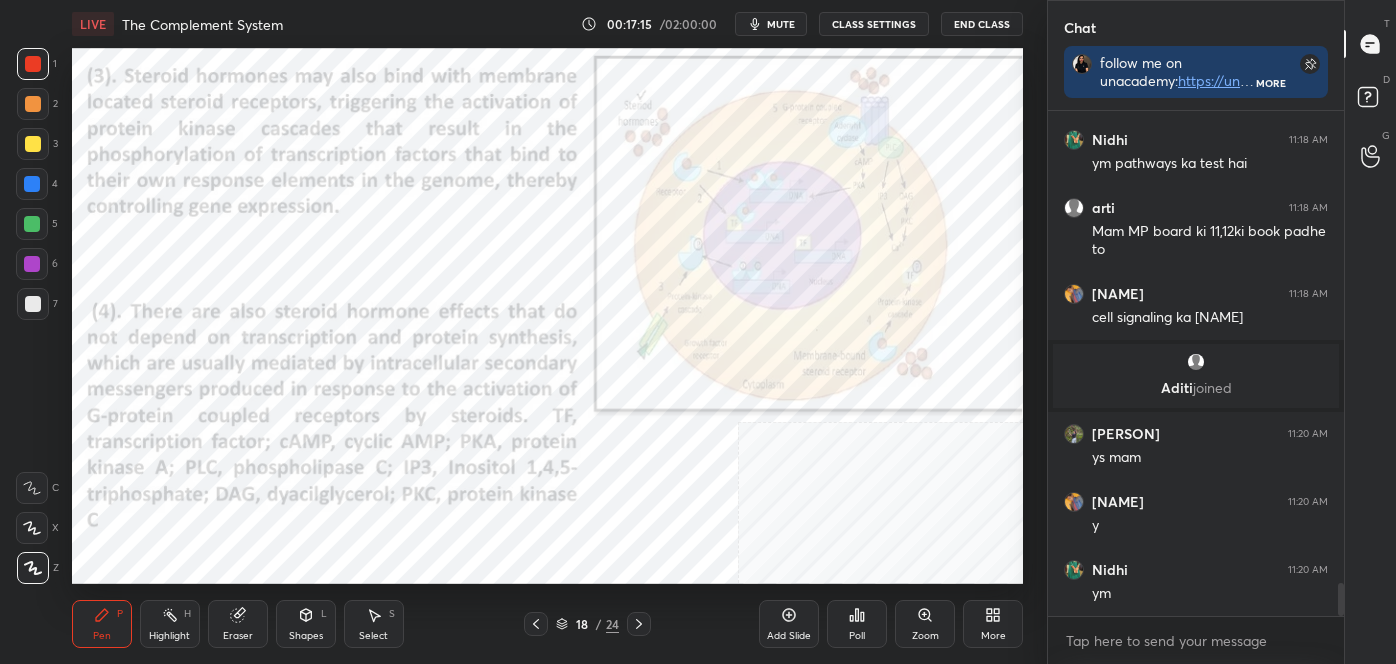click at bounding box center (33, 568) 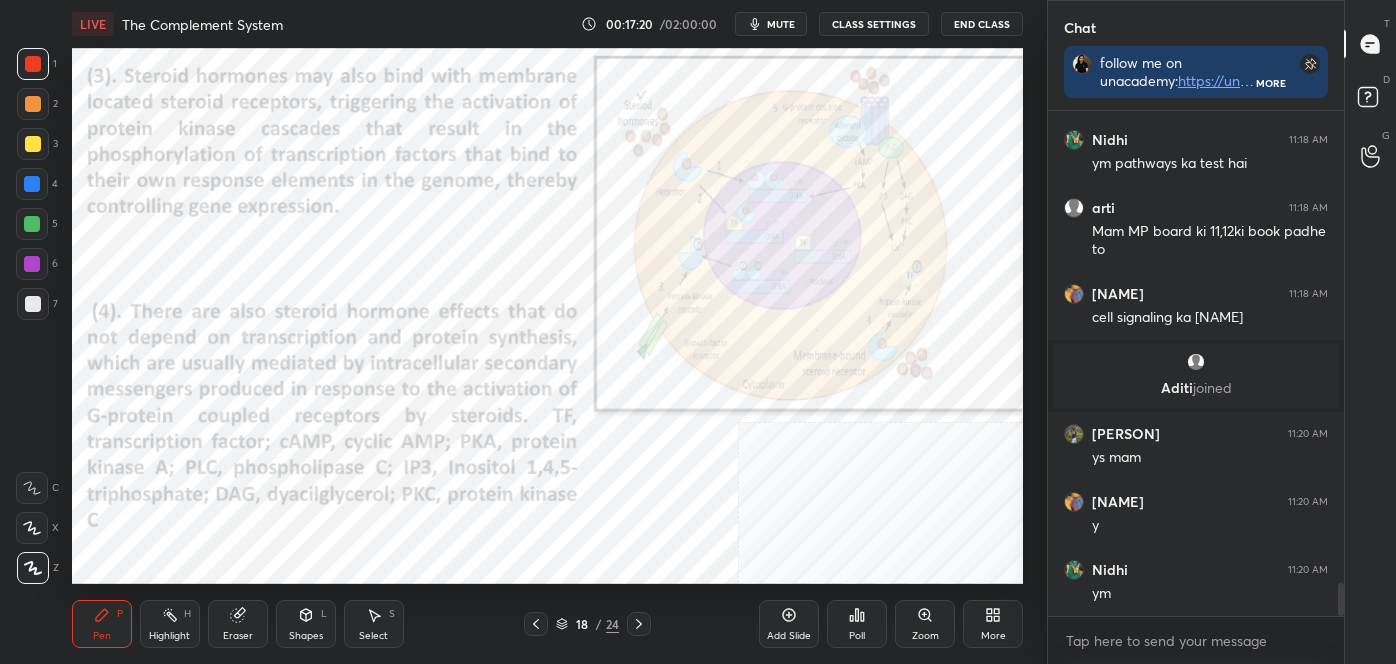 click 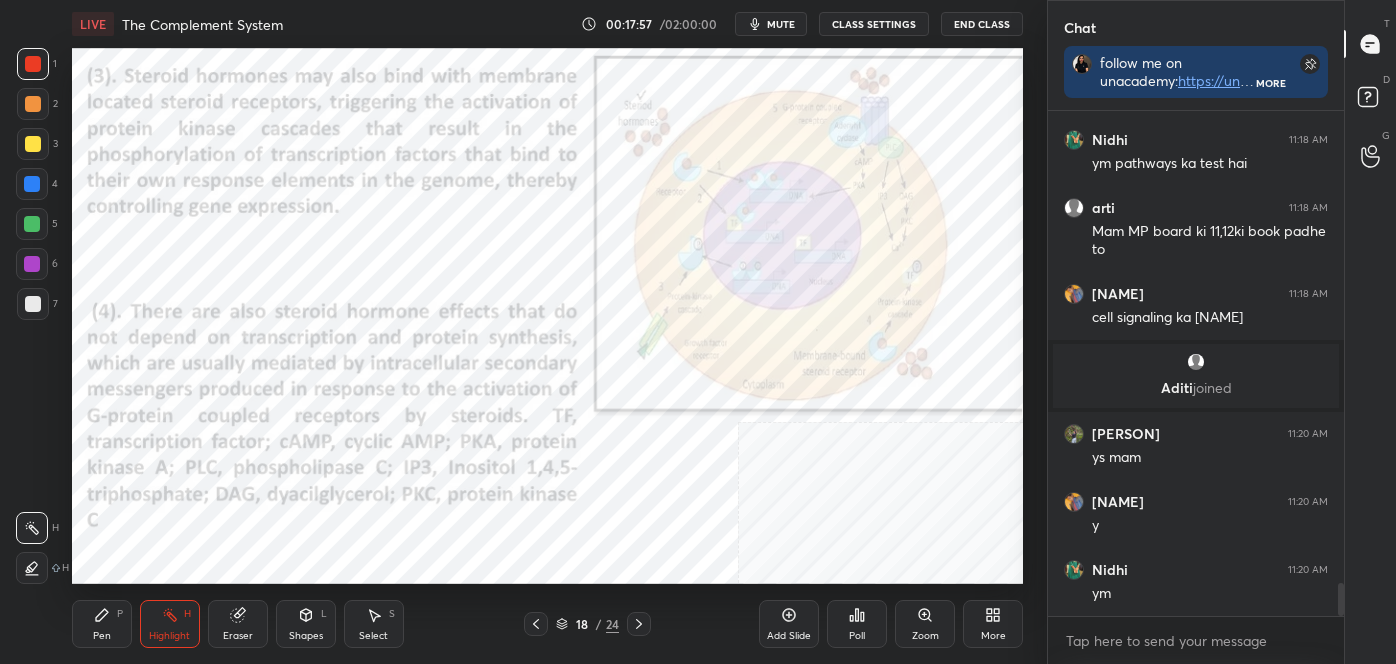 click 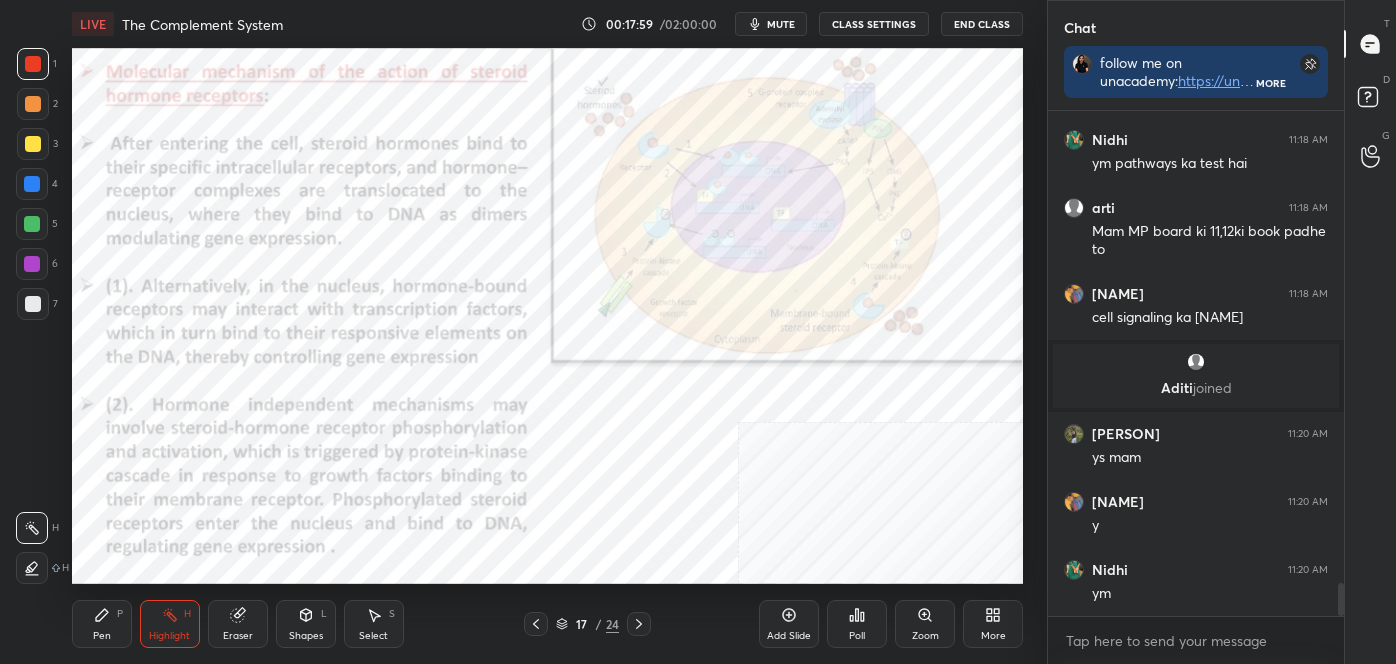 click on "17 / 24" at bounding box center (588, 624) 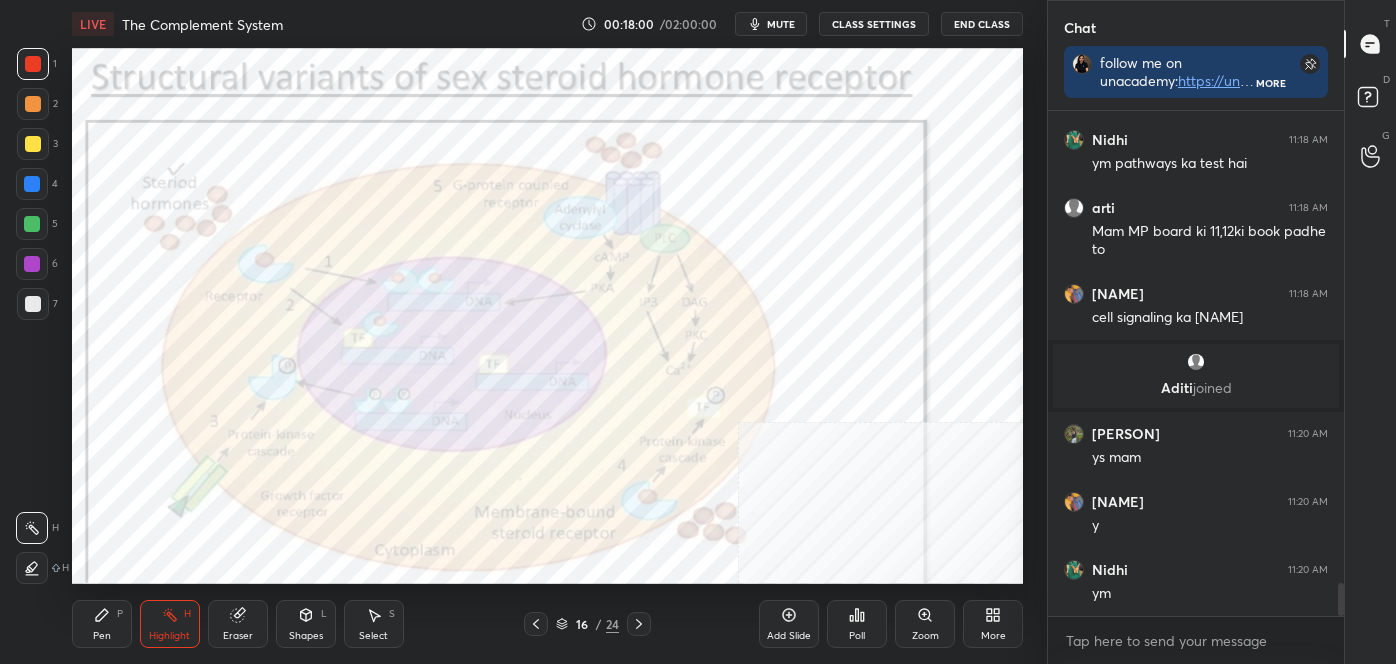 click on "Zoom" at bounding box center [925, 636] 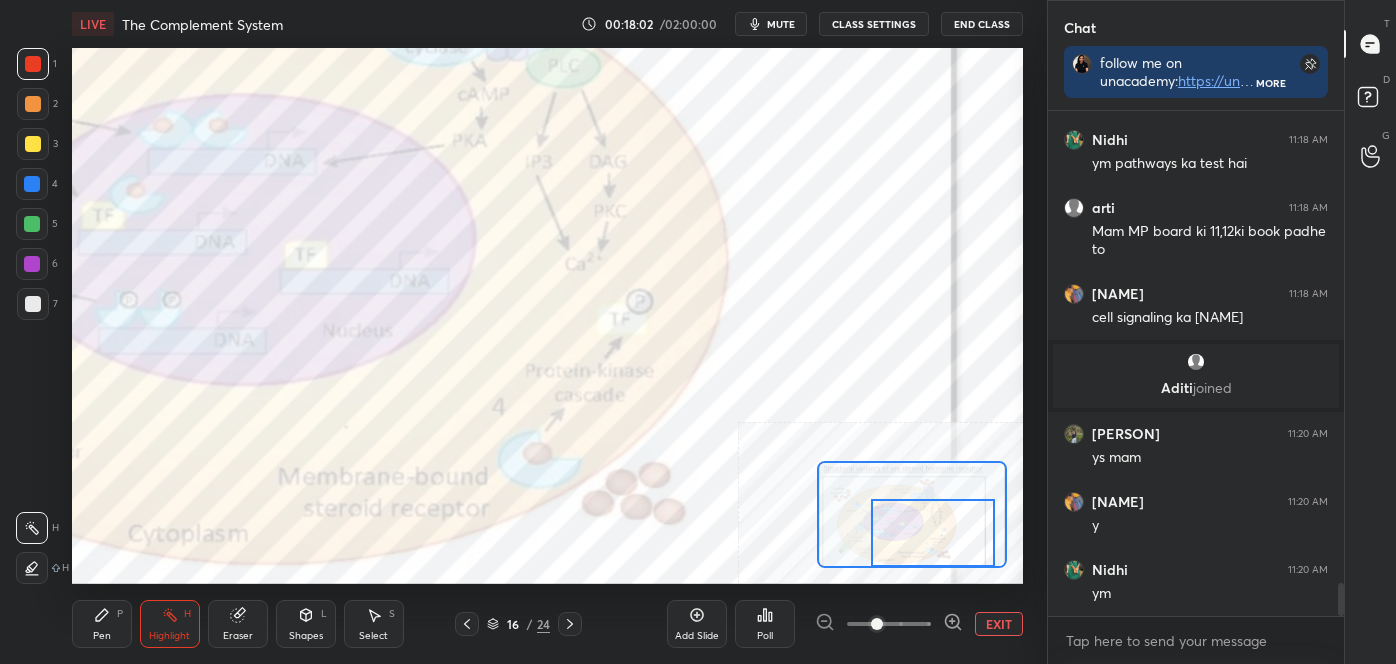 drag, startPoint x: 896, startPoint y: 516, endPoint x: 884, endPoint y: 546, distance: 32.31099 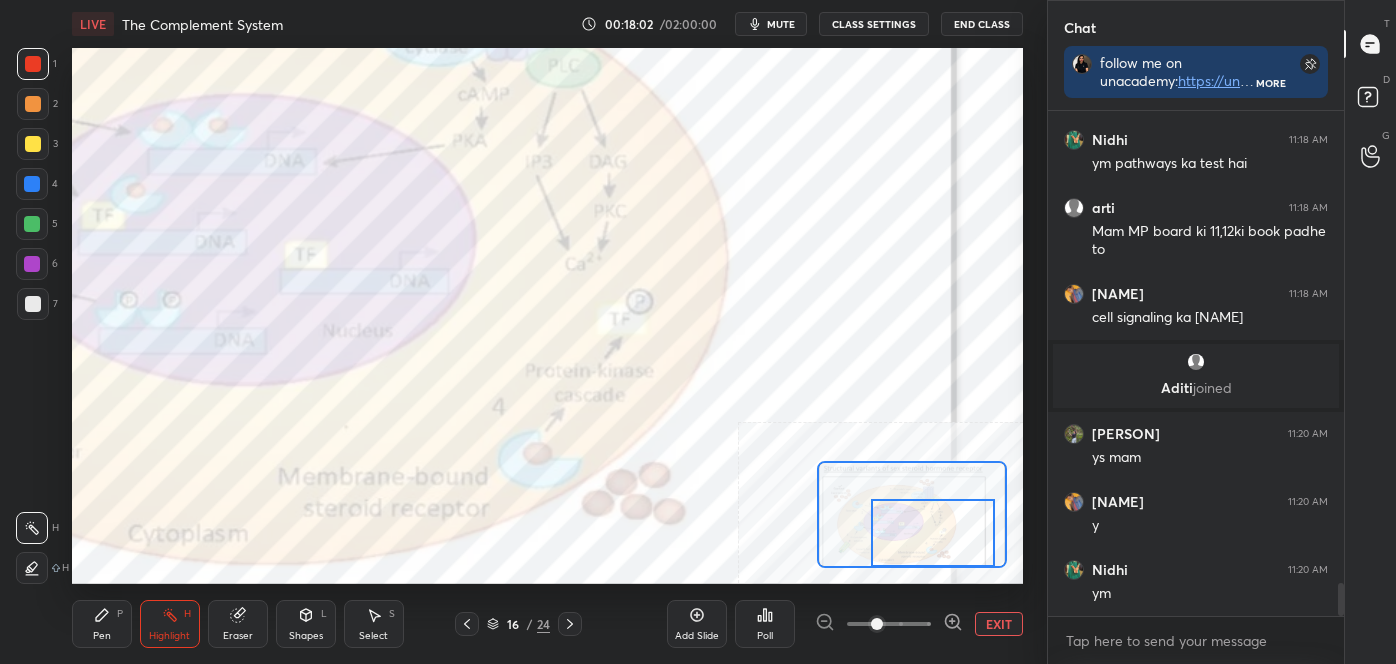 click at bounding box center [933, 533] 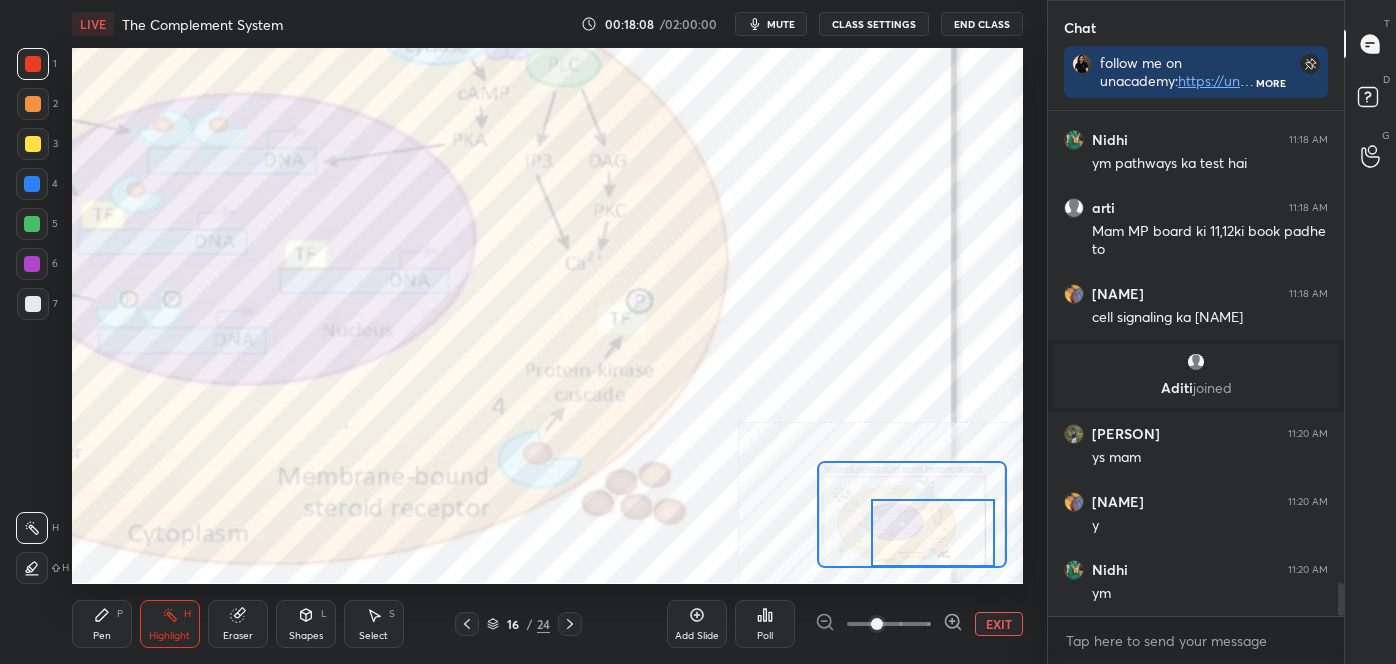 click on "Pen P" at bounding box center (102, 624) 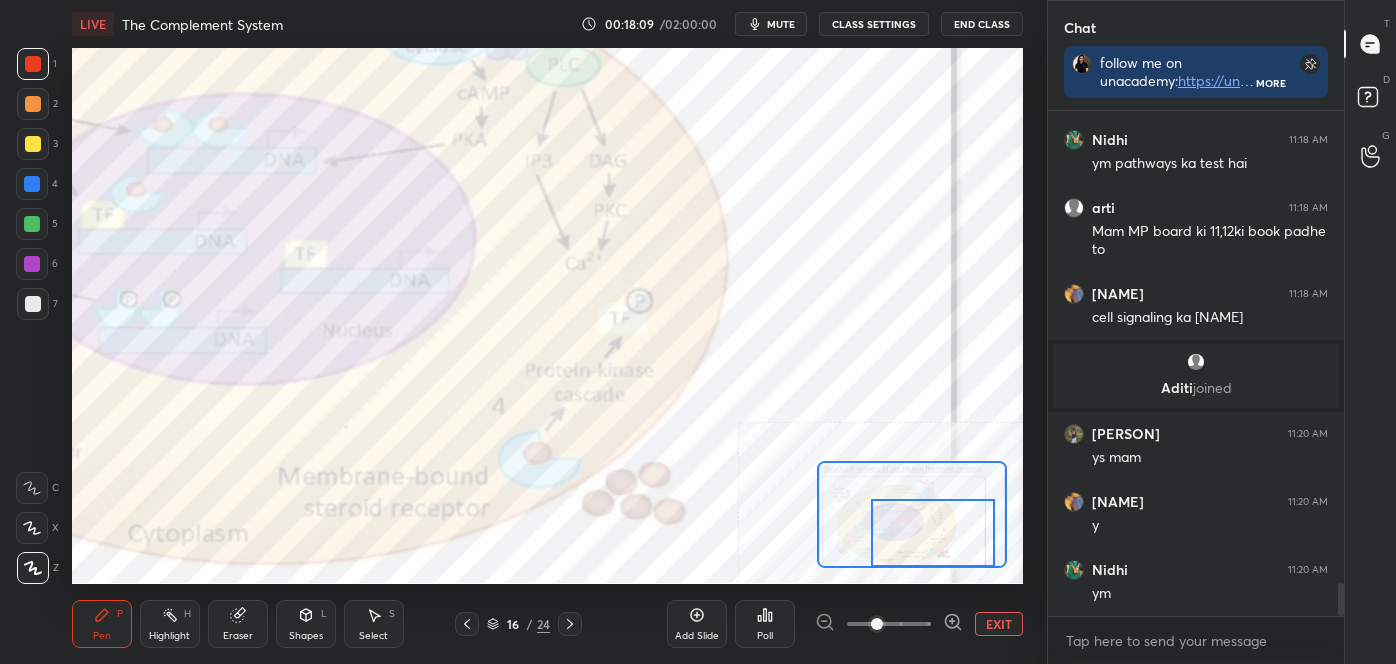 click at bounding box center [32, 184] 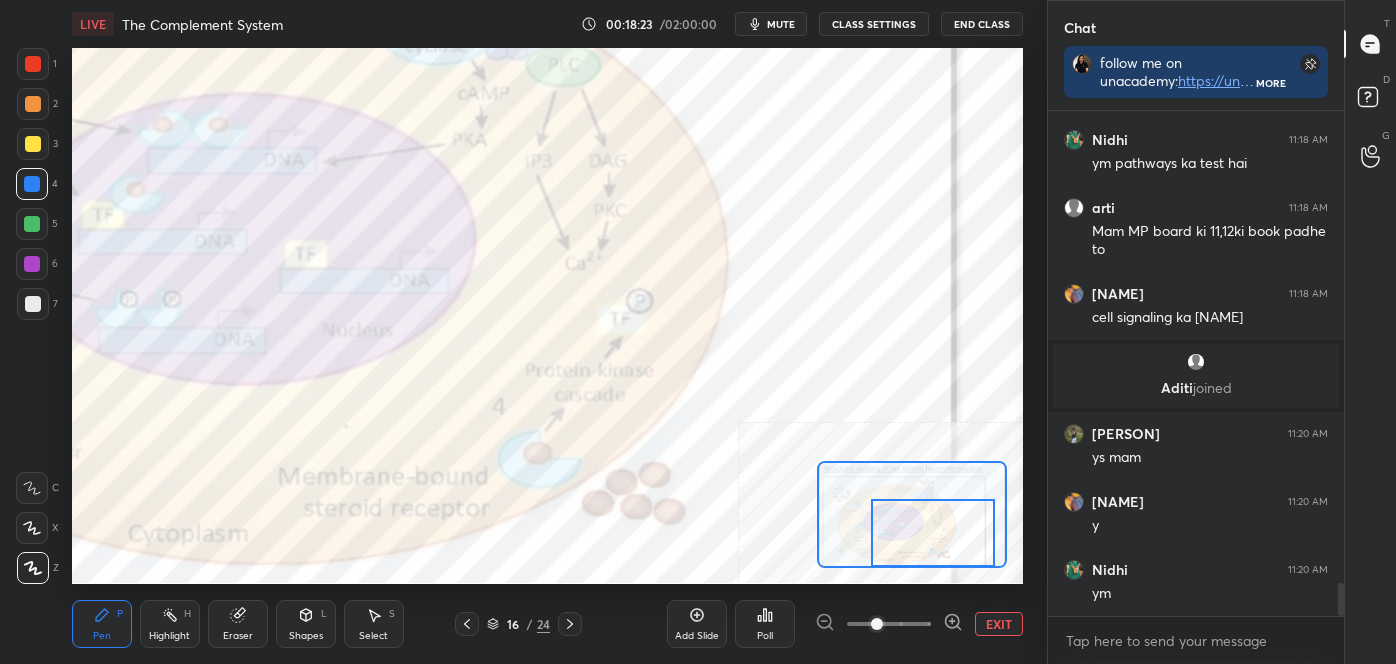 drag, startPoint x: 162, startPoint y: 630, endPoint x: 207, endPoint y: 600, distance: 54.08327 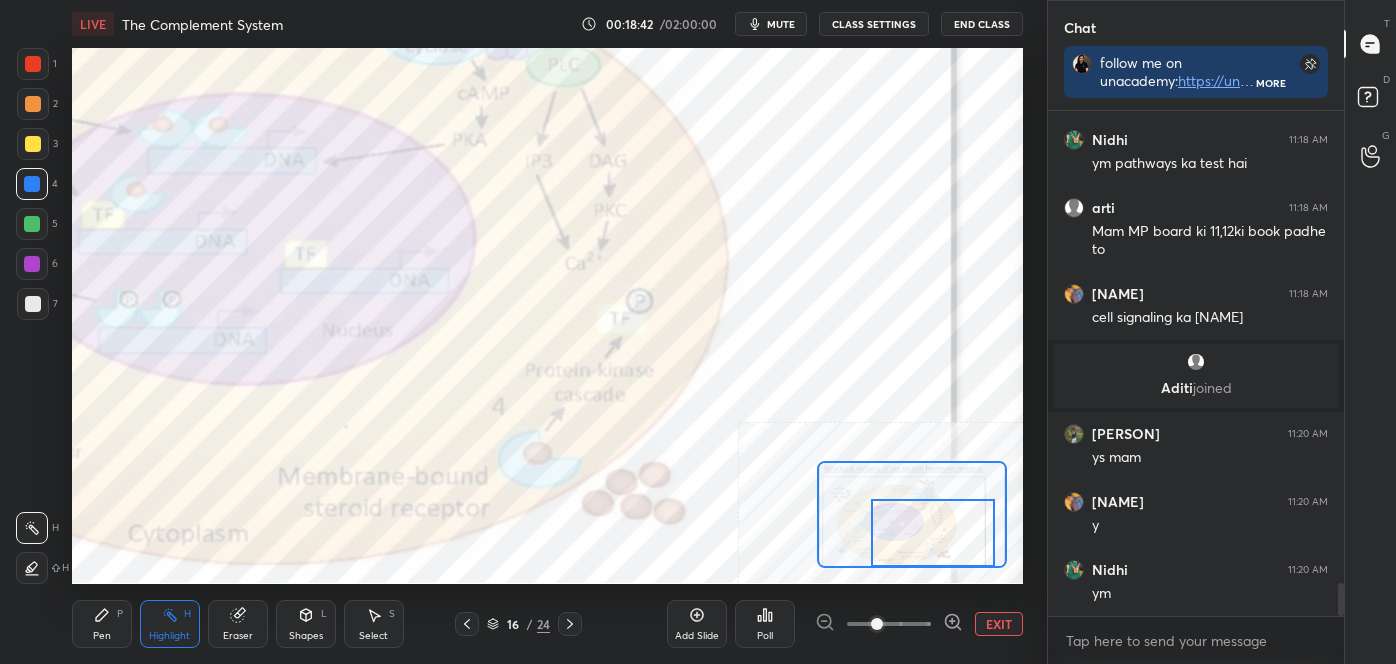 scroll, scrollTop: 7402, scrollLeft: 0, axis: vertical 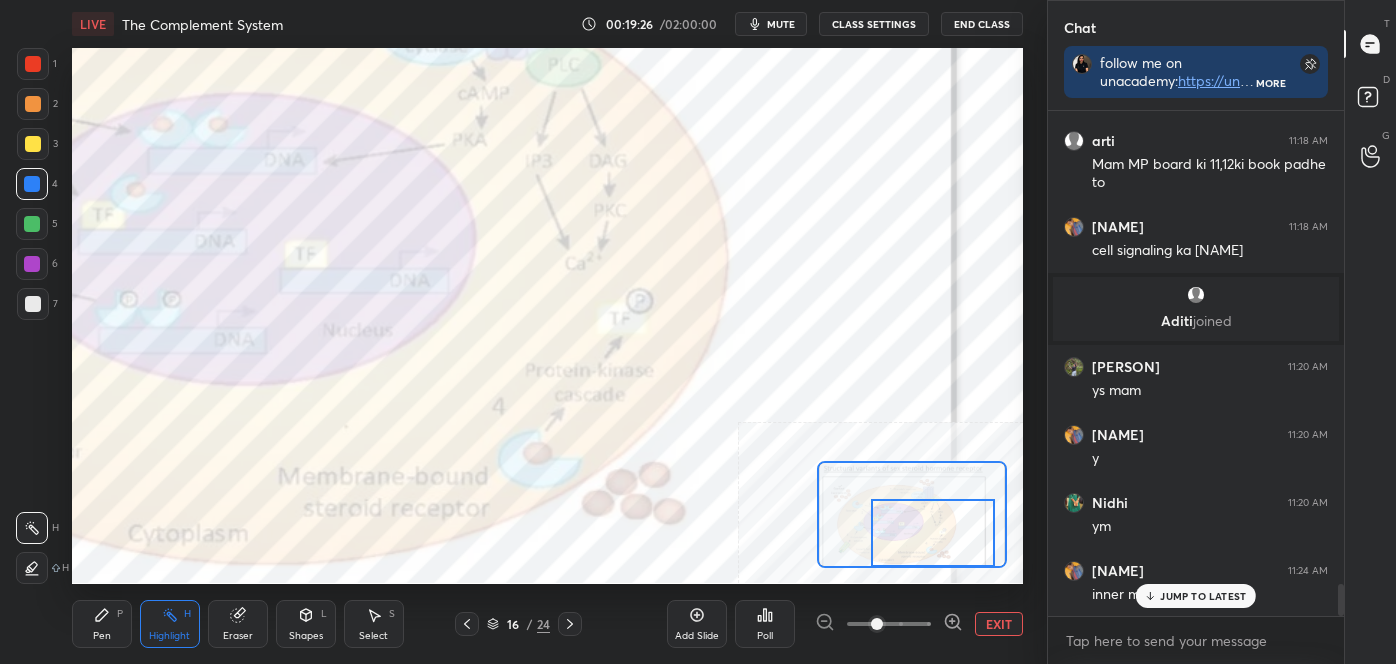 click 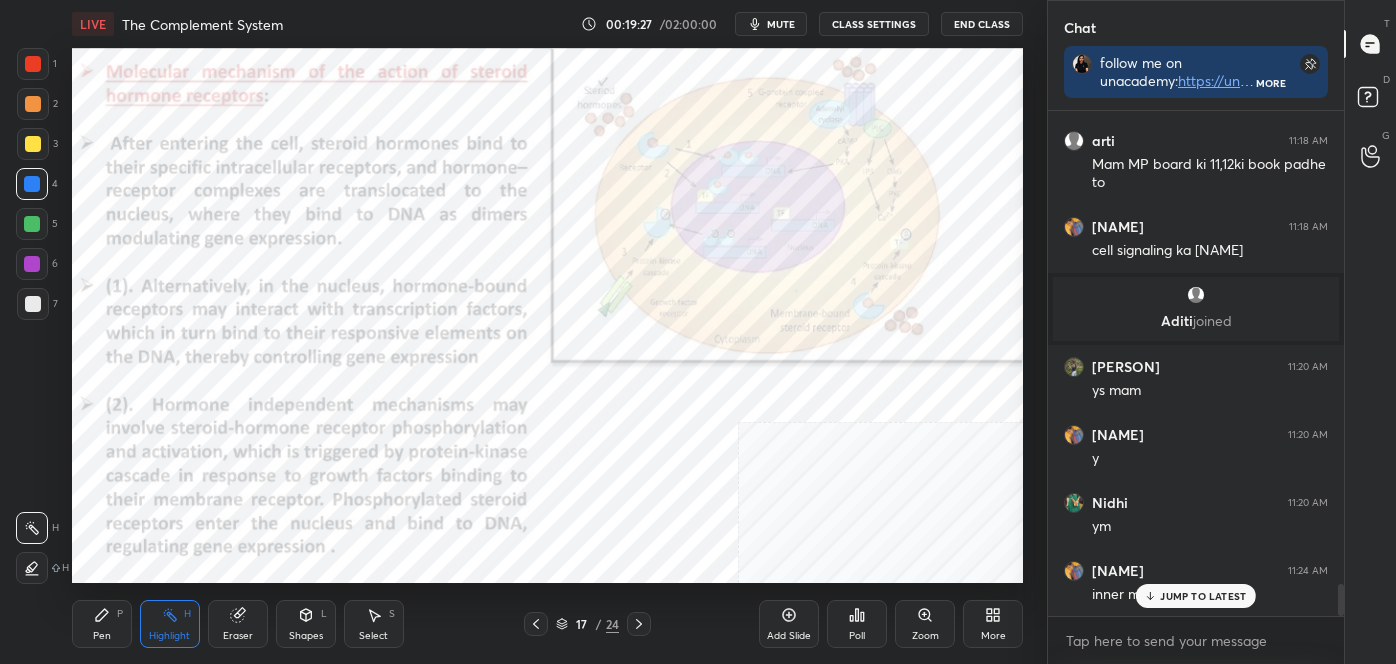 click 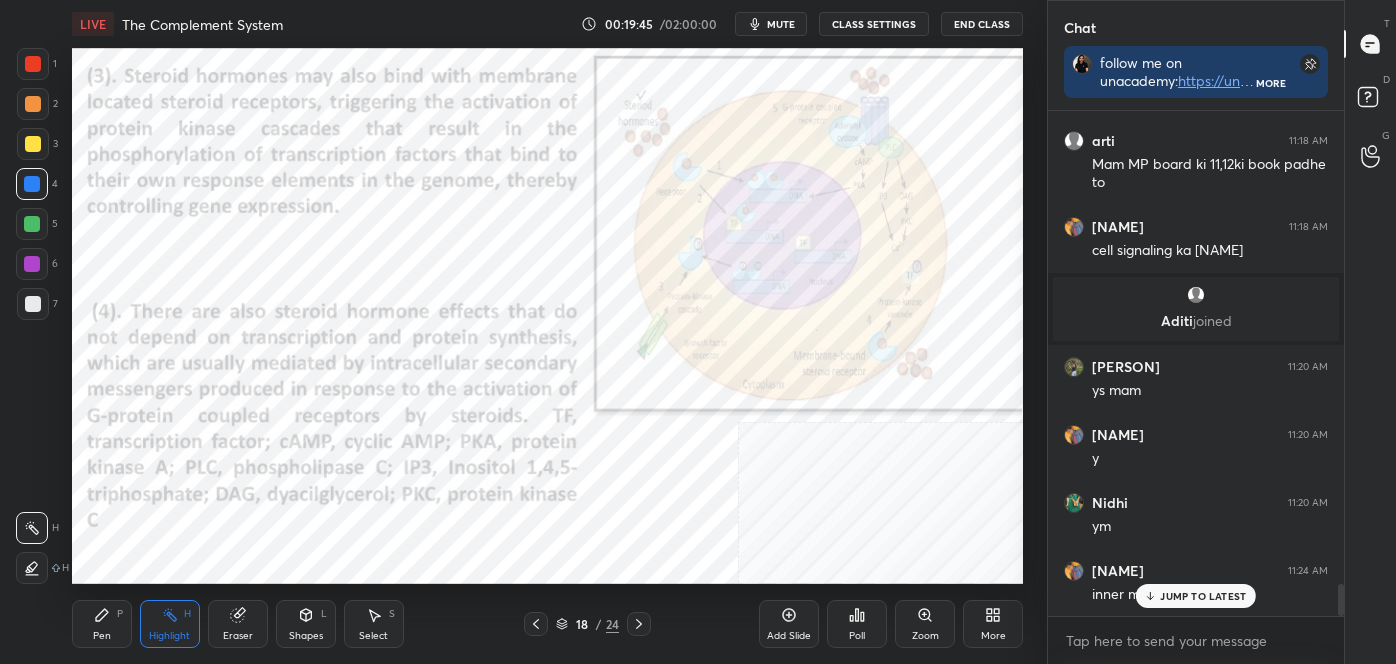 click 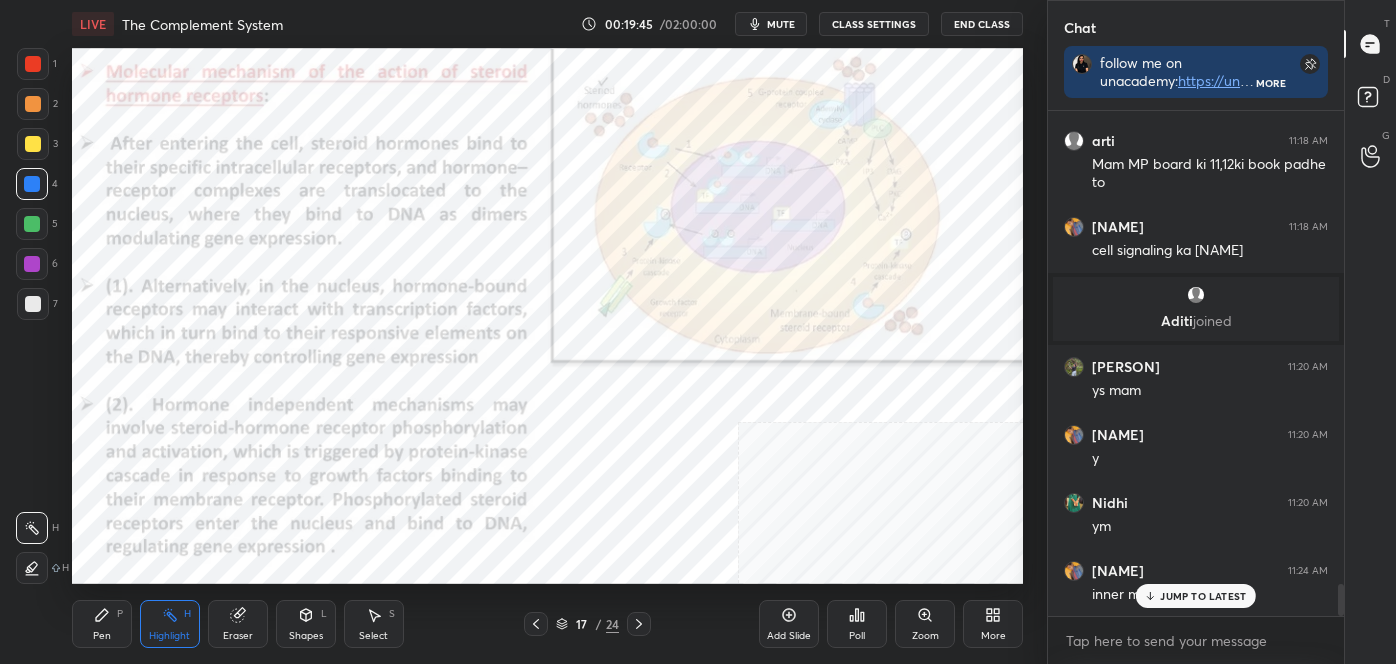 click 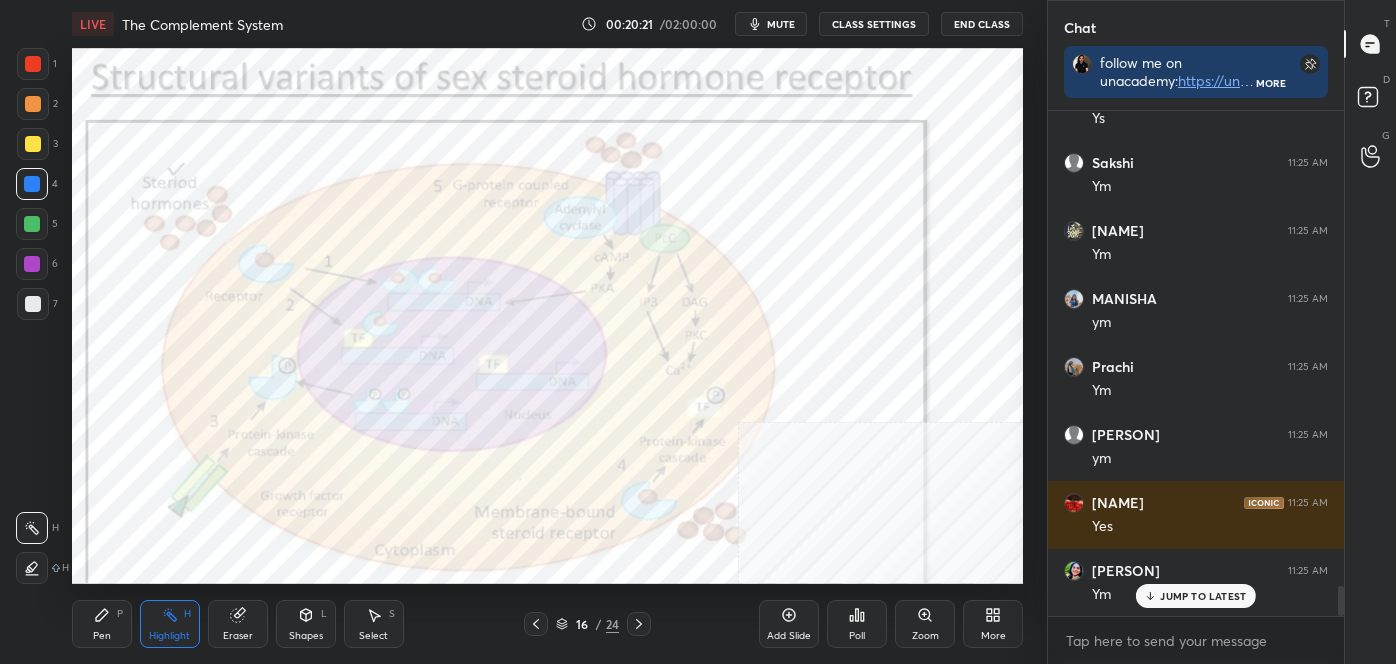 scroll, scrollTop: 8151, scrollLeft: 0, axis: vertical 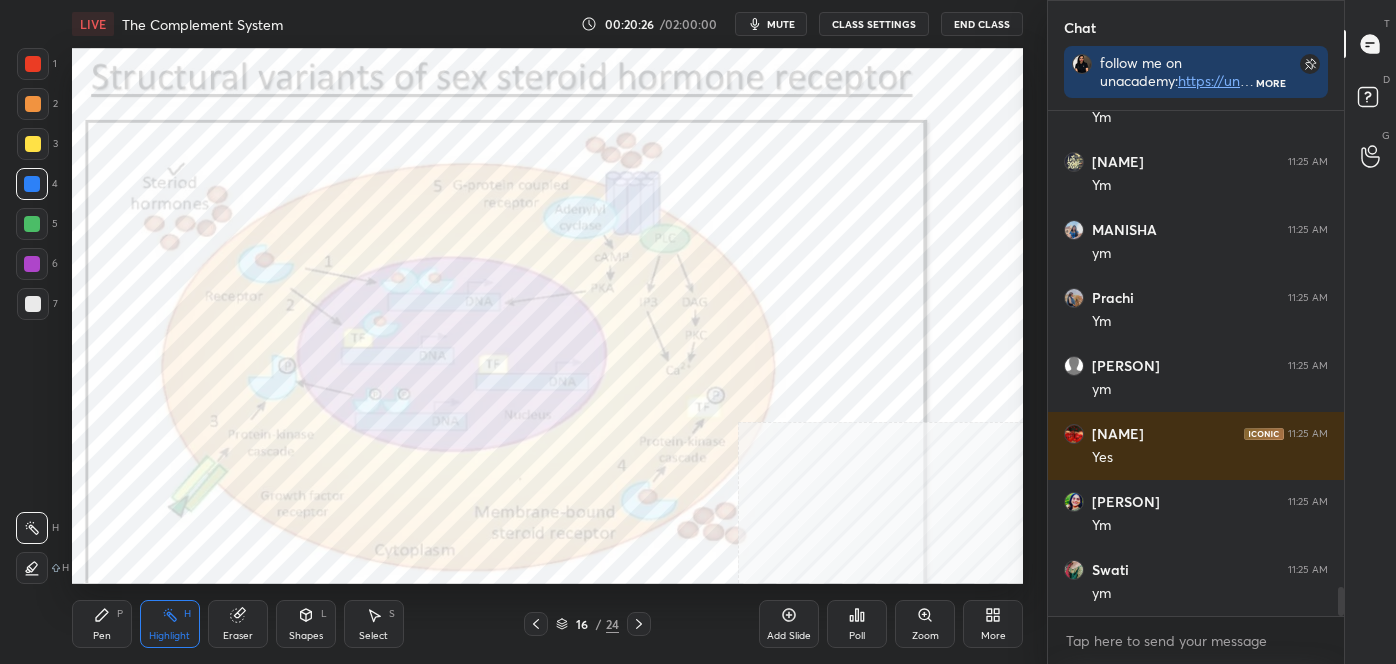 click on "LIVE The Complement System 00:20:26 /  02:00:00 mute CLASS SETTINGS End Class Setting up your live class Poll for   secs No correct answer Start poll Back The Complement System • L21 of Detailed Course on Cell Signaling (Unit 4): CSIR-NET 2025 [PERSON] Pen P Highlight H Eraser Shapes L Select S 16 / 24 Add Slide Poll Zoom More" at bounding box center (547, 332) 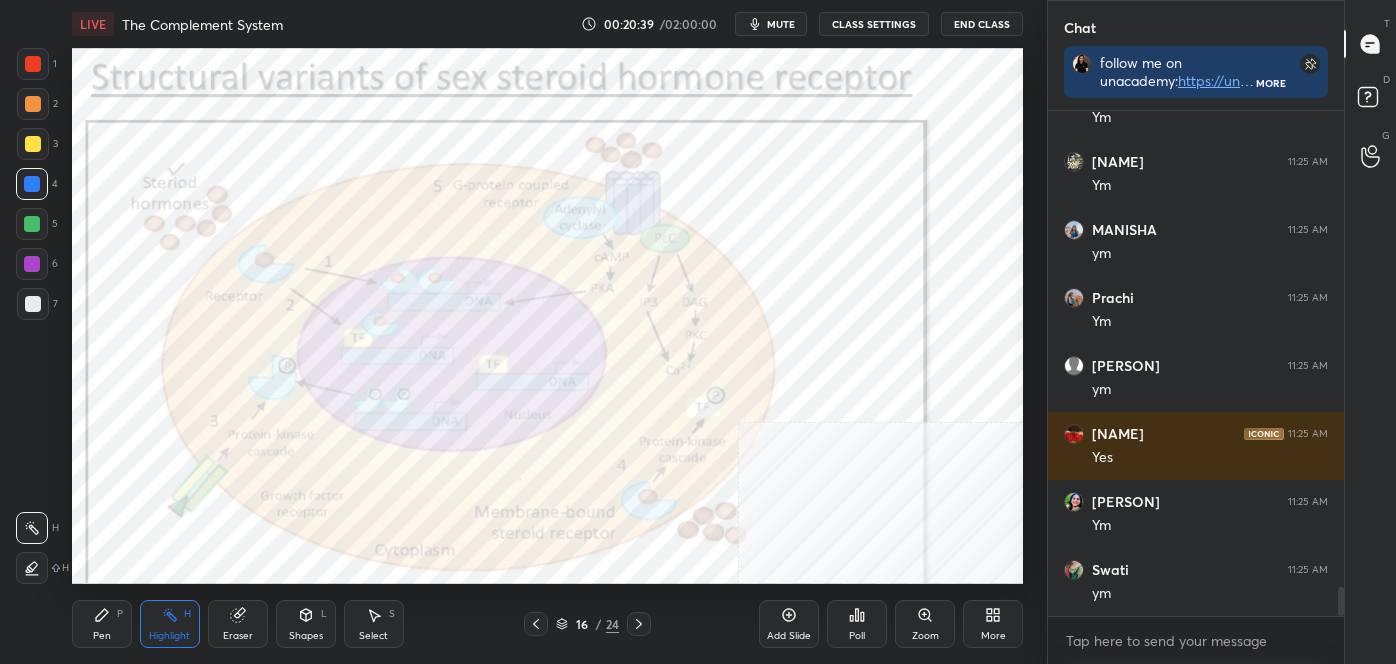 click 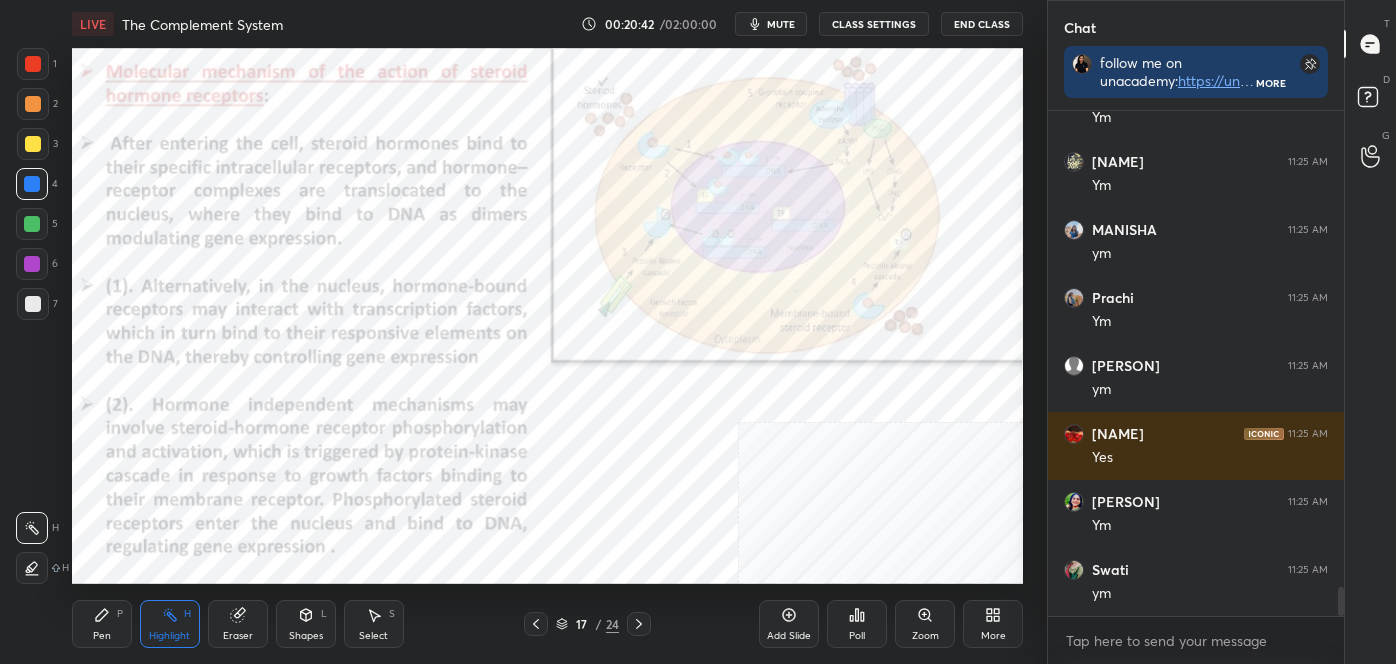 click at bounding box center (639, 624) 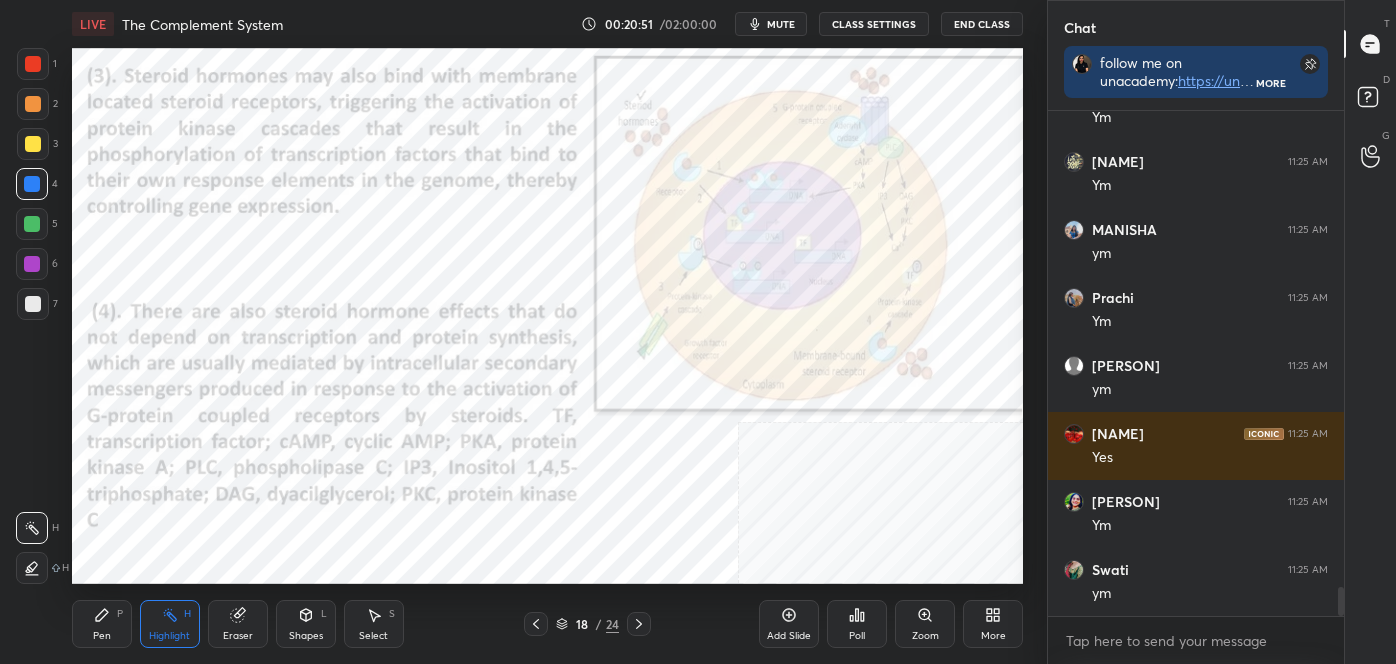 click 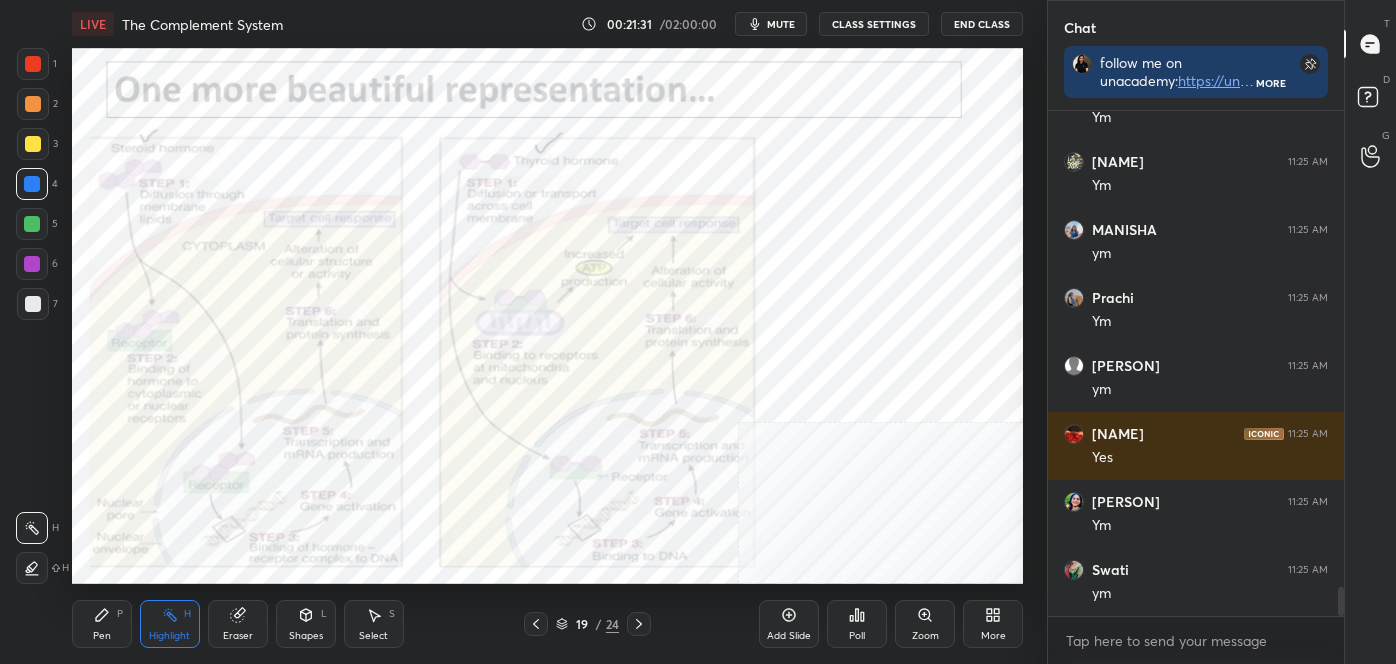 click on "Add Slide Poll Zoom More" at bounding box center [891, 624] 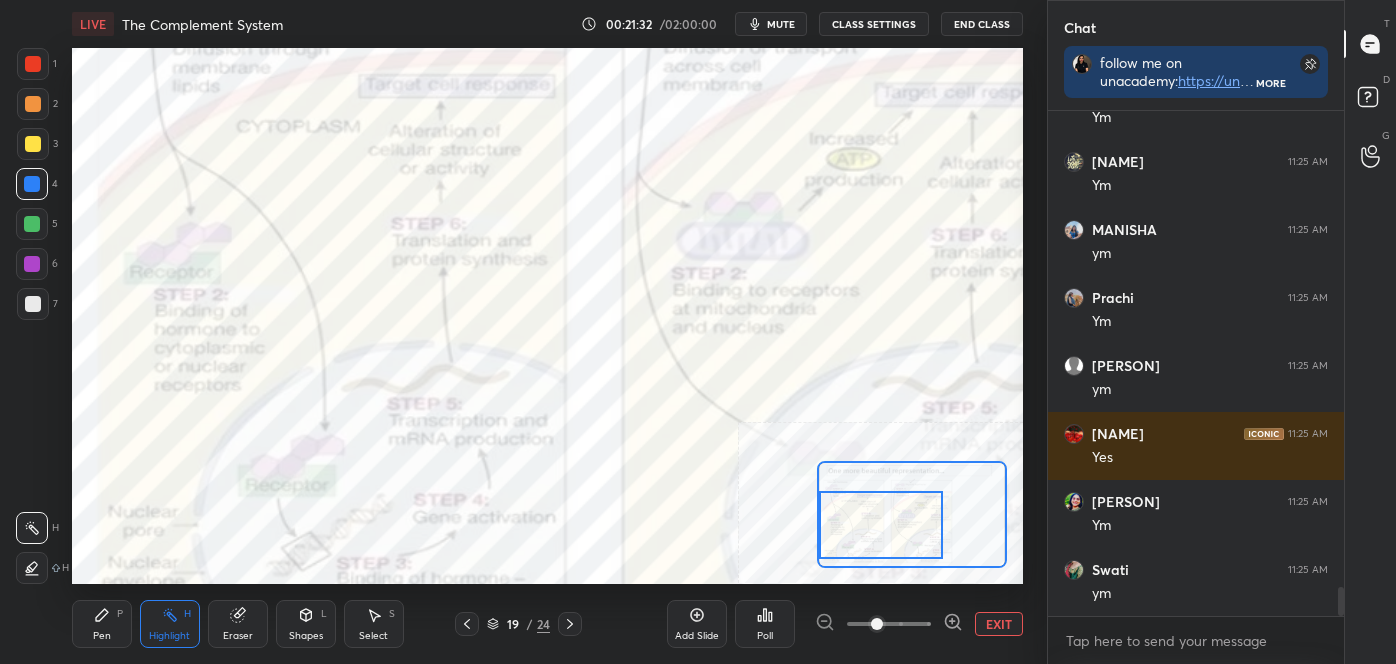 drag, startPoint x: 867, startPoint y: 518, endPoint x: 842, endPoint y: 537, distance: 31.400637 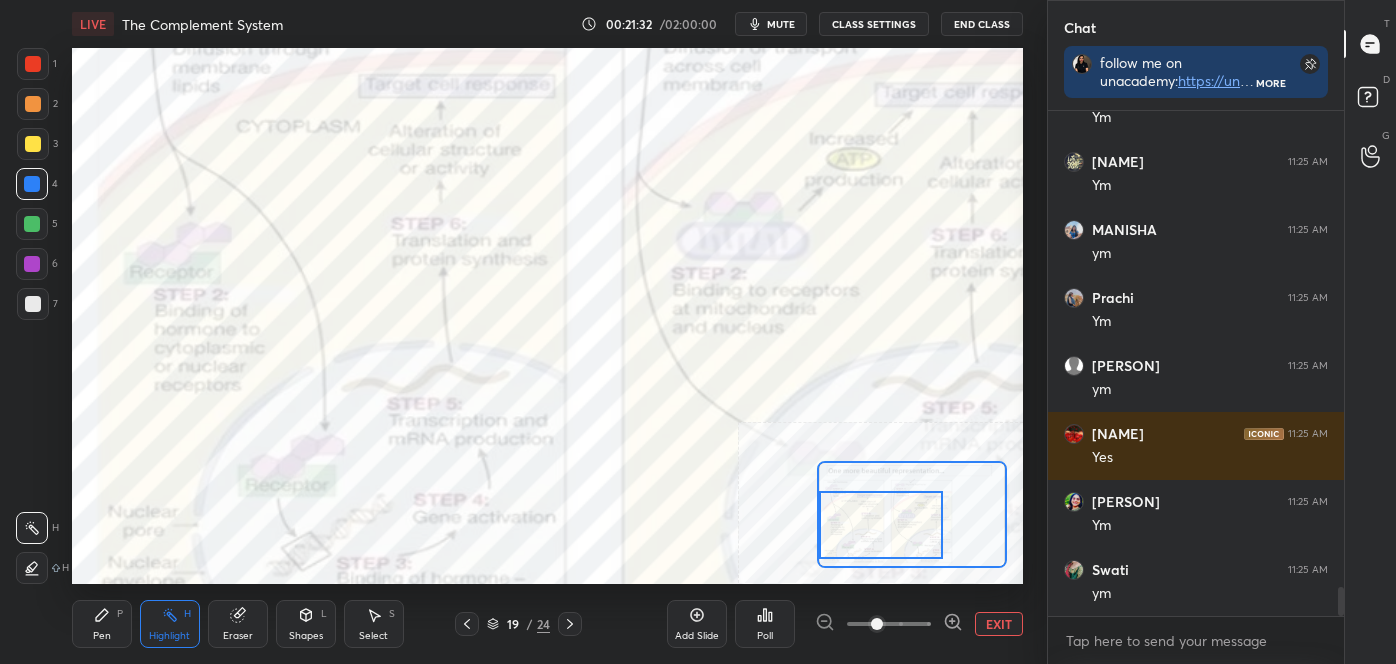 click at bounding box center (881, 525) 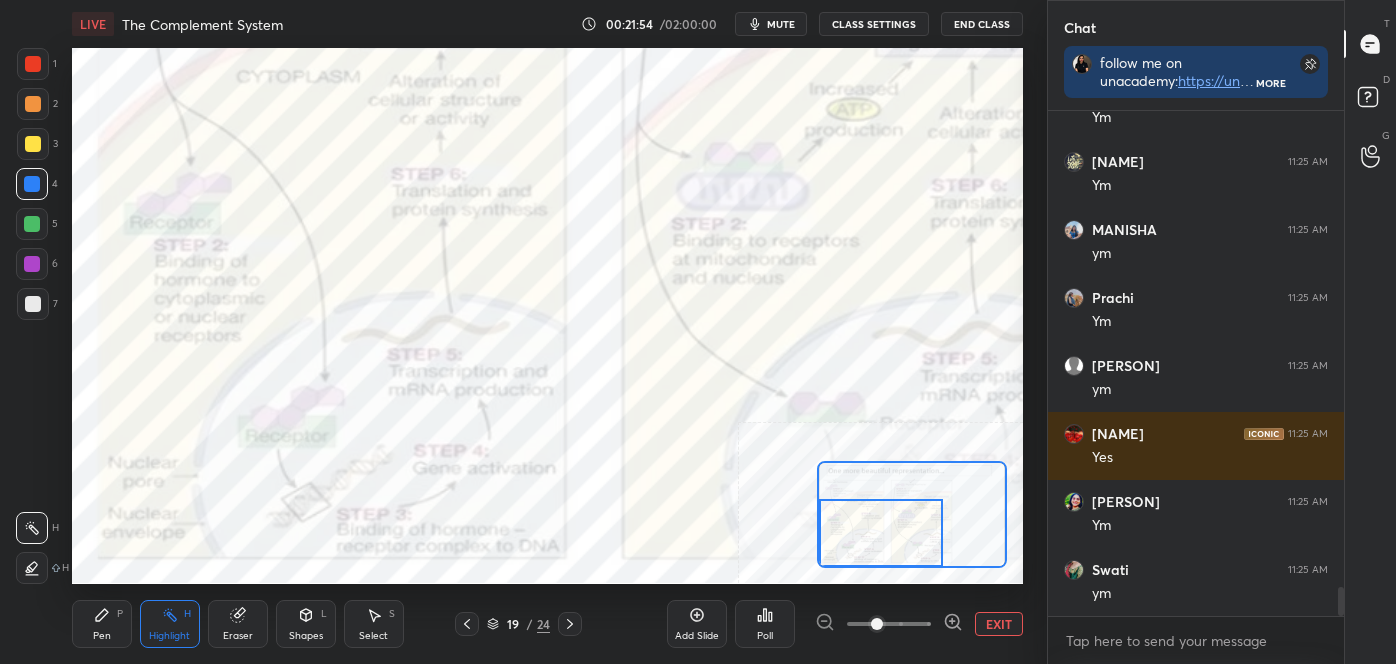 drag, startPoint x: 901, startPoint y: 533, endPoint x: 901, endPoint y: 513, distance: 20 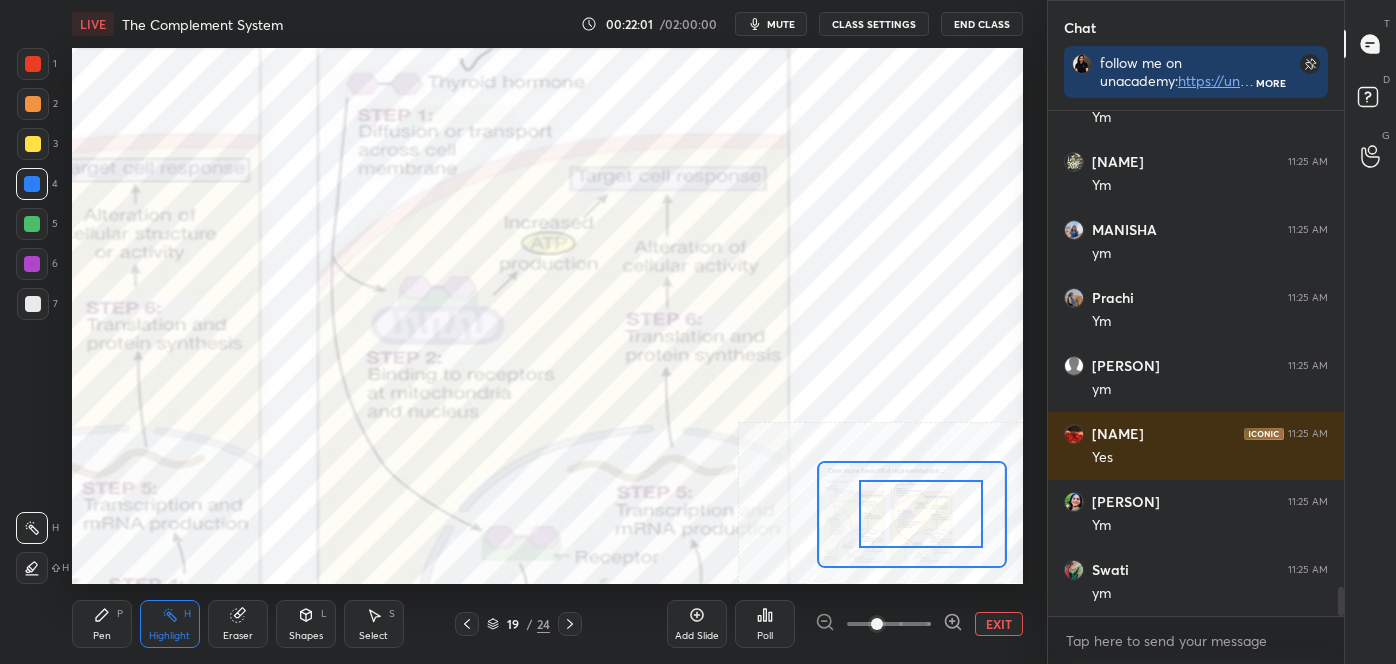 drag, startPoint x: 901, startPoint y: 526, endPoint x: 941, endPoint y: 524, distance: 40.04997 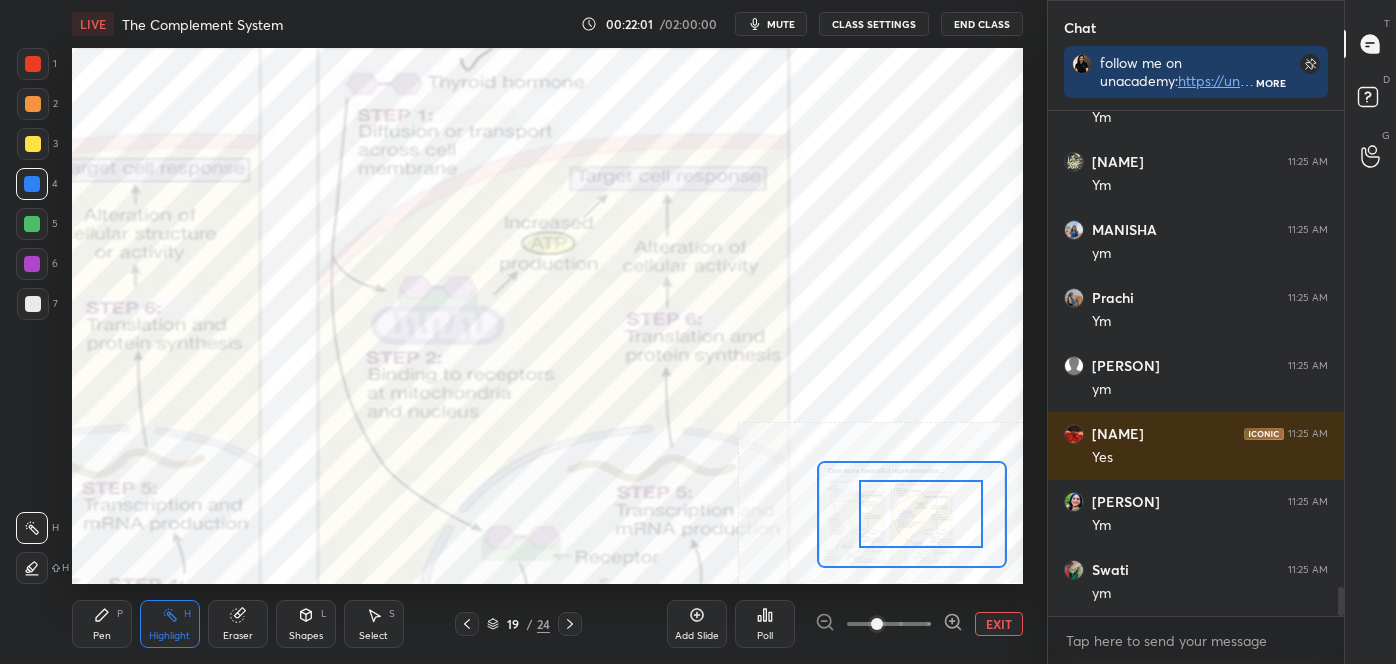 click at bounding box center [921, 514] 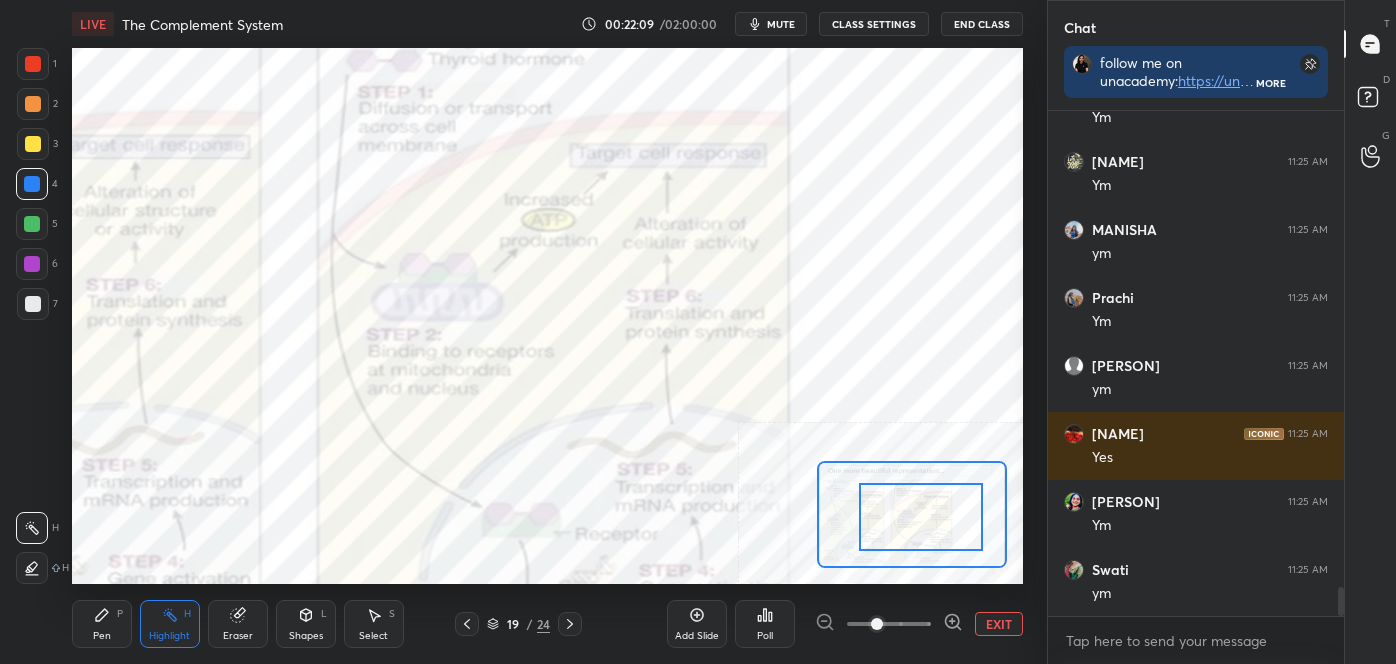 drag, startPoint x: 885, startPoint y: 528, endPoint x: 872, endPoint y: 533, distance: 13.928389 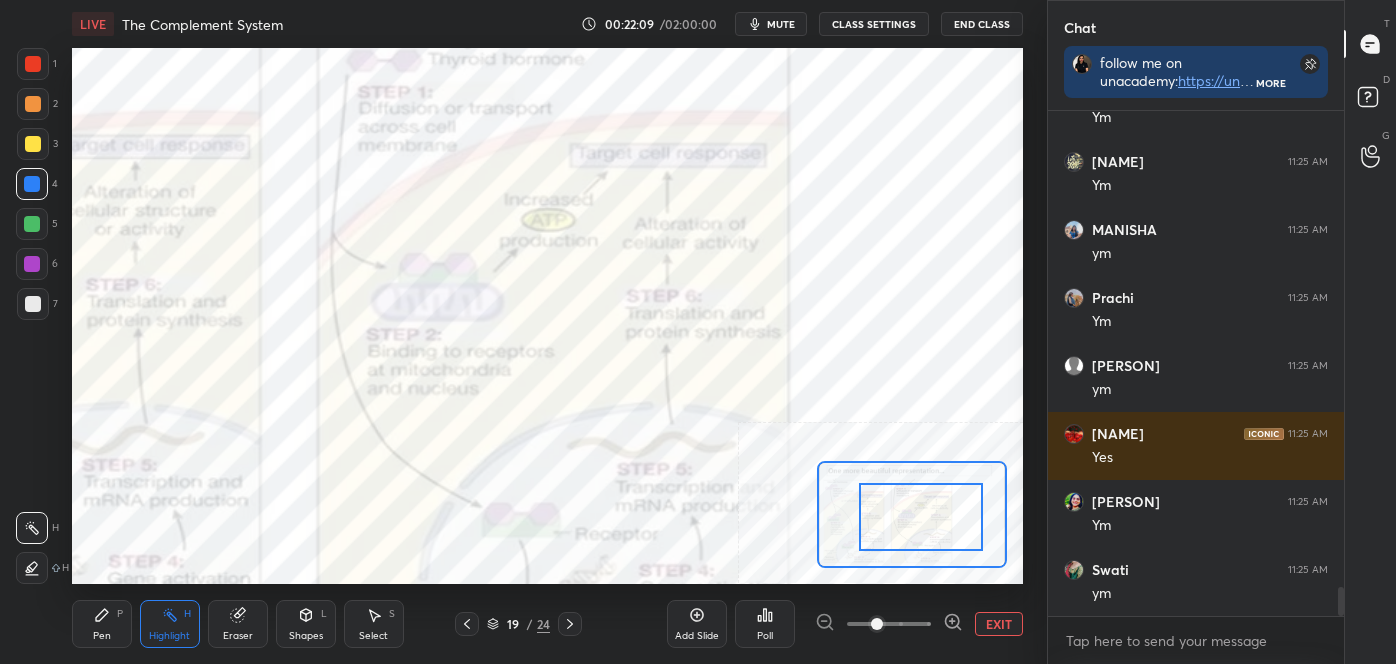 click at bounding box center [921, 517] 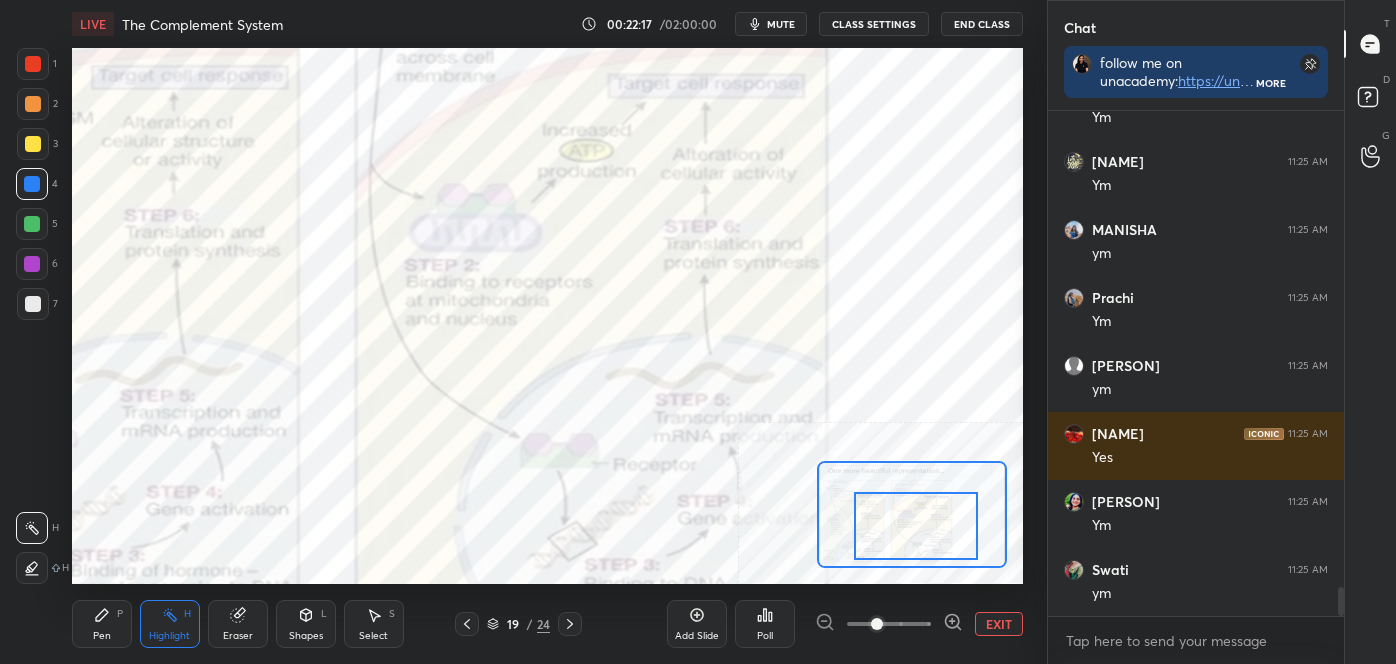 scroll, scrollTop: 8218, scrollLeft: 0, axis: vertical 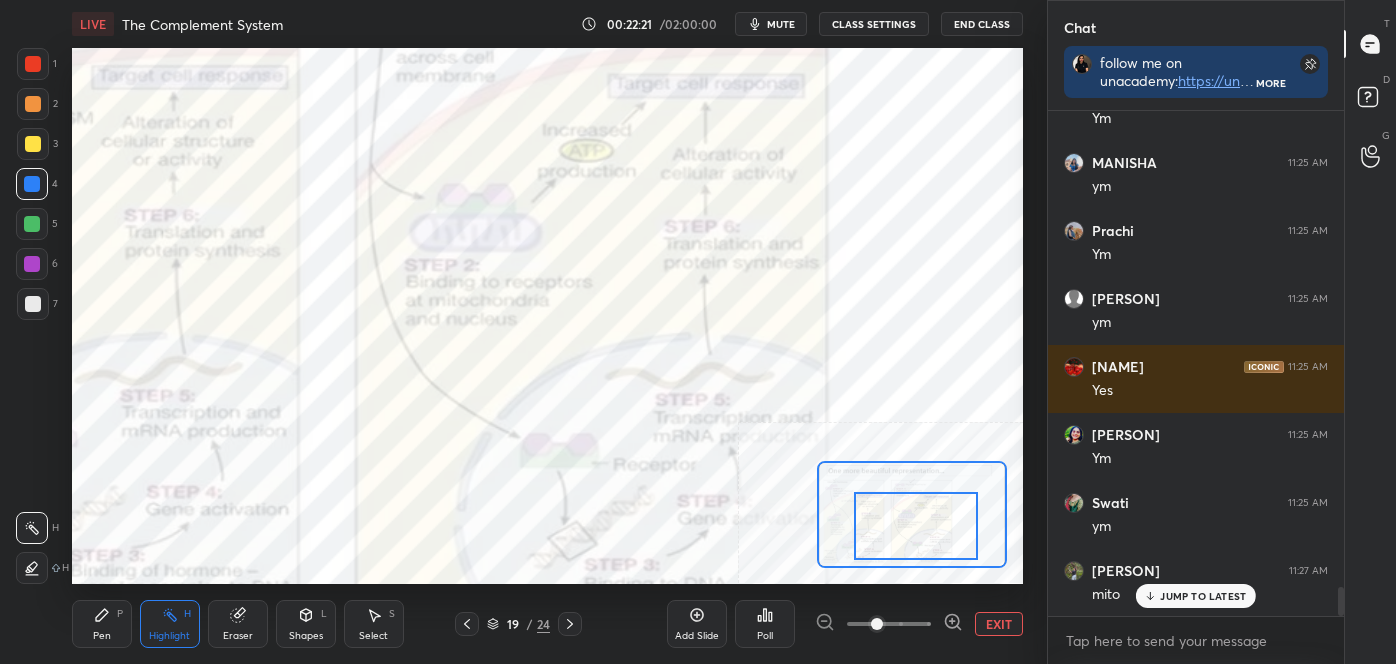 click on "Shapes L" at bounding box center [306, 624] 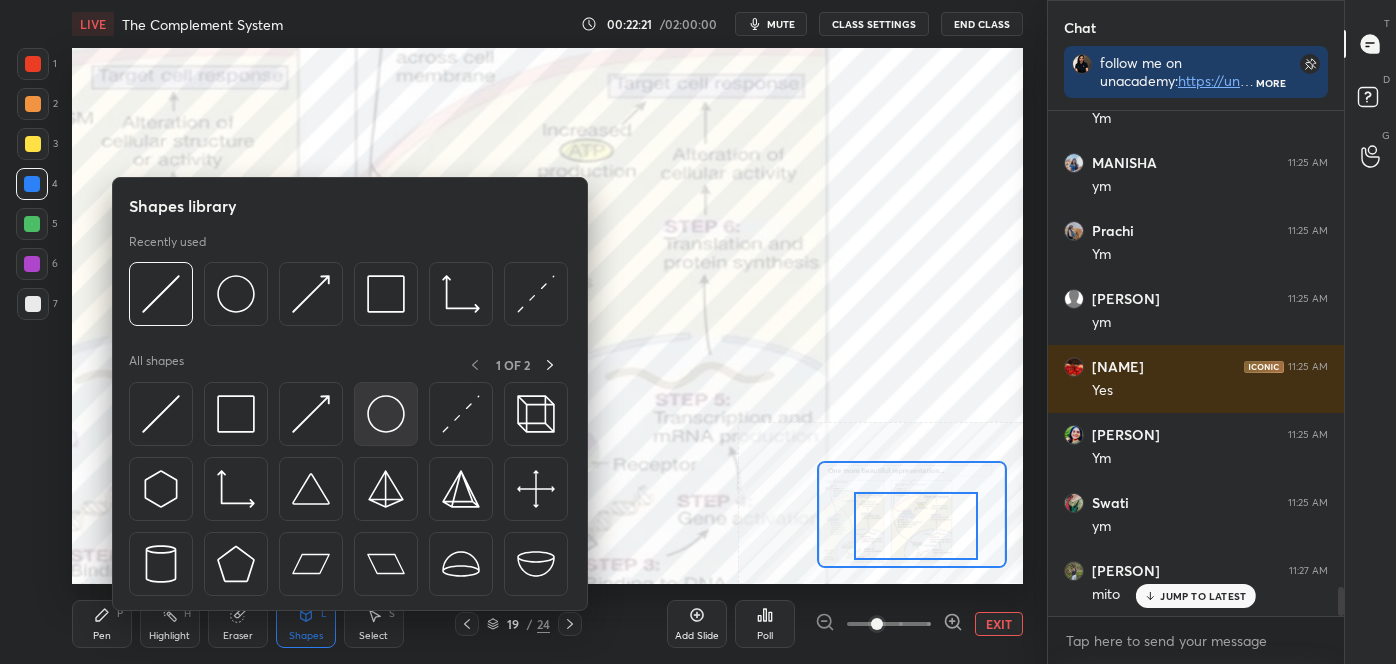 click at bounding box center [386, 414] 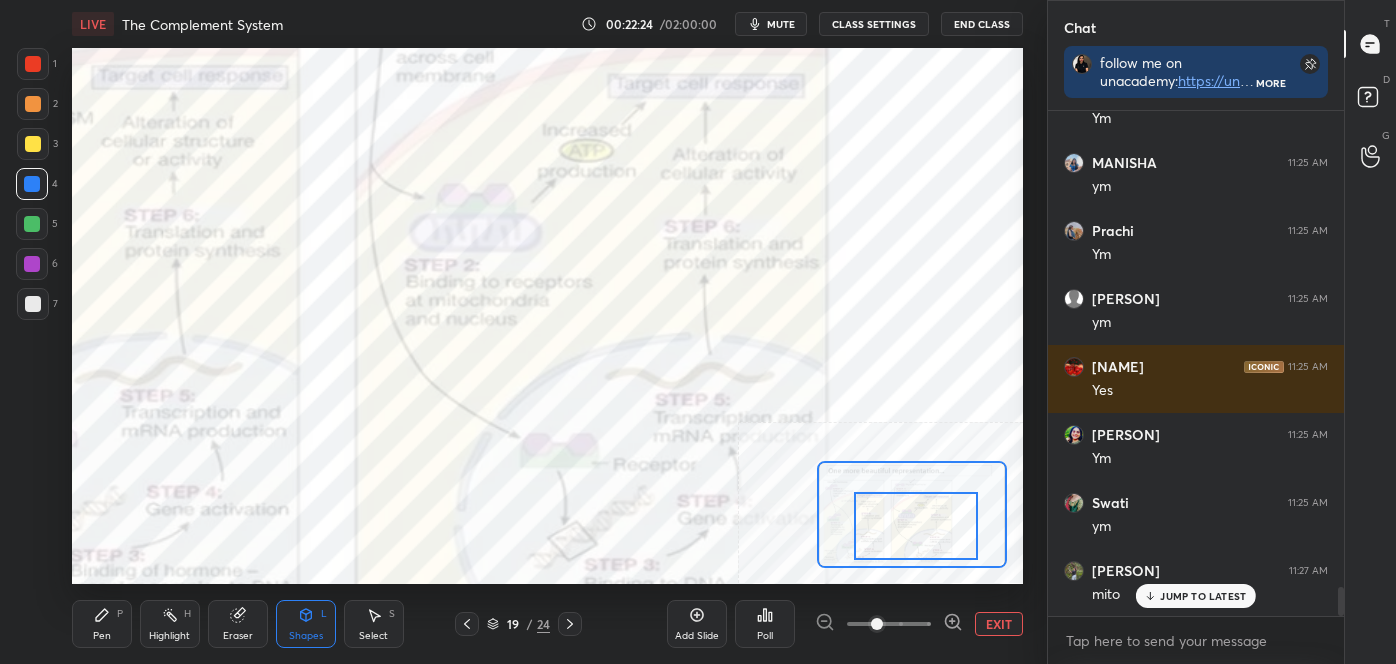 click on "Pen" at bounding box center [102, 636] 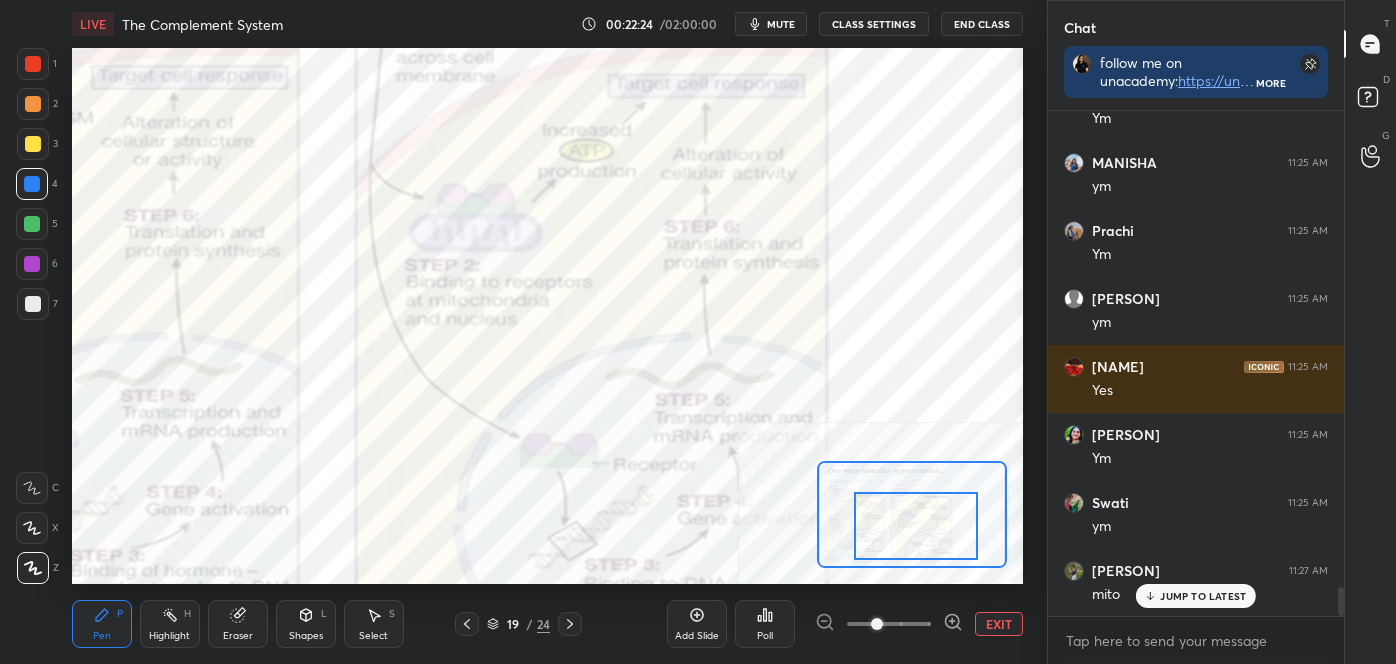 click at bounding box center (33, 568) 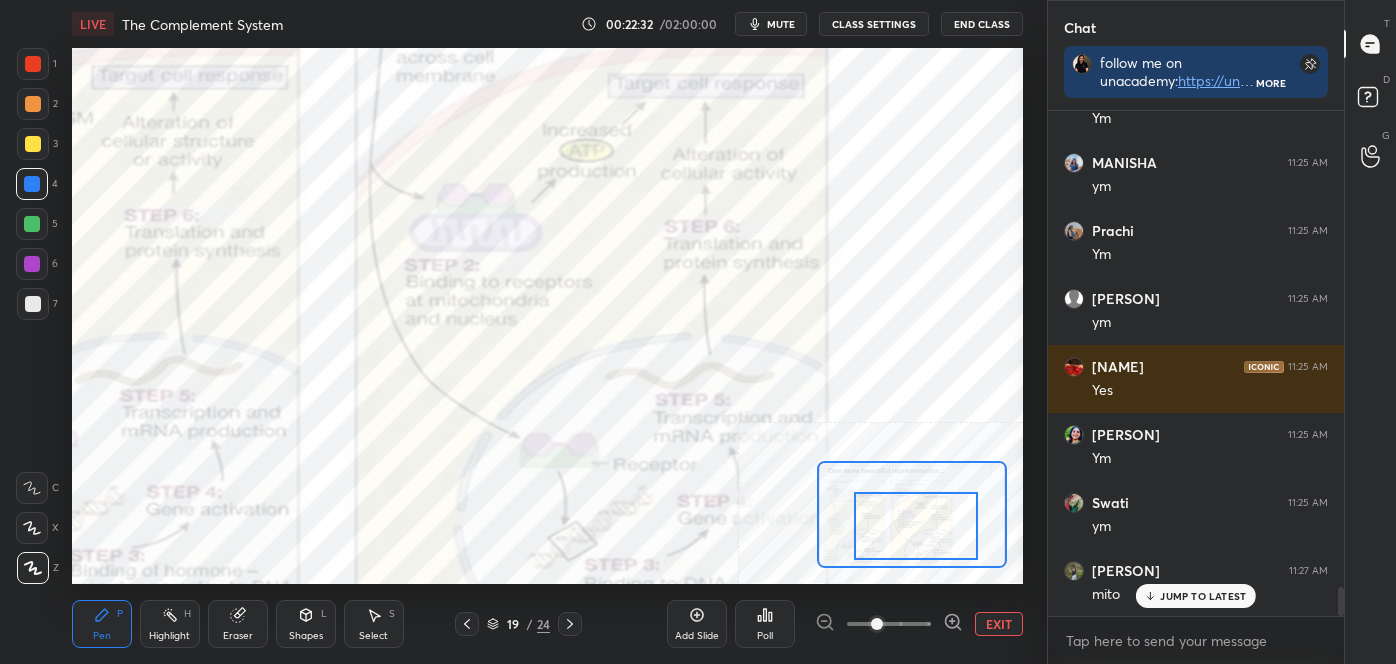 click on "Highlight" at bounding box center [169, 636] 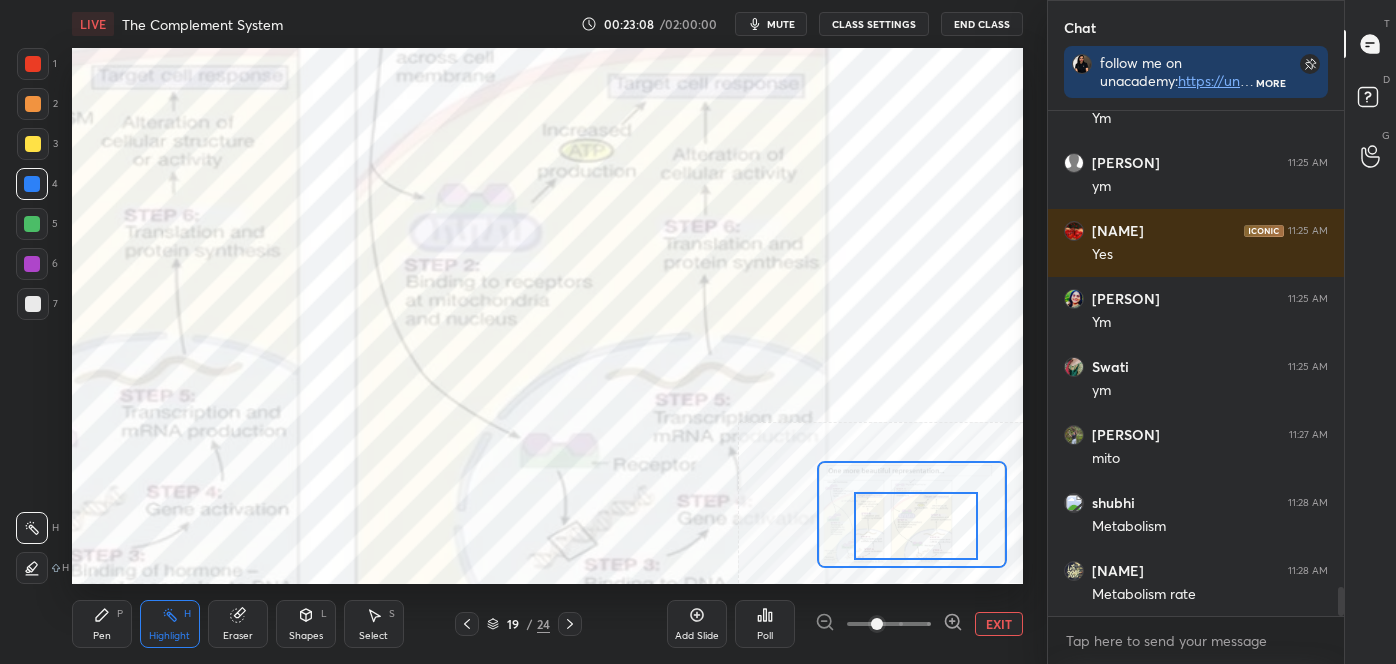 scroll, scrollTop: 8423, scrollLeft: 0, axis: vertical 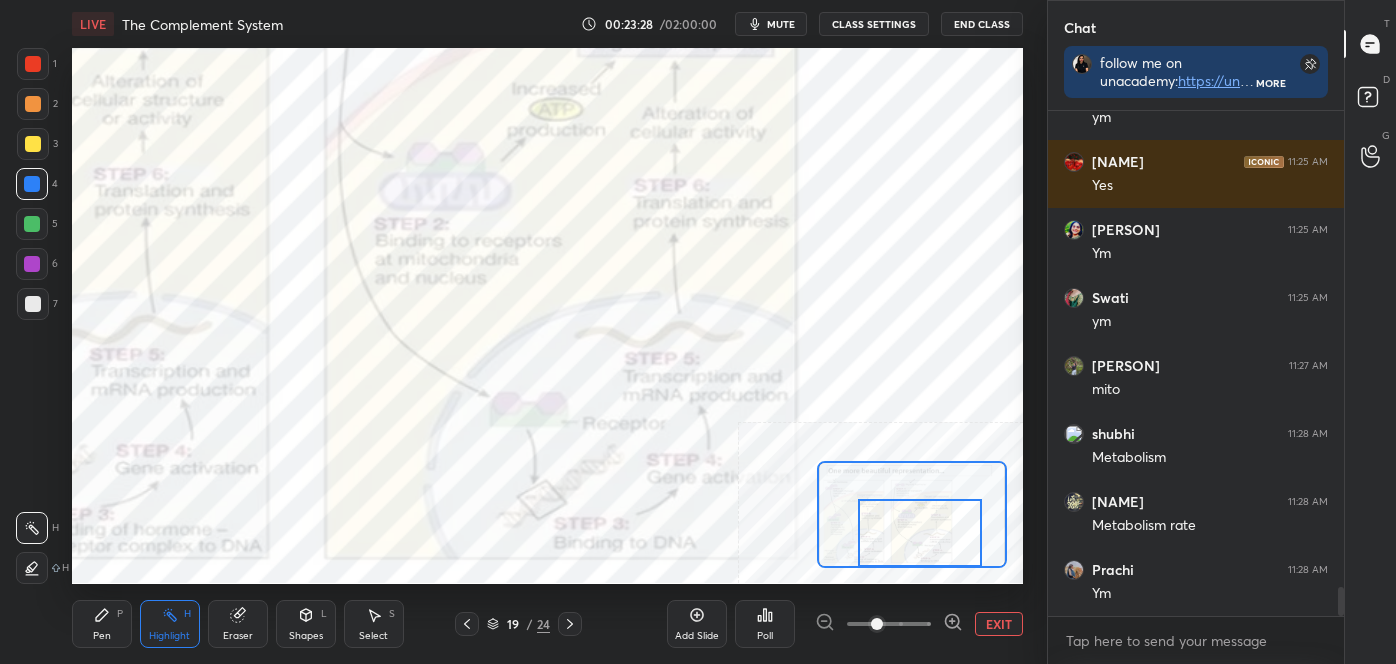 drag, startPoint x: 906, startPoint y: 528, endPoint x: 910, endPoint y: 546, distance: 18.439089 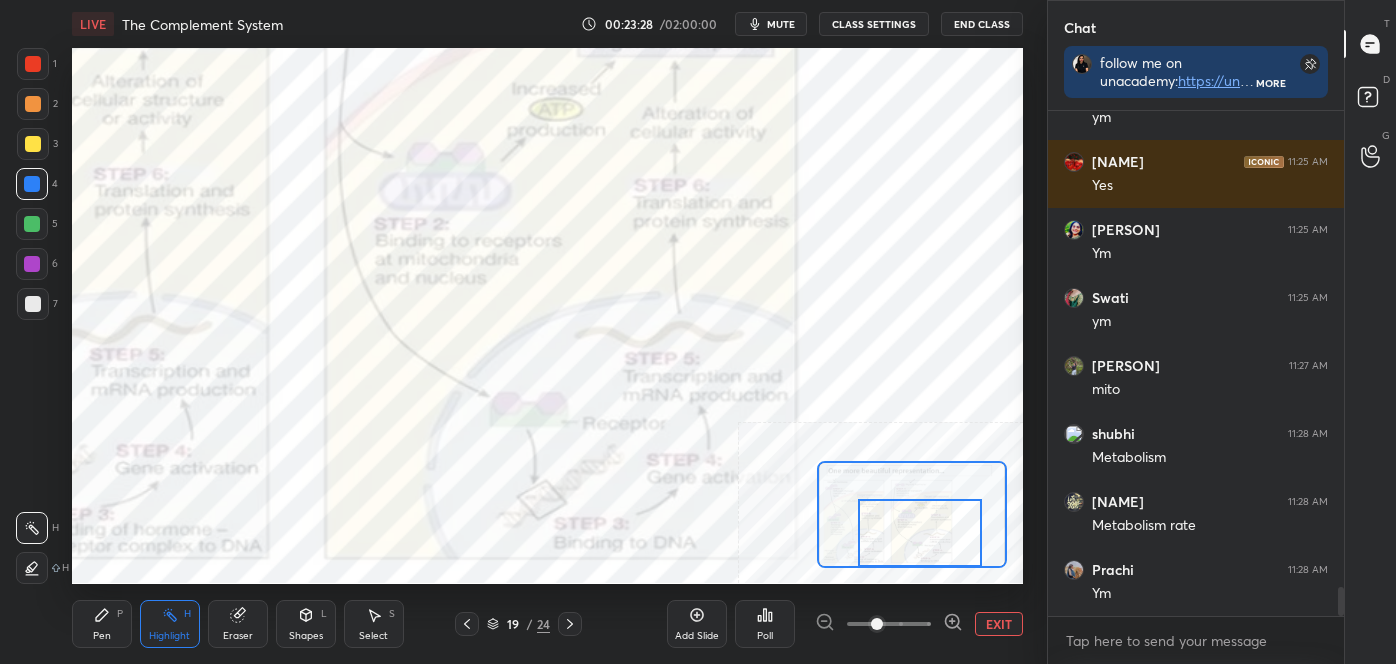 click at bounding box center [920, 533] 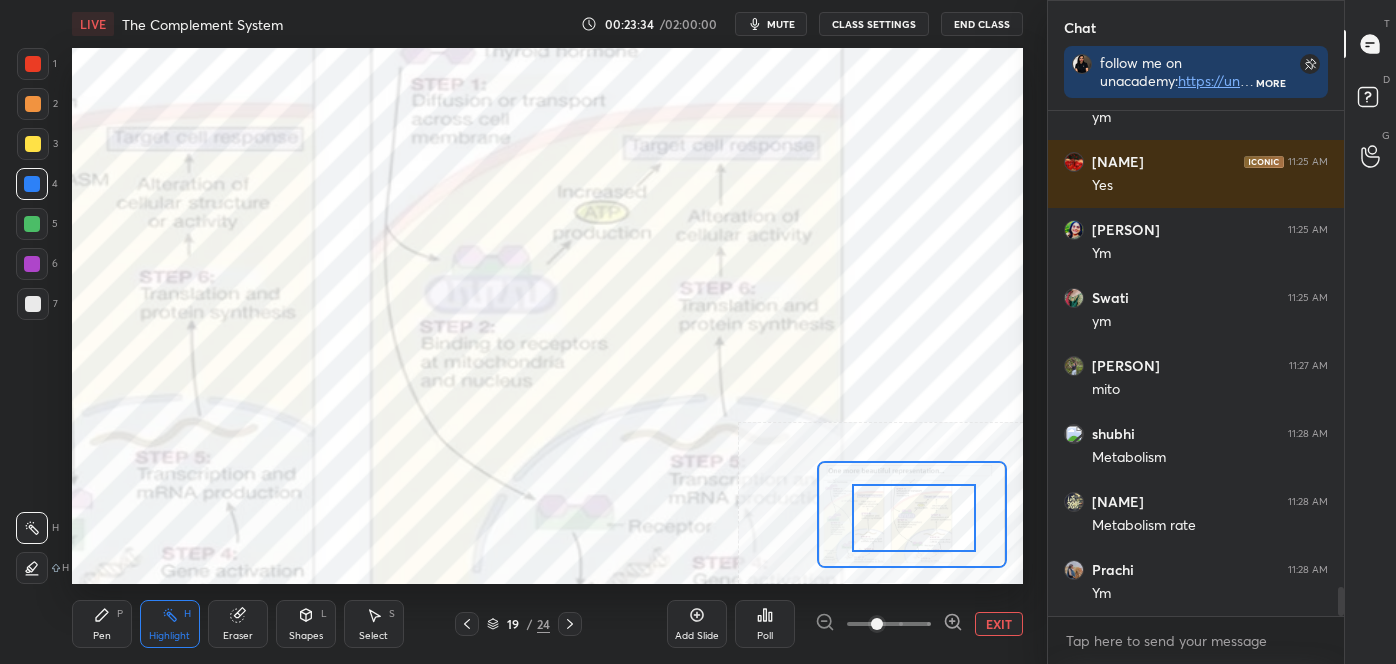 drag, startPoint x: 904, startPoint y: 529, endPoint x: 903, endPoint y: 508, distance: 21.023796 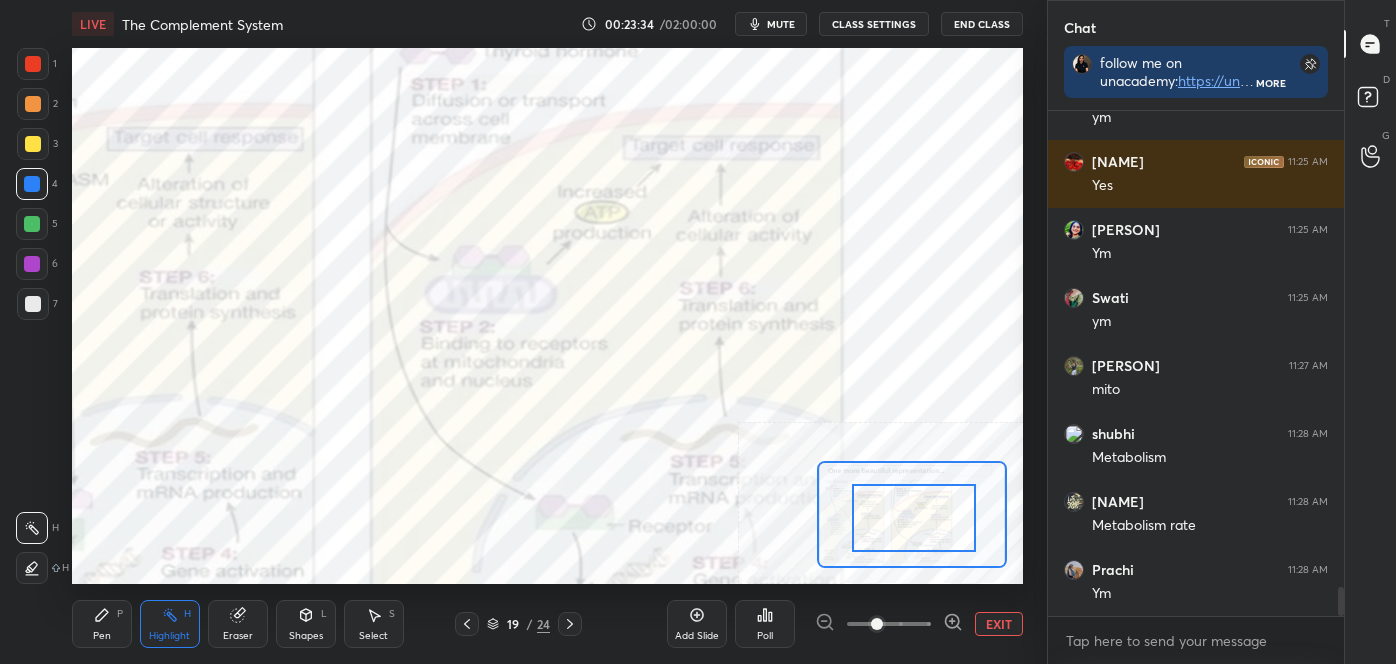 click at bounding box center (914, 518) 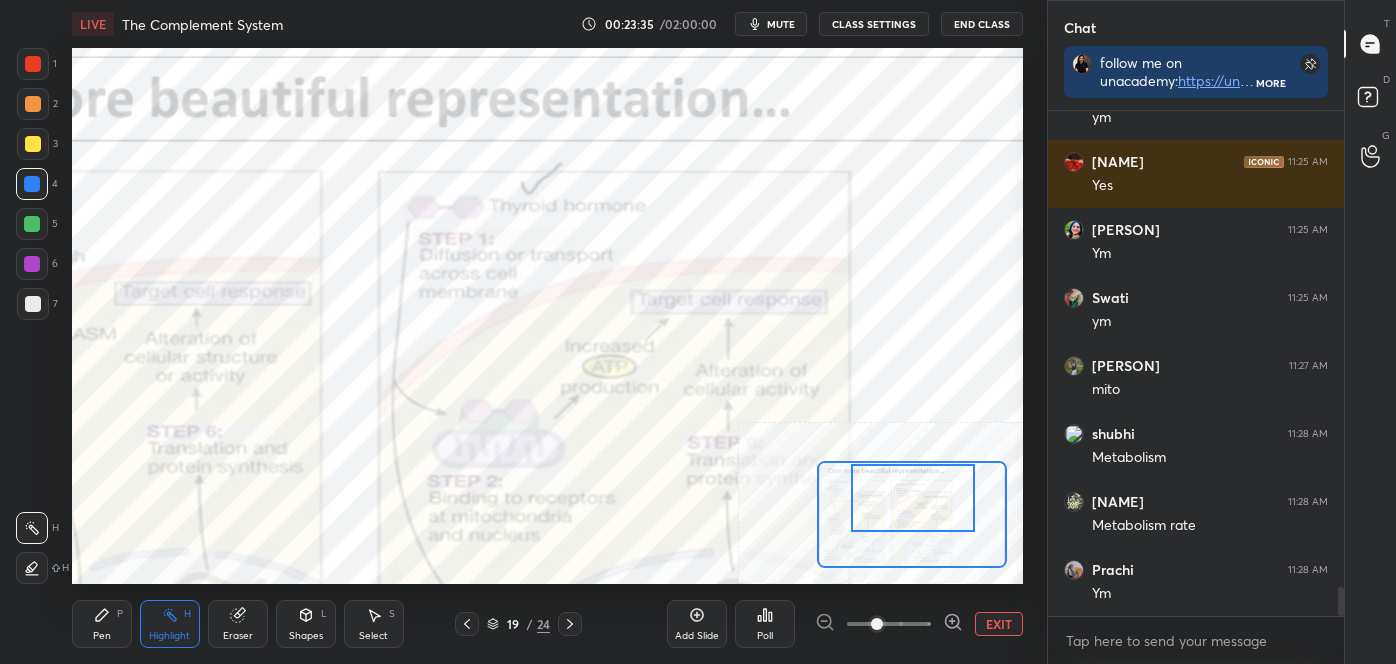 click on "EXIT" at bounding box center [999, 624] 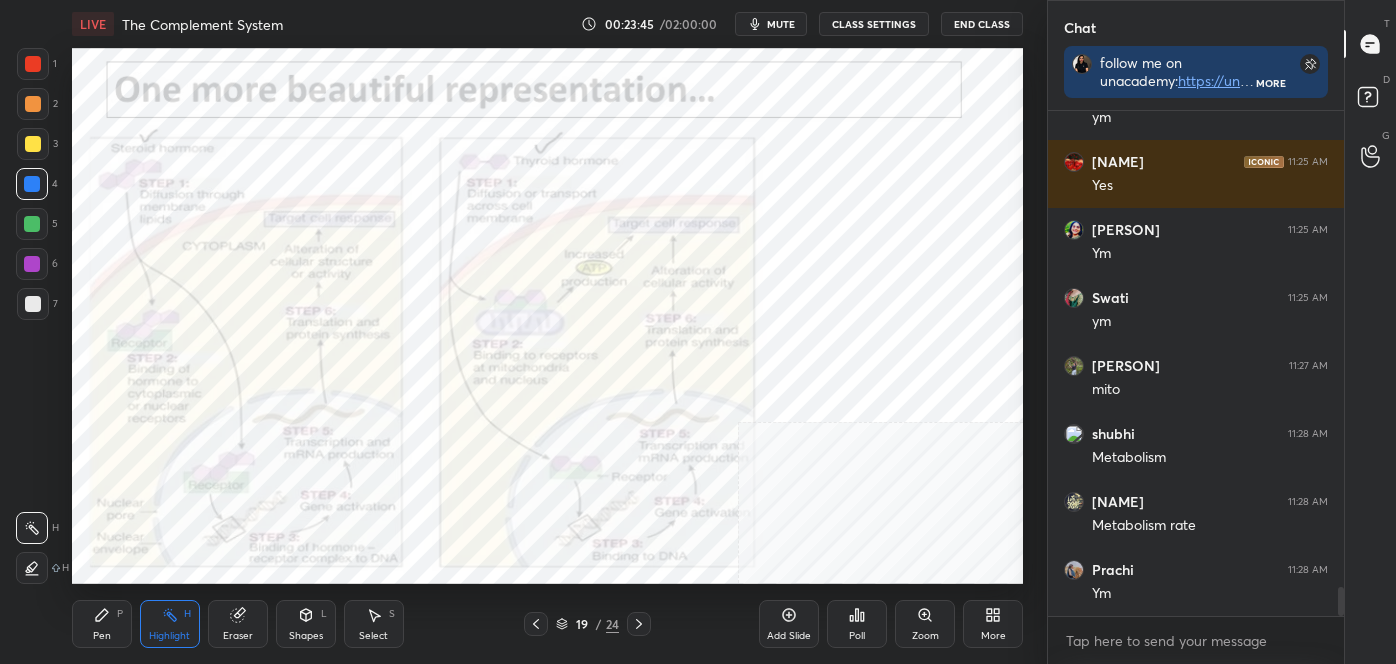click 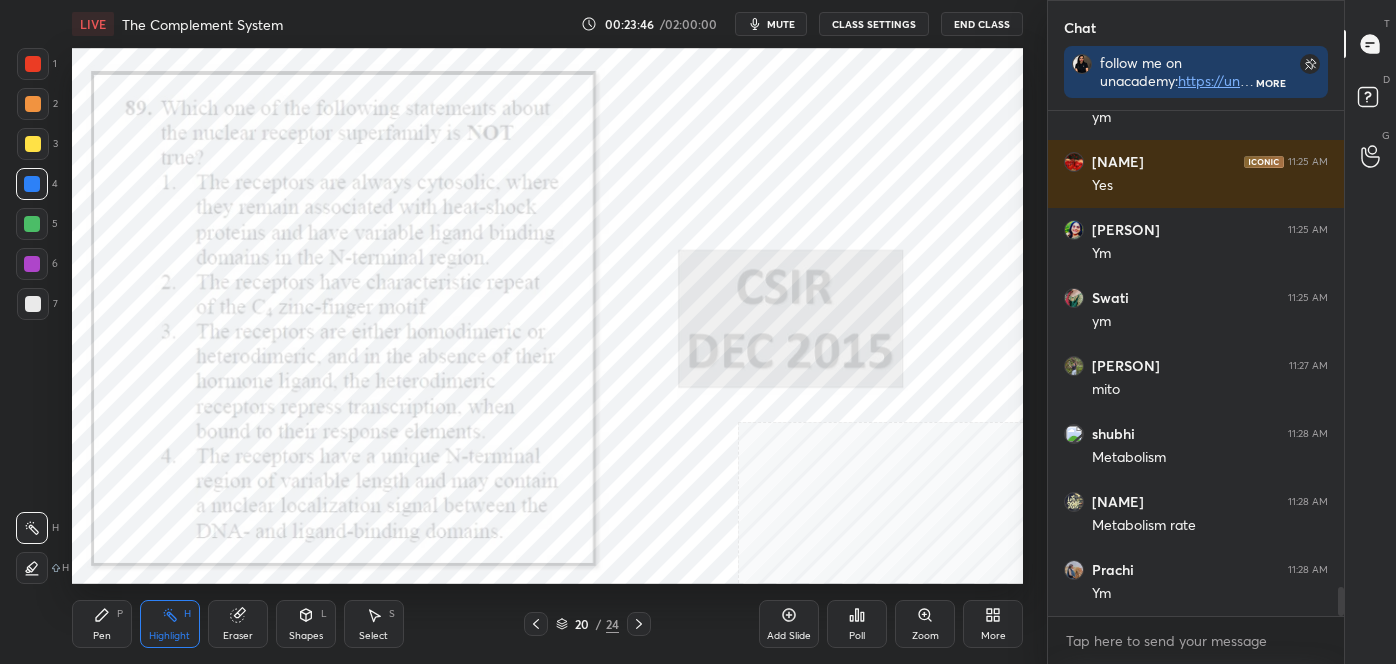 click 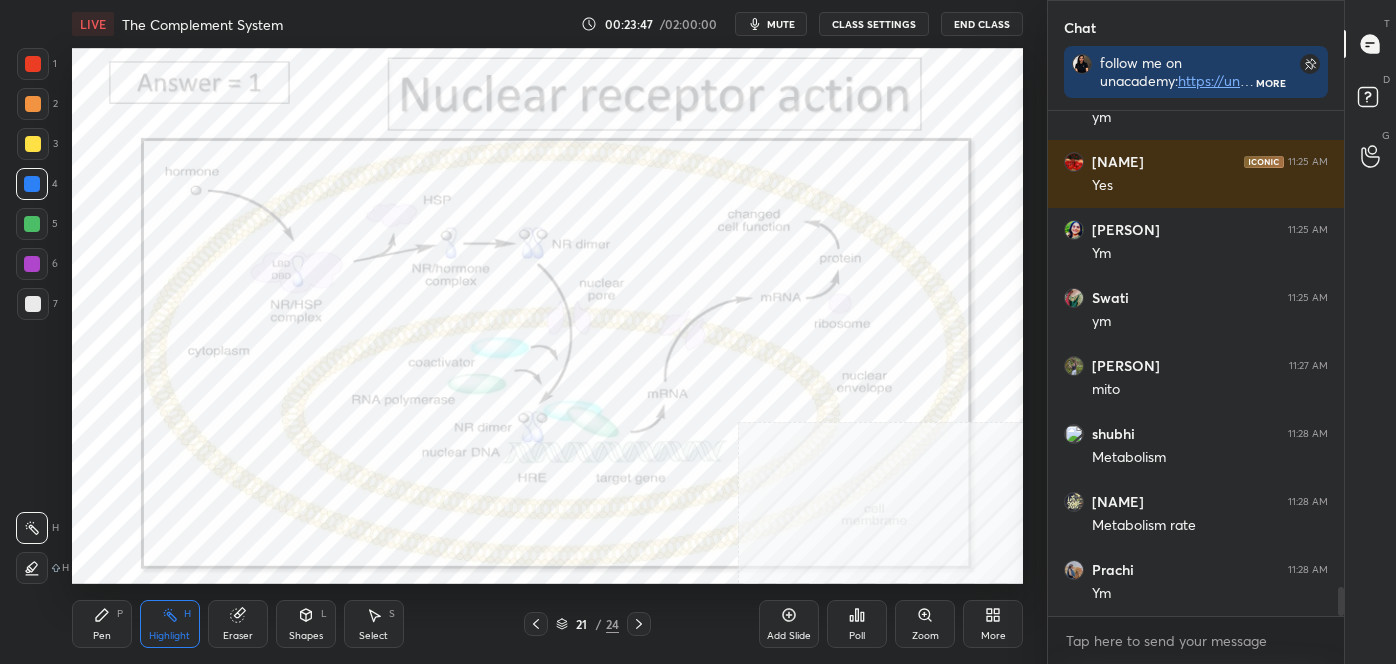 click 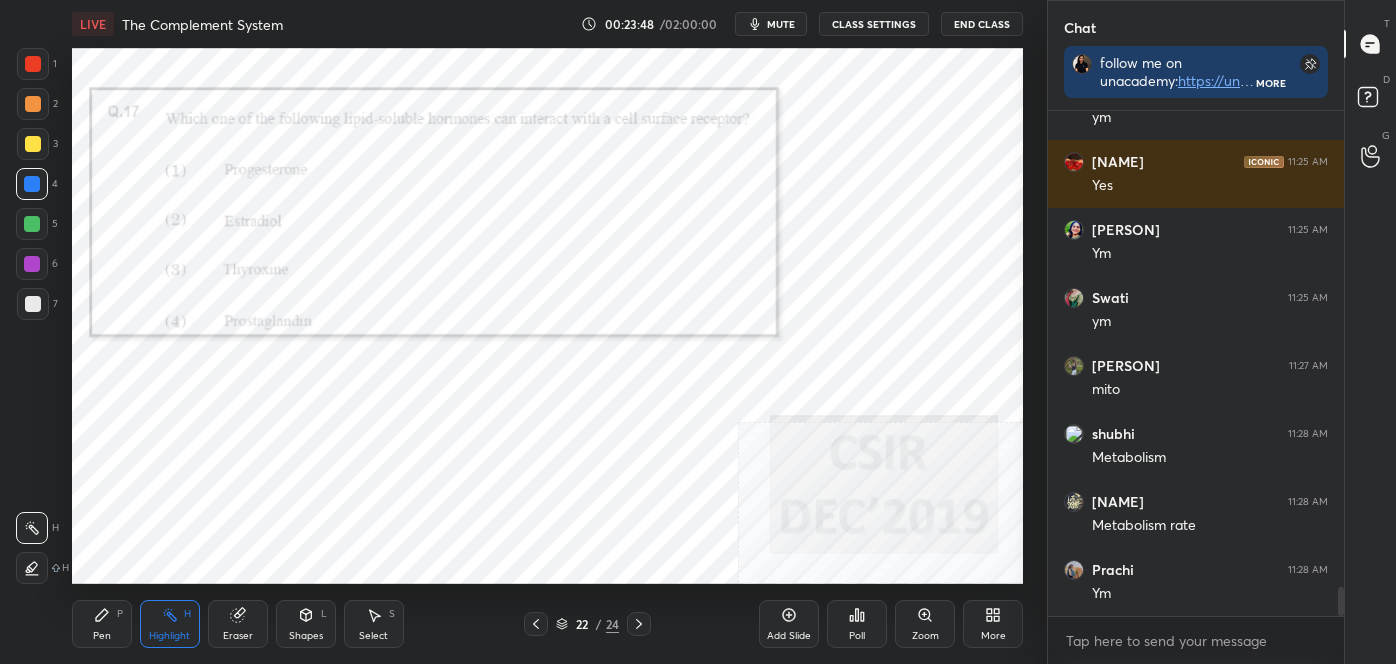 click 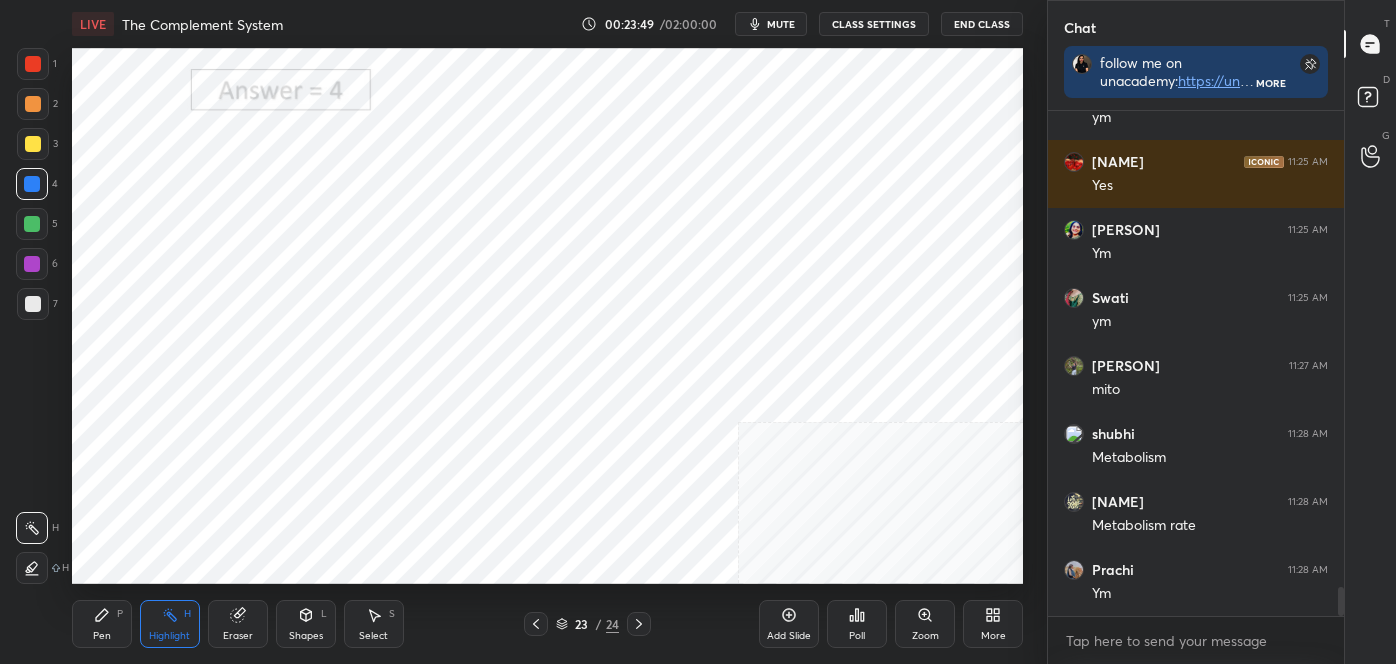 click 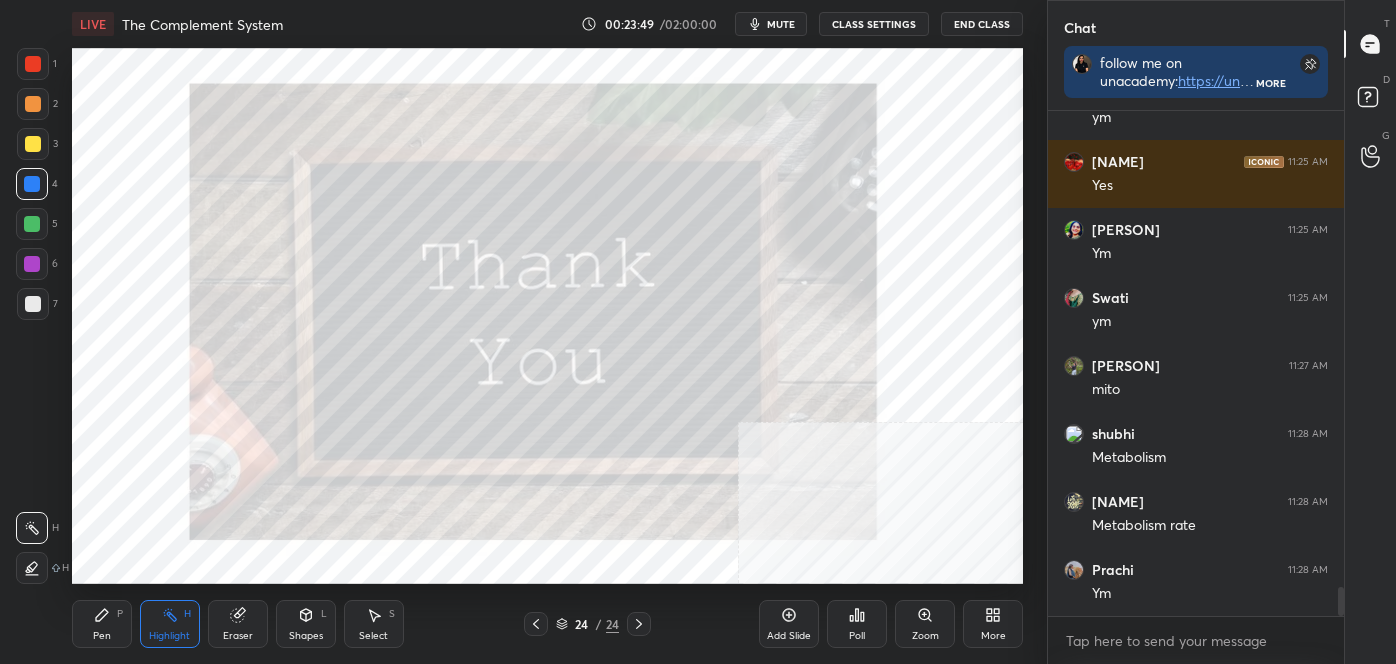 click on "More" at bounding box center [993, 624] 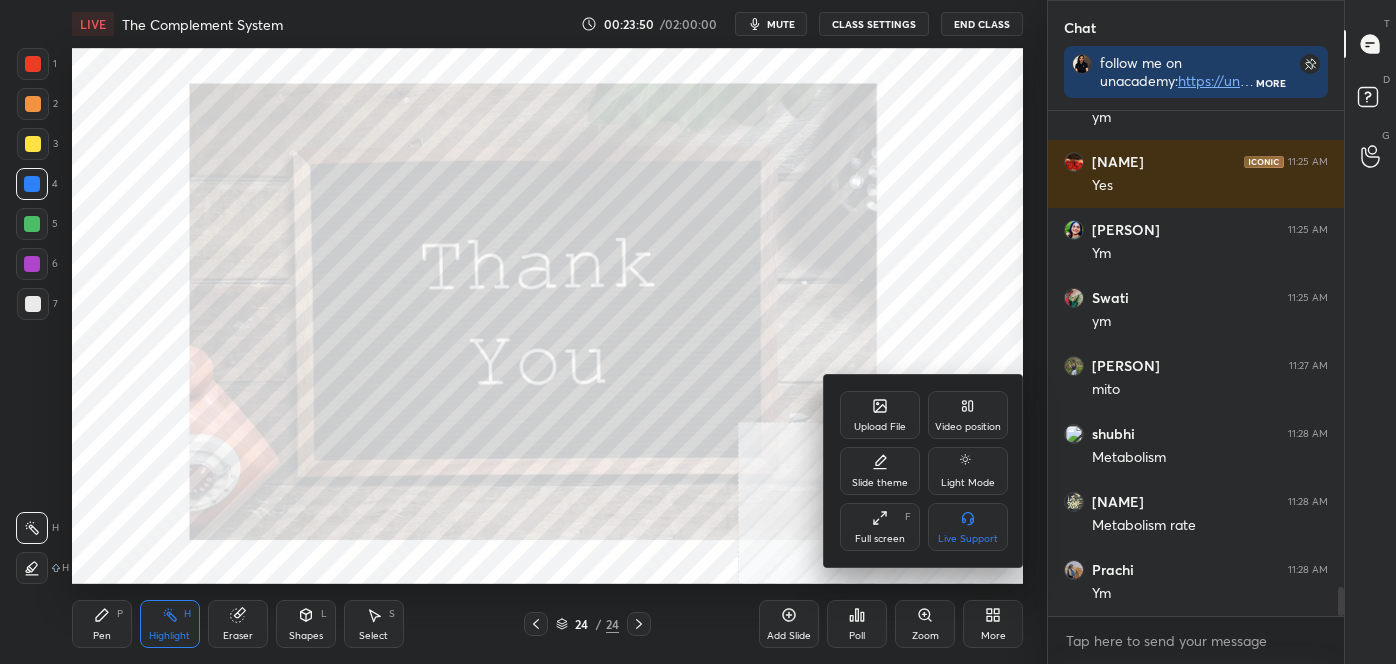 click on "Upload File" at bounding box center (880, 415) 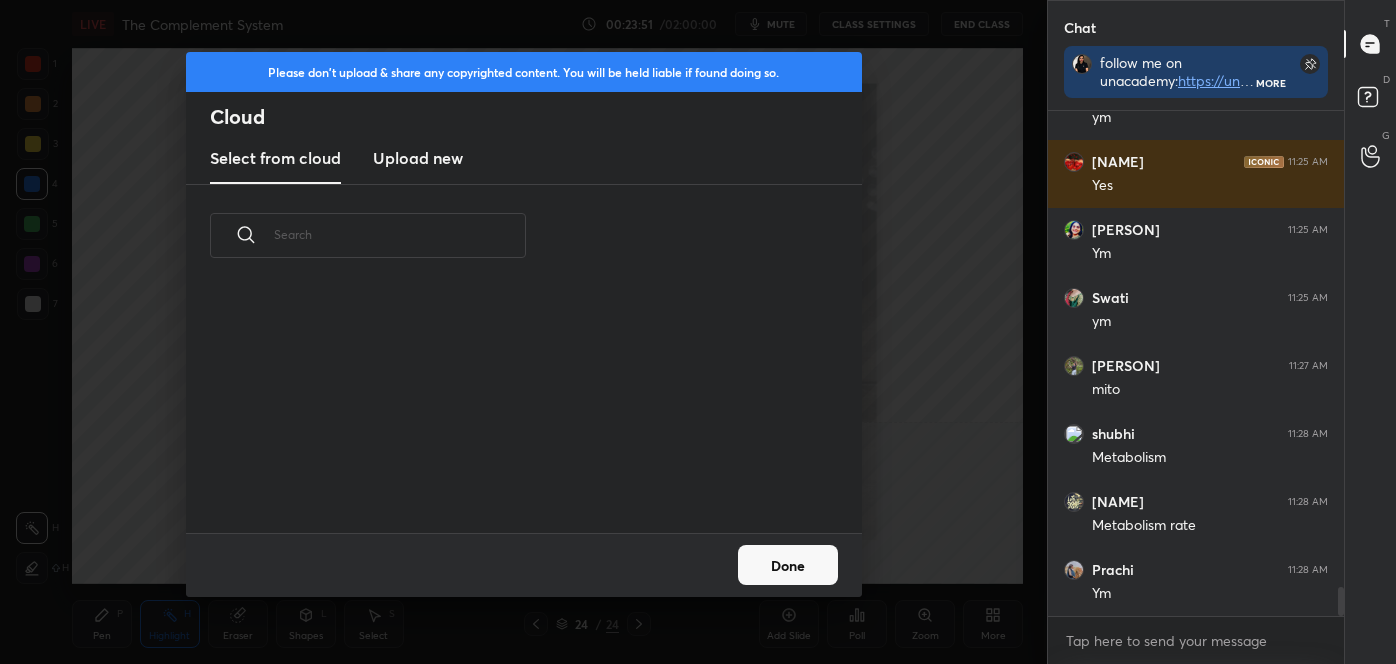 scroll, scrollTop: 7, scrollLeft: 10, axis: both 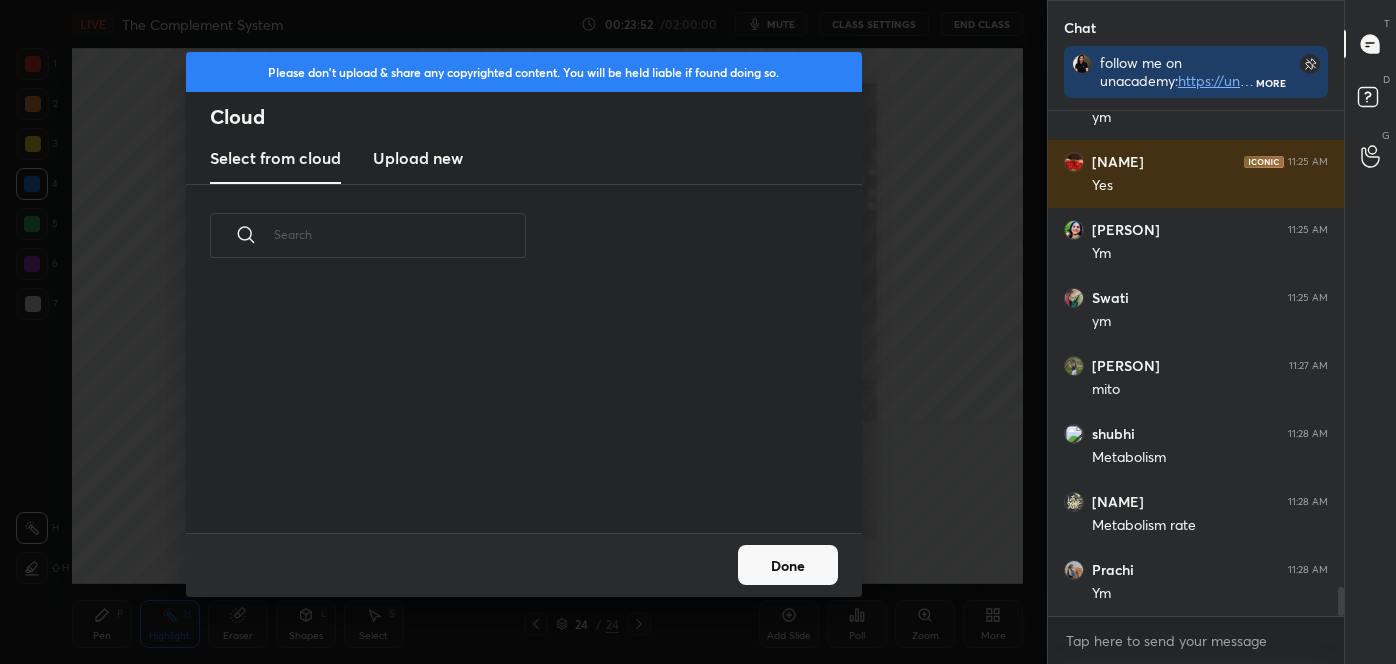 click on "Upload new" at bounding box center (418, 158) 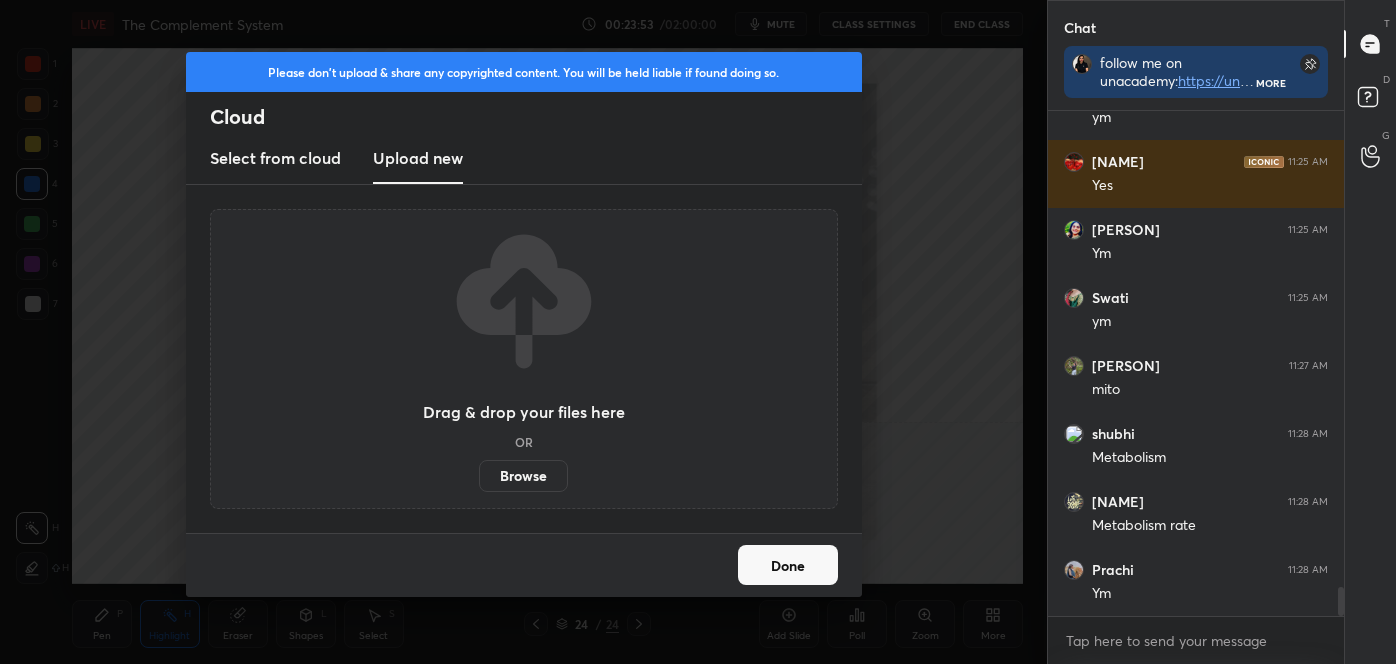 click on "Browse" at bounding box center [523, 476] 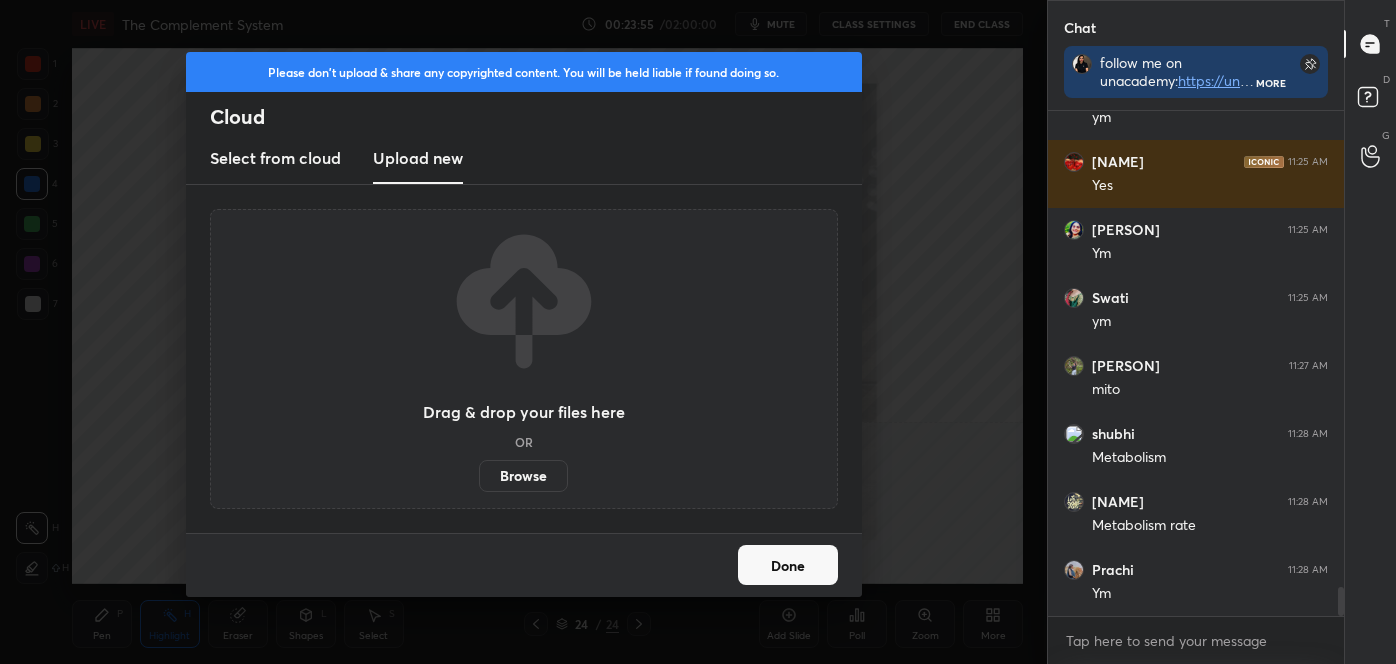 scroll, scrollTop: 8490, scrollLeft: 0, axis: vertical 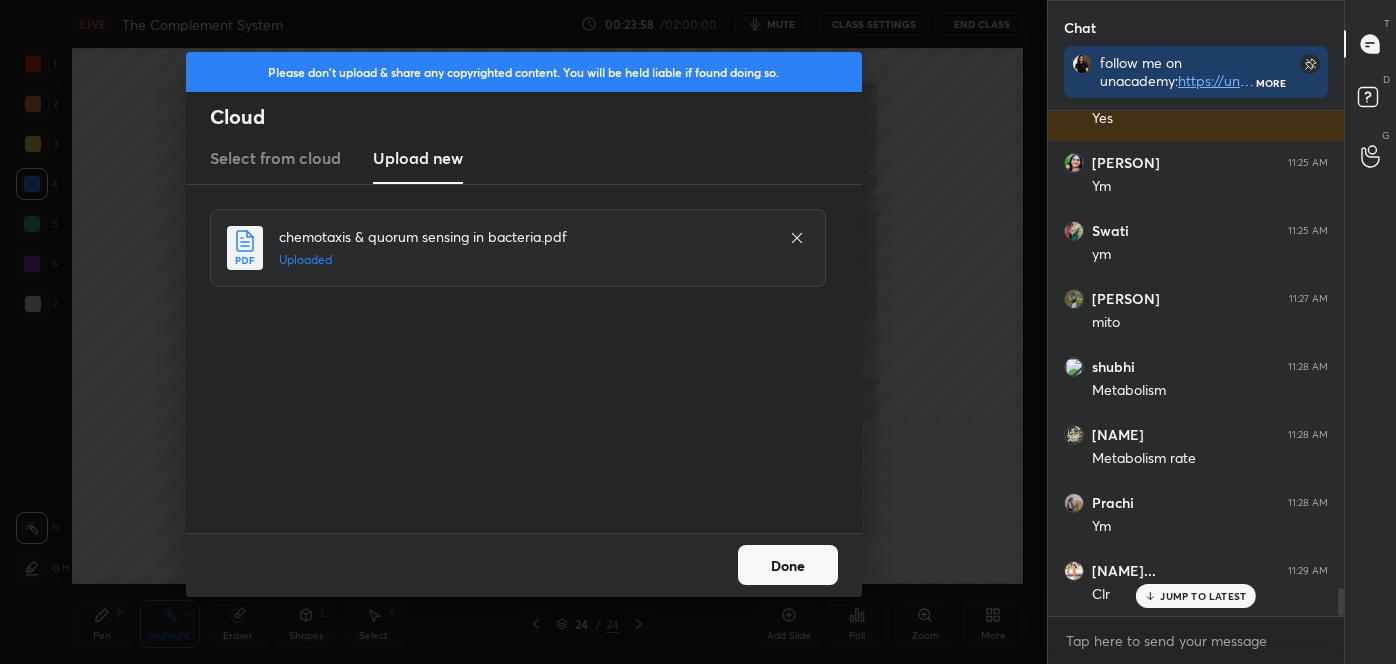 click on "Done" at bounding box center [788, 565] 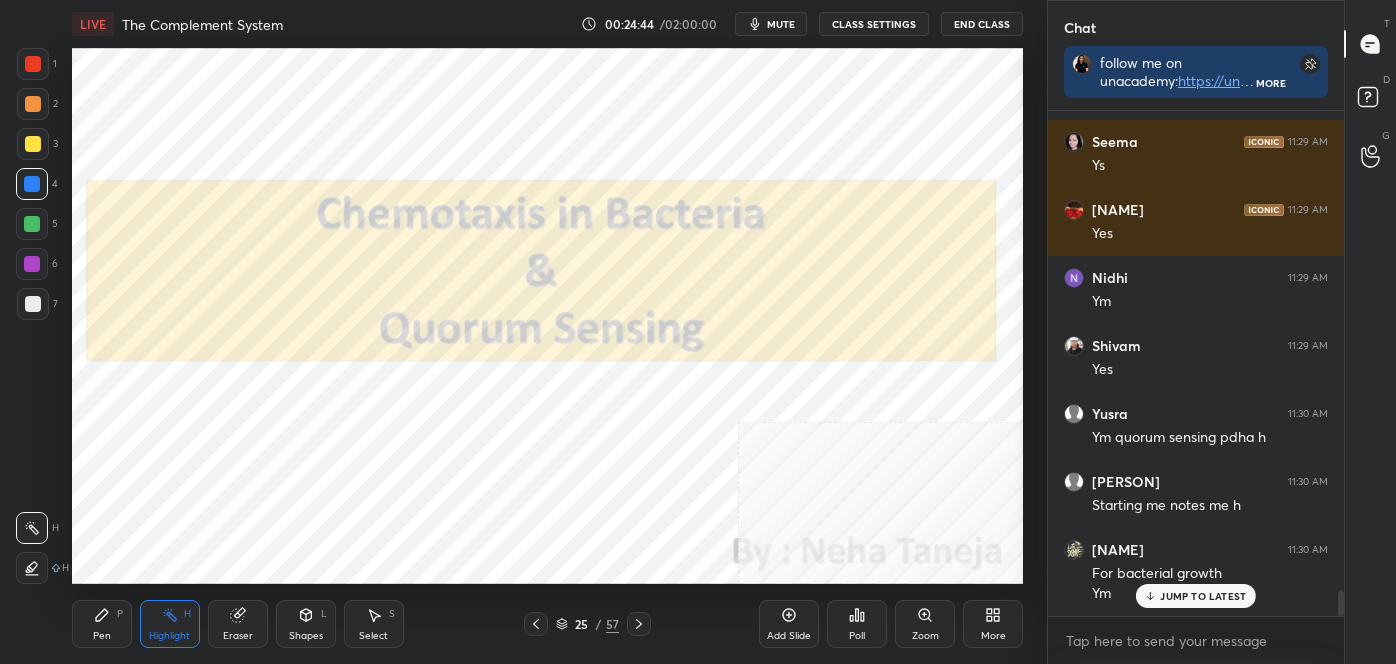 scroll, scrollTop: 9802, scrollLeft: 0, axis: vertical 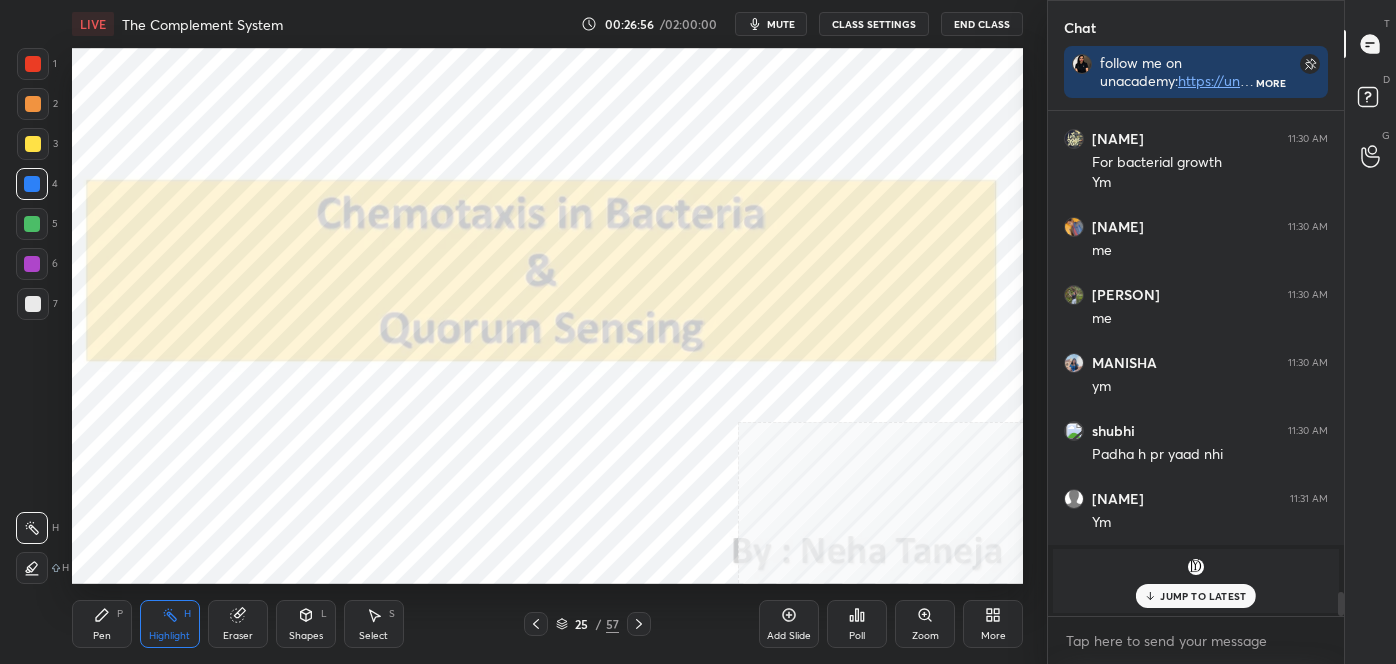 click 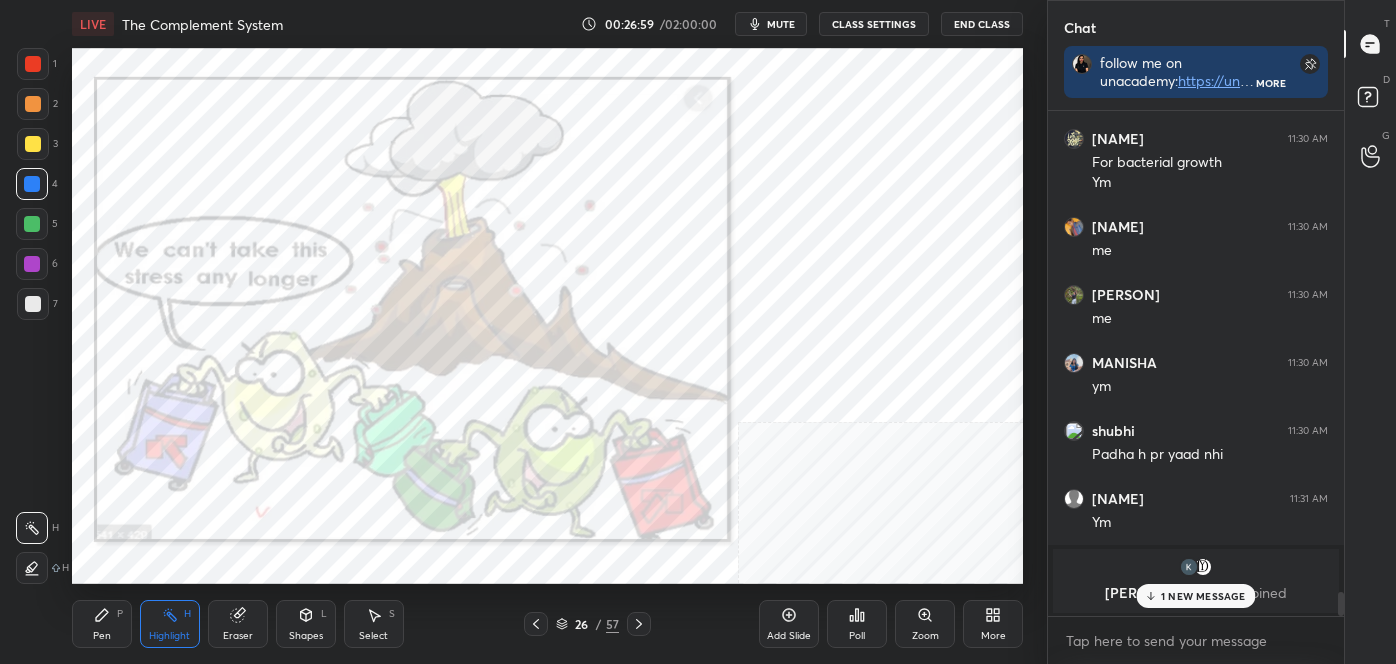 click 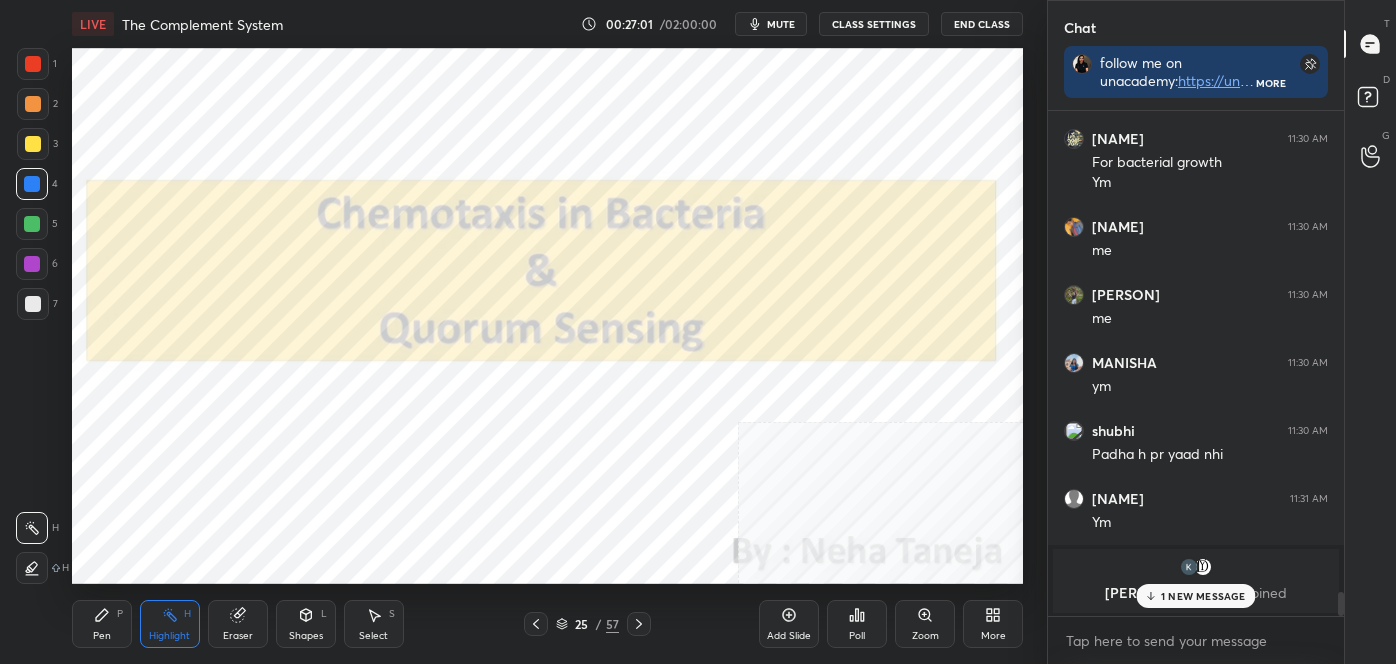 drag, startPoint x: 117, startPoint y: 622, endPoint x: 127, endPoint y: 619, distance: 10.440307 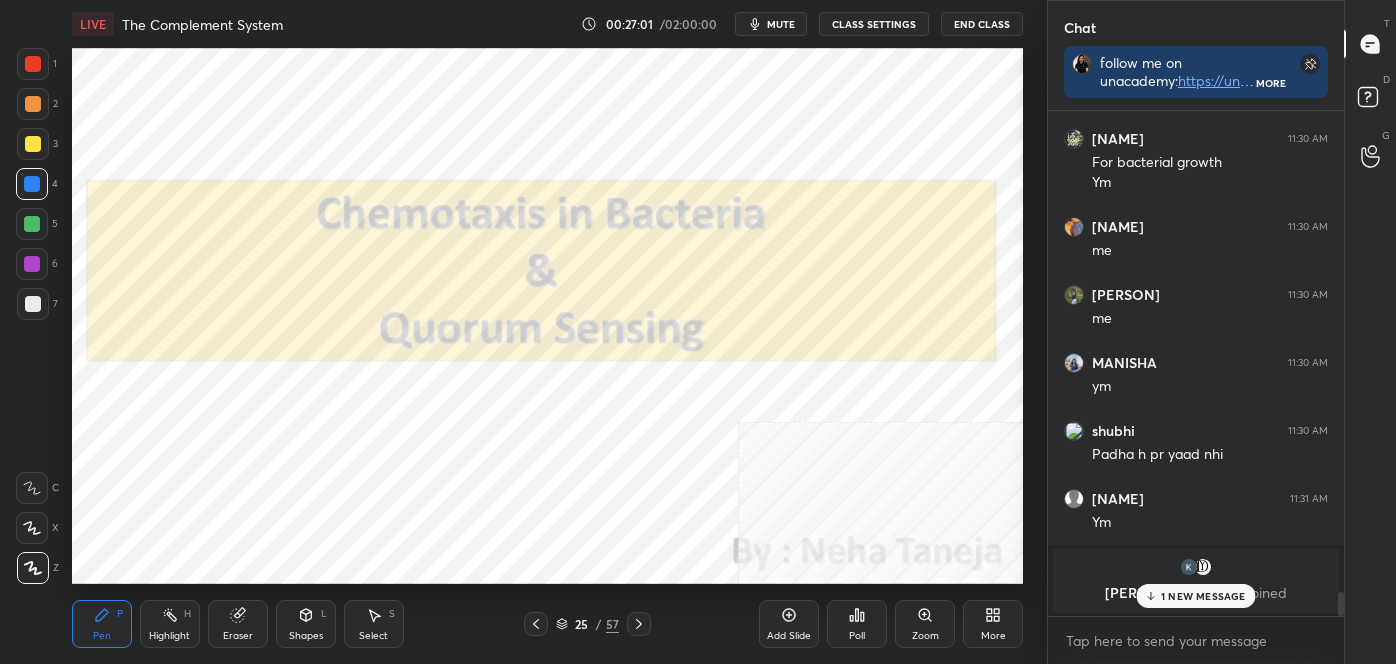 click 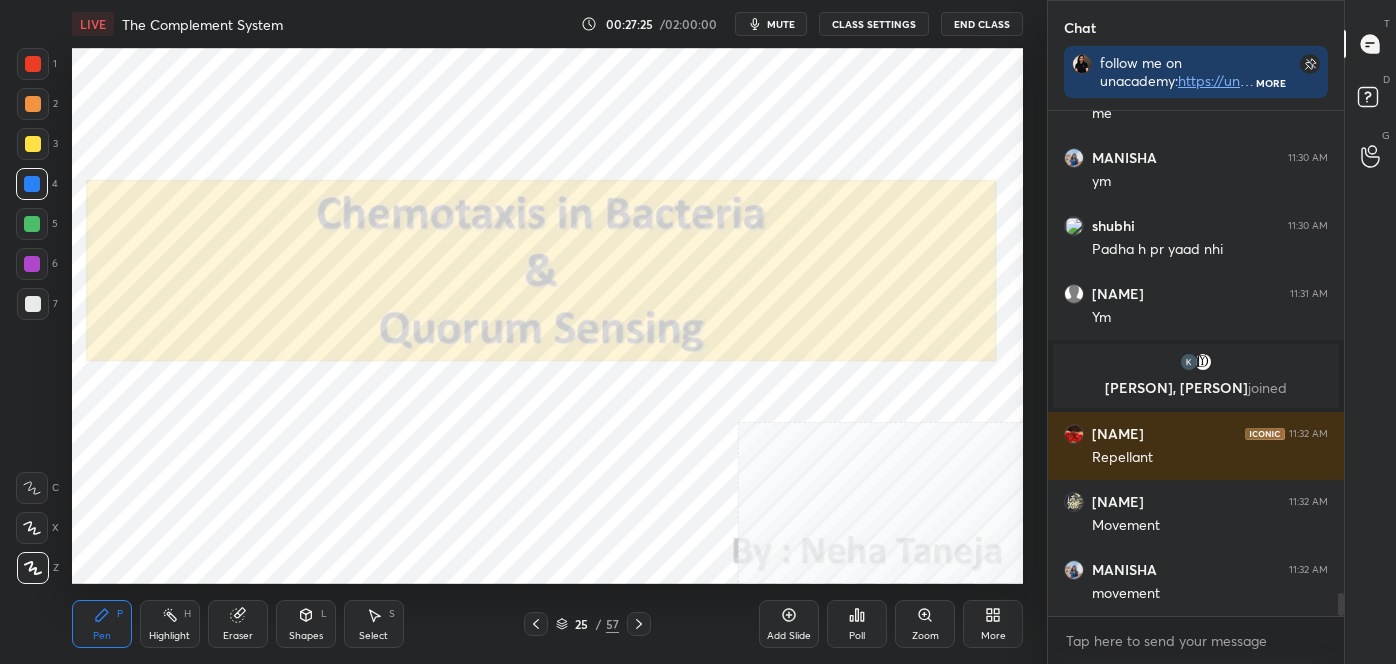 scroll, scrollTop: 10418, scrollLeft: 0, axis: vertical 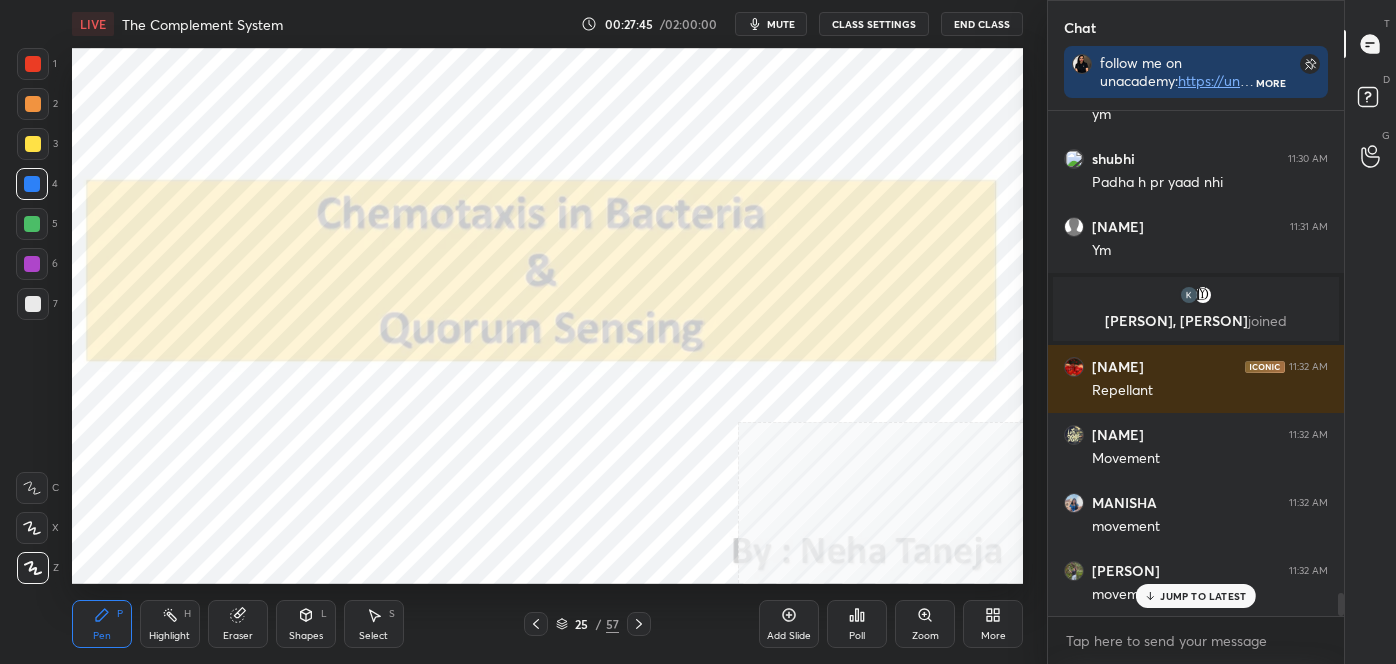 click 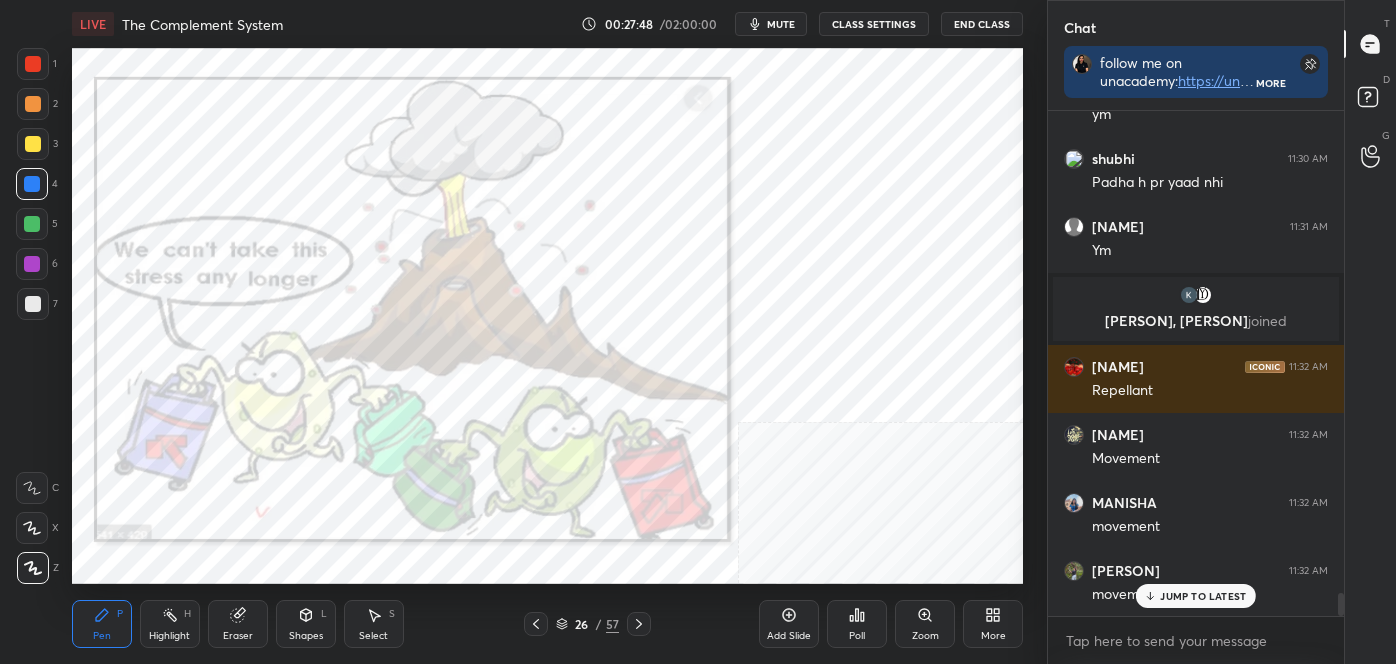 click on "Highlight H" at bounding box center (170, 624) 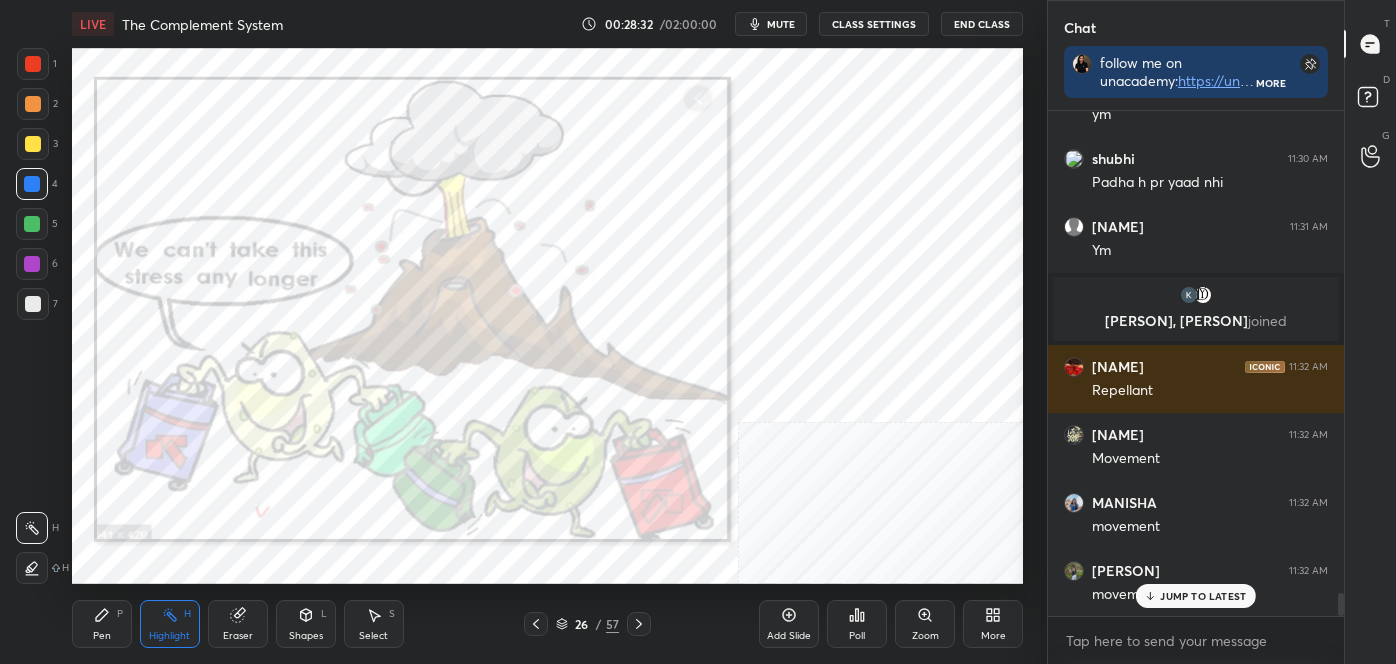 click on "Pen P" at bounding box center [102, 624] 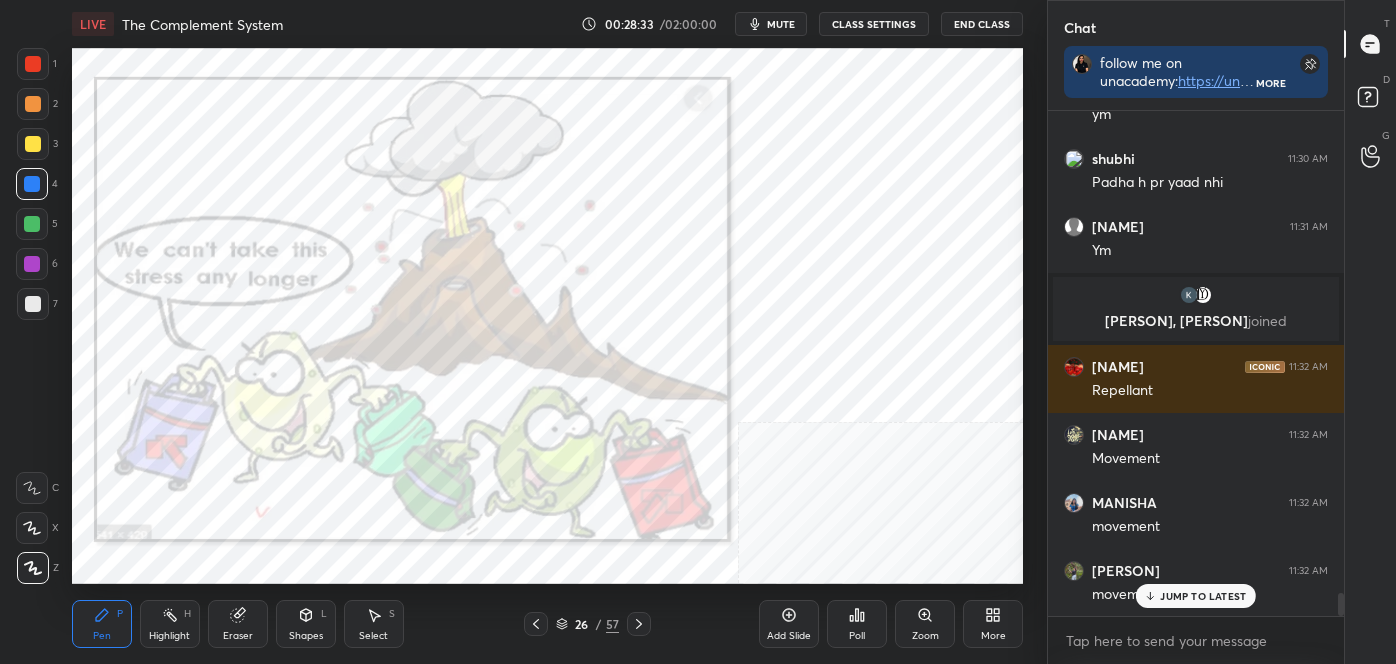 click at bounding box center (33, 568) 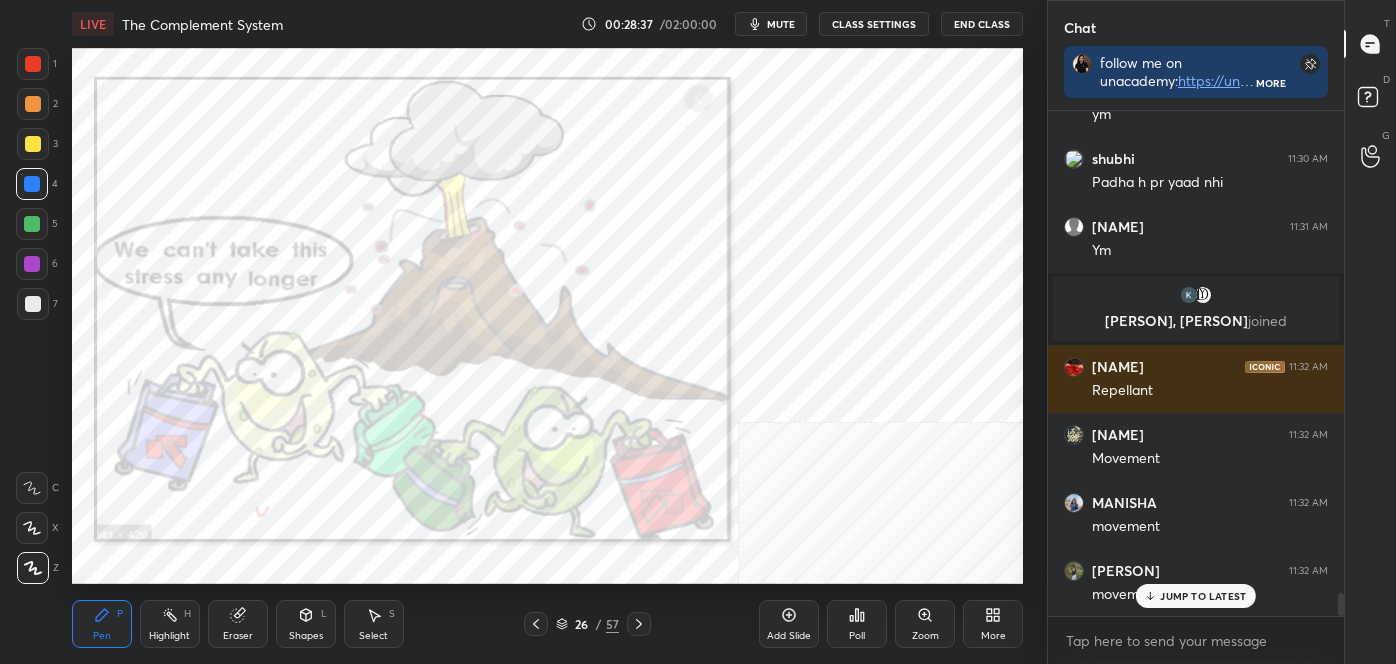 scroll, scrollTop: 10487, scrollLeft: 0, axis: vertical 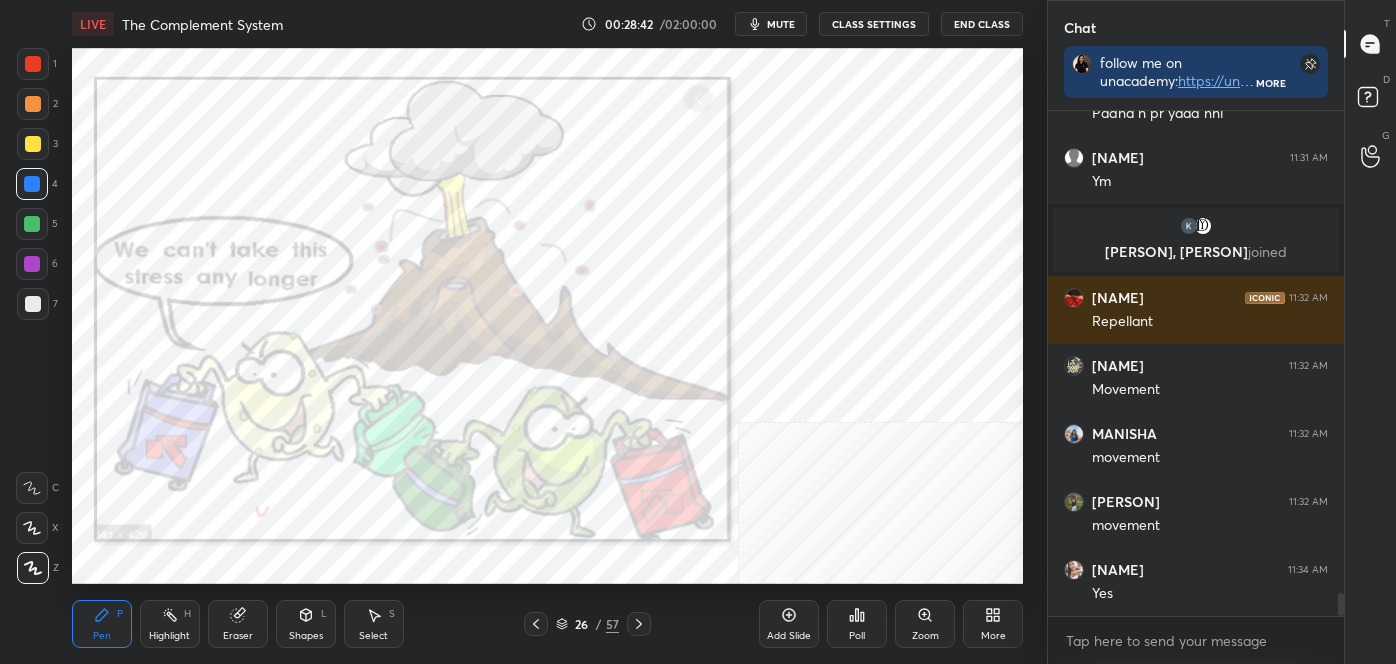 click on "Pen P Highlight H Eraser Shapes L Select S" at bounding box center (244, 624) 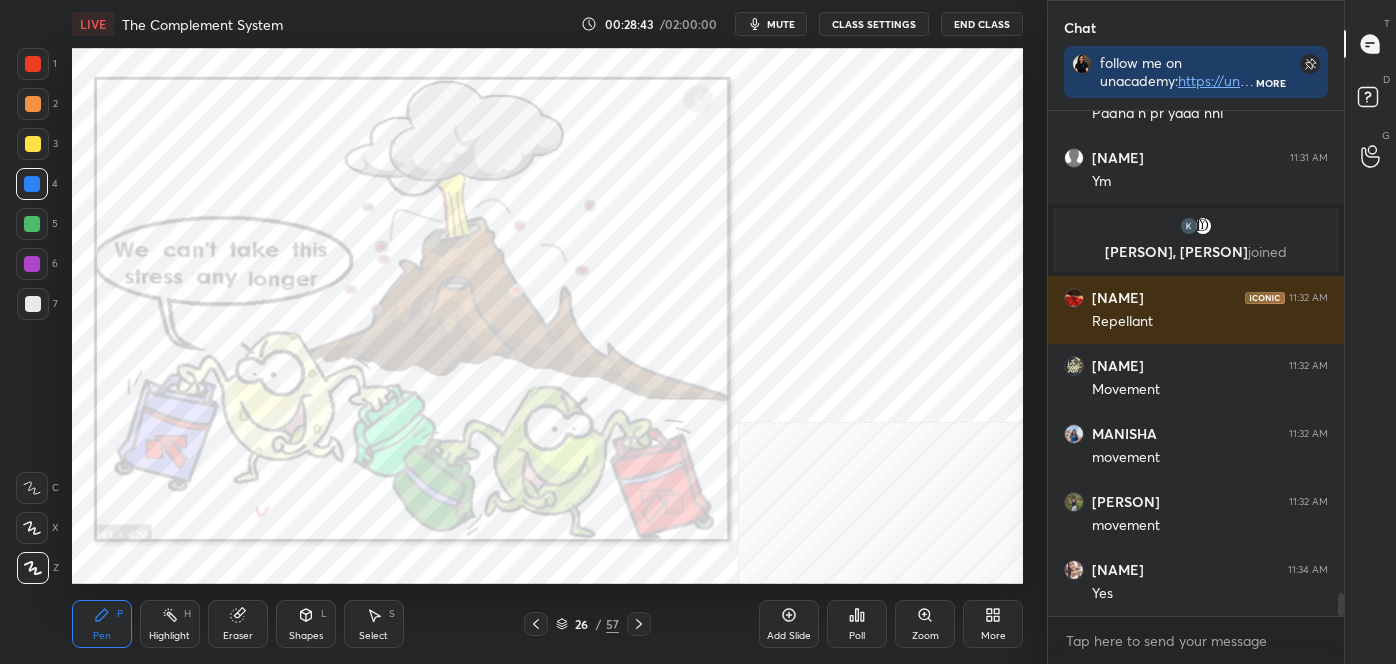 drag, startPoint x: 185, startPoint y: 609, endPoint x: 208, endPoint y: 612, distance: 23.194826 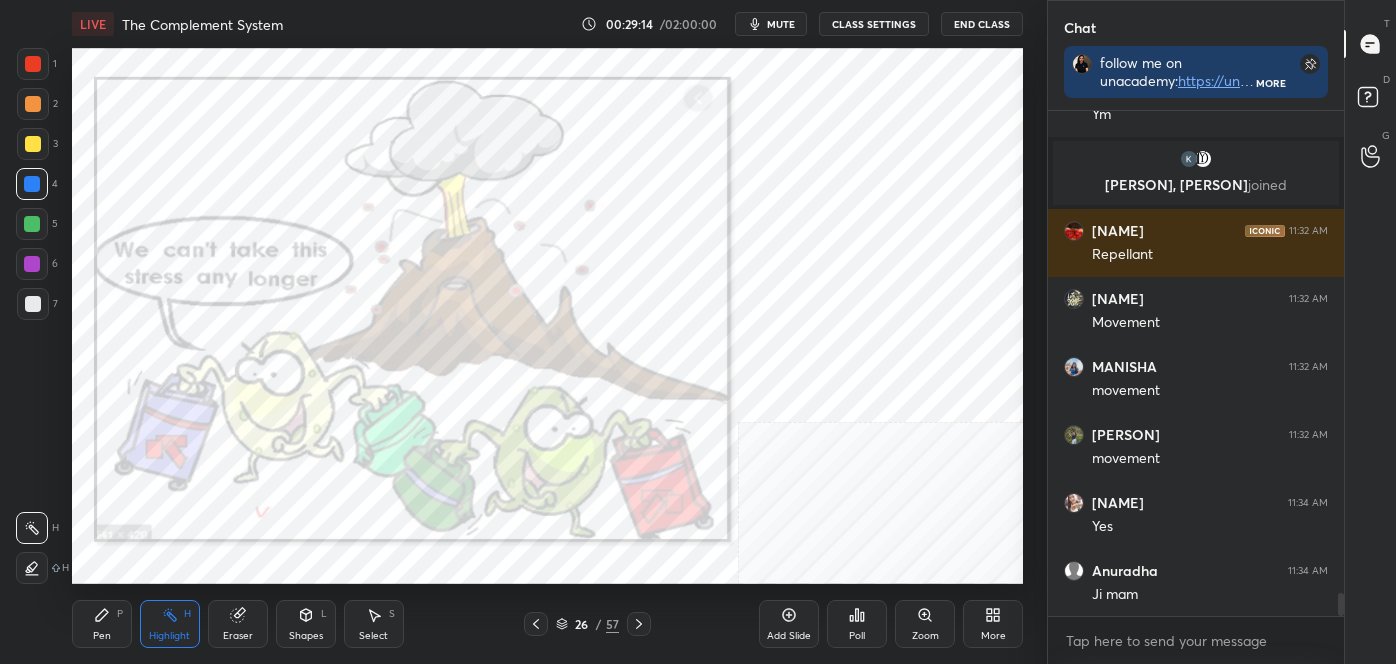 scroll, scrollTop: 10623, scrollLeft: 0, axis: vertical 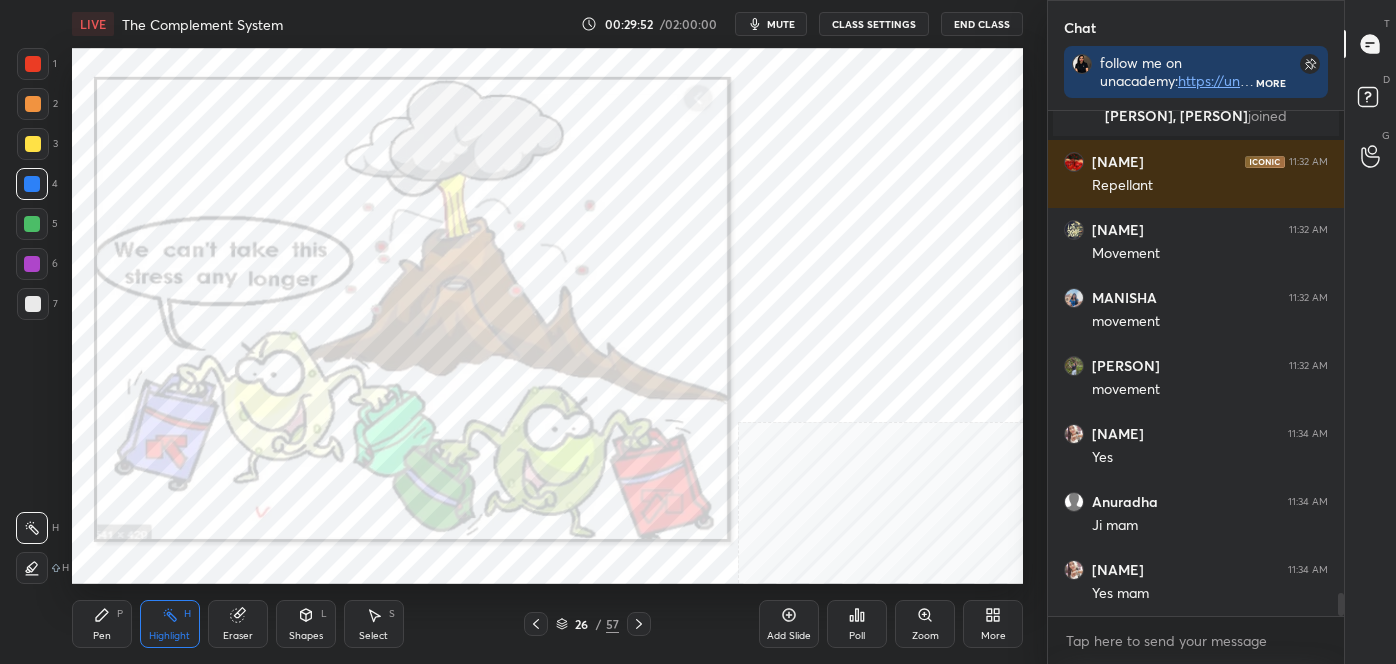 click 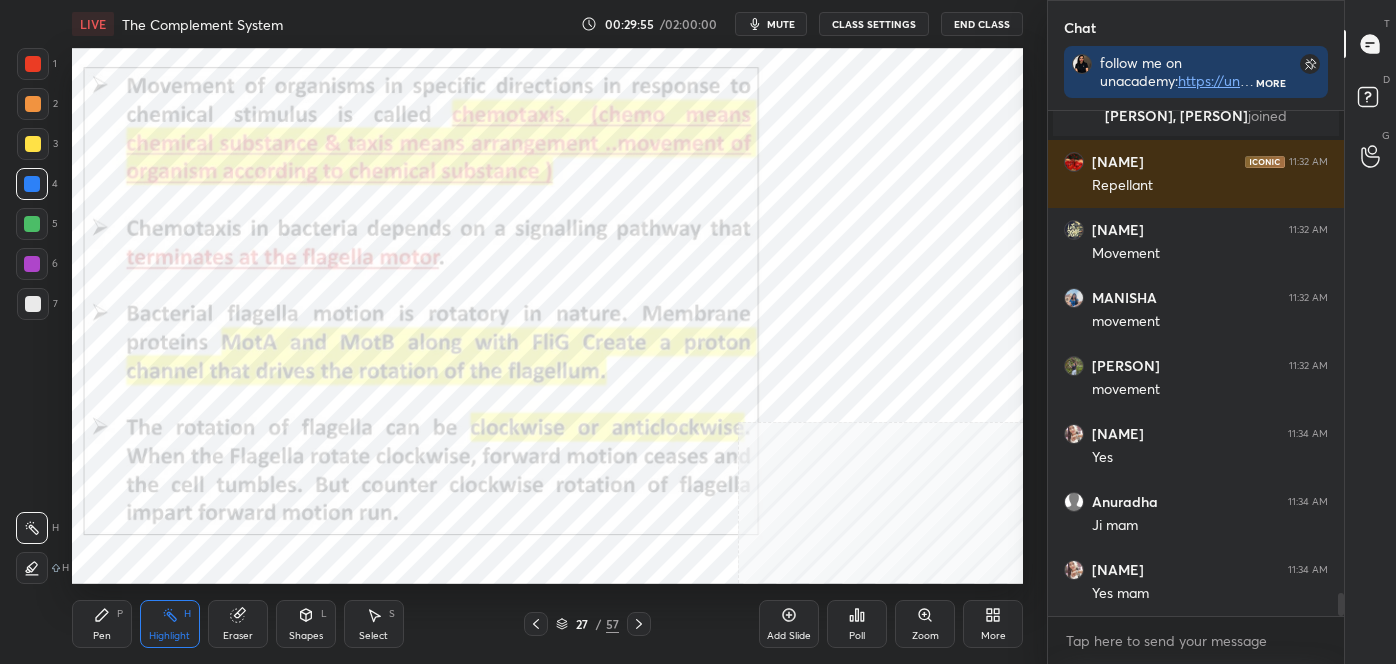 click at bounding box center [536, 624] 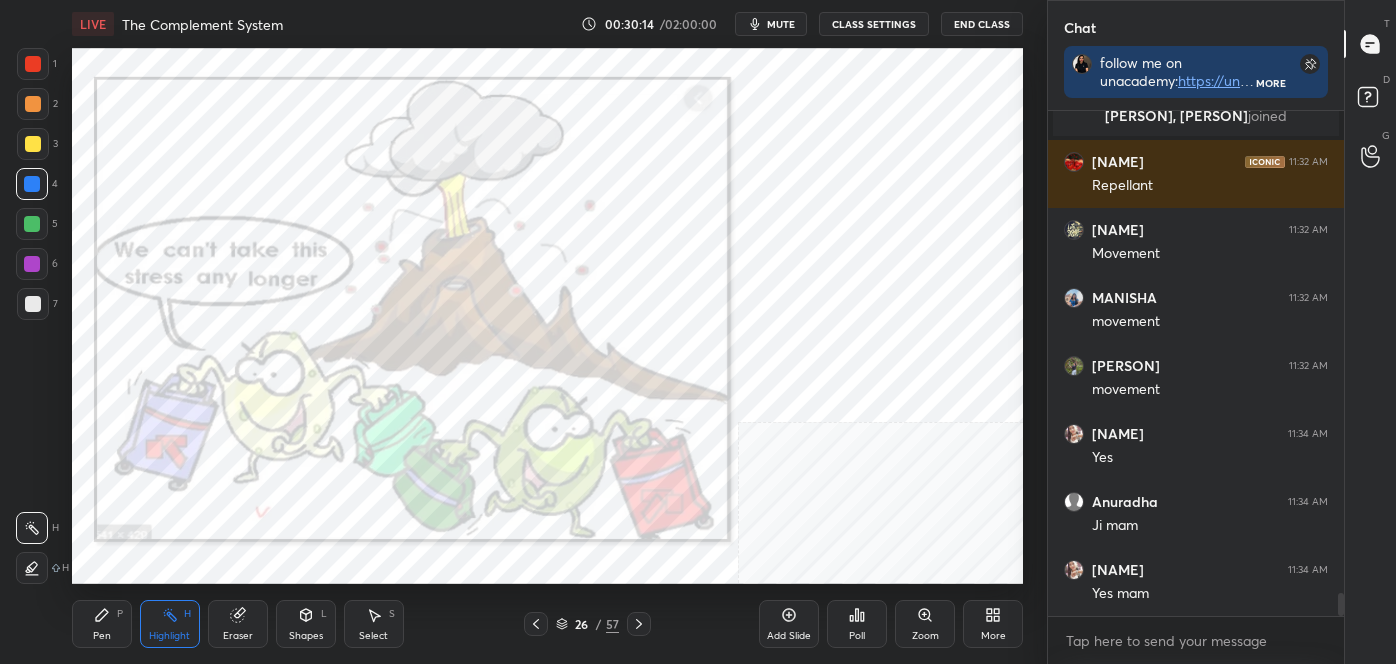 click 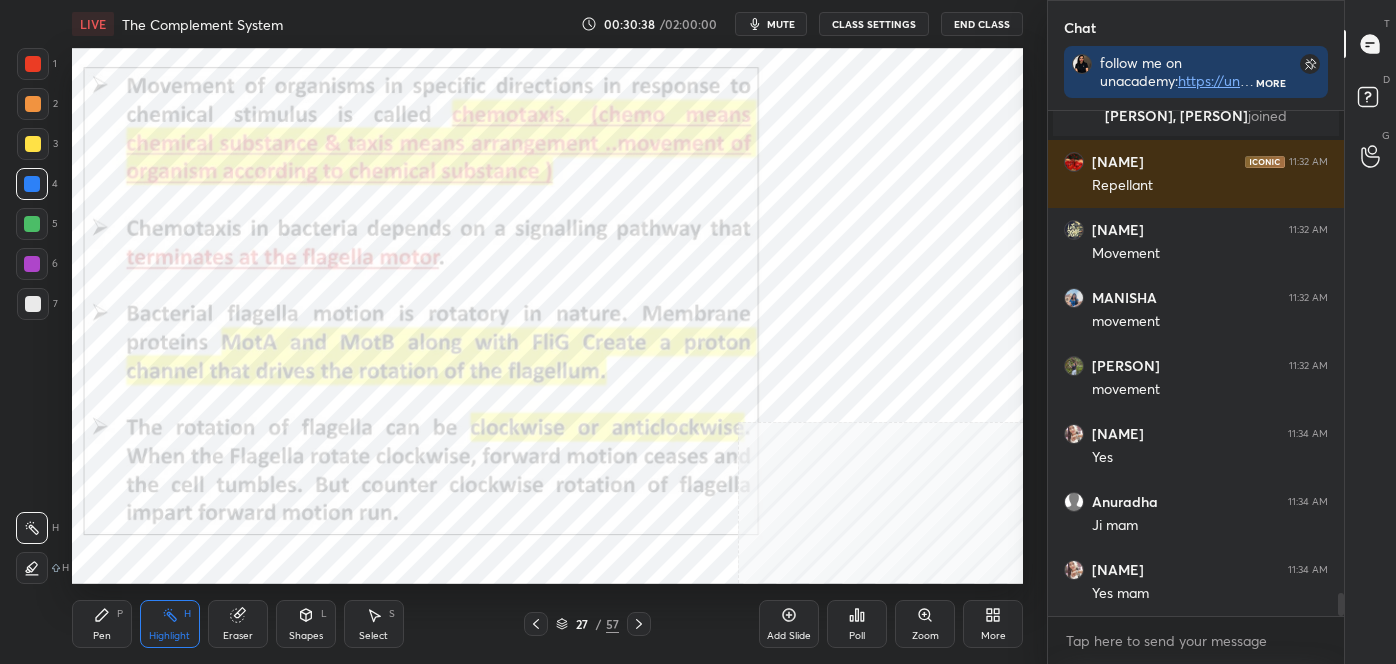 click at bounding box center [536, 624] 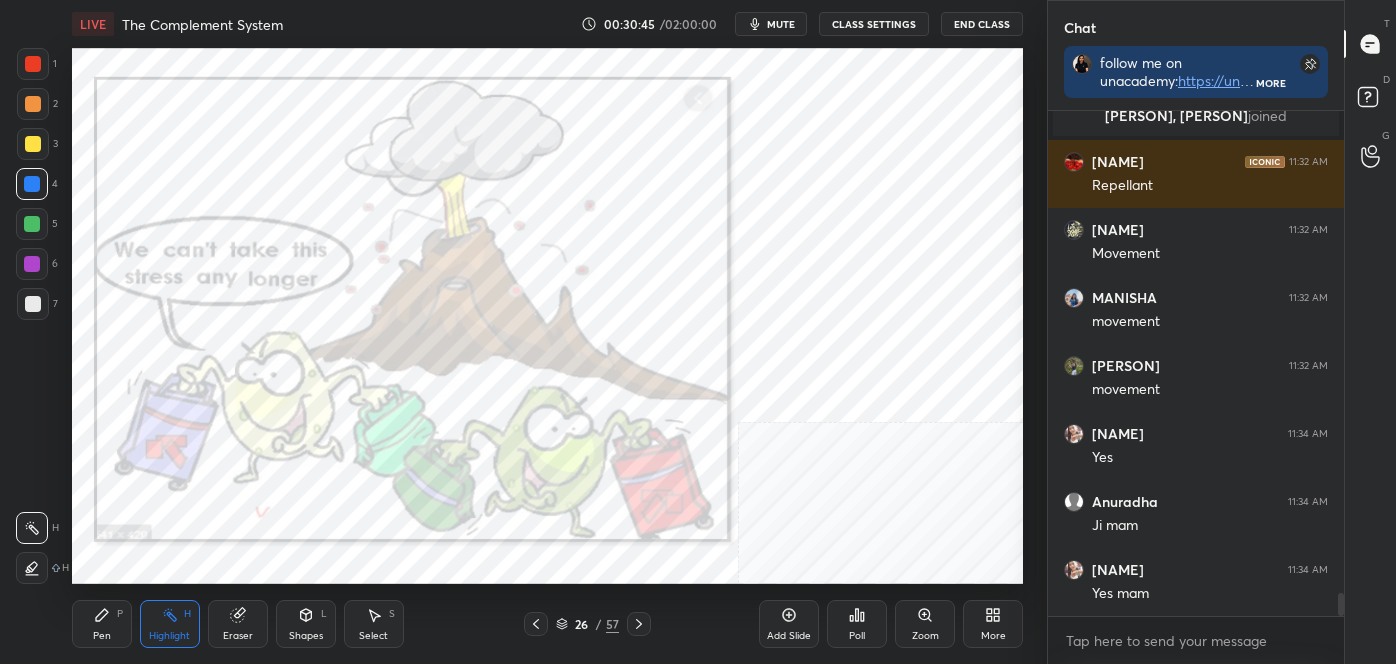 click 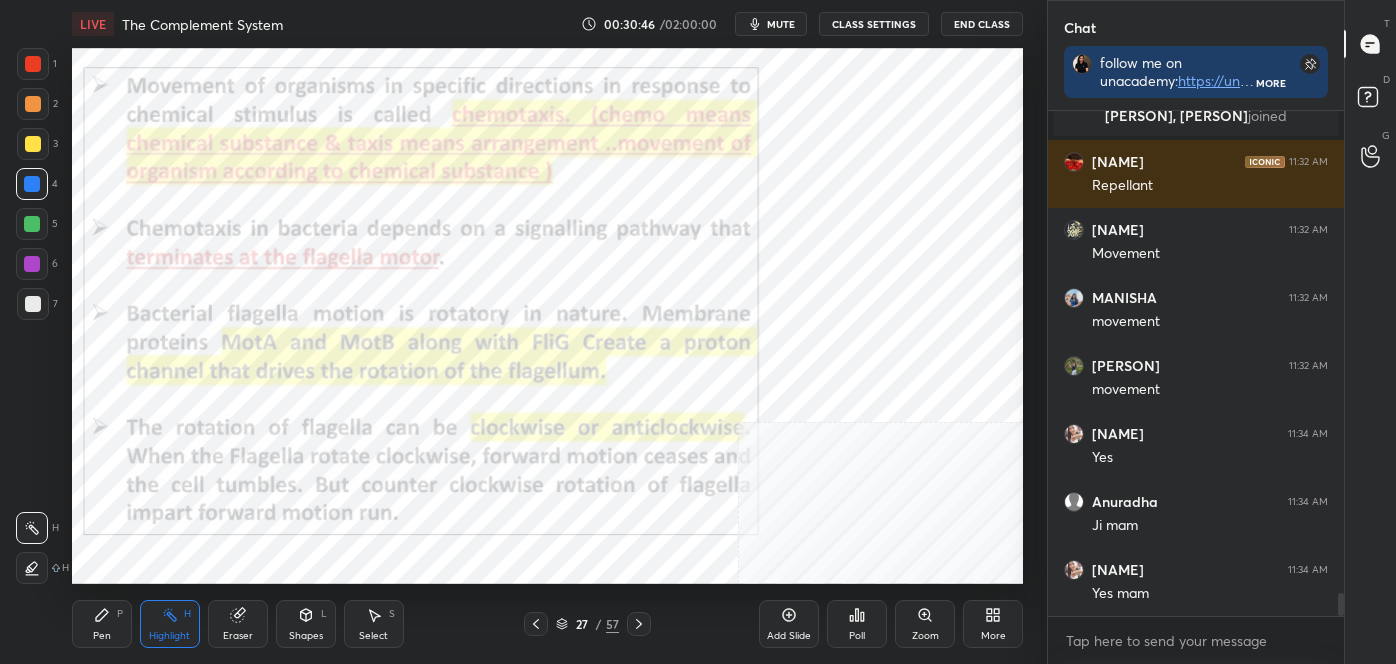 click at bounding box center [32, 568] 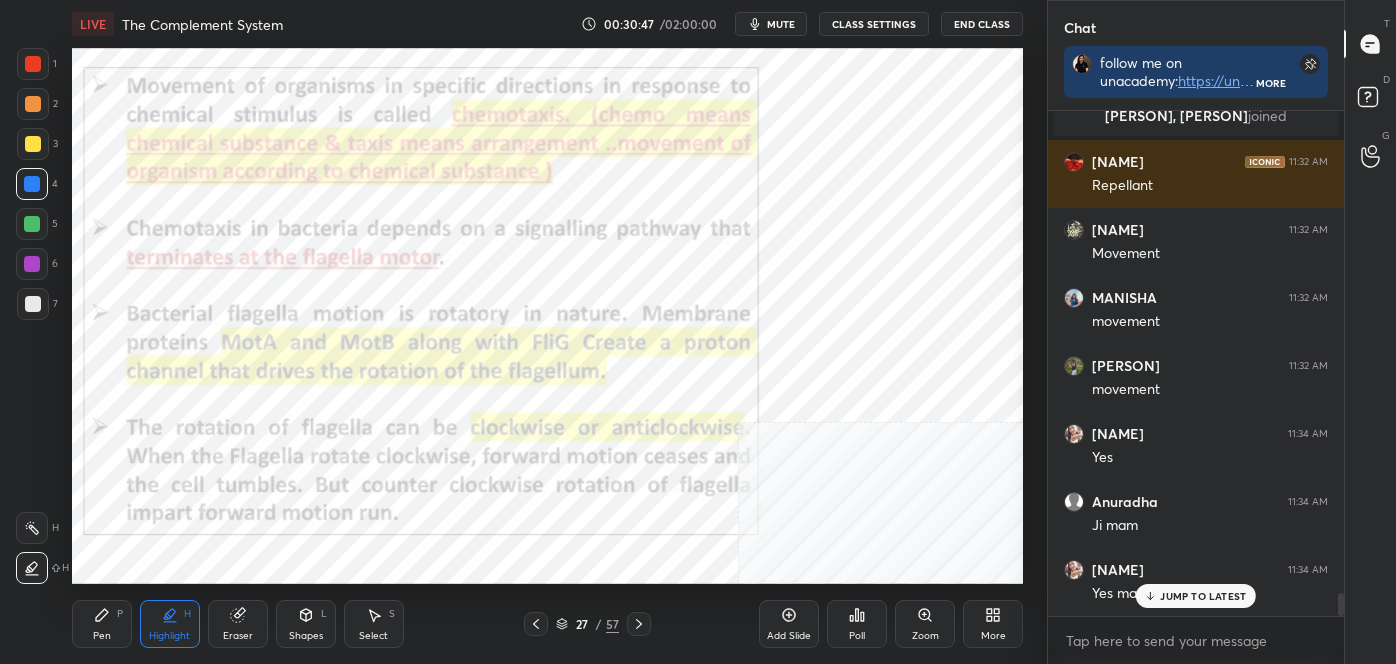 scroll, scrollTop: 10690, scrollLeft: 0, axis: vertical 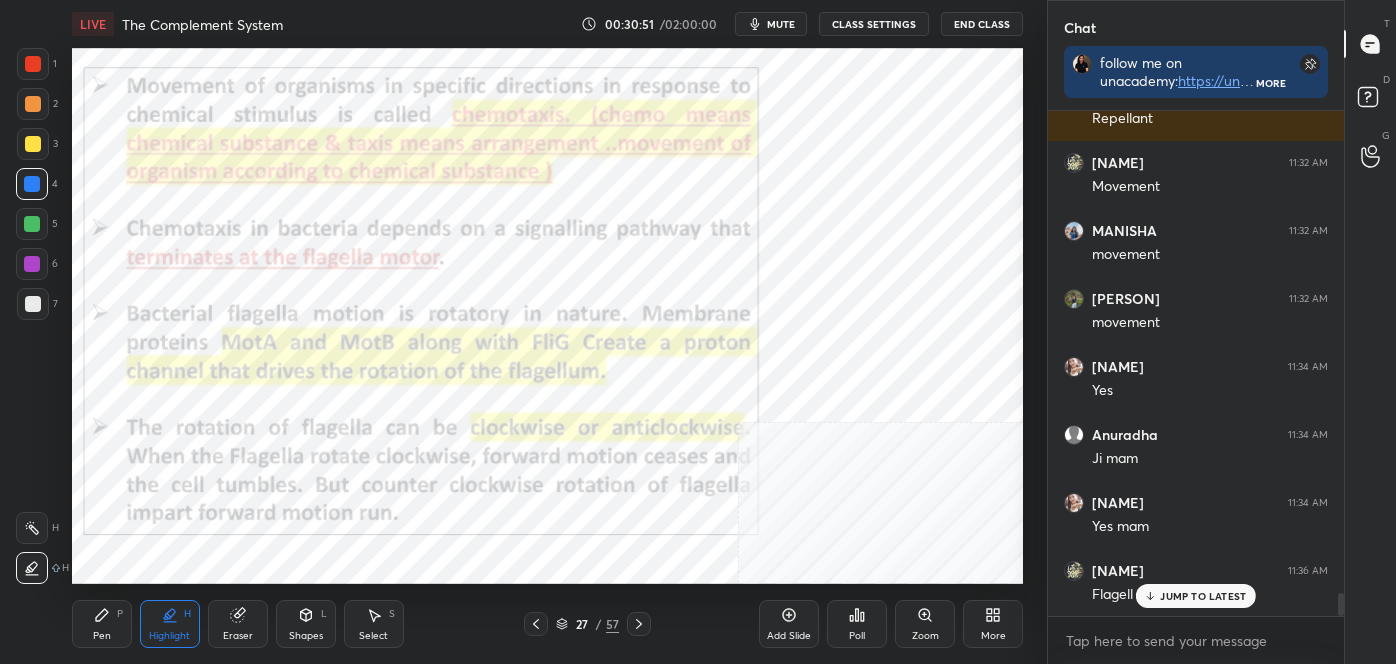 click 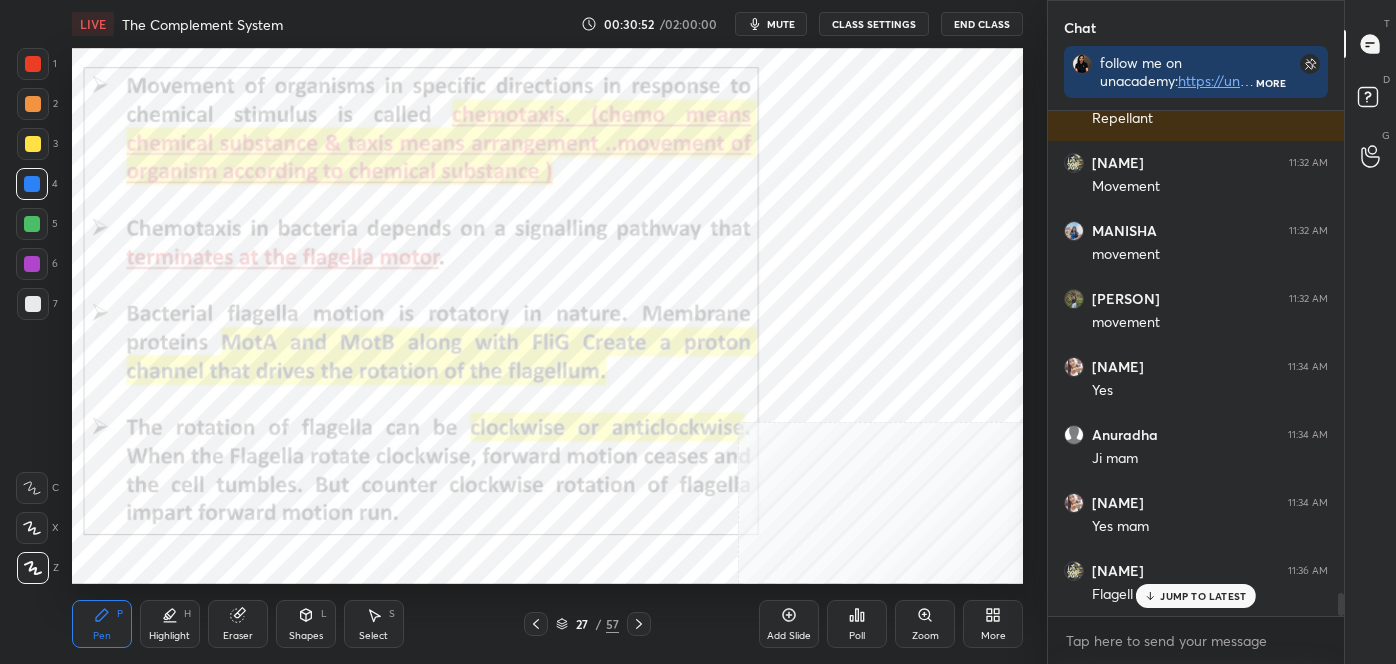 click 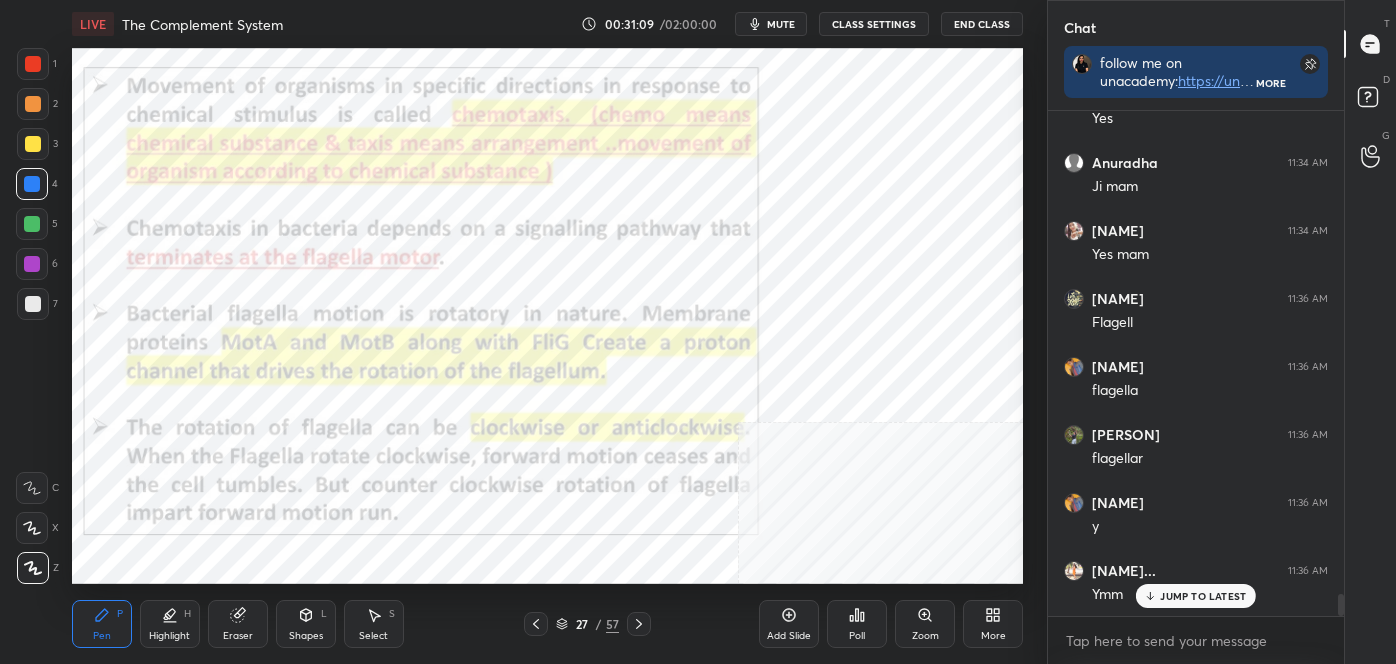 scroll, scrollTop: 11031, scrollLeft: 0, axis: vertical 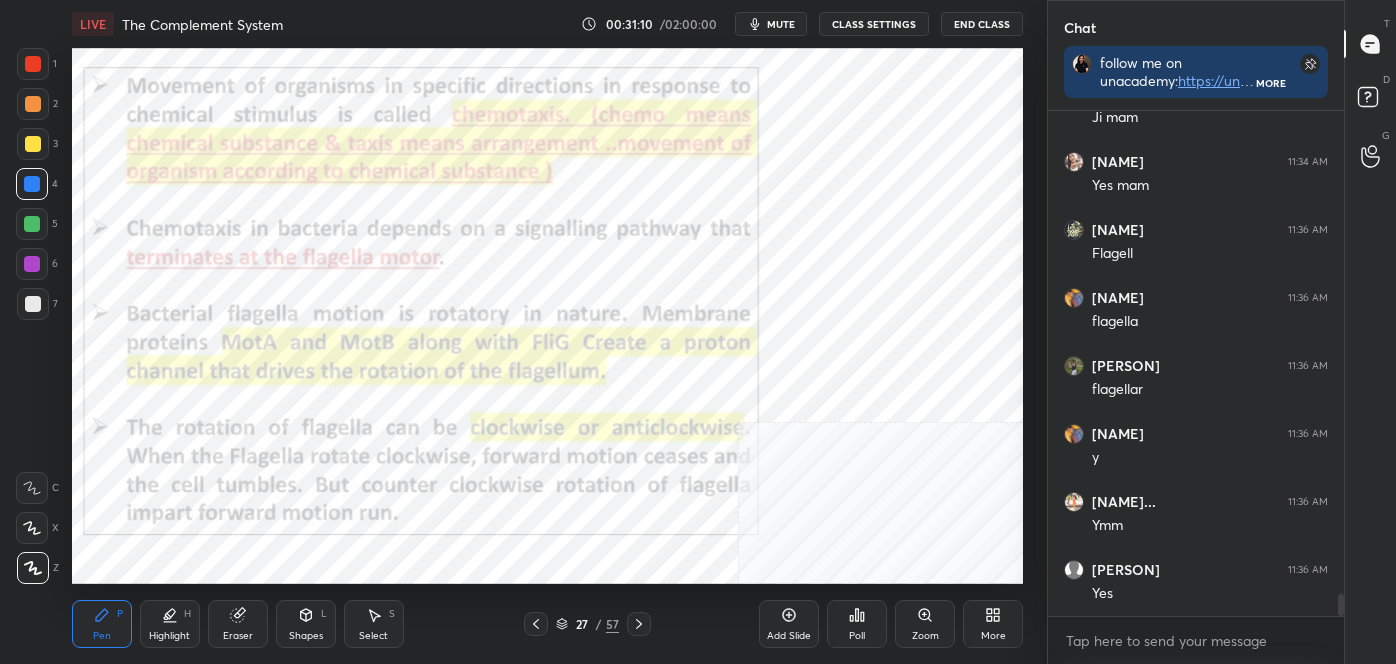 click on "Highlight H" at bounding box center (170, 624) 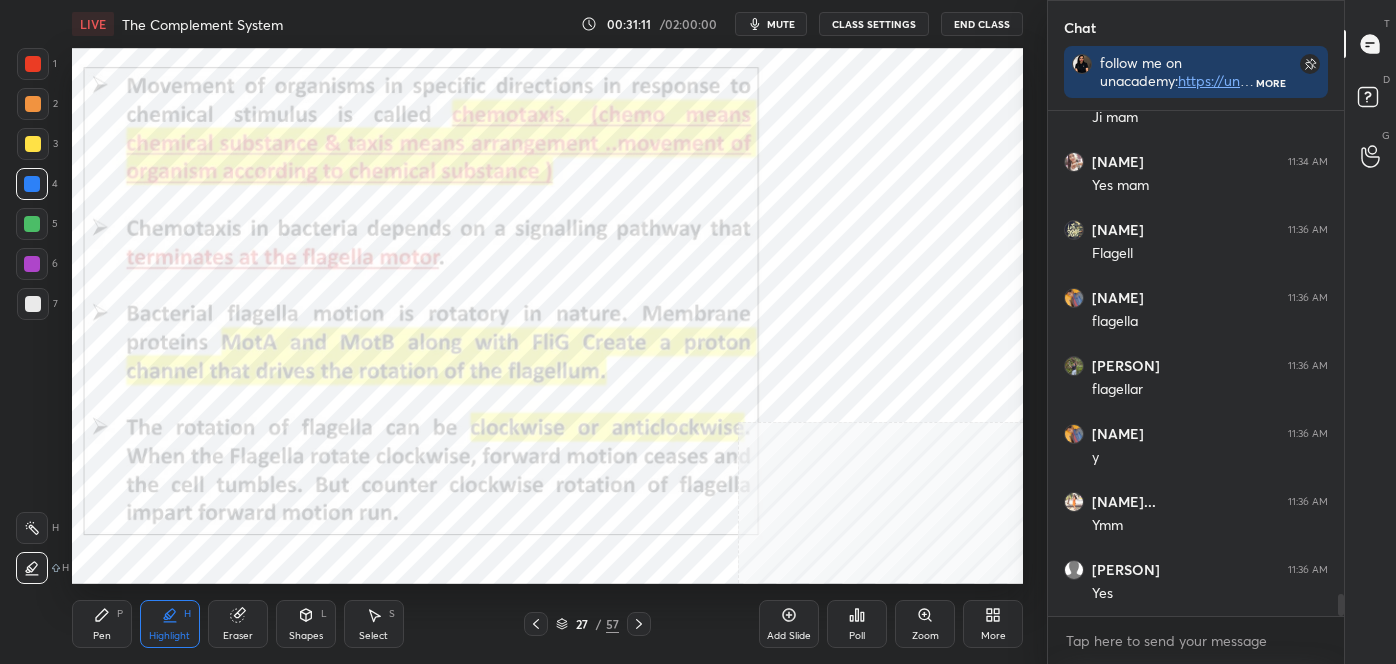 click 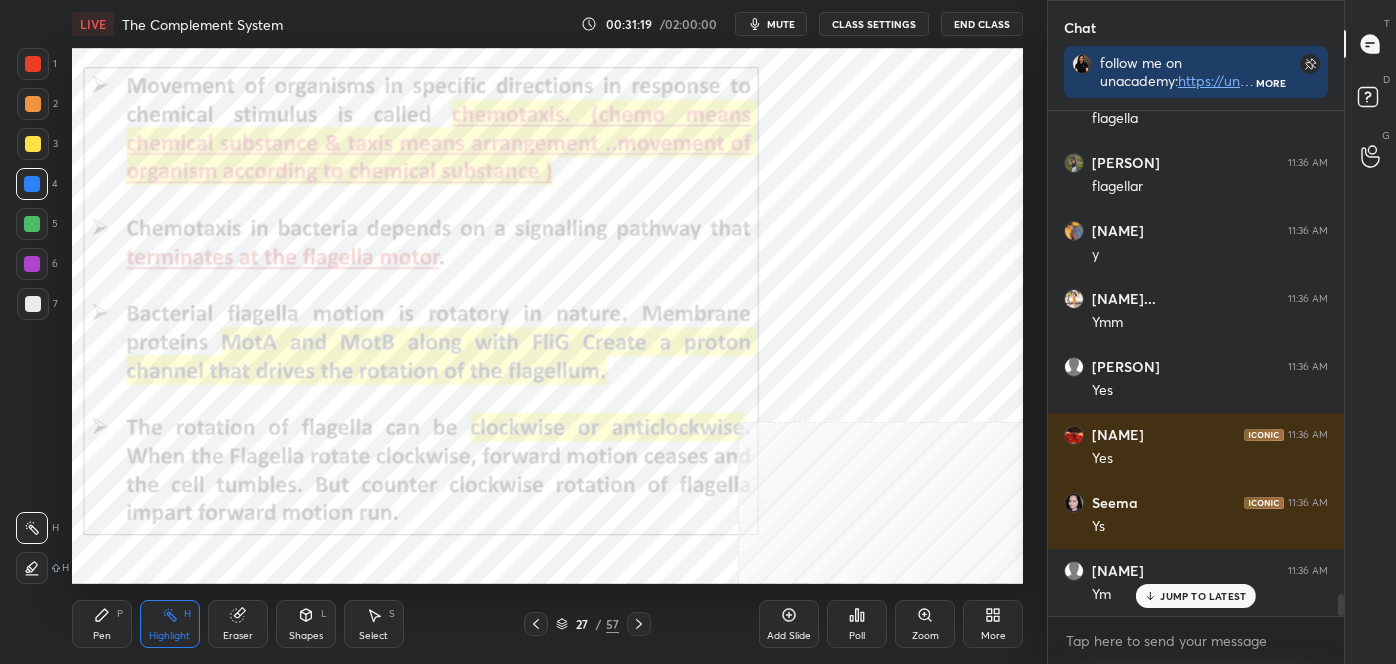 scroll, scrollTop: 11303, scrollLeft: 0, axis: vertical 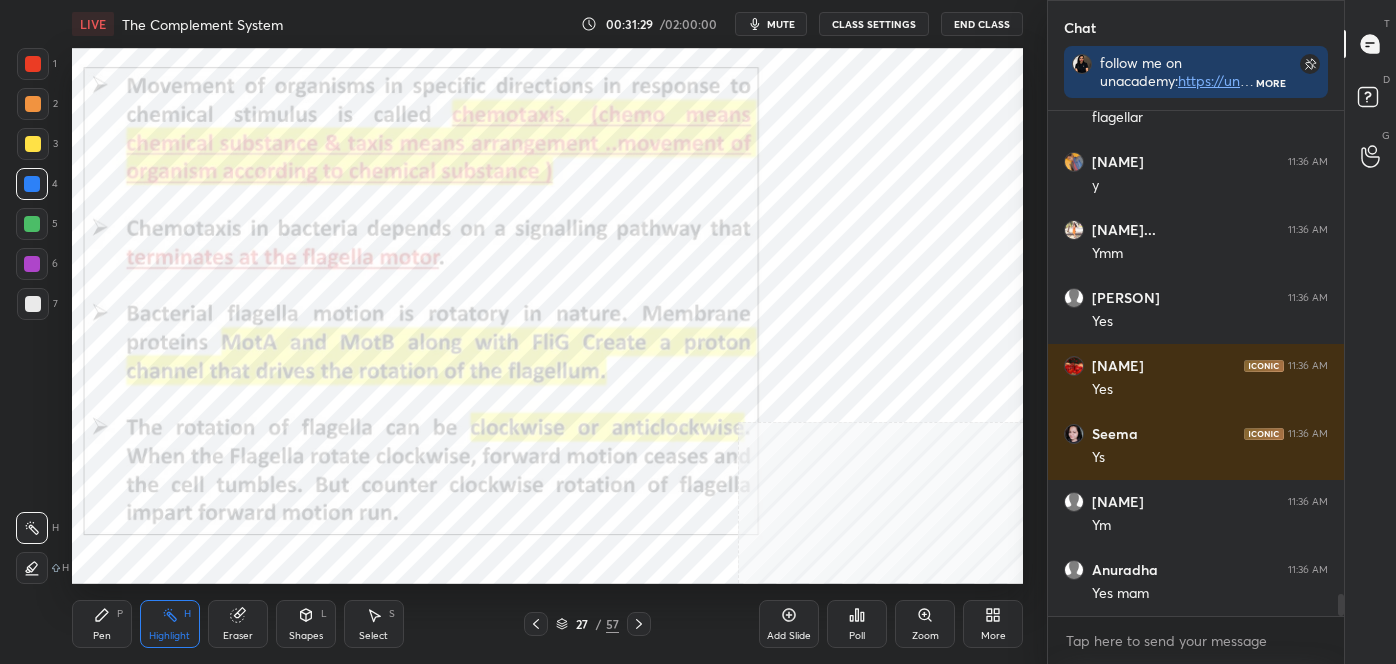 click on "Pen P" at bounding box center (102, 624) 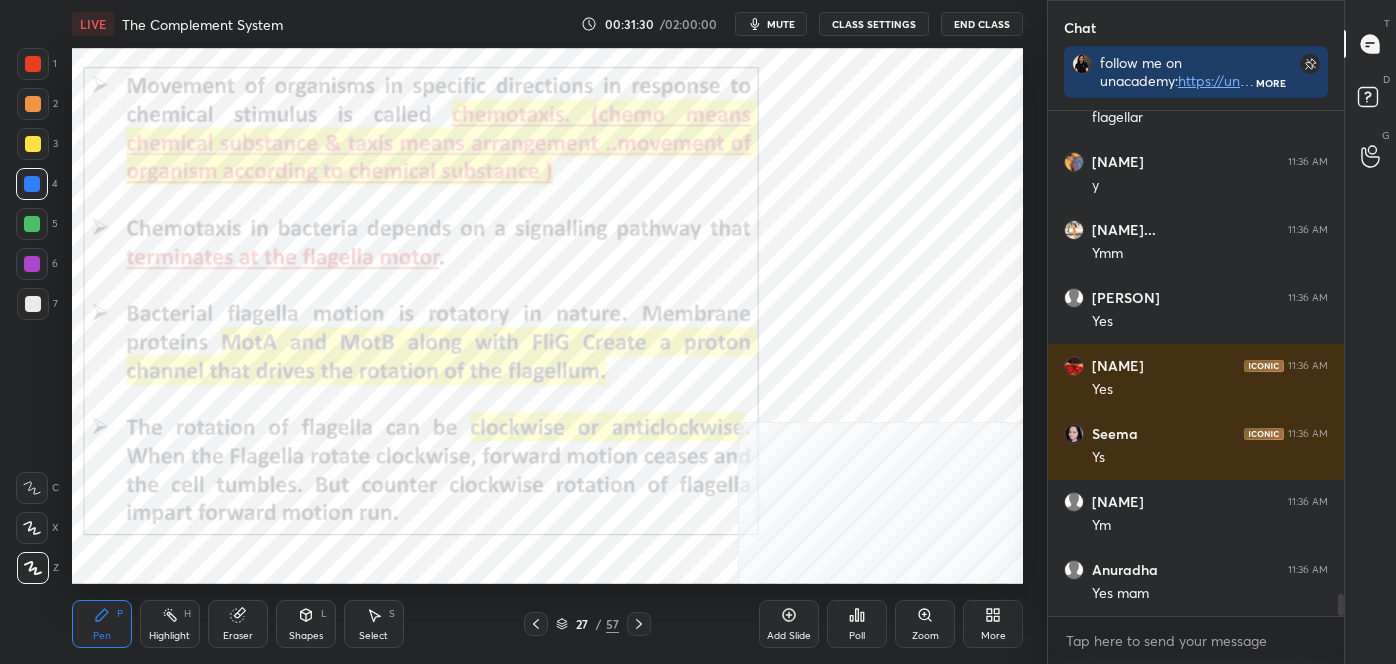 click at bounding box center [33, 568] 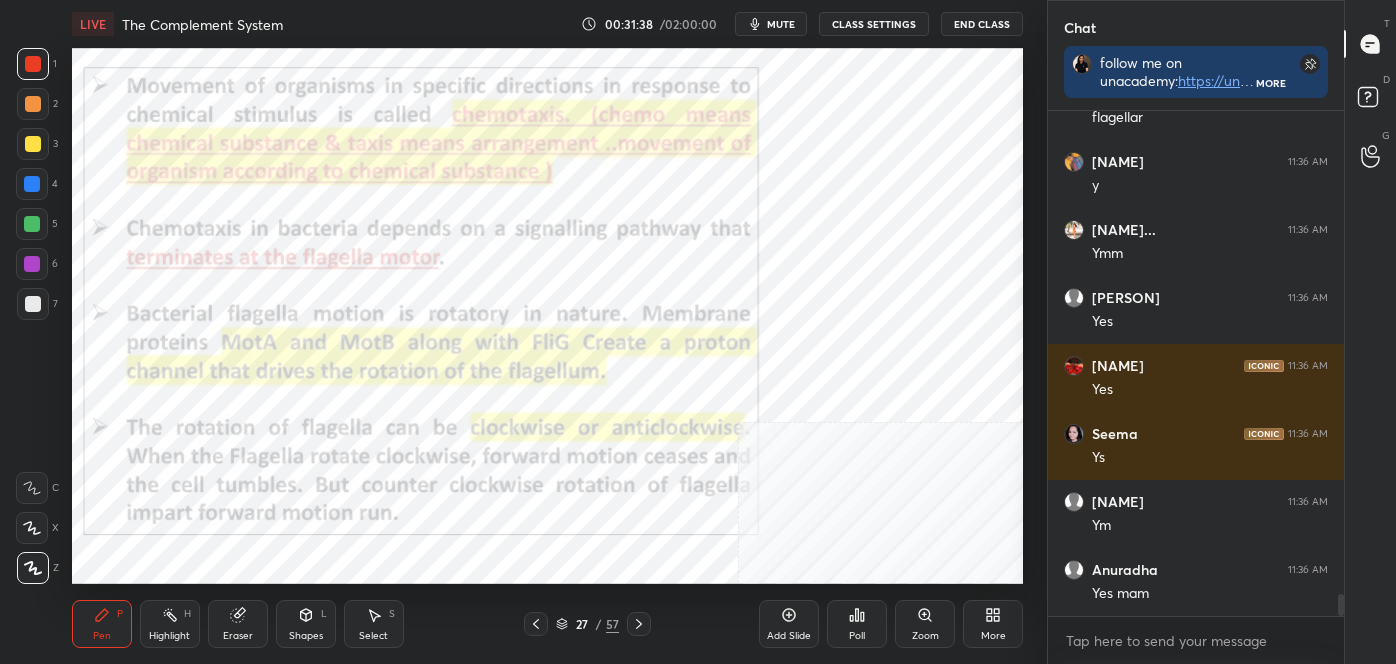 click 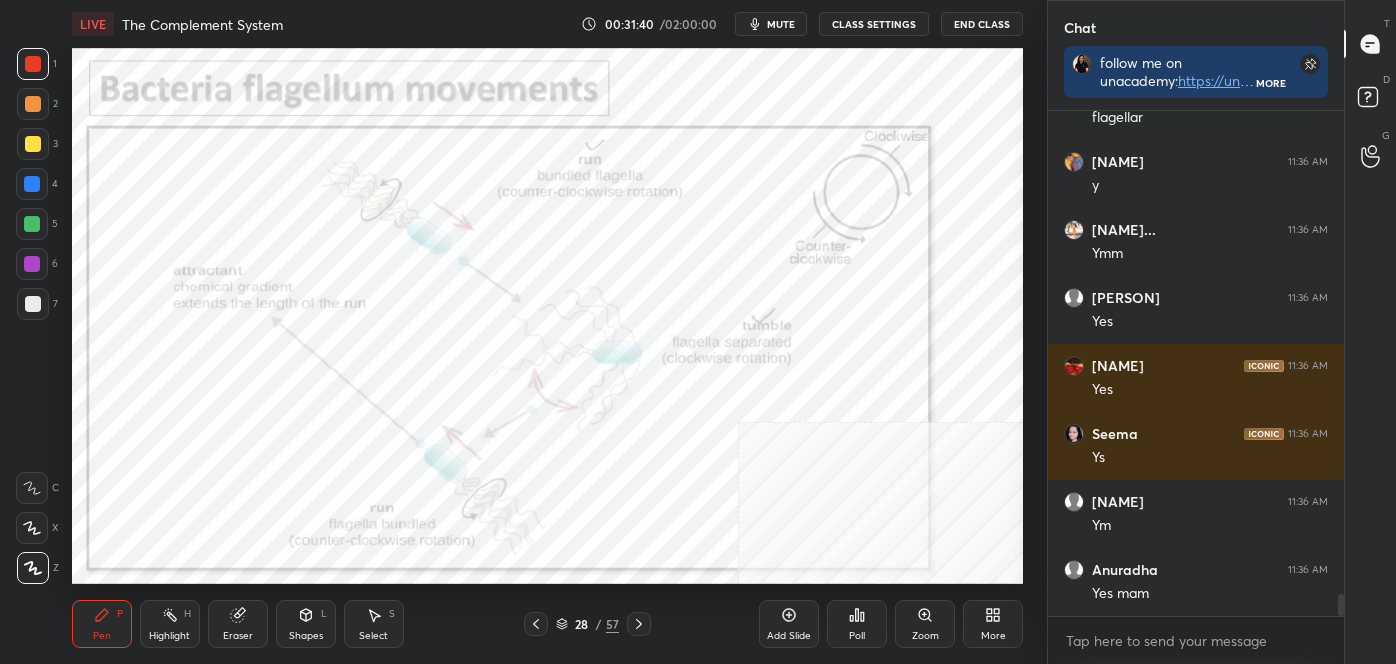 click 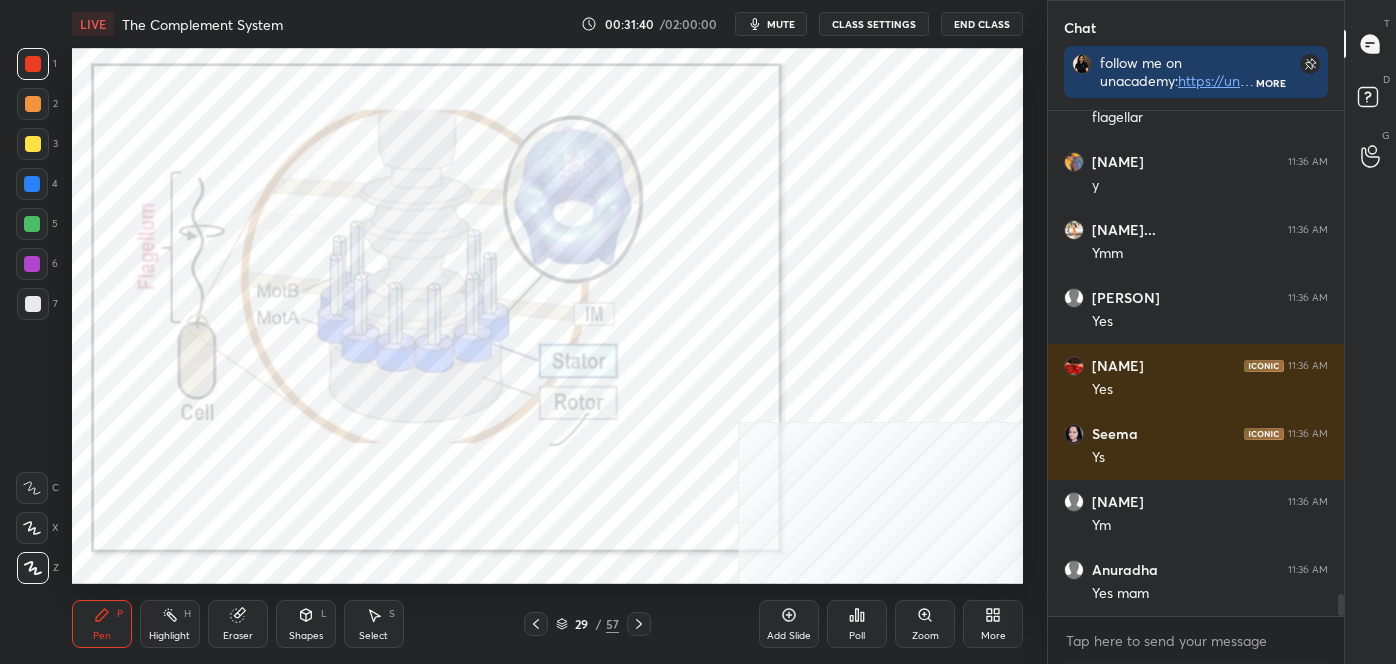 click 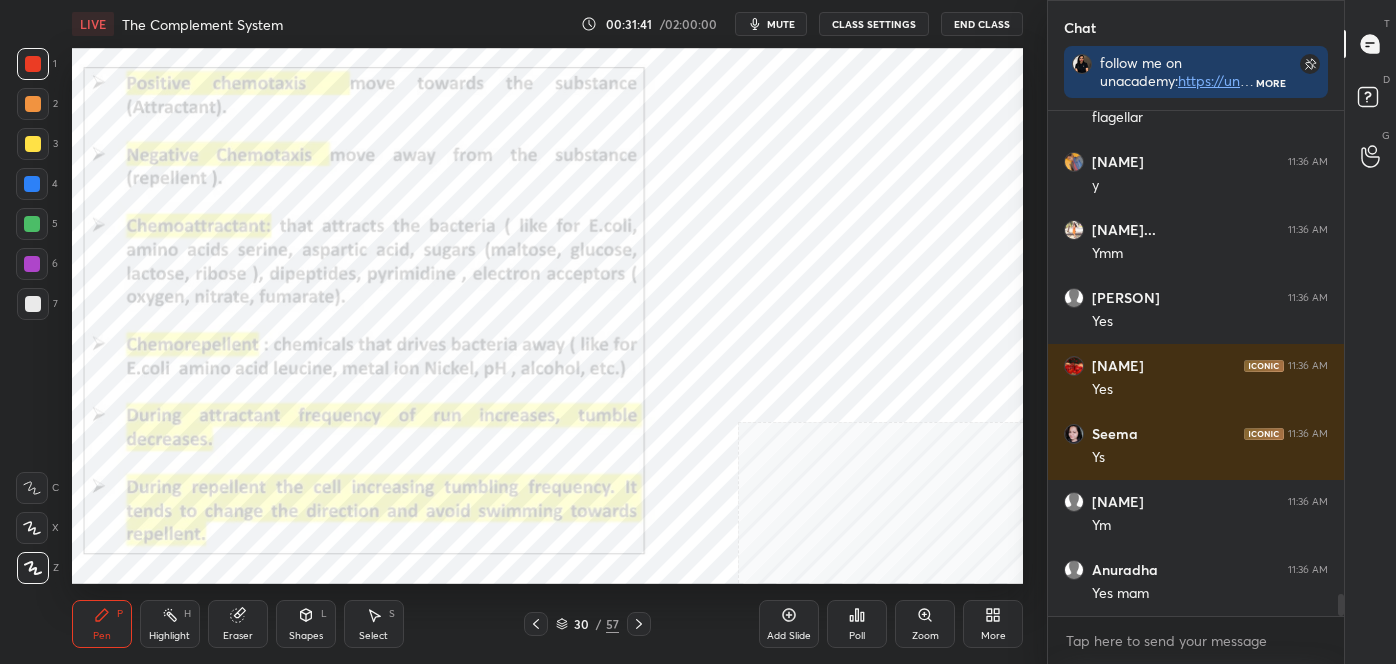 click 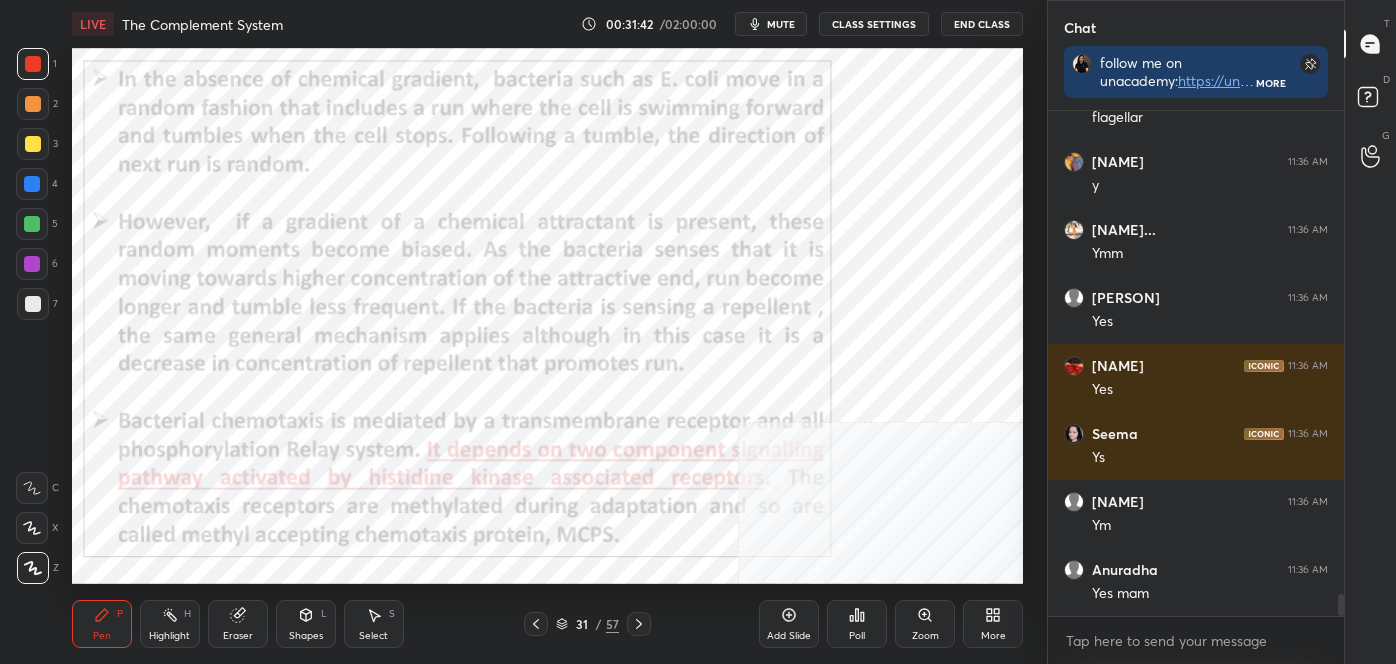 click 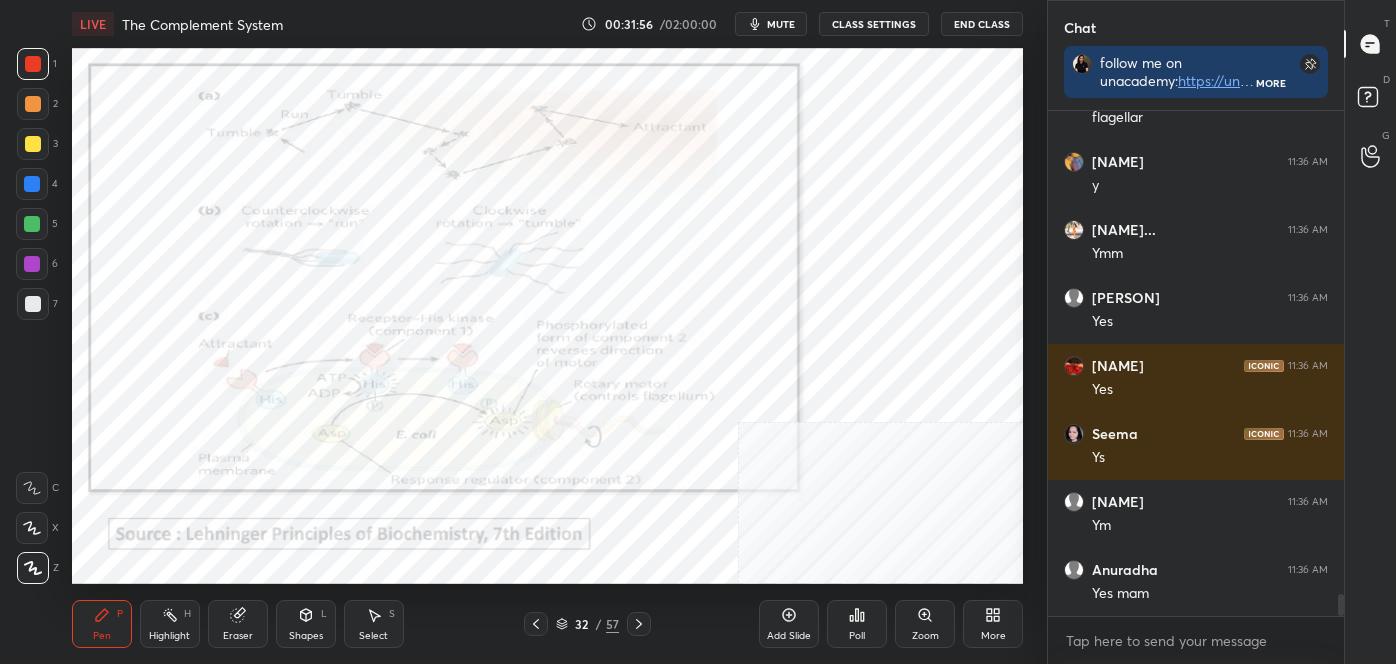 click 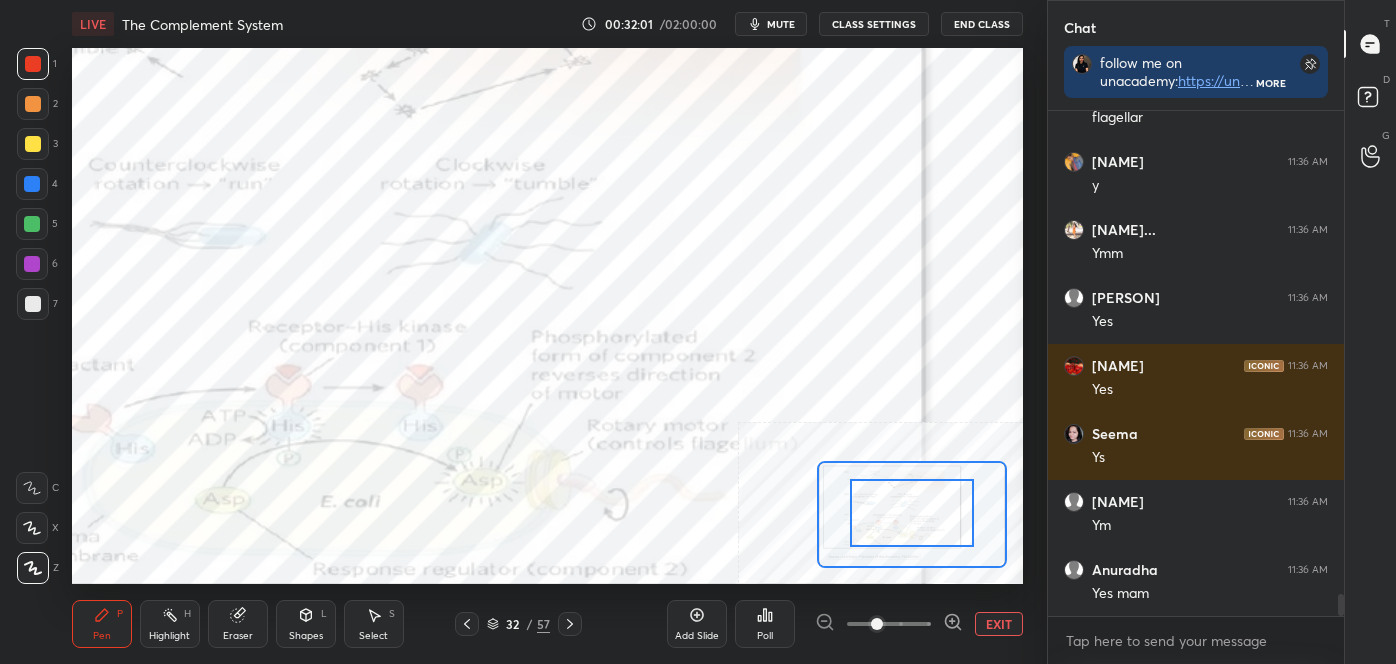 drag, startPoint x: 888, startPoint y: 532, endPoint x: 875, endPoint y: 542, distance: 16.40122 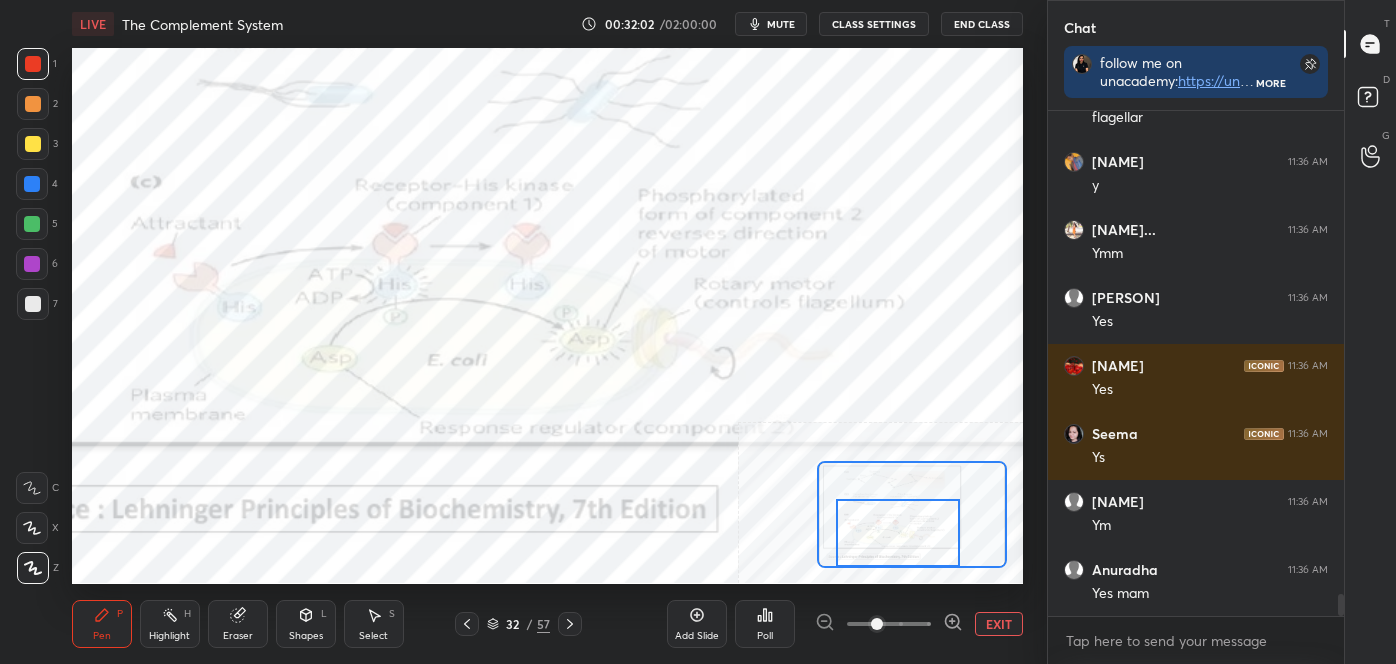 drag, startPoint x: 888, startPoint y: 520, endPoint x: 876, endPoint y: 544, distance: 26.832815 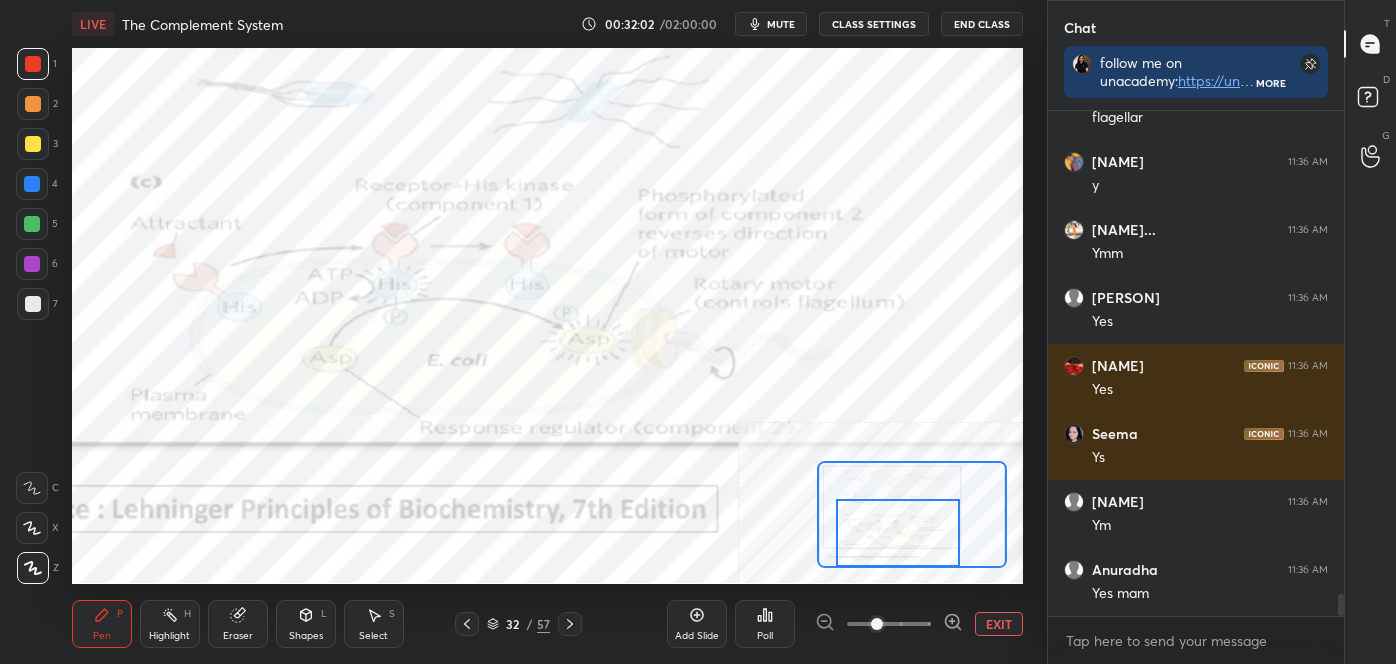 click at bounding box center [898, 533] 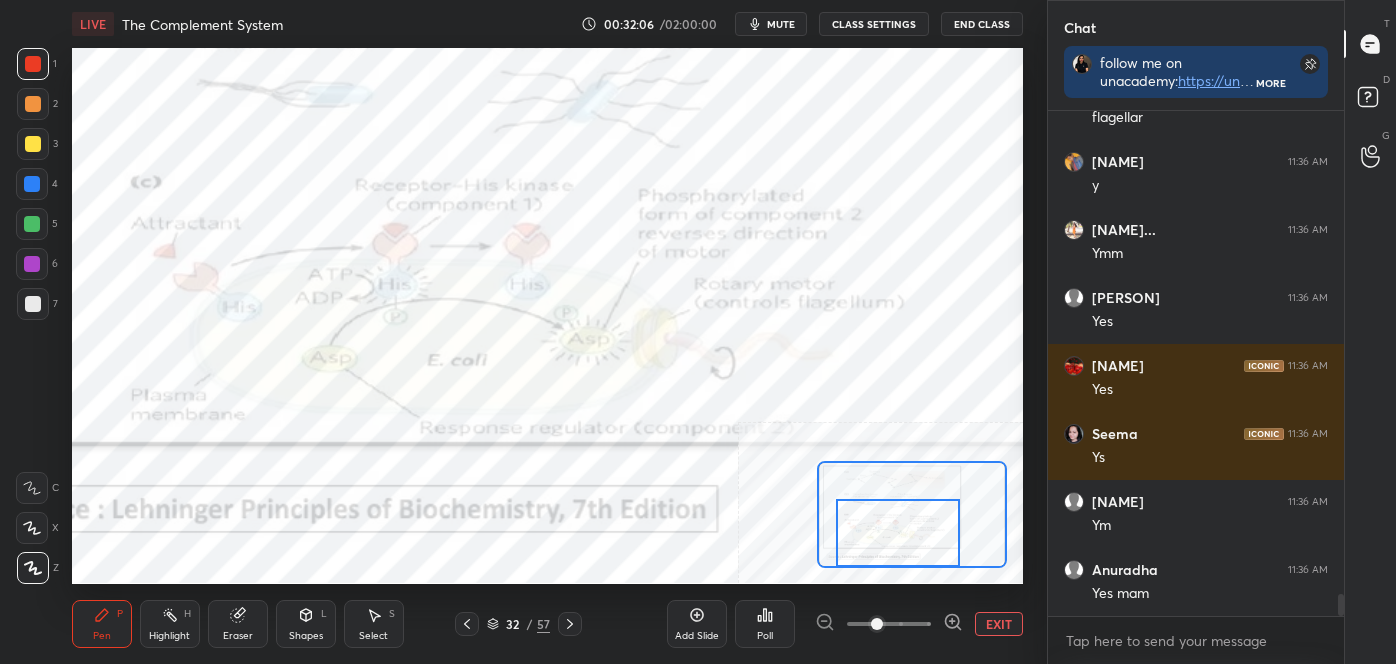 click on "Eraser" at bounding box center (238, 624) 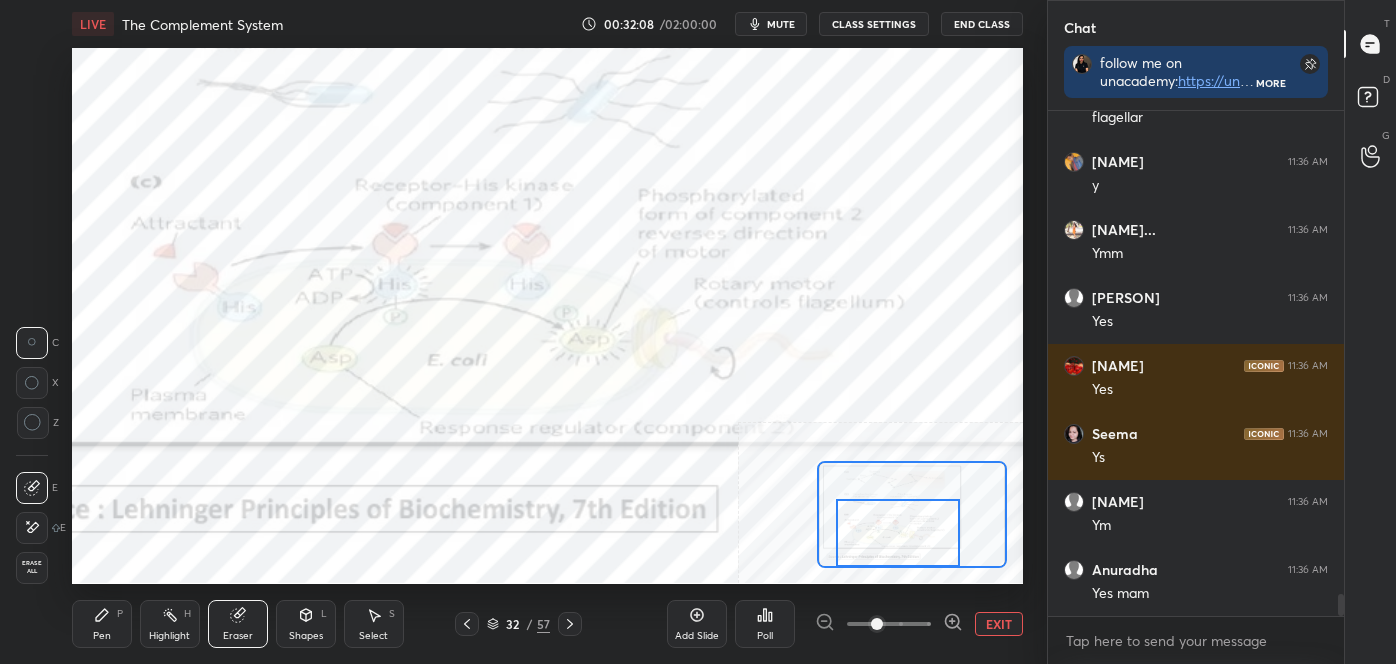 click 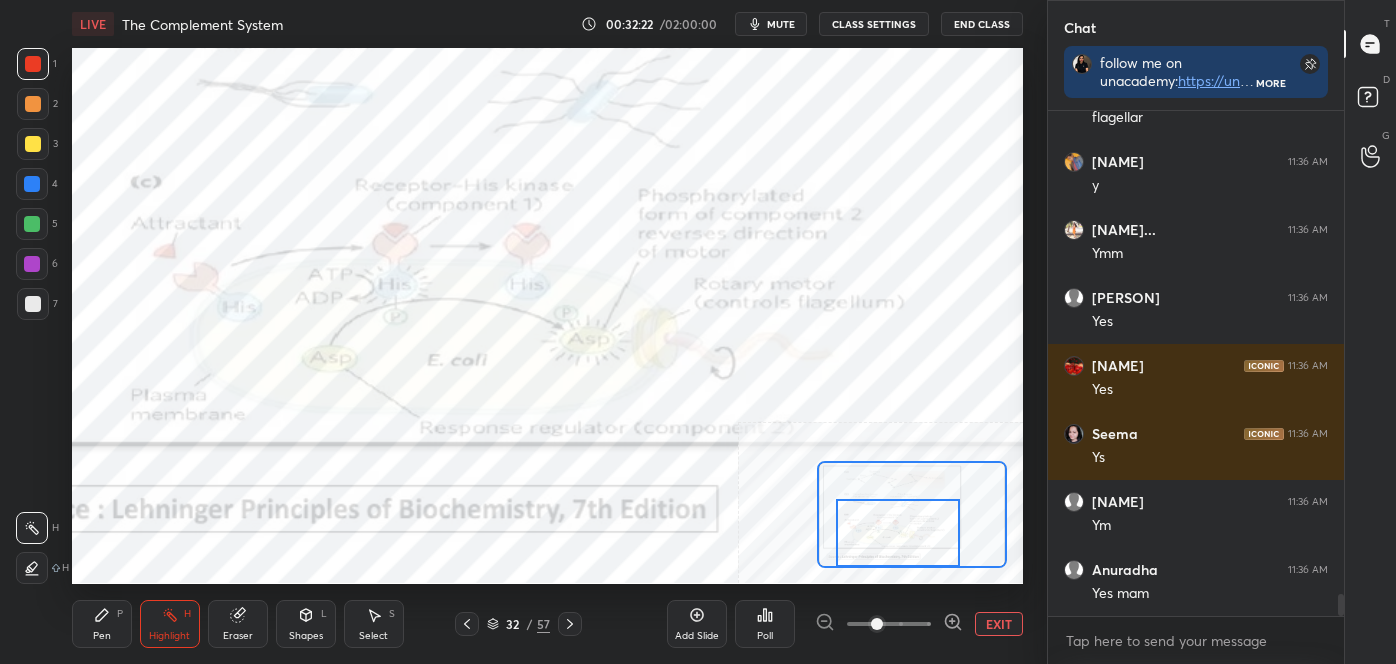 scroll, scrollTop: 11370, scrollLeft: 0, axis: vertical 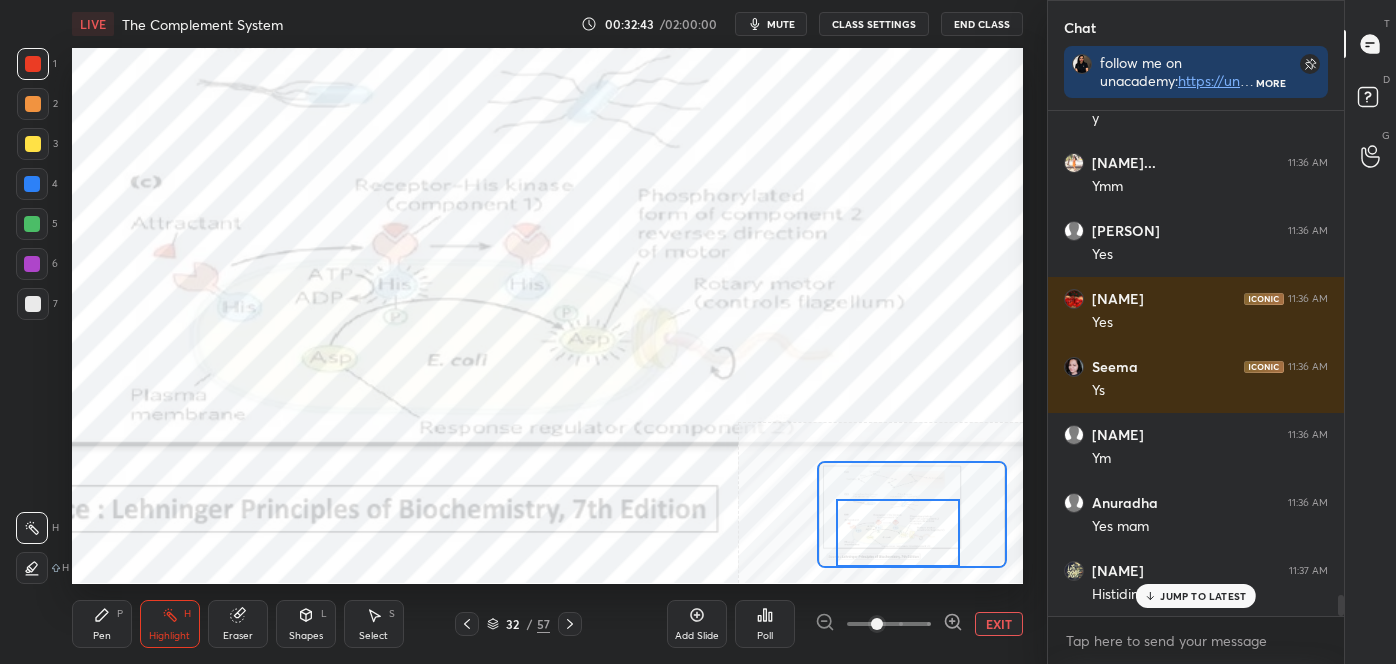 click on "Pen P" at bounding box center [102, 624] 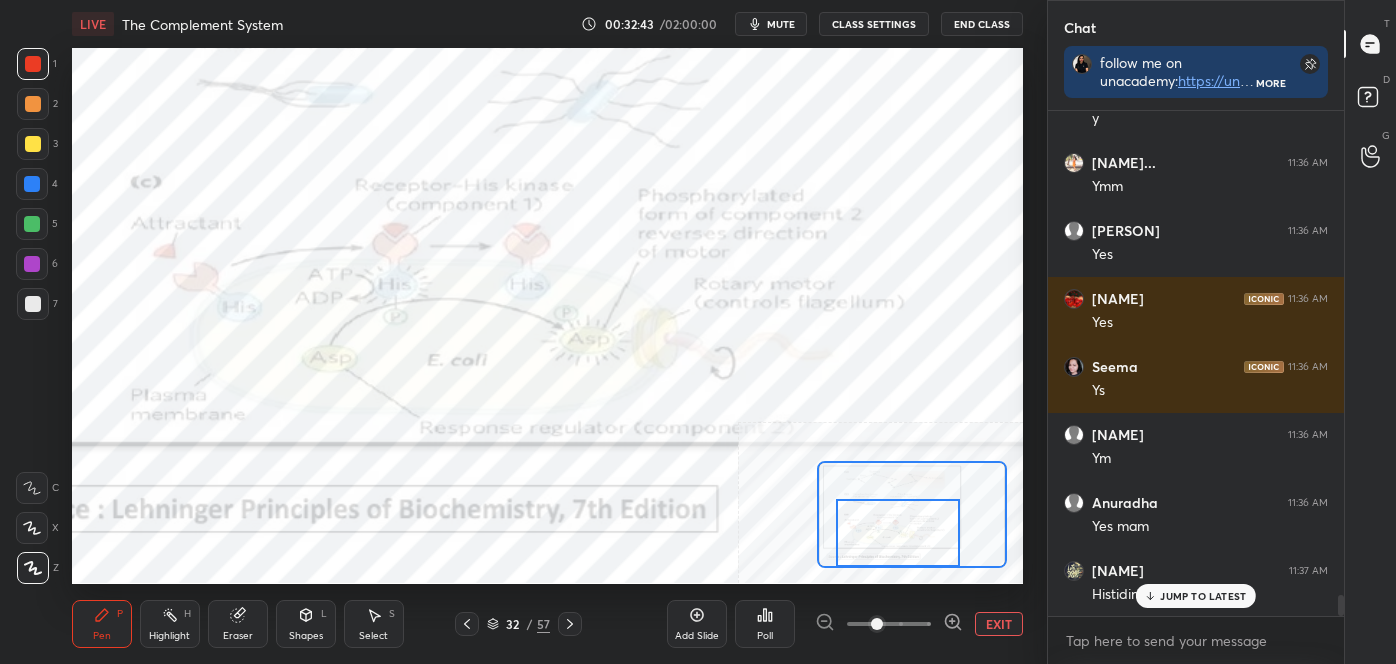 click on "C" at bounding box center (37, 488) 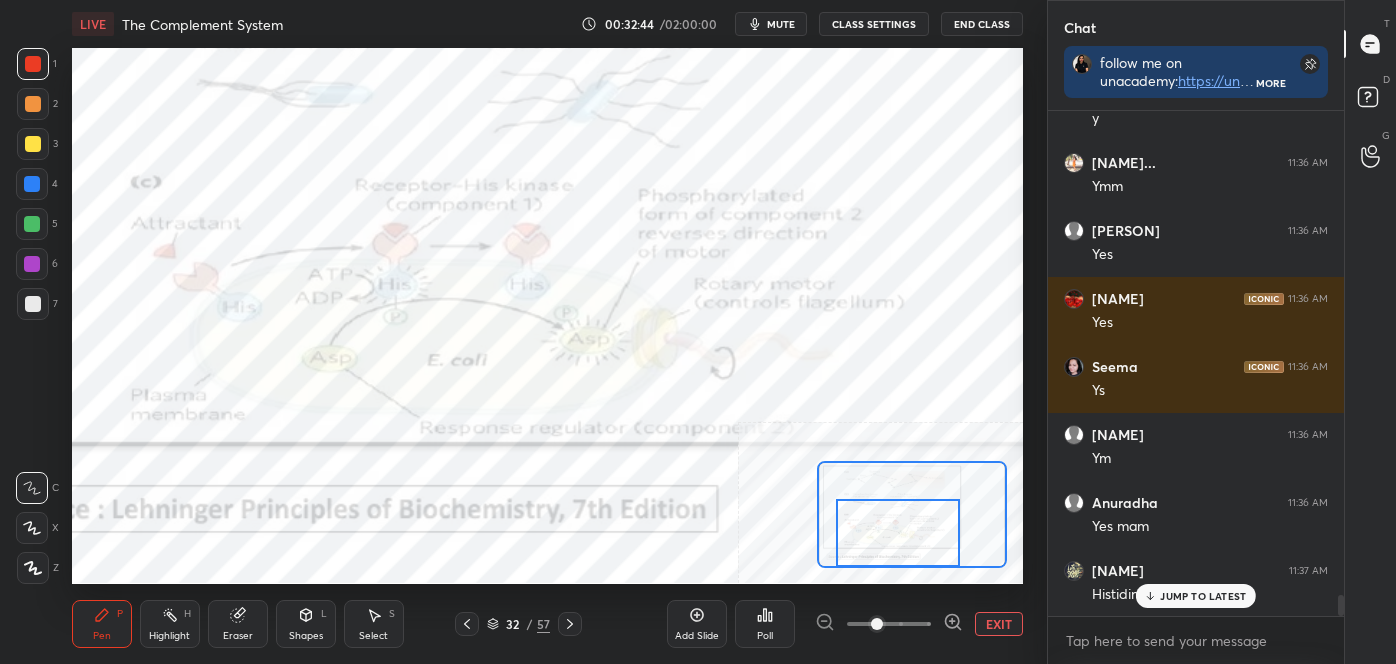 click 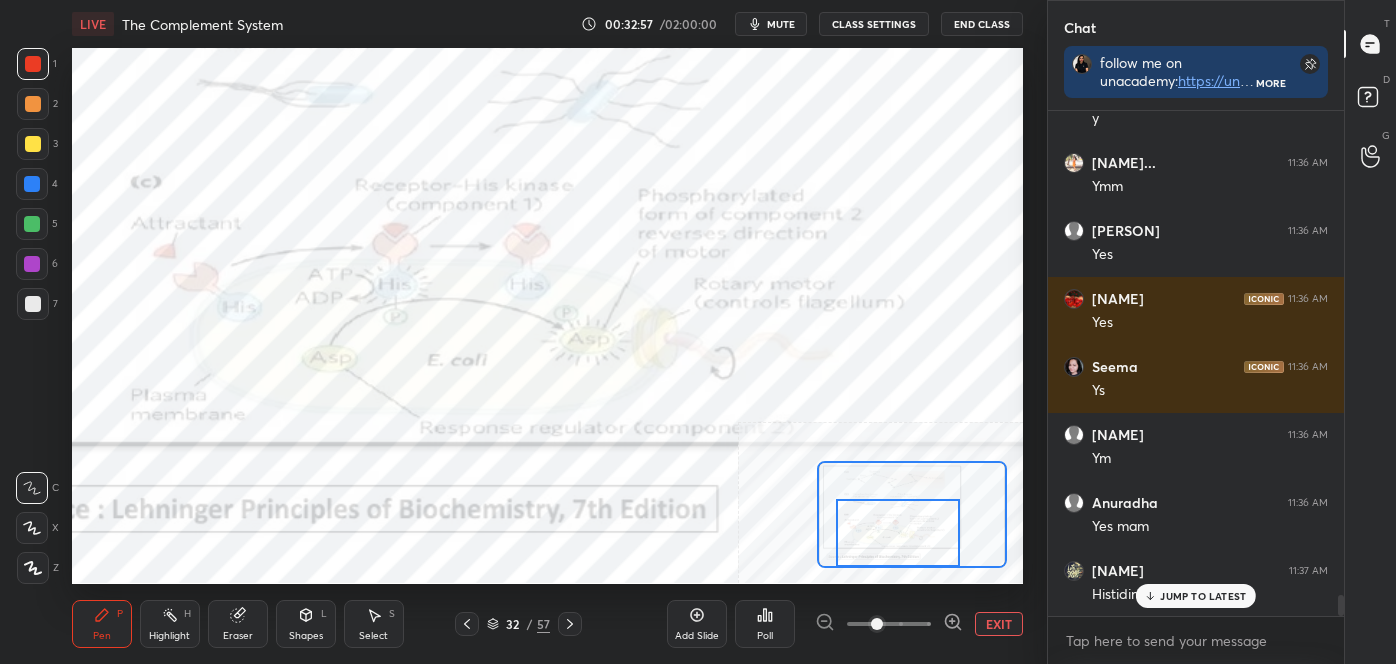click on "Highlight H" at bounding box center (170, 624) 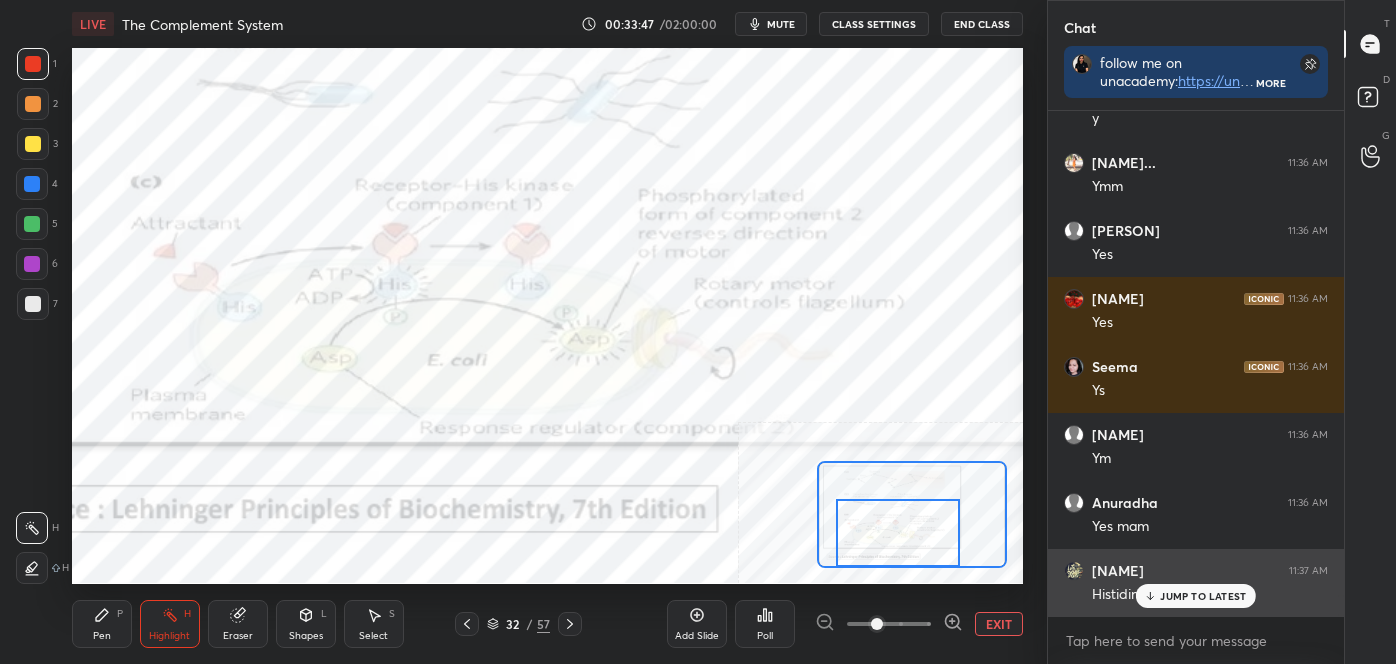 click on "JUMP TO LATEST" at bounding box center (1196, 596) 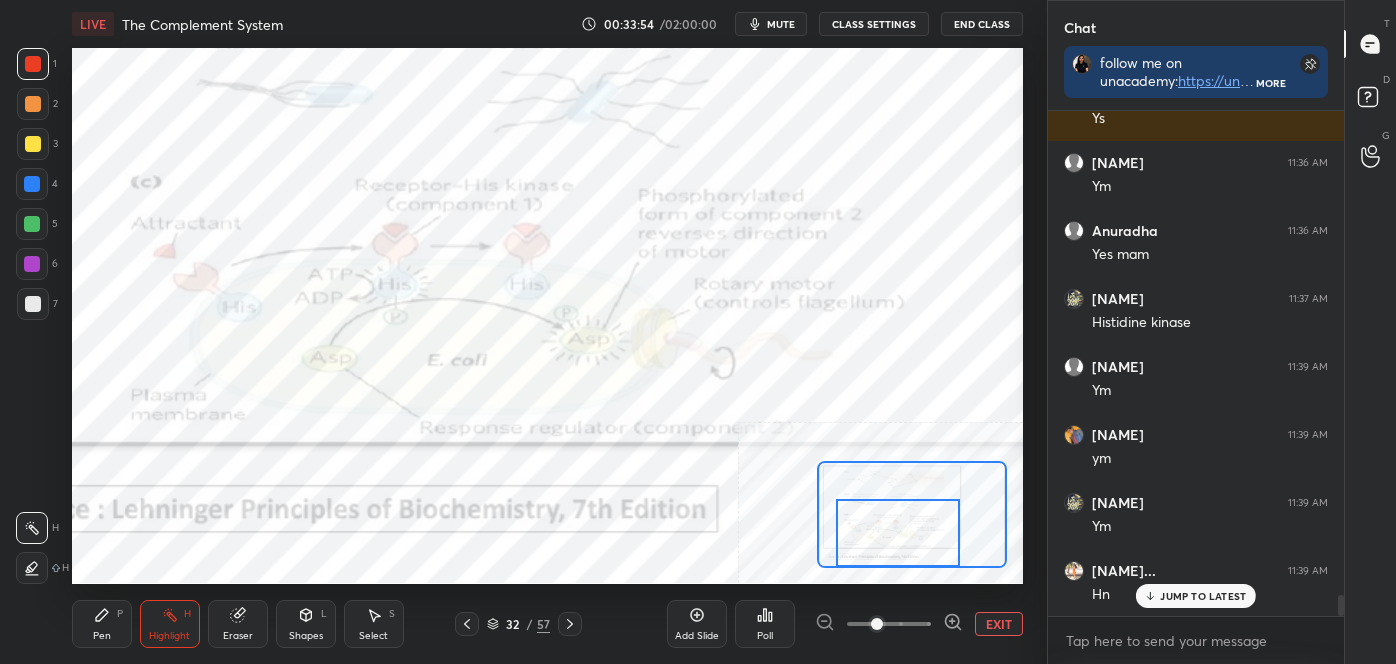 scroll, scrollTop: 11711, scrollLeft: 0, axis: vertical 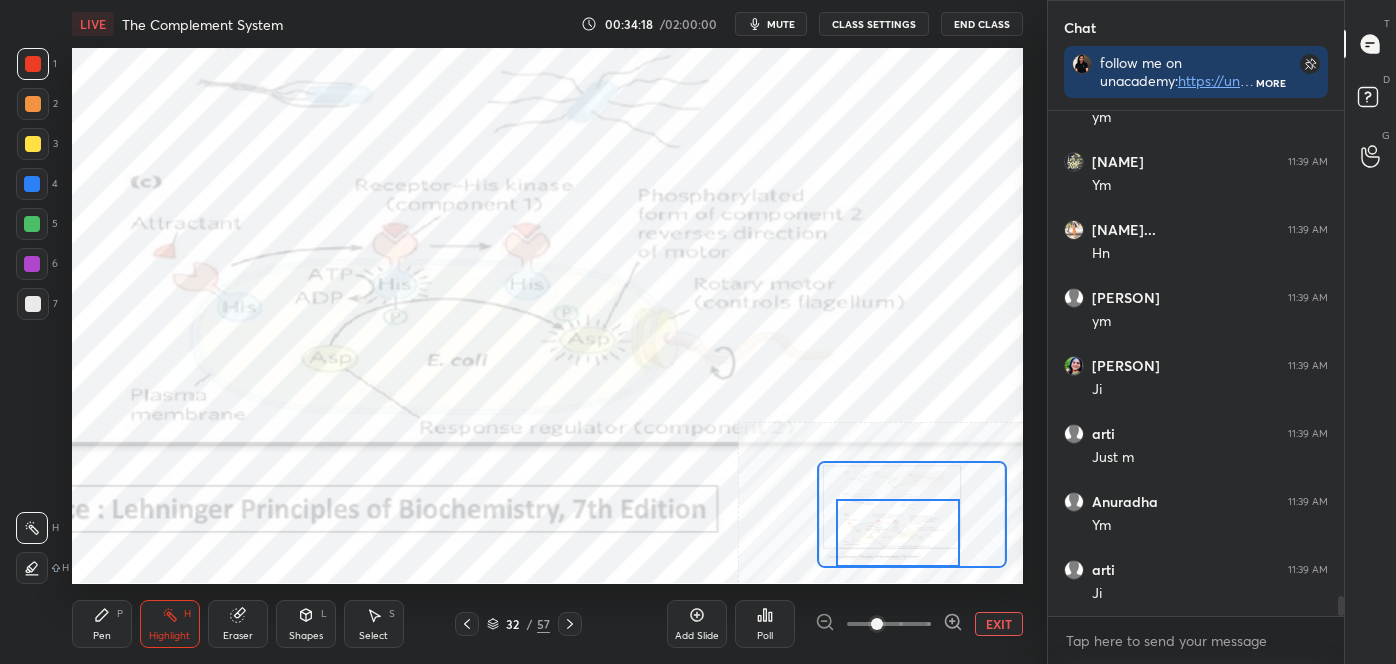 click on "EXIT" at bounding box center [999, 624] 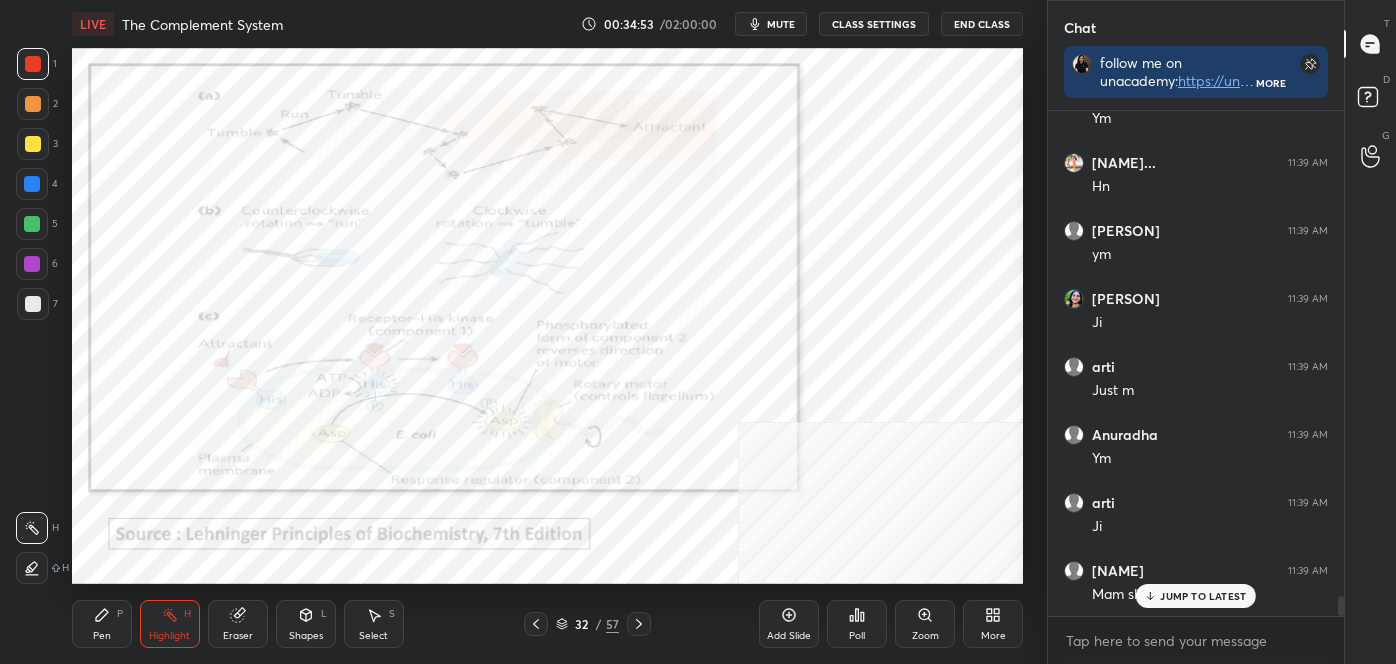 scroll, scrollTop: 12122, scrollLeft: 0, axis: vertical 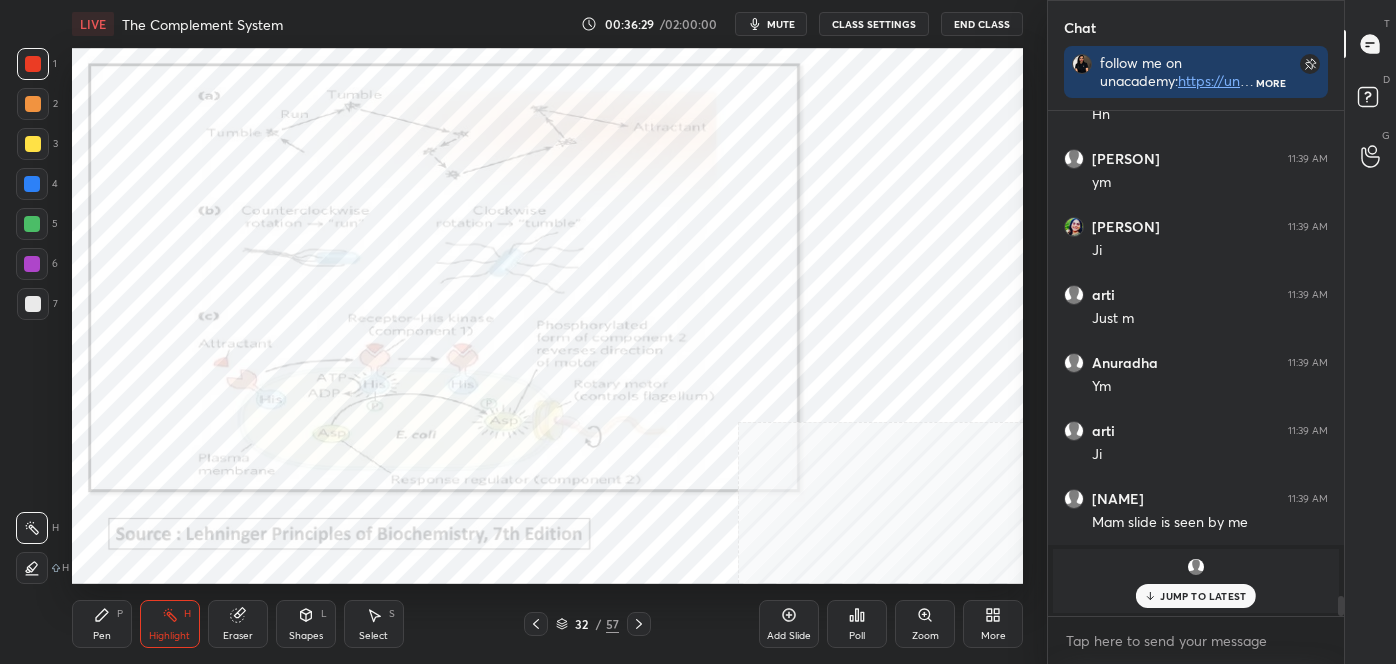 click 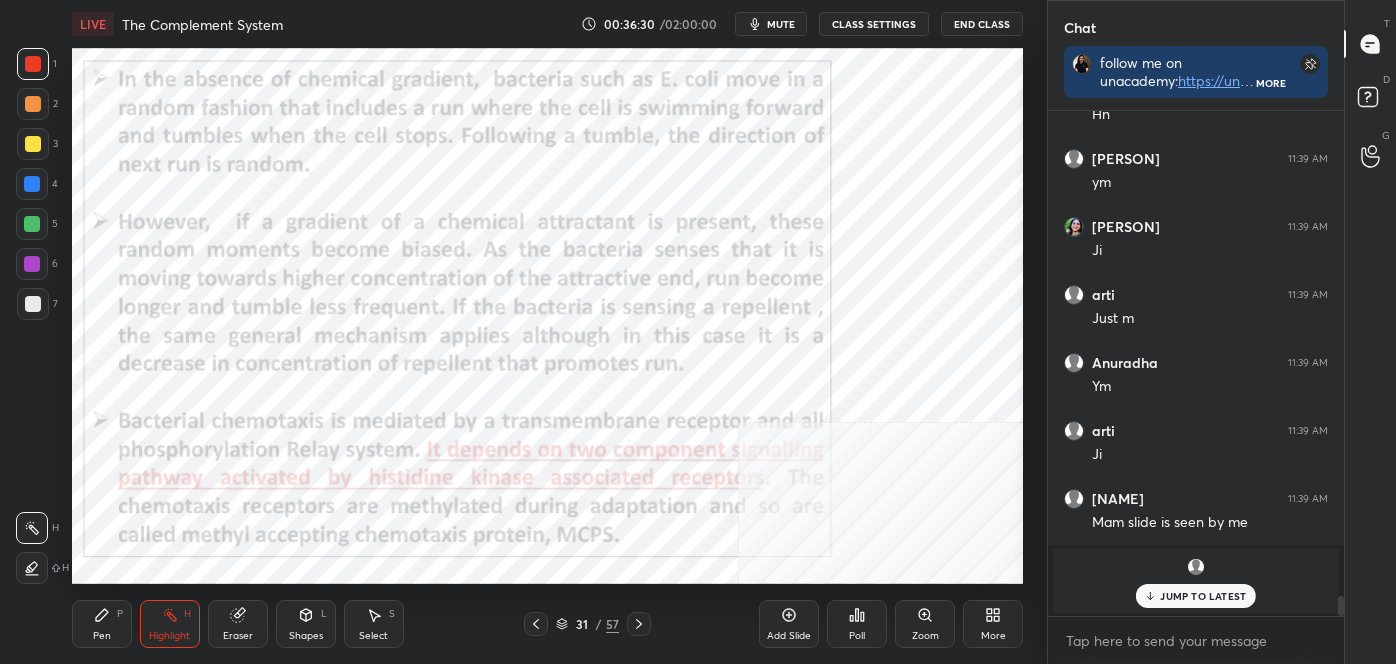 click 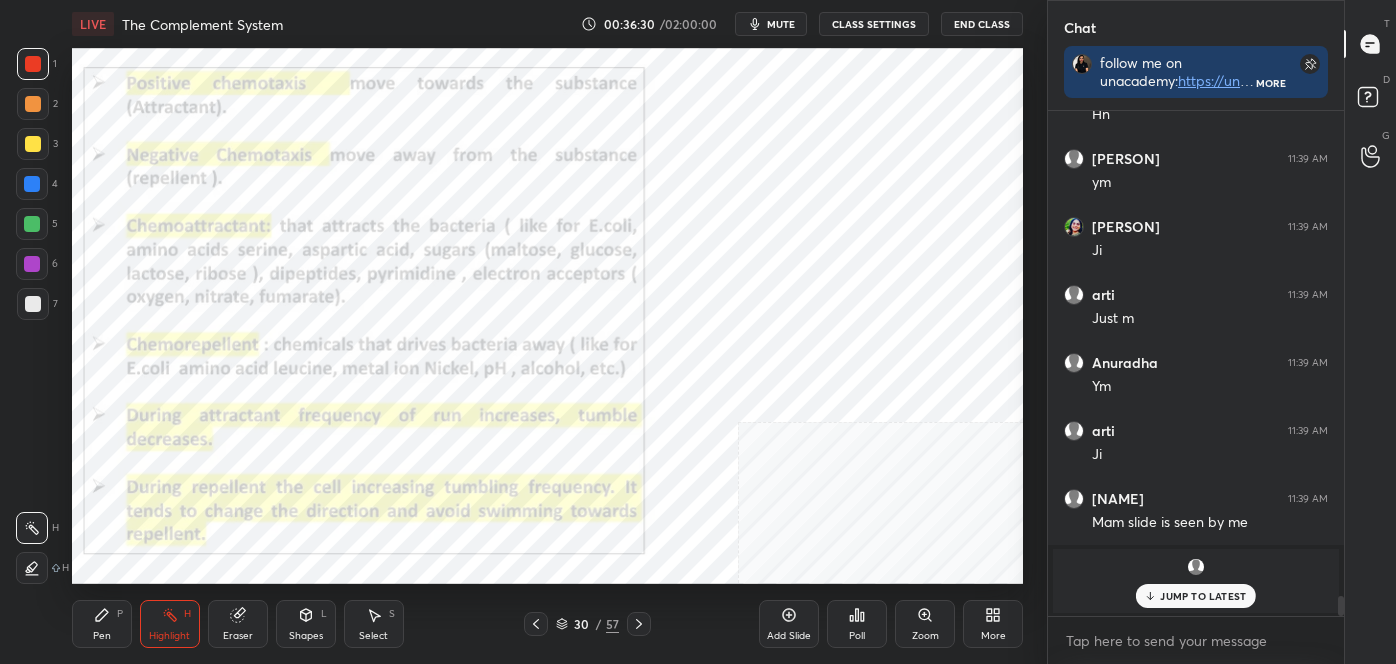 click 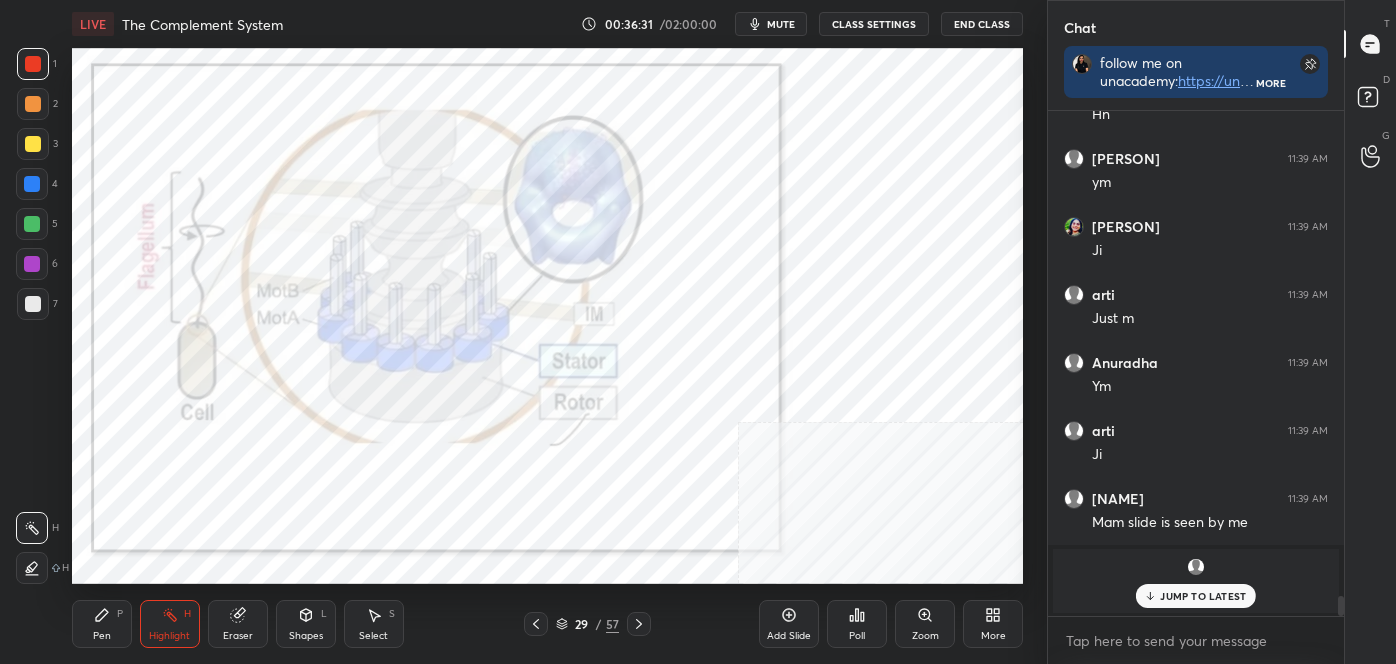 click 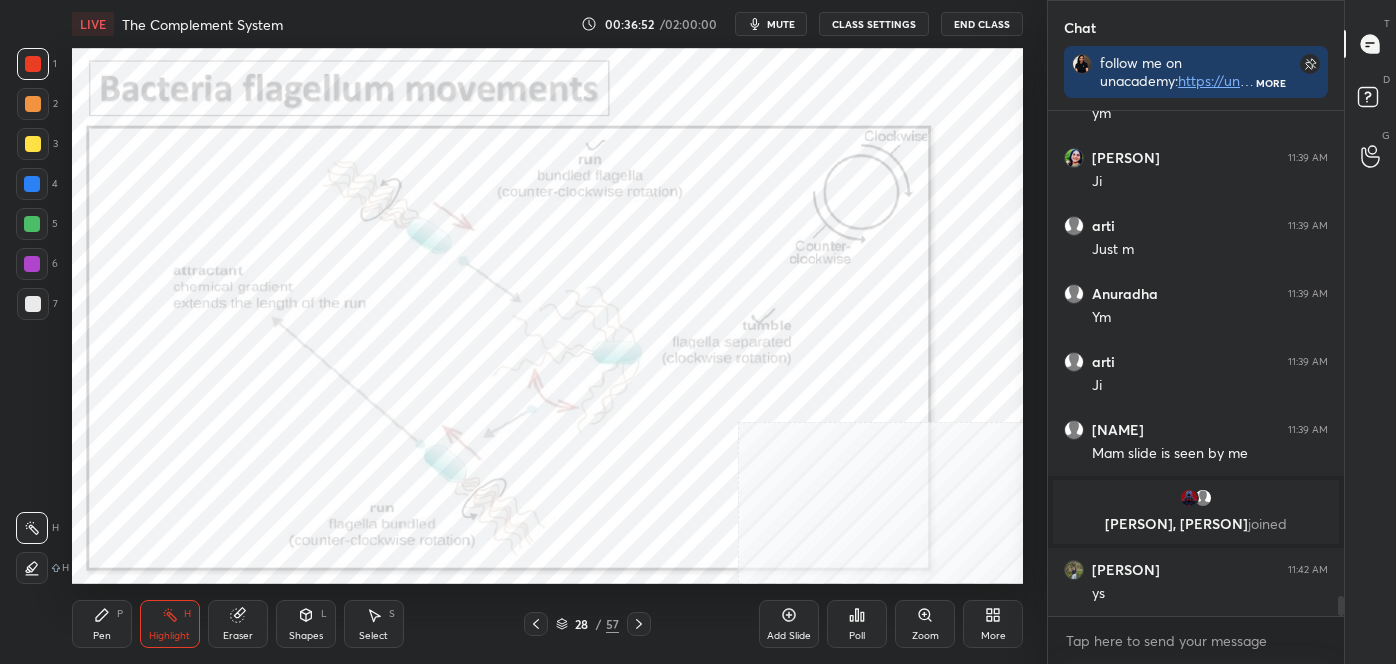 scroll, scrollTop: 12258, scrollLeft: 0, axis: vertical 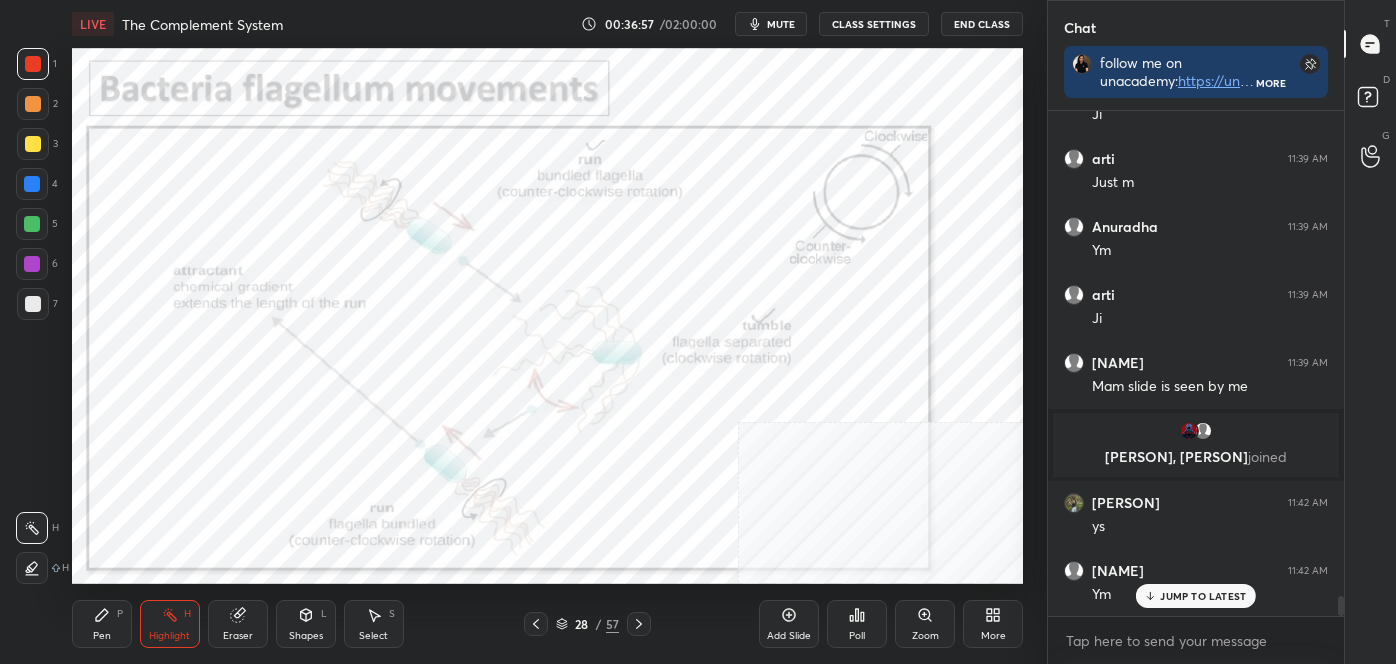 click on "Pen P" at bounding box center [102, 624] 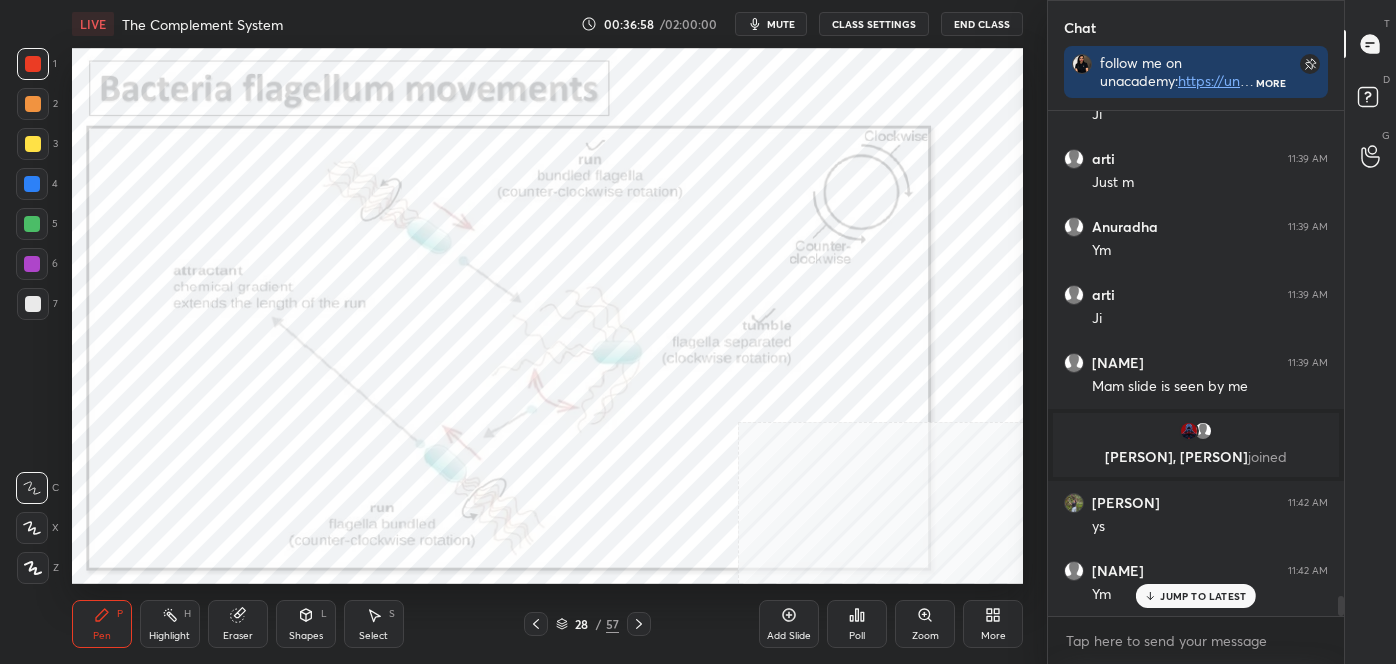 click 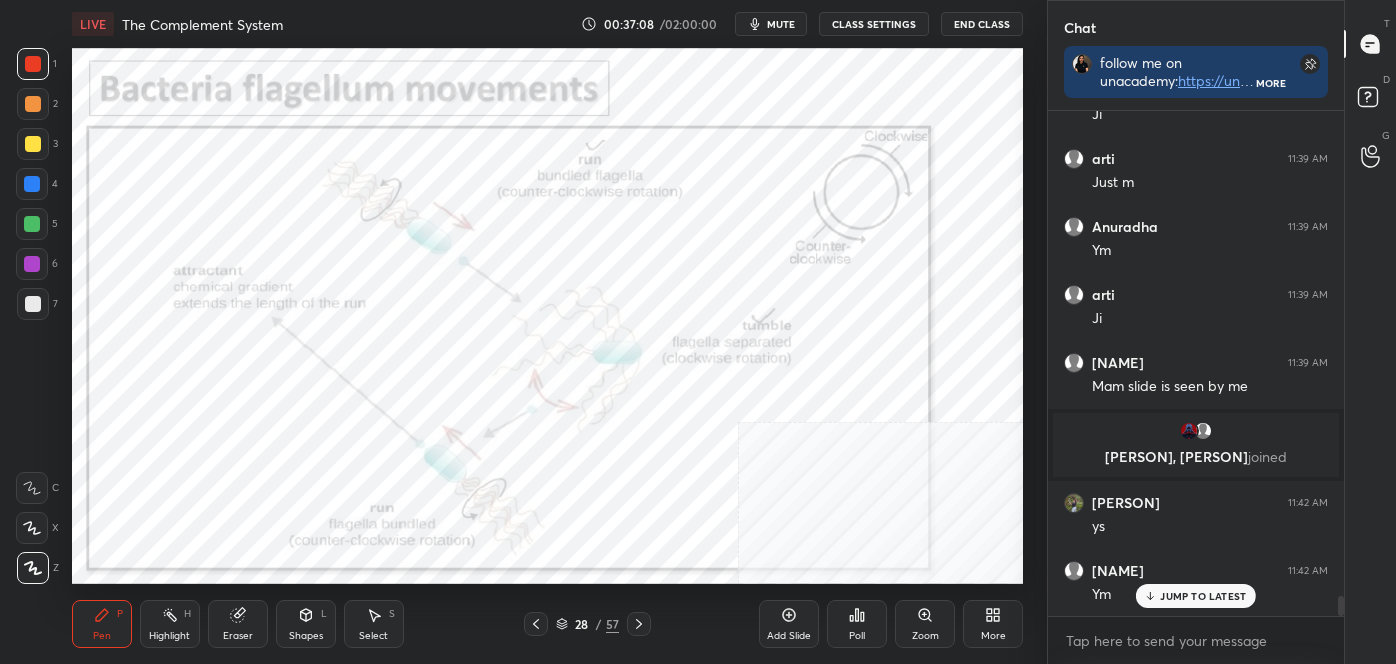 click on "Highlight" at bounding box center [169, 636] 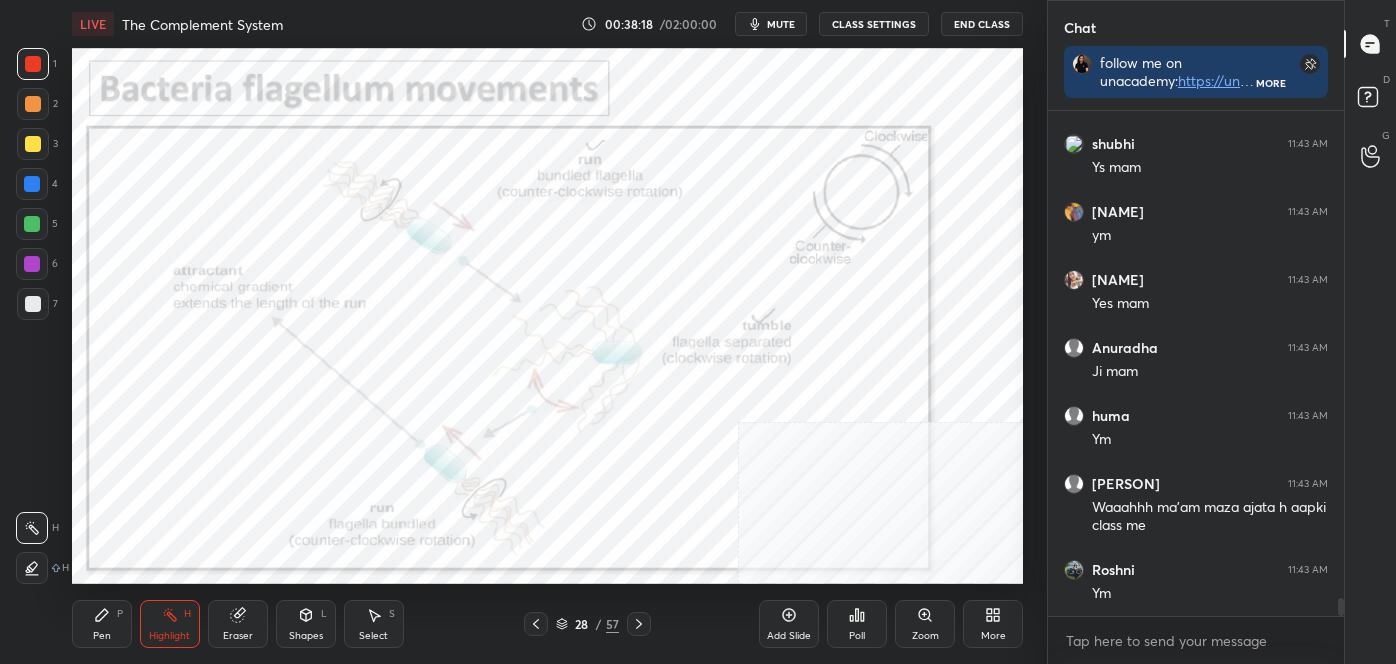 scroll, scrollTop: 13450, scrollLeft: 0, axis: vertical 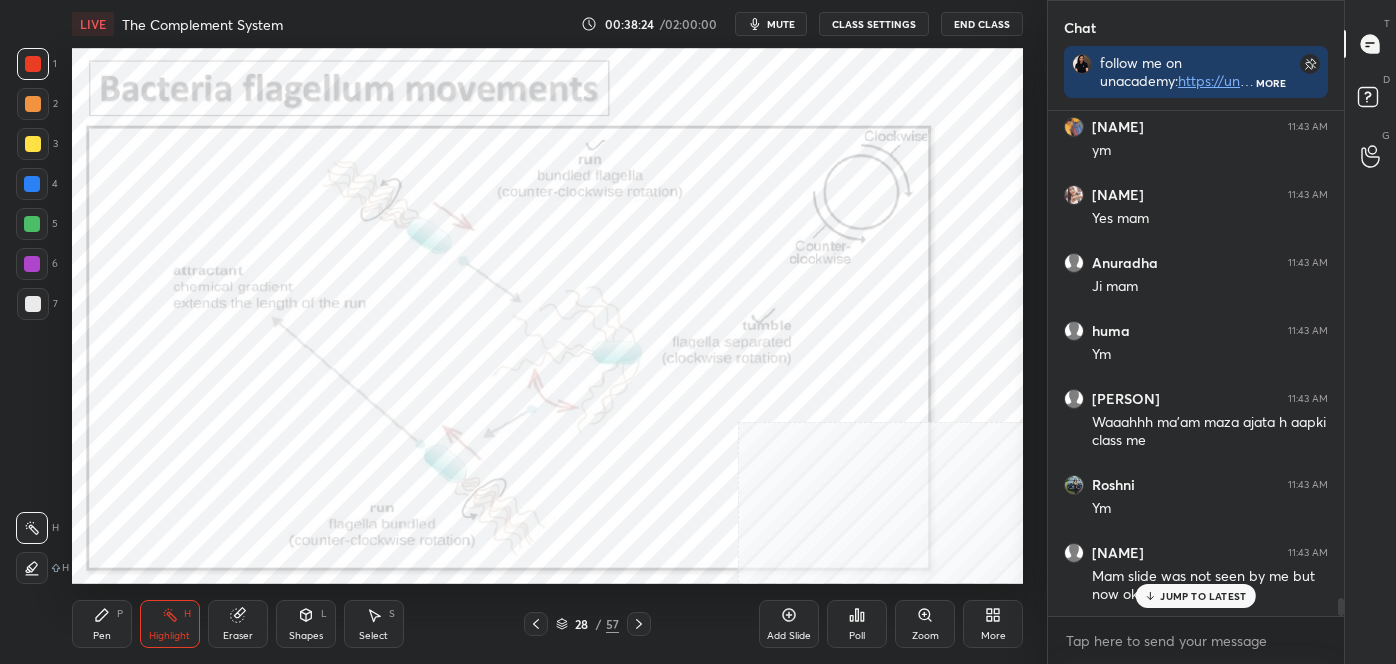 click on "JUMP TO LATEST" at bounding box center [1203, 596] 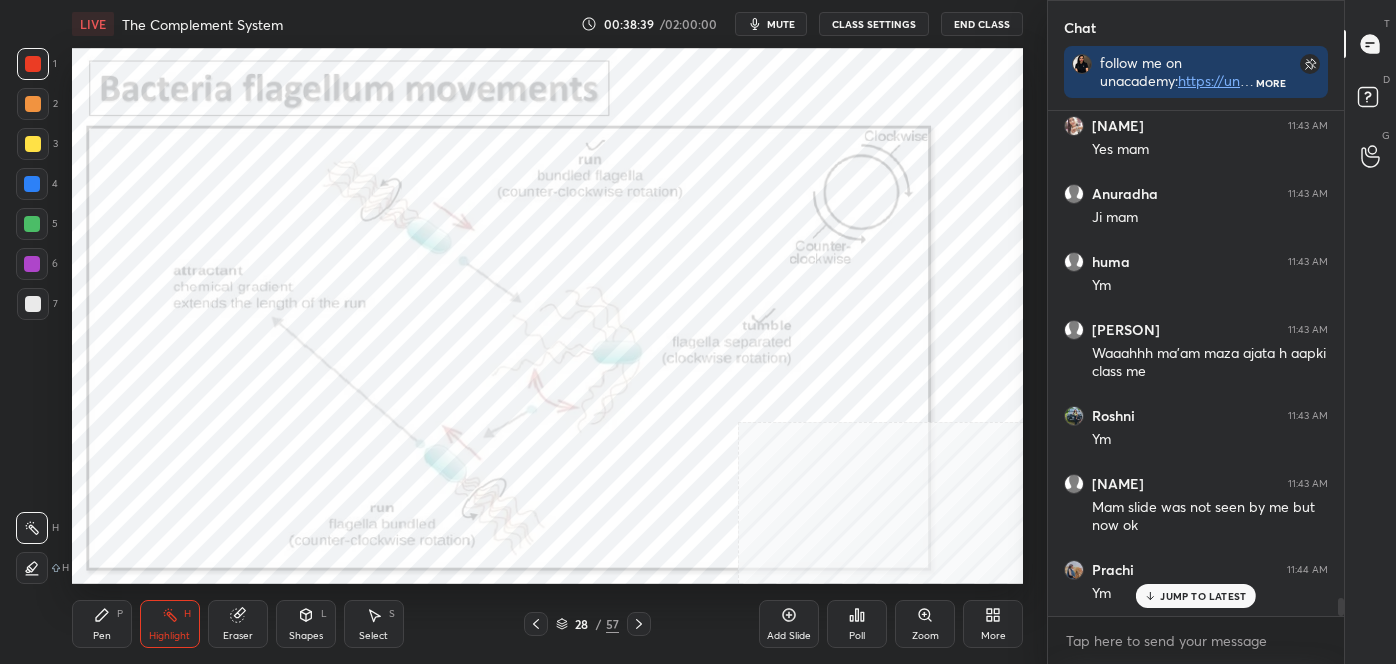 scroll, scrollTop: 13586, scrollLeft: 0, axis: vertical 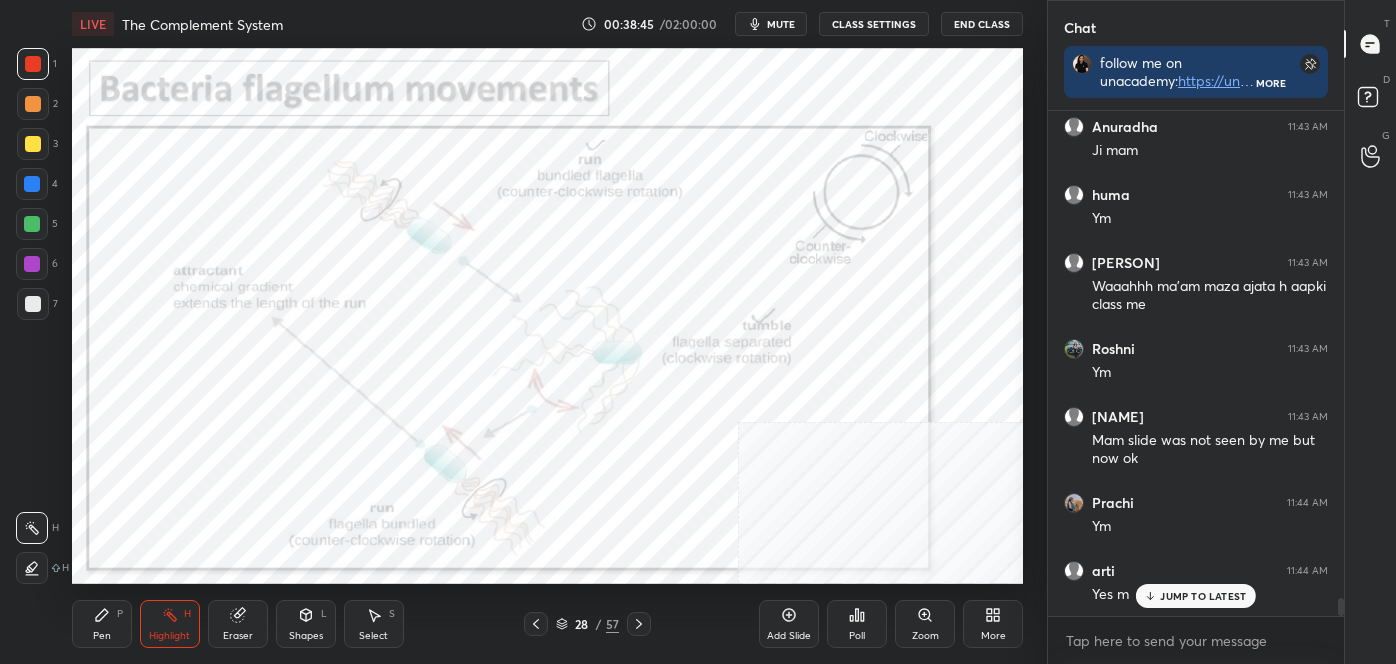 click on "Eraser" at bounding box center [238, 624] 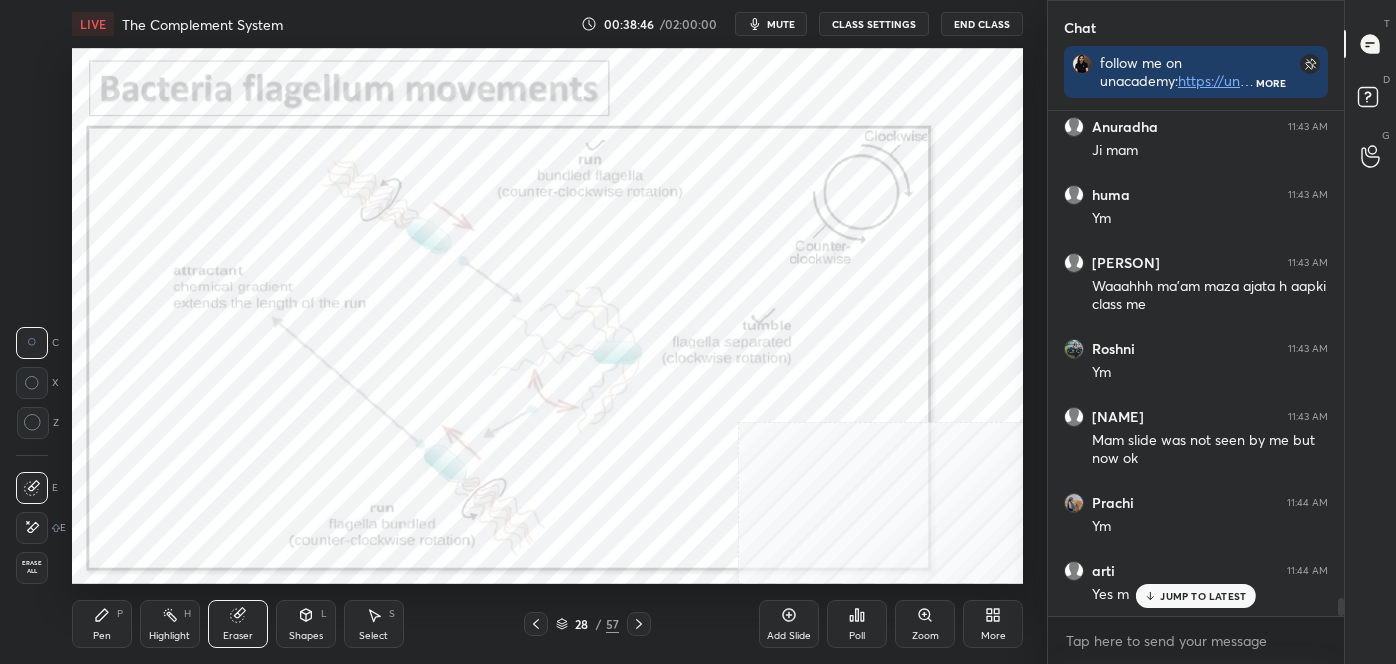 click on "Erase all" at bounding box center (32, 567) 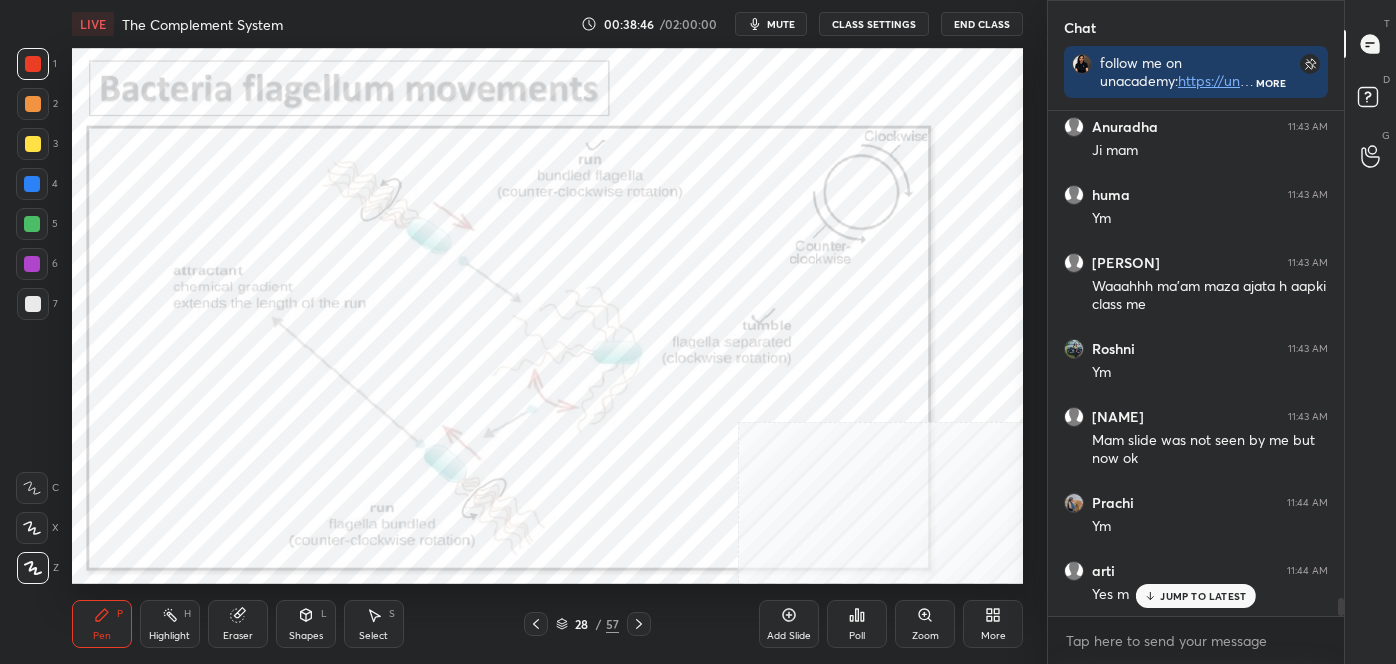 click on "Eraser" at bounding box center [238, 624] 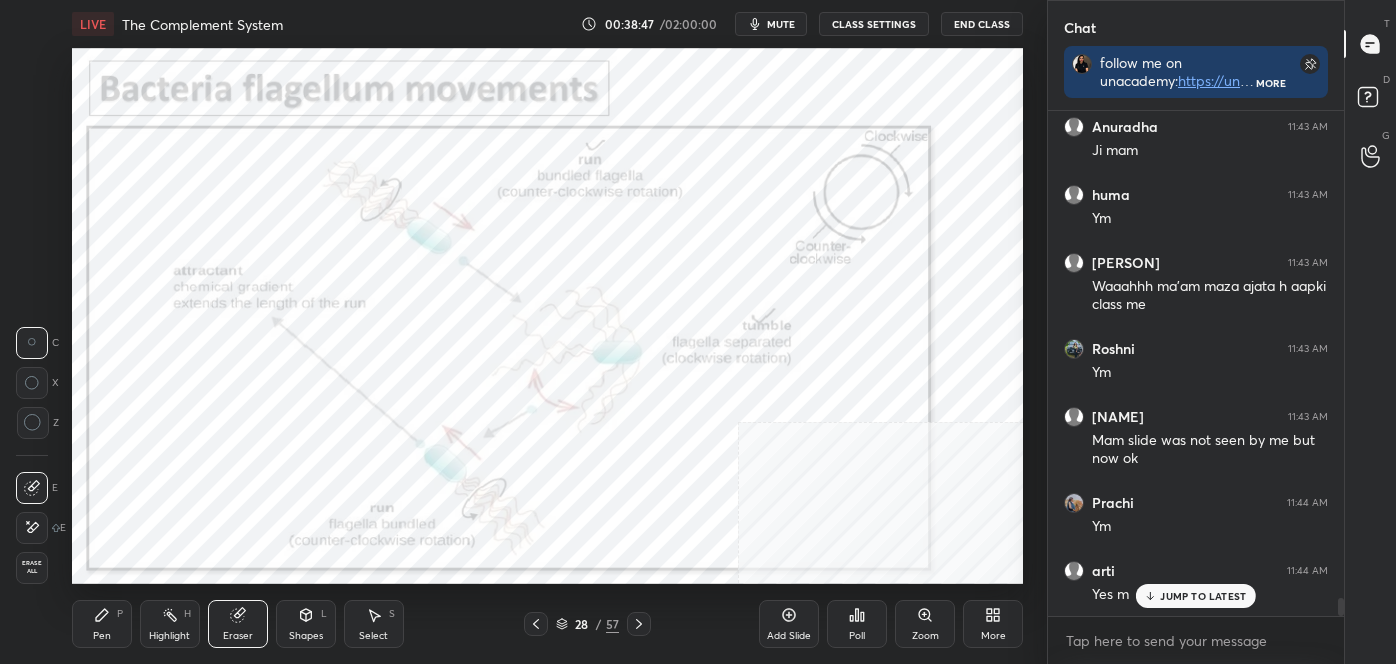 click on "Highlight" at bounding box center [169, 636] 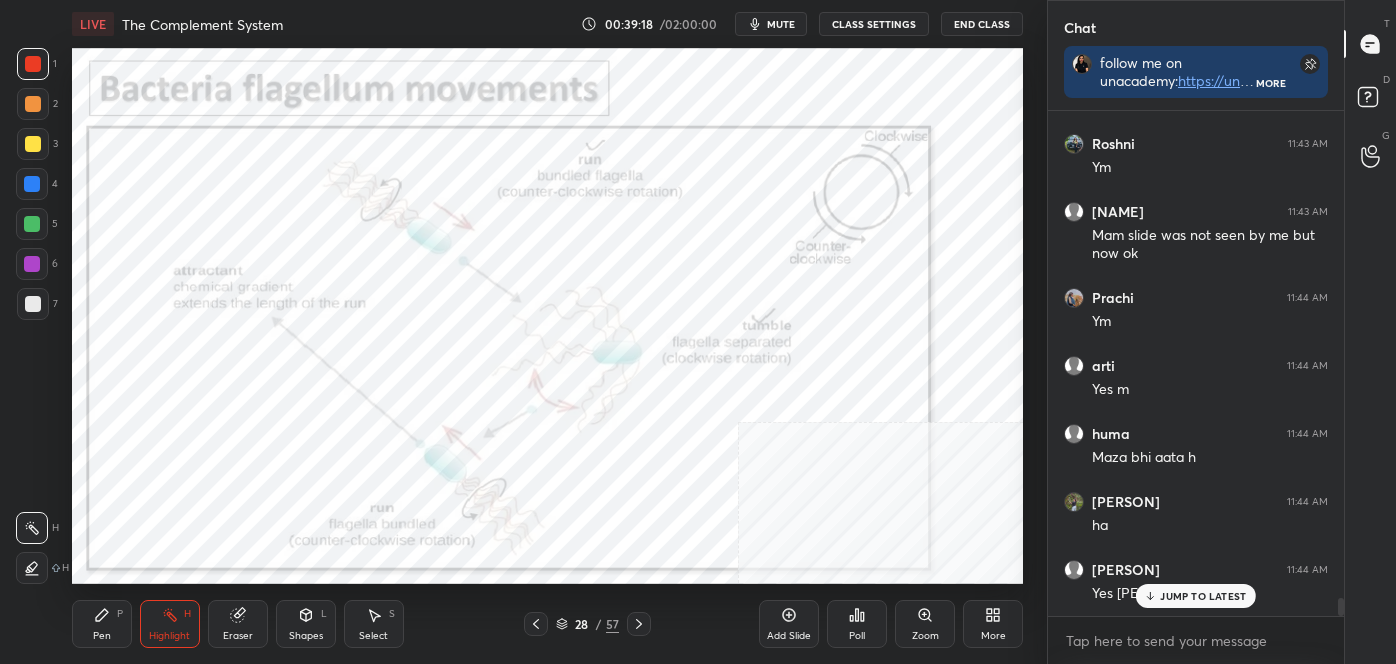 scroll, scrollTop: 13858, scrollLeft: 0, axis: vertical 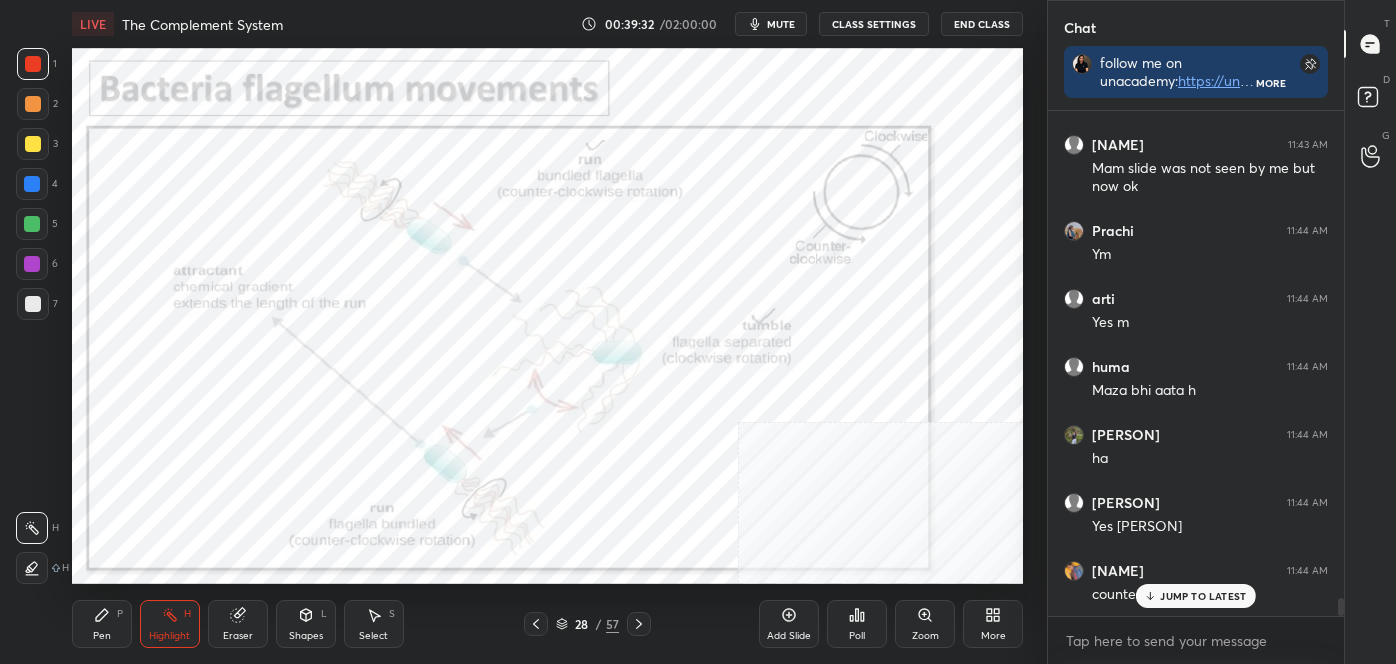 click 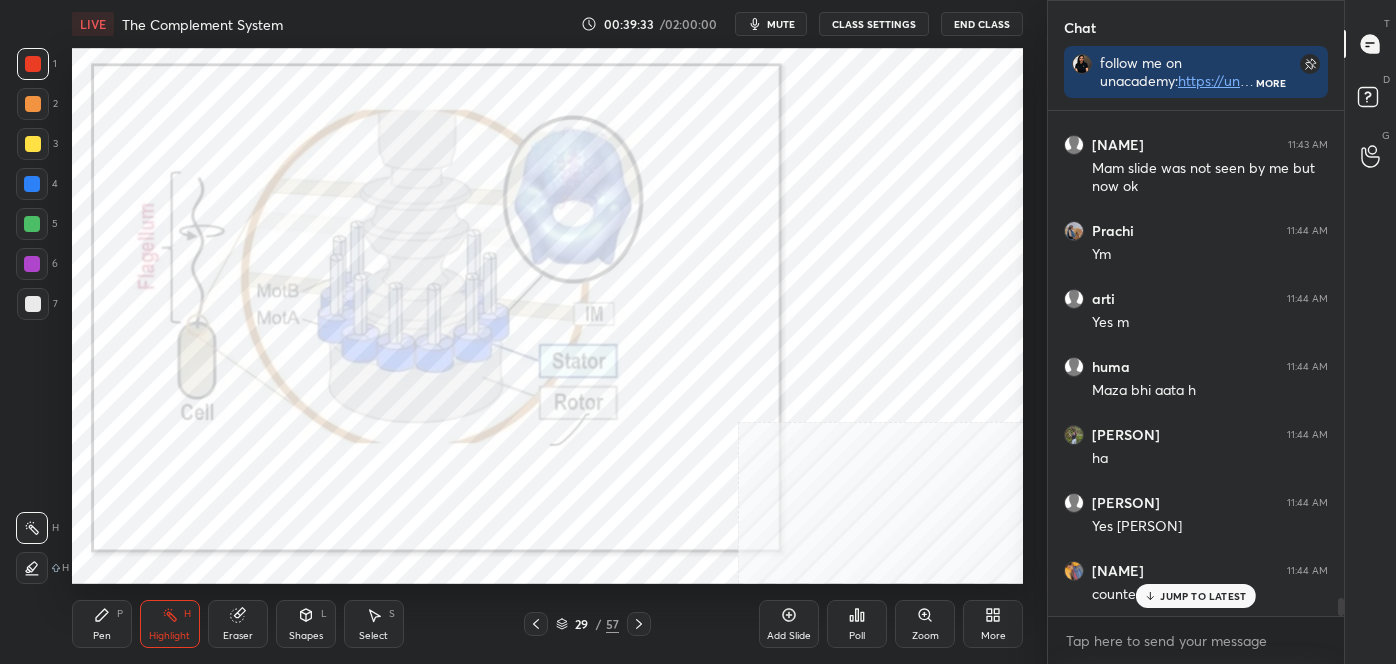 click 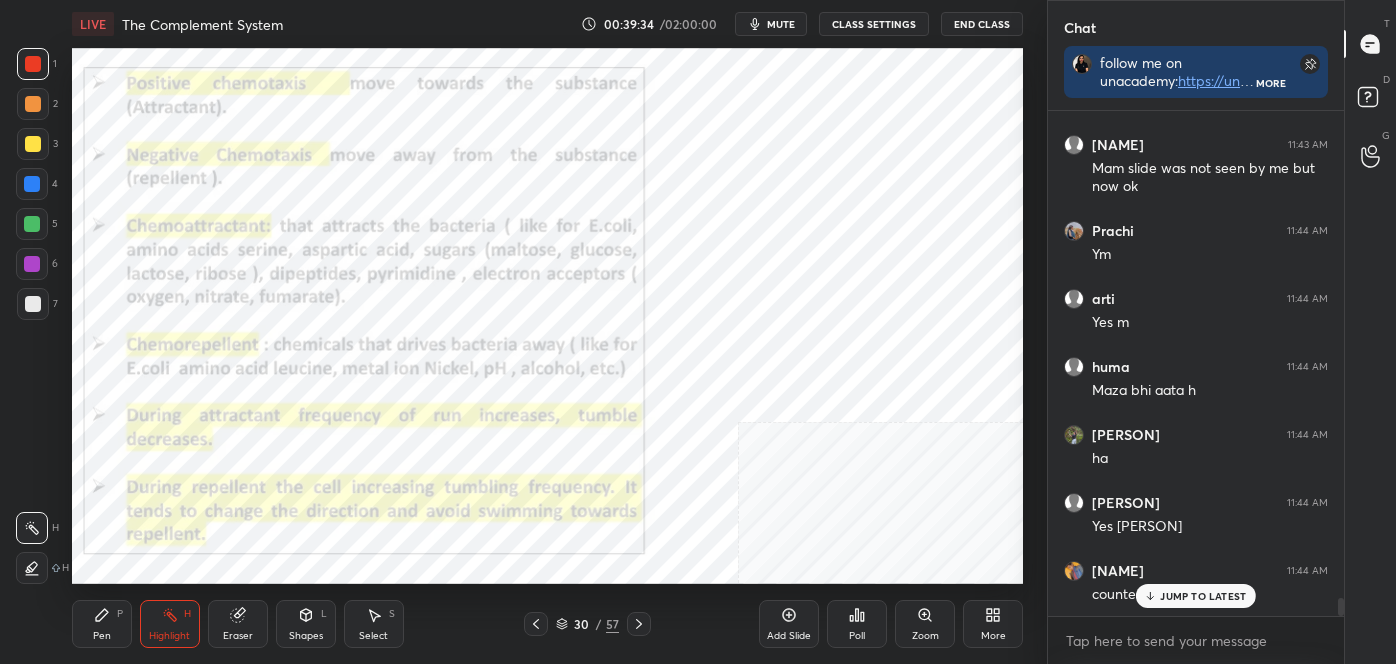 click 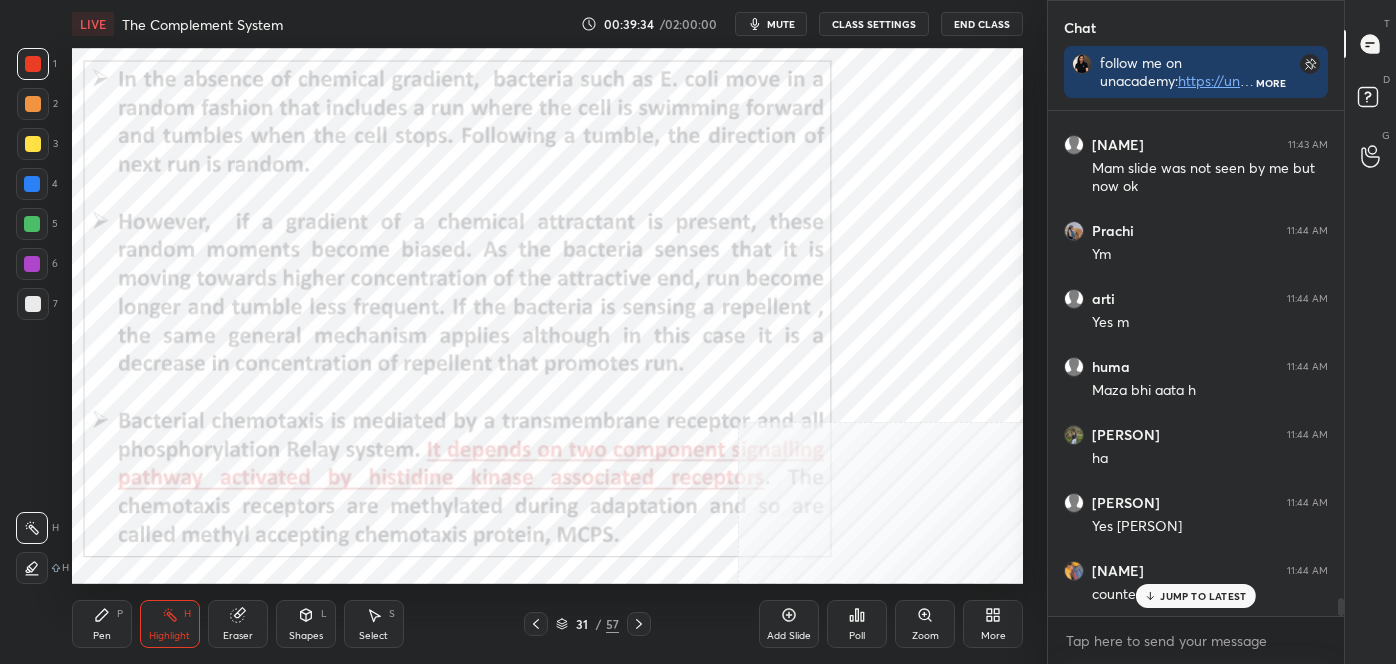 click 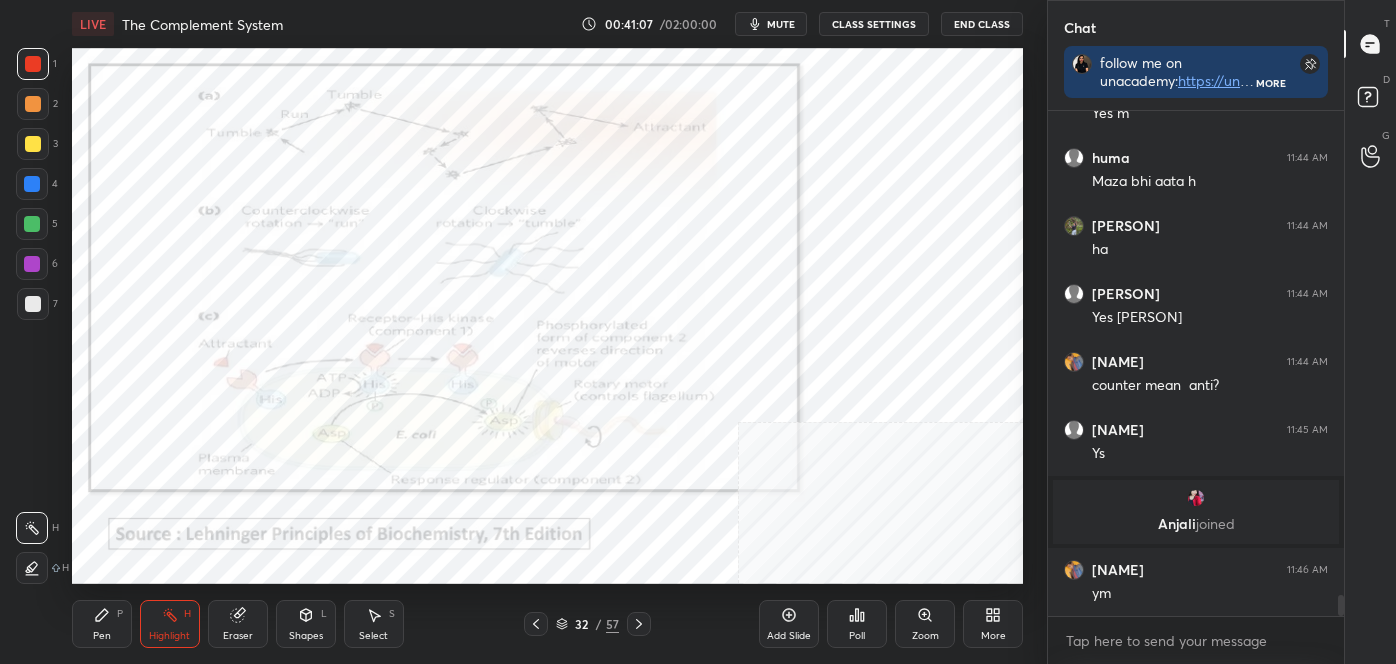 scroll, scrollTop: 11362, scrollLeft: 0, axis: vertical 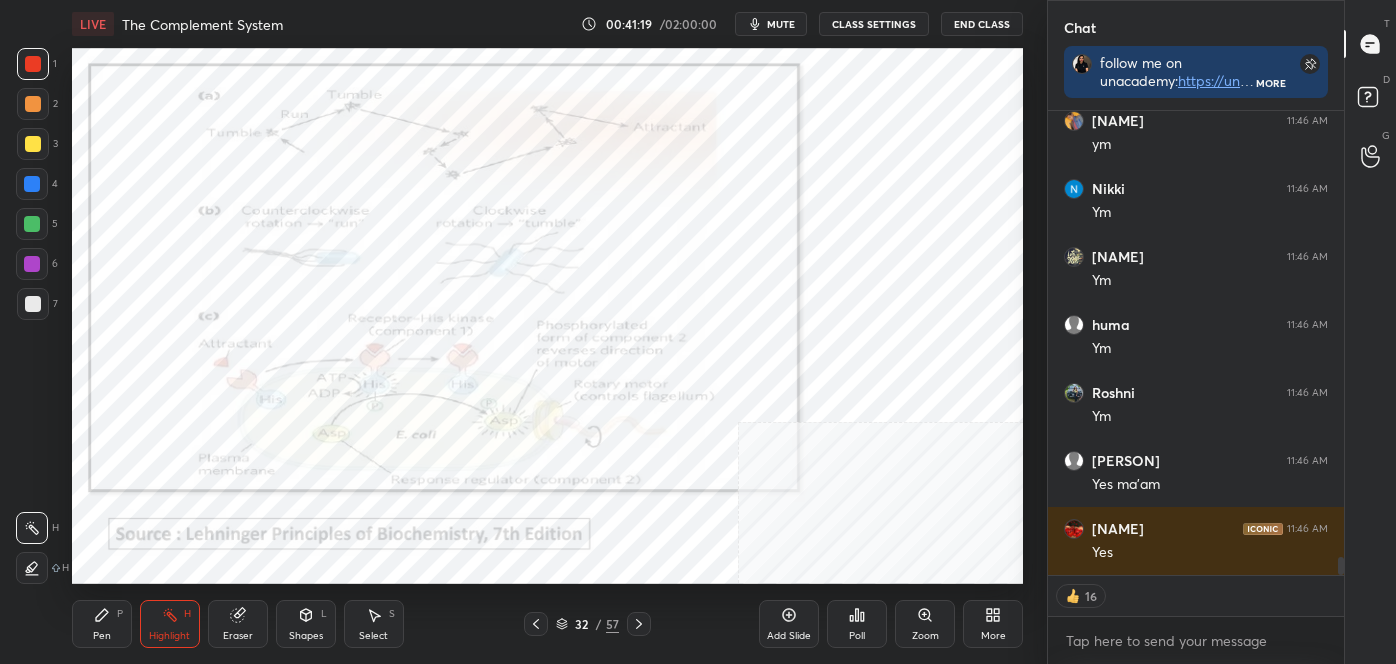 click on "Pen" at bounding box center [102, 636] 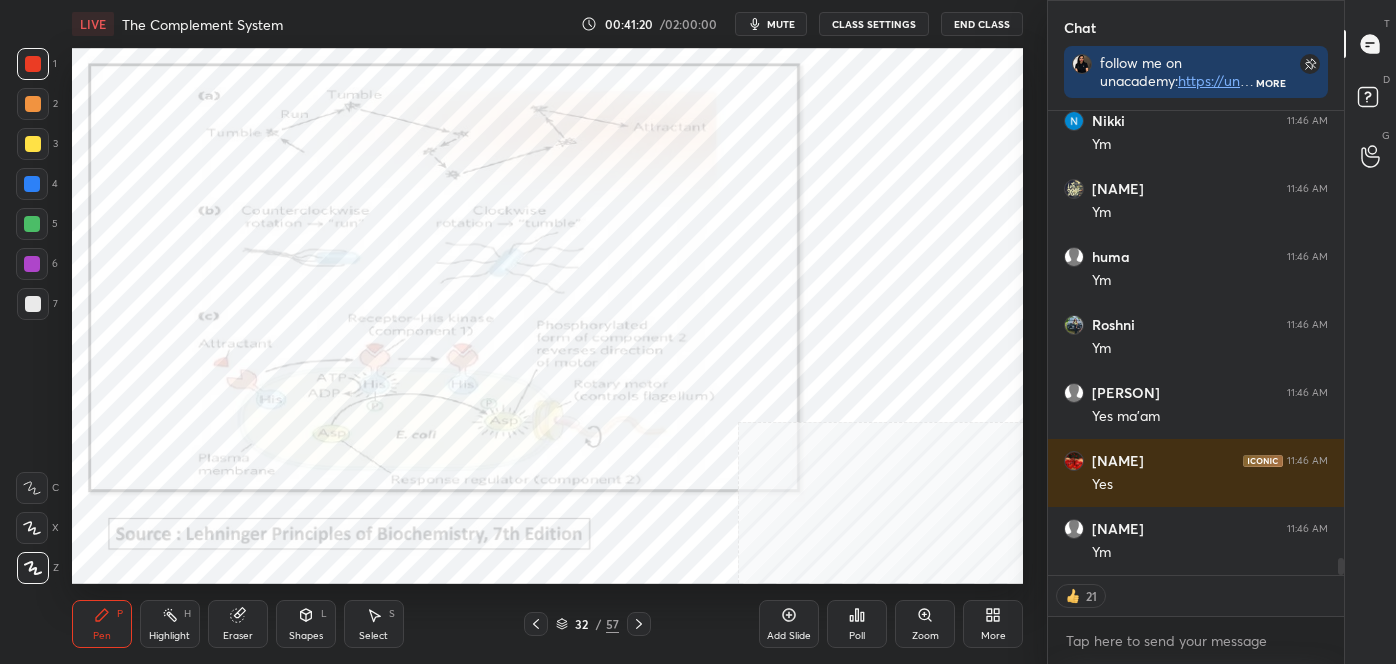 click 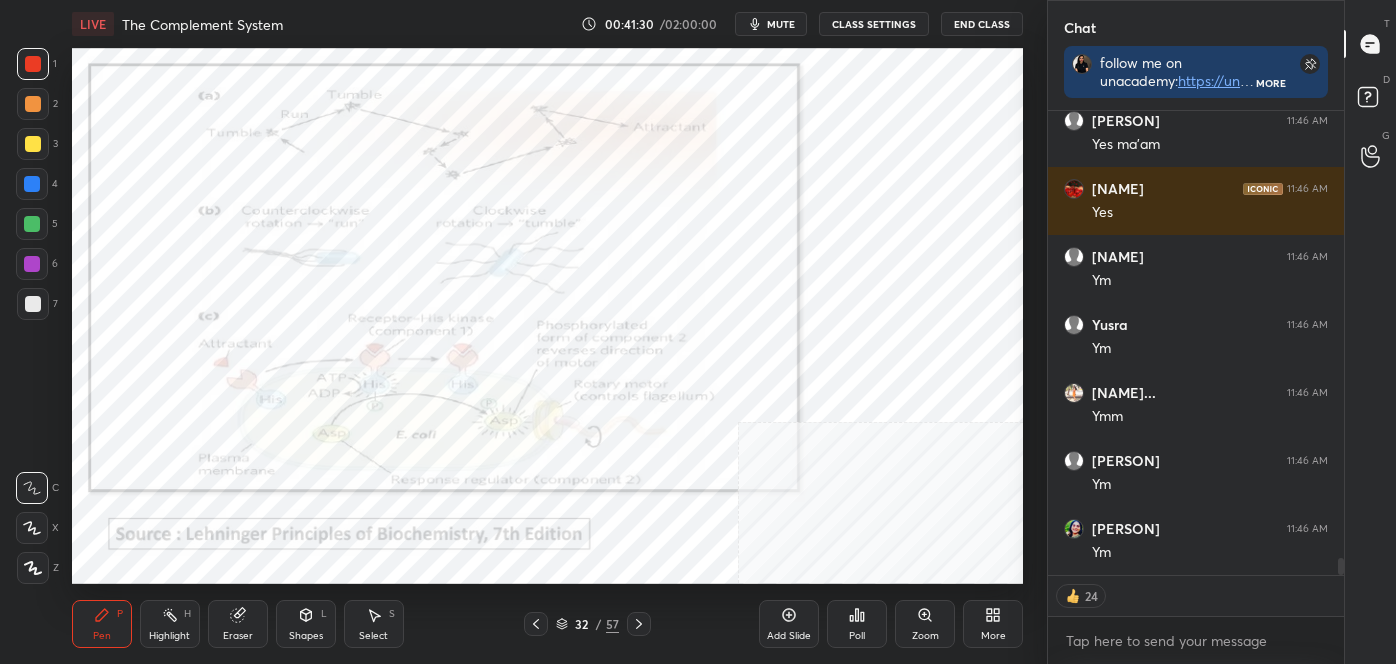 scroll, scrollTop: 12220, scrollLeft: 0, axis: vertical 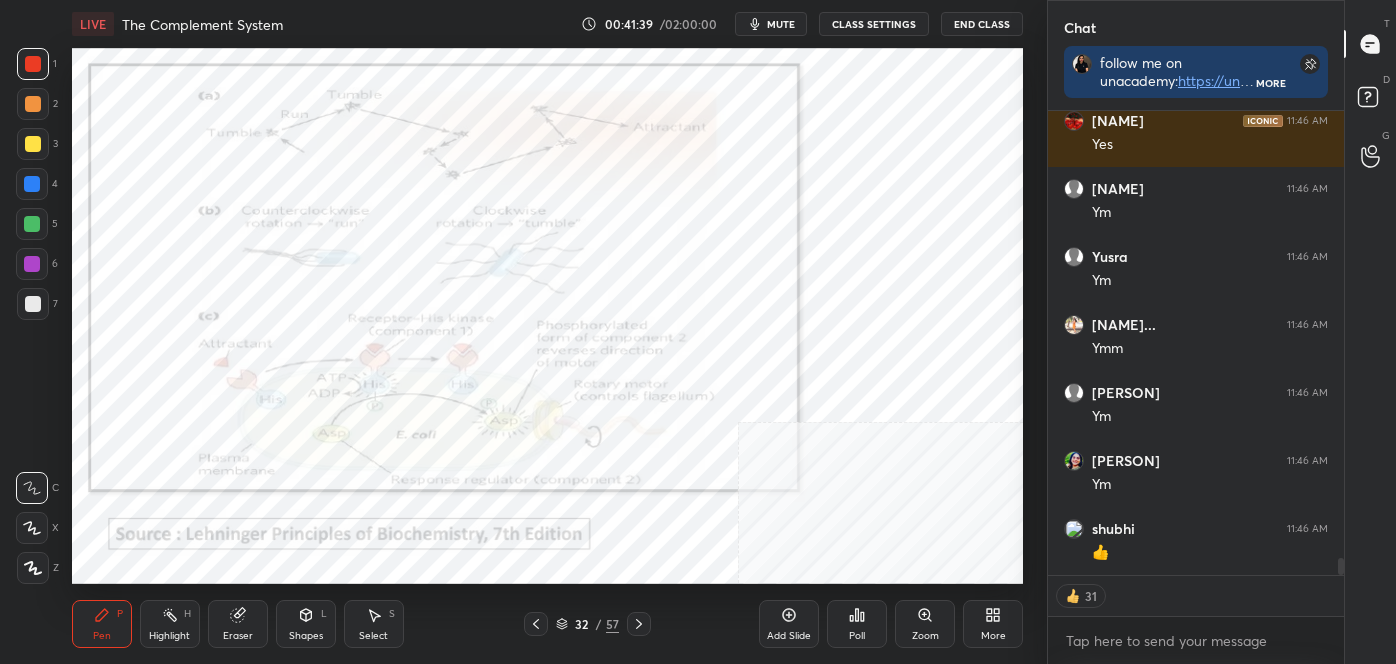 click 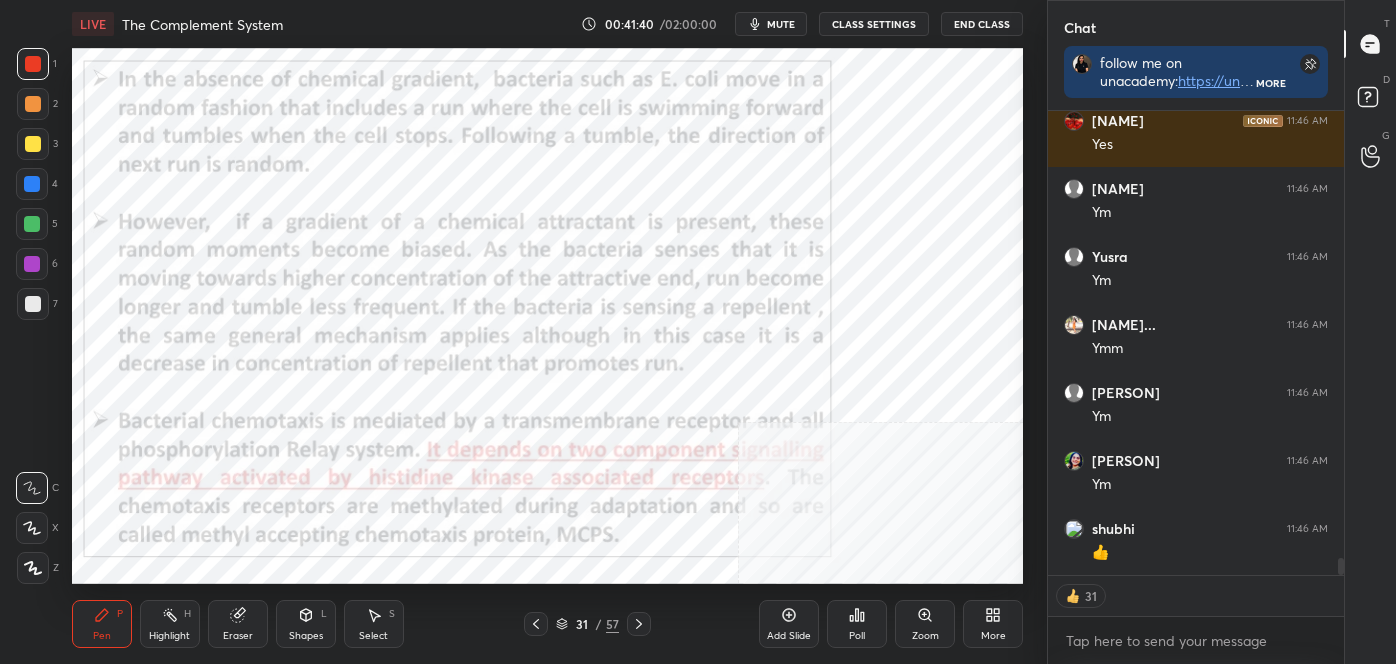 click 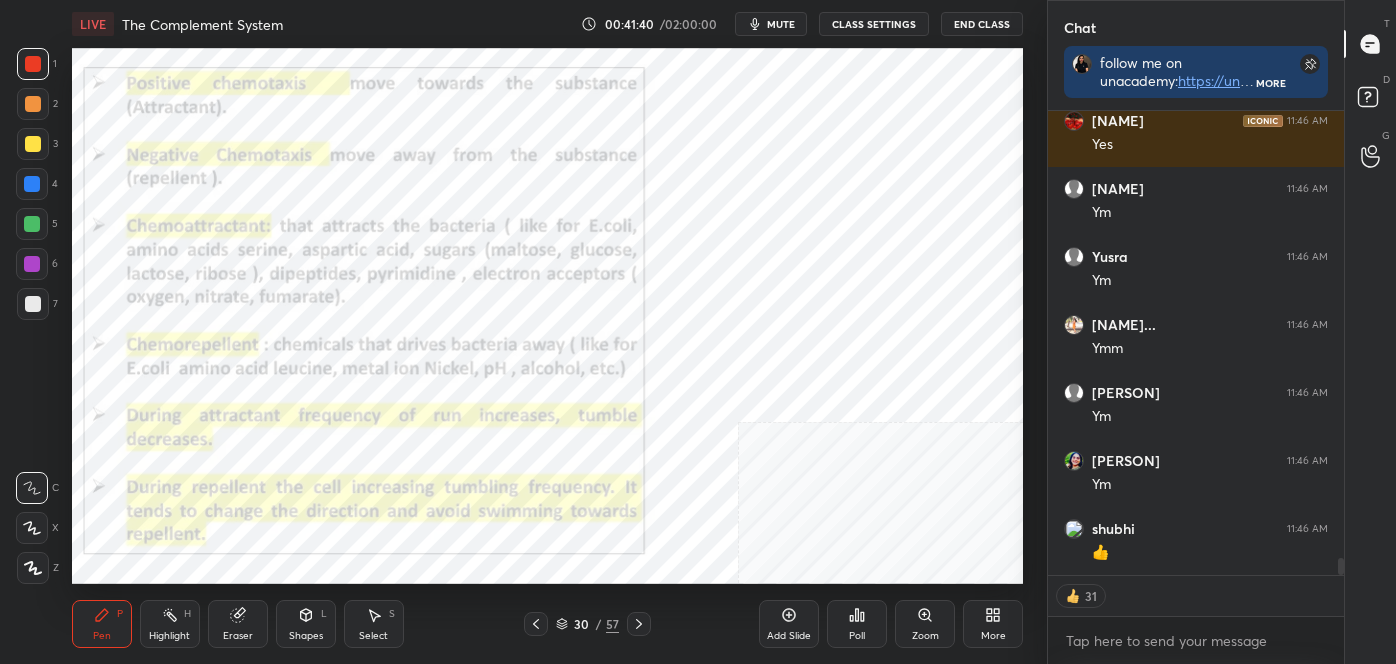 click 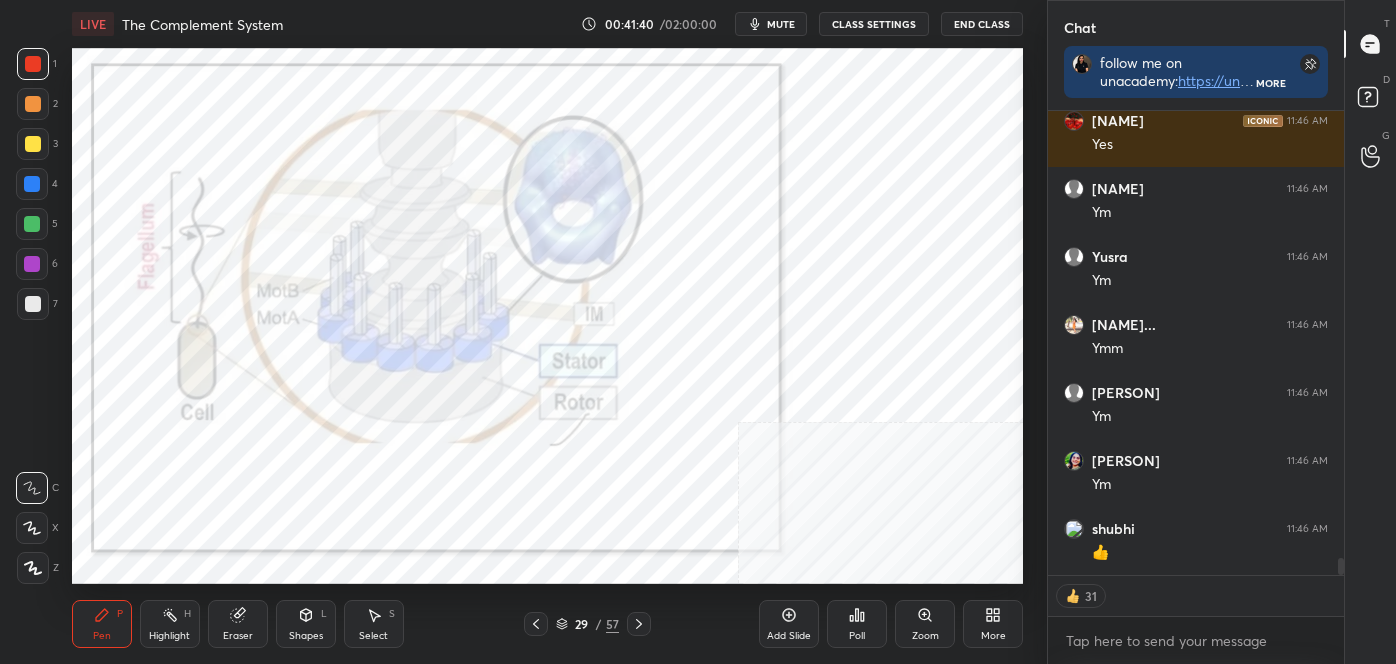click 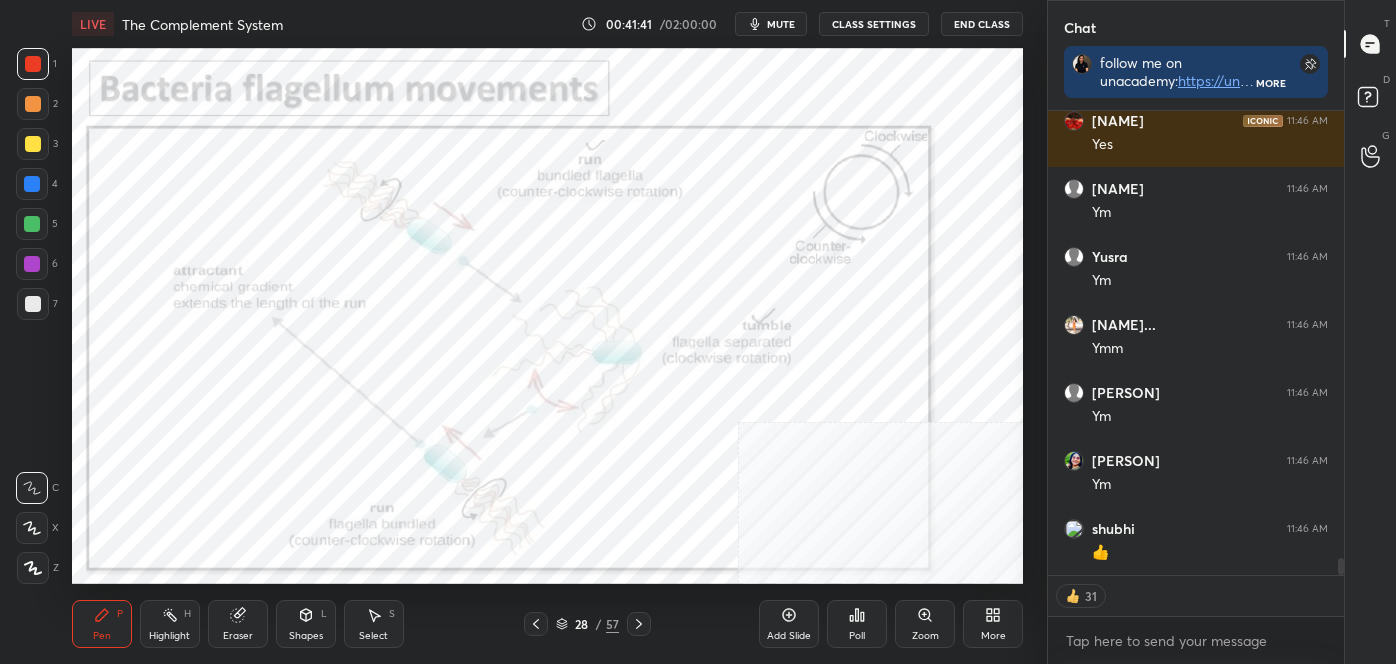 click 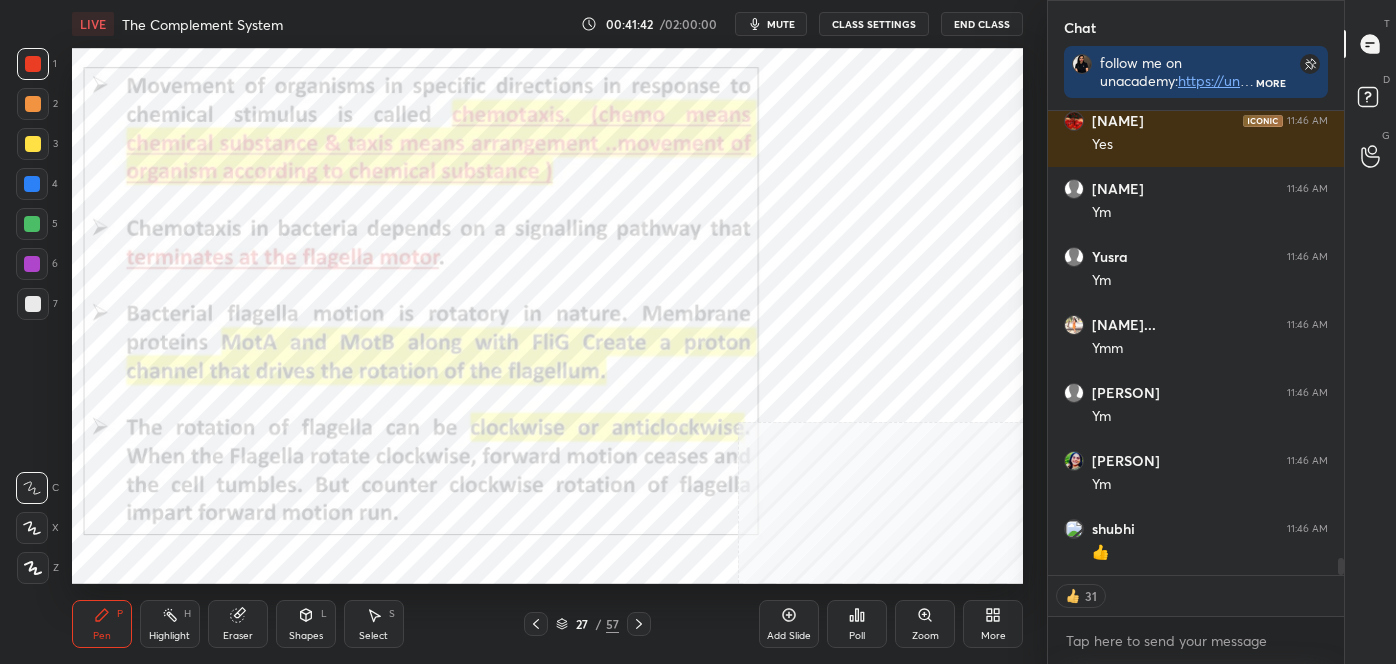 click 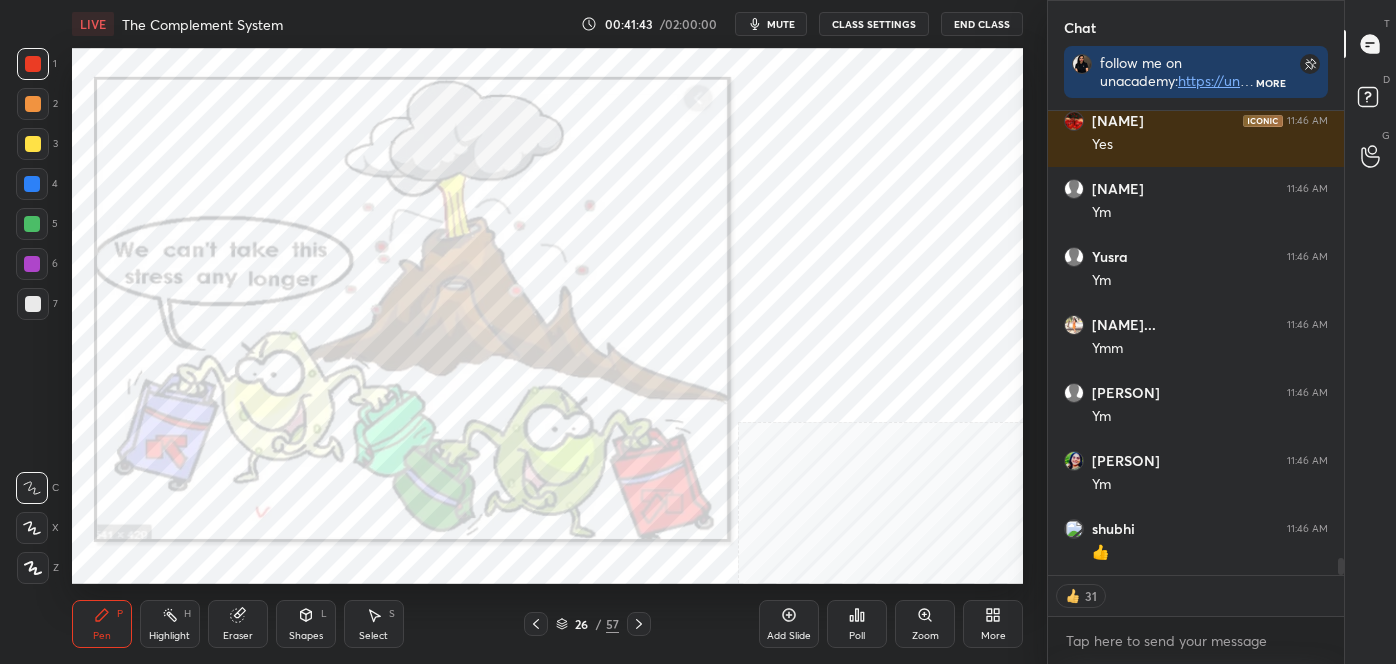 click 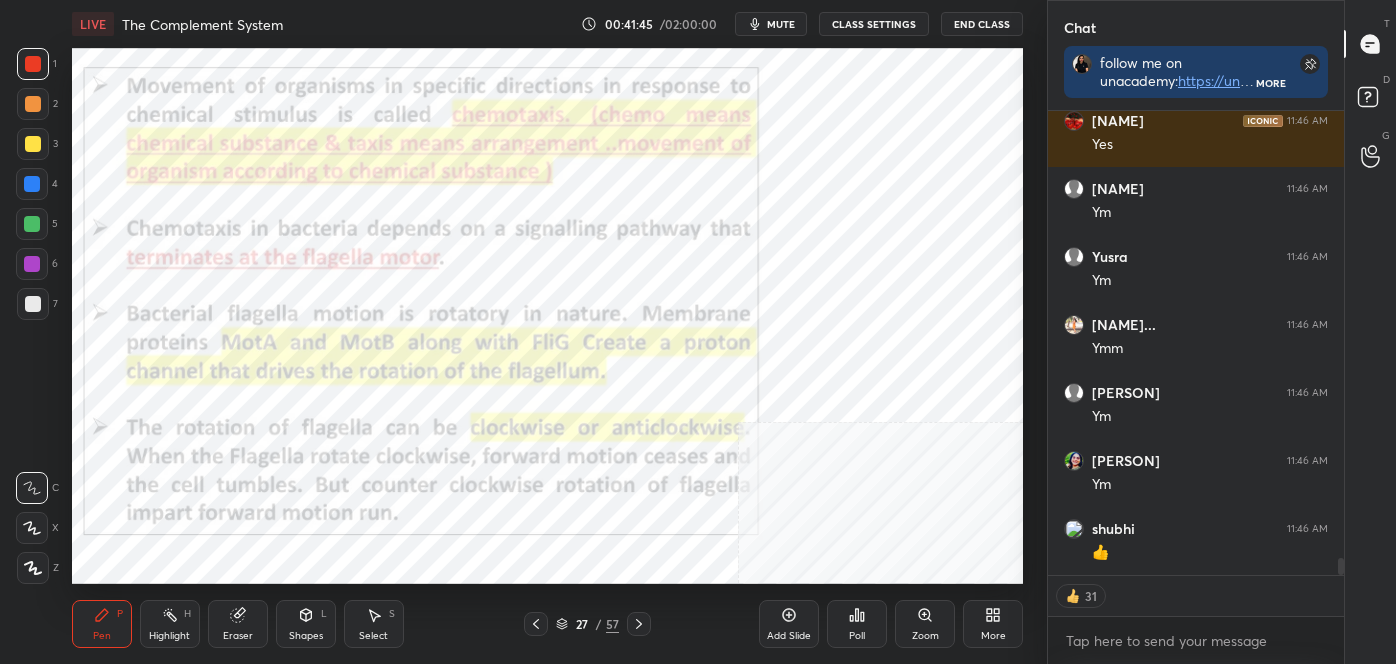 click on "Highlight H" at bounding box center [170, 624] 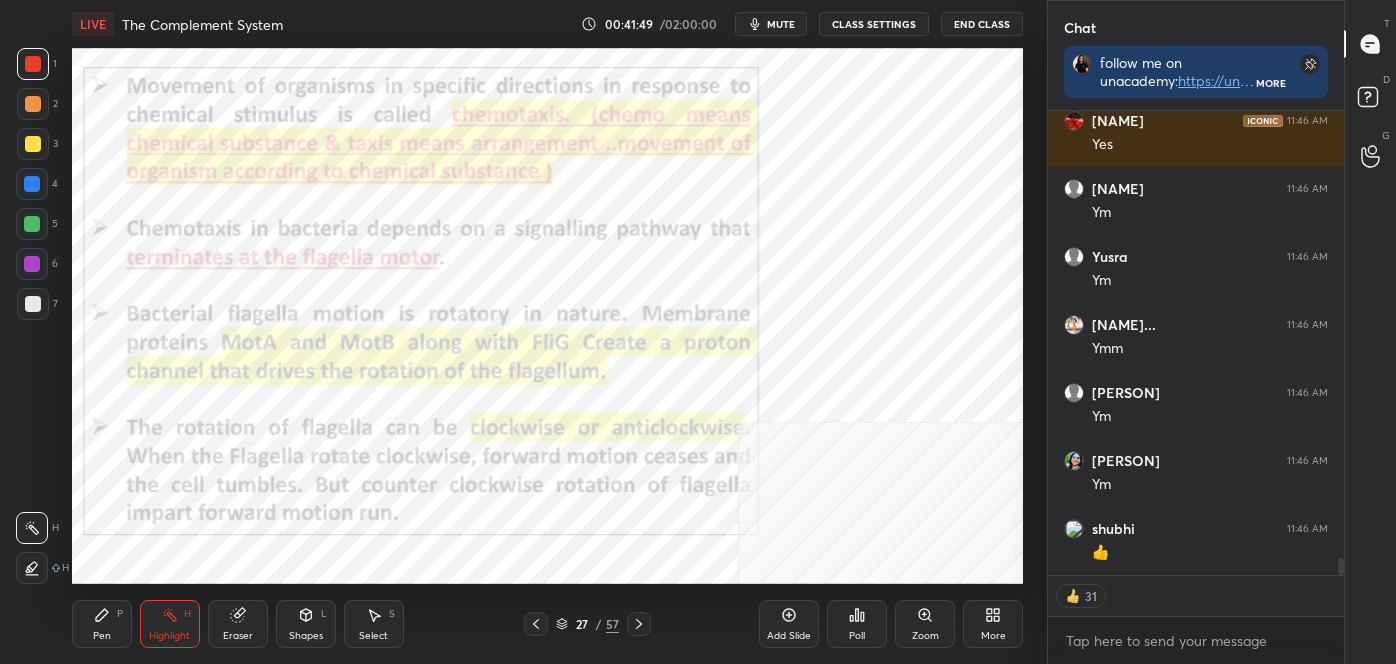 scroll, scrollTop: 6, scrollLeft: 5, axis: both 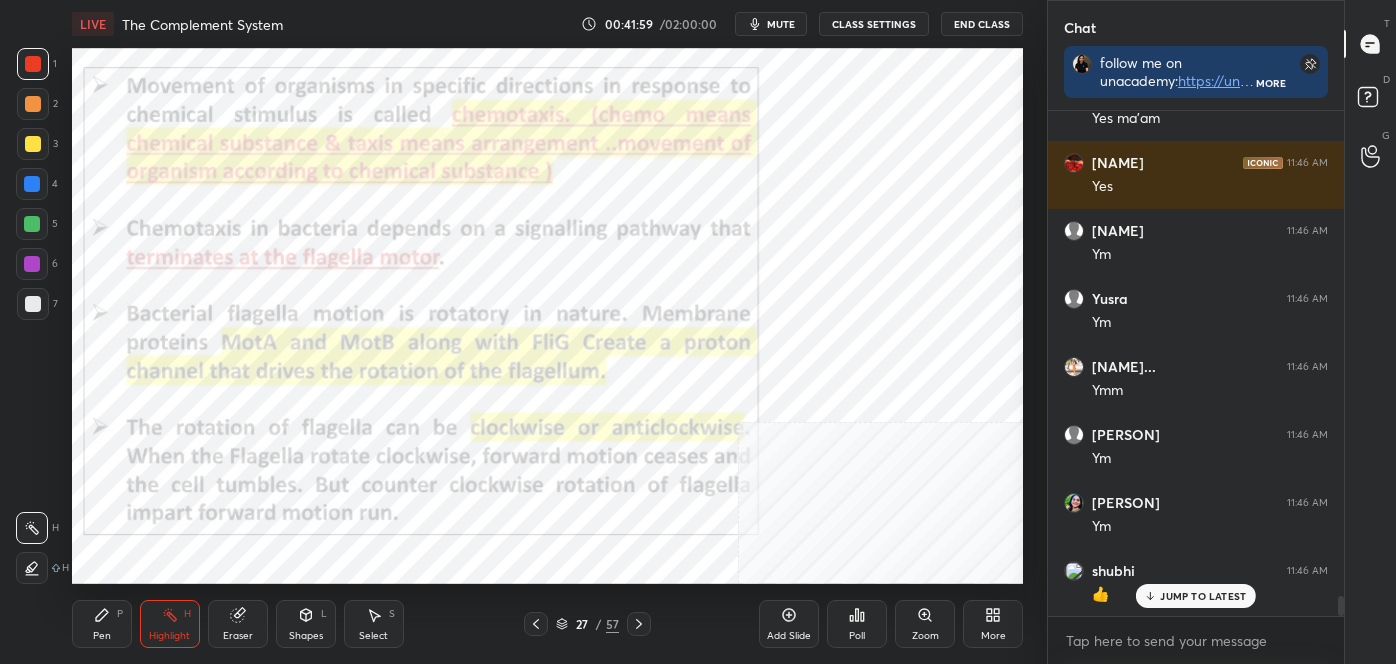 click 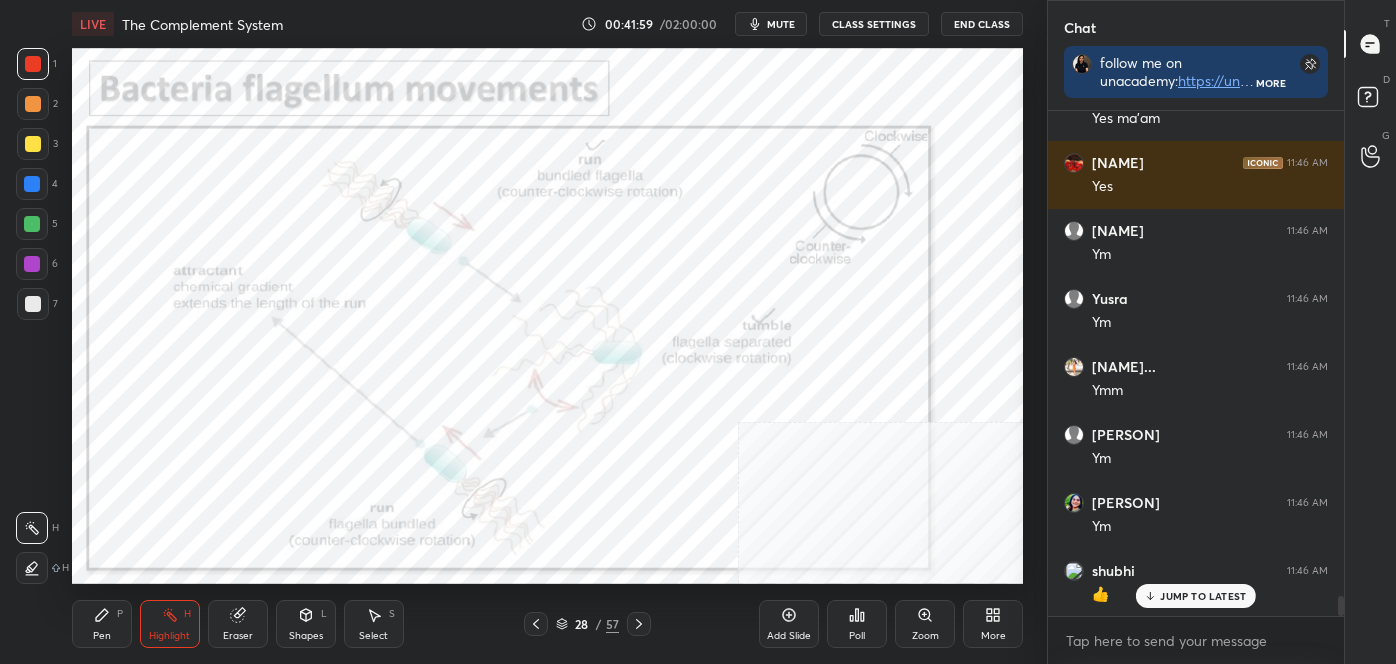 click 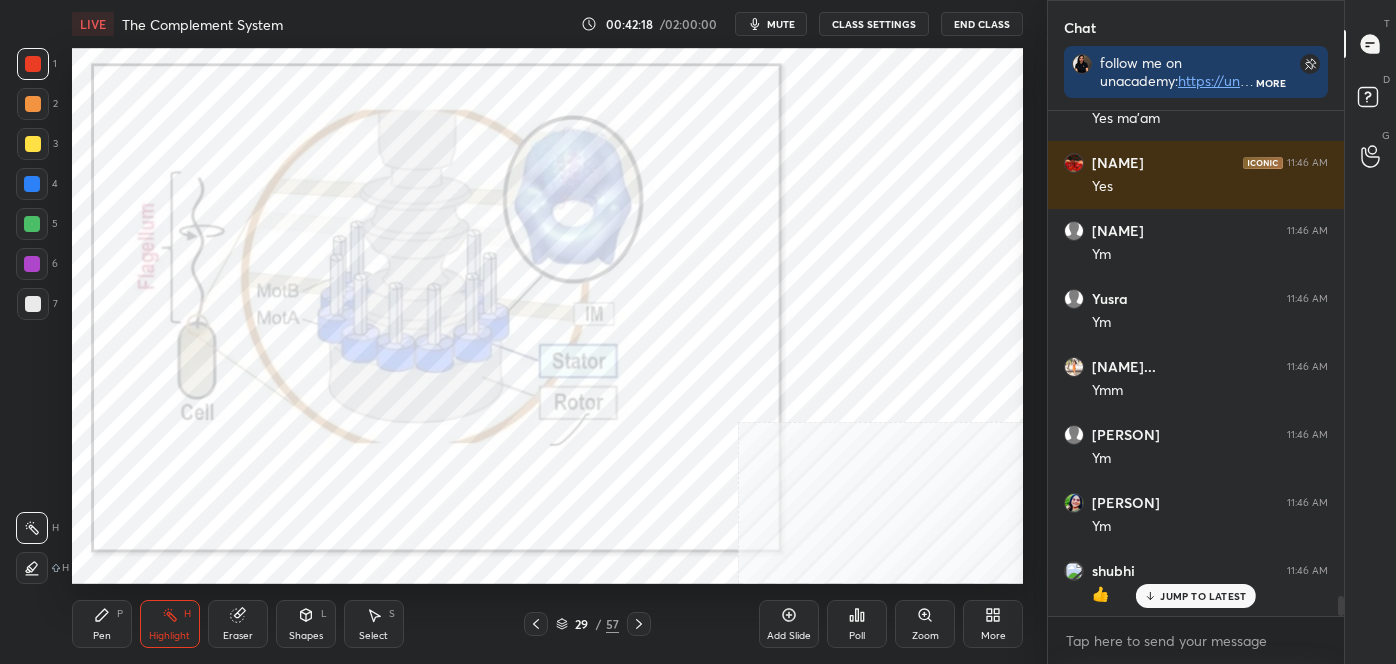 click 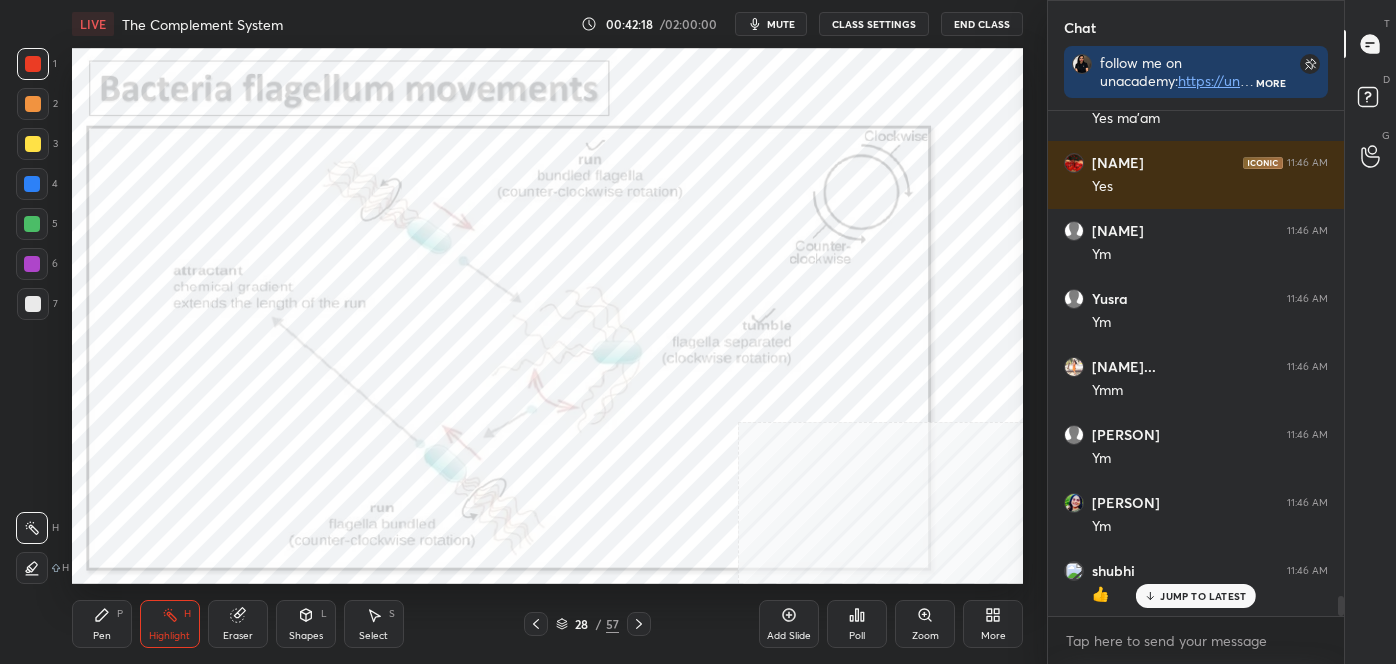 click 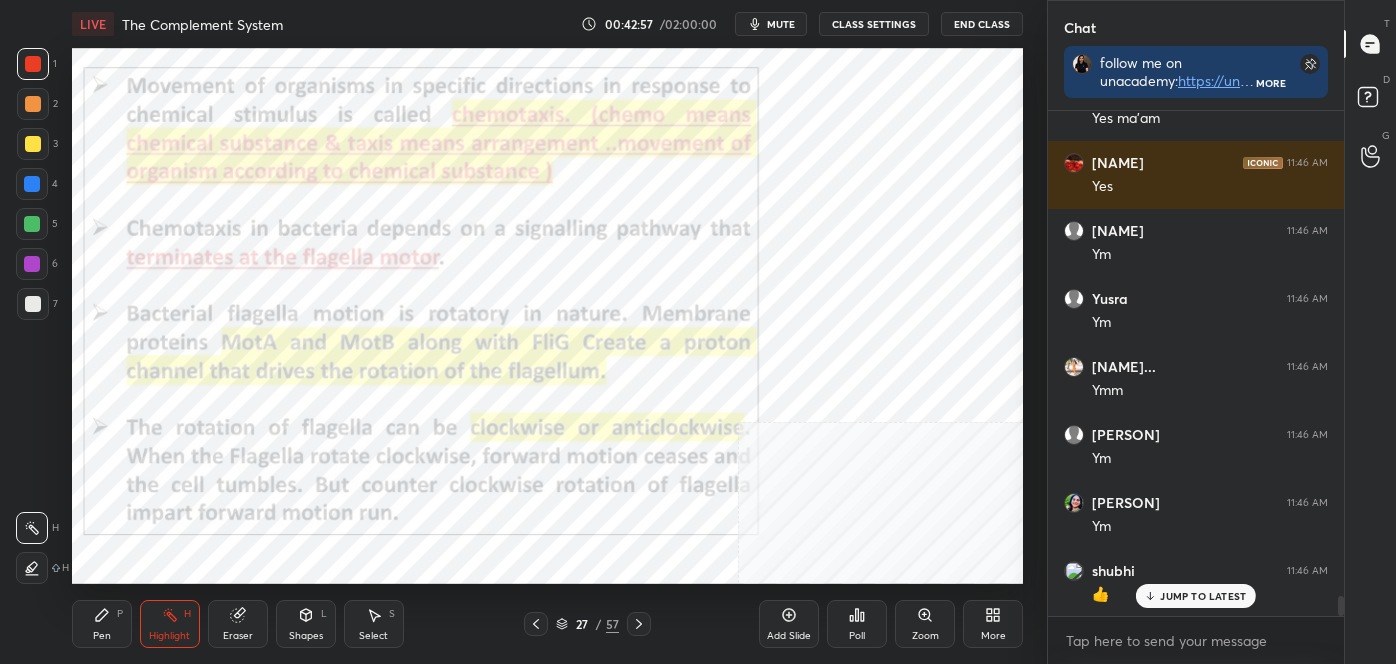 click on "Pen P" at bounding box center [102, 624] 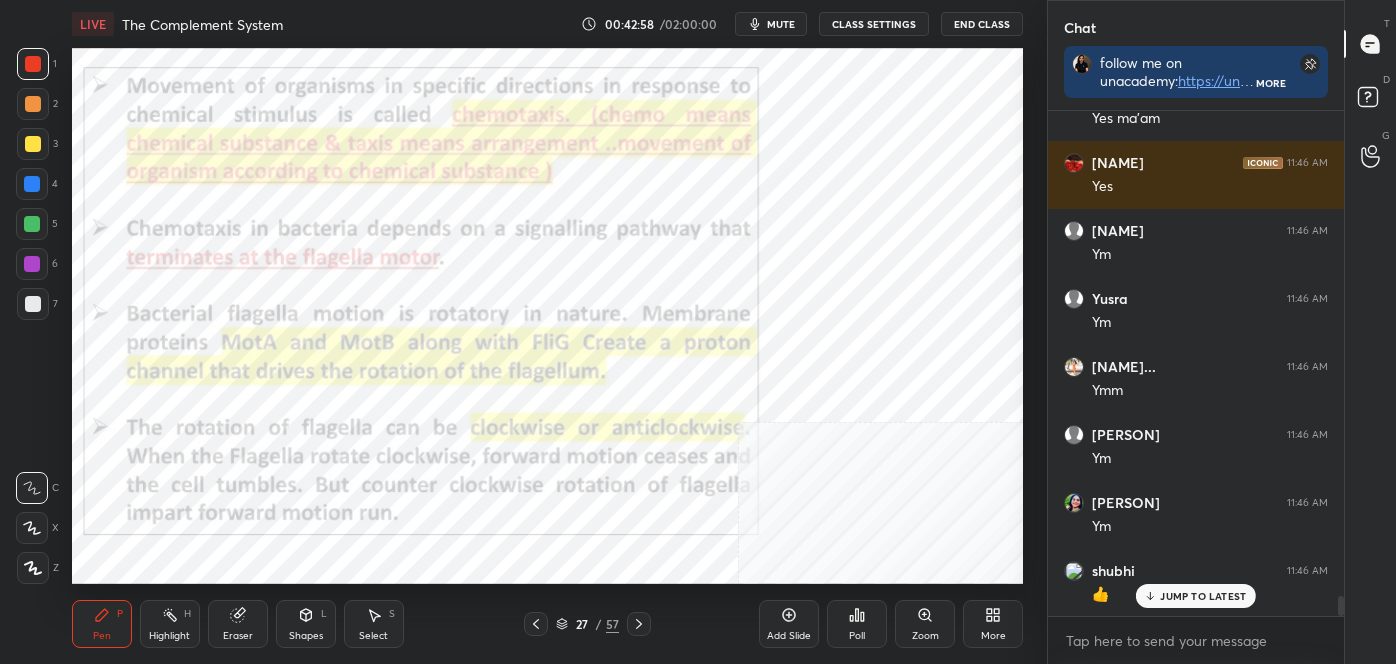 click 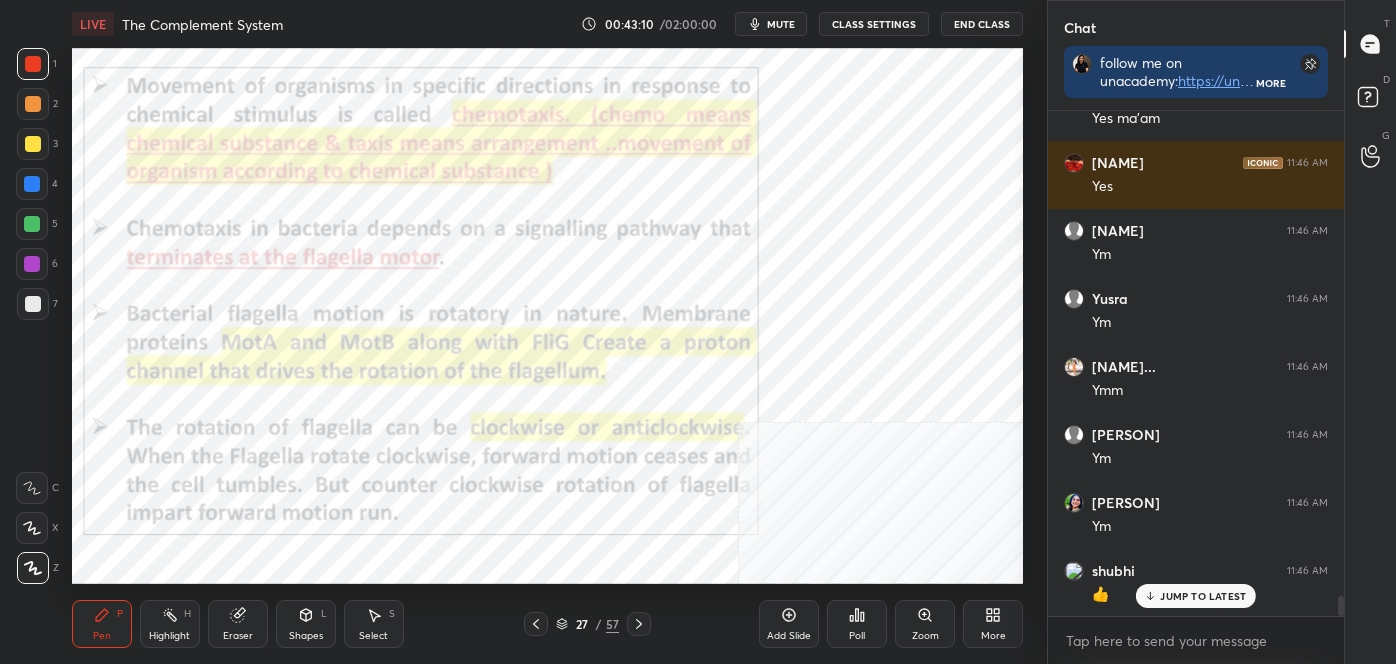 click 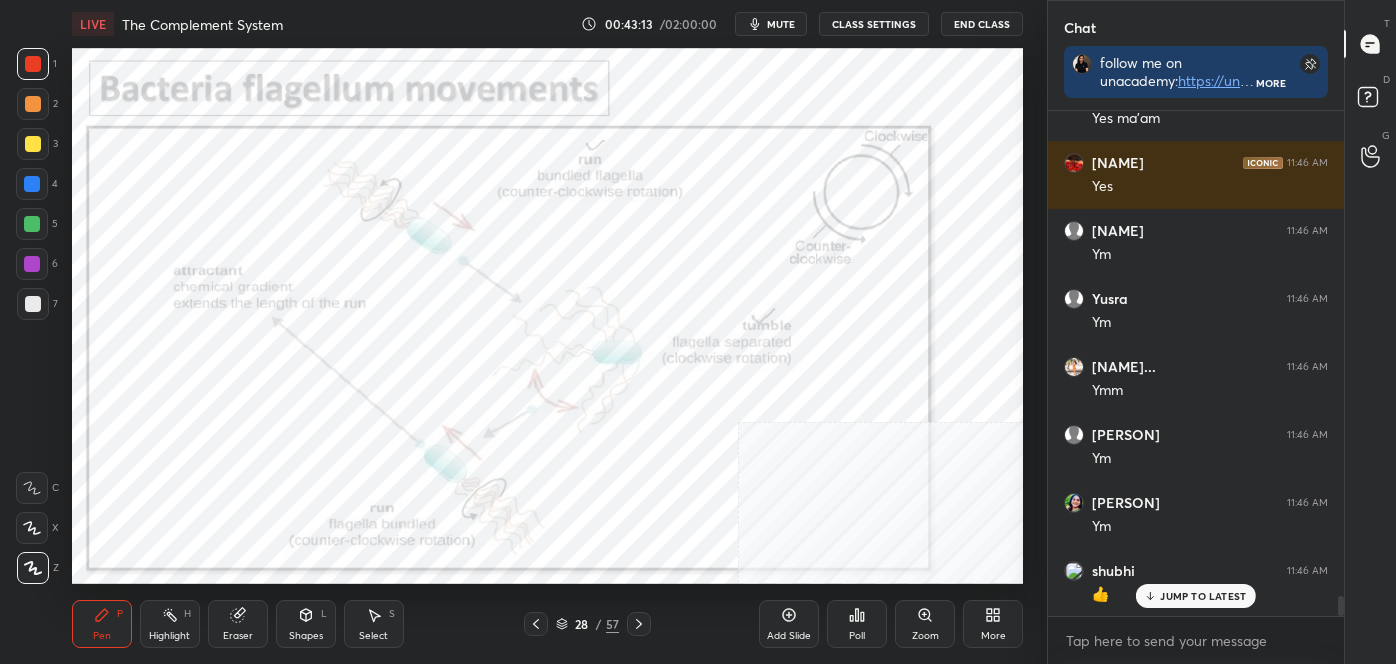 click 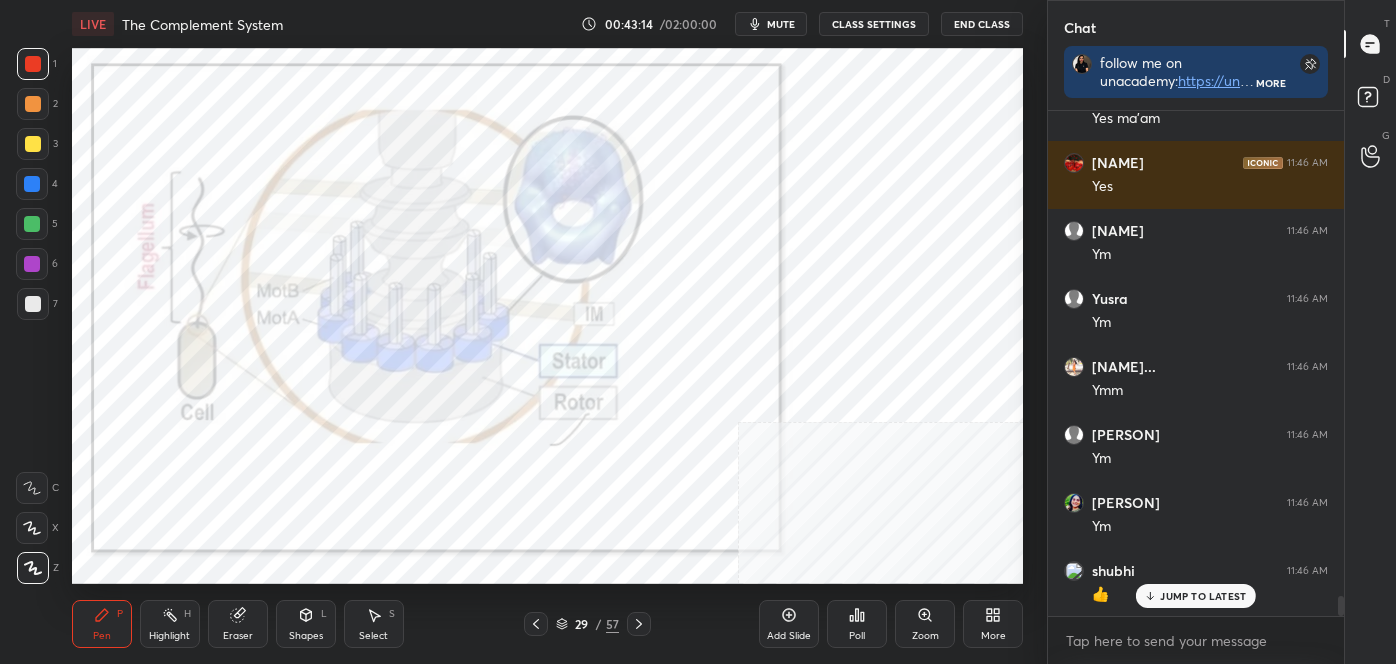 click at bounding box center [639, 624] 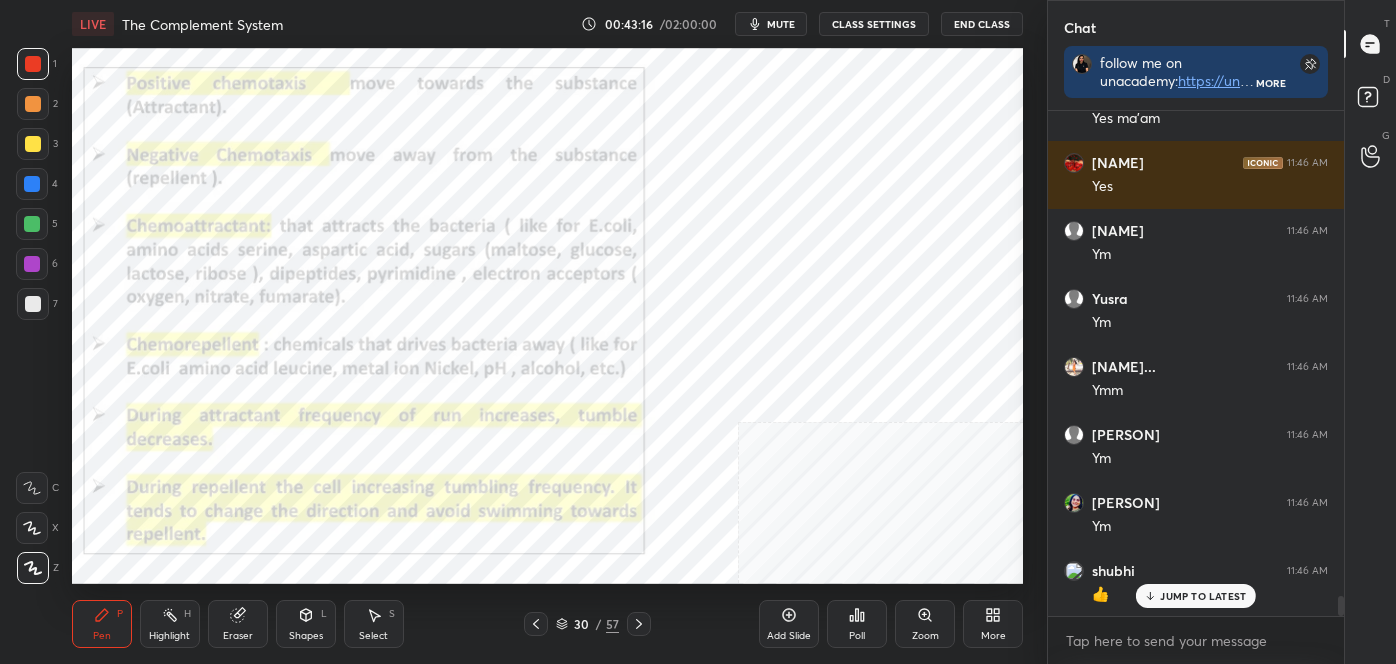 click on "Highlight H" at bounding box center [170, 624] 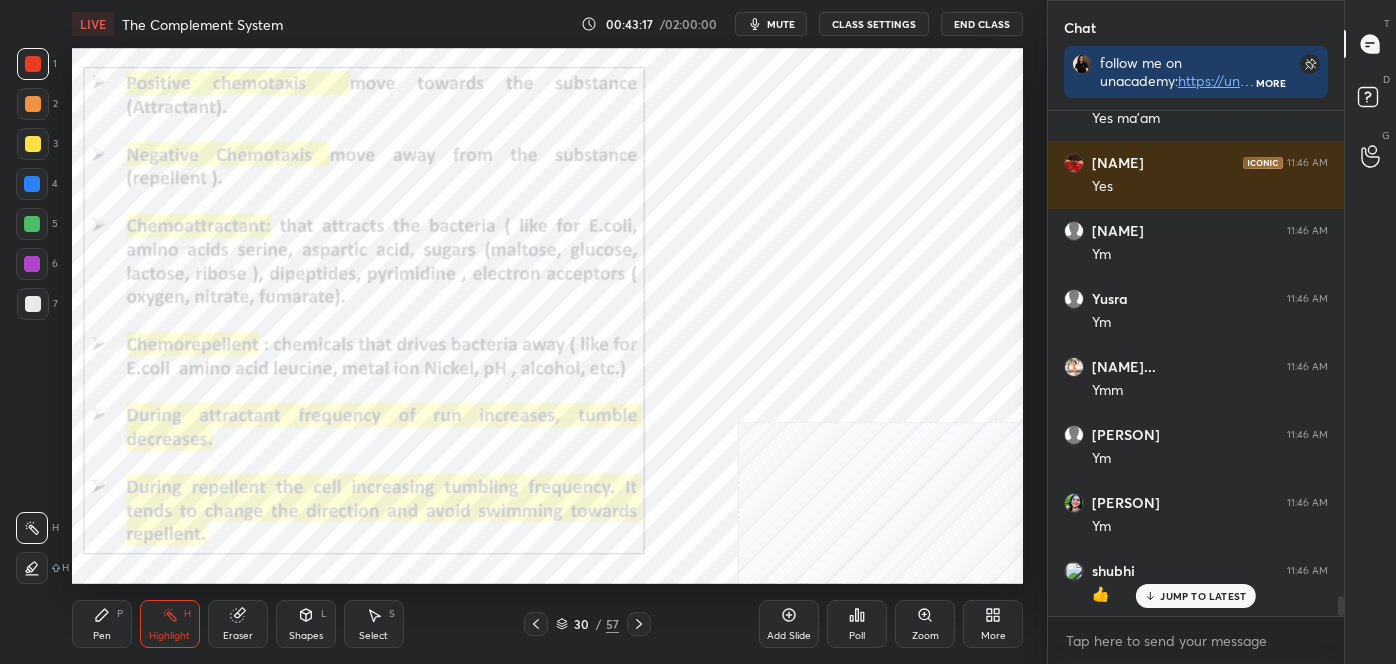 scroll, scrollTop: 12247, scrollLeft: 0, axis: vertical 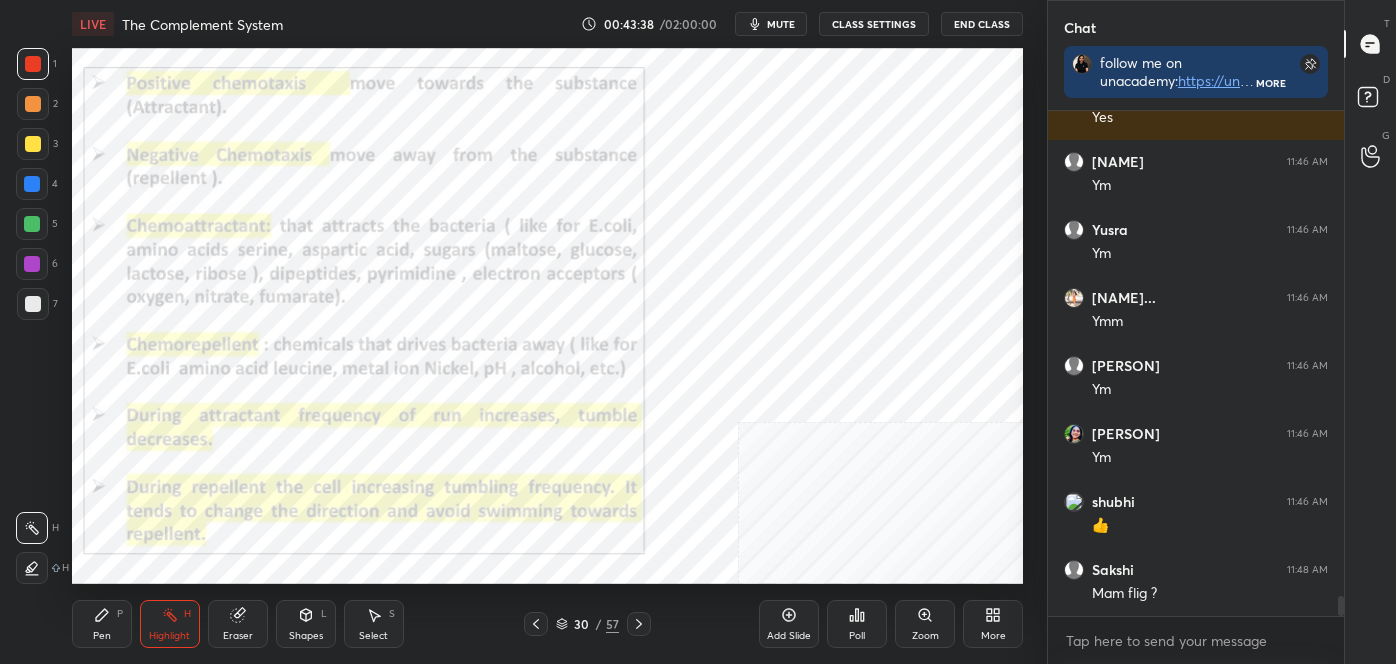click on "Highlight H" at bounding box center (170, 624) 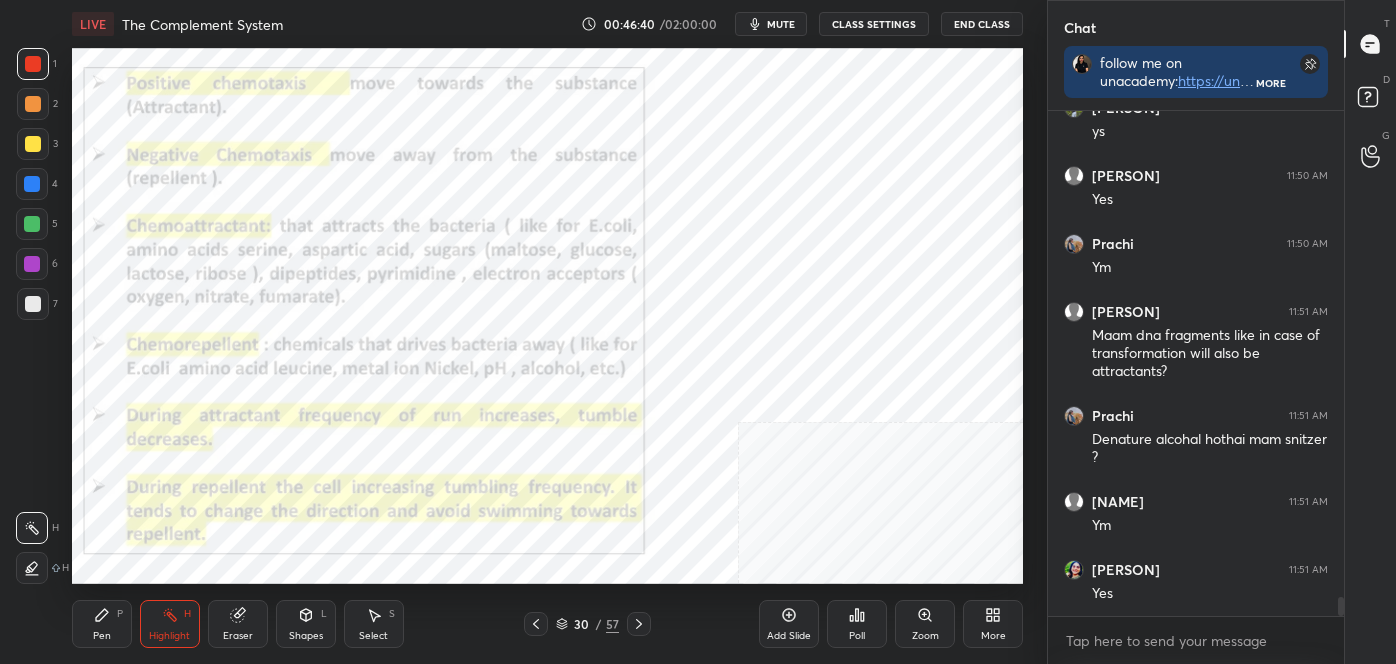 scroll, scrollTop: 12912, scrollLeft: 0, axis: vertical 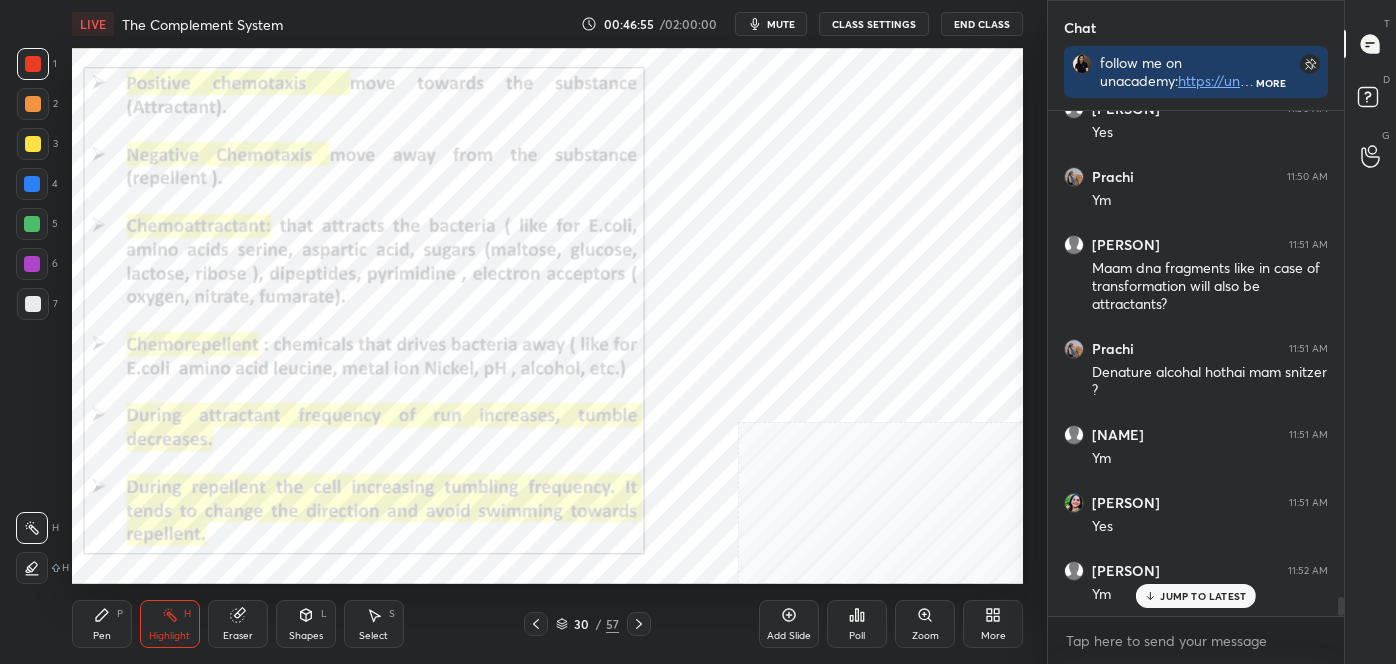 click 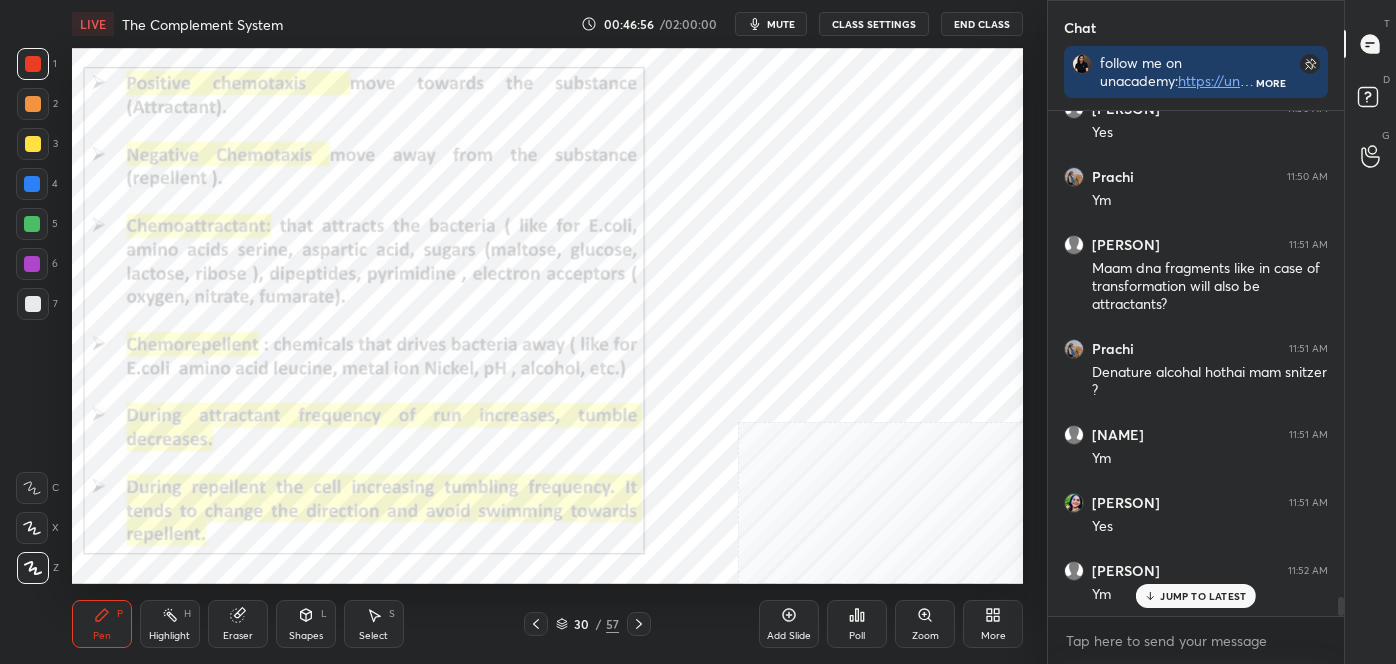 click 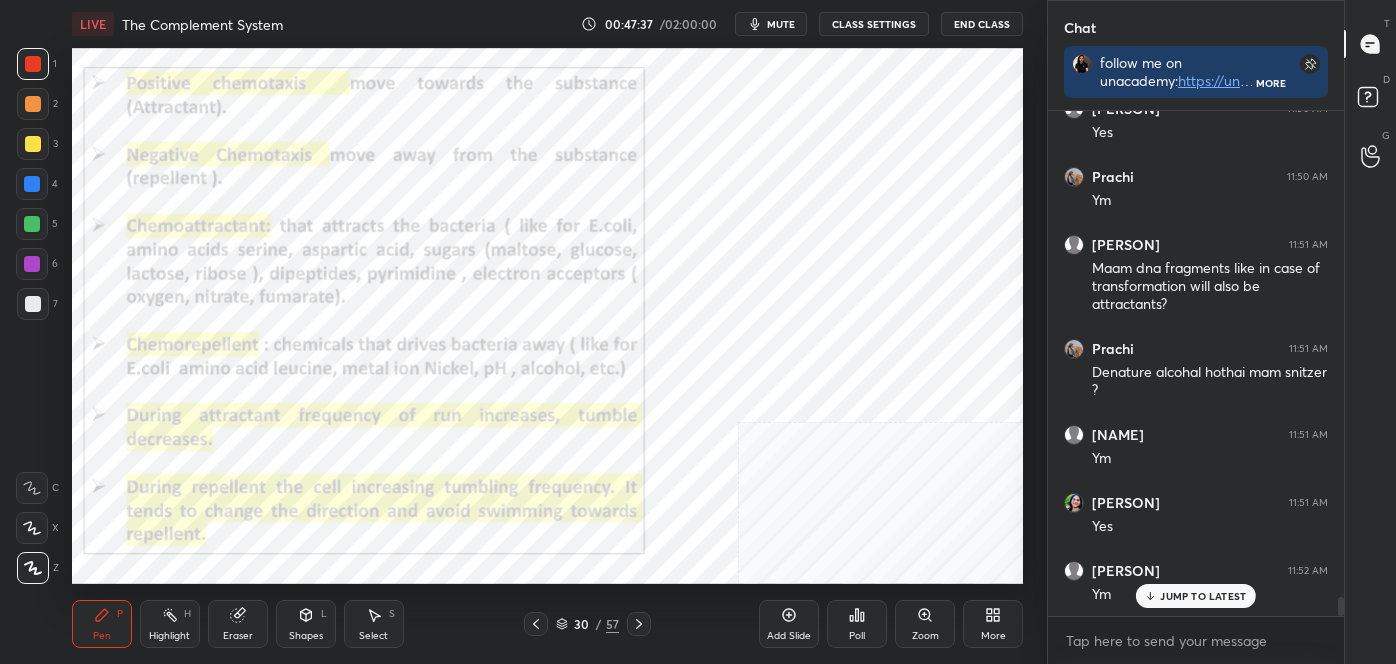 click at bounding box center (32, 184) 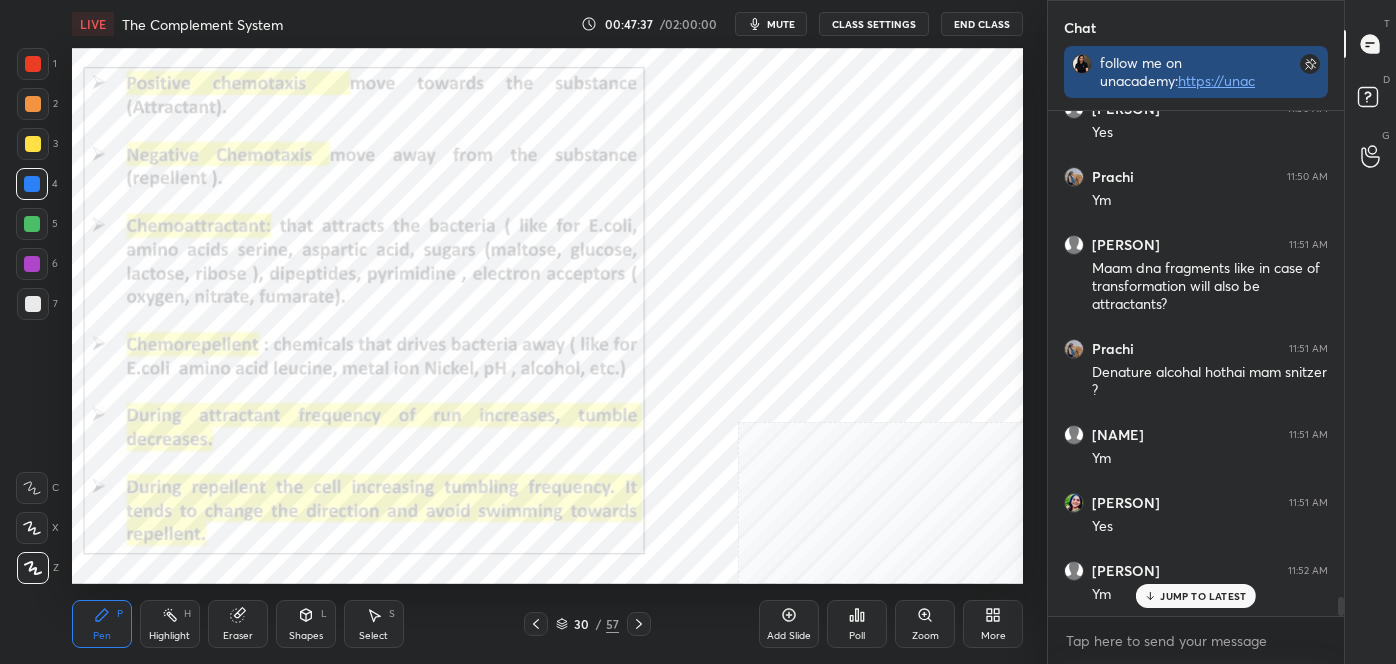 scroll, scrollTop: 434, scrollLeft: 290, axis: both 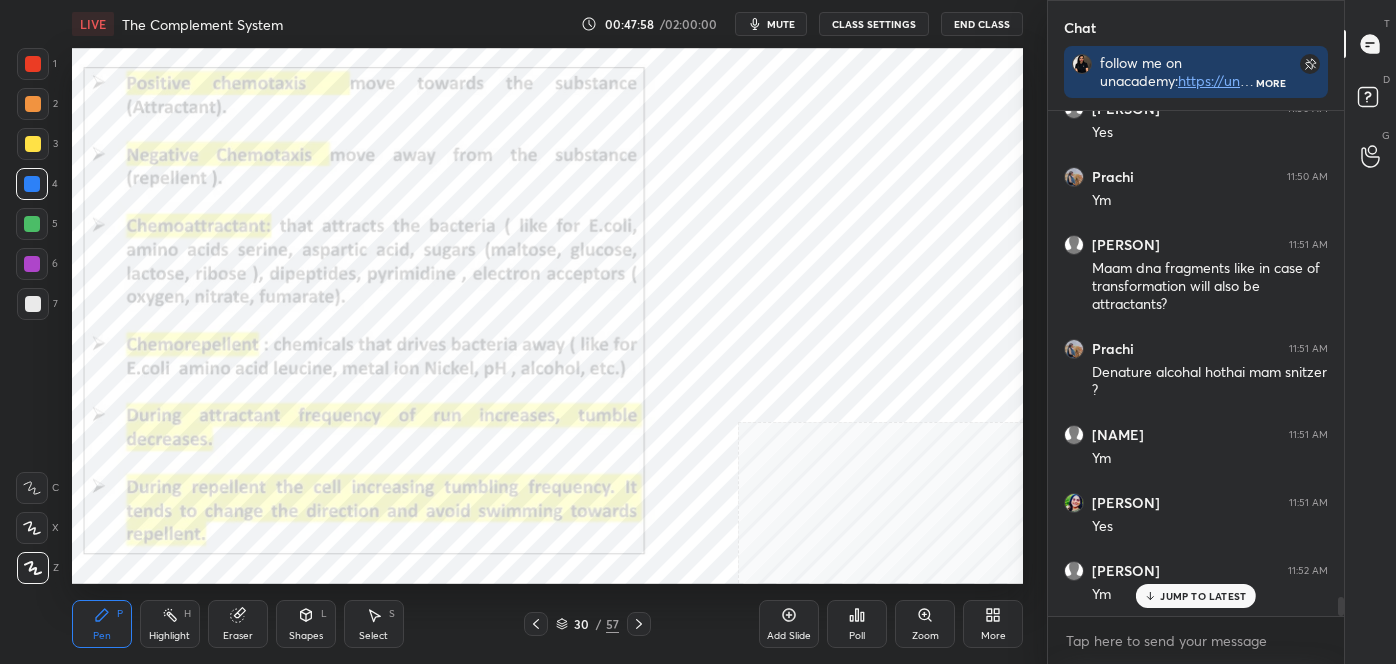 click on "Highlight H" at bounding box center (170, 624) 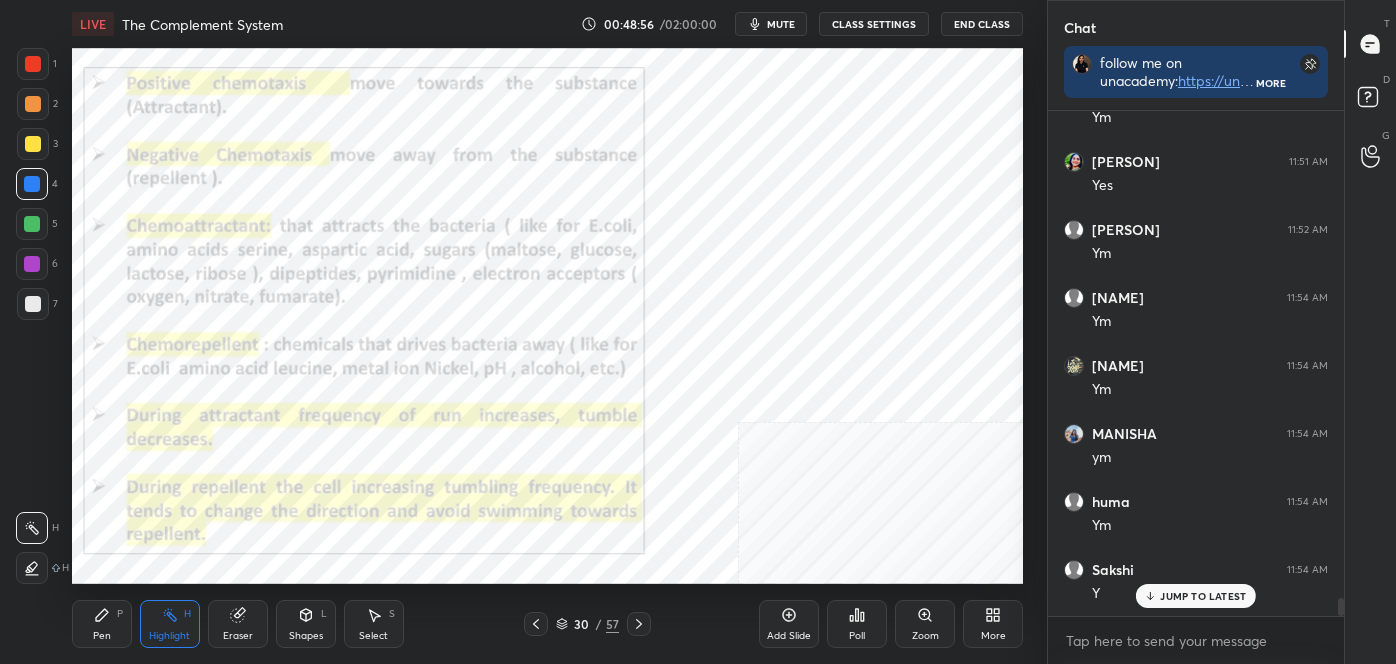 scroll, scrollTop: 13320, scrollLeft: 0, axis: vertical 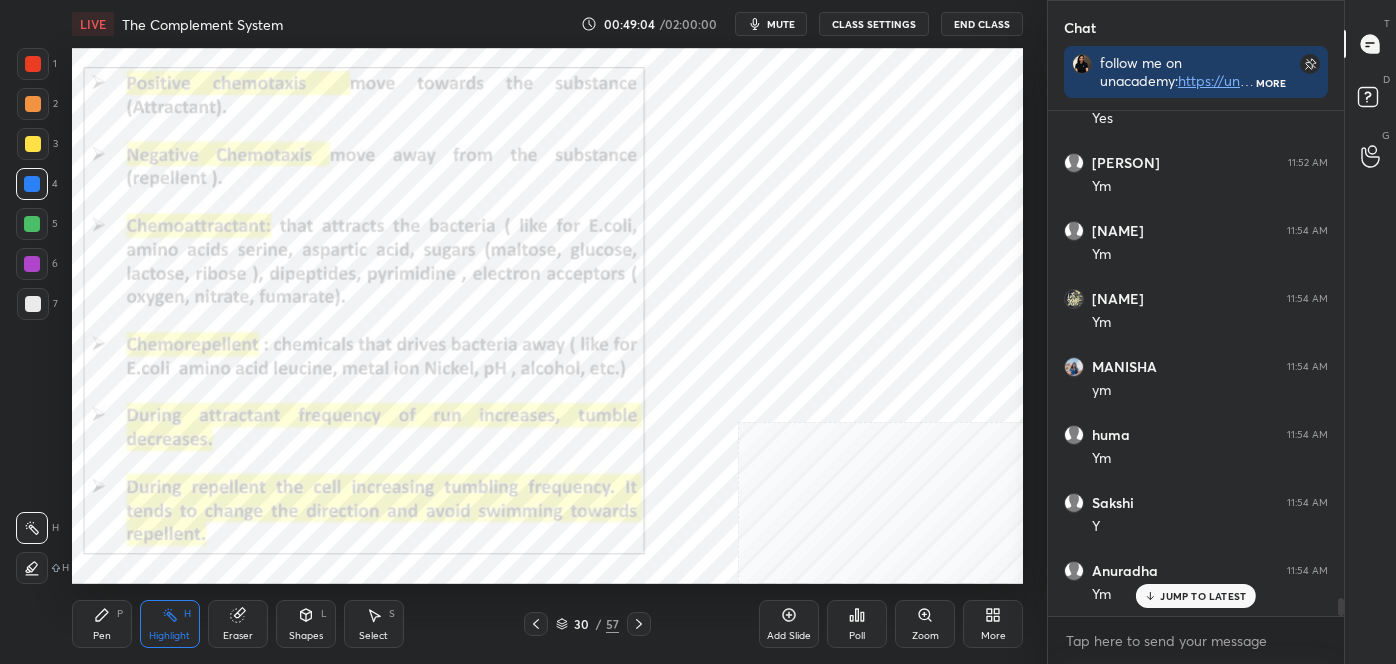 click on "Eraser" at bounding box center (238, 624) 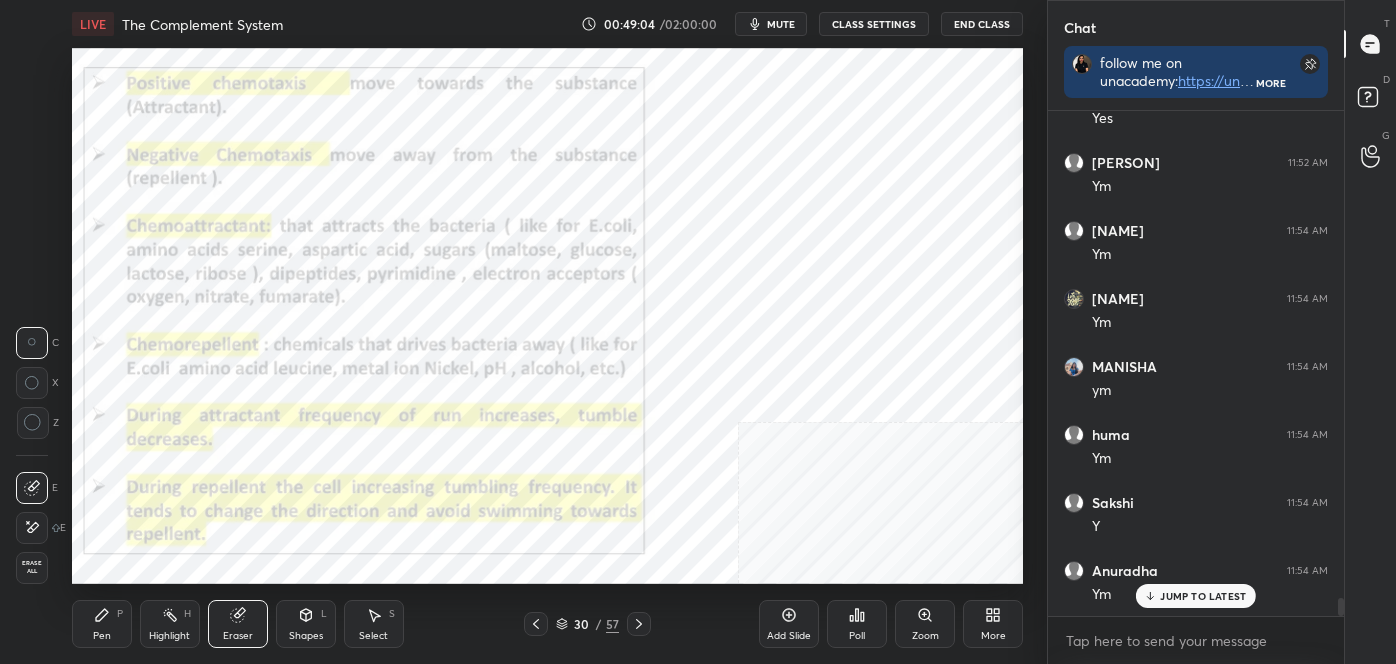 click on "Erase all" at bounding box center (32, 567) 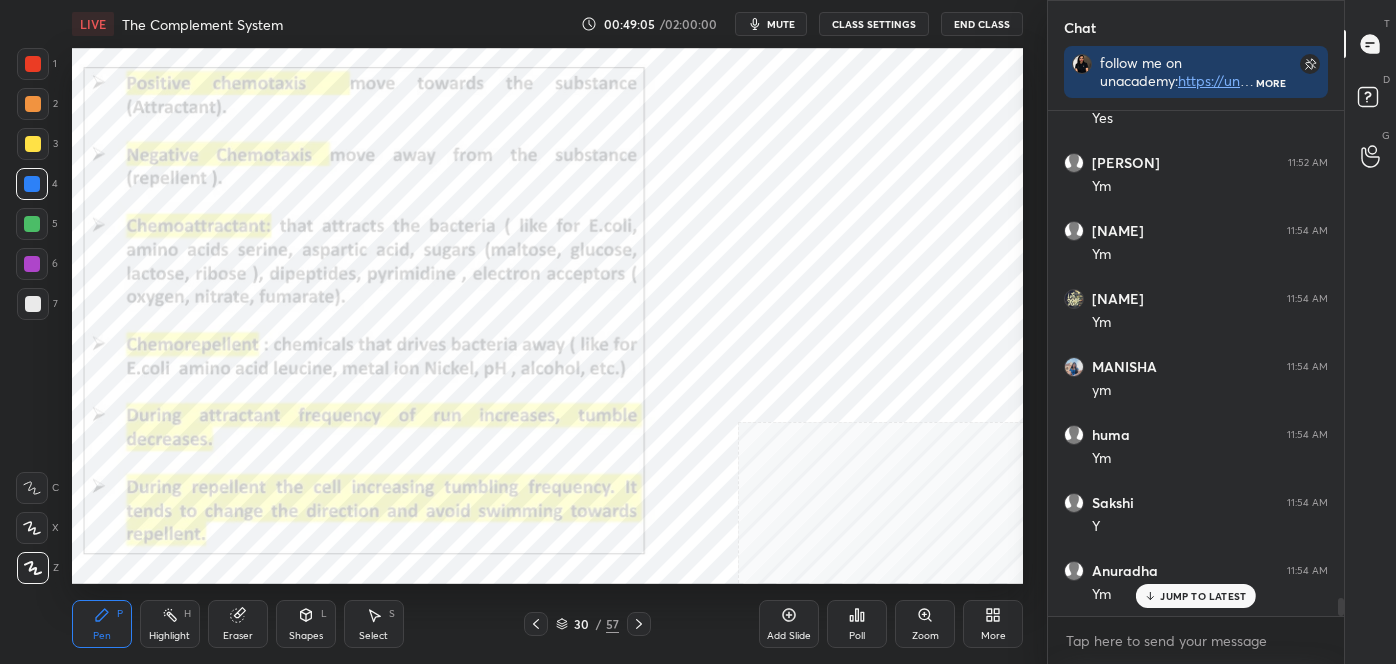 scroll, scrollTop: 458, scrollLeft: 290, axis: both 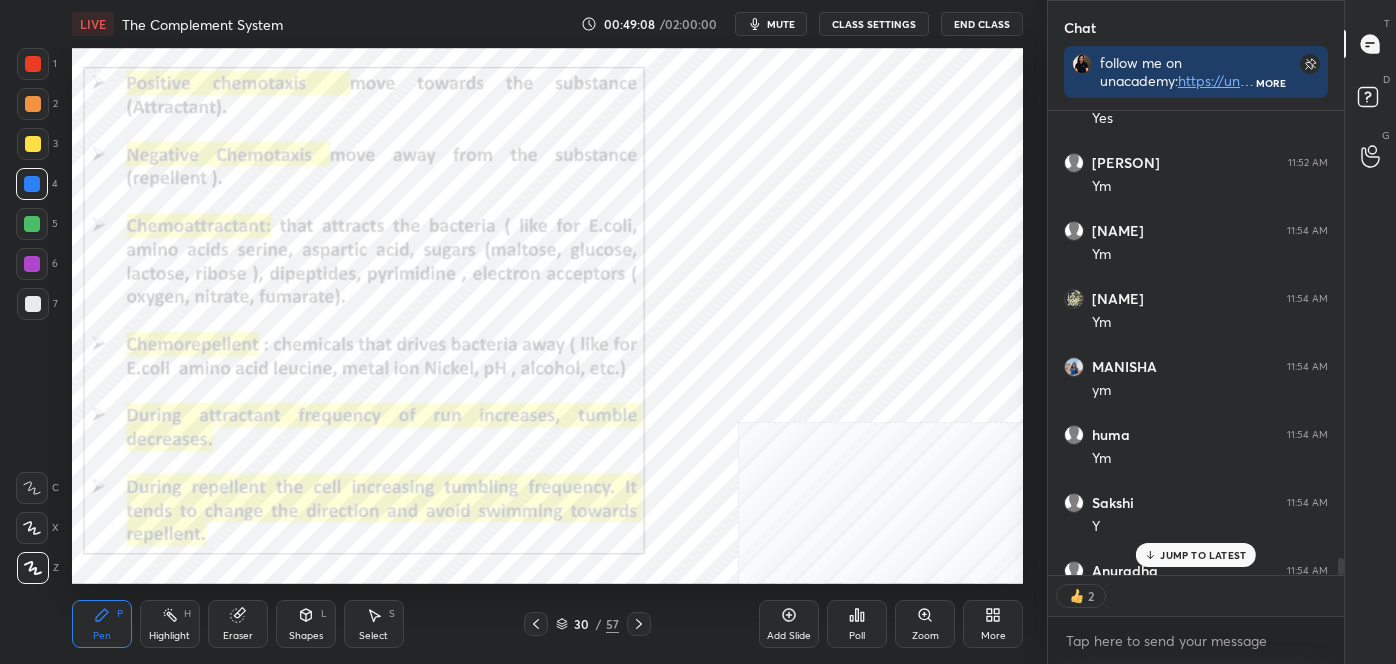 click 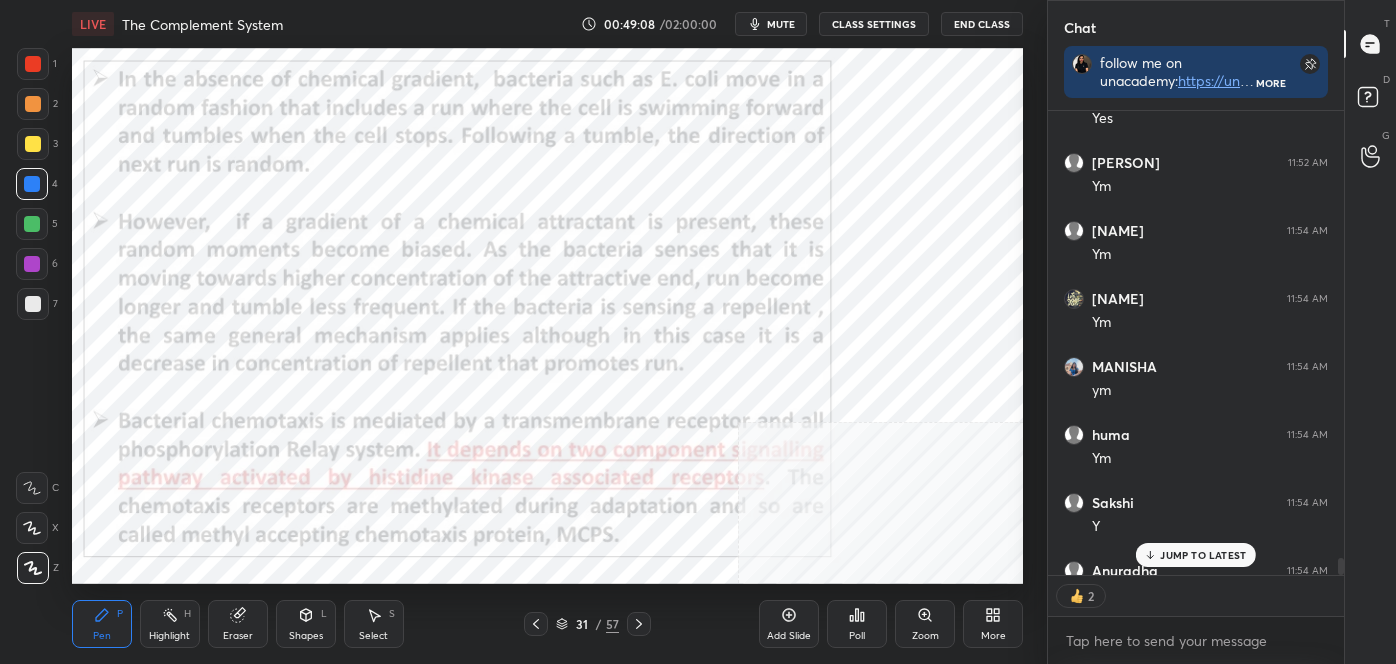 click 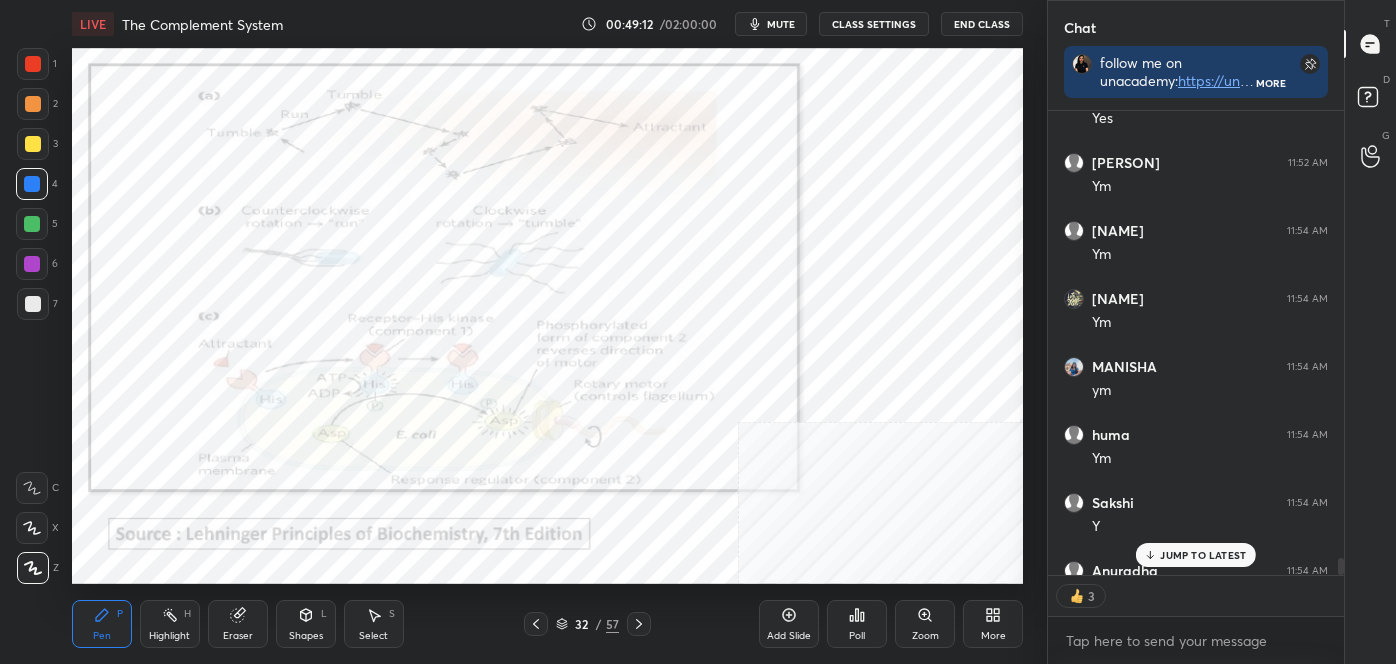 scroll, scrollTop: 13429, scrollLeft: 0, axis: vertical 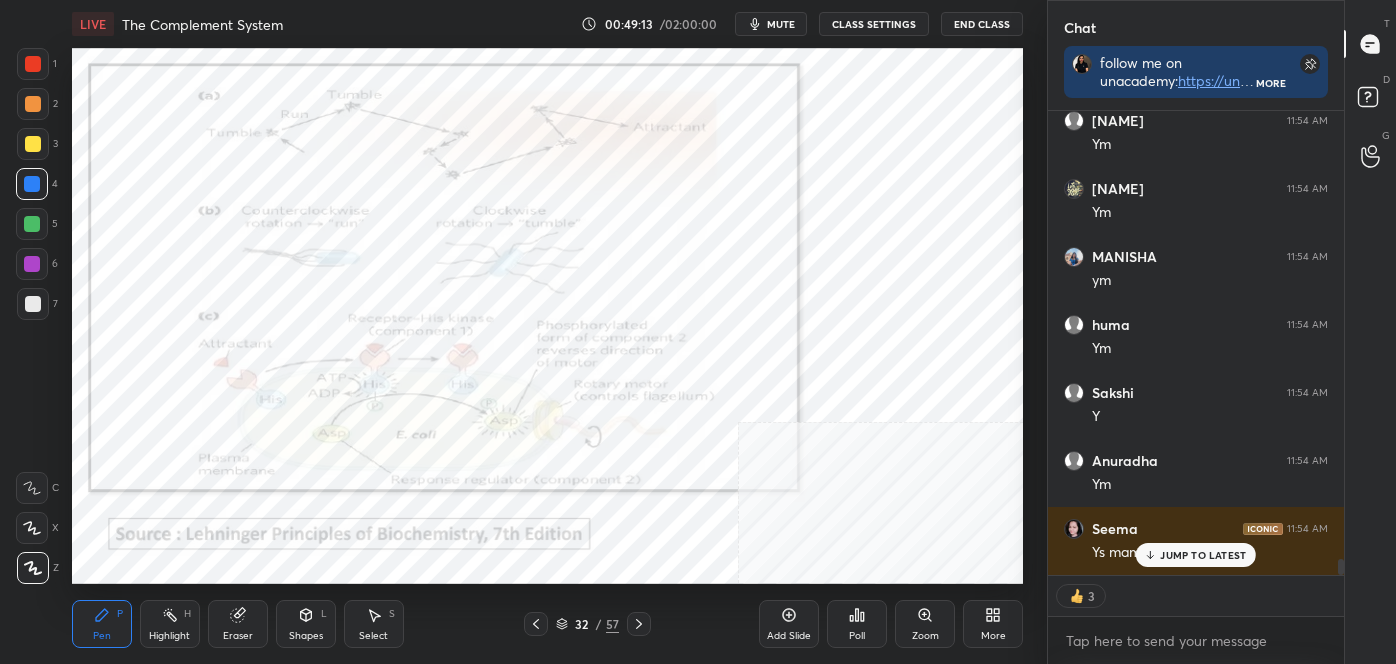 click on "Eraser" at bounding box center (238, 624) 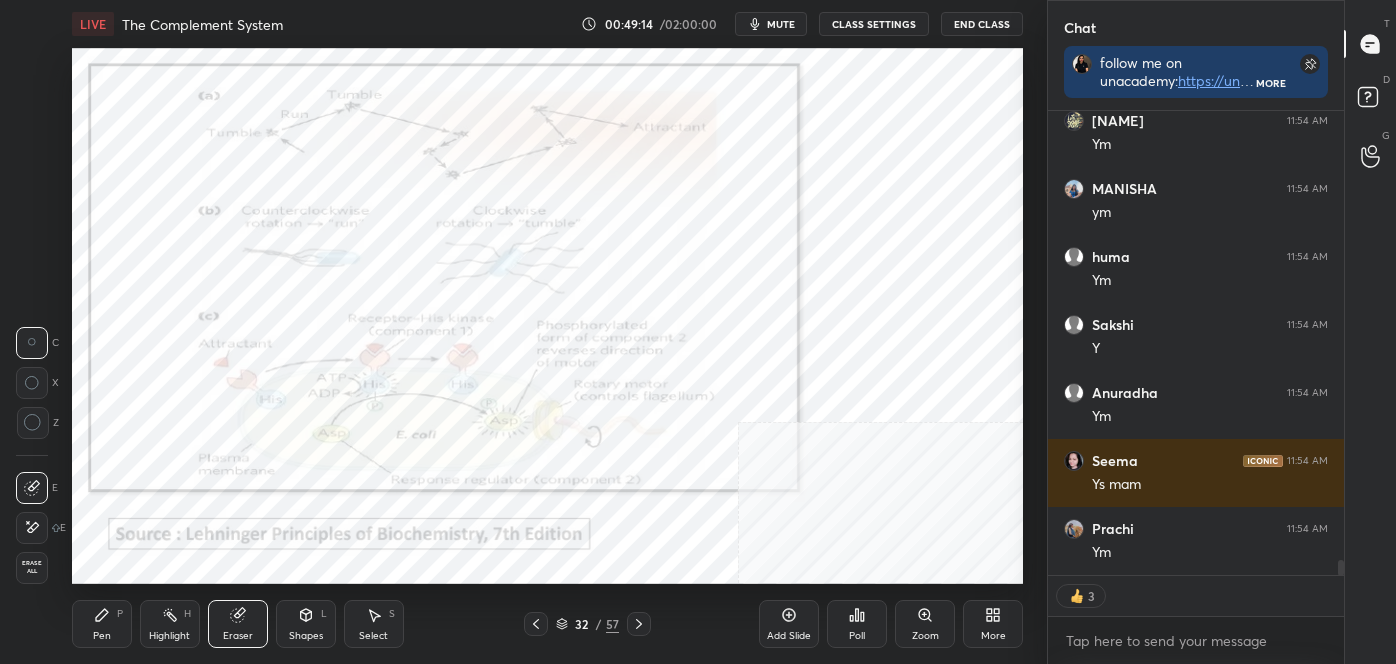 click on "Erase all" at bounding box center [32, 568] 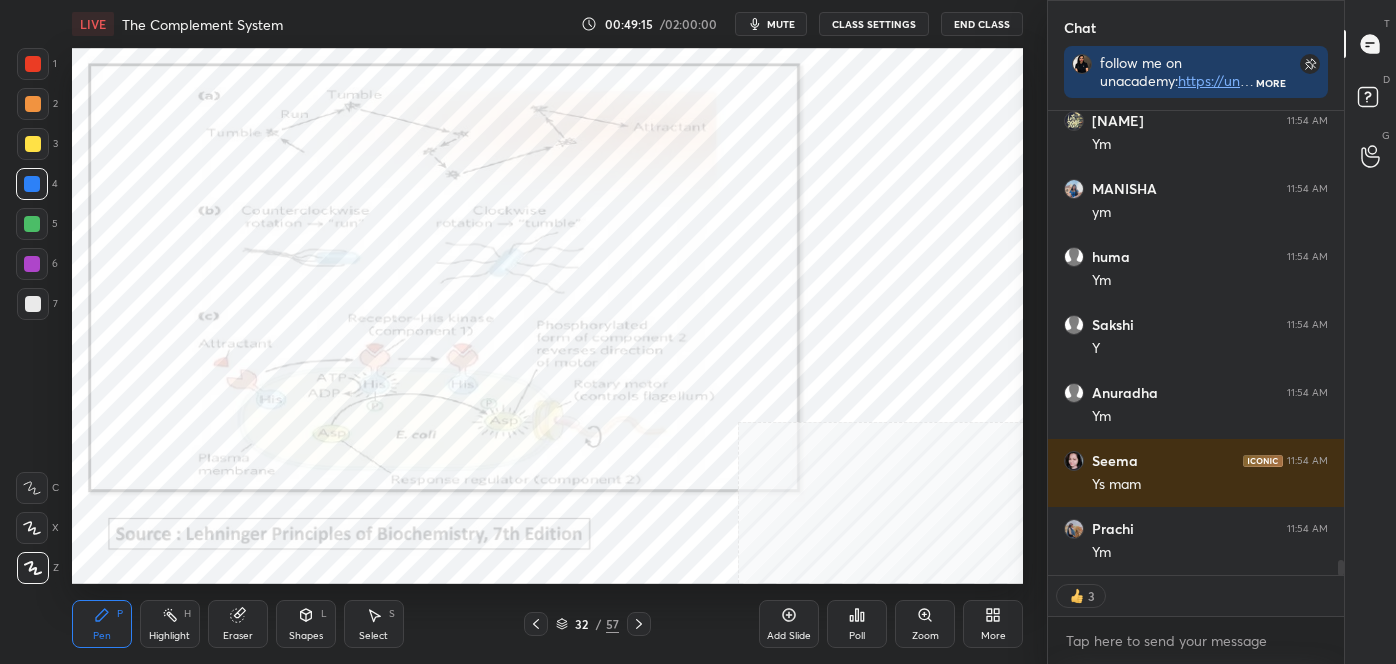 click 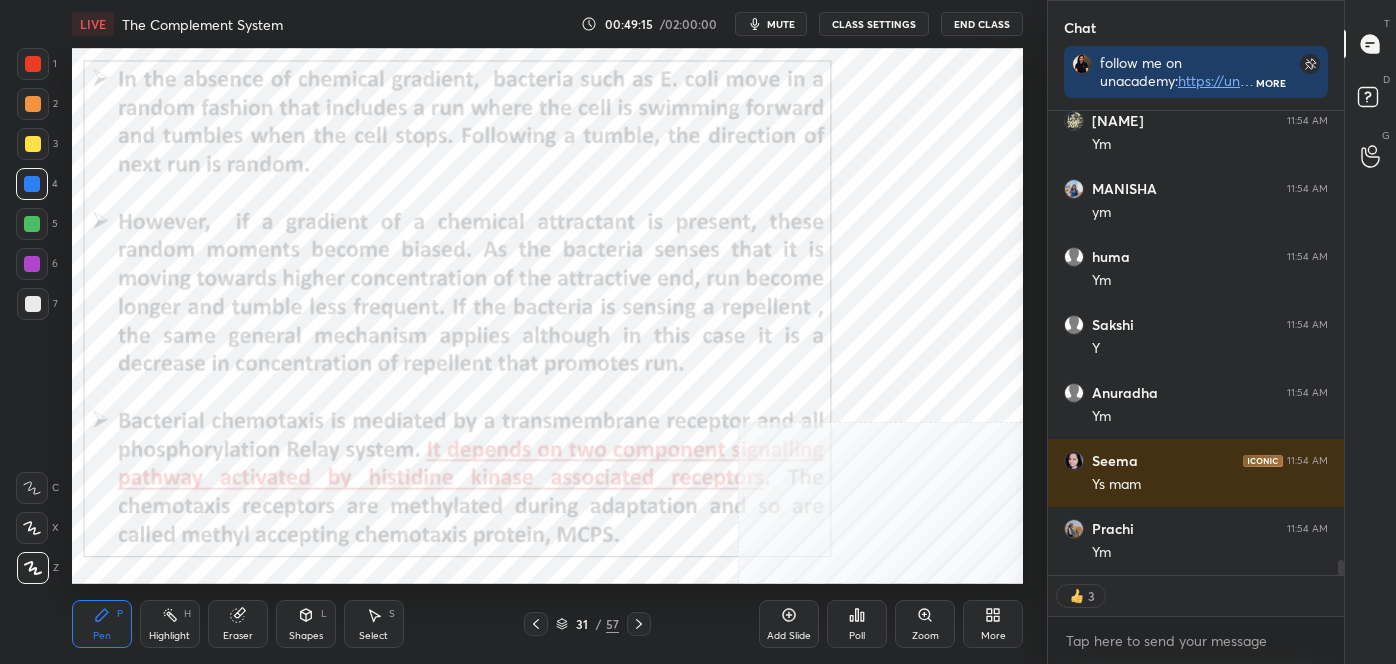 click 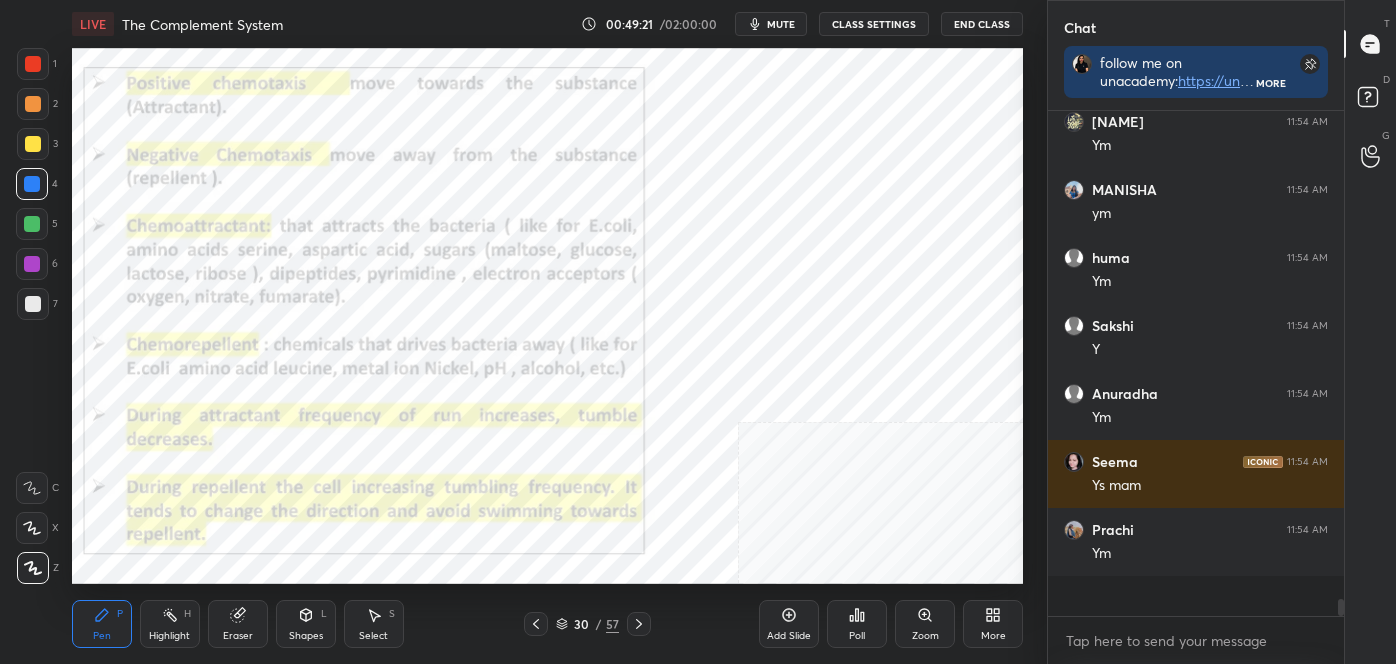 scroll, scrollTop: 6, scrollLeft: 5, axis: both 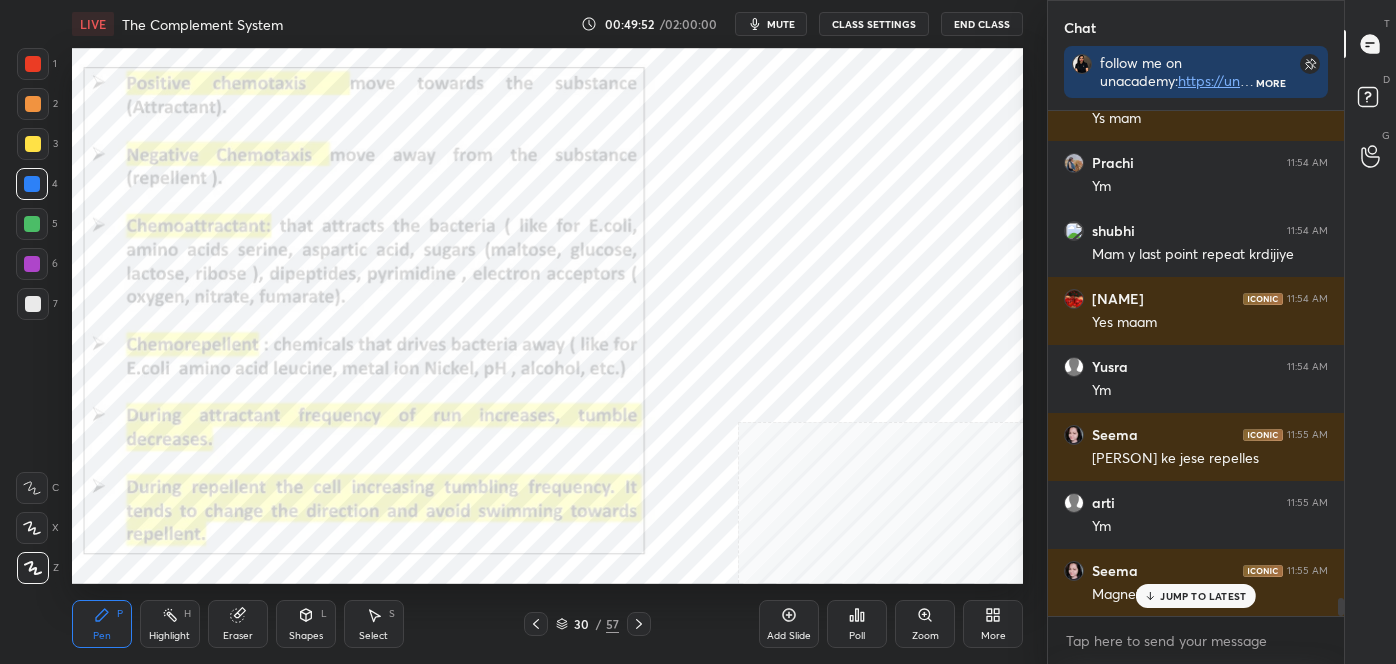 click on "Highlight H" at bounding box center (170, 624) 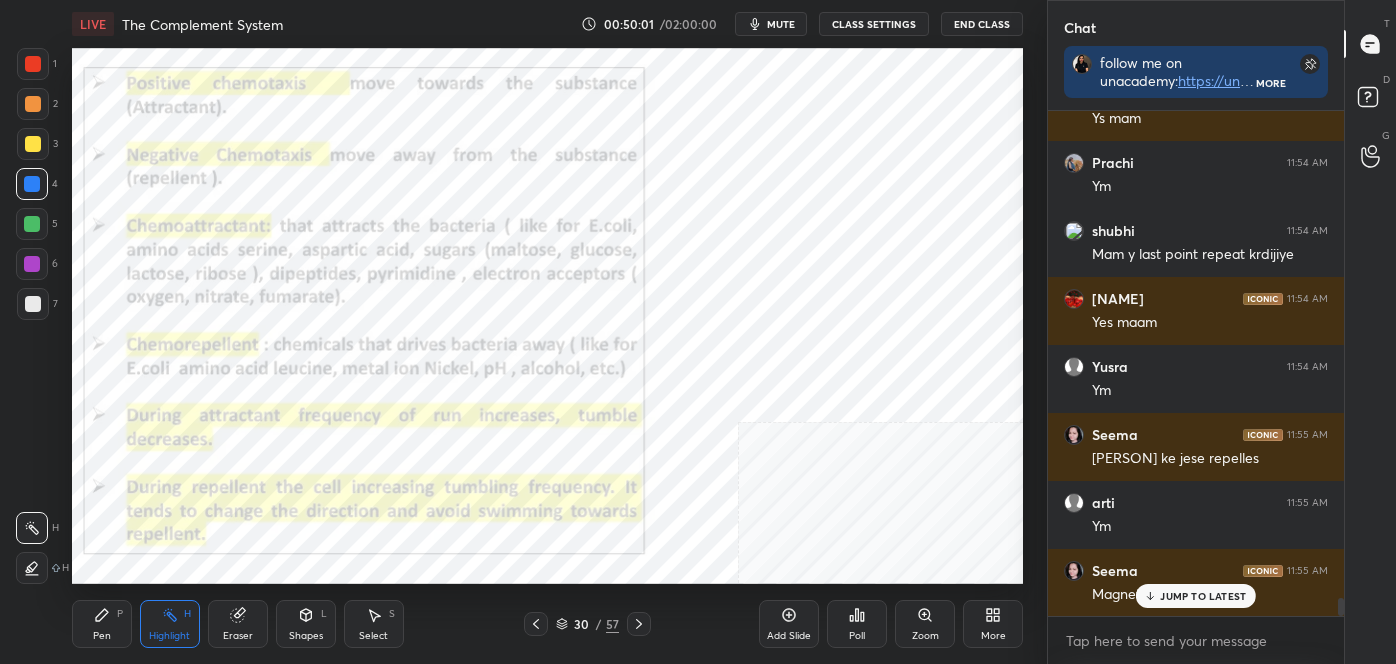 scroll, scrollTop: 13933, scrollLeft: 0, axis: vertical 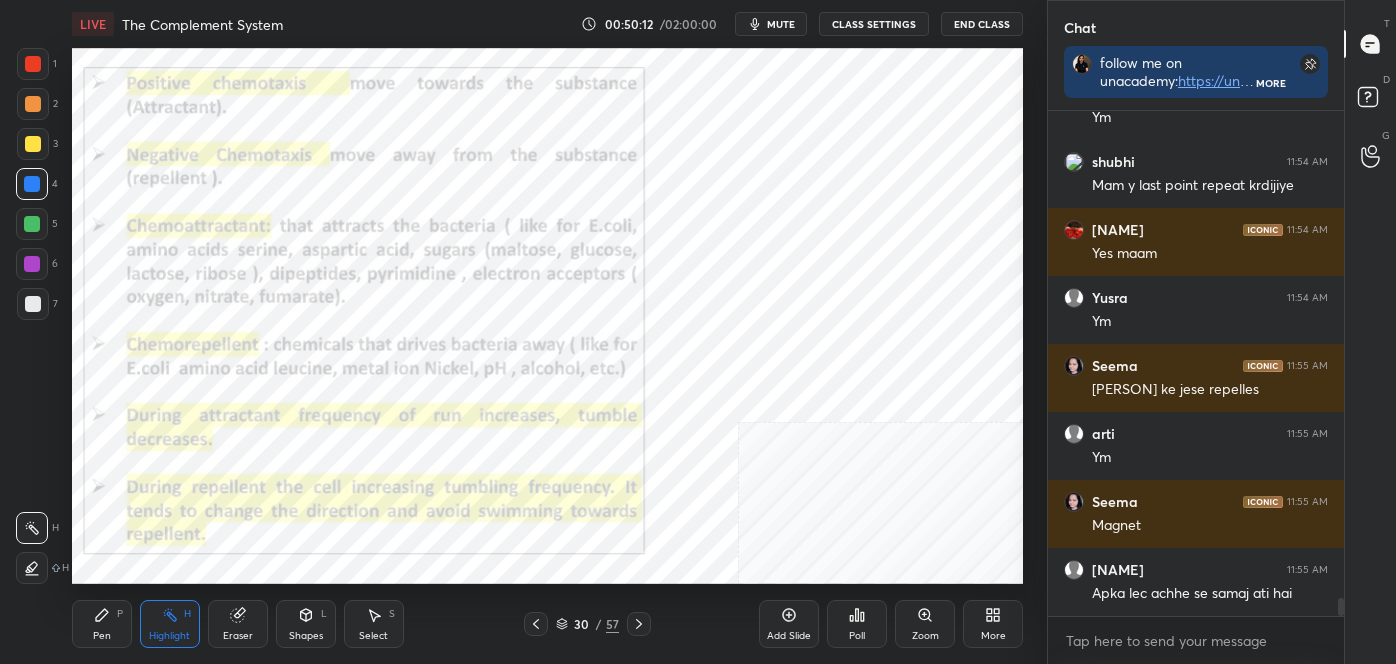 drag, startPoint x: 29, startPoint y: 566, endPoint x: 60, endPoint y: 539, distance: 41.109608 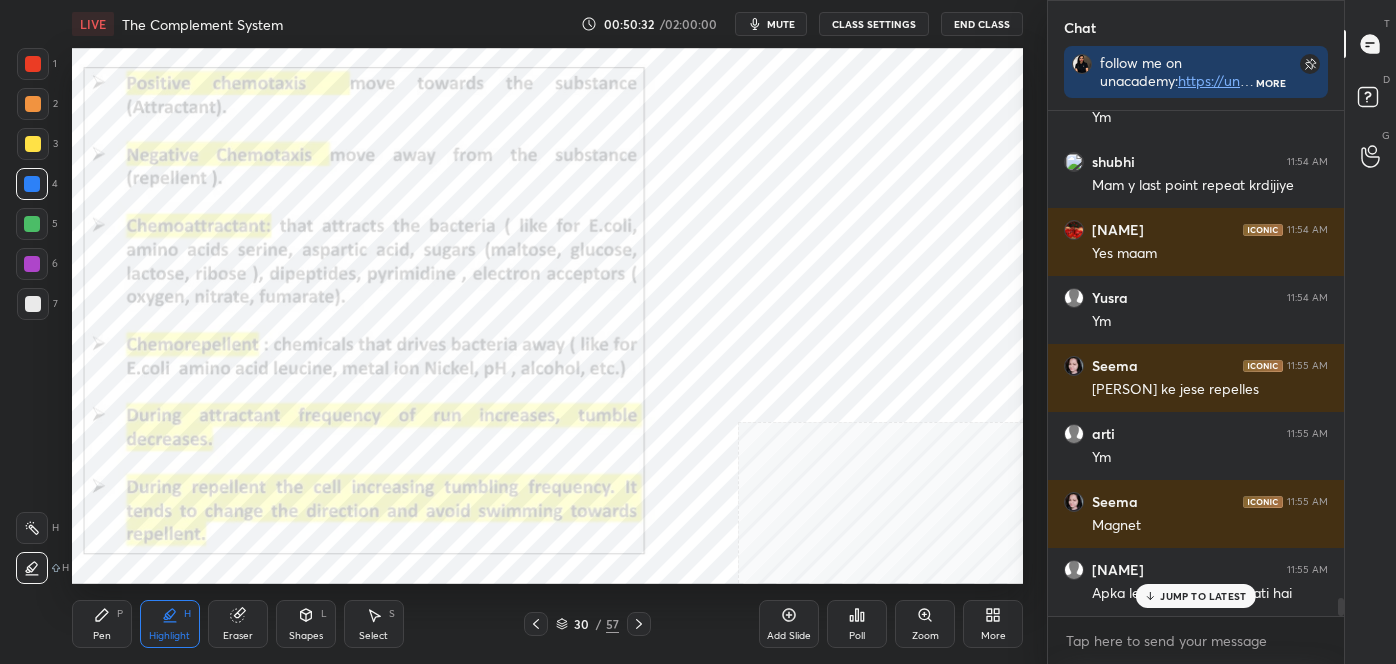 scroll, scrollTop: 14000, scrollLeft: 0, axis: vertical 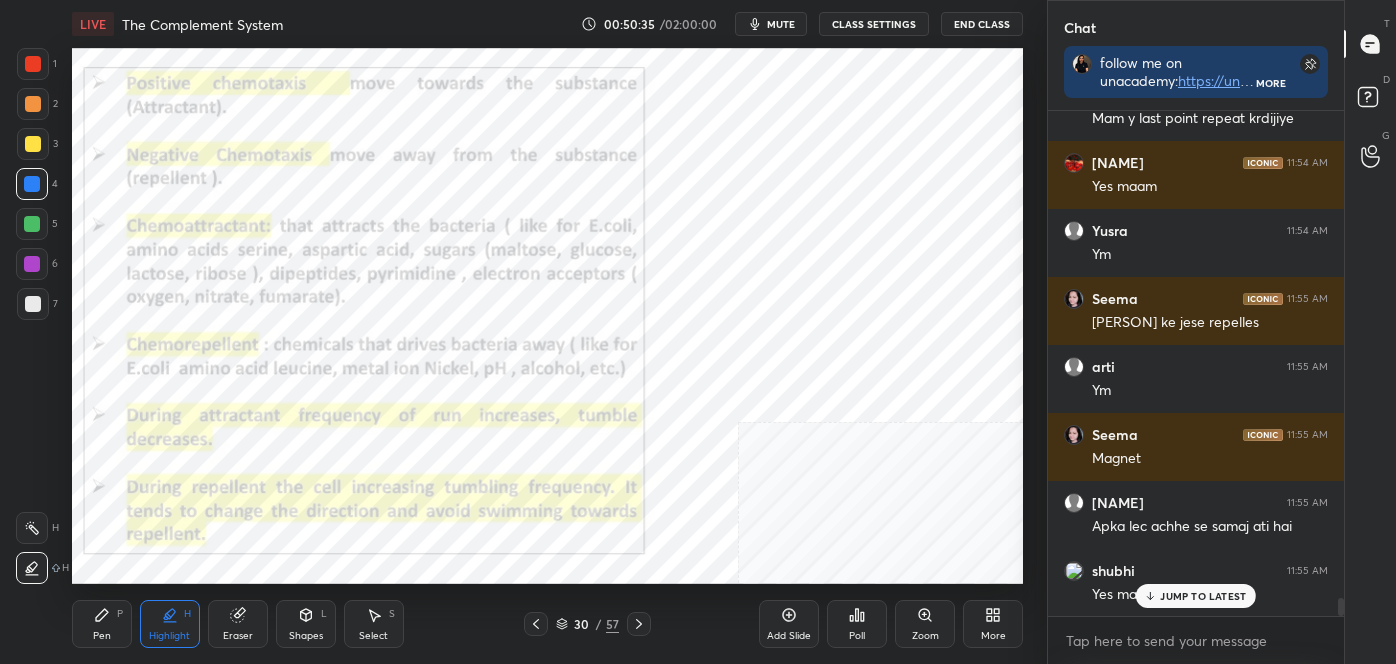 click on "Eraser" at bounding box center [238, 636] 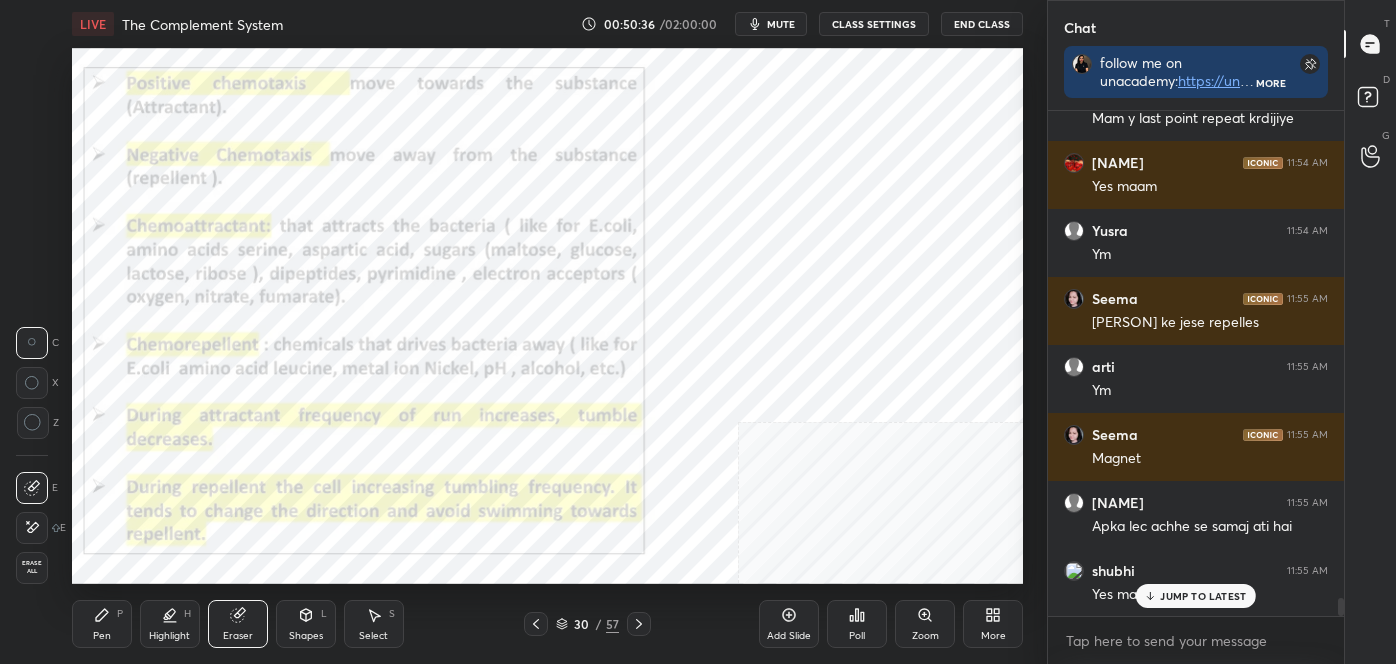 click on "Erase all" at bounding box center (32, 567) 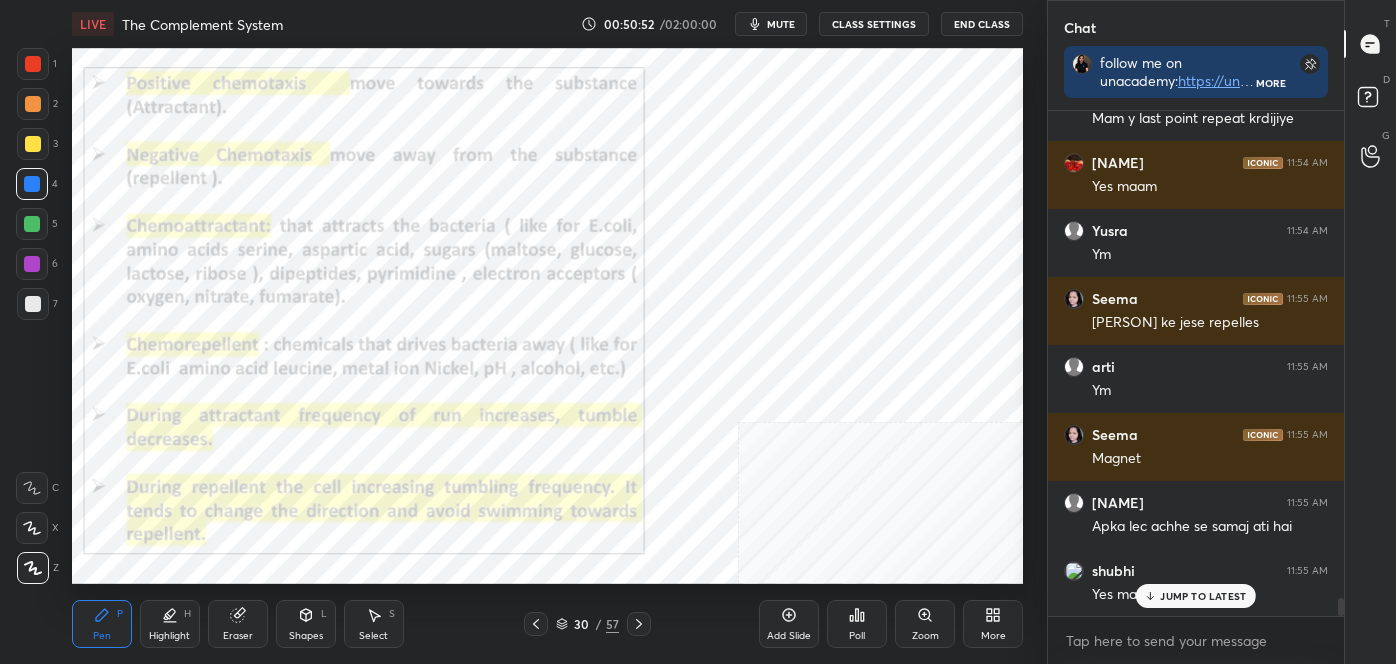 scroll, scrollTop: 14069, scrollLeft: 0, axis: vertical 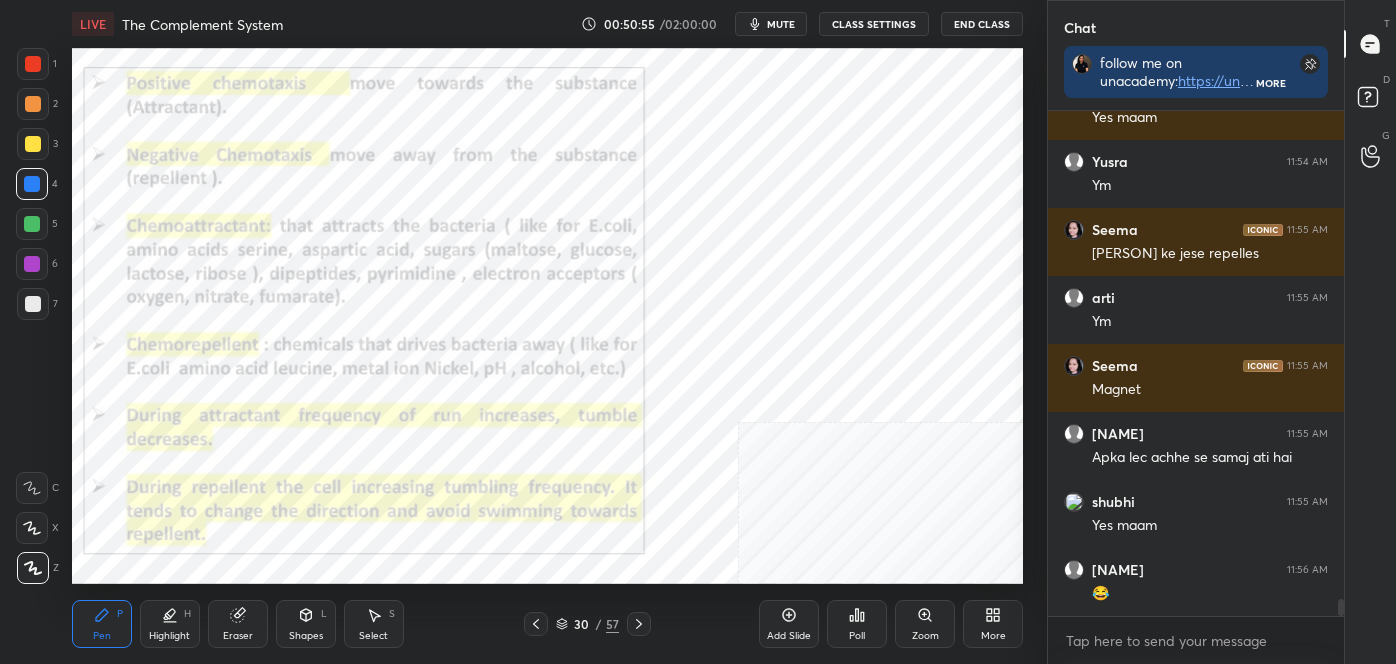 click on "Highlight" at bounding box center [169, 636] 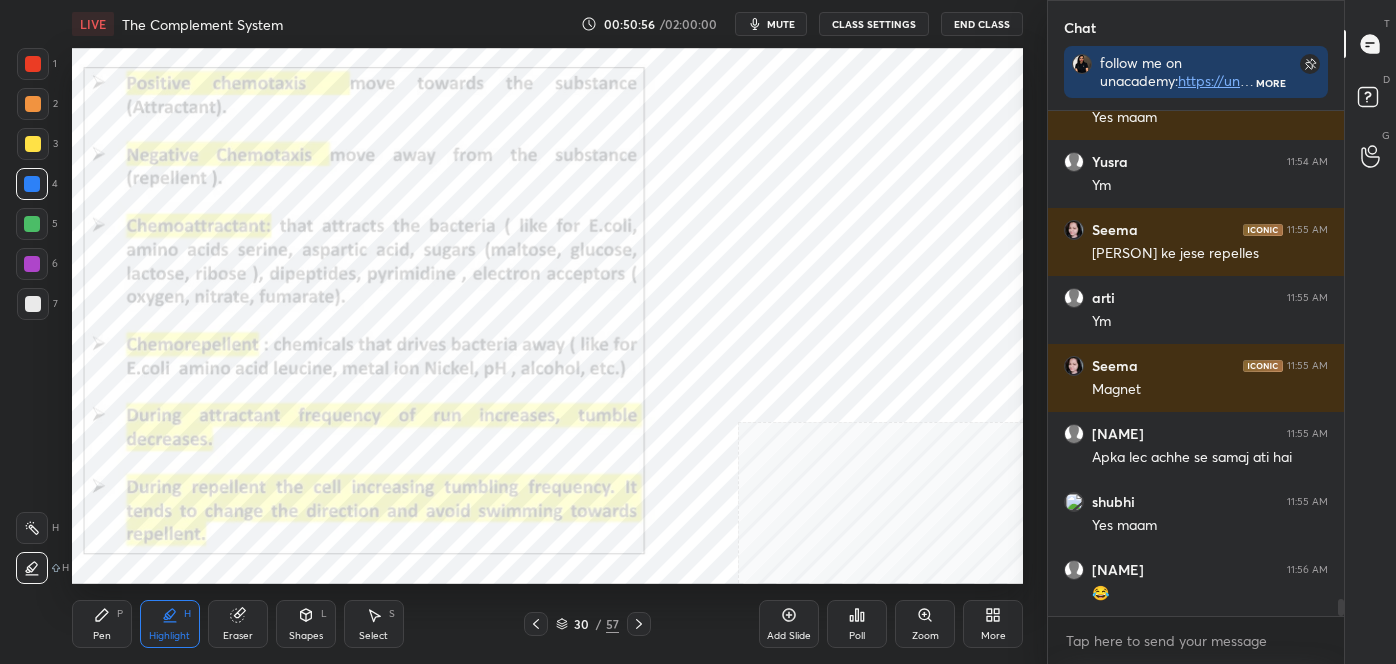 drag, startPoint x: 36, startPoint y: 530, endPoint x: 18, endPoint y: 519, distance: 21.095022 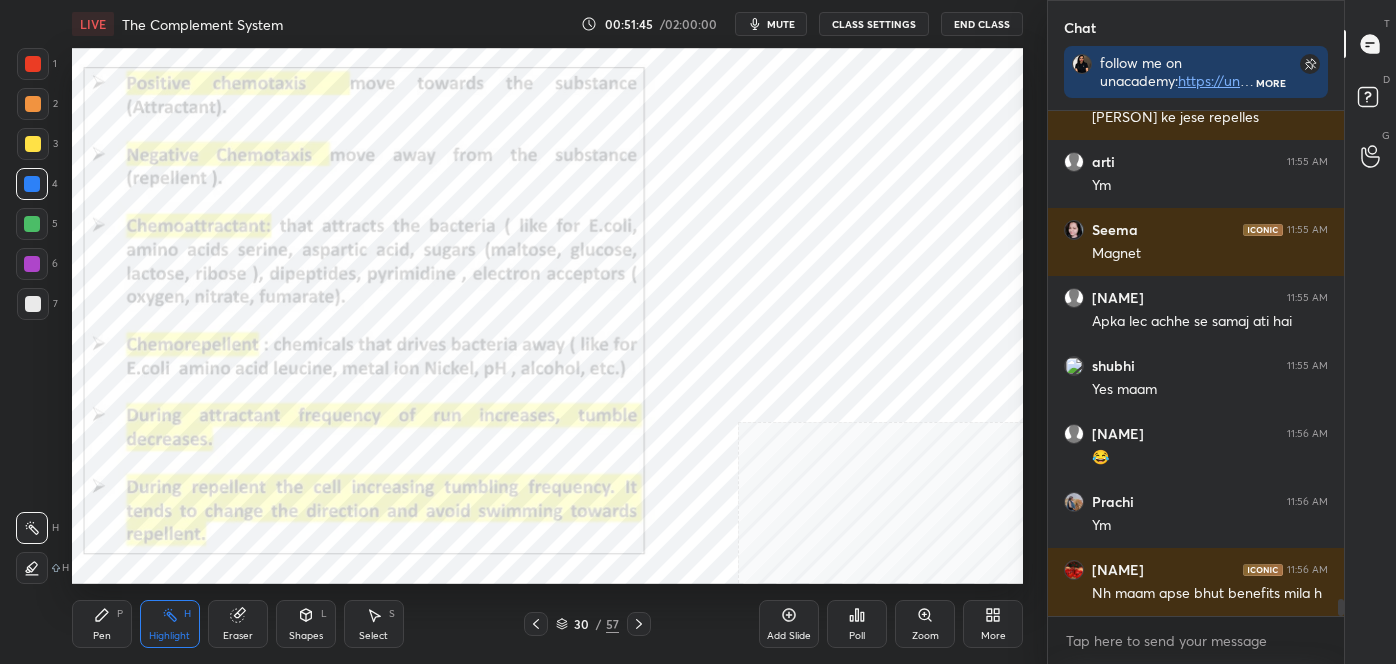 scroll, scrollTop: 14290, scrollLeft: 0, axis: vertical 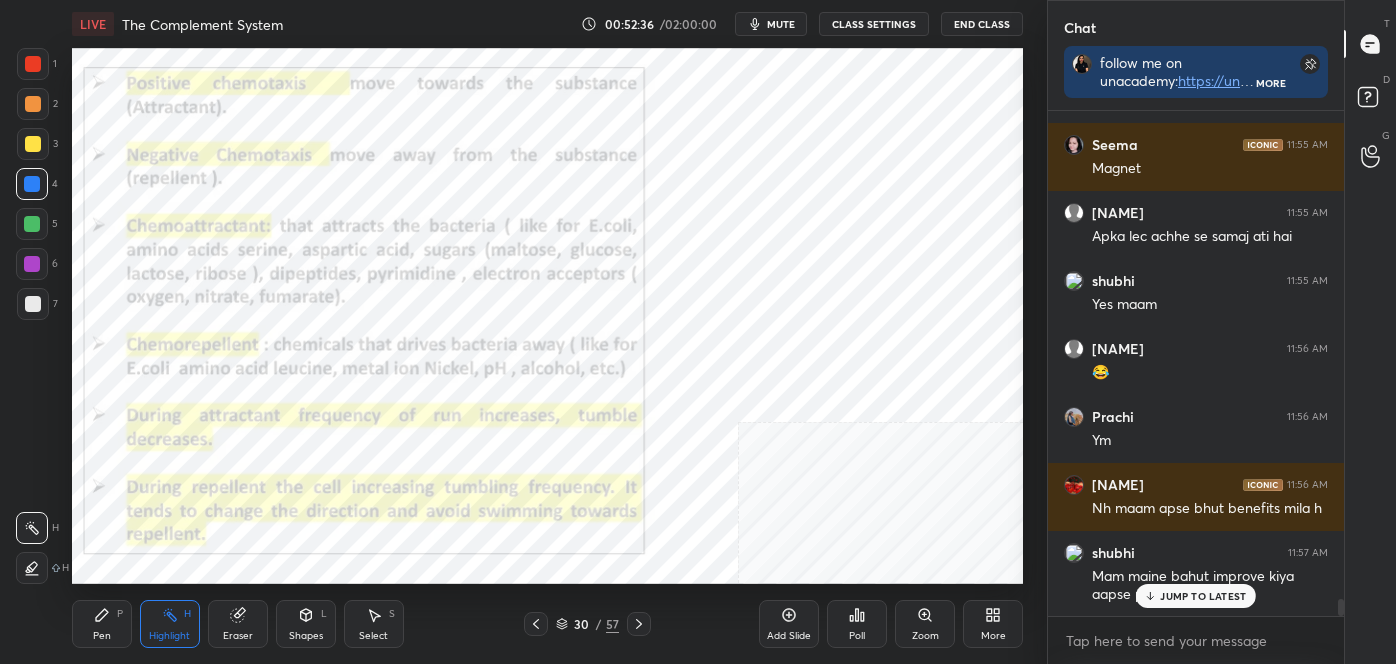 click 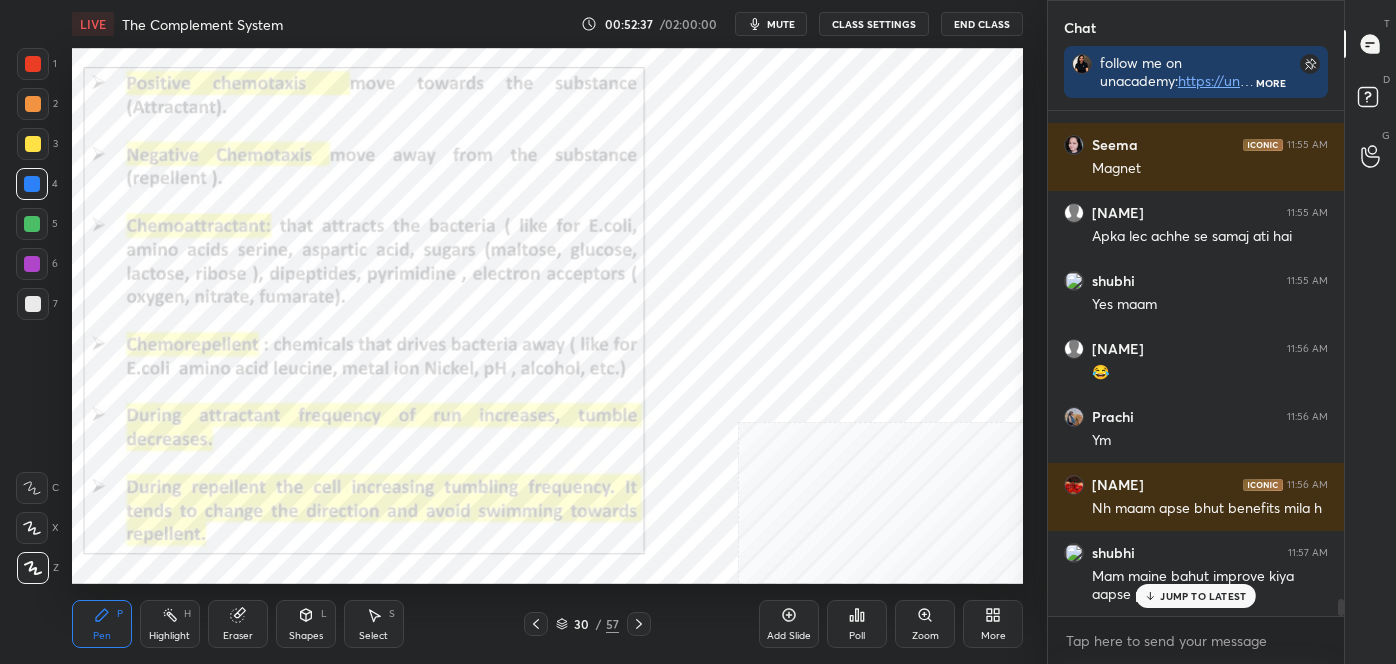 click 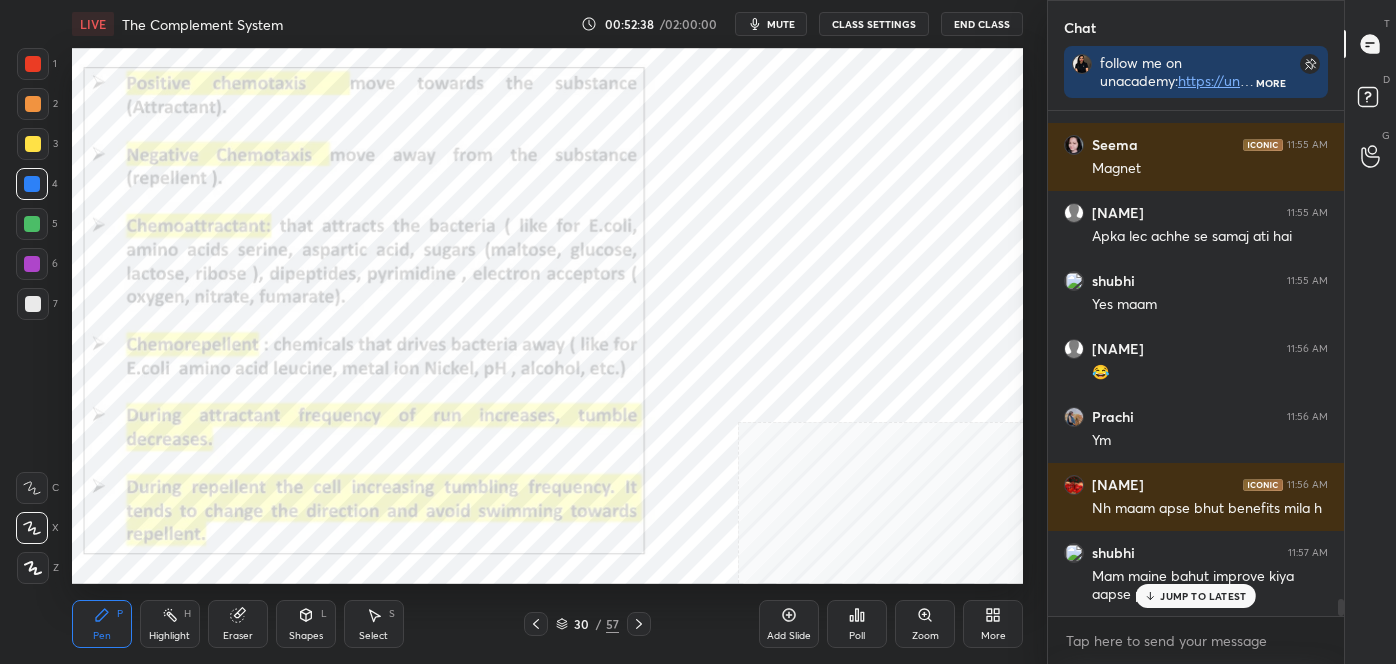 click 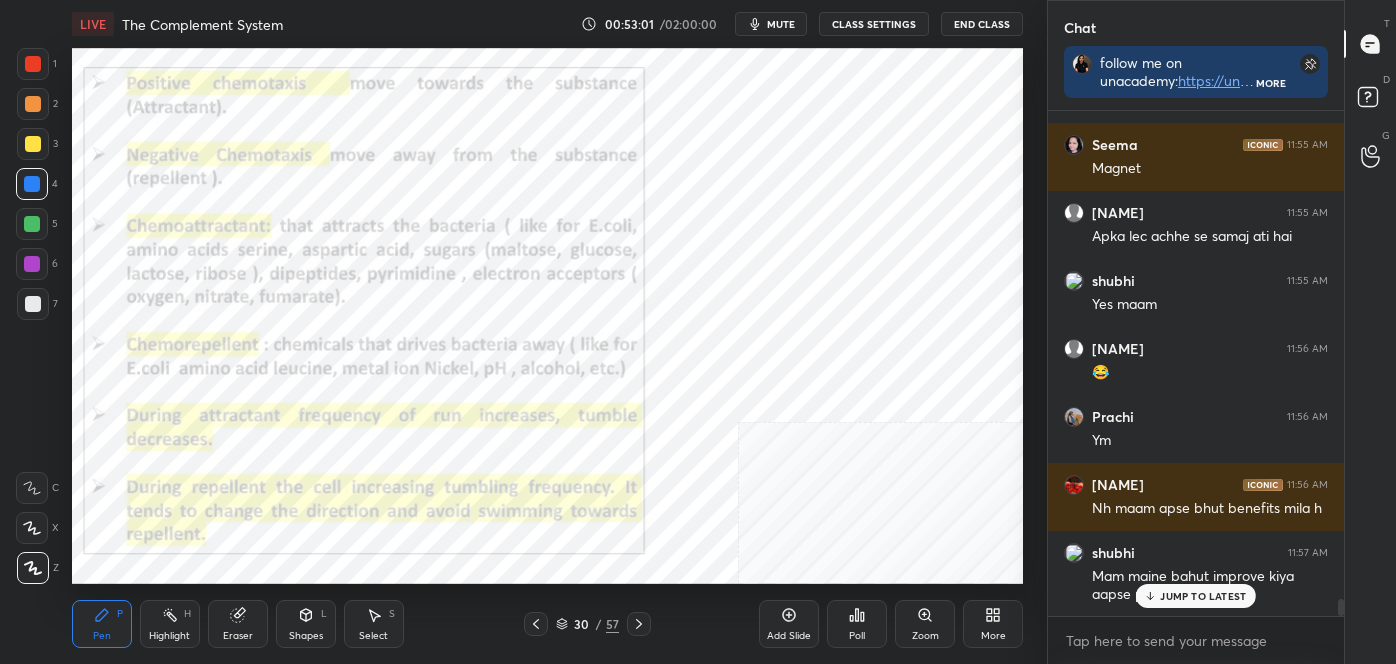 scroll, scrollTop: 14394, scrollLeft: 0, axis: vertical 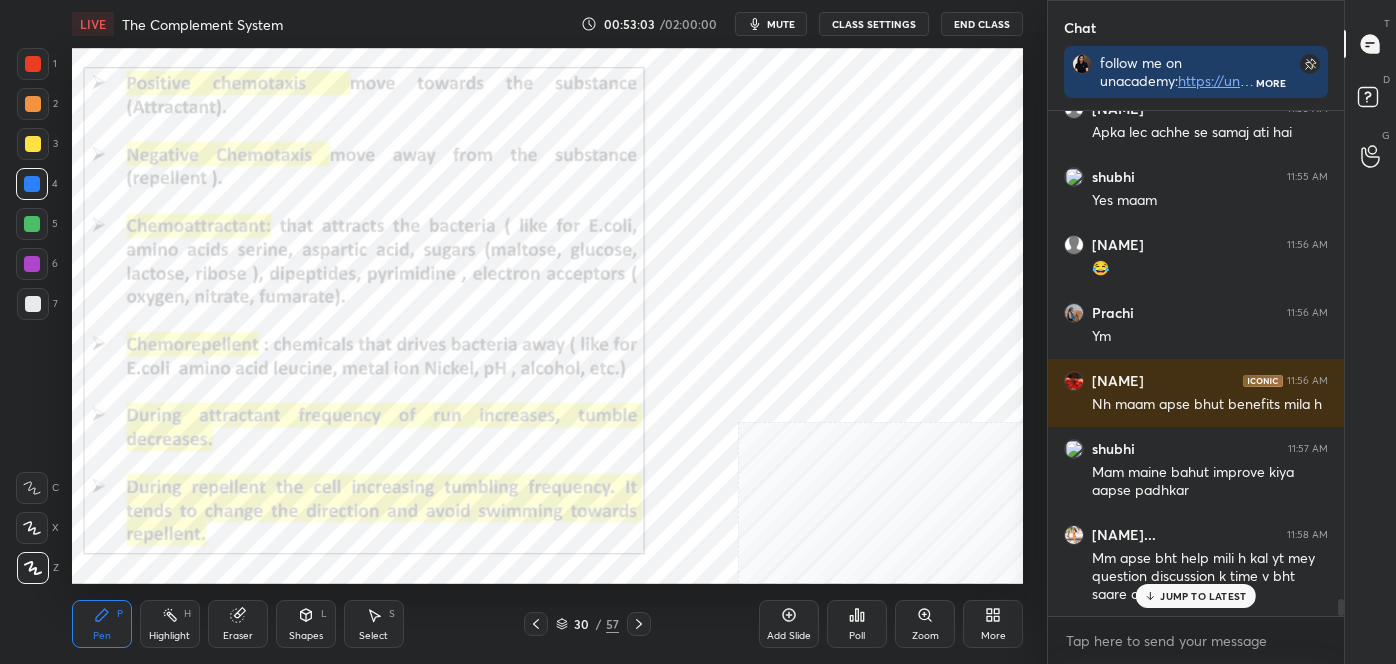 click on "Eraser" at bounding box center (238, 636) 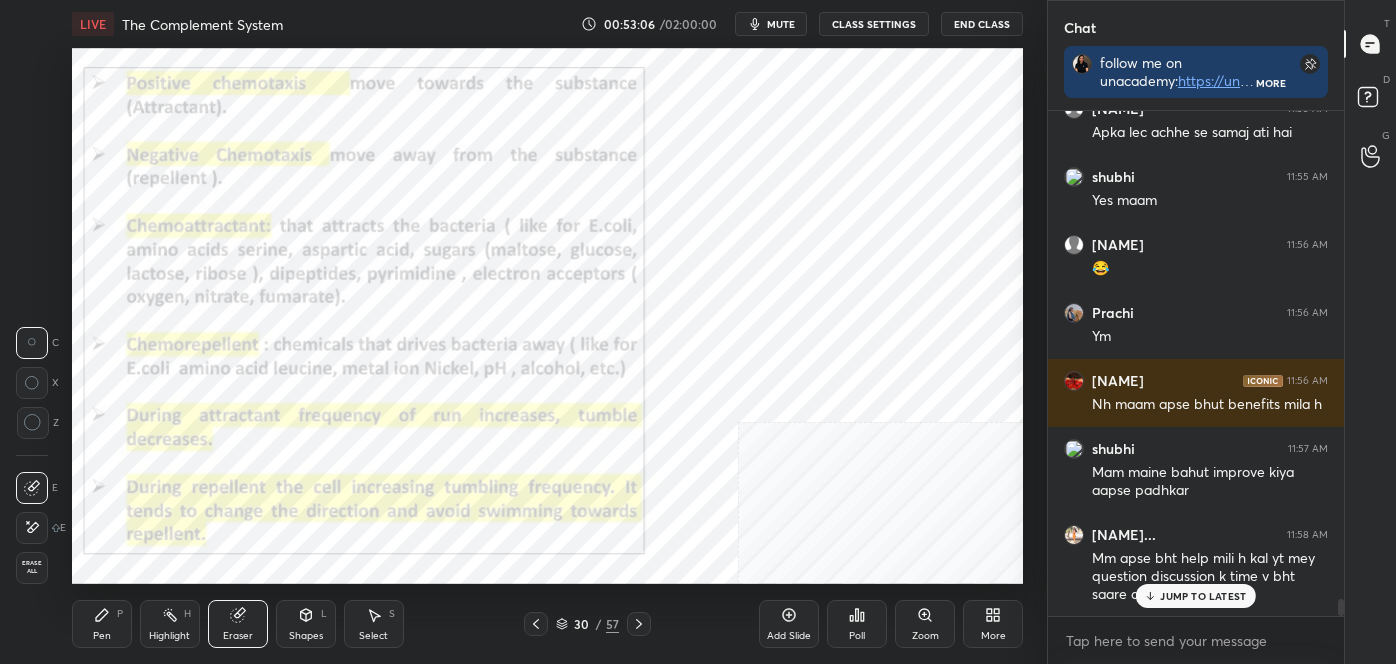 scroll, scrollTop: 14463, scrollLeft: 0, axis: vertical 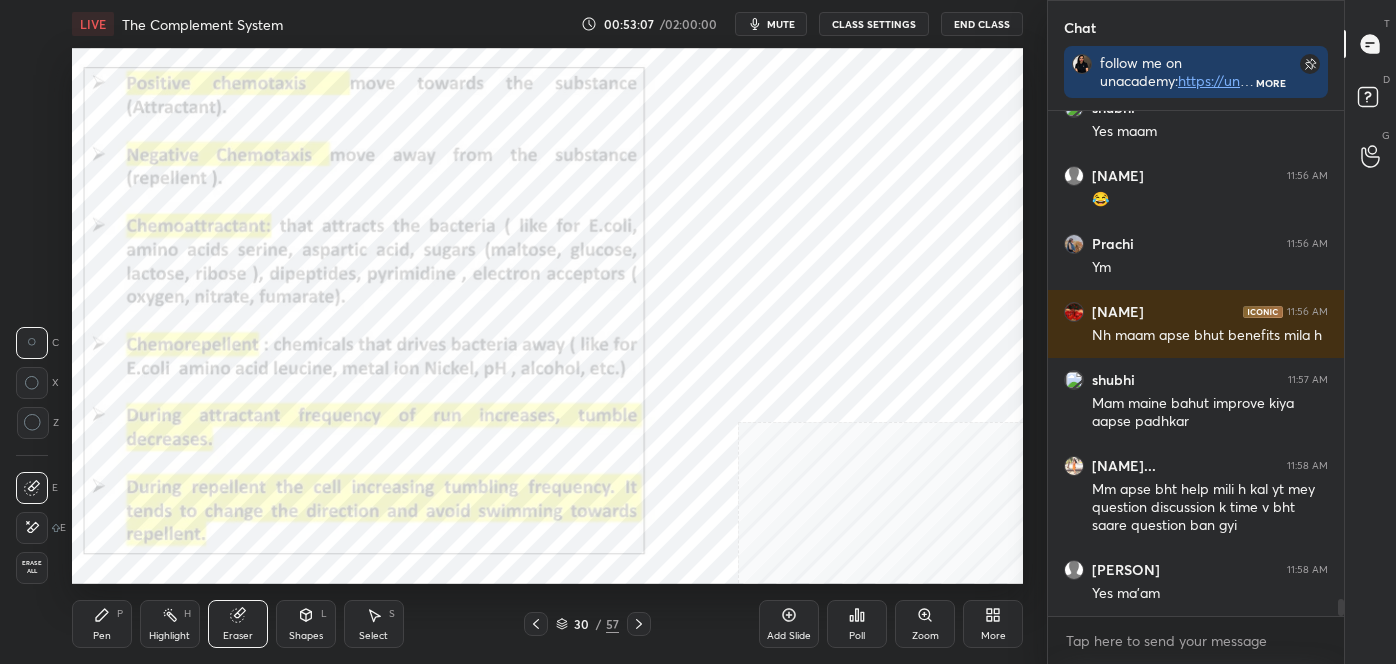 click on "Highlight H" at bounding box center (170, 624) 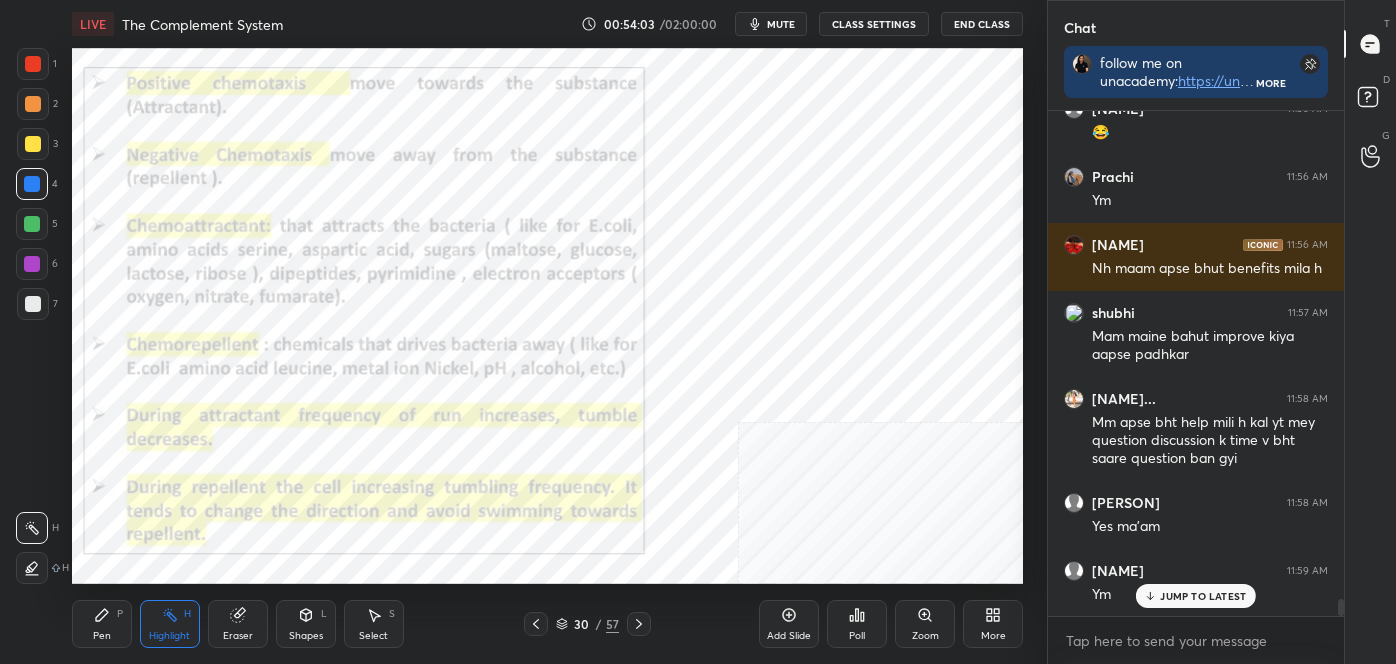 scroll, scrollTop: 14599, scrollLeft: 0, axis: vertical 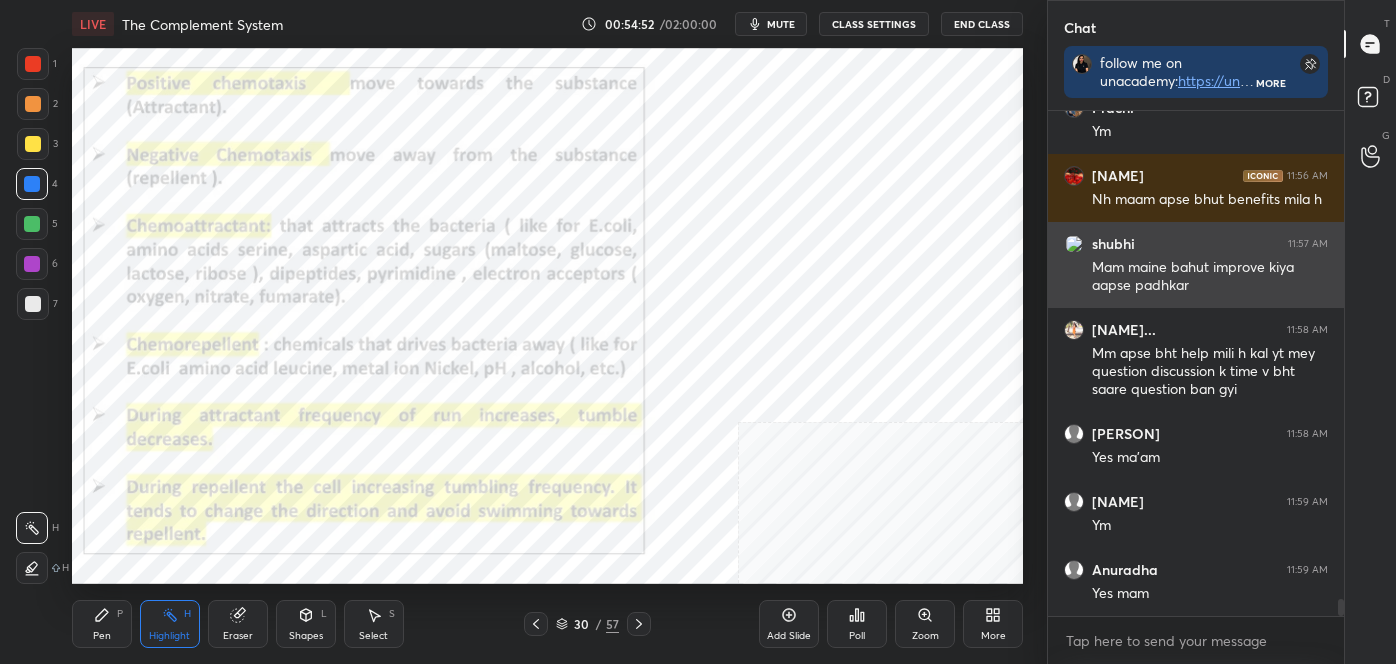 click on "shubhi" at bounding box center [1113, 244] 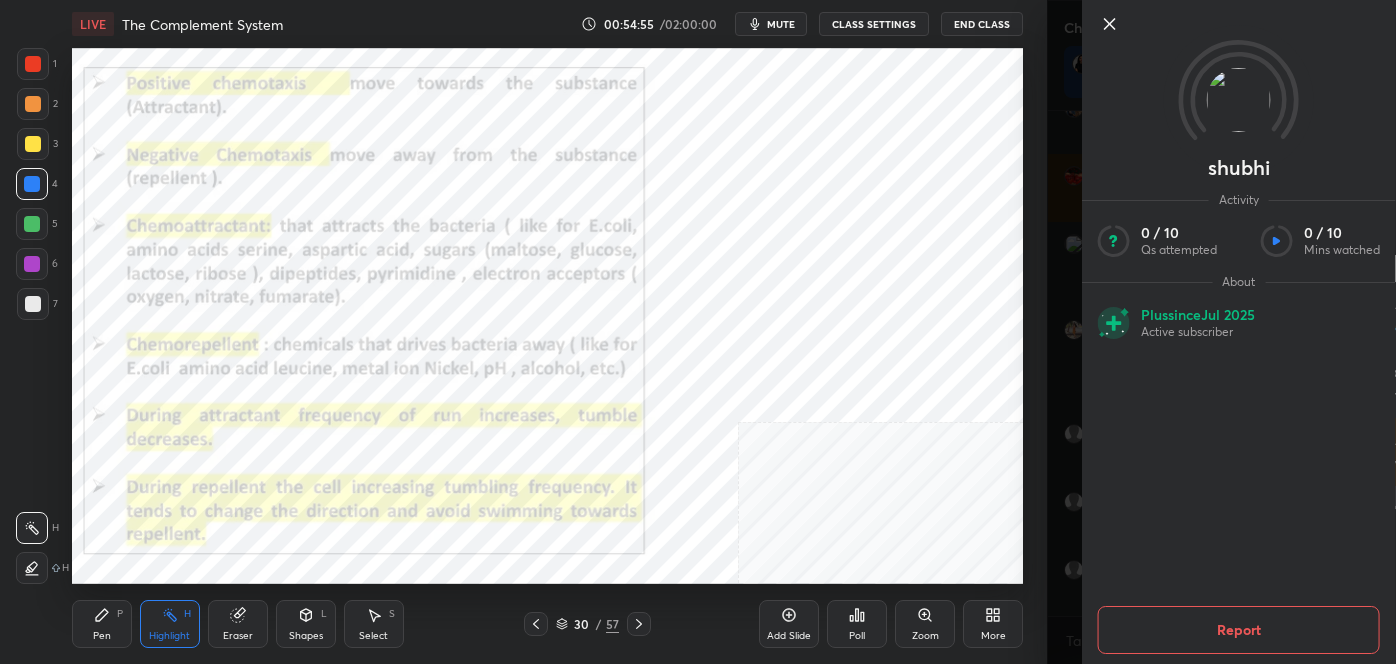 click 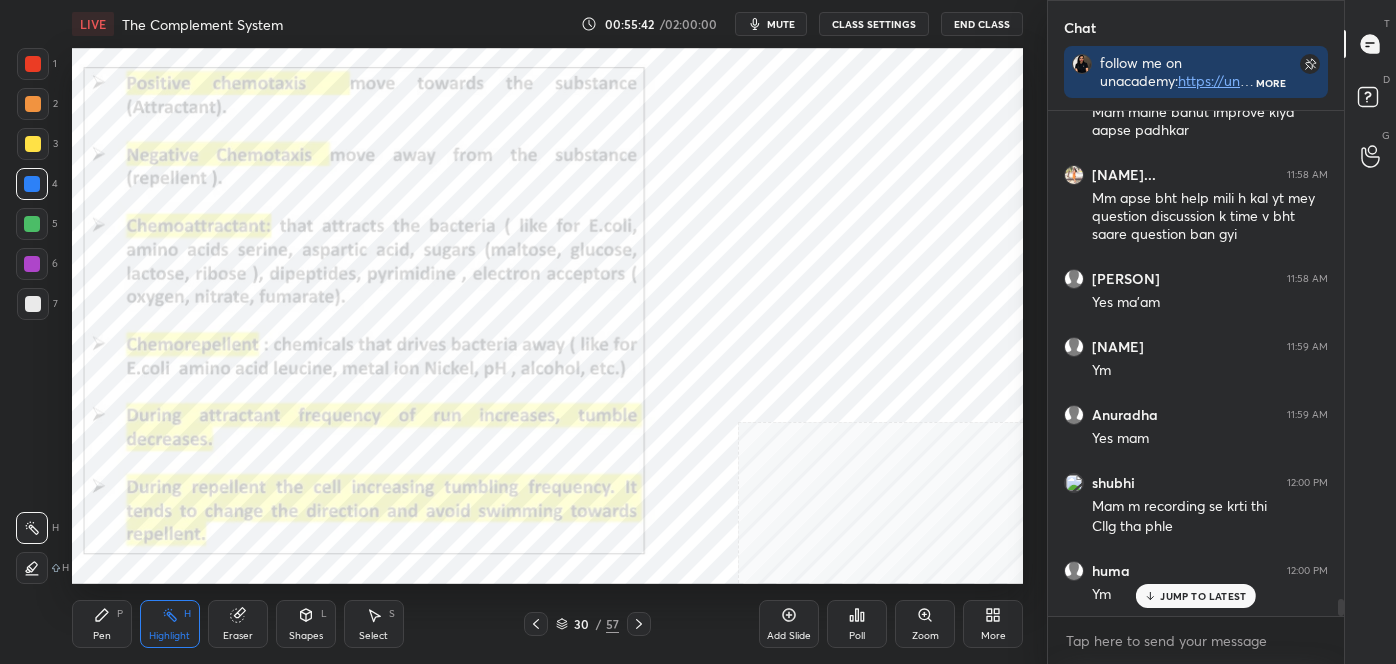 scroll, scrollTop: 14840, scrollLeft: 0, axis: vertical 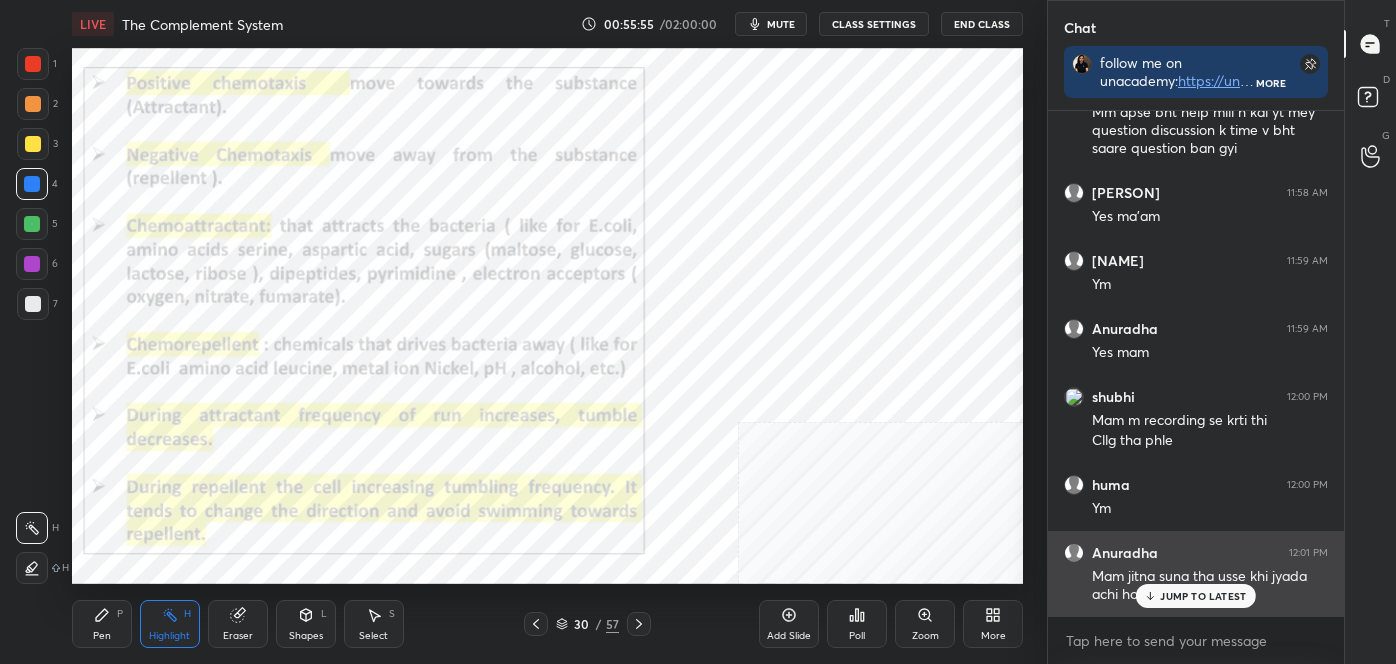 drag, startPoint x: 1194, startPoint y: 596, endPoint x: 1190, endPoint y: 606, distance: 10.770329 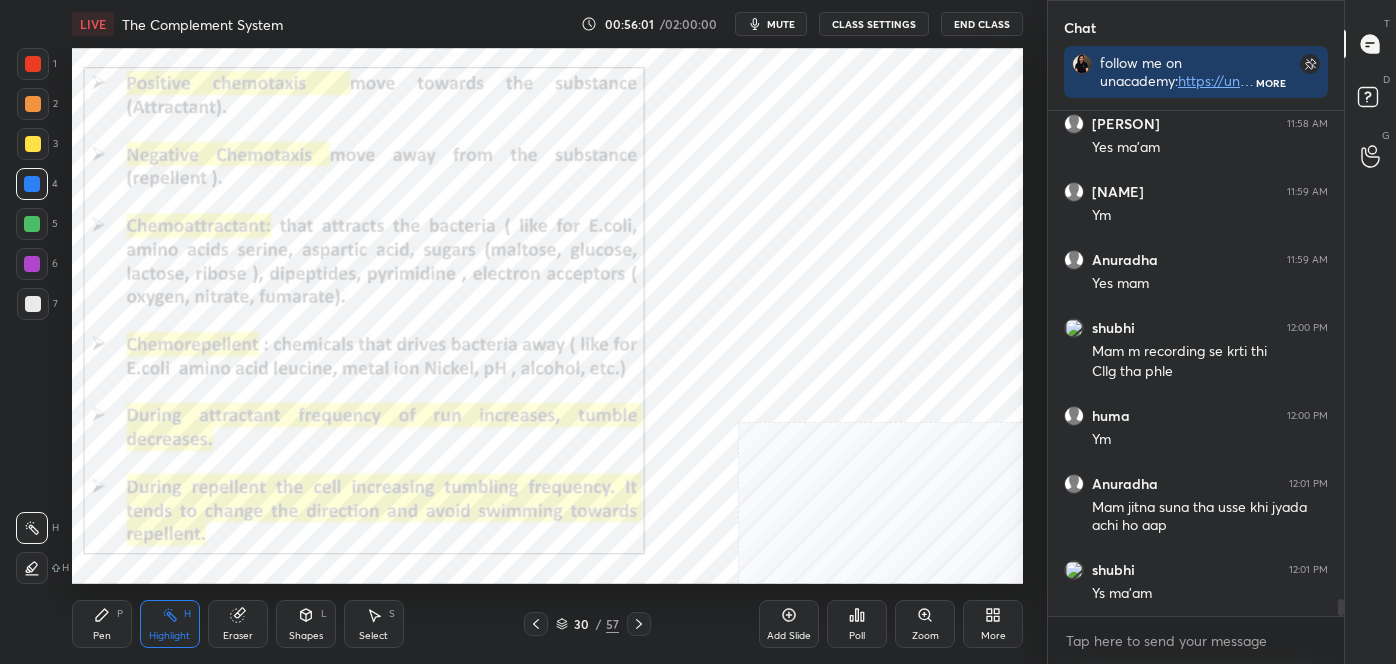 scroll, scrollTop: 14994, scrollLeft: 0, axis: vertical 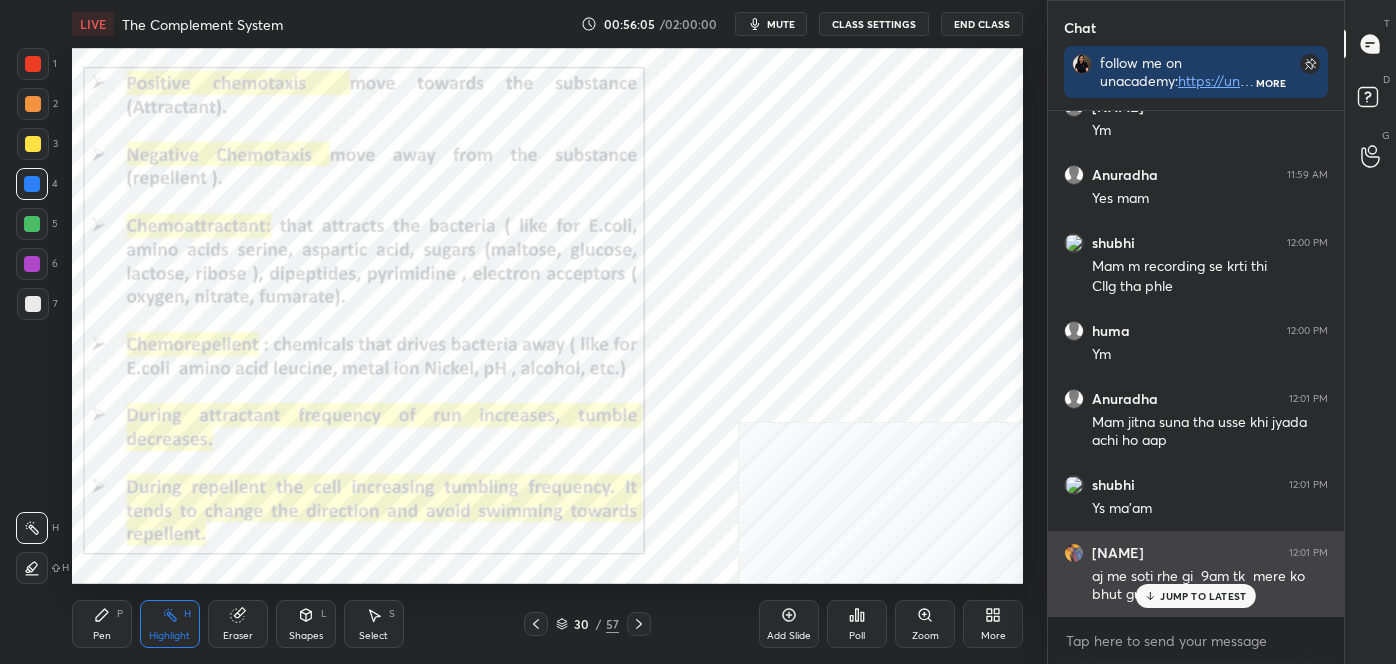 click on "aj me soti rhe gi  9am tk  mere ko bhut guilt fill hua" at bounding box center [1210, 586] 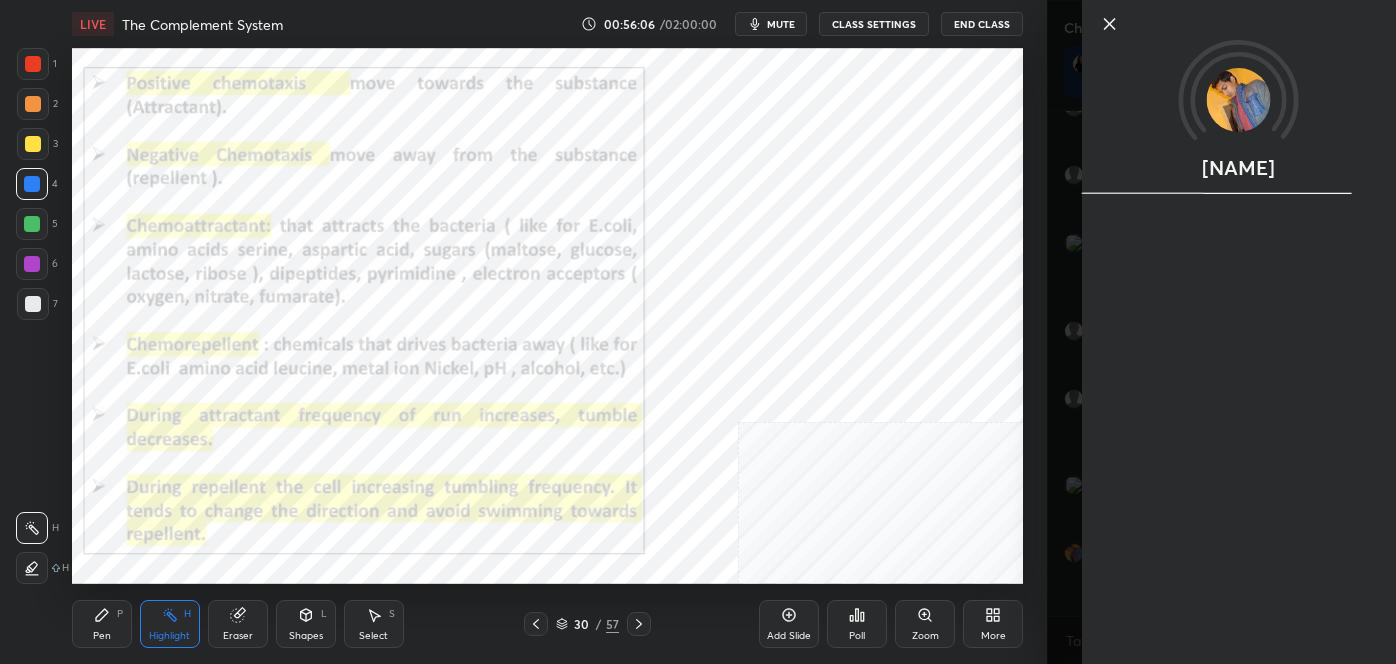 click on "[NAME]" at bounding box center [1239, 332] 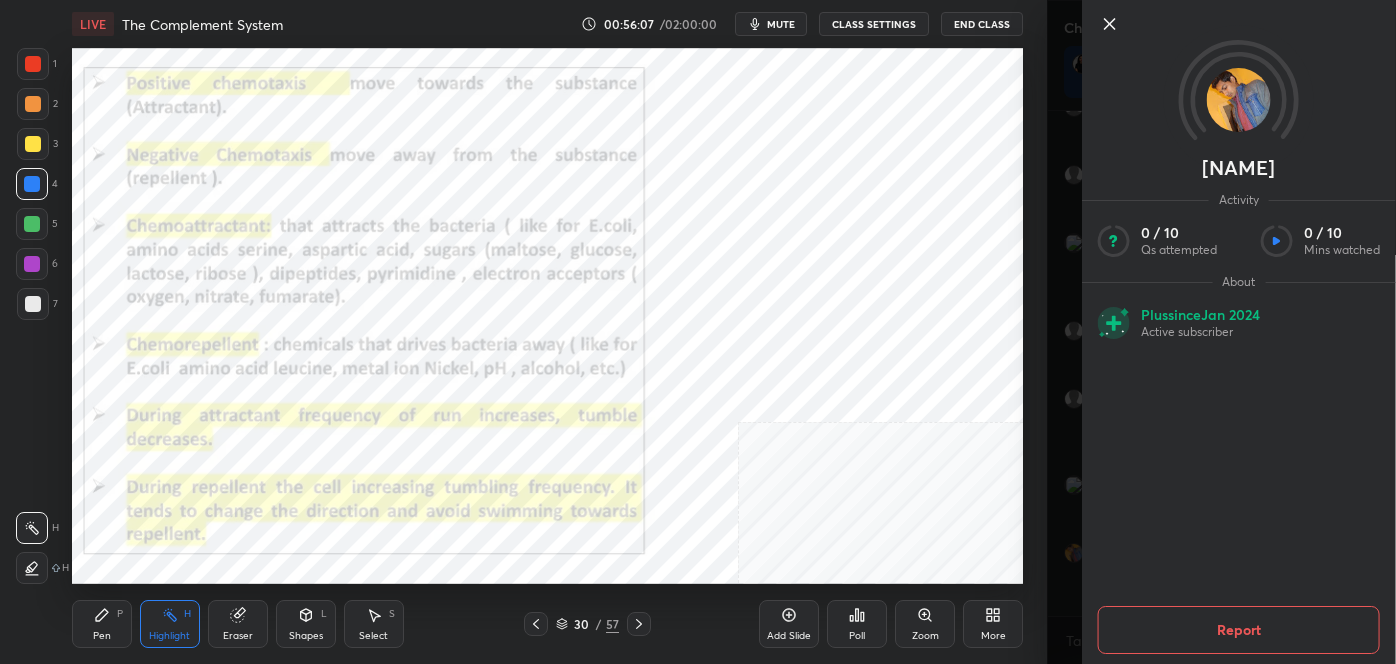 click 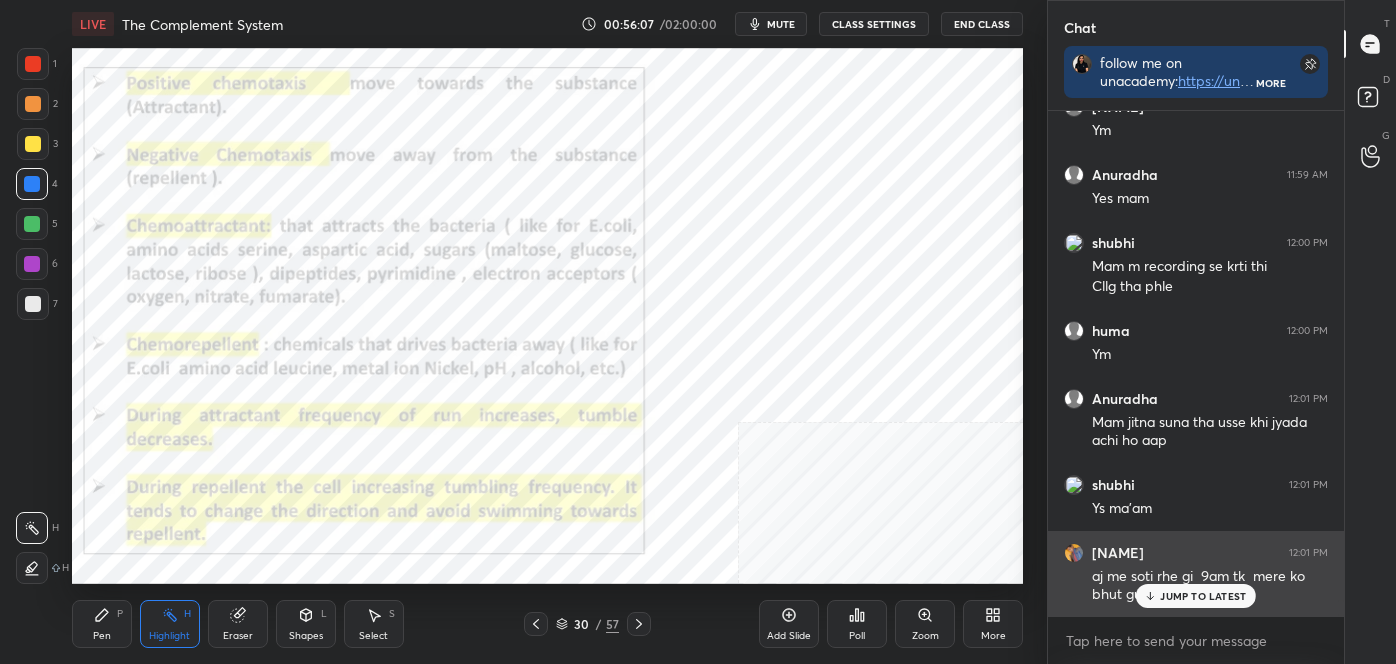 click on "JUMP TO LATEST" at bounding box center [1203, 596] 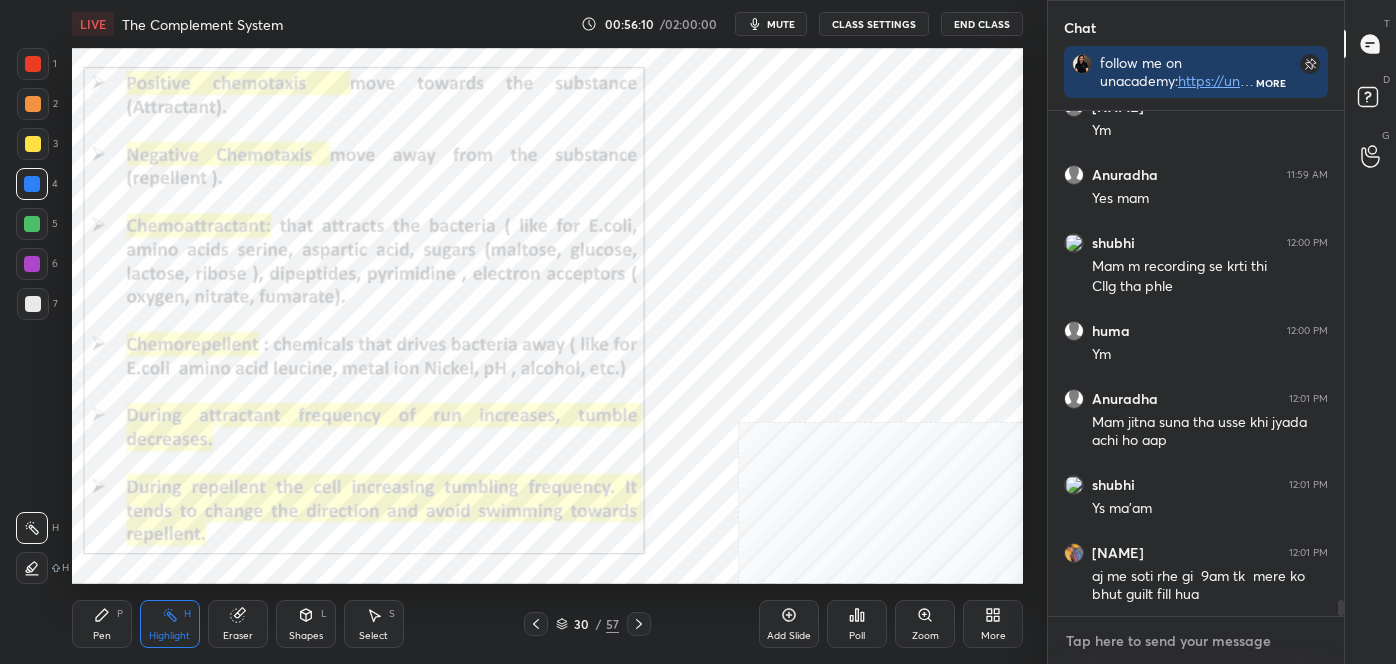 click at bounding box center (1196, 641) 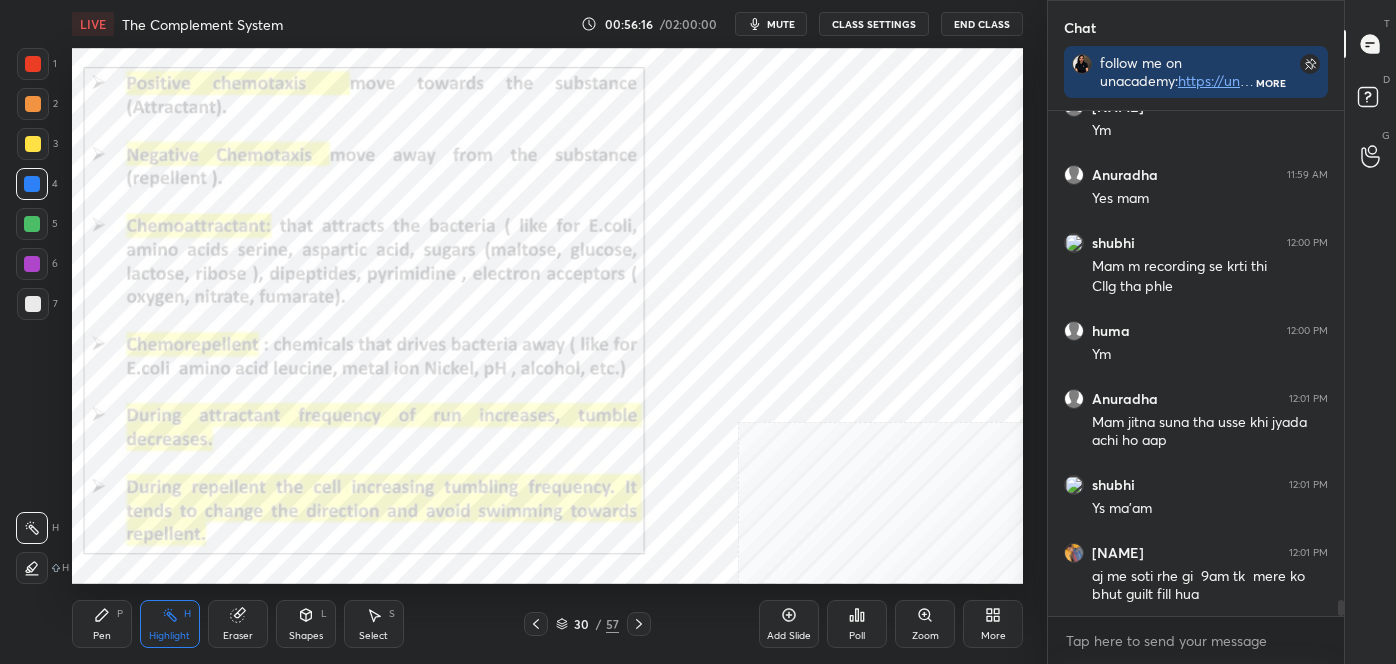 click 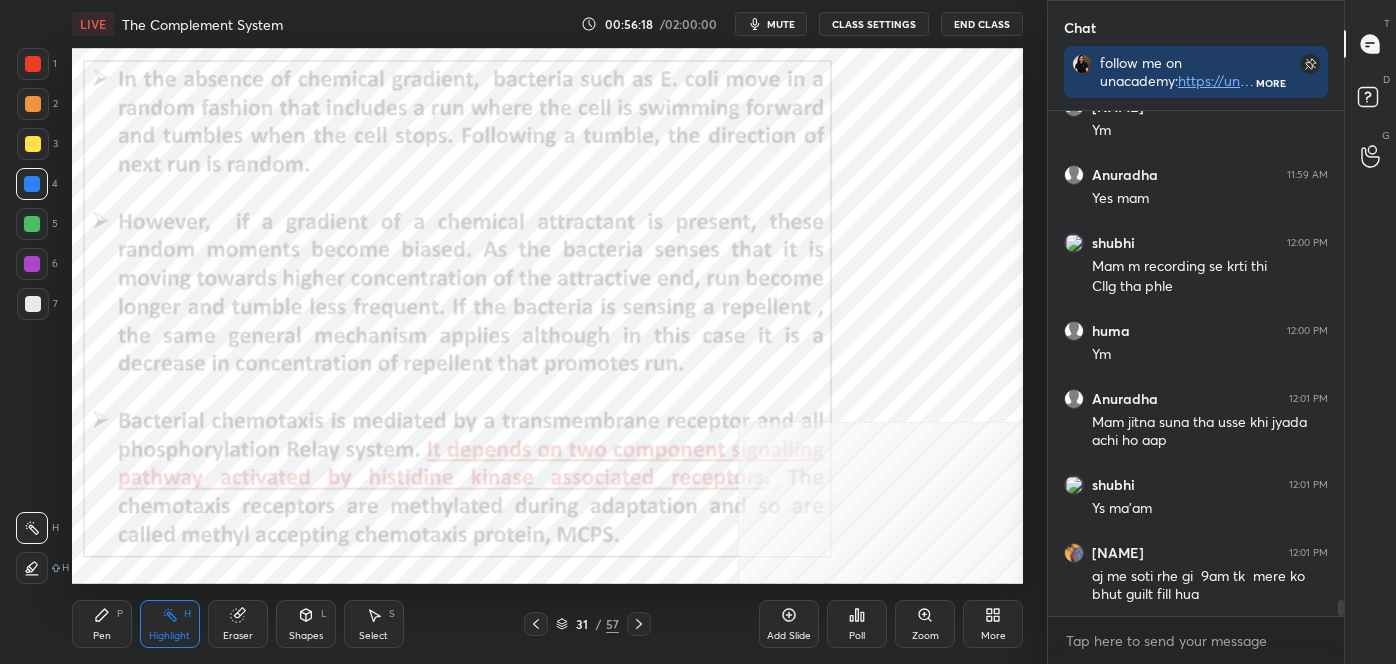 click 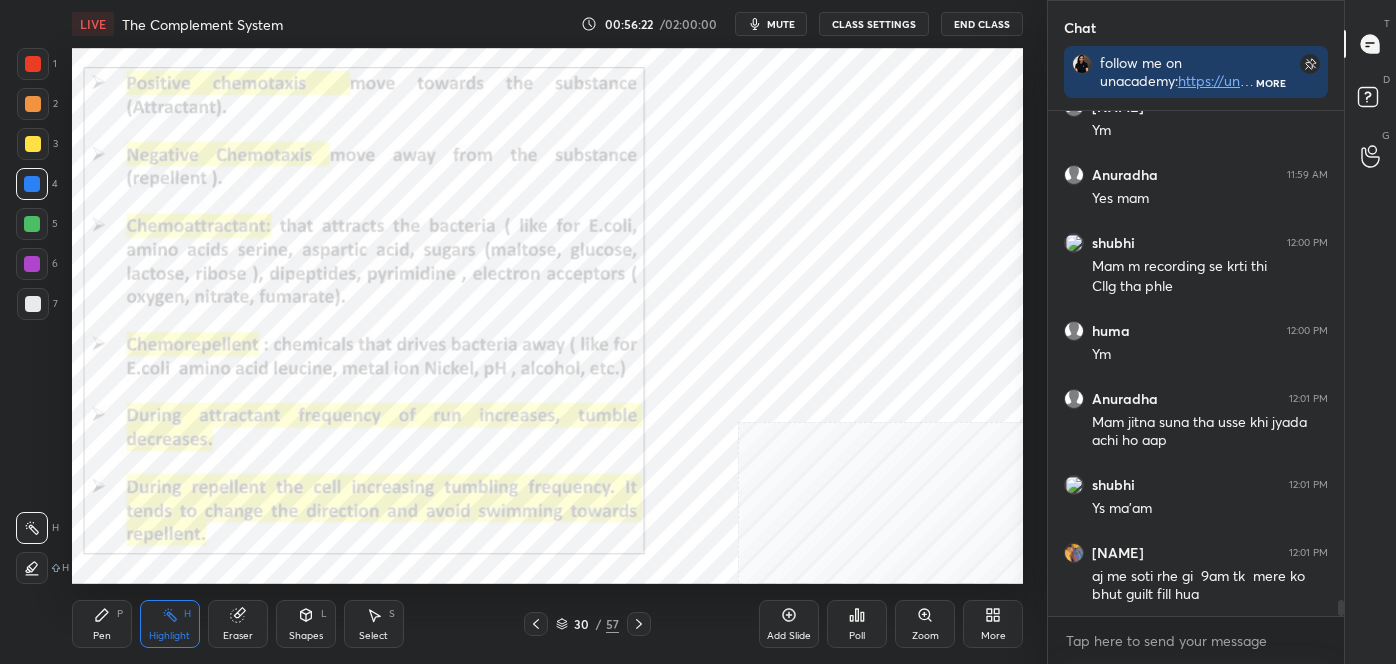 click 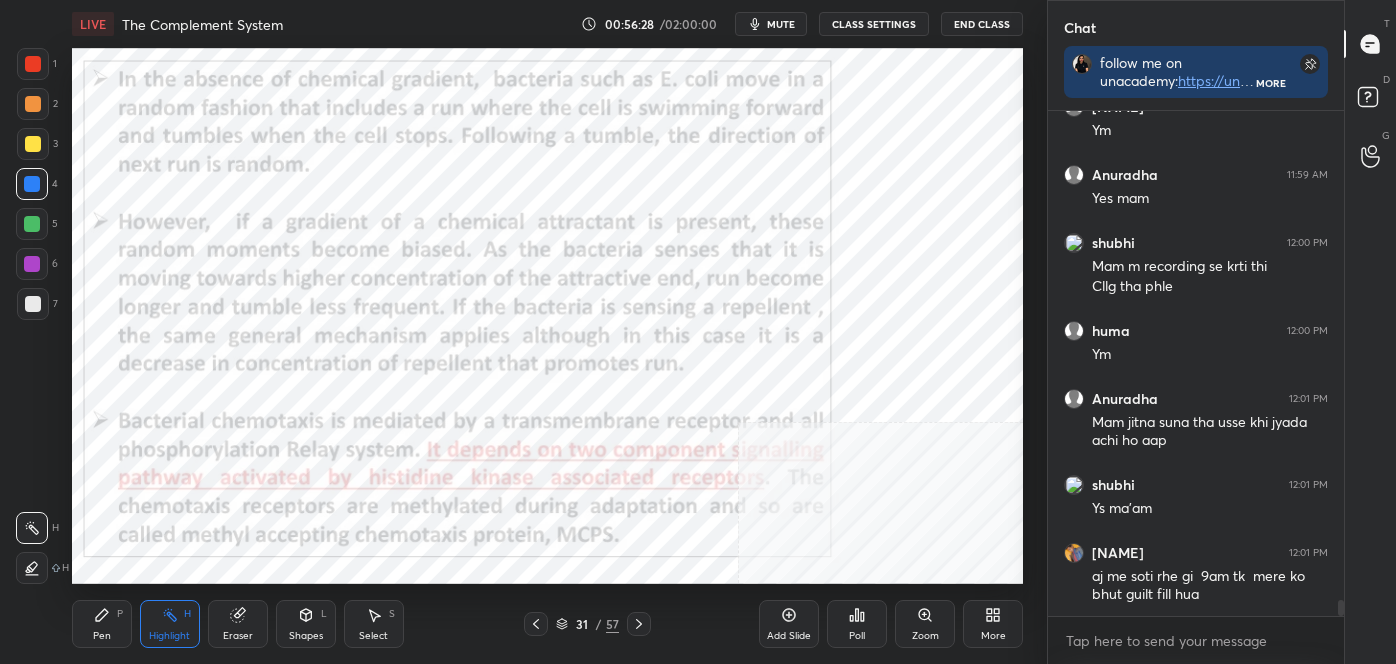 click at bounding box center (33, 104) 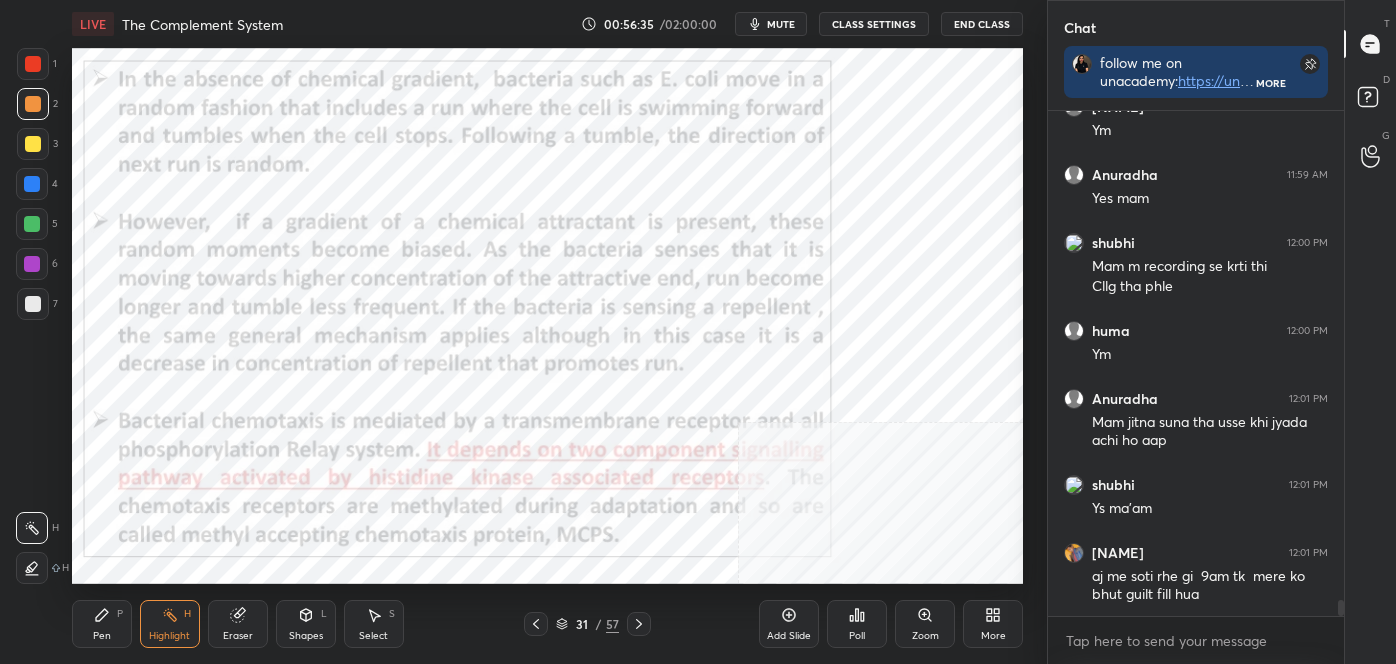 click on "Pen" at bounding box center [102, 636] 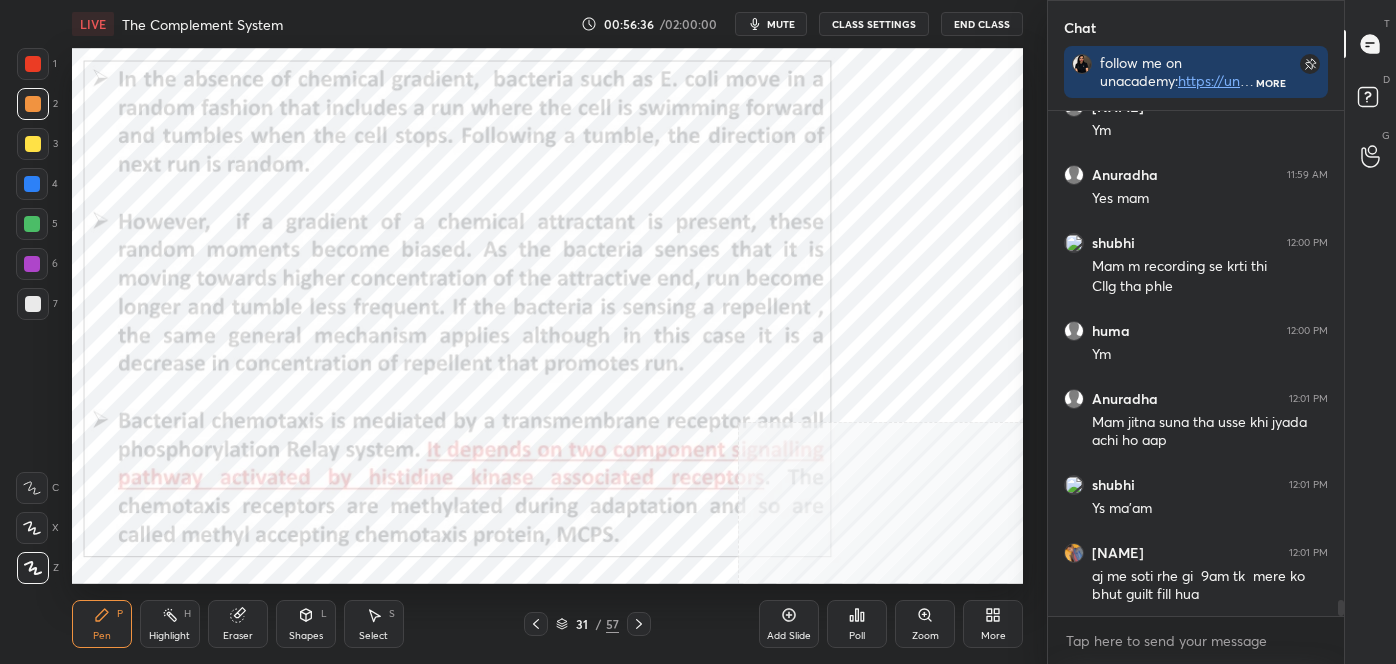 click at bounding box center [33, 568] 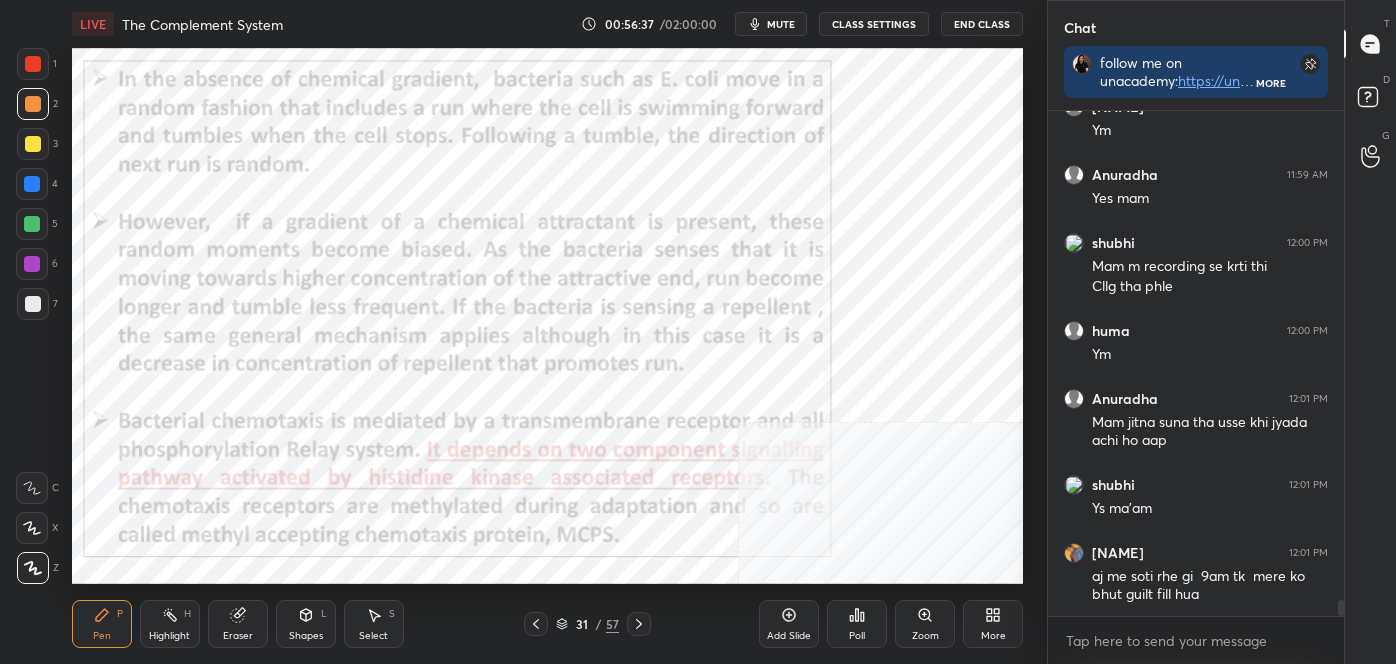 click at bounding box center [33, 64] 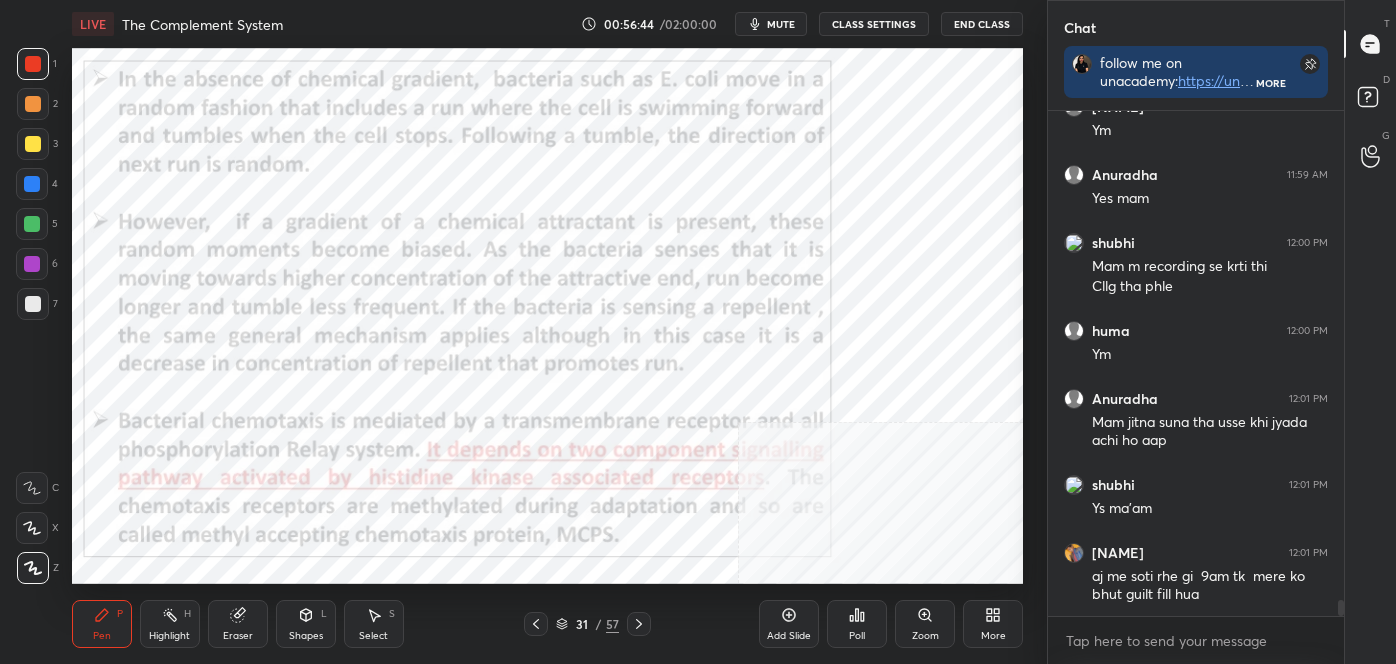 scroll, scrollTop: 15063, scrollLeft: 0, axis: vertical 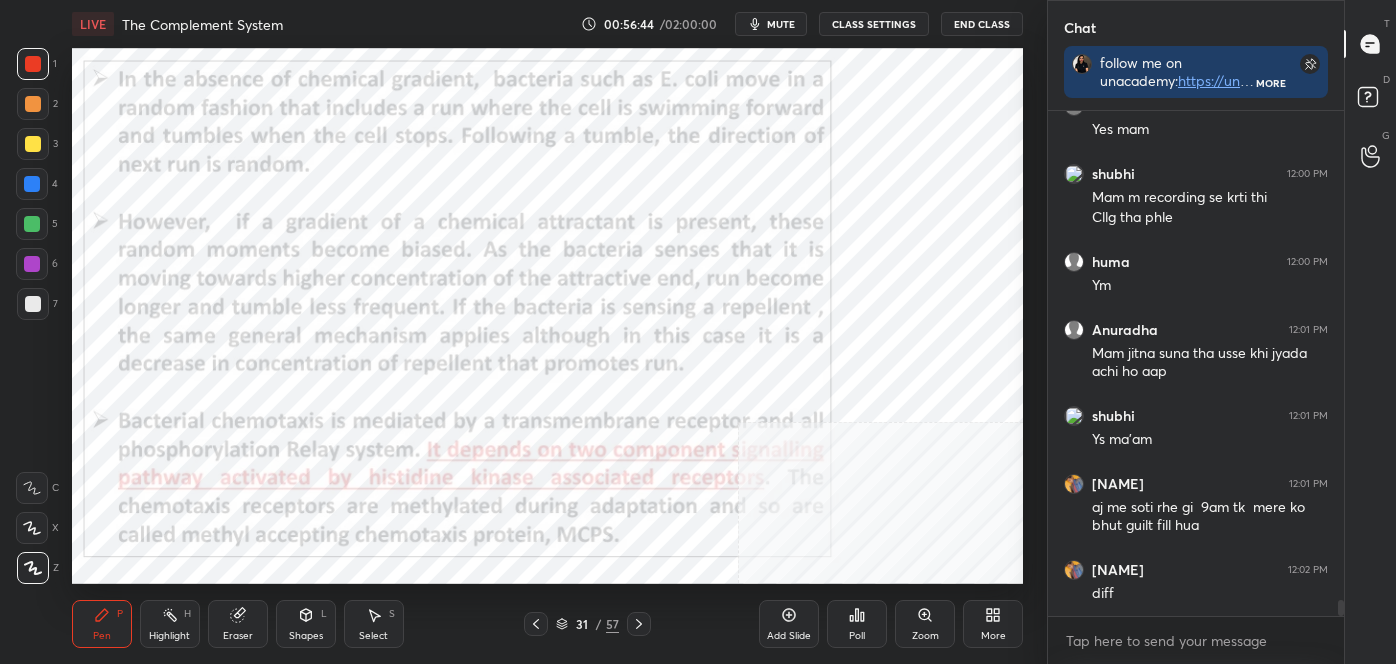 click on "Highlight H" at bounding box center (170, 624) 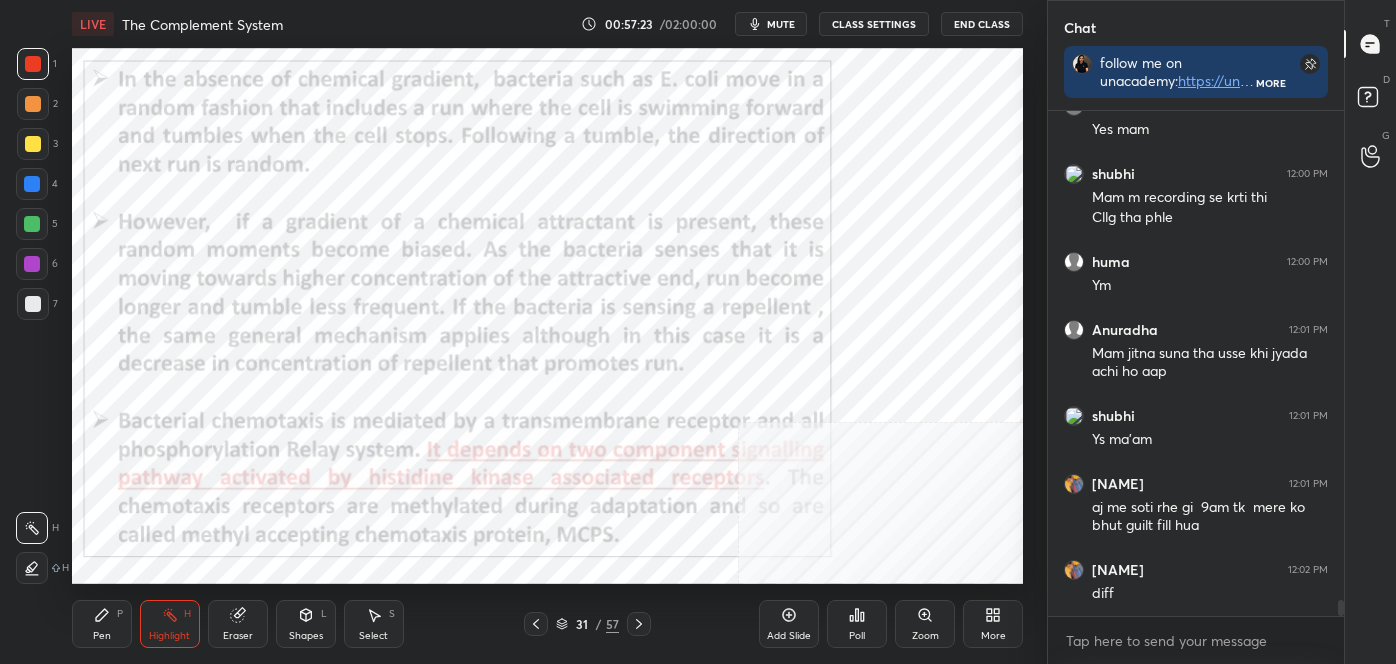 scroll, scrollTop: 15167, scrollLeft: 0, axis: vertical 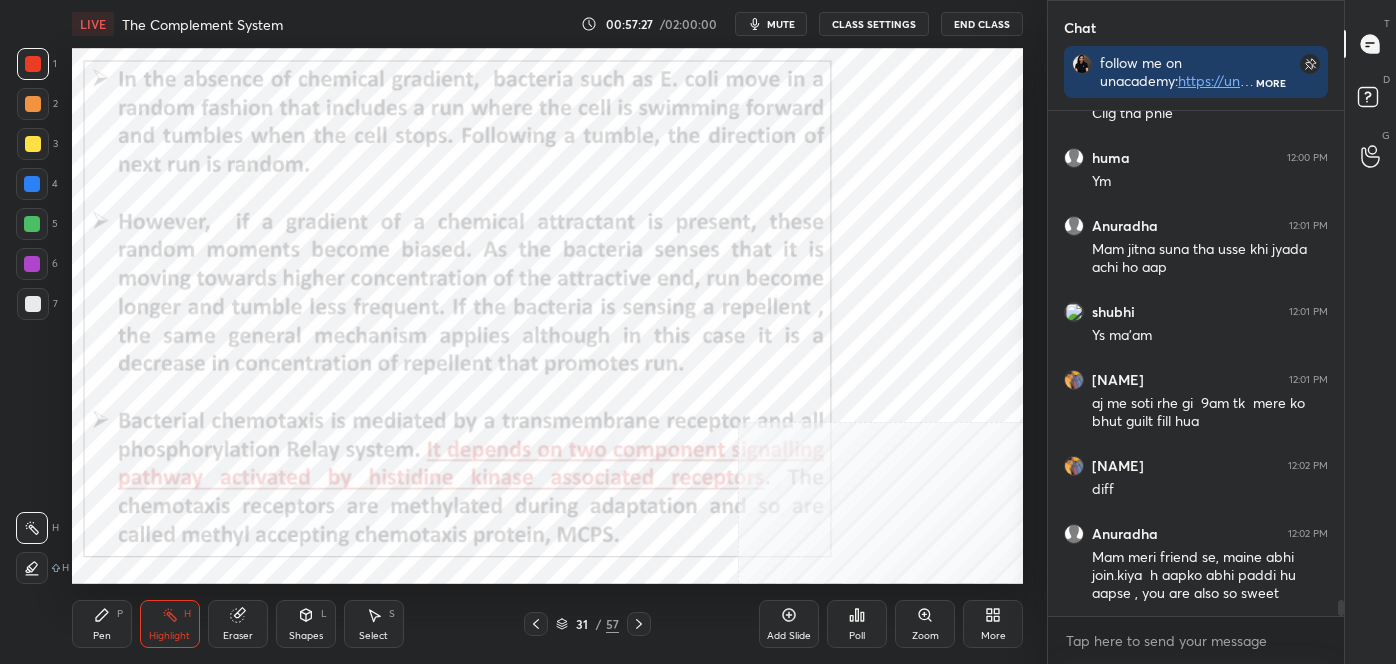 click 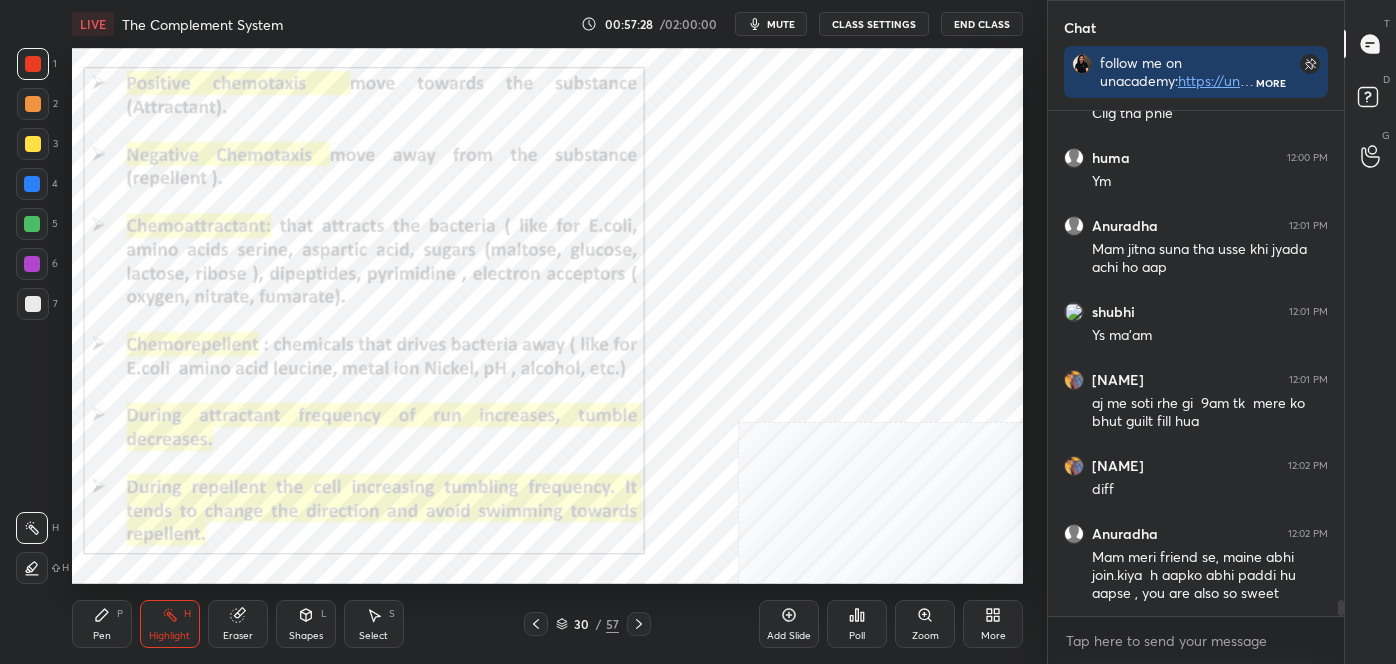 click 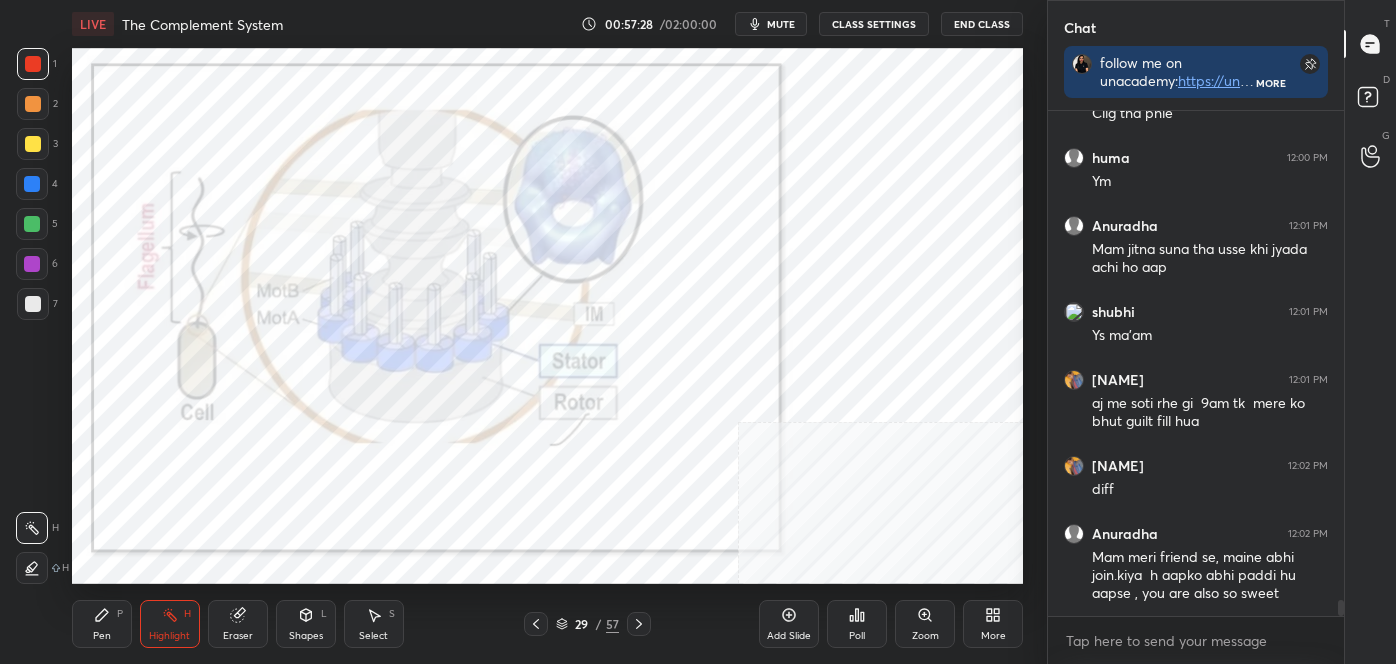click 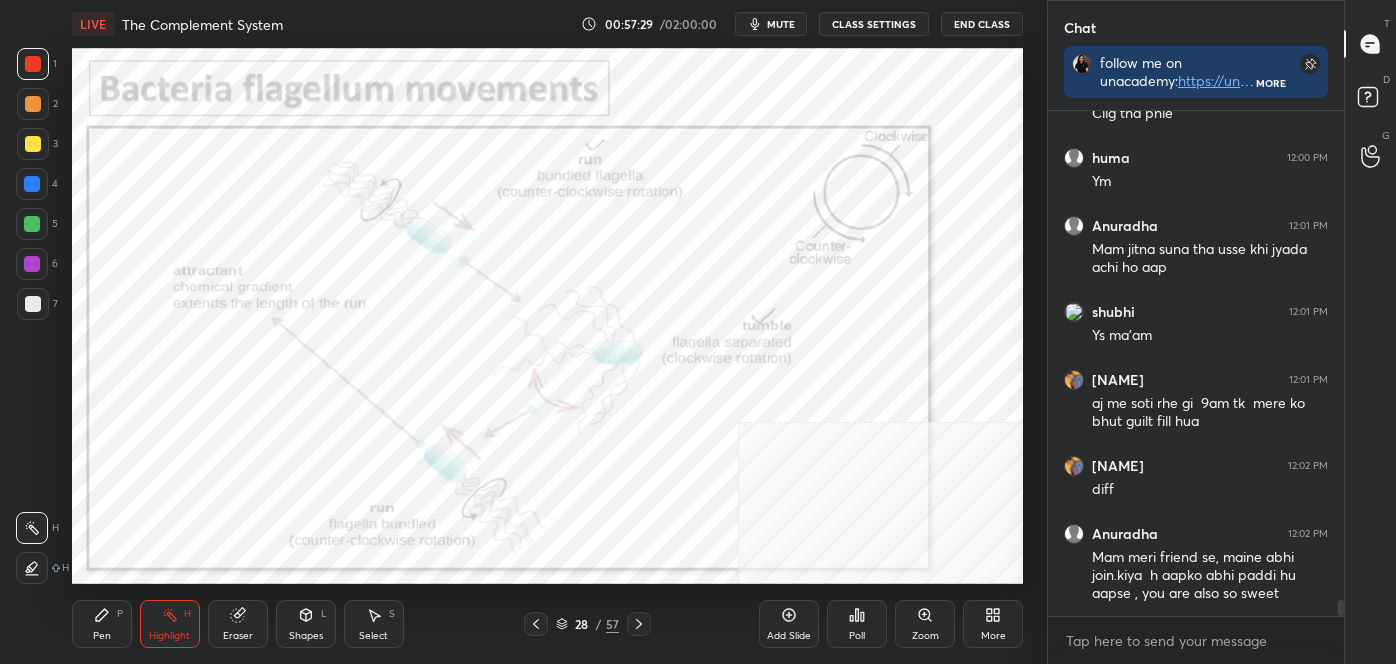 click 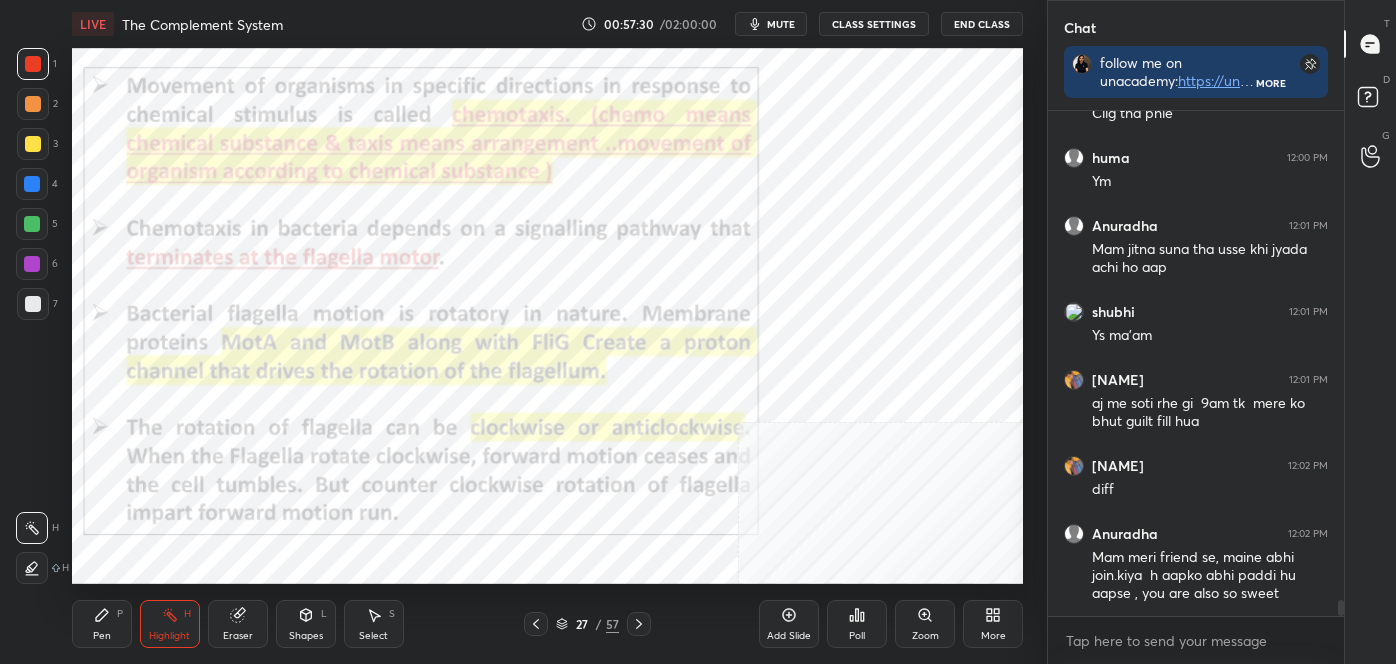 click 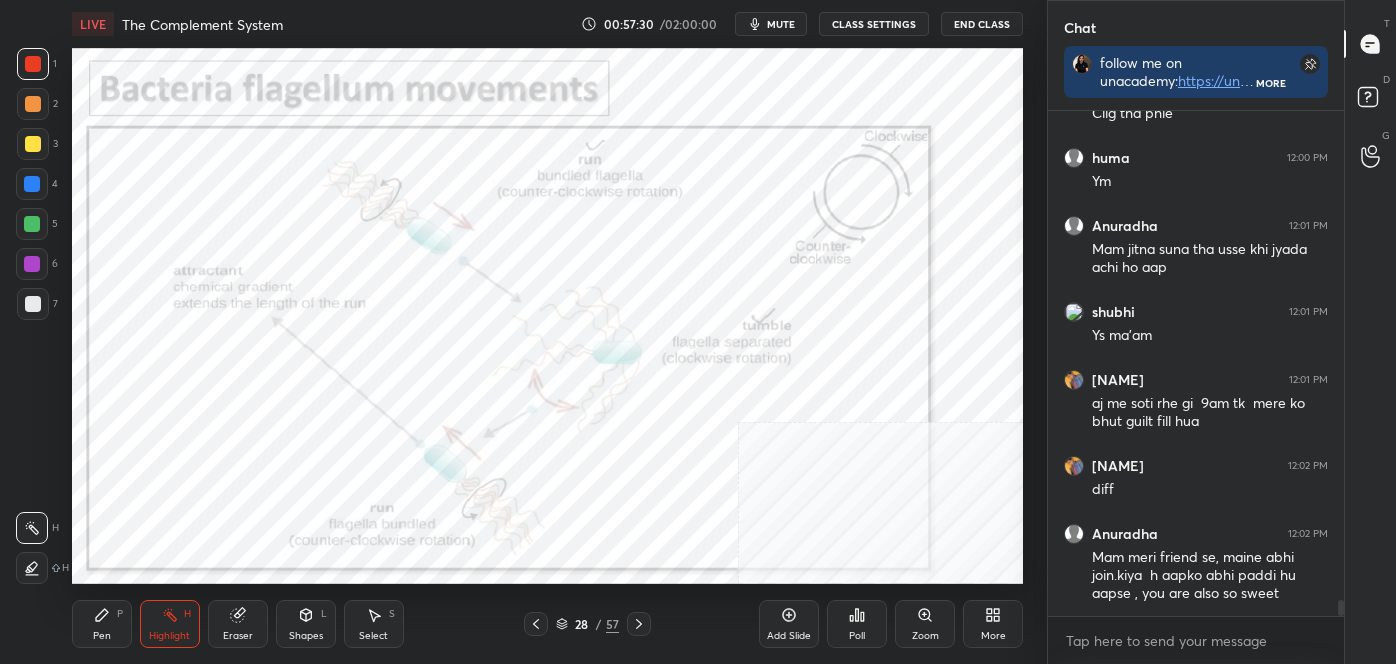 click 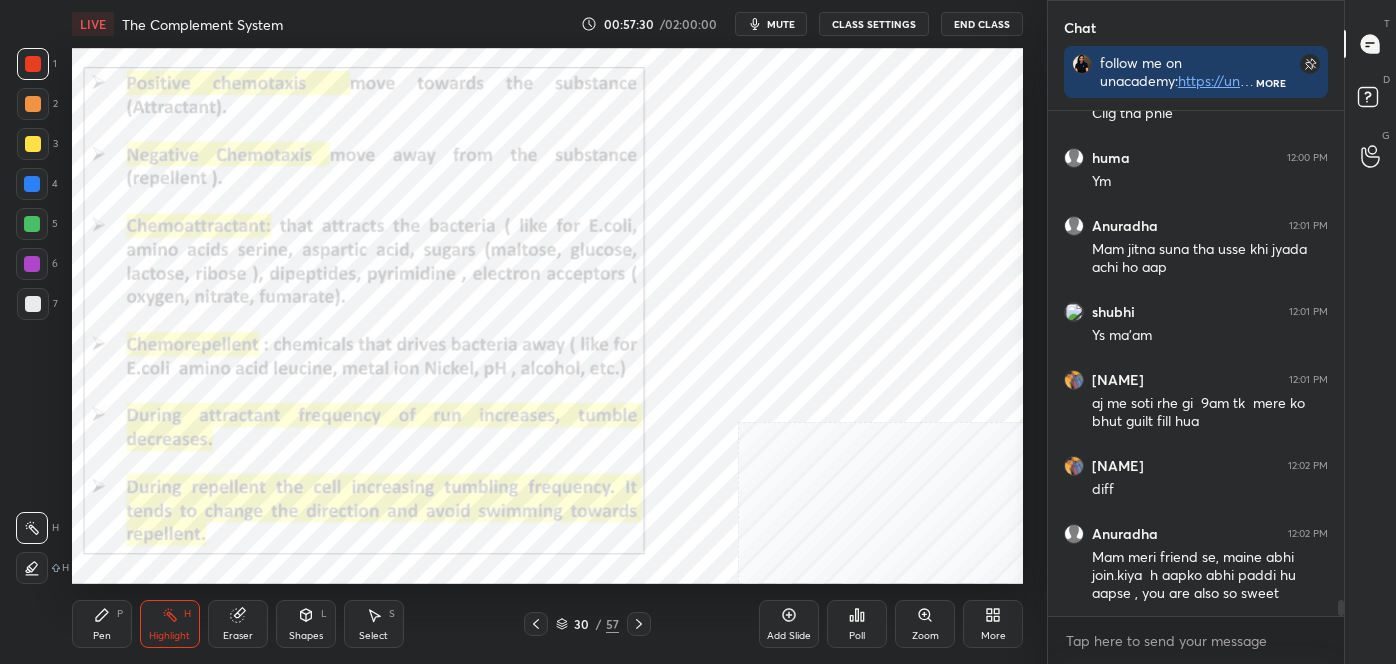click 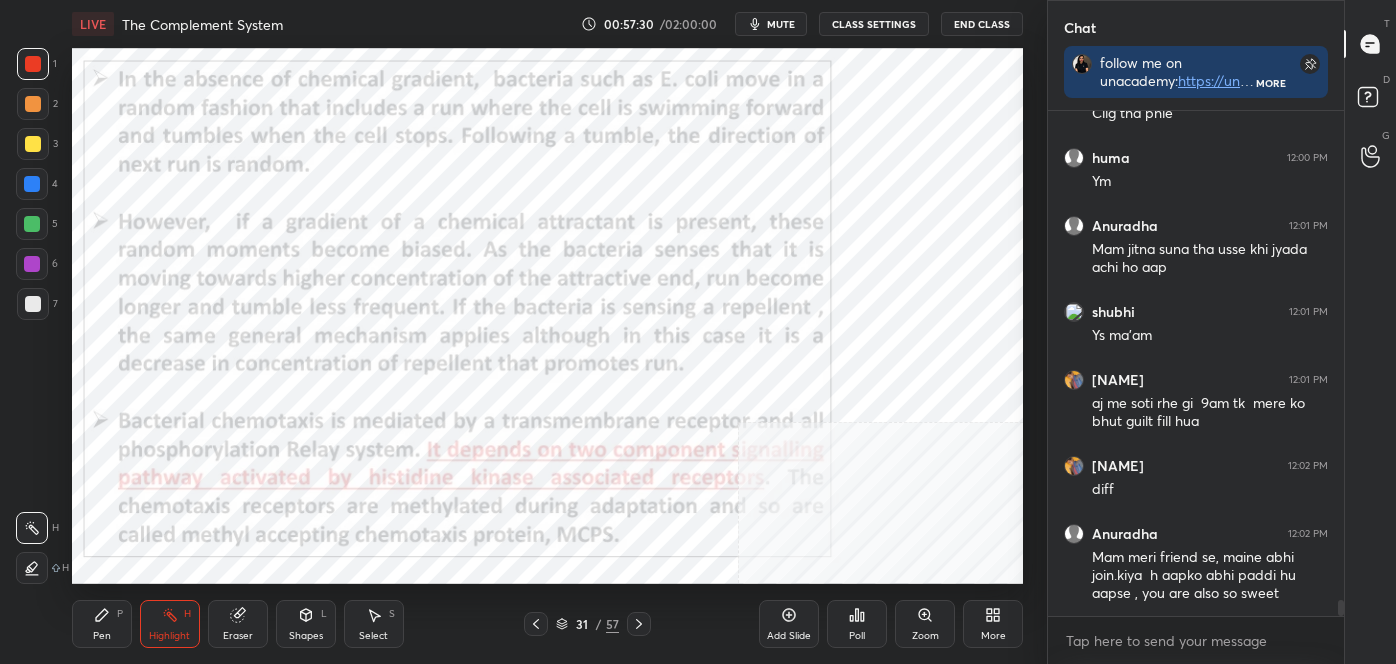 click 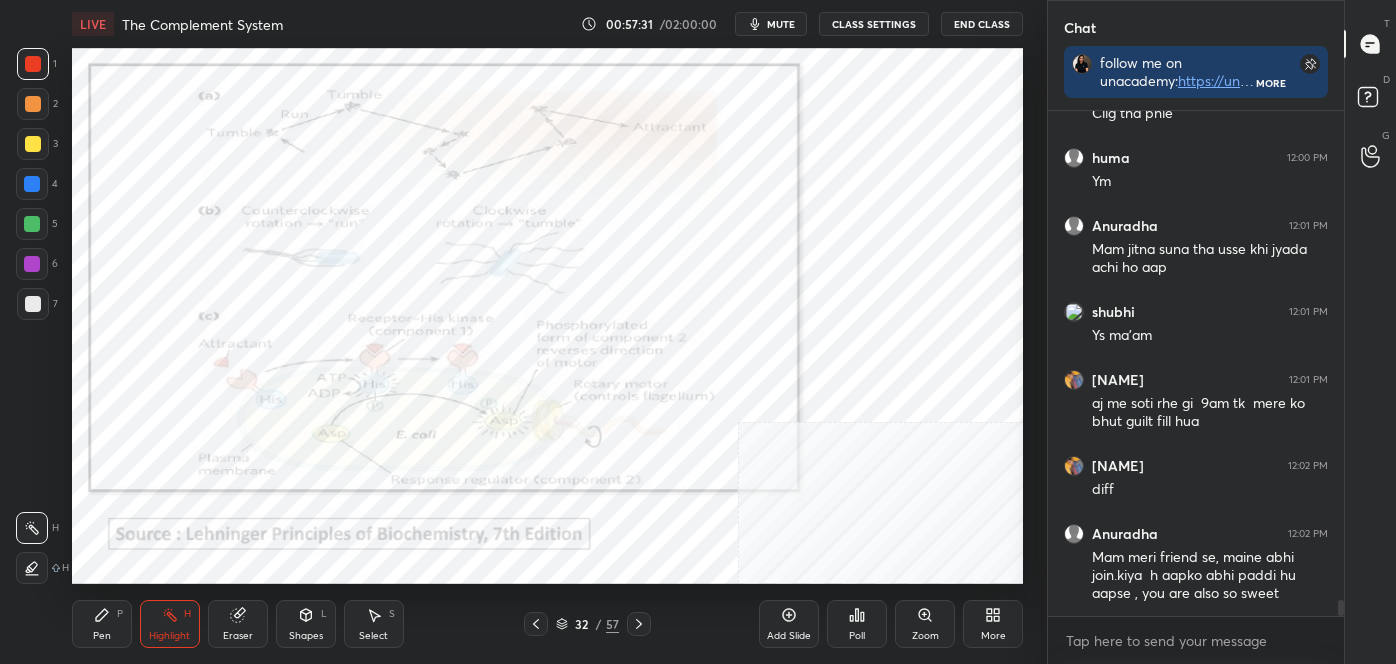 click on "LIVE The Complement System 00:57:31 /  02:00:00 mute CLASS SETTINGS End Class Setting up your live class Poll for   secs No correct answer Start poll Back The Complement System • L21 of Detailed Course on Cell Signaling (Unit 4): CSIR-NET 2025 [PERSON] Pen P Highlight H Eraser Shapes L Select S 32 / 57 Add Slide Poll Zoom More" at bounding box center (547, 332) 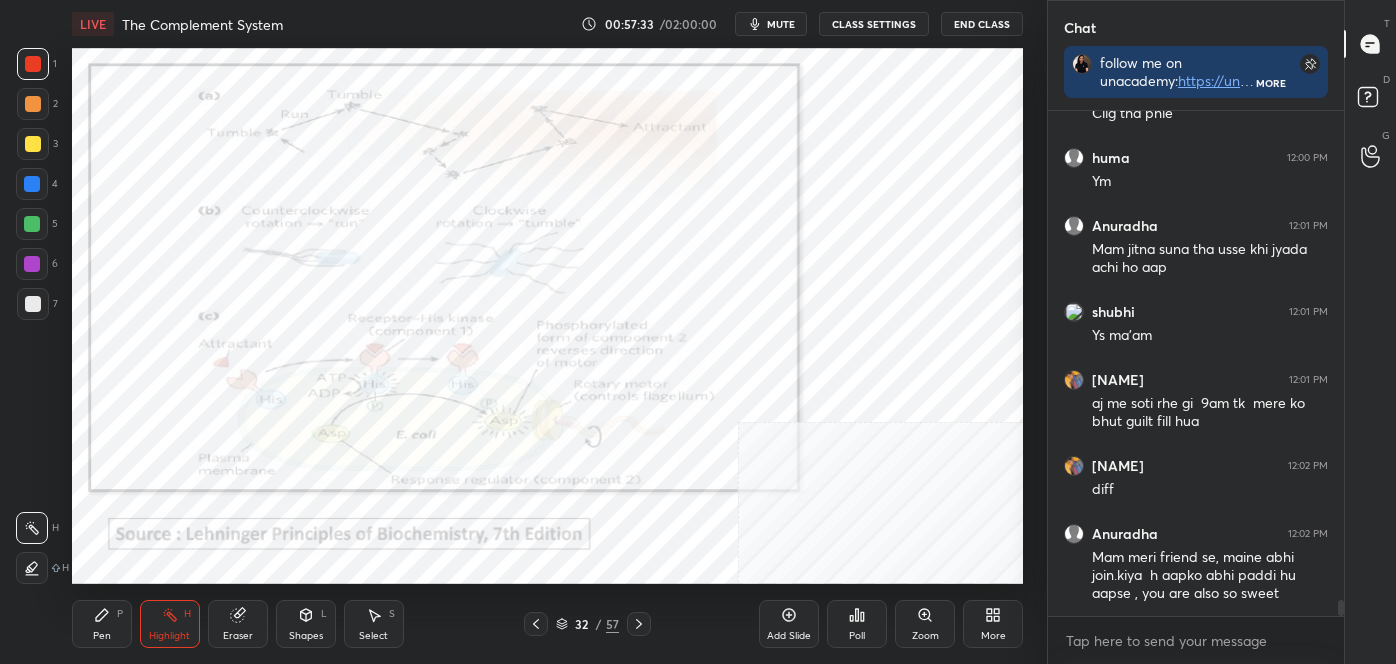 scroll, scrollTop: 15239, scrollLeft: 0, axis: vertical 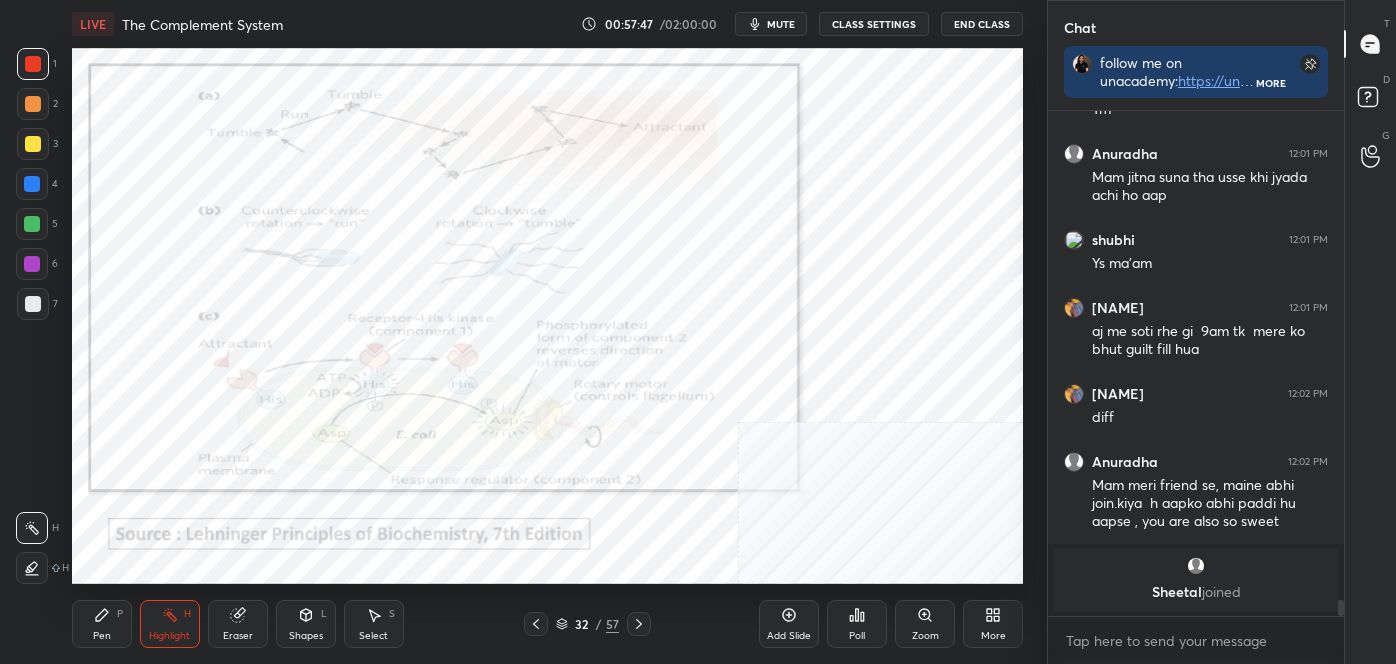 click 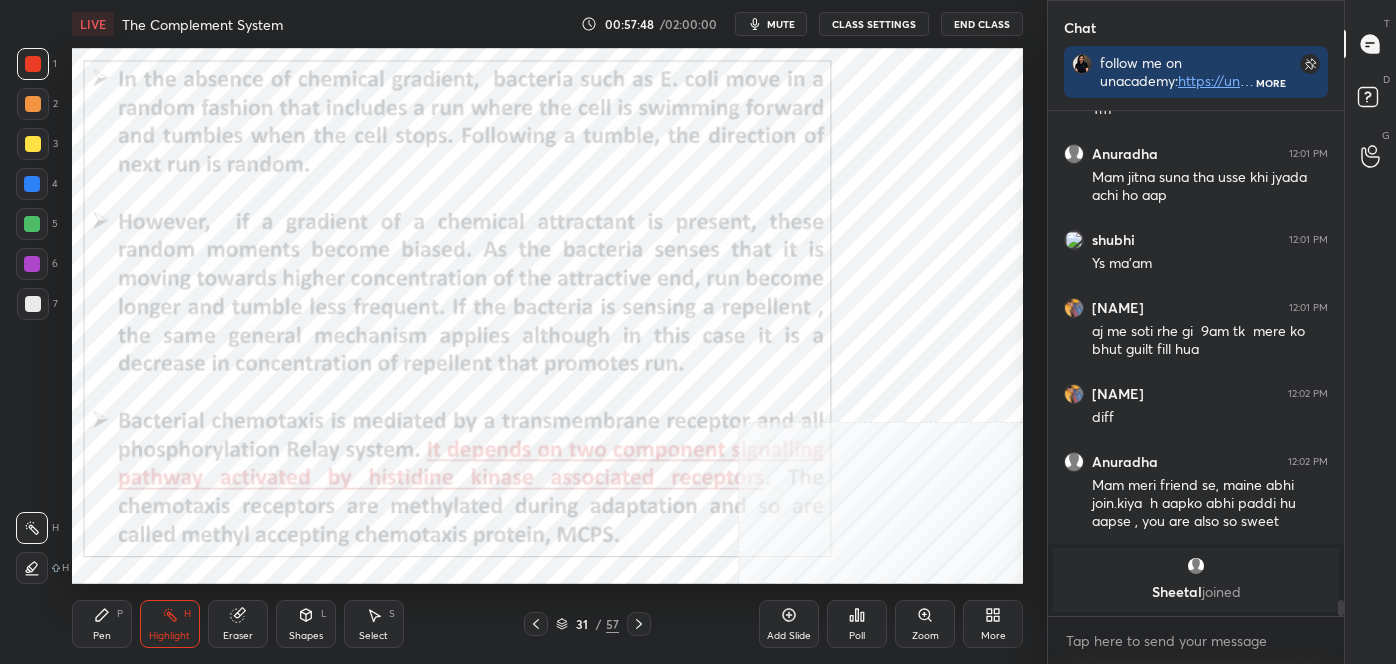 click on "LIVE The Complement System 00:57:48 /  02:00:00 mute CLASS SETTINGS End Class Setting up your live class Poll for   secs No correct answer Start poll Back The Complement System • L21 of Detailed Course on Cell Signaling (Unit 4): CSIR-NET 2025 [PERSON] Pen P Highlight H Eraser Shapes L Select S 31 / 57 Add Slide Poll Zoom More" at bounding box center [547, 332] 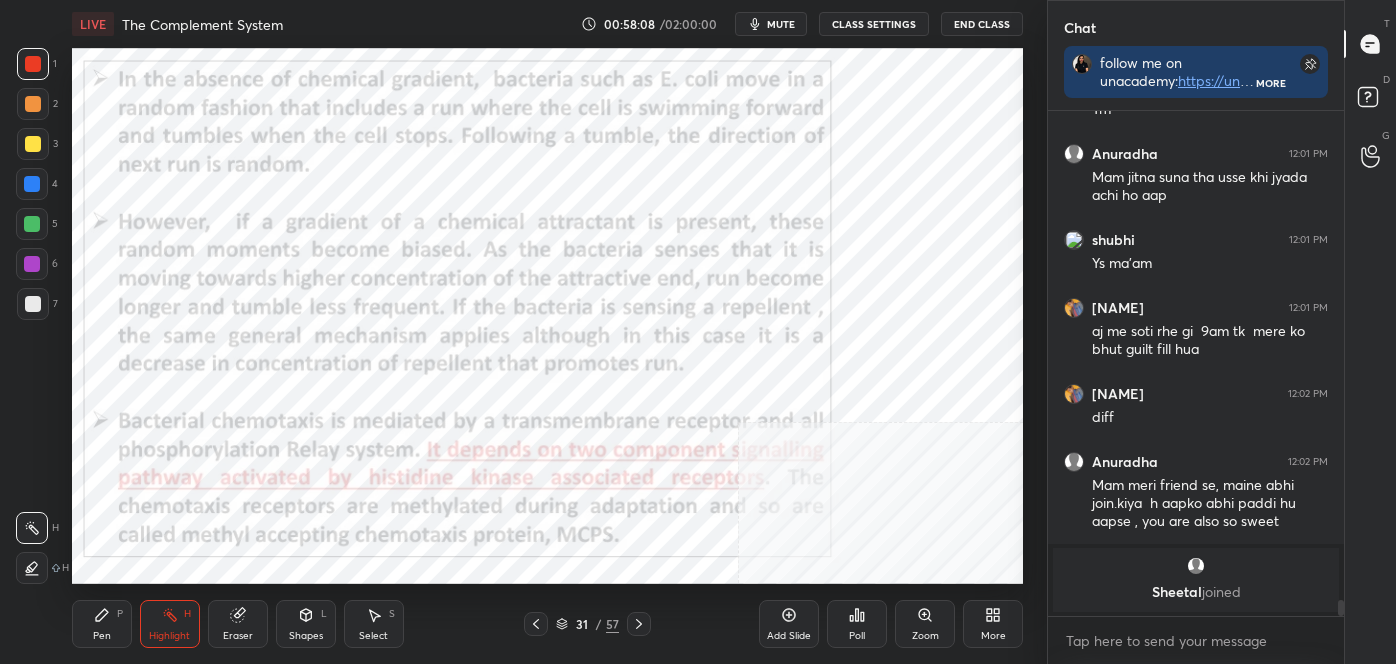 click 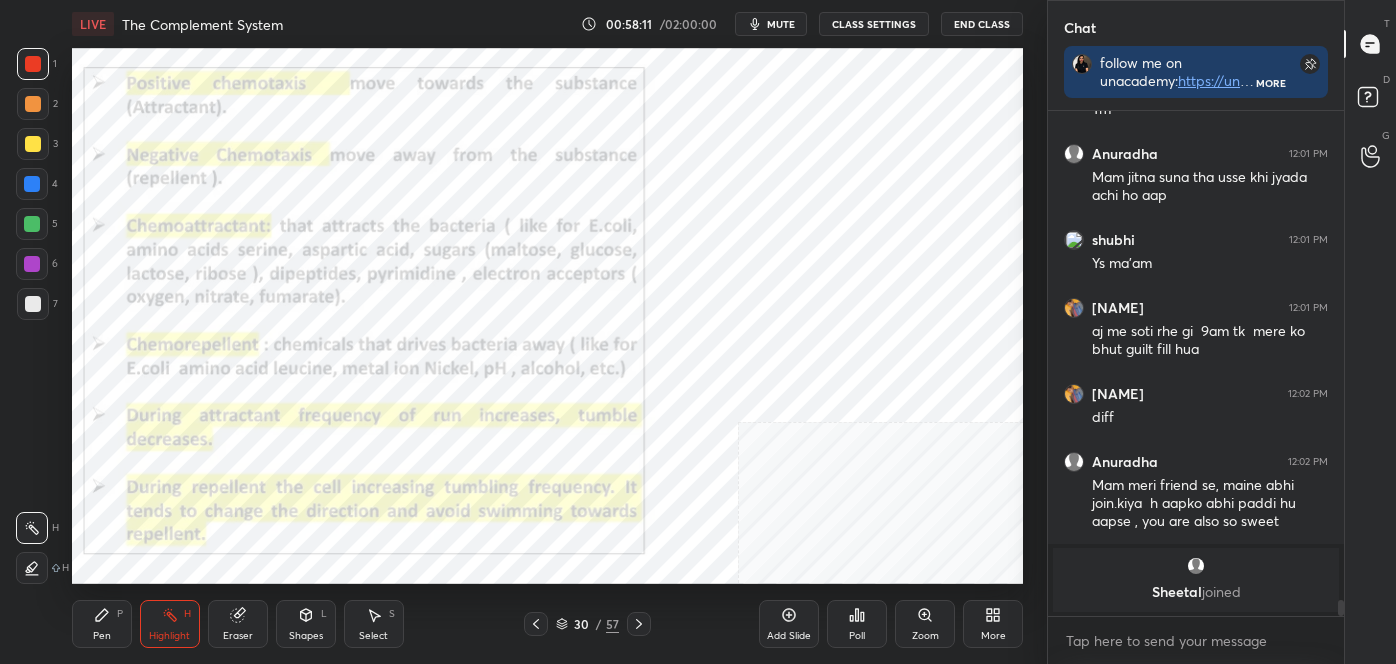 click 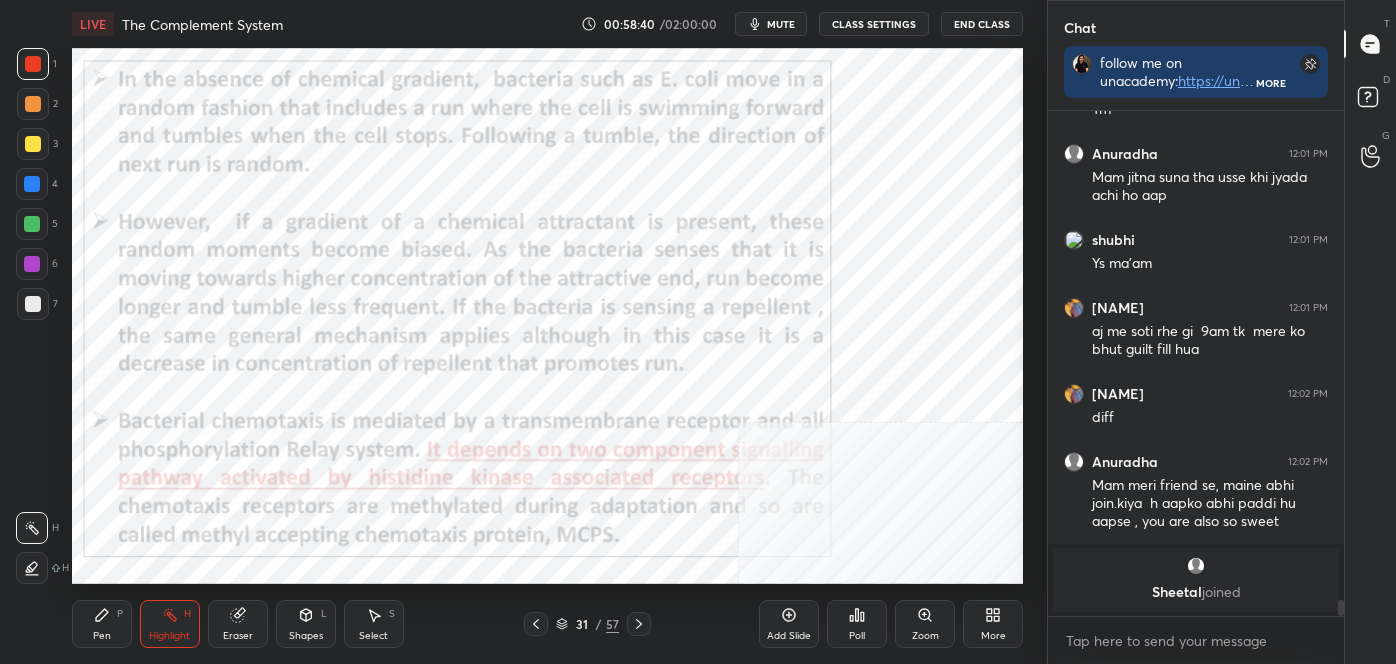 click on "Pen" at bounding box center [102, 636] 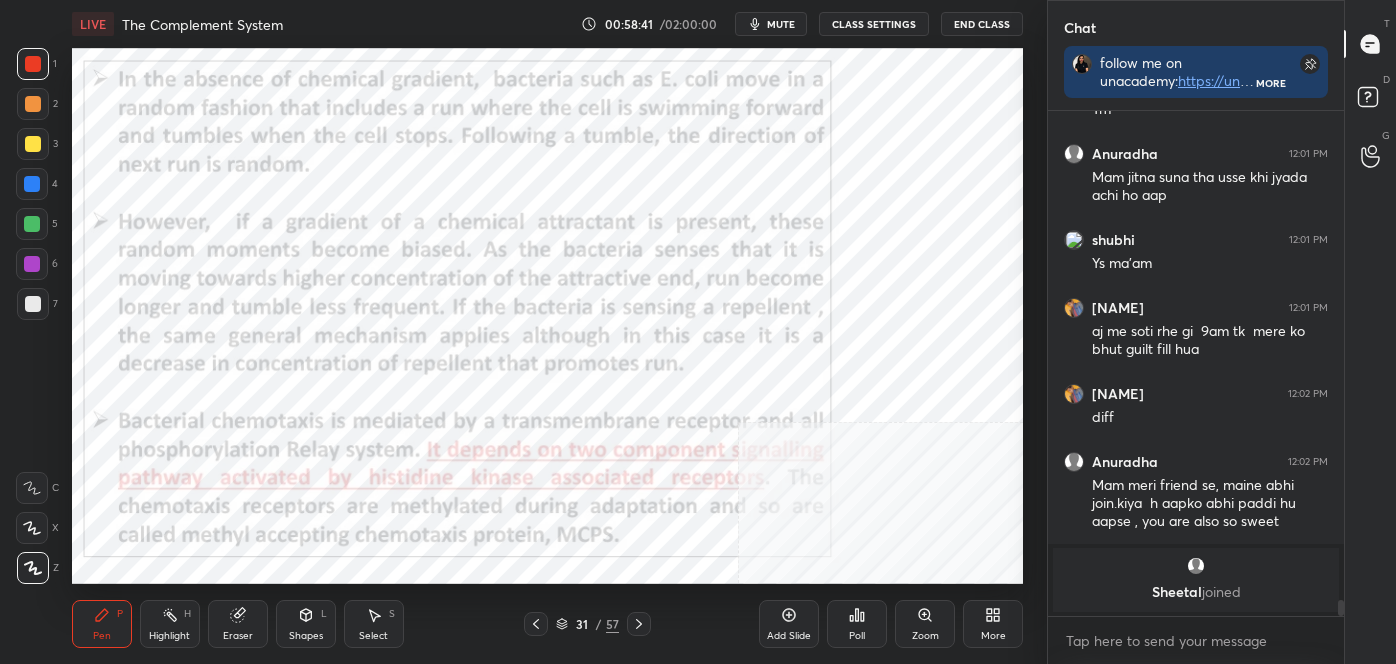 click 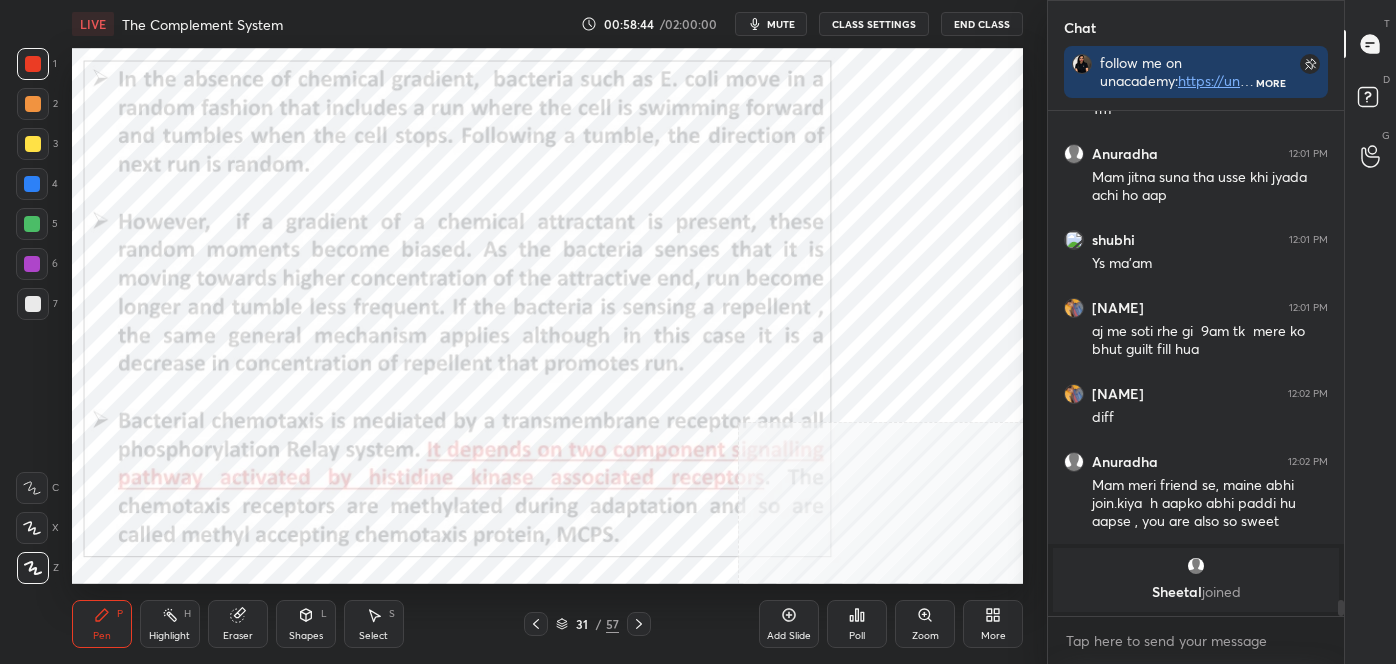 click at bounding box center (639, 624) 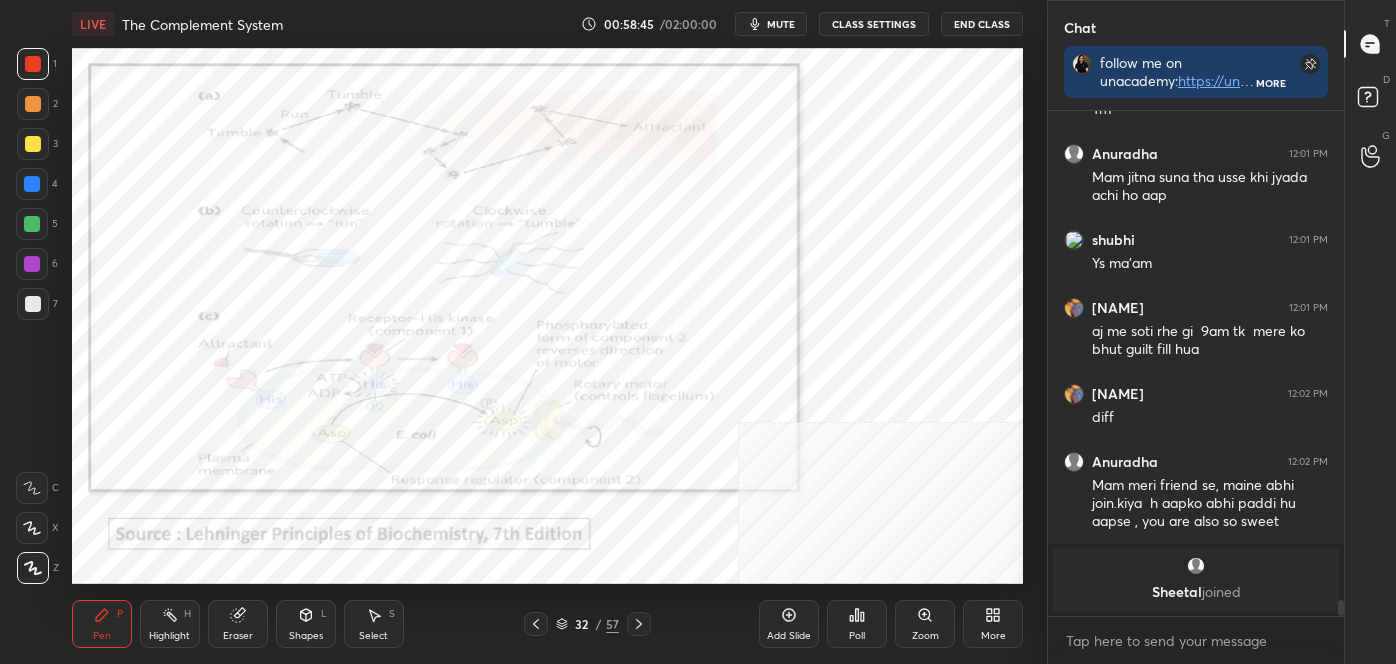 click on "Highlight H" at bounding box center [170, 624] 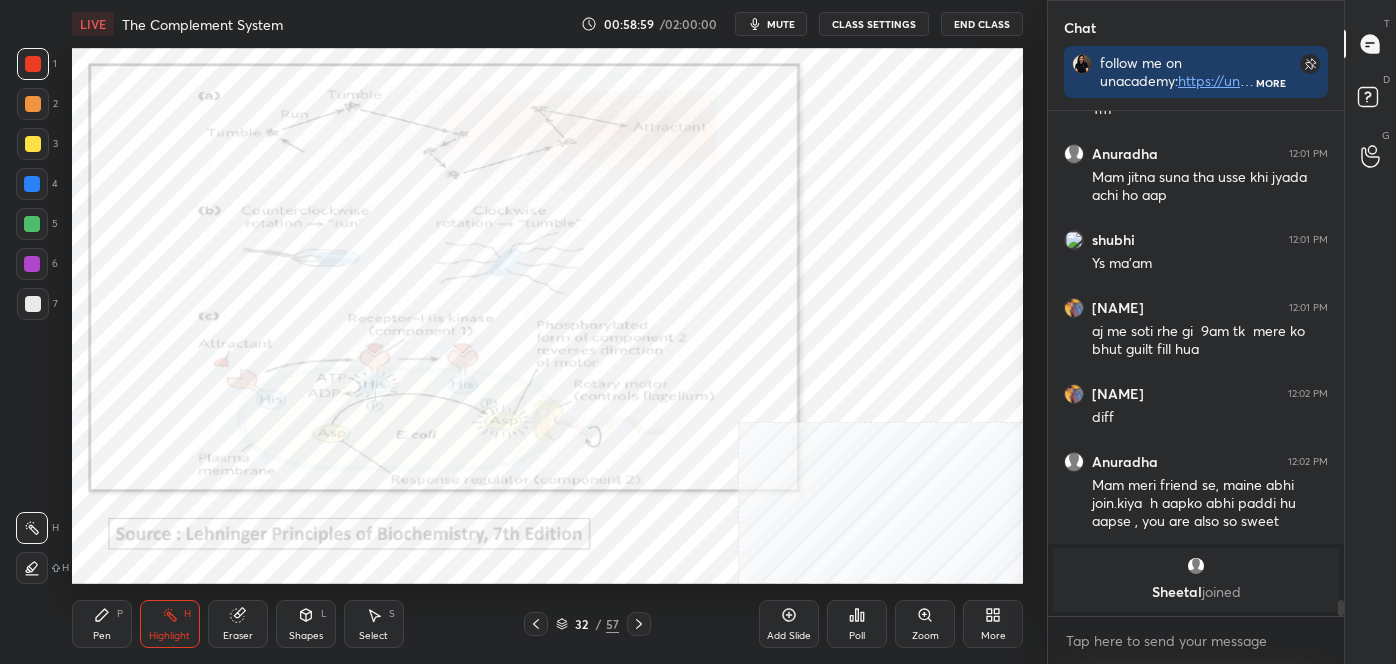 click 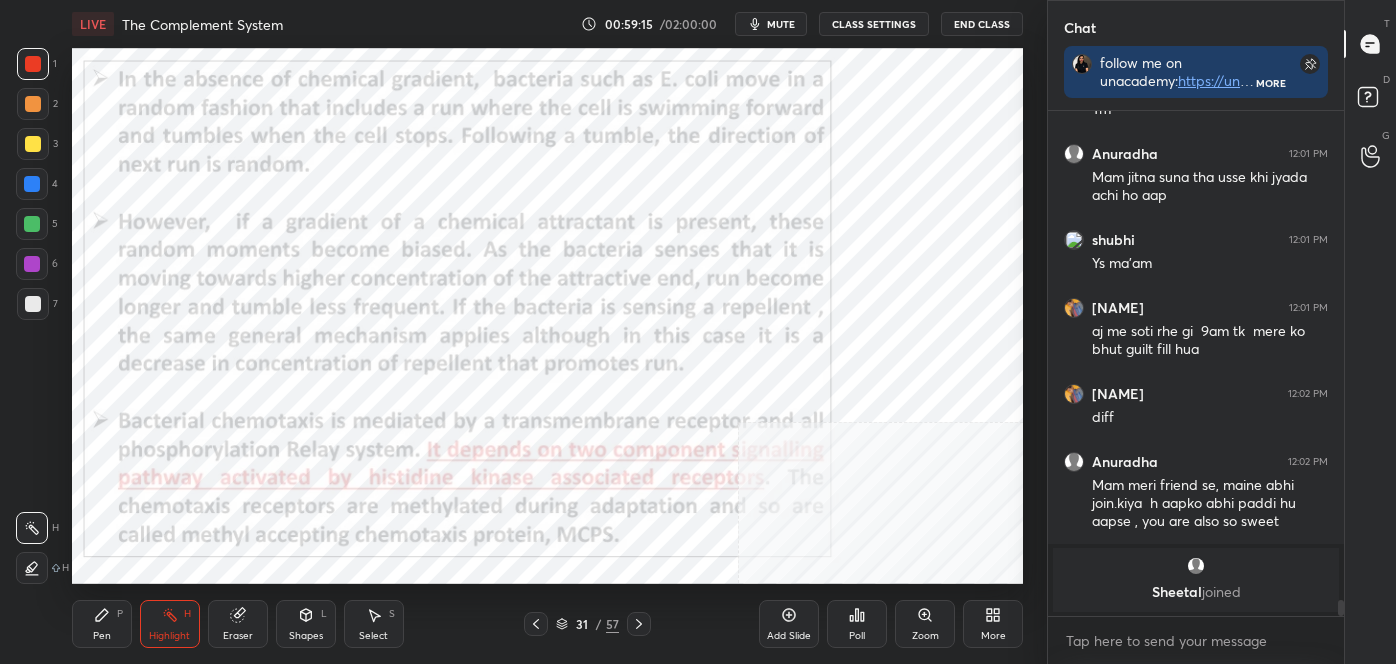 click 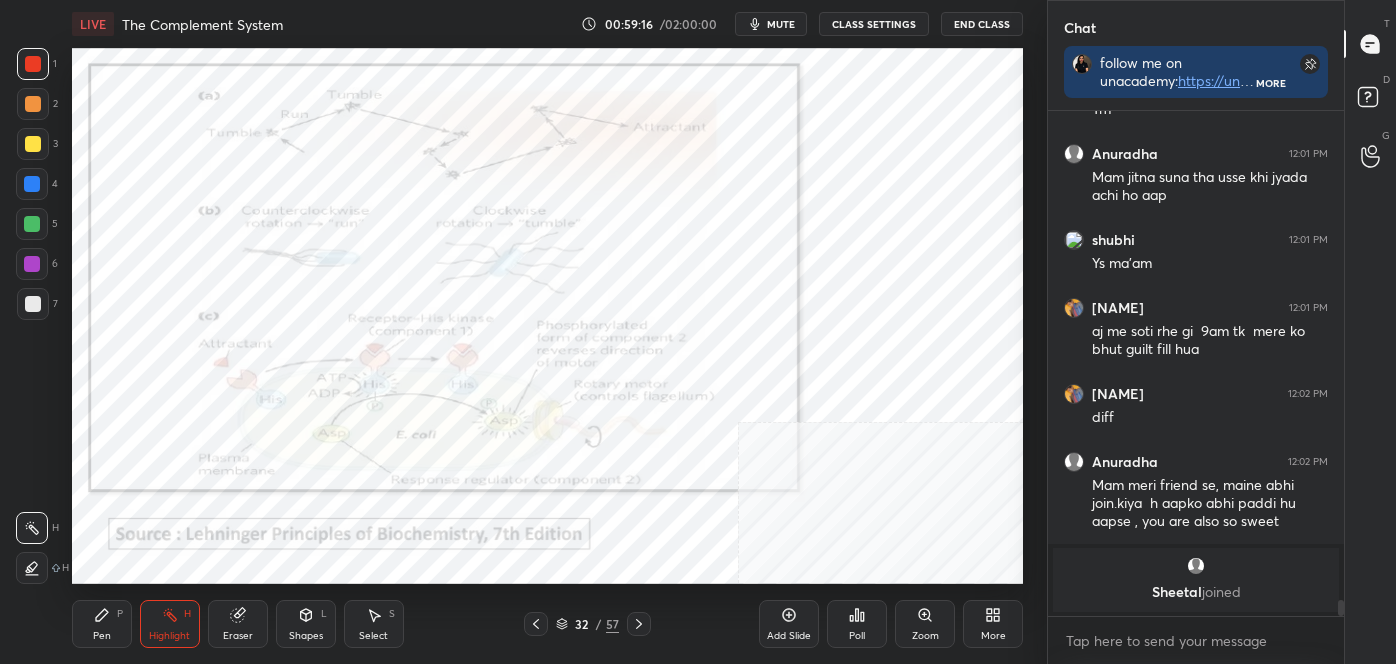 click 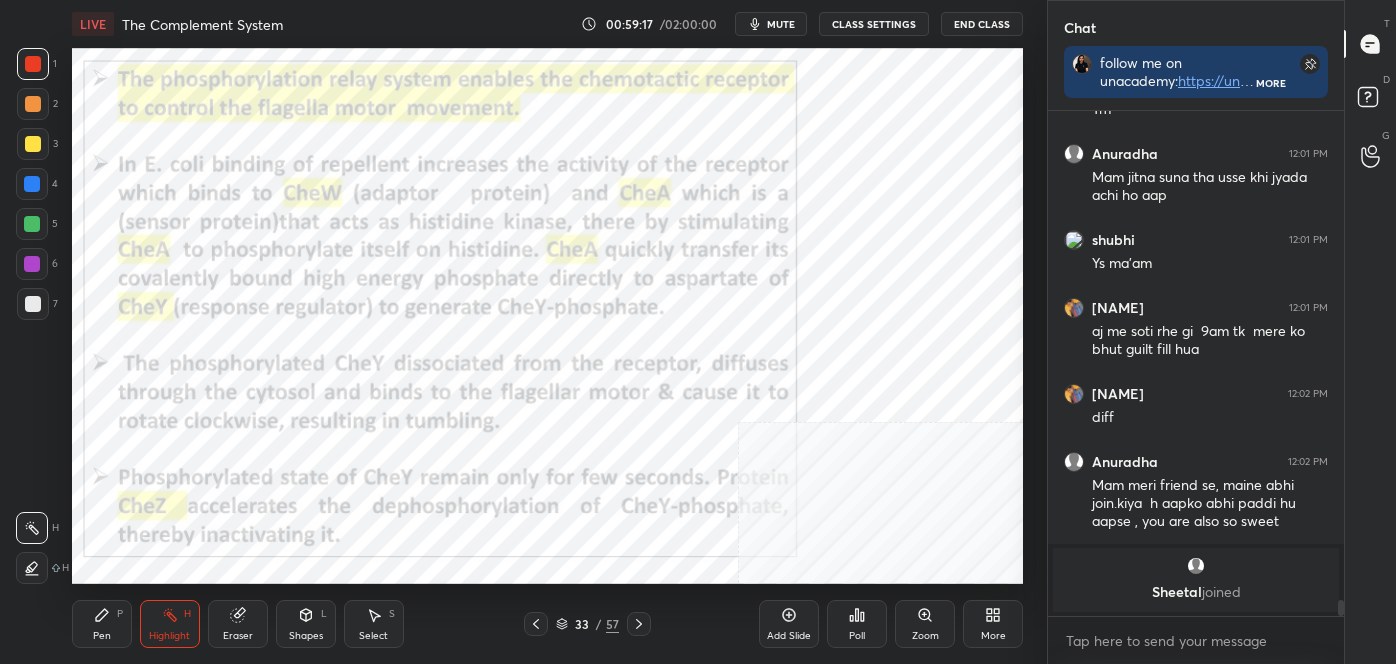 click 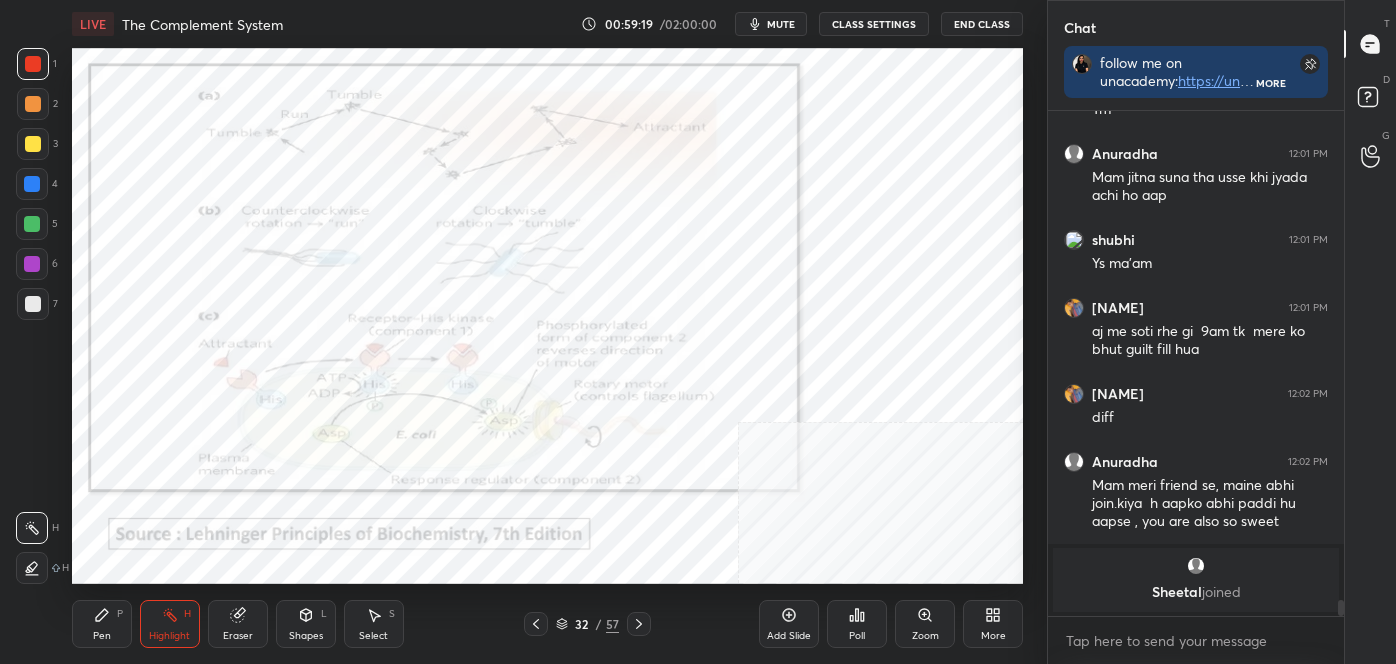 click 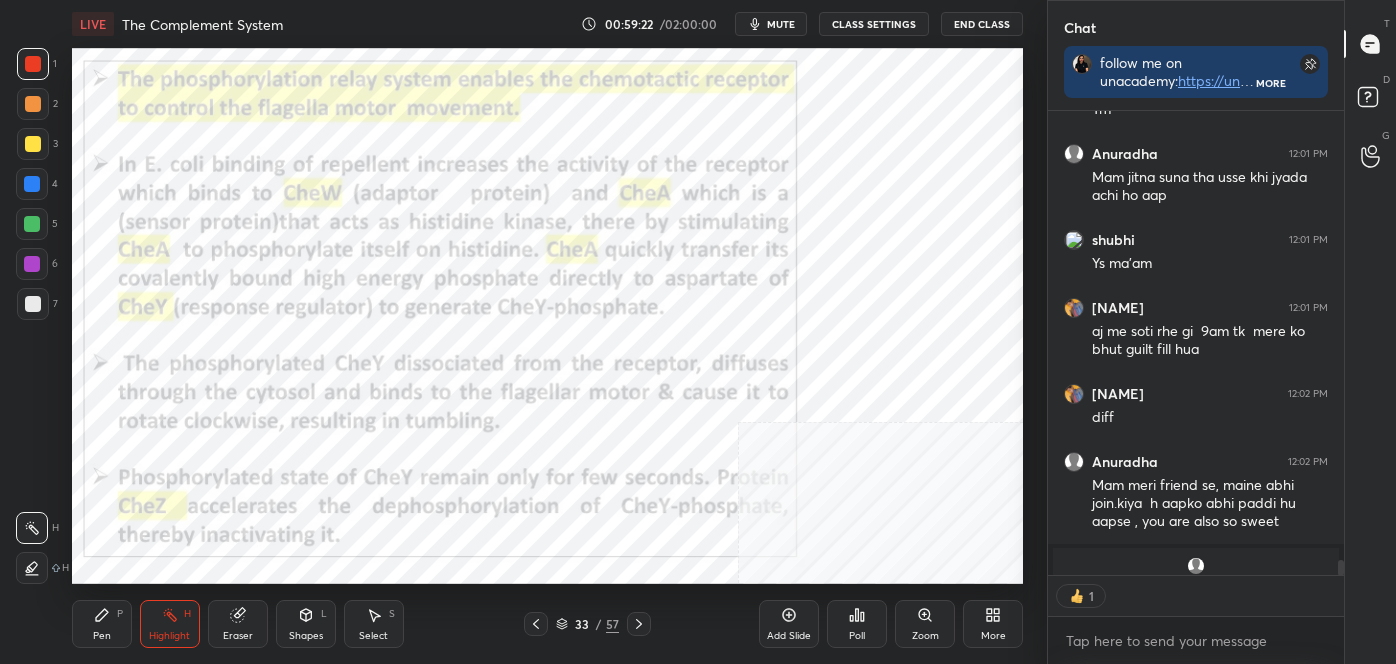 scroll, scrollTop: 458, scrollLeft: 290, axis: both 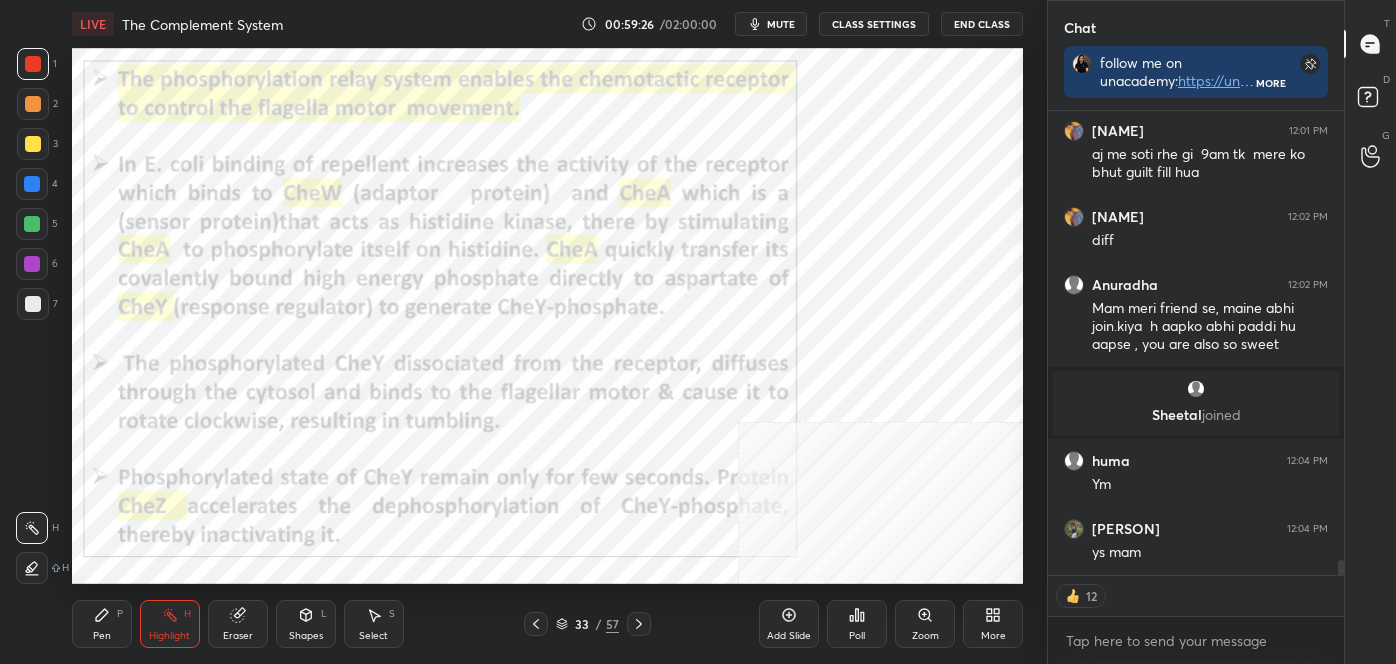 click on "LIVE The Complement System 00:59:26 /  02:00:00 mute CLASS SETTINGS End Class Setting up your live class Poll for   secs No correct answer Start poll Back The Complement System • L21 of Detailed Course on Cell Signaling (Unit 4): CSIR-NET 2025 [PERSON] Pen P Highlight H Eraser Shapes L Select S 33 / 57 Add Slide Poll Zoom More" at bounding box center (547, 332) 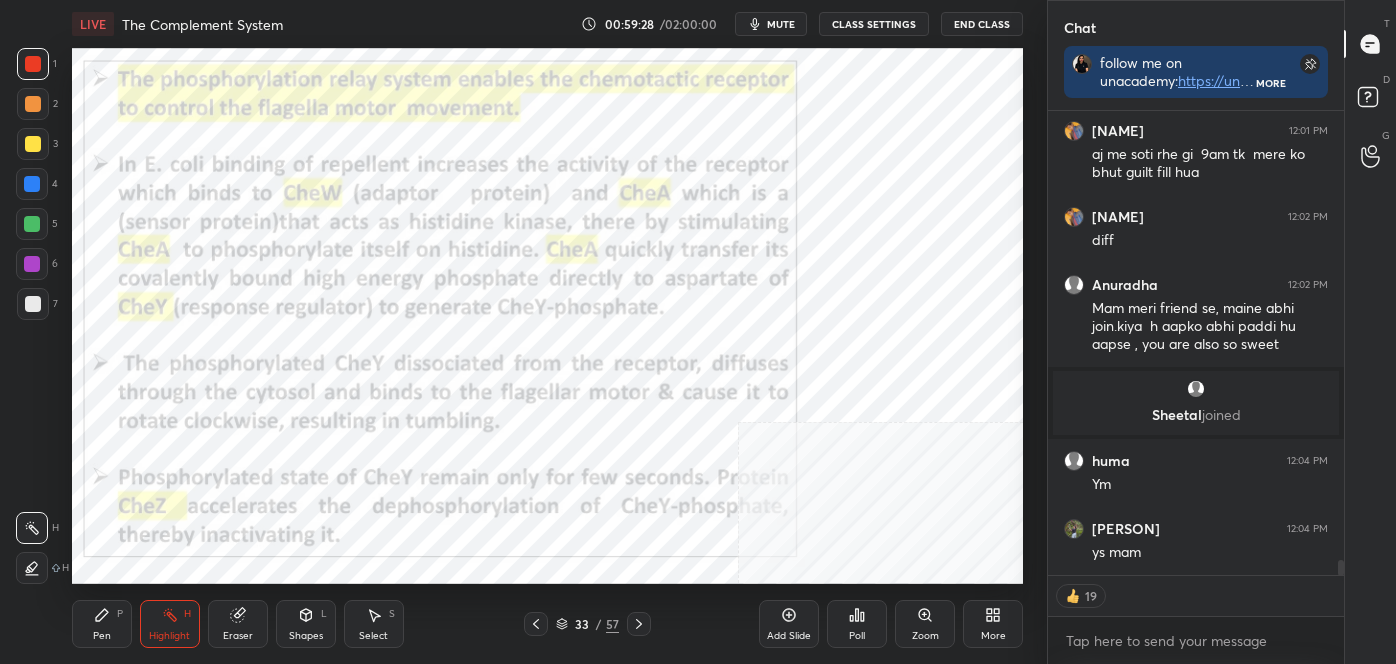 scroll, scrollTop: 14364, scrollLeft: 0, axis: vertical 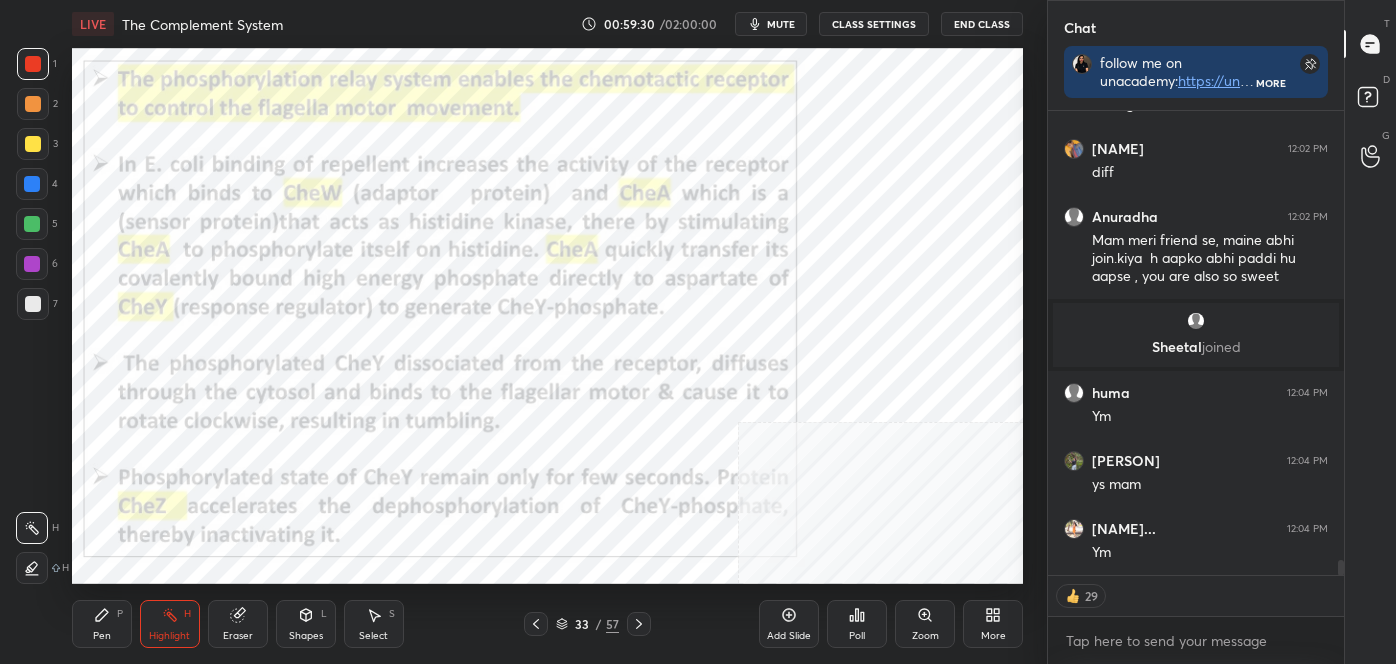 click 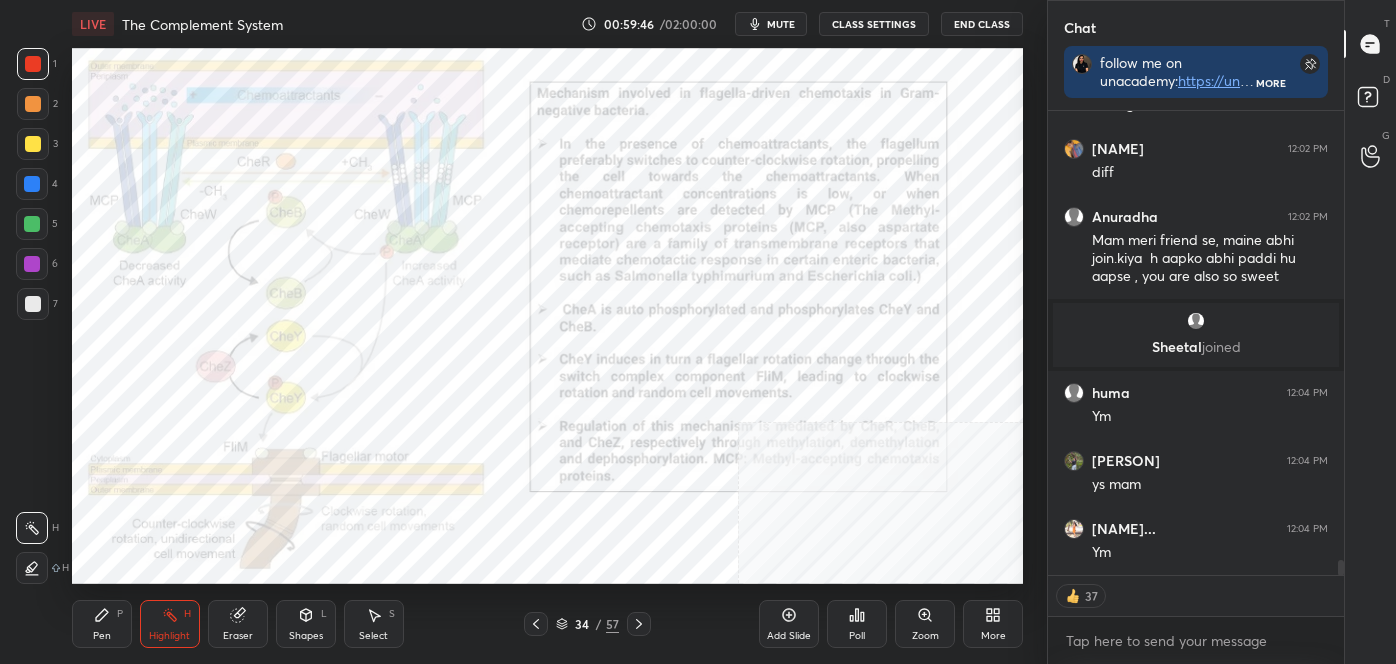 scroll, scrollTop: 6, scrollLeft: 5, axis: both 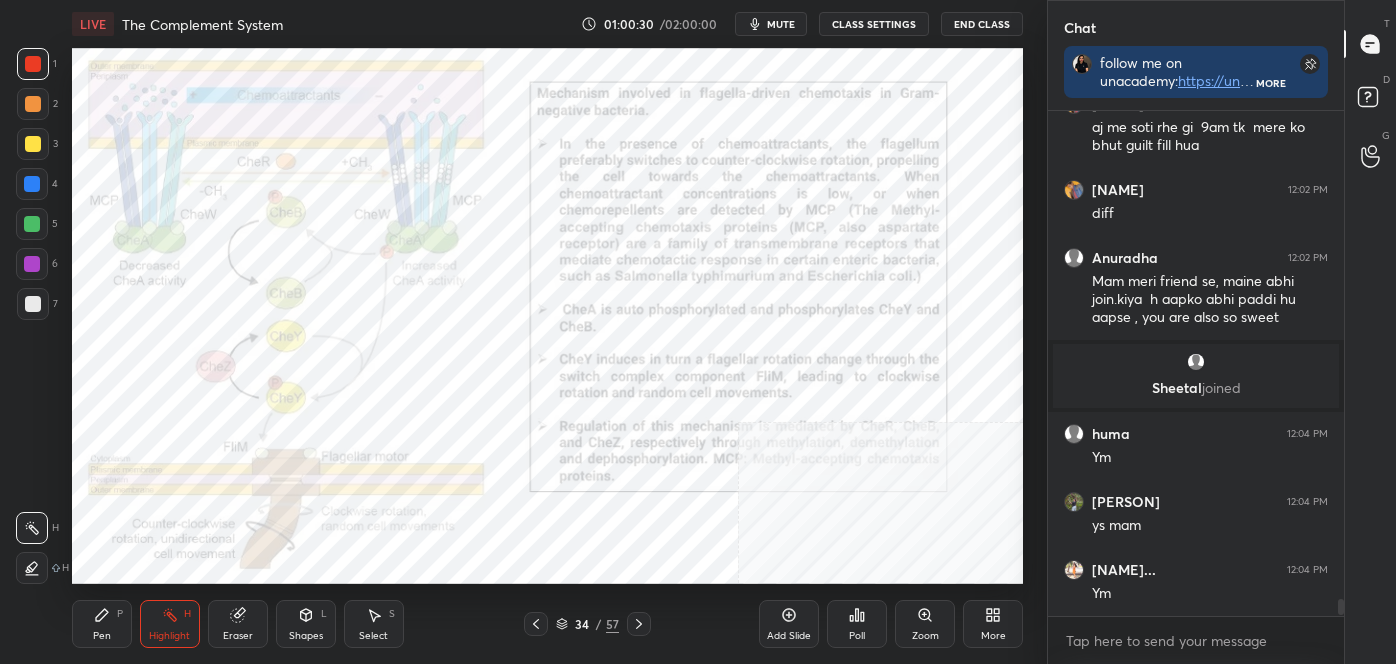 drag, startPoint x: 108, startPoint y: 633, endPoint x: 78, endPoint y: 598, distance: 46.09772 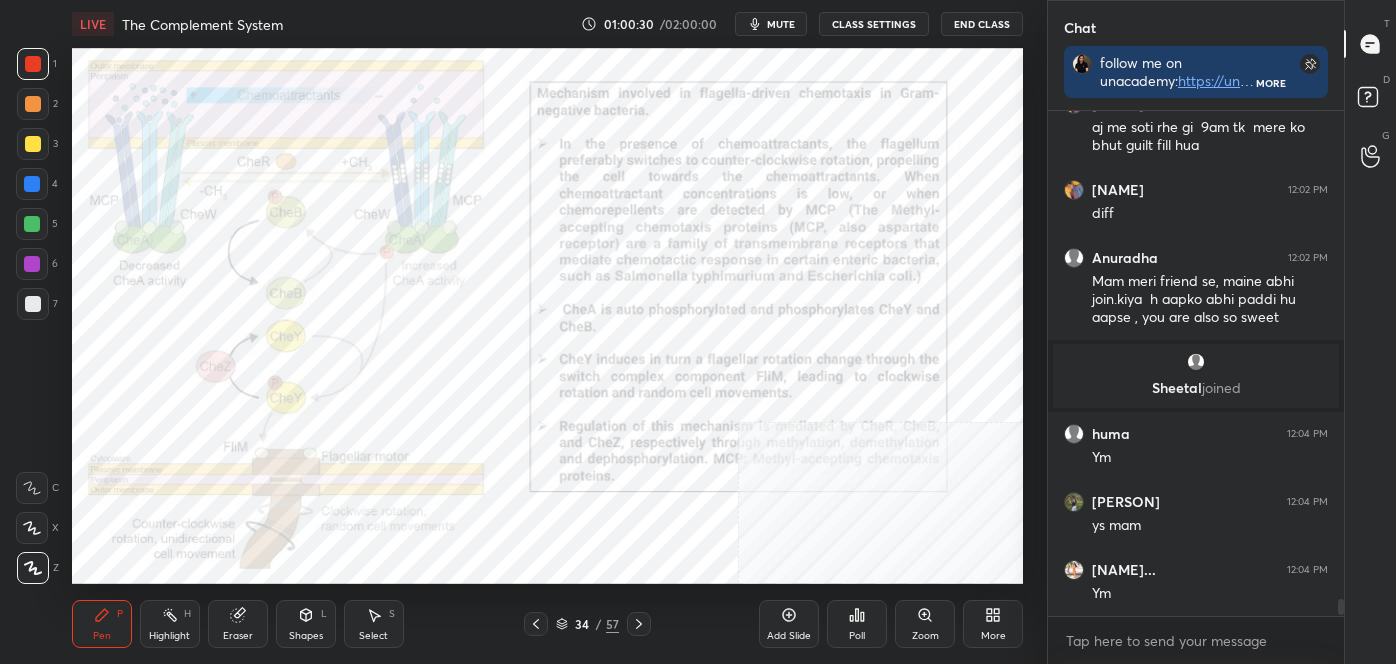 click 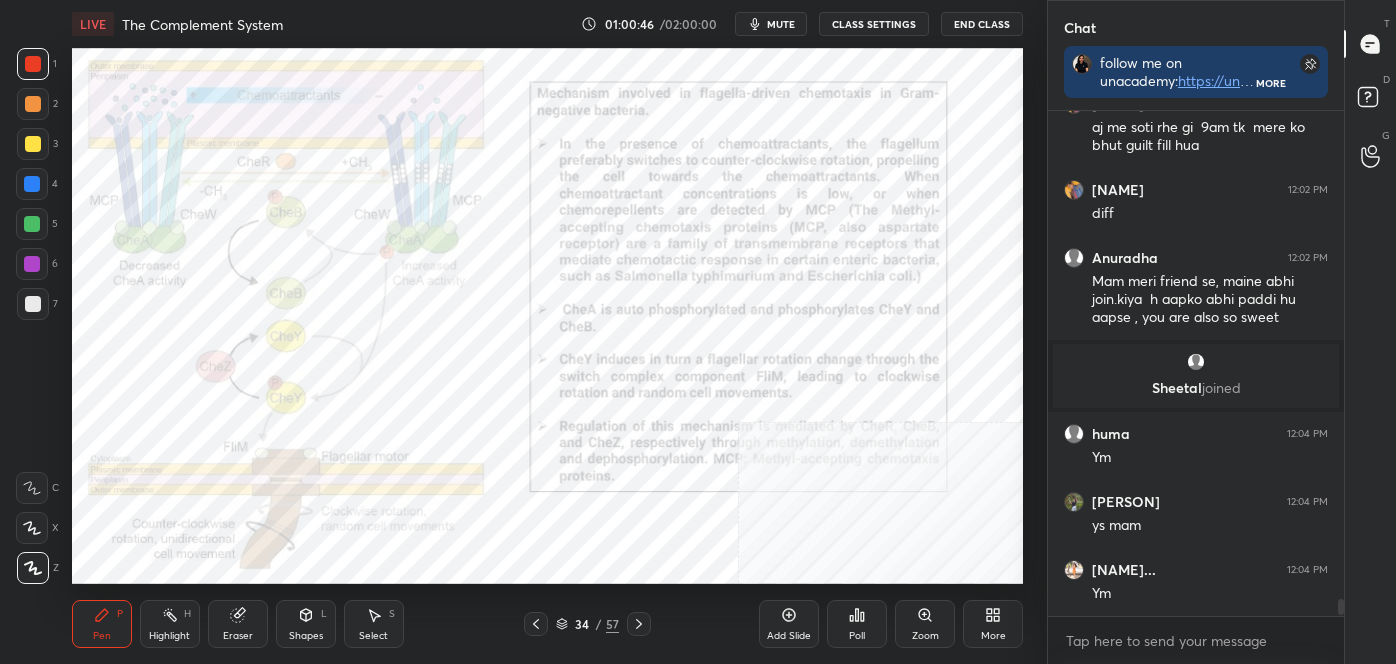 click on "Highlight" at bounding box center (169, 636) 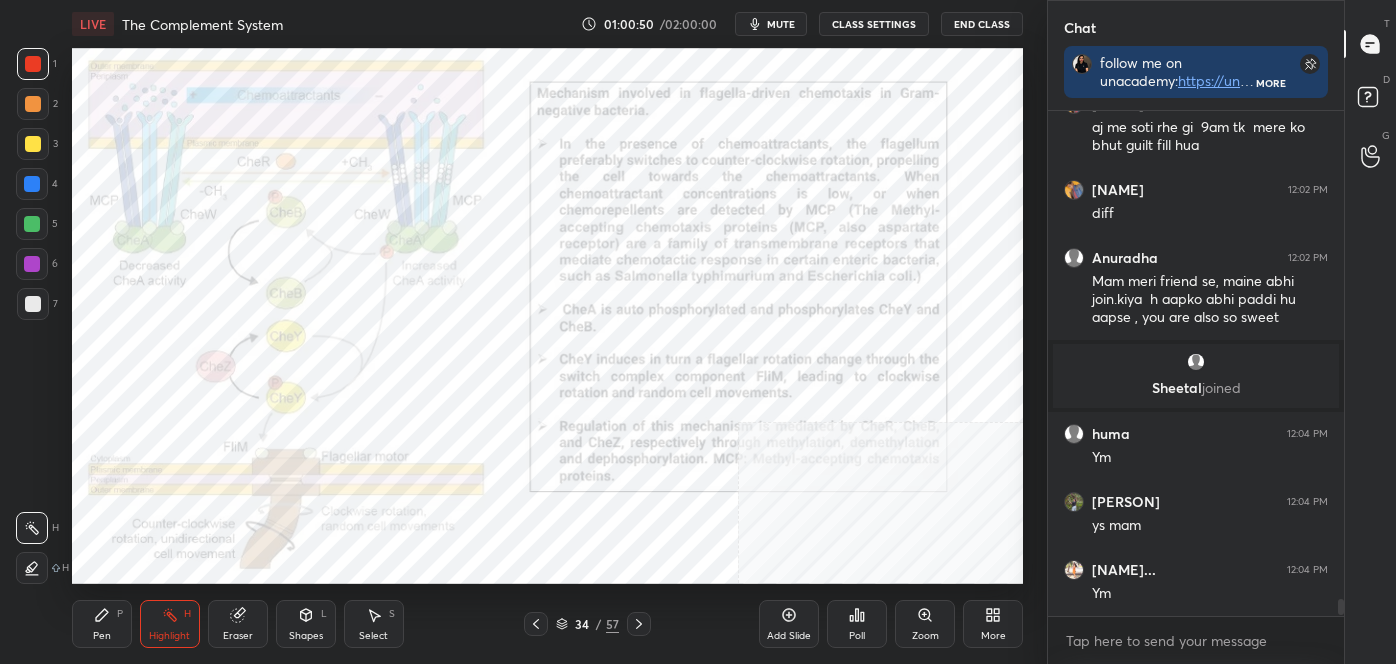 click at bounding box center [32, 184] 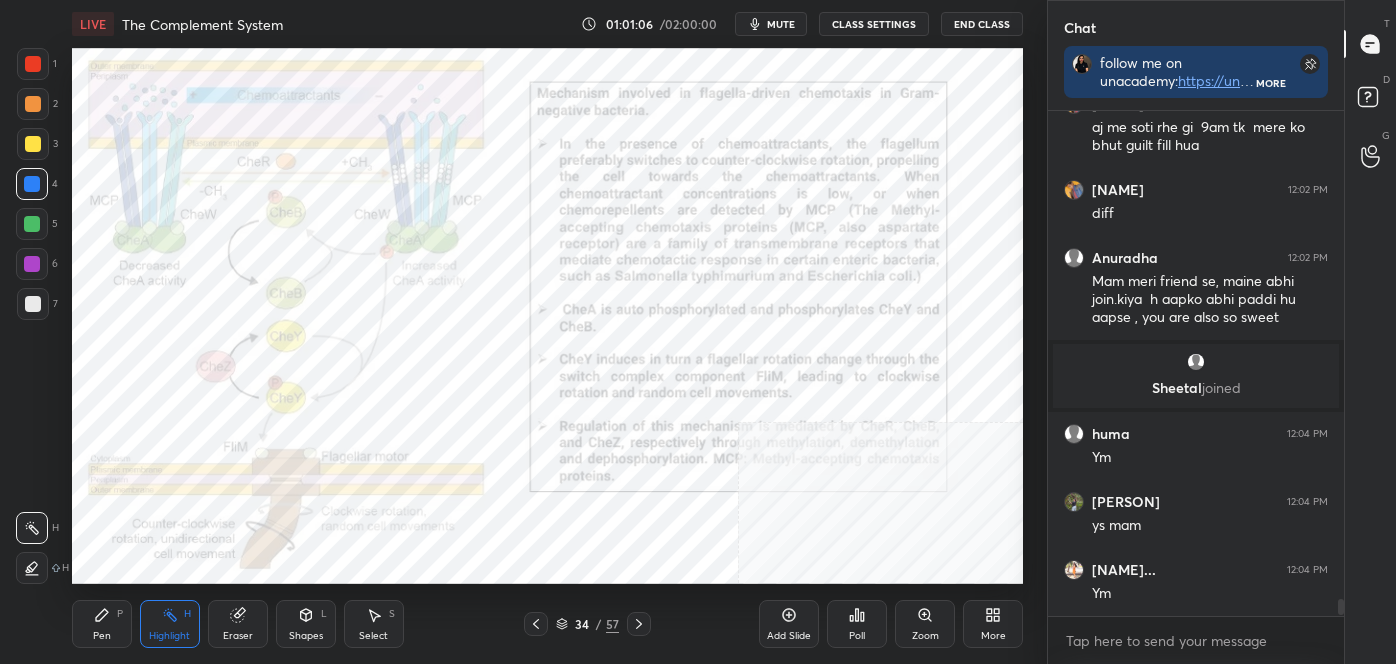 click on "Pen P" at bounding box center (102, 624) 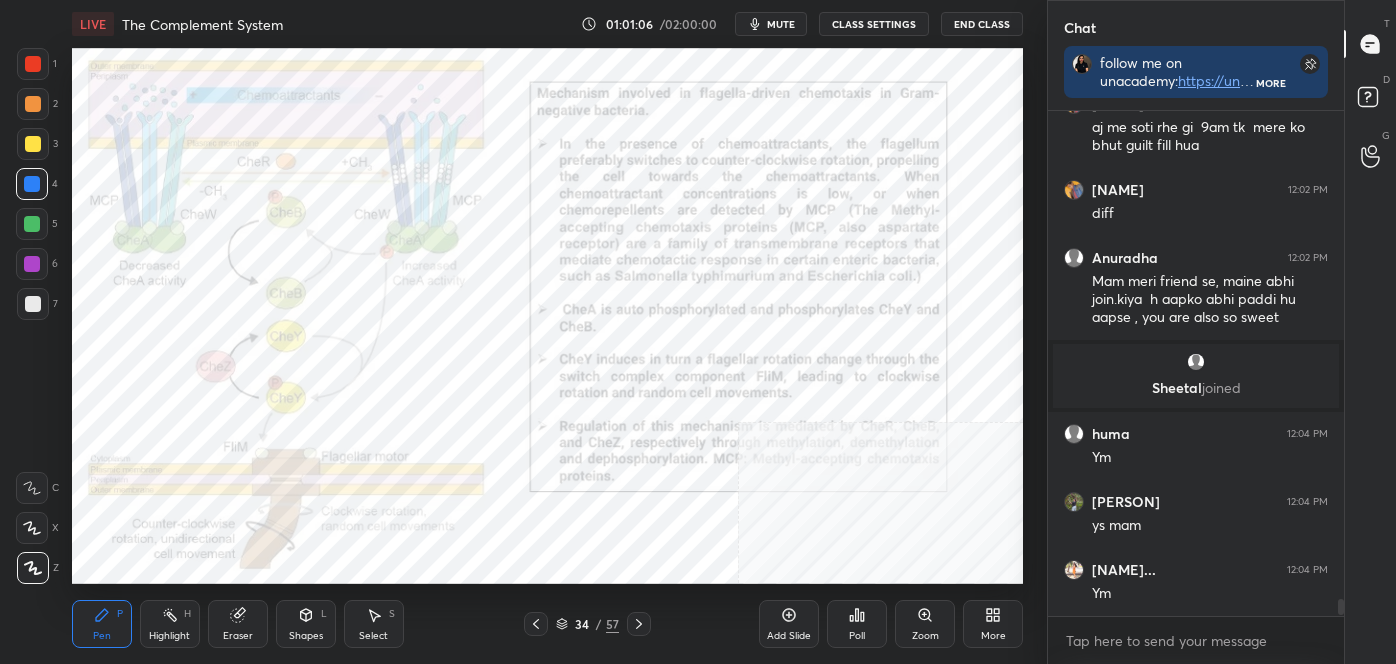 click at bounding box center [33, 568] 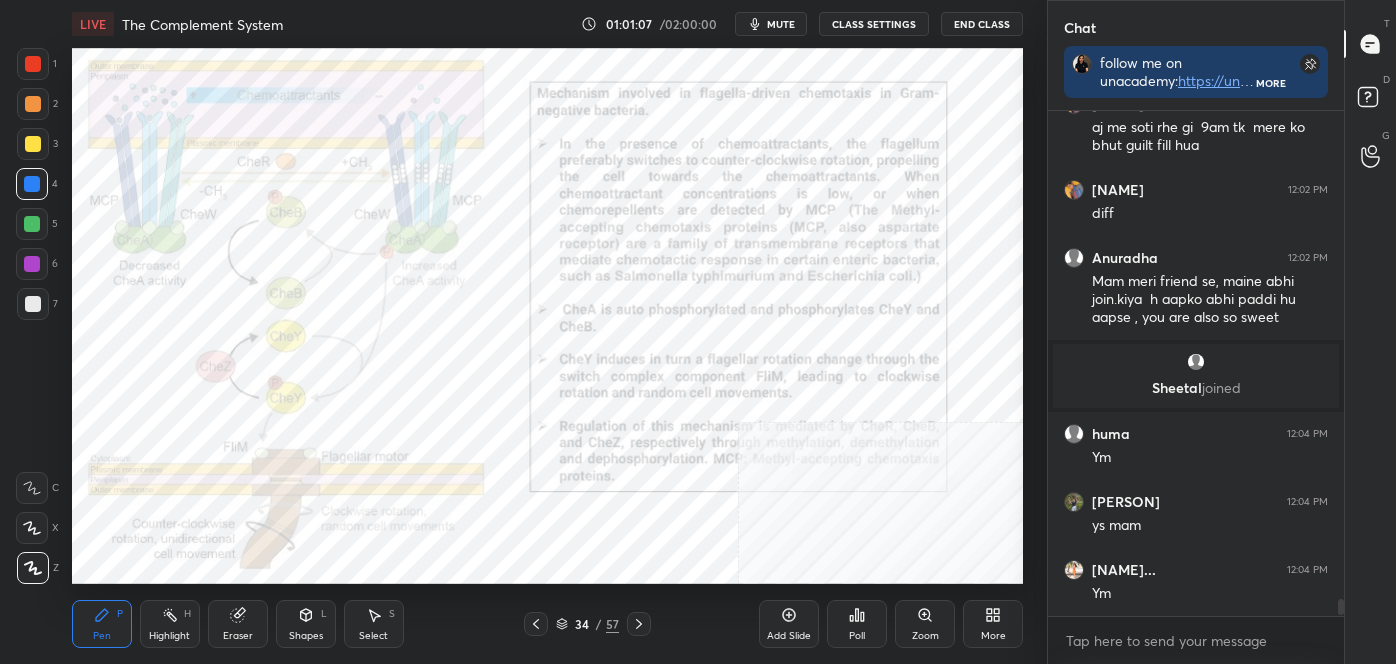 click at bounding box center [33, 64] 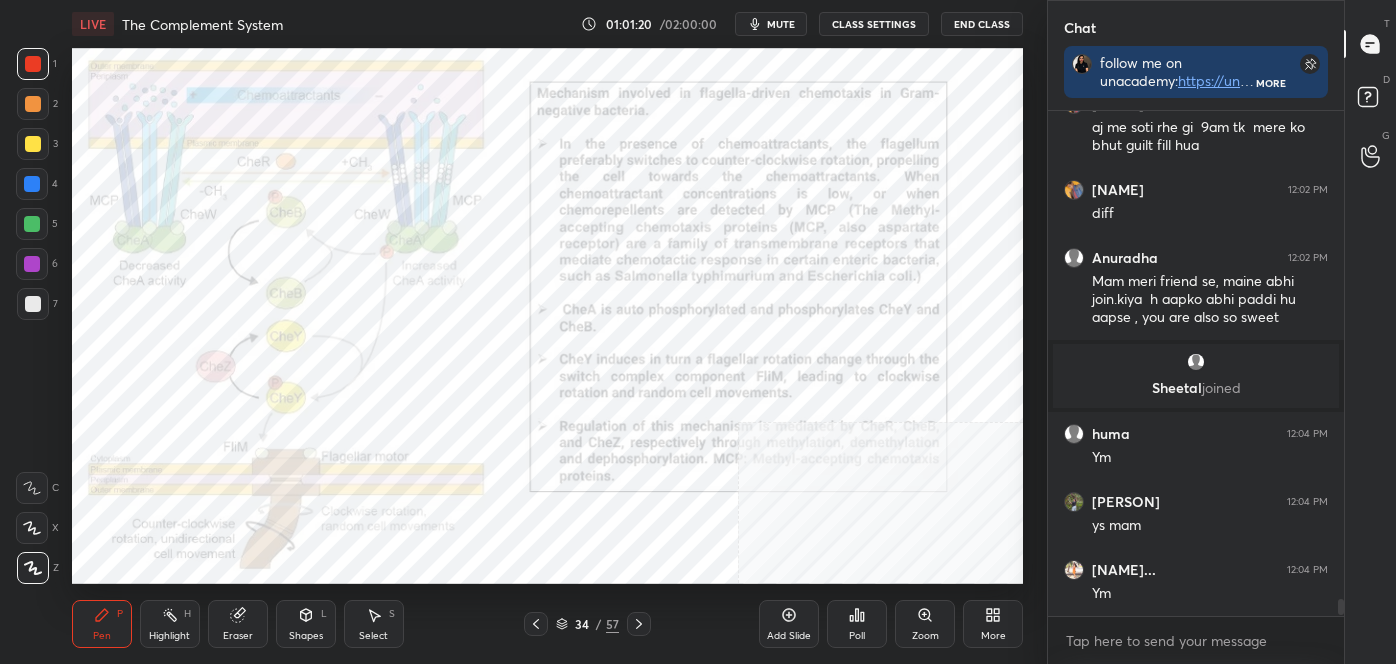 click 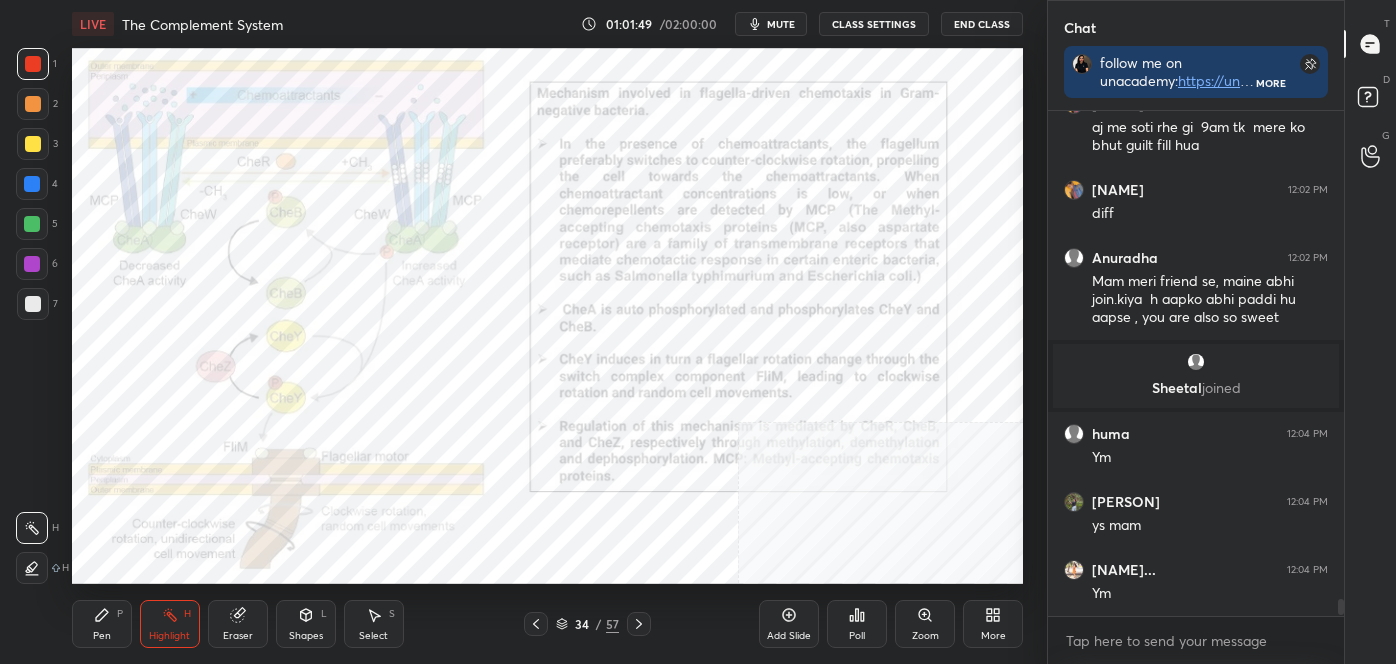 scroll, scrollTop: 14391, scrollLeft: 0, axis: vertical 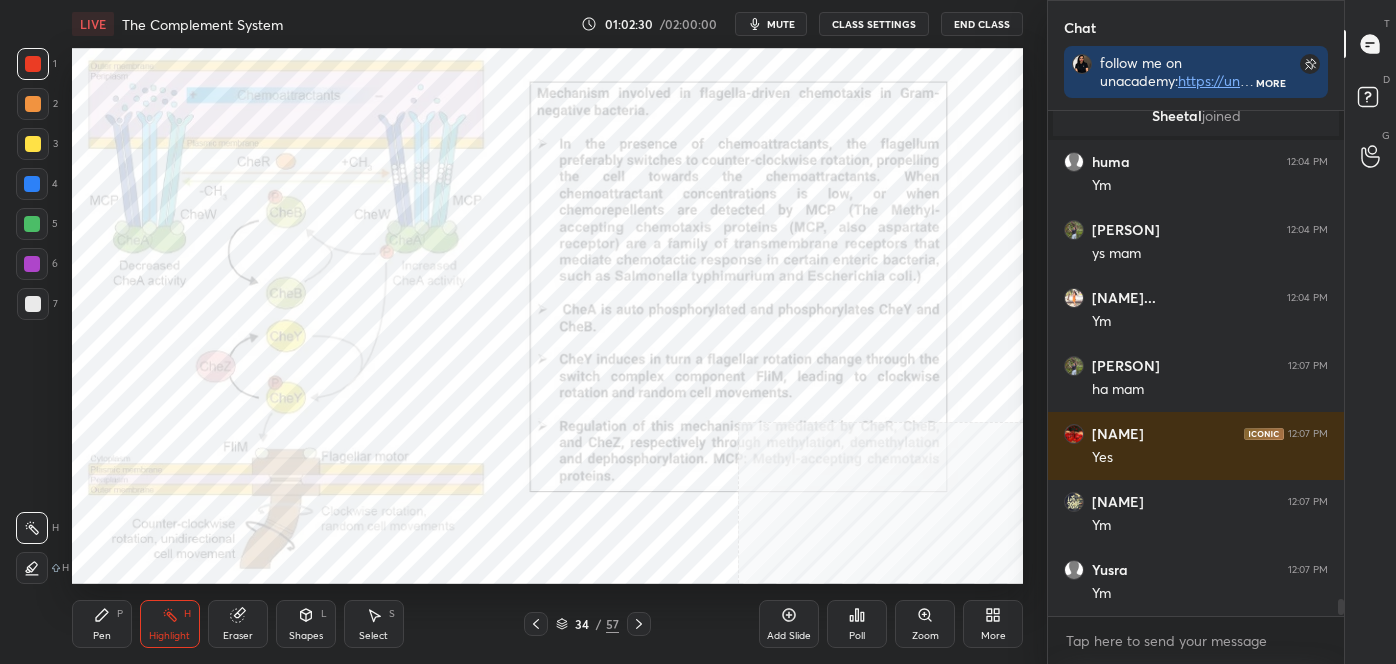 click 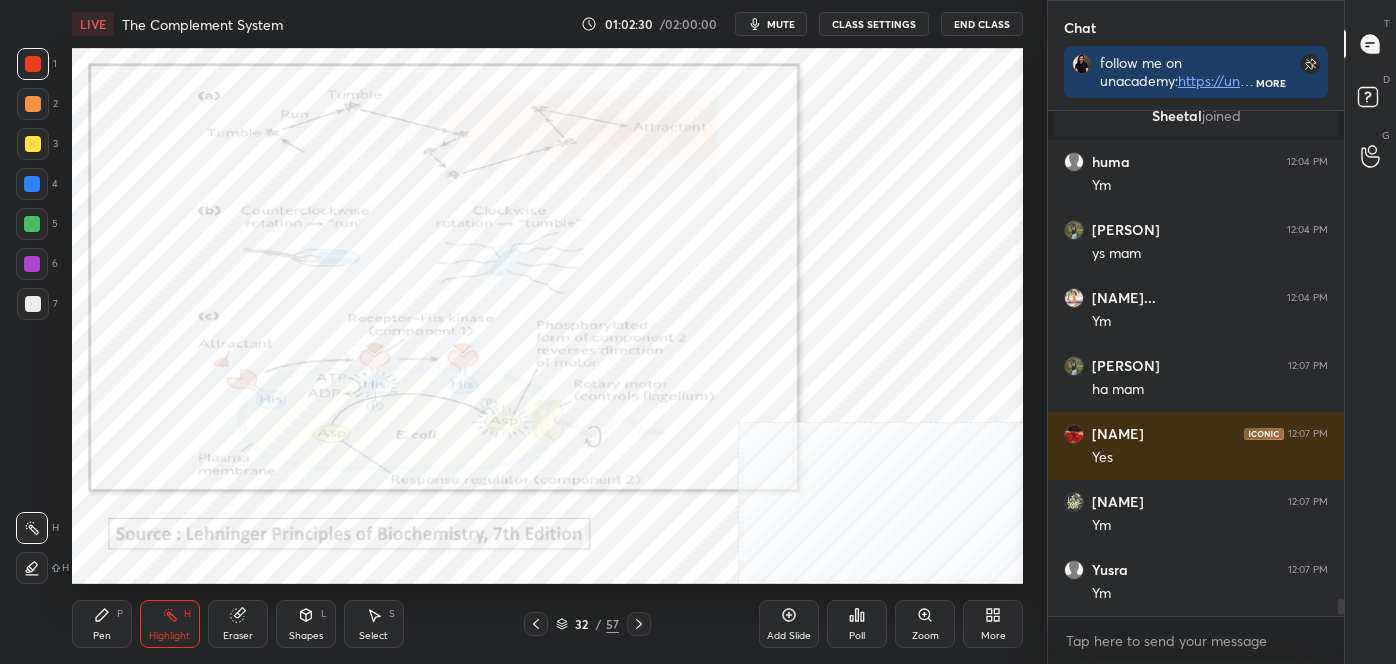 click 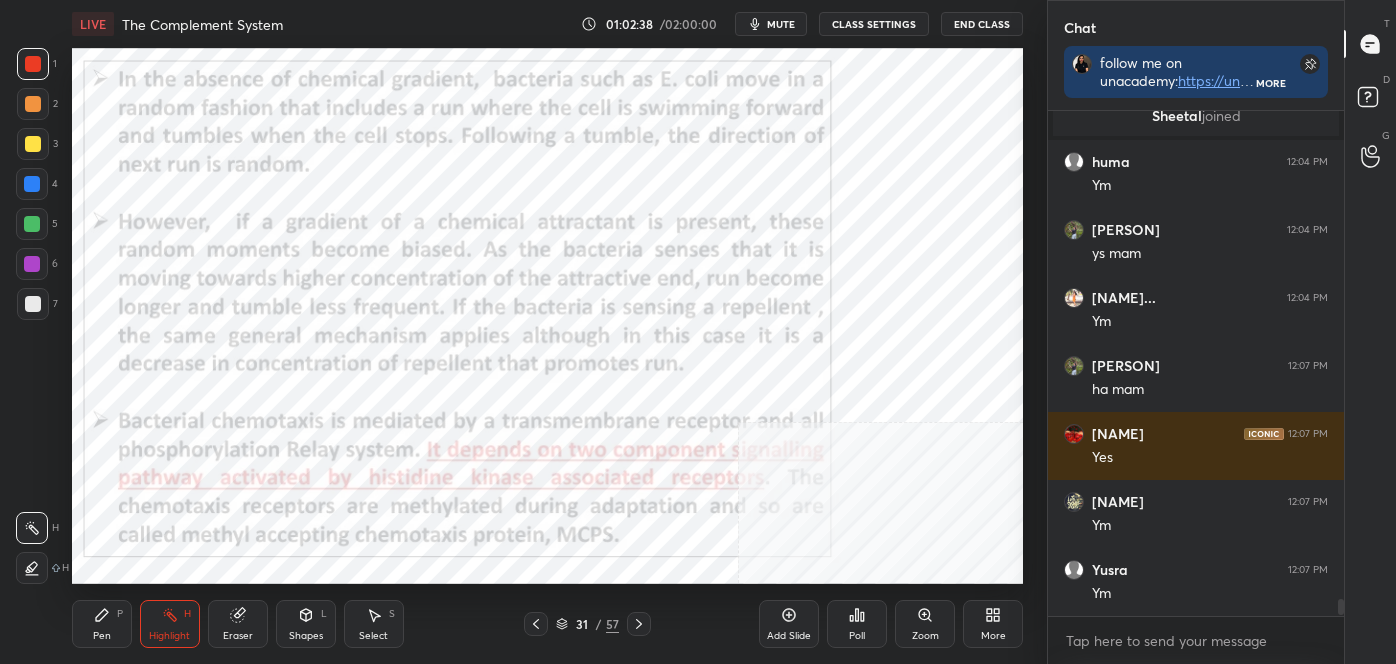 click 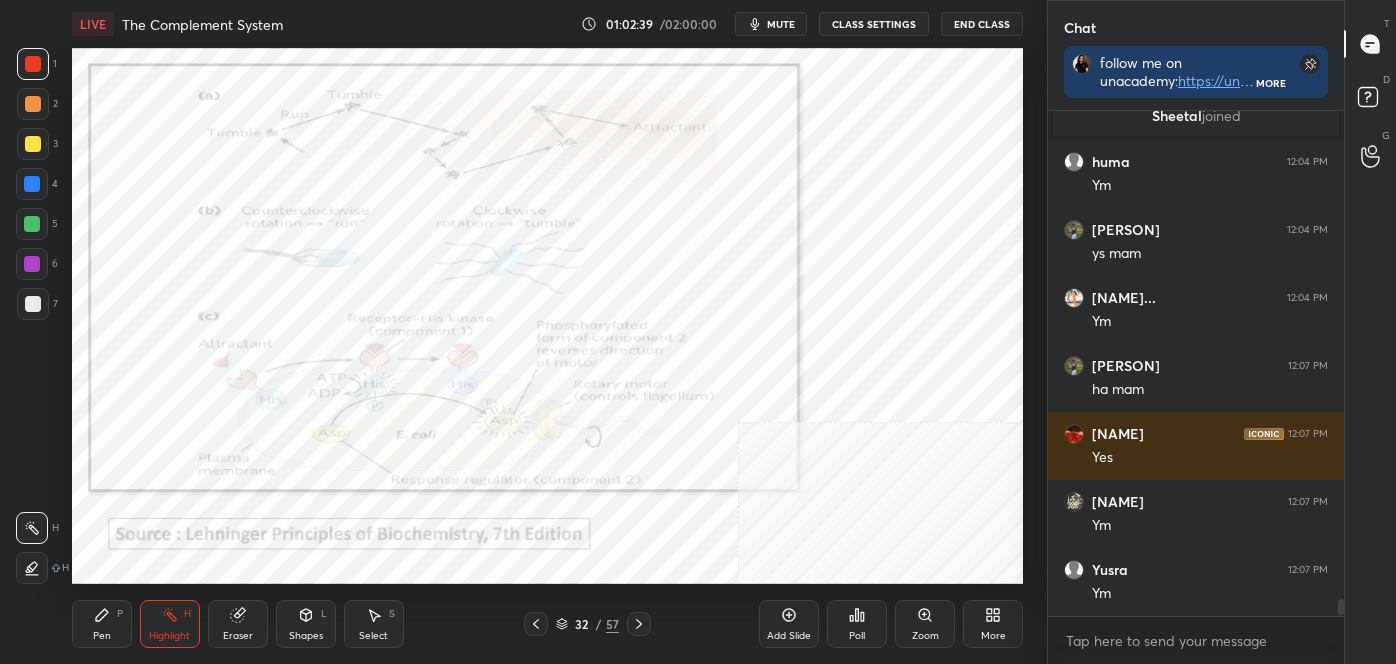 click 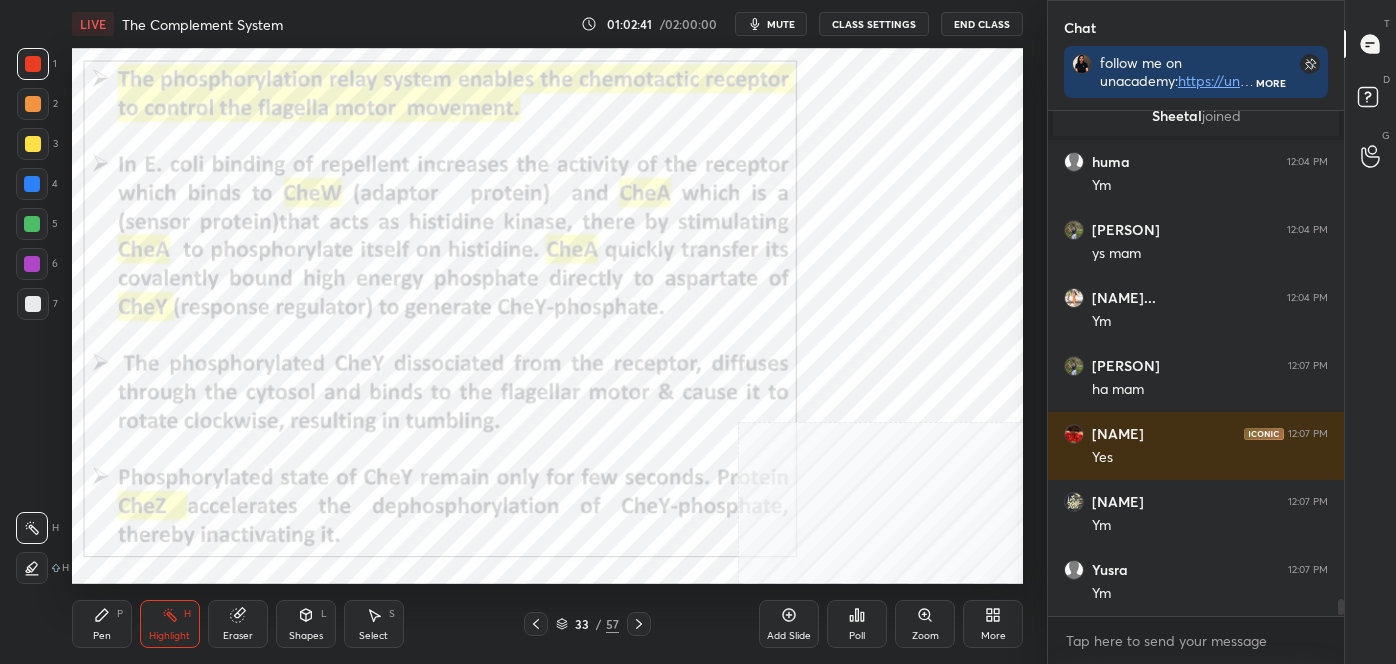 click 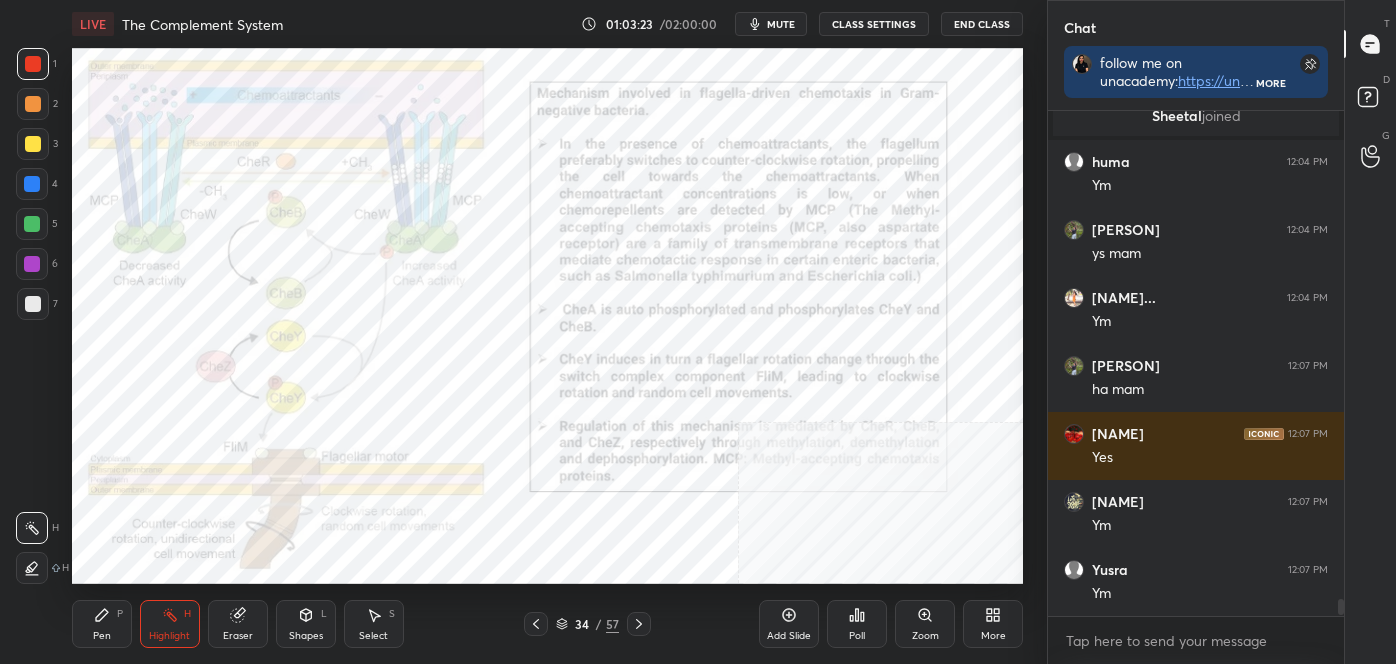 click 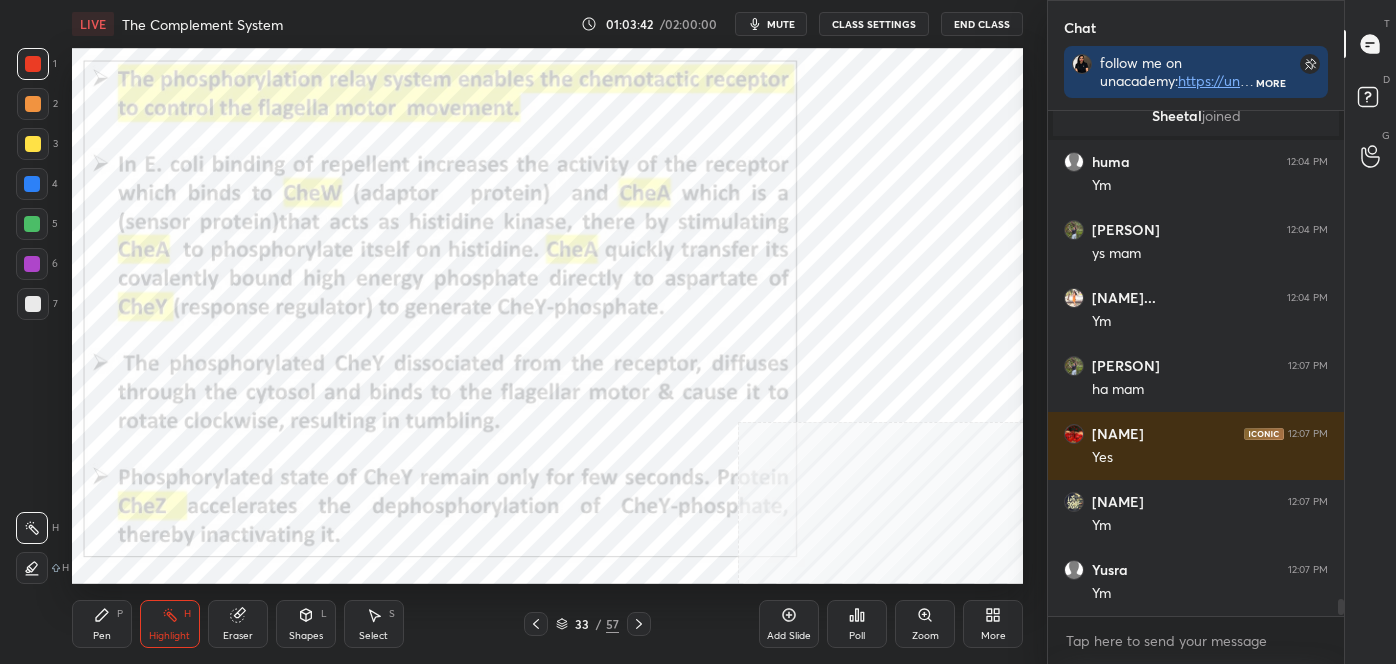 click 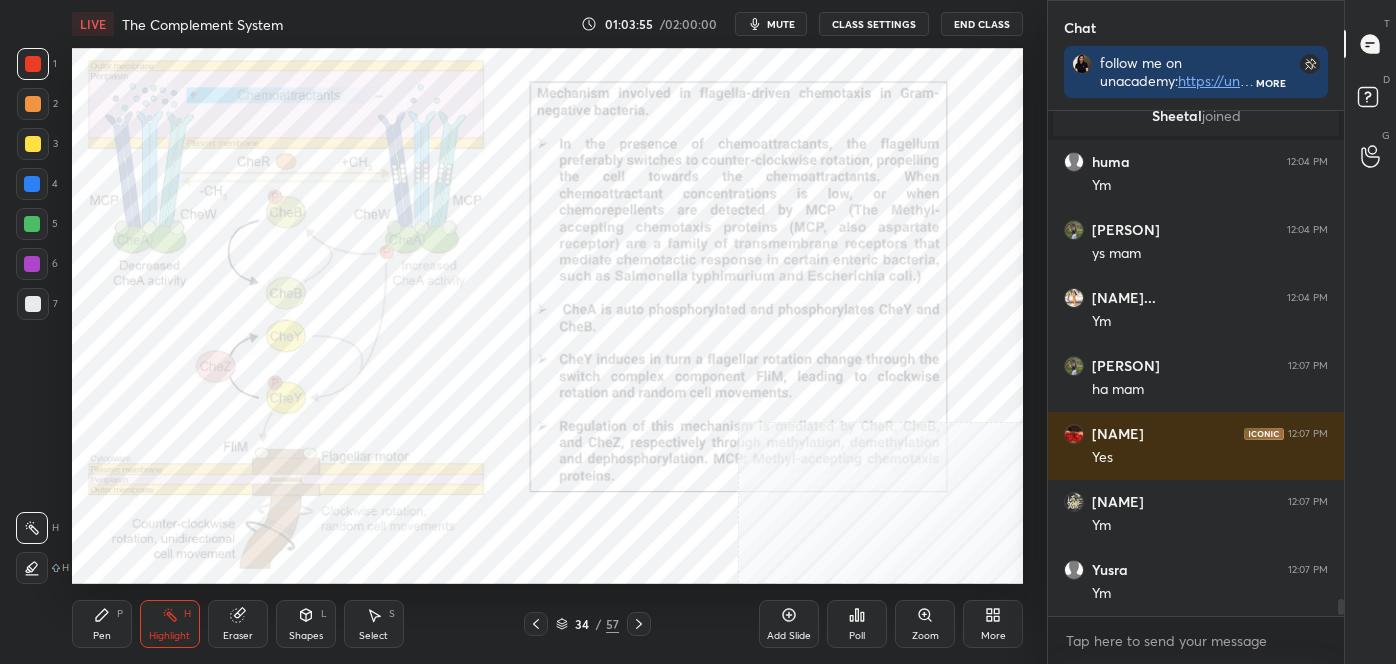 click on "Setting up your live class Poll for   secs No correct answer Start poll" at bounding box center (547, 316) 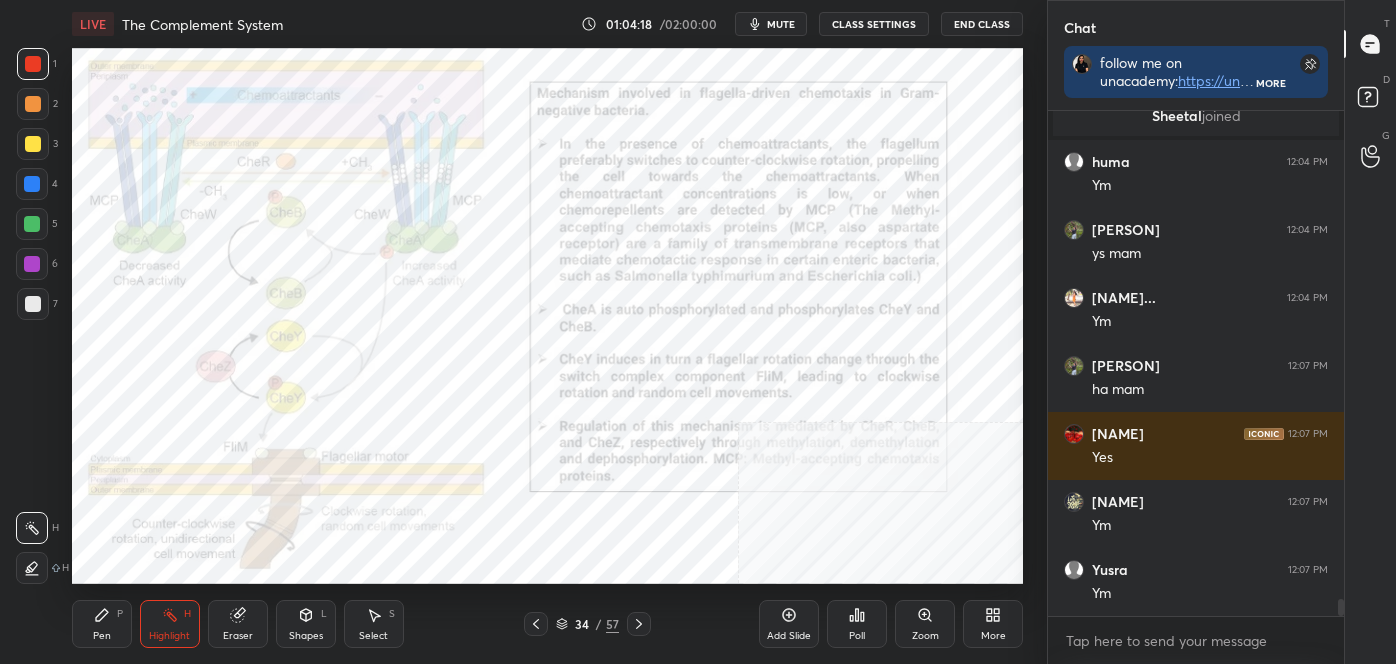 scroll, scrollTop: 14663, scrollLeft: 0, axis: vertical 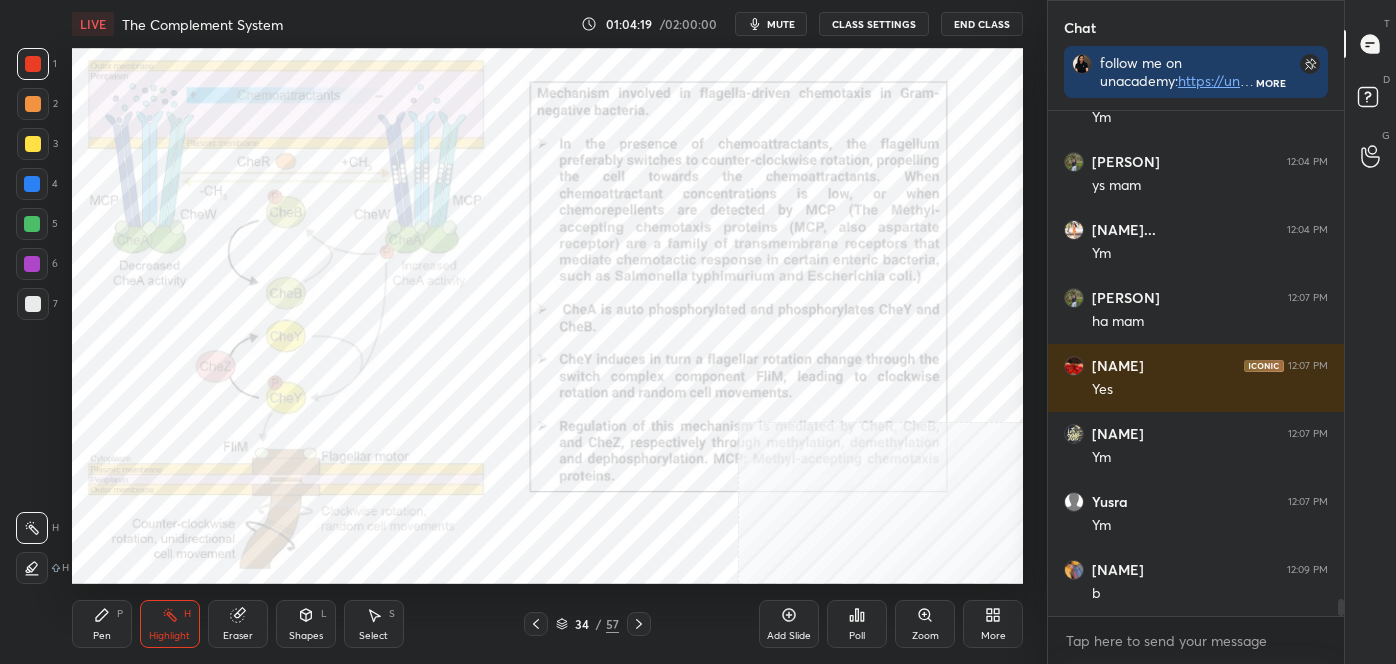 click at bounding box center (536, 624) 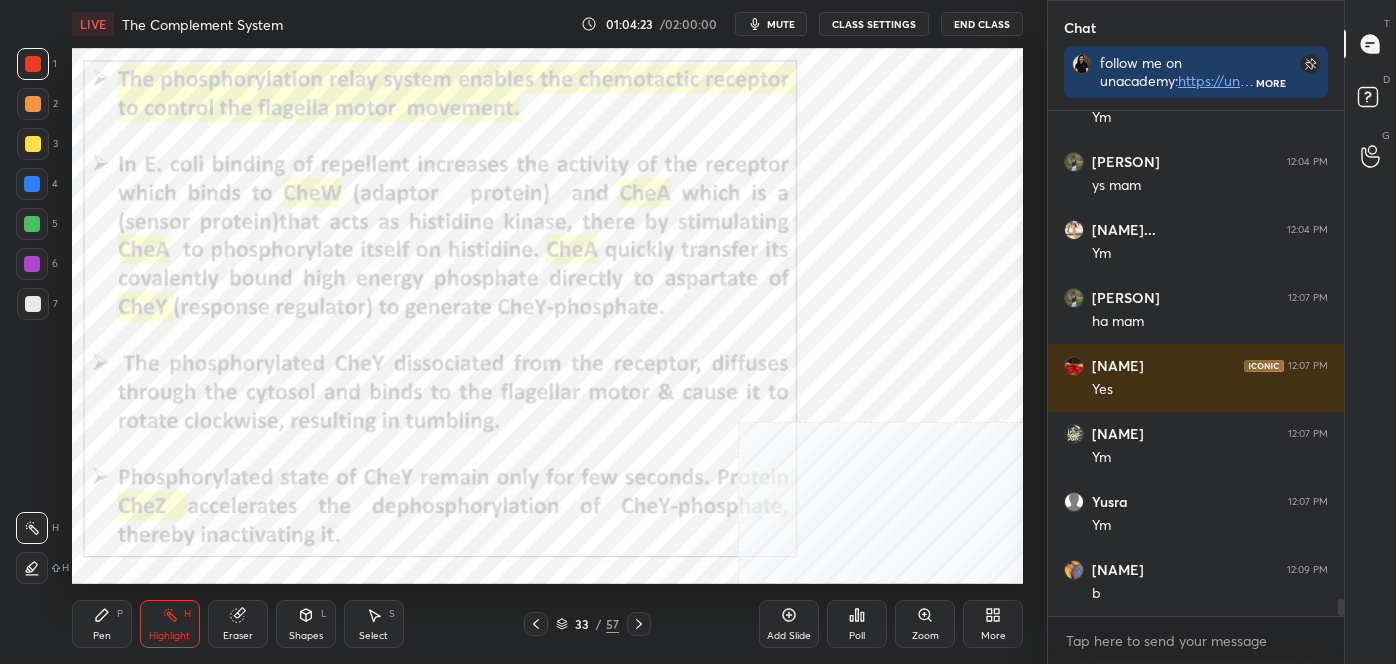 click 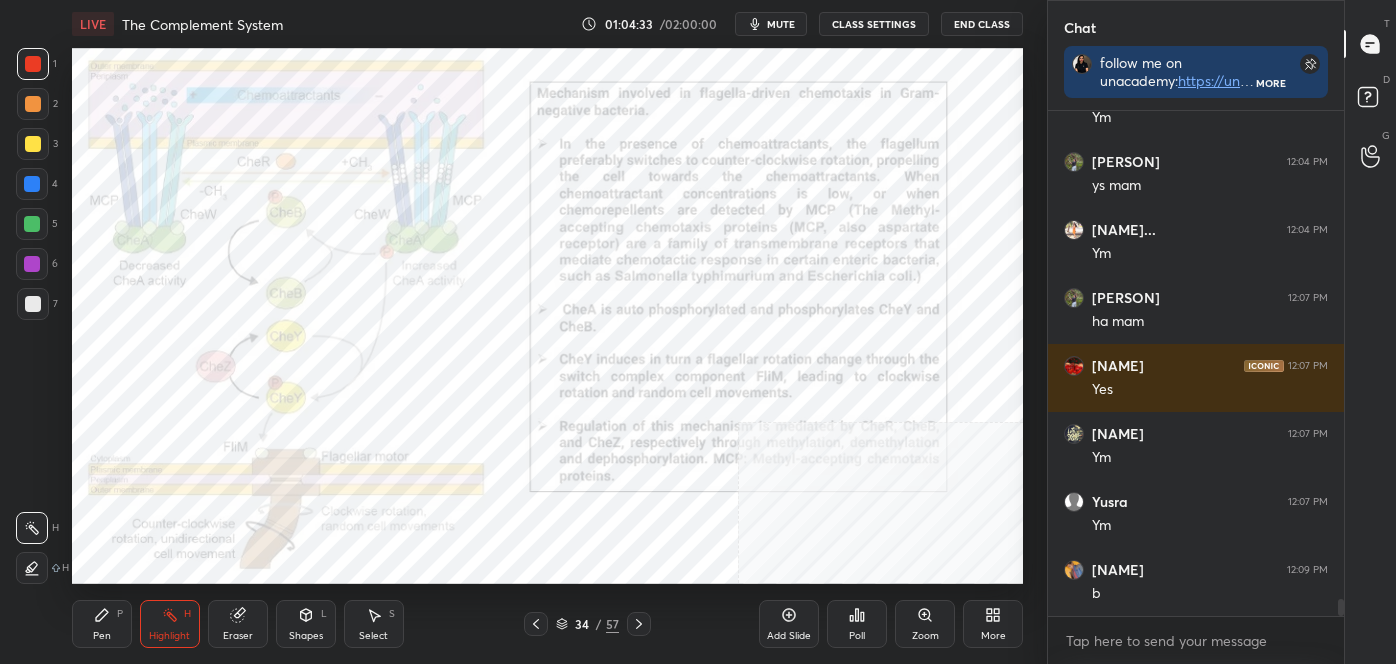 click 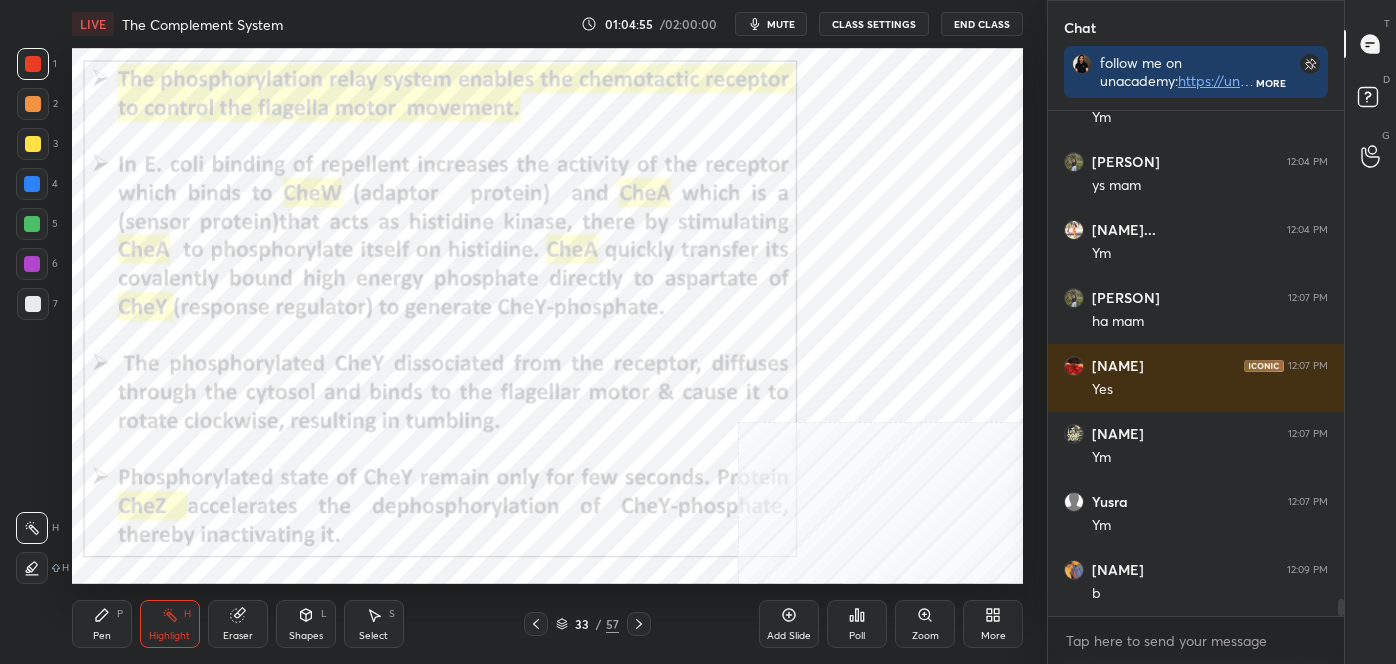 click 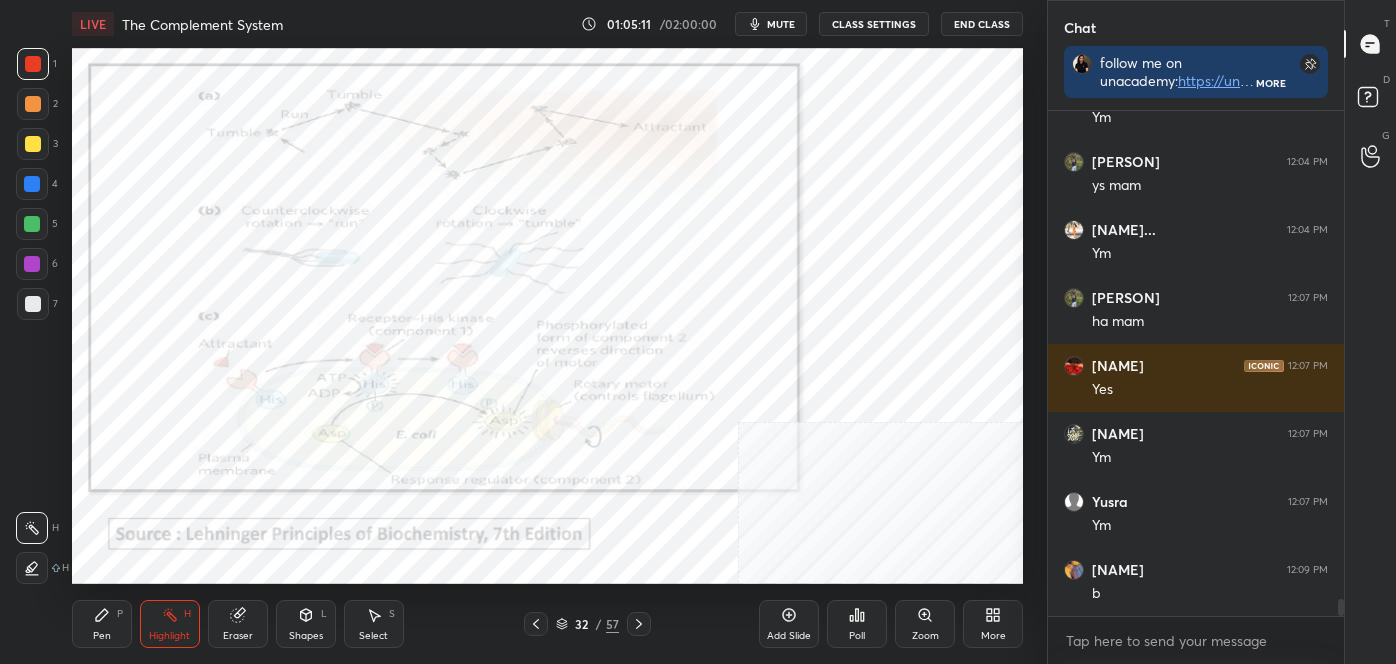 click 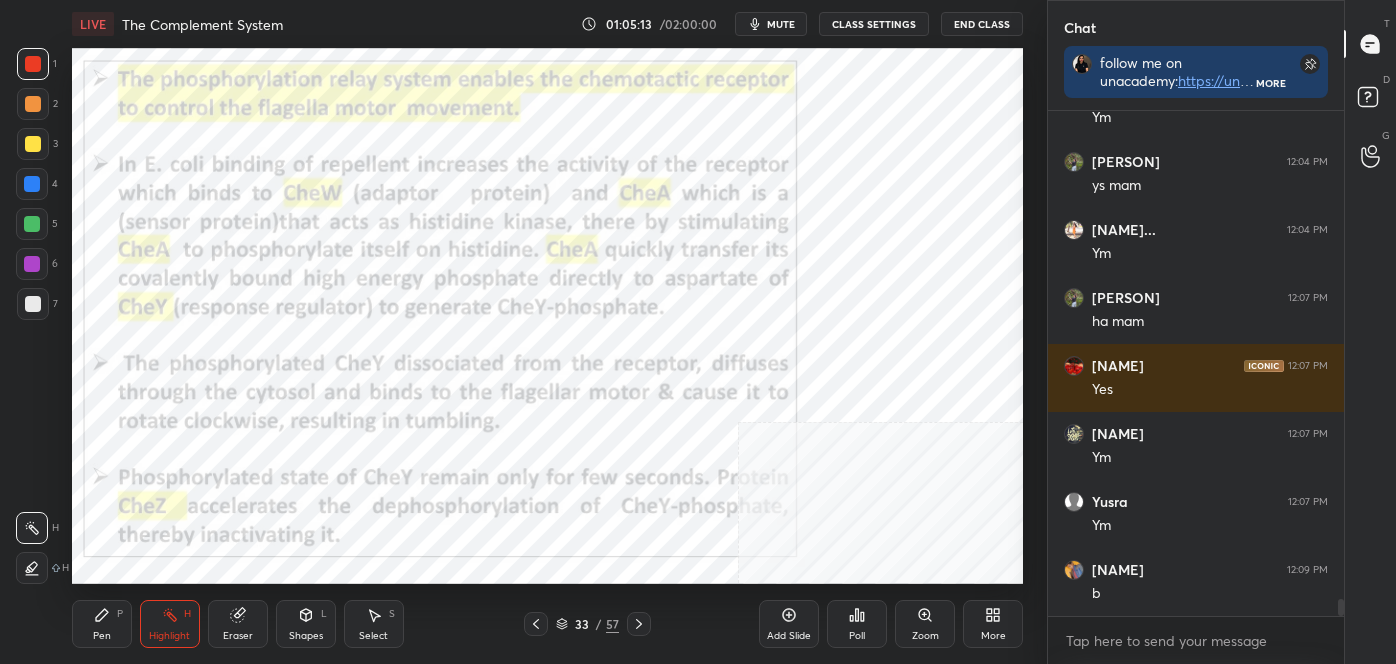 click 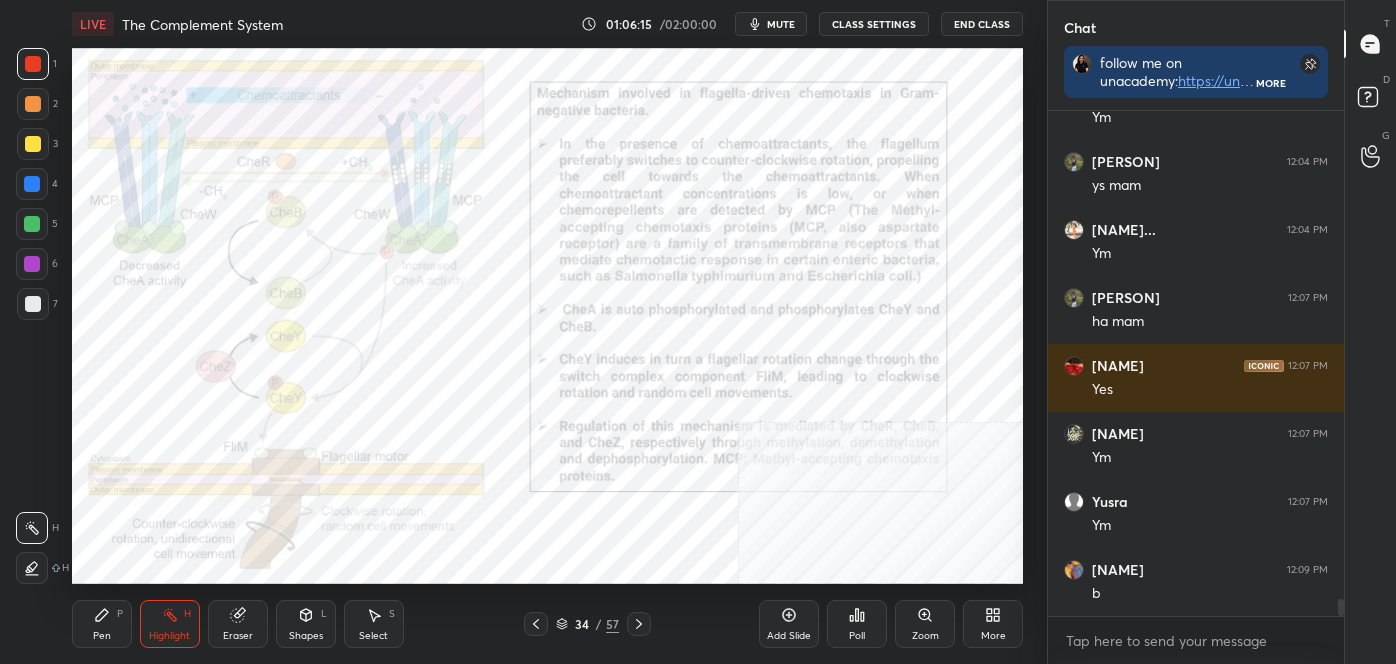 click 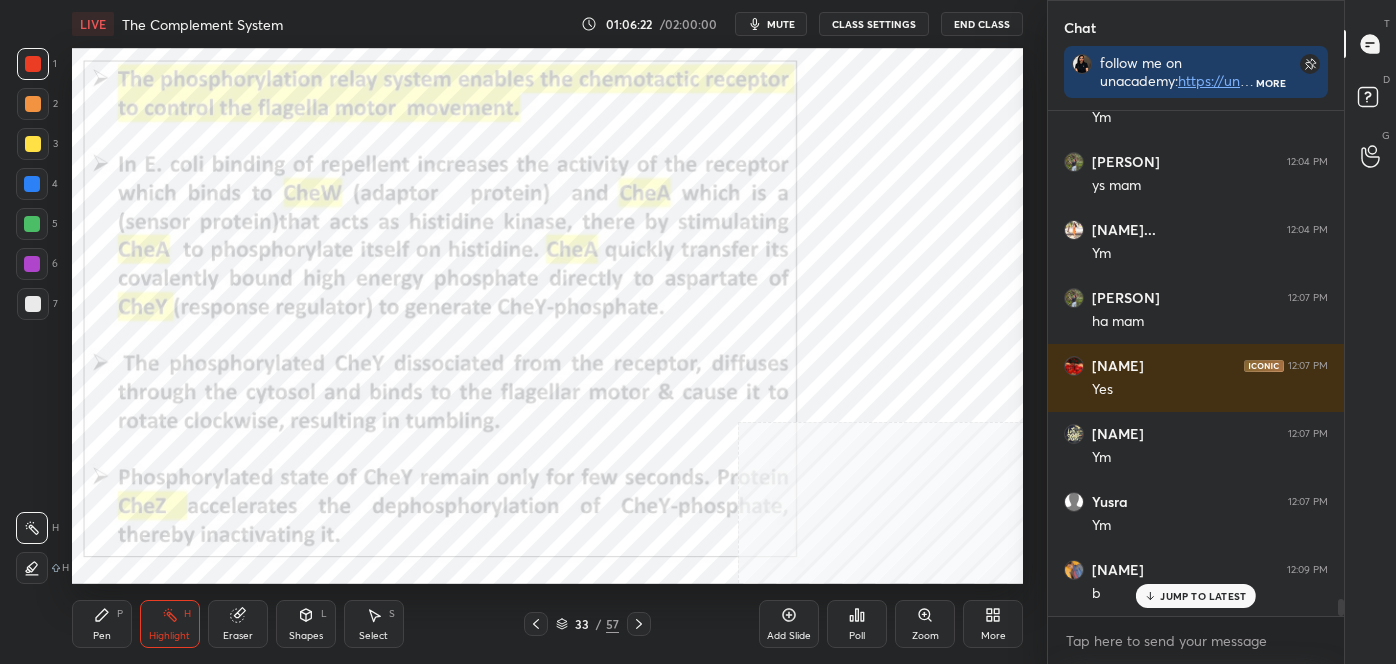 scroll, scrollTop: 14730, scrollLeft: 0, axis: vertical 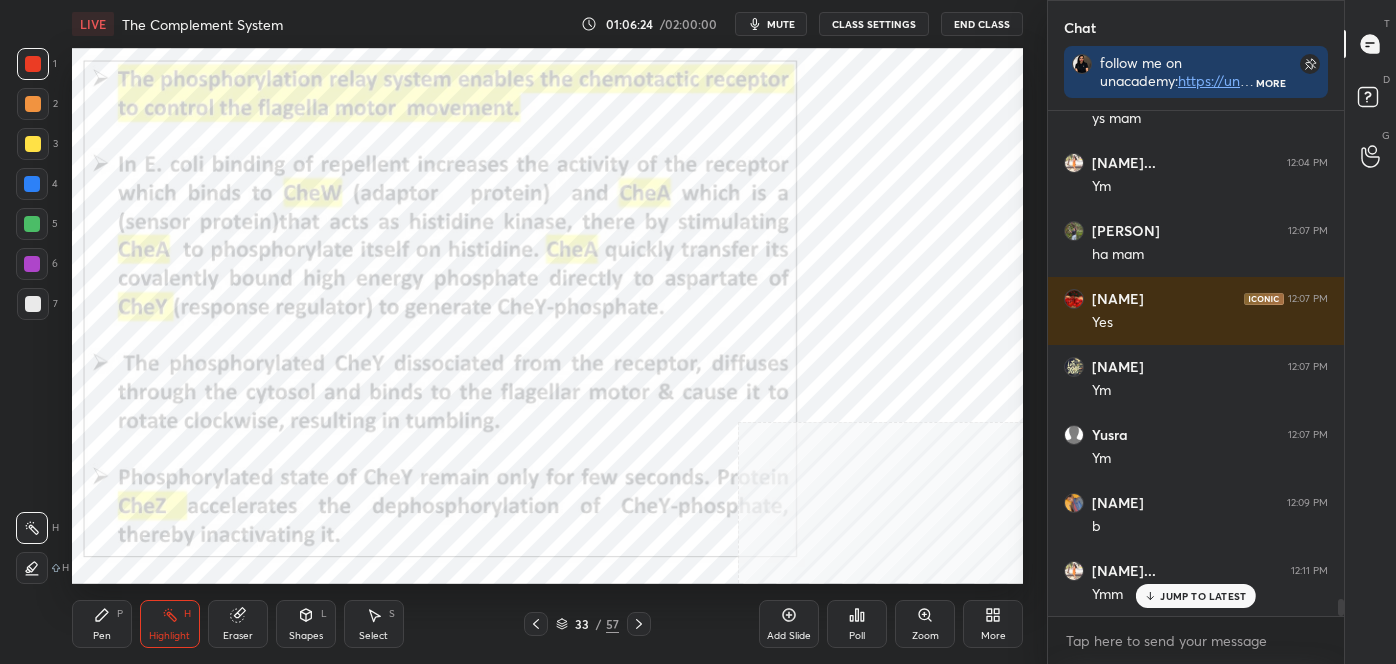 click 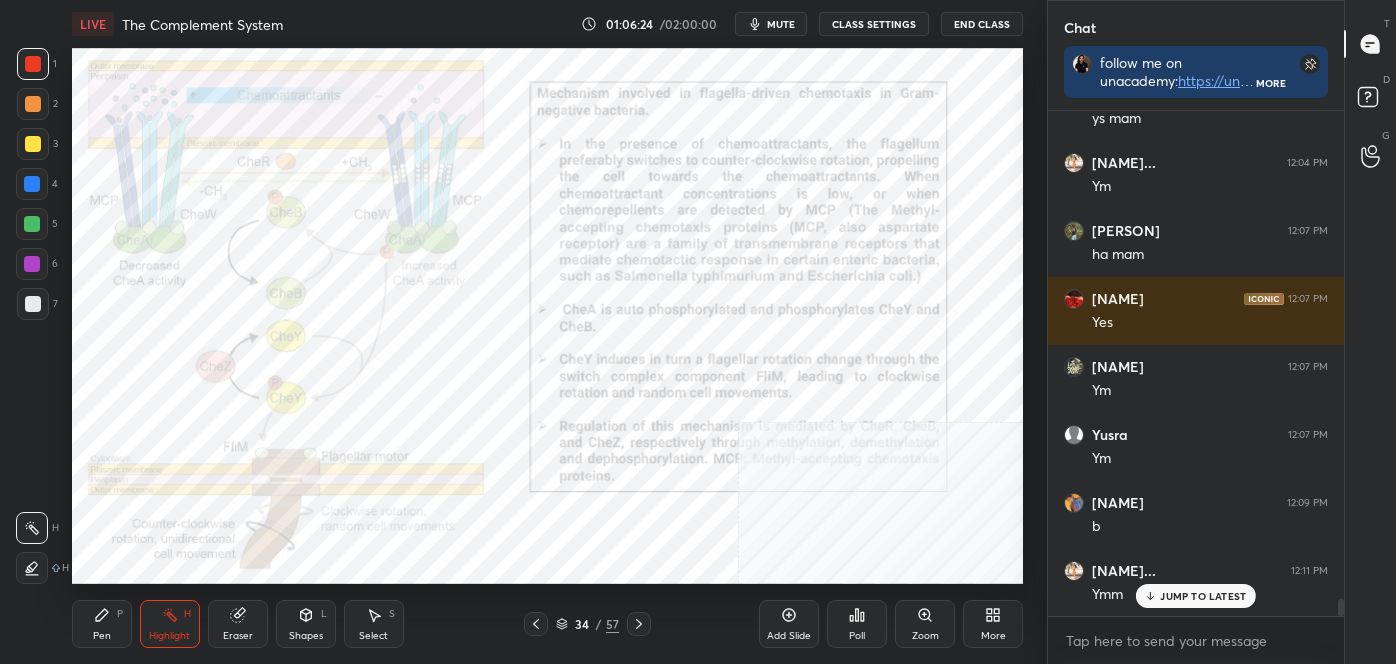 click 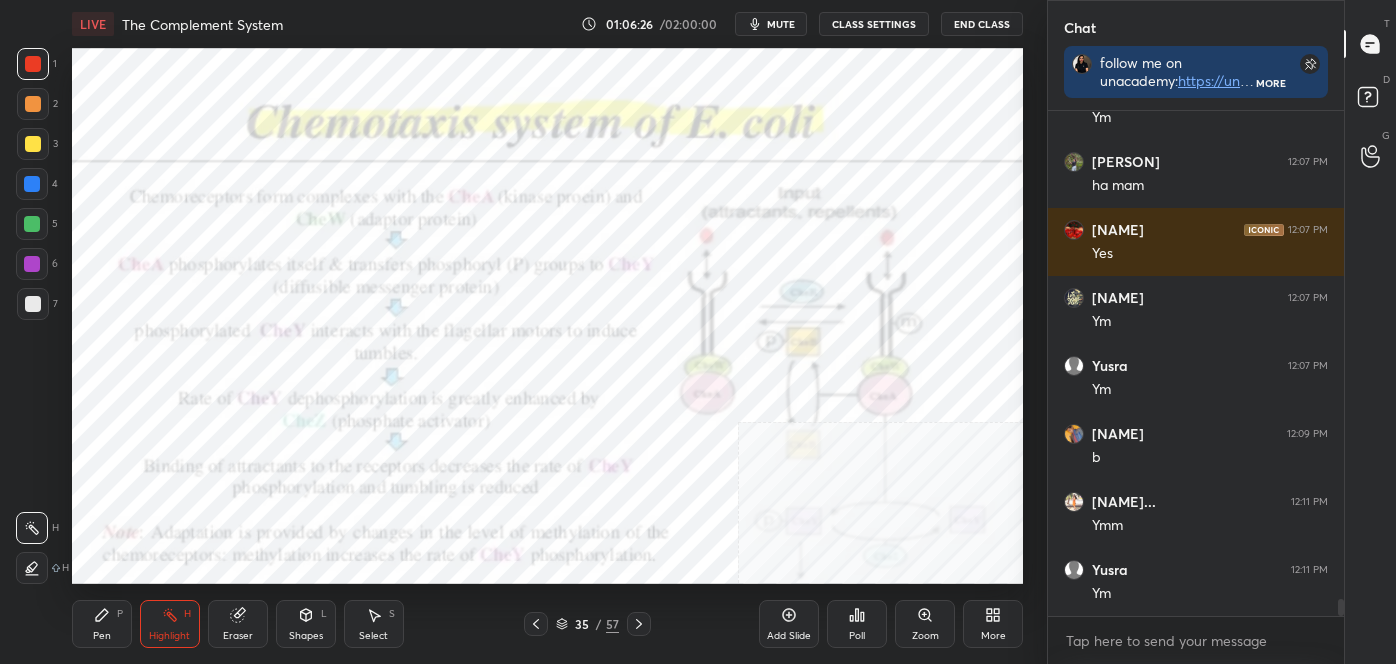 scroll, scrollTop: 14866, scrollLeft: 0, axis: vertical 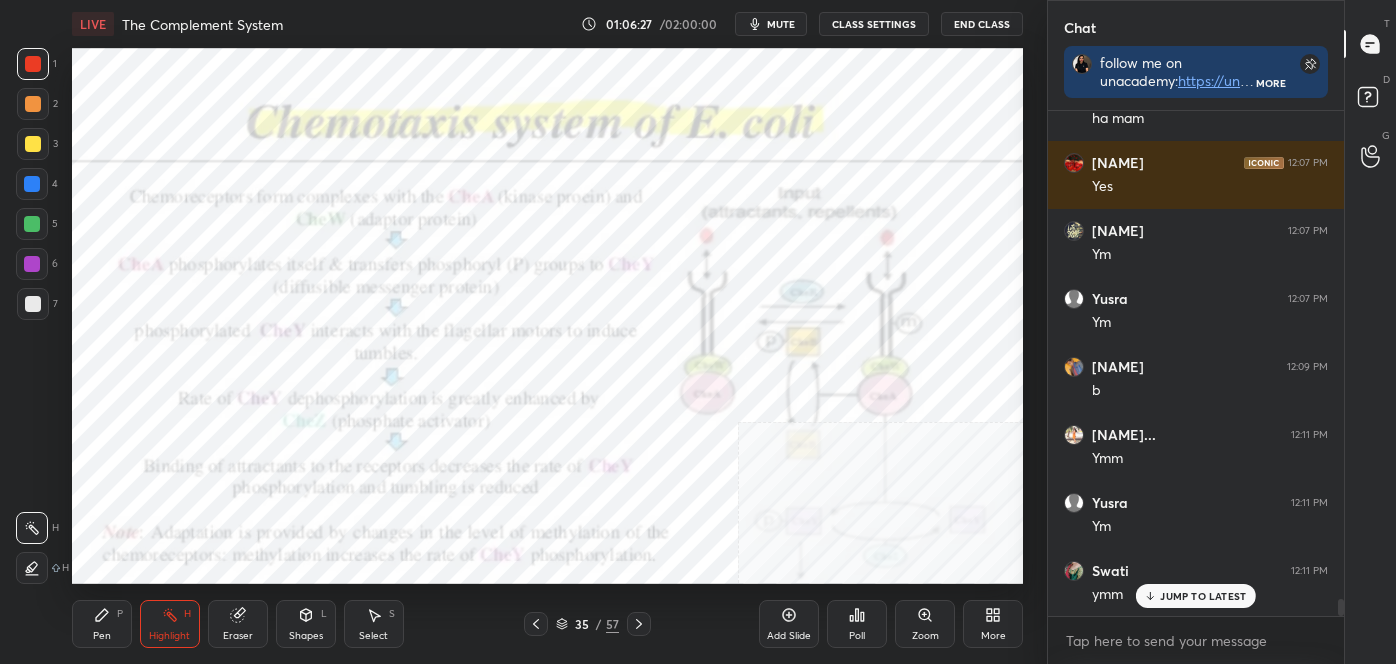 click 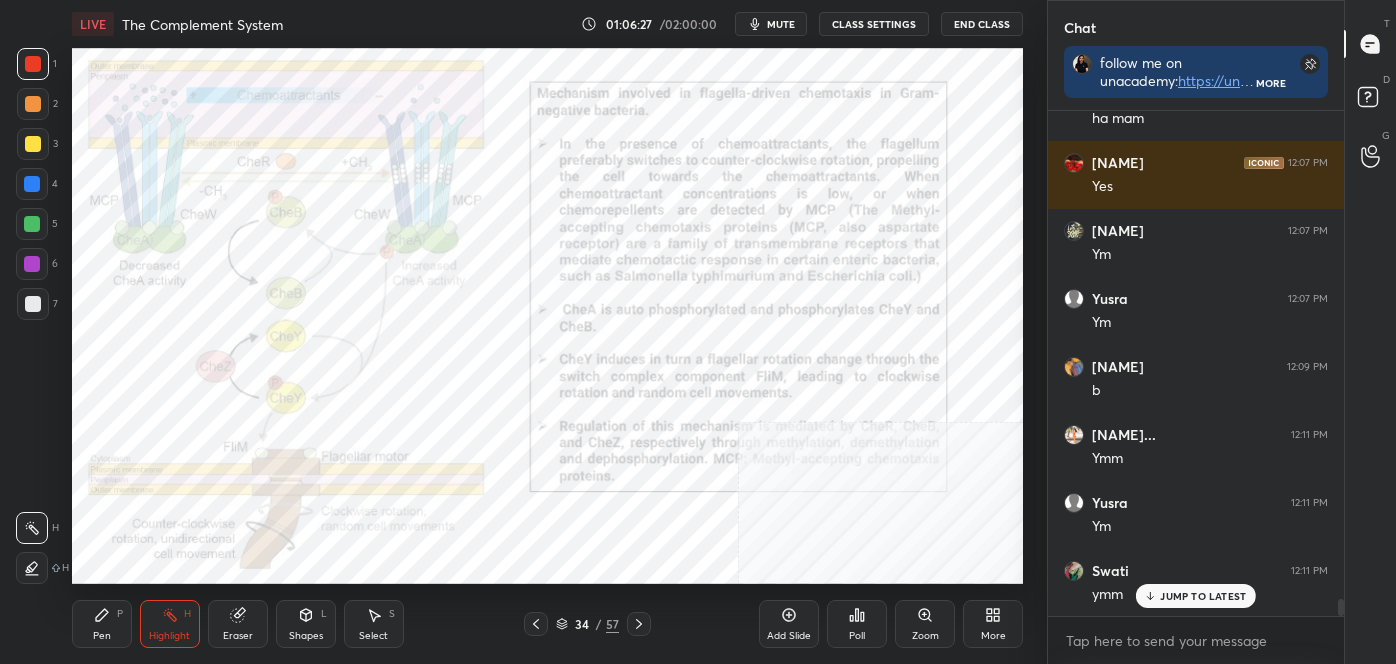 click 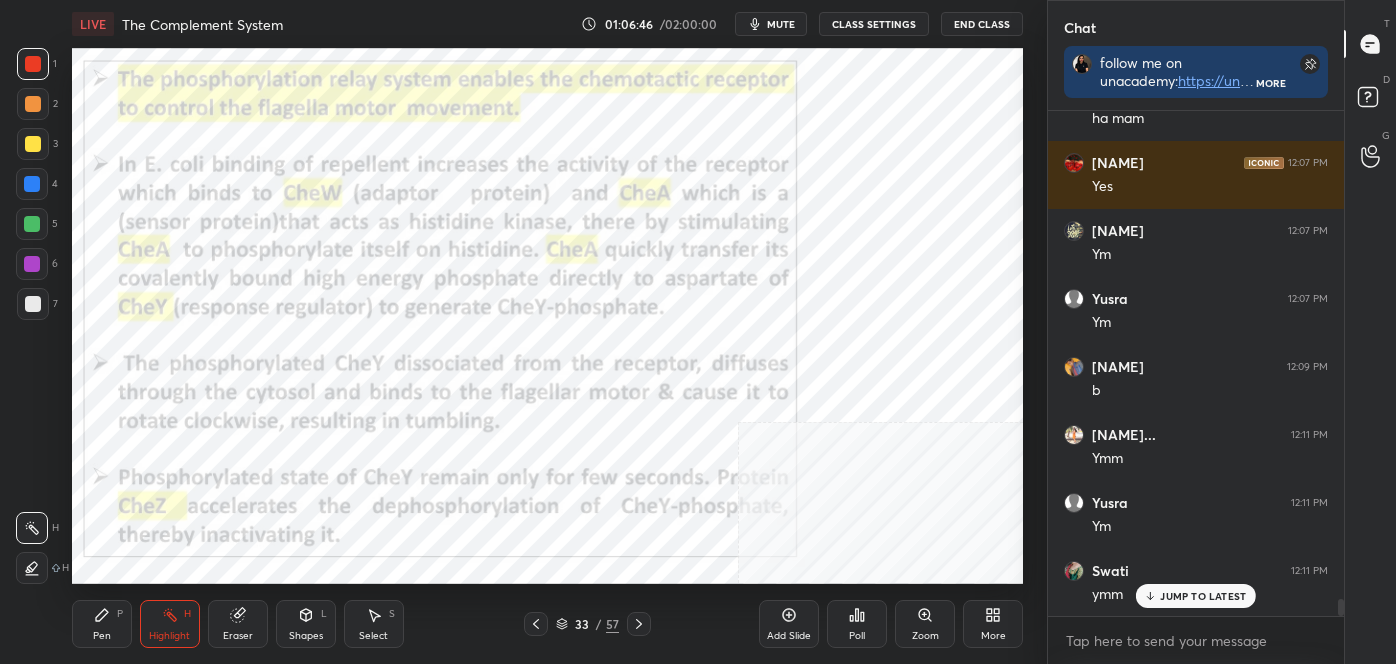 click at bounding box center [639, 624] 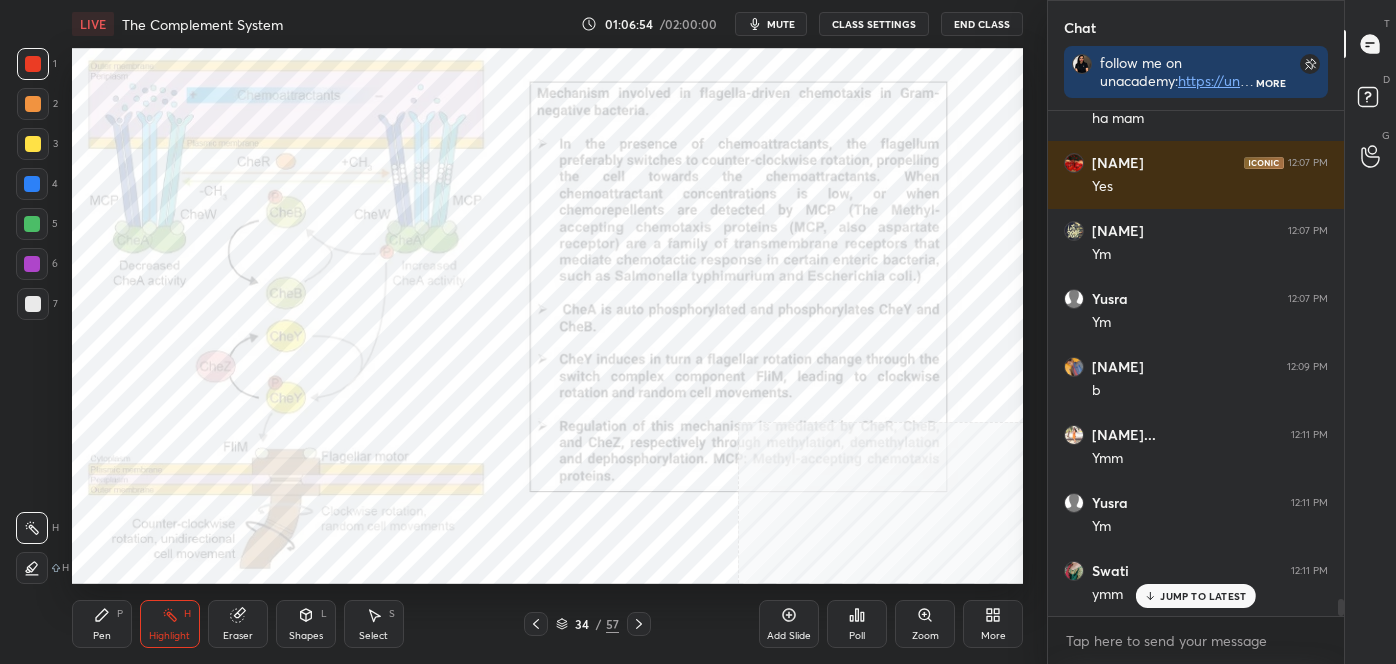 click 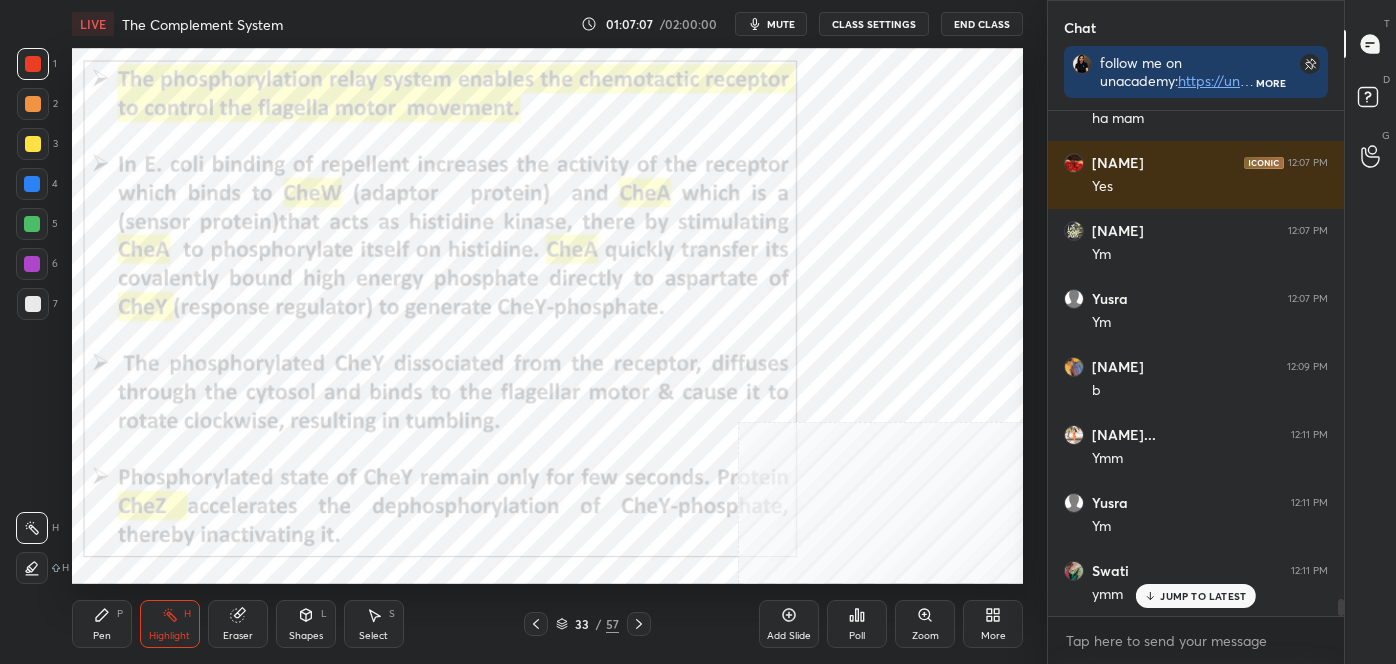 click 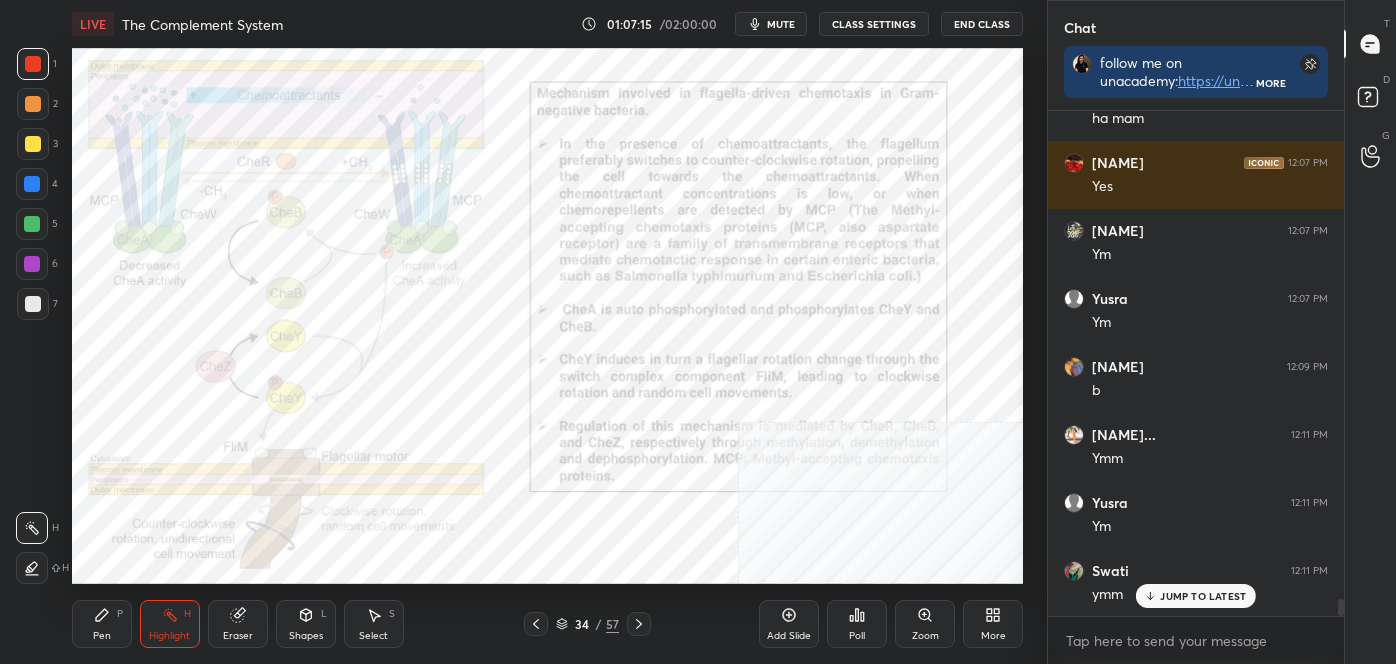 click 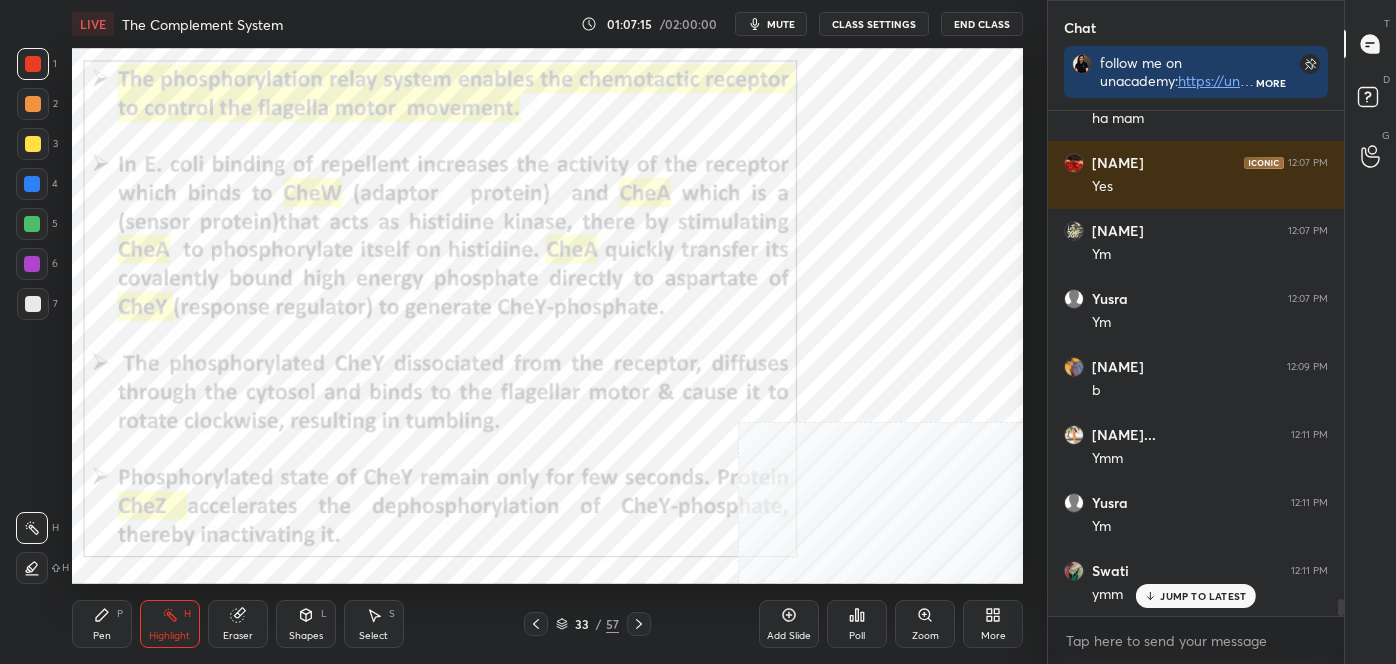 click 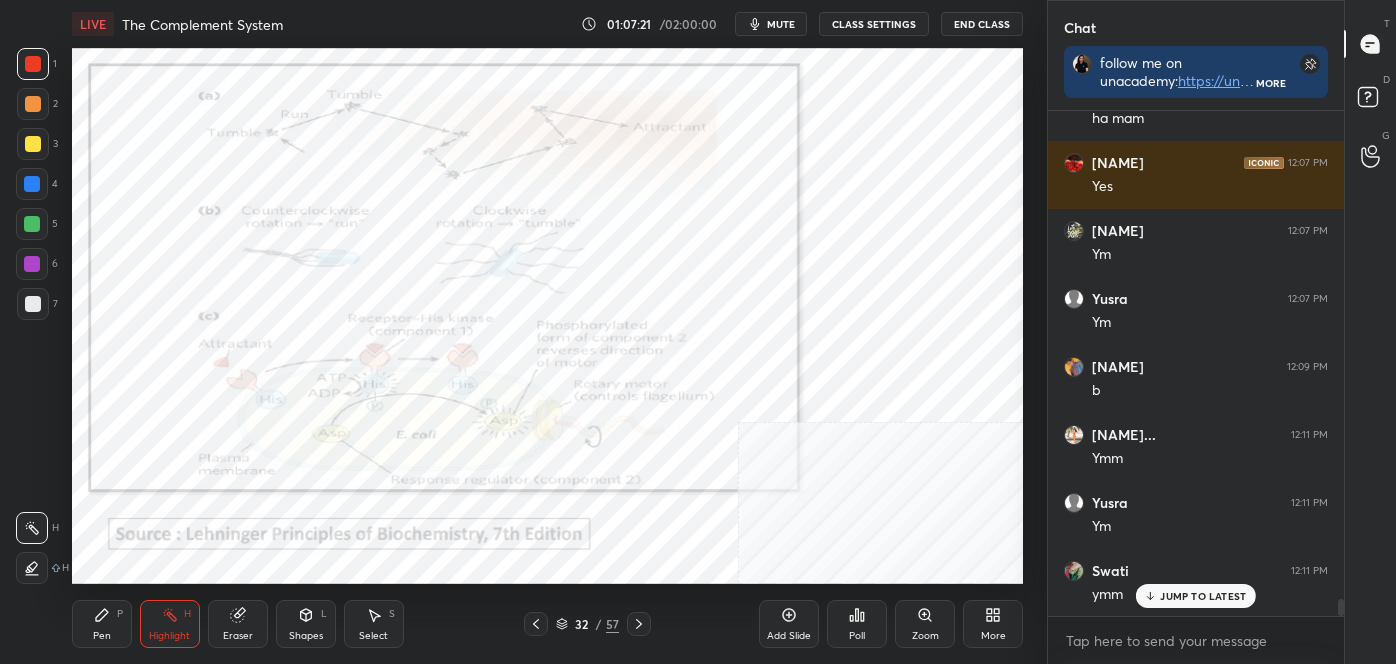 click 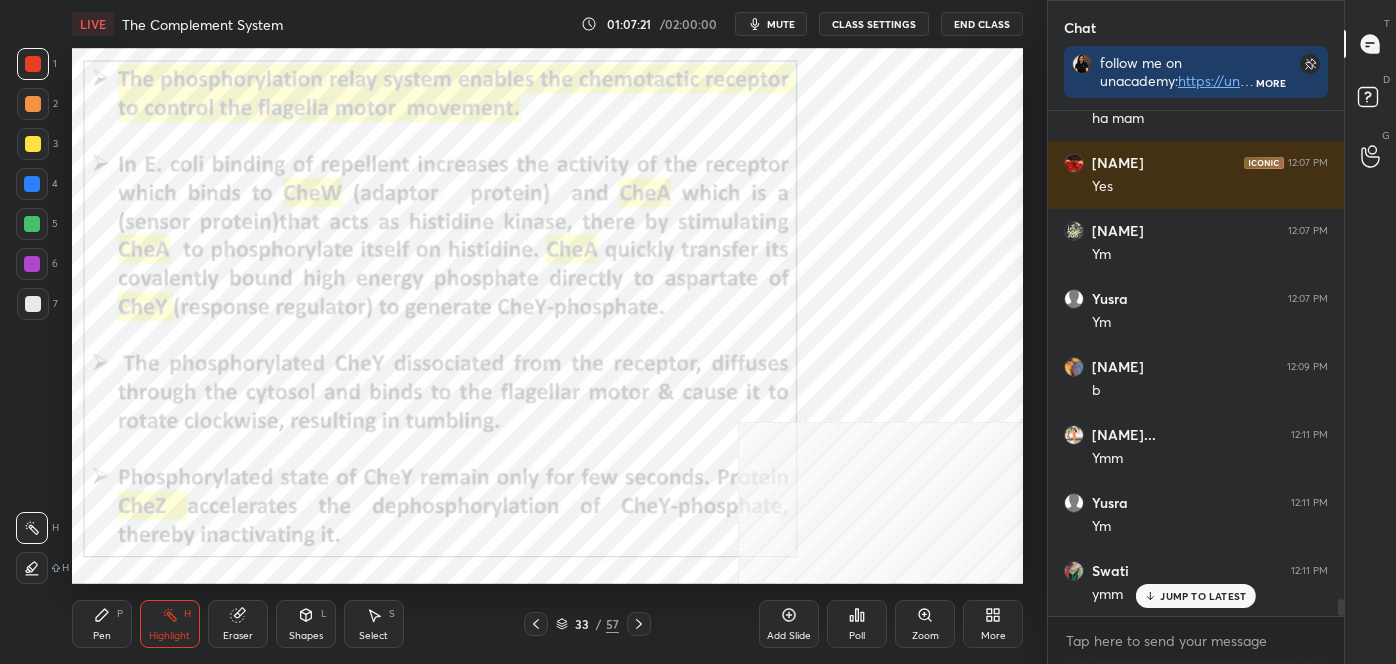 click 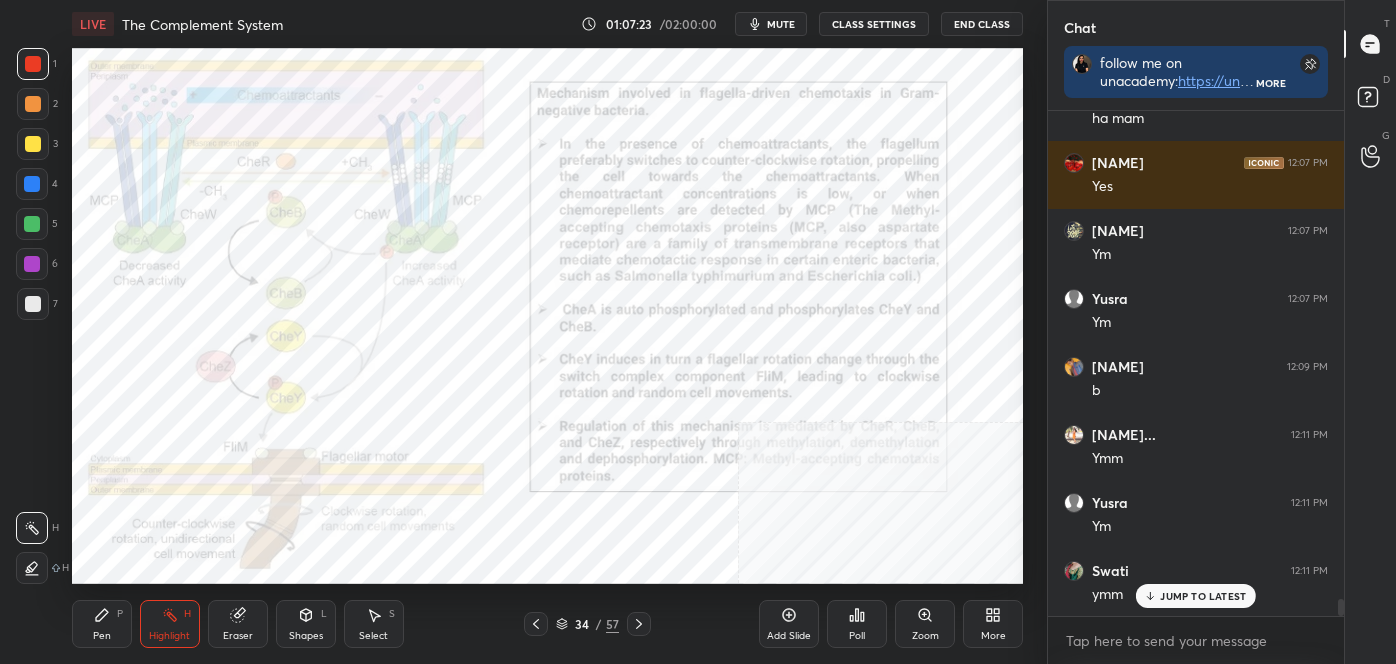 click 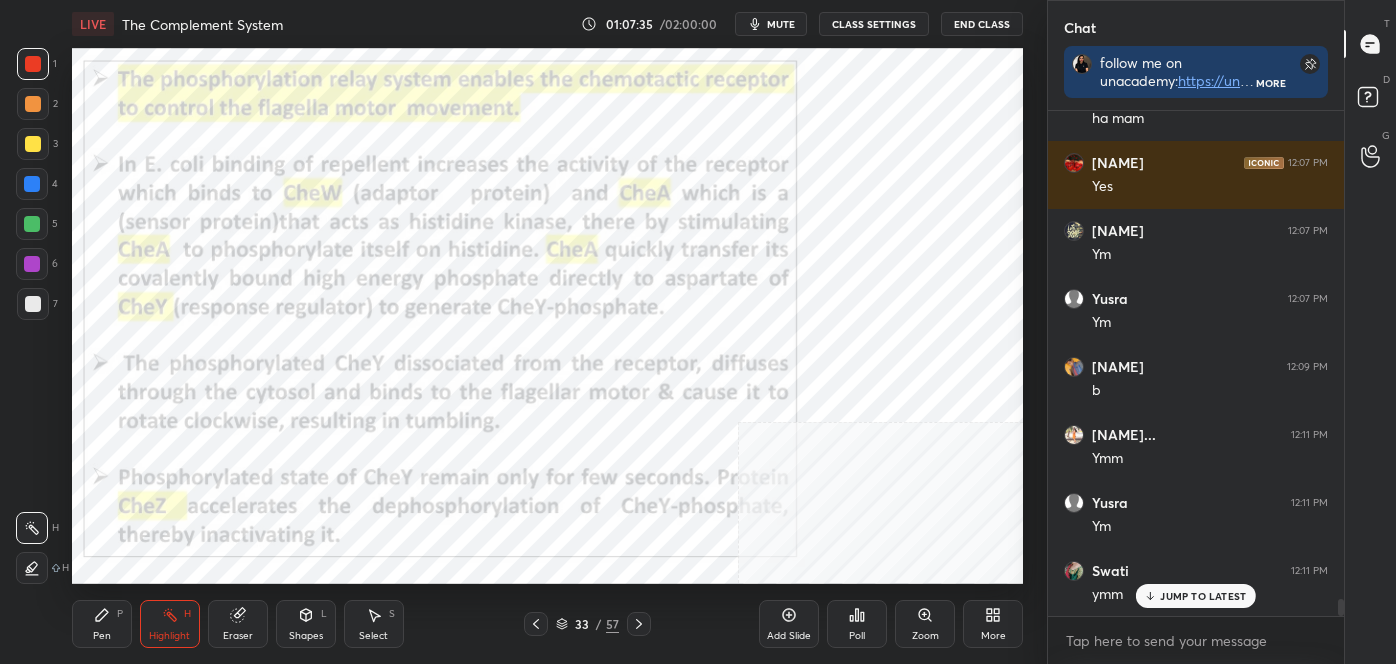 click 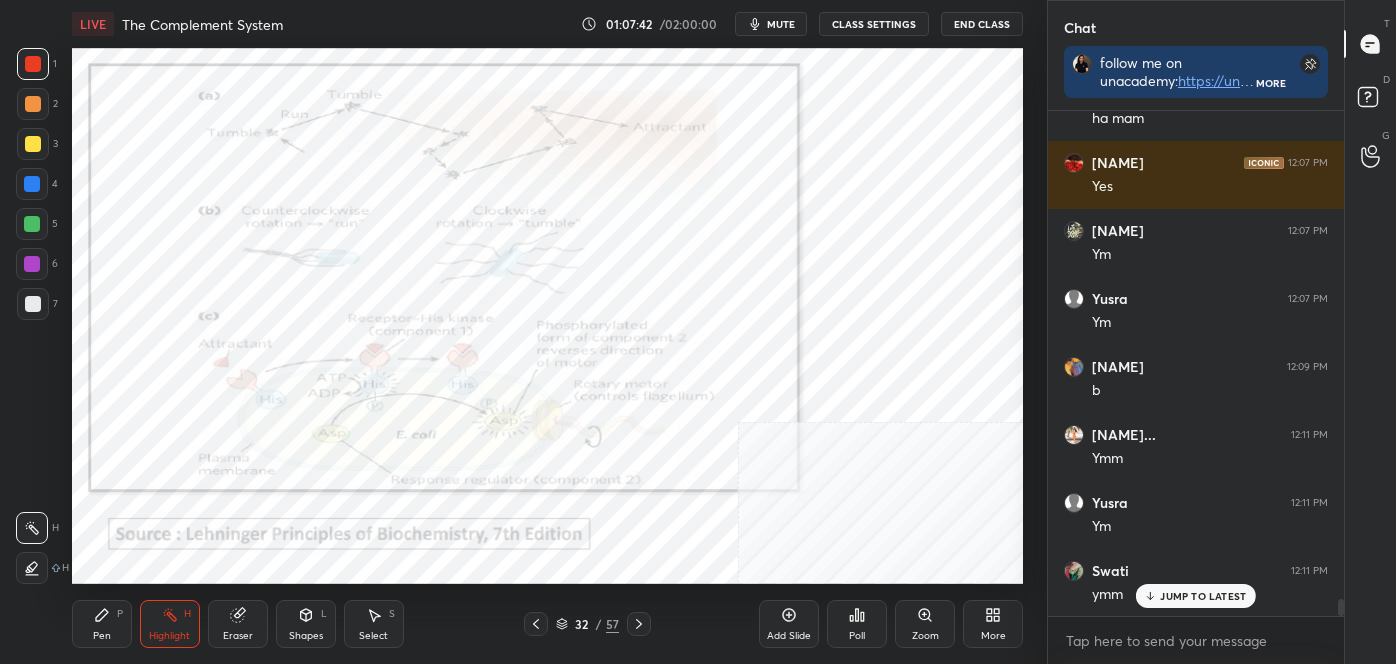 click 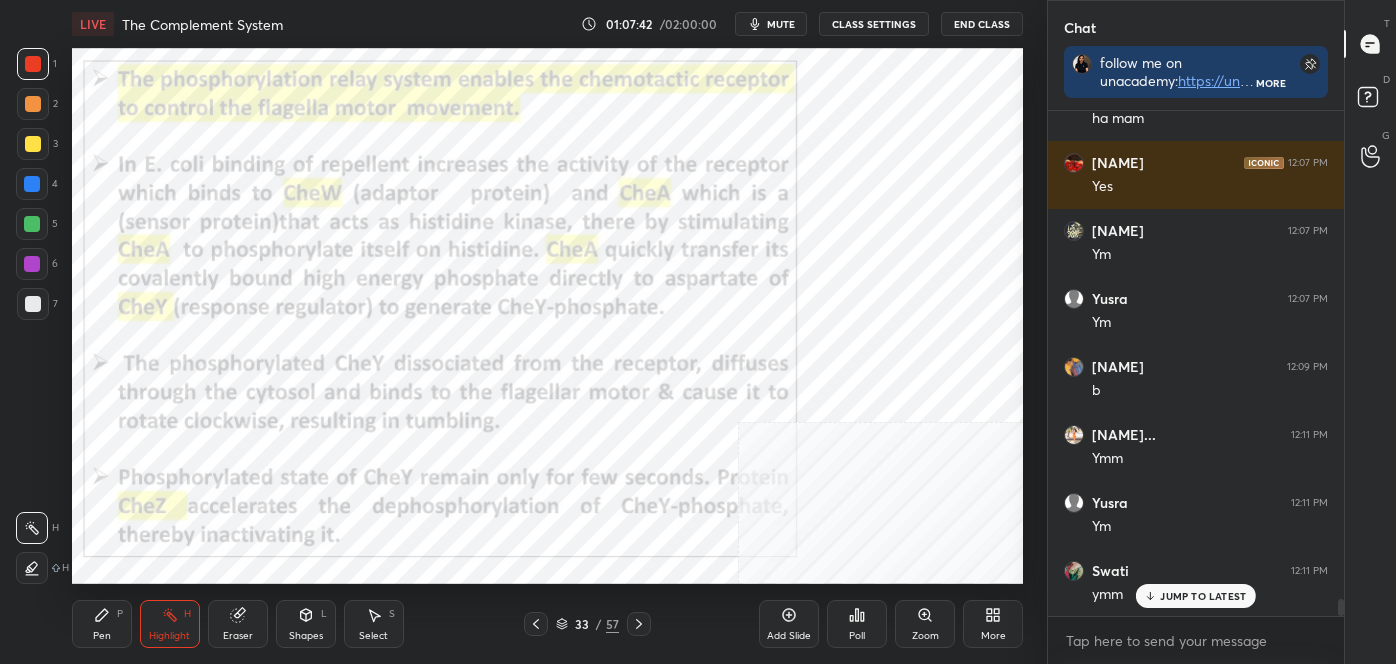 click 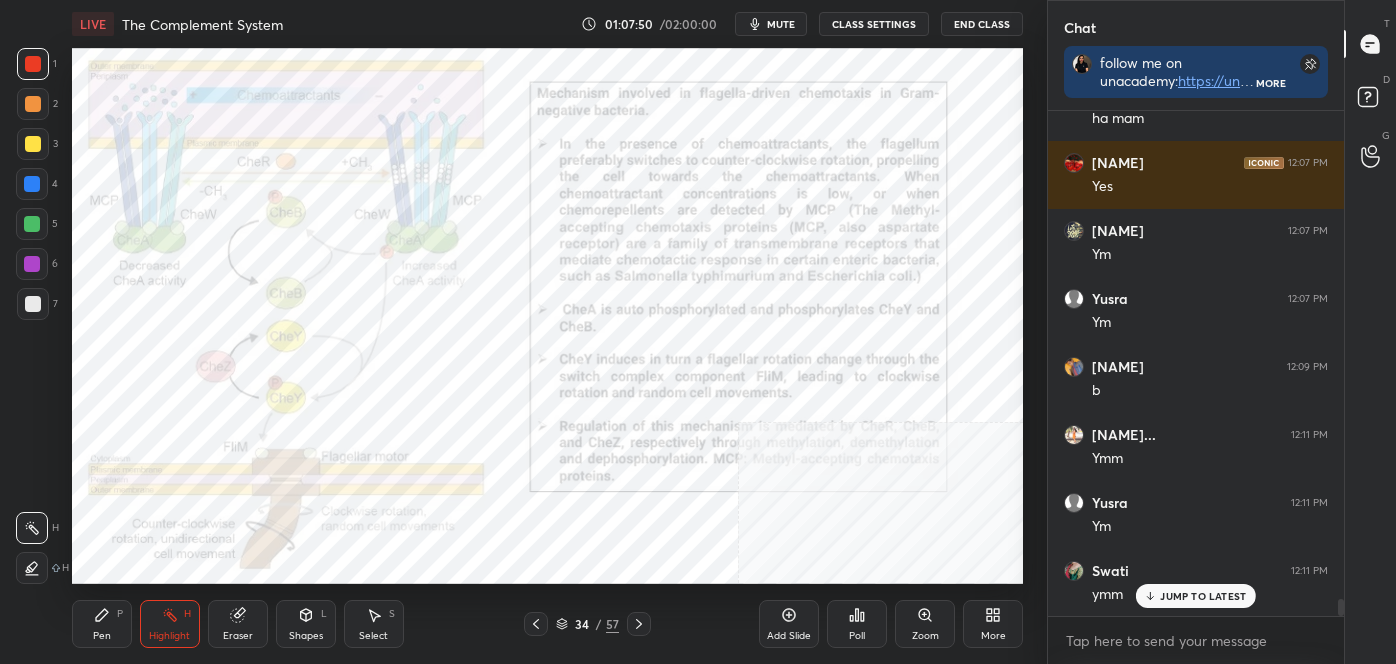 click 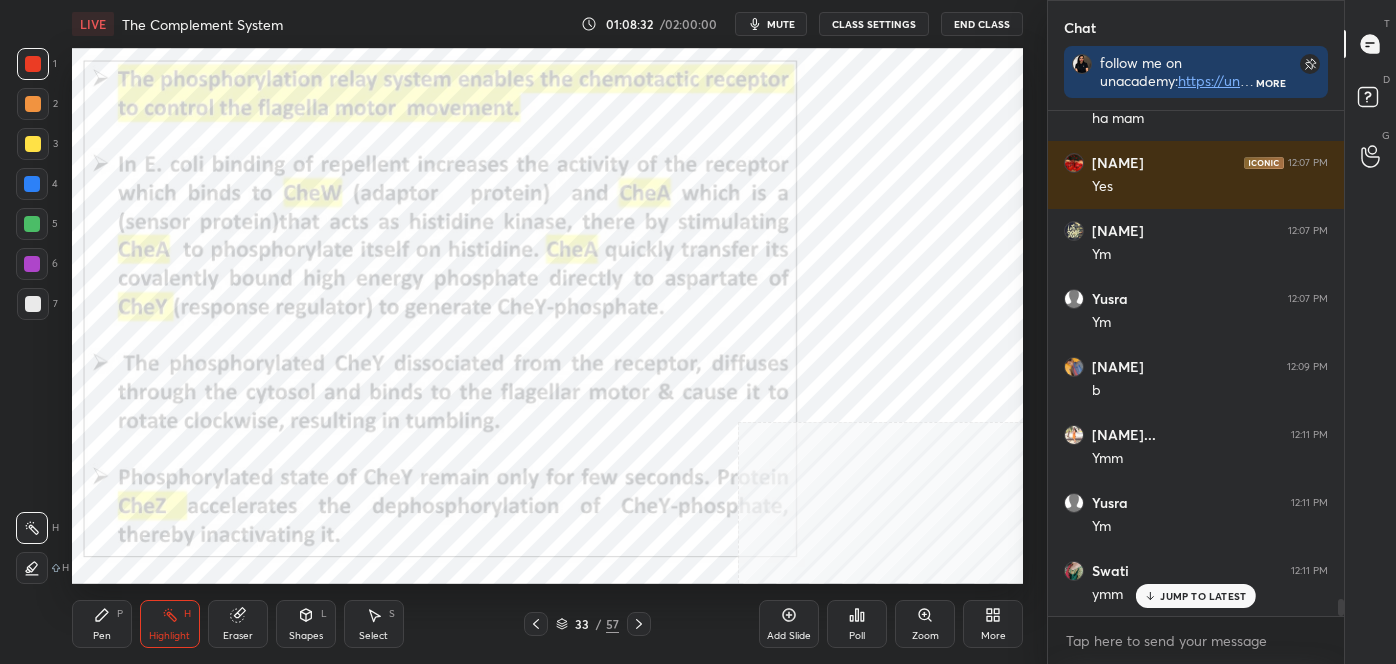 click at bounding box center (639, 624) 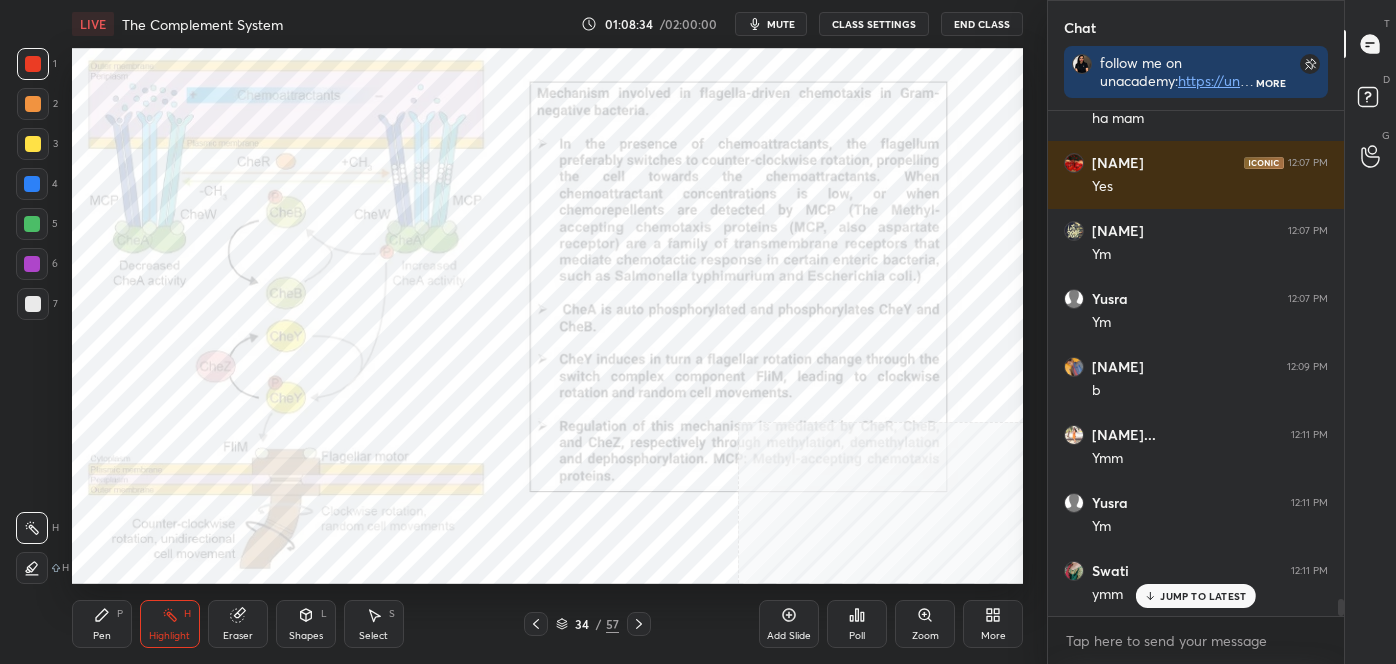 click 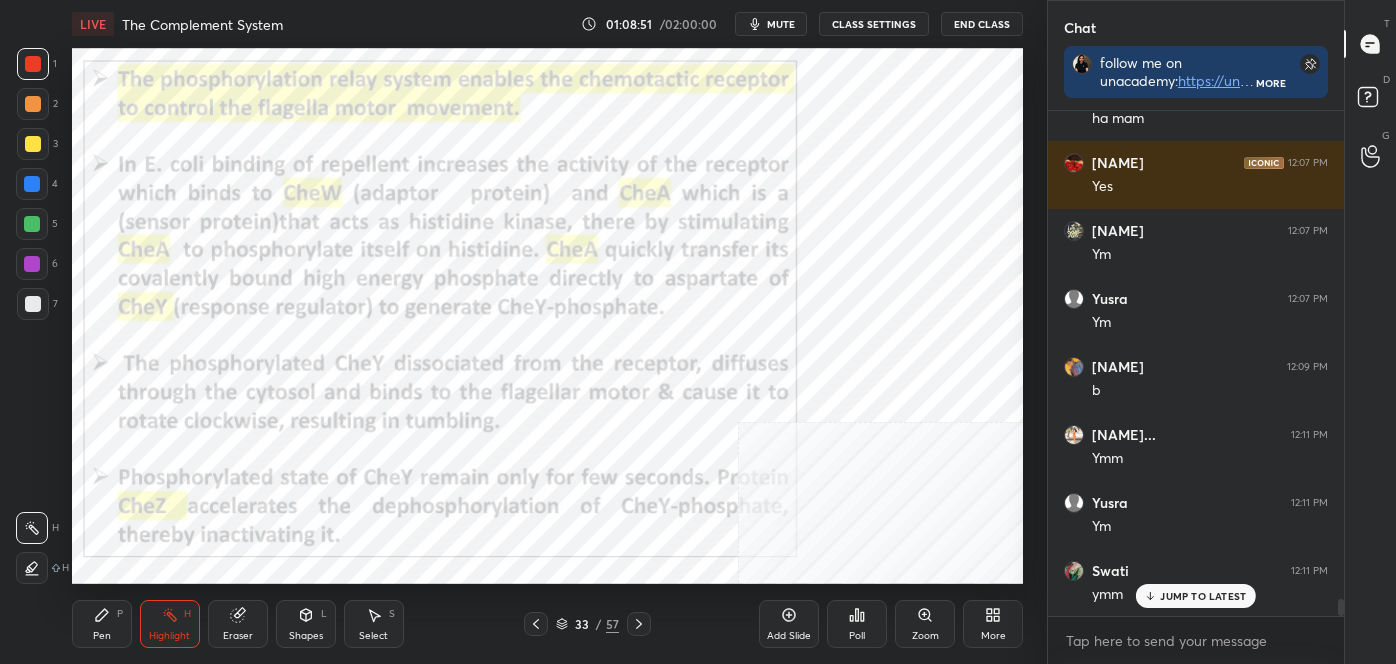click 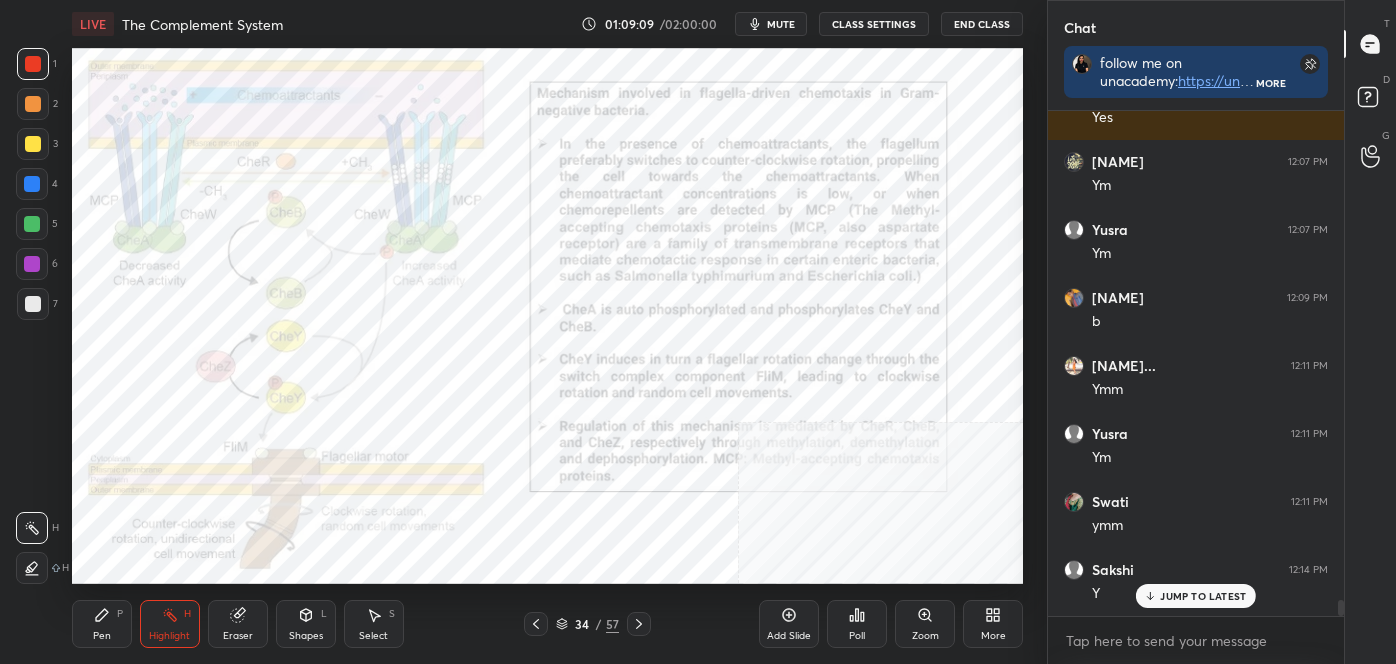 scroll, scrollTop: 15002, scrollLeft: 0, axis: vertical 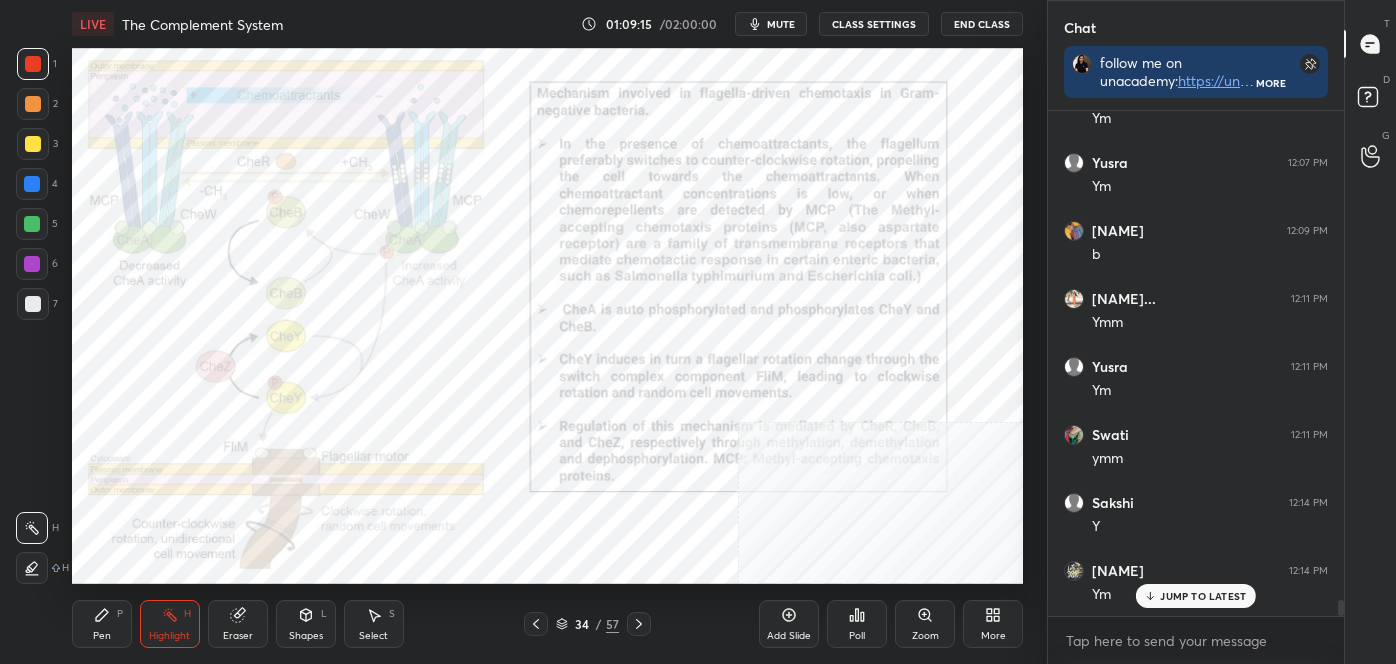 click 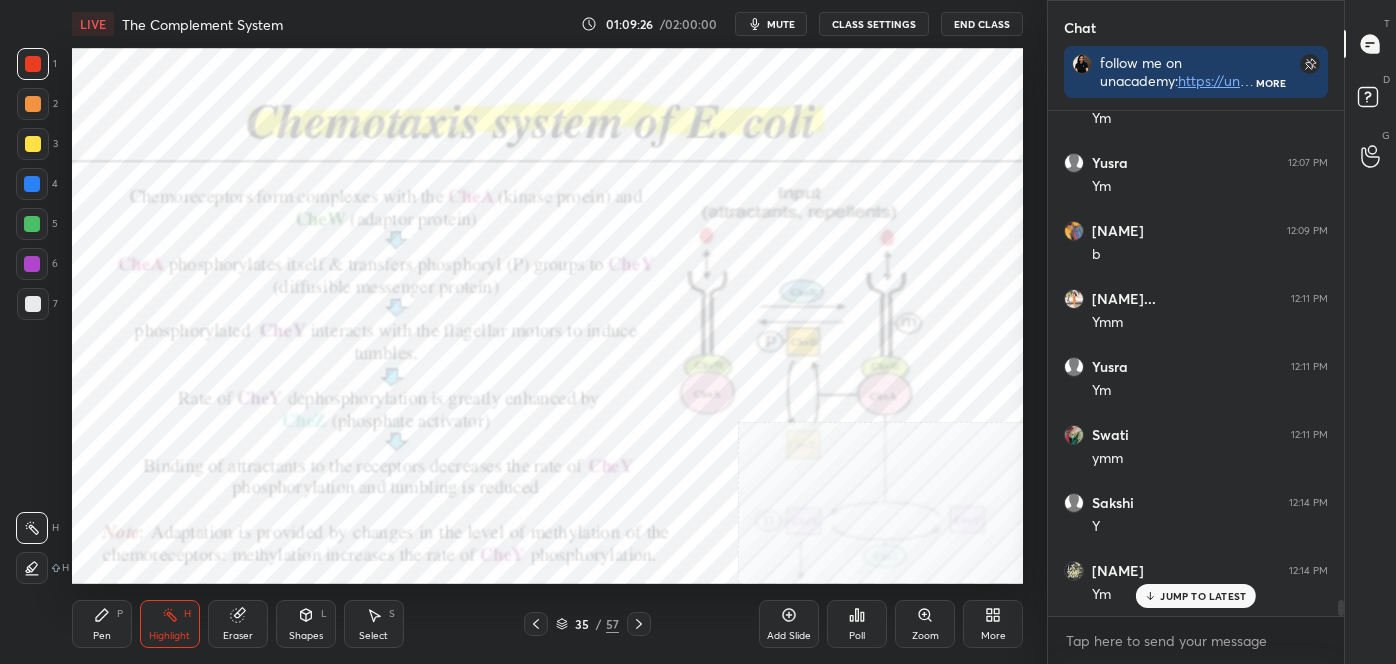scroll, scrollTop: 15074, scrollLeft: 0, axis: vertical 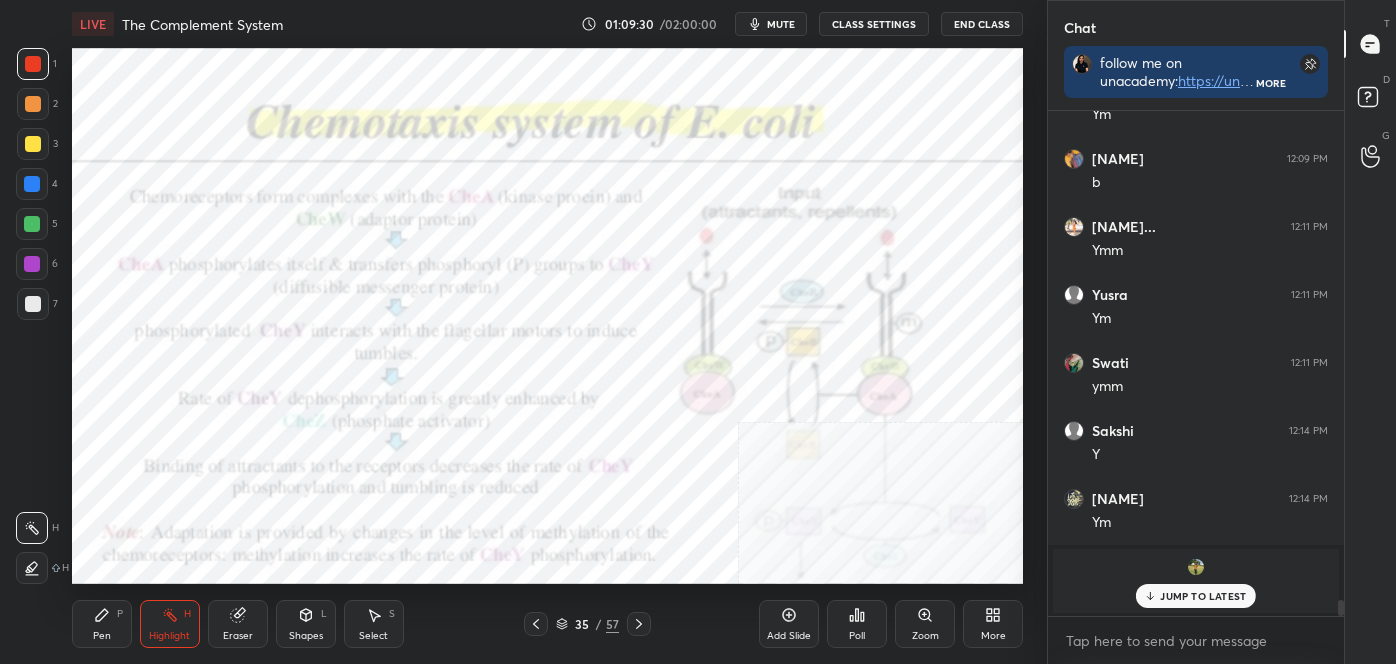 click on "Pen P" at bounding box center [102, 624] 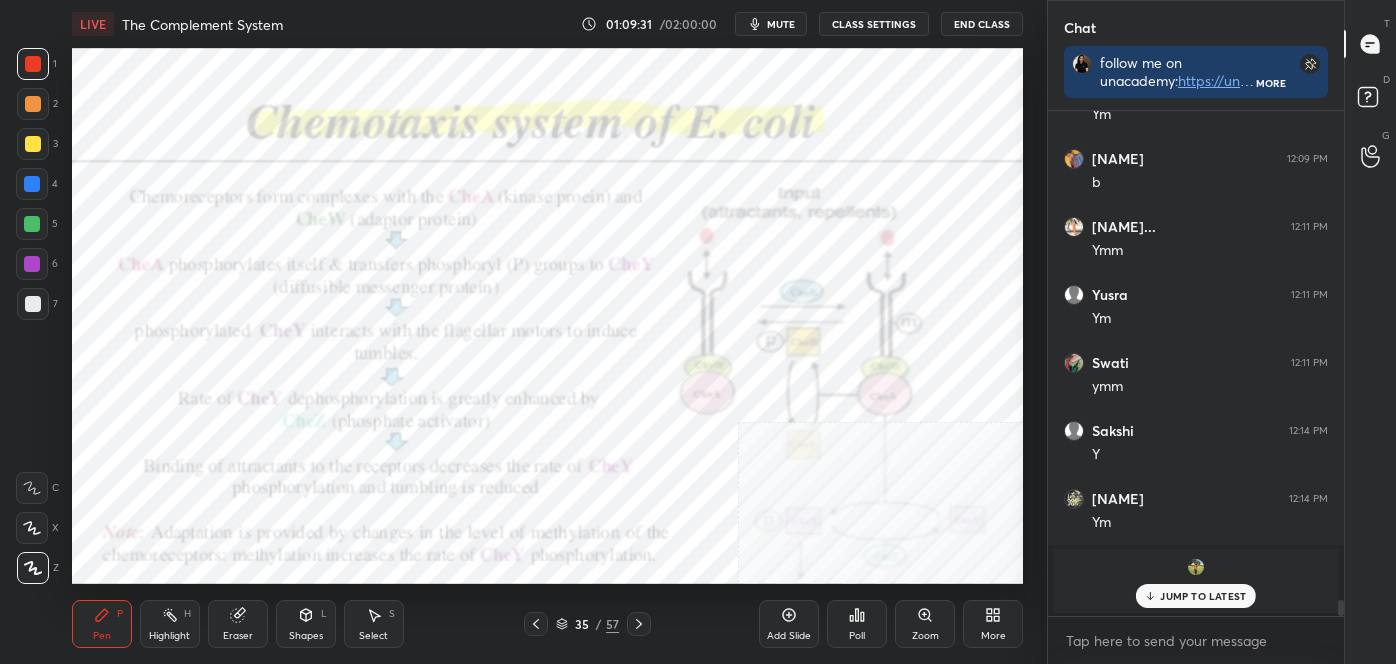 click at bounding box center (32, 224) 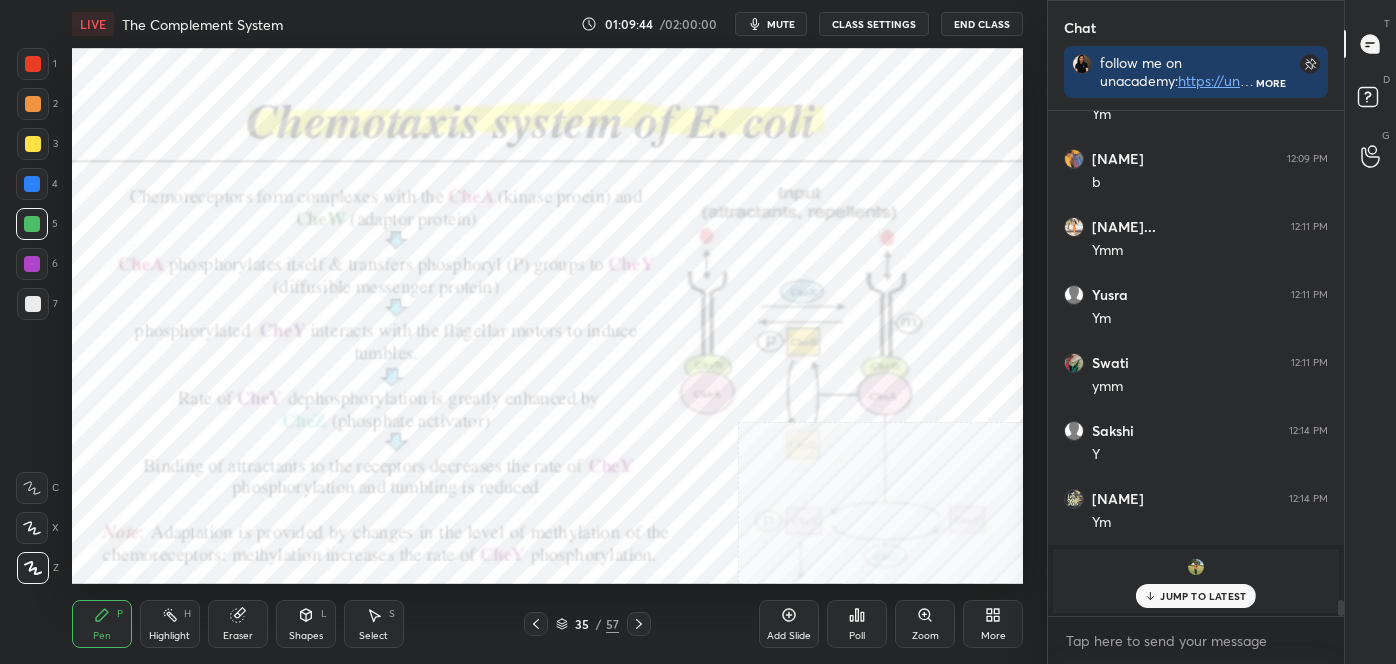 drag, startPoint x: 186, startPoint y: 608, endPoint x: 179, endPoint y: 598, distance: 12.206555 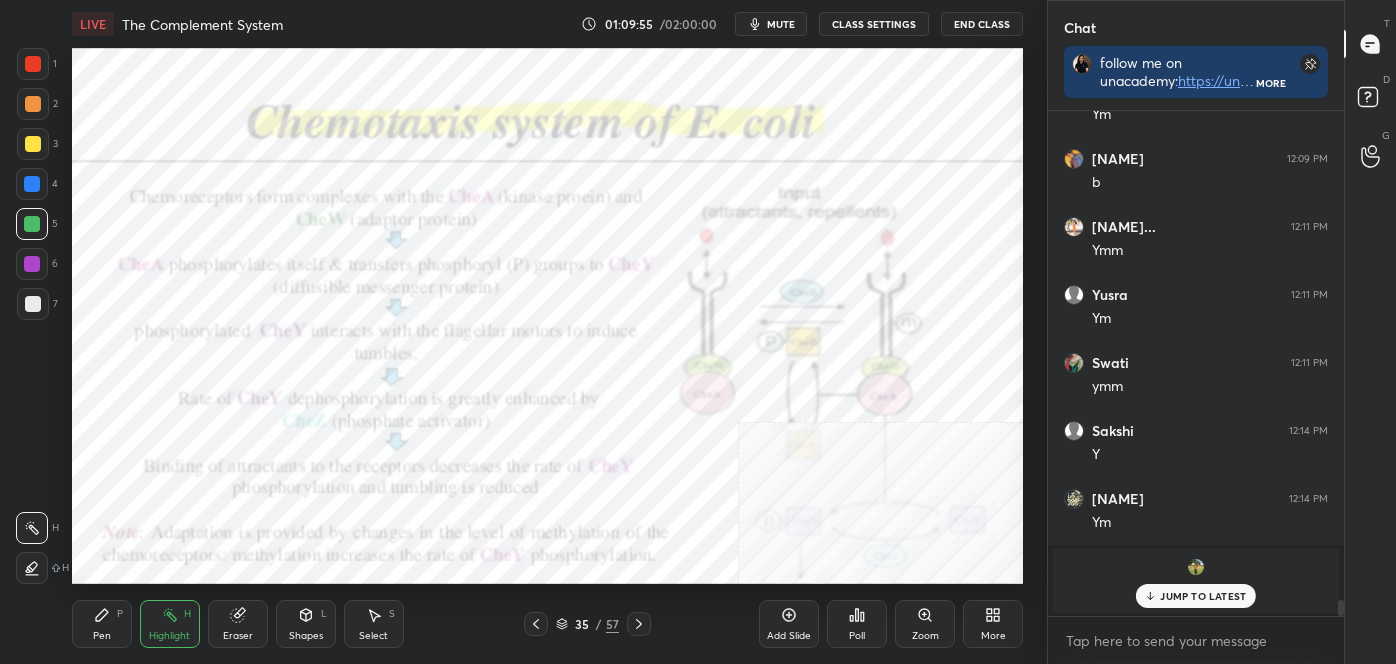 click on "More" at bounding box center (993, 636) 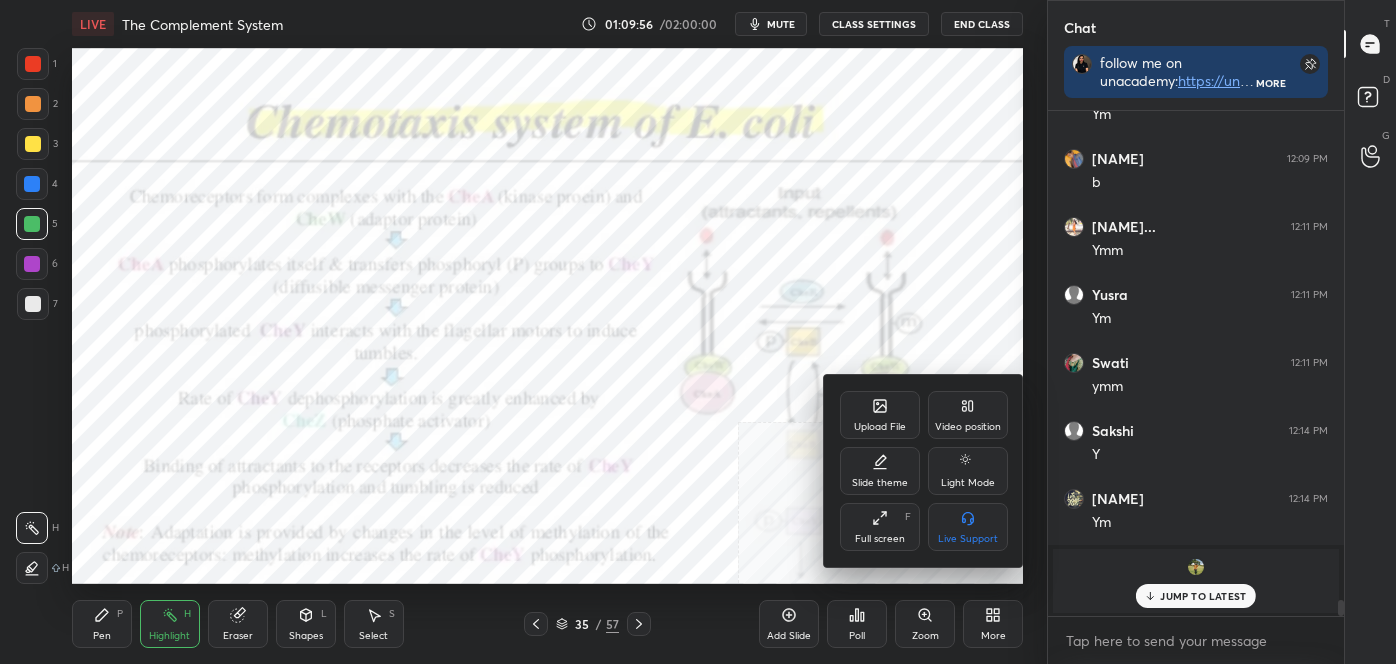 click 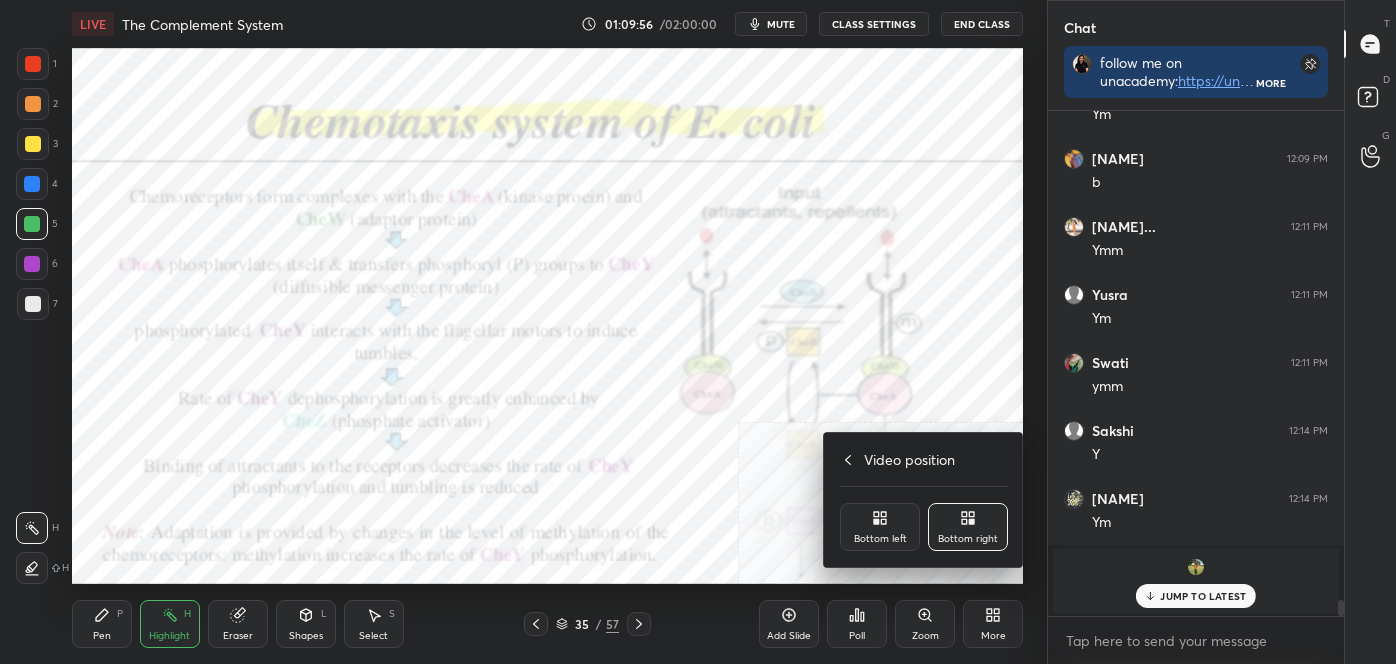 click on "Bottom left" at bounding box center [880, 539] 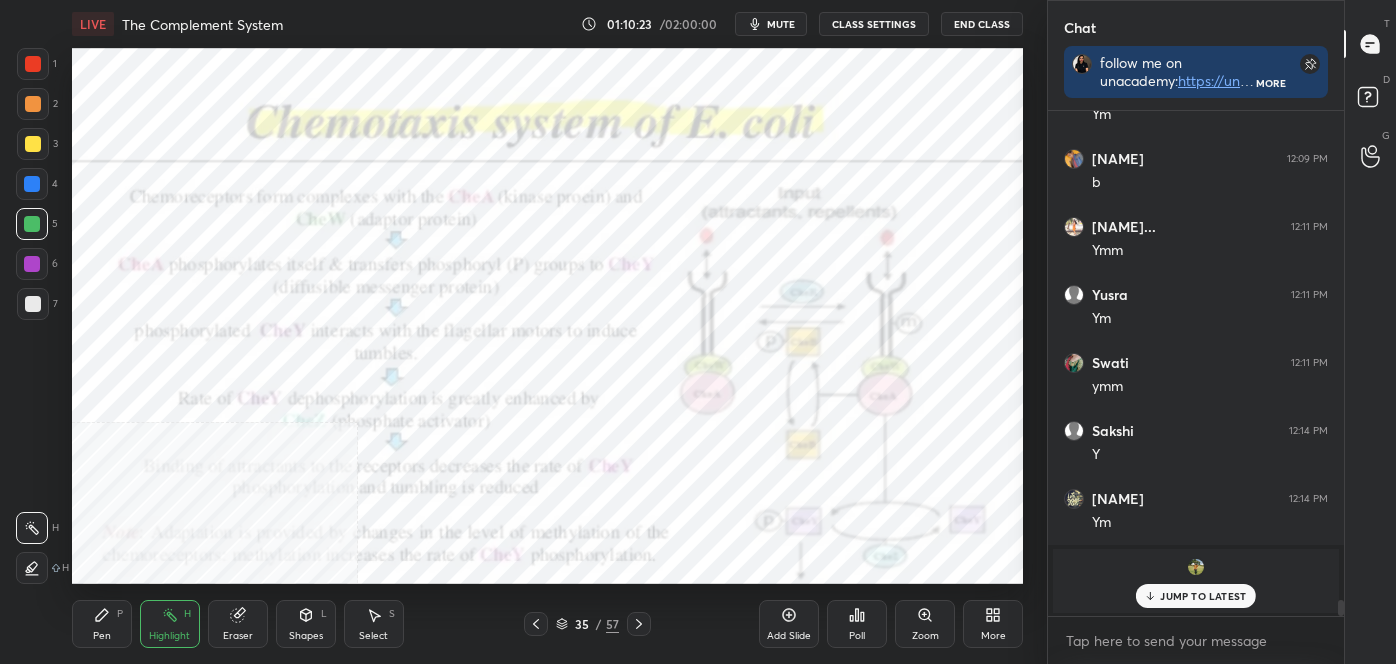click on "Pen P" at bounding box center (102, 624) 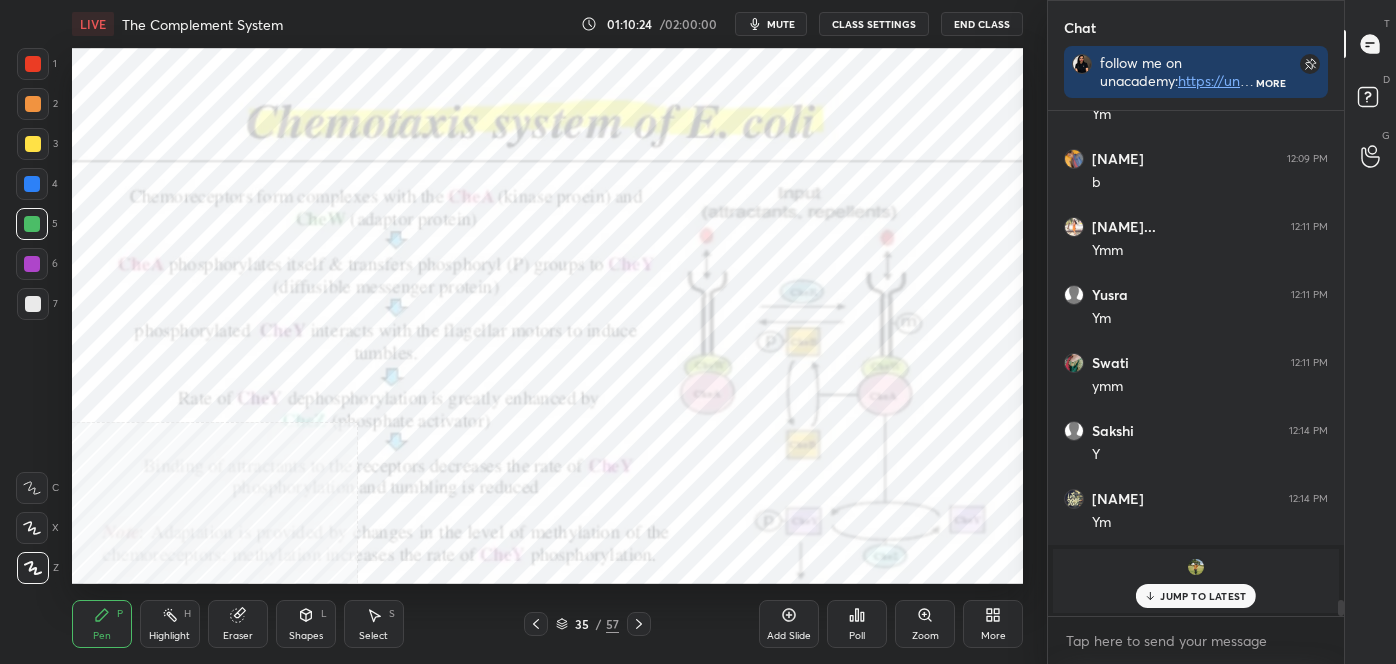 drag, startPoint x: 31, startPoint y: 563, endPoint x: 69, endPoint y: 560, distance: 38.118237 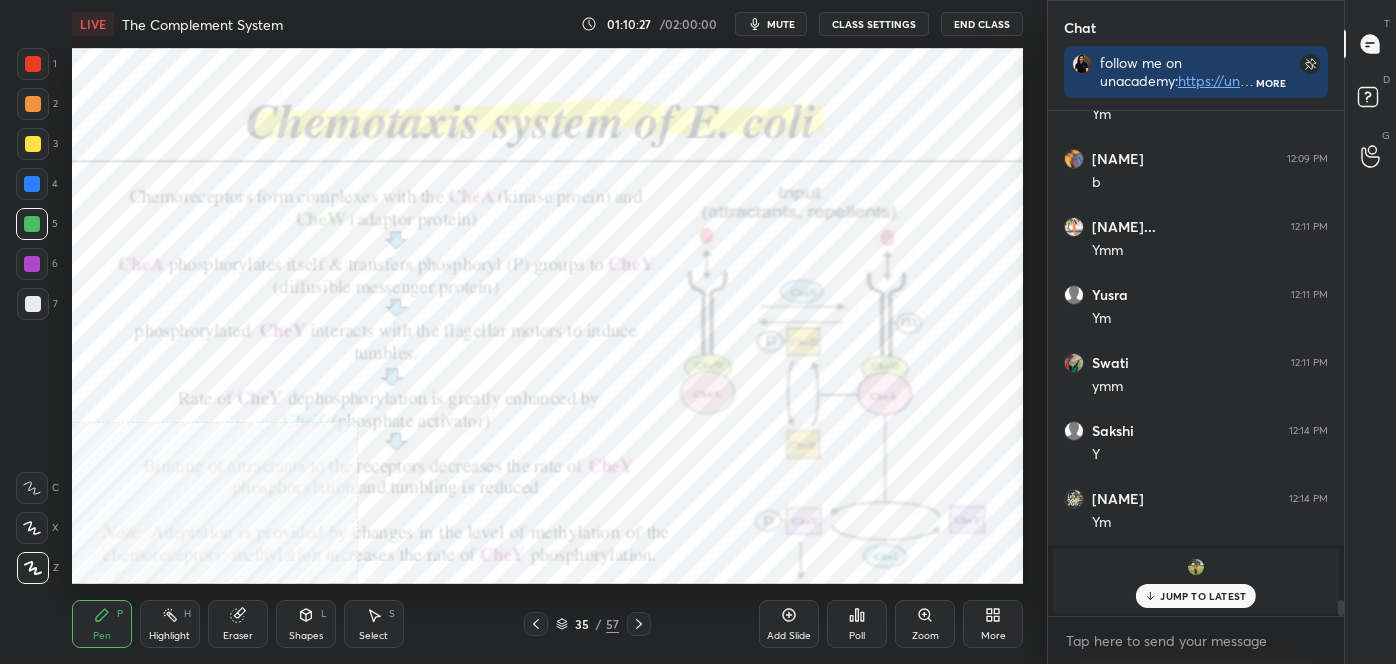 click on "Highlight H" at bounding box center [170, 624] 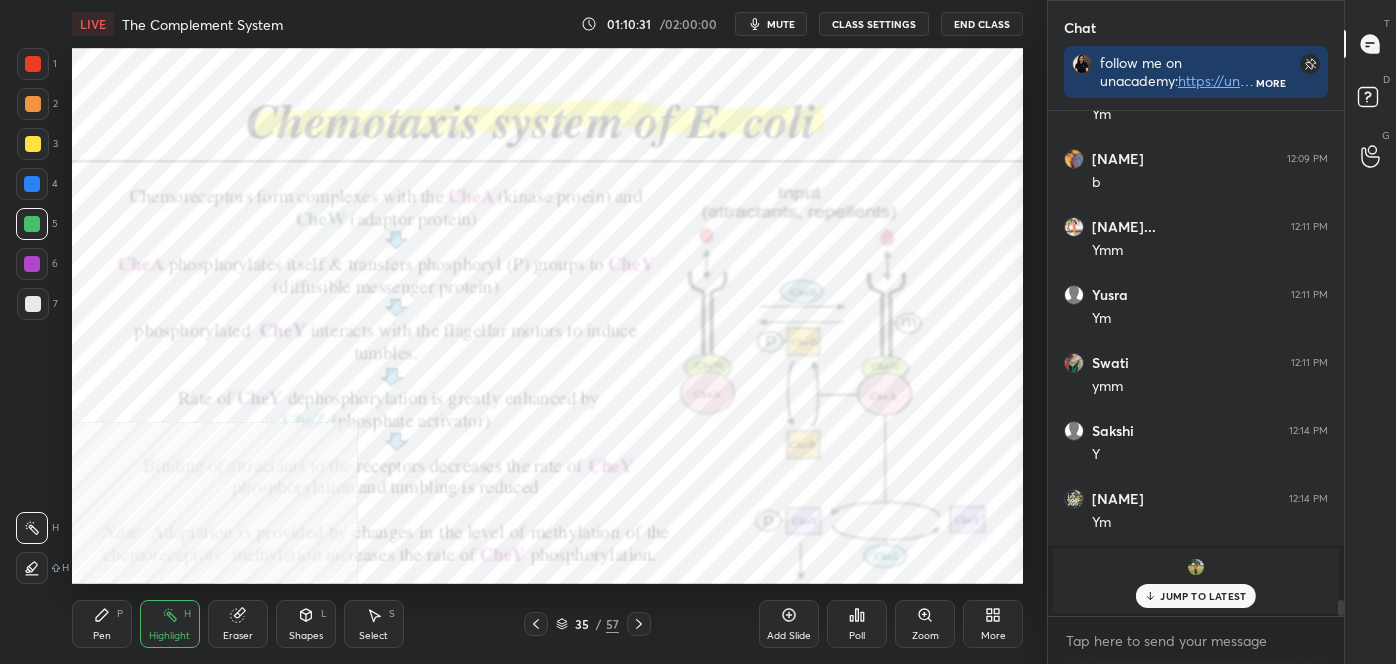 click on "More" at bounding box center (993, 624) 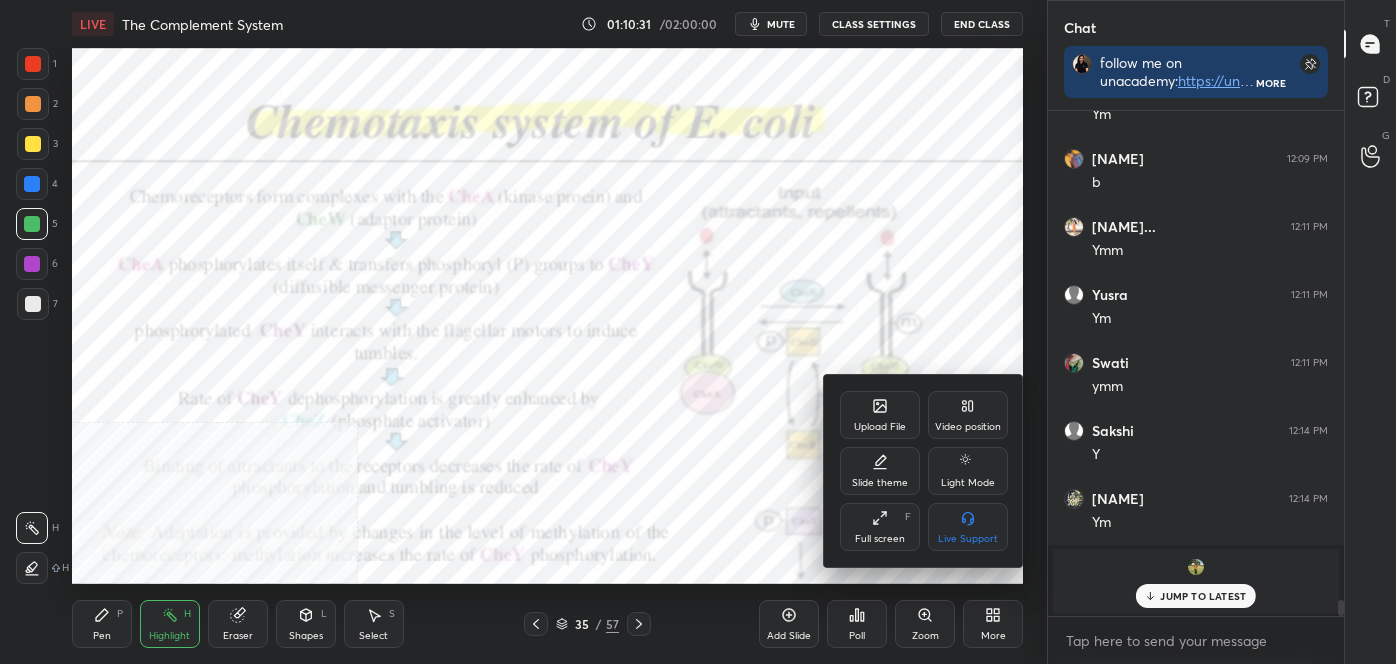 click on "Video position" at bounding box center (968, 415) 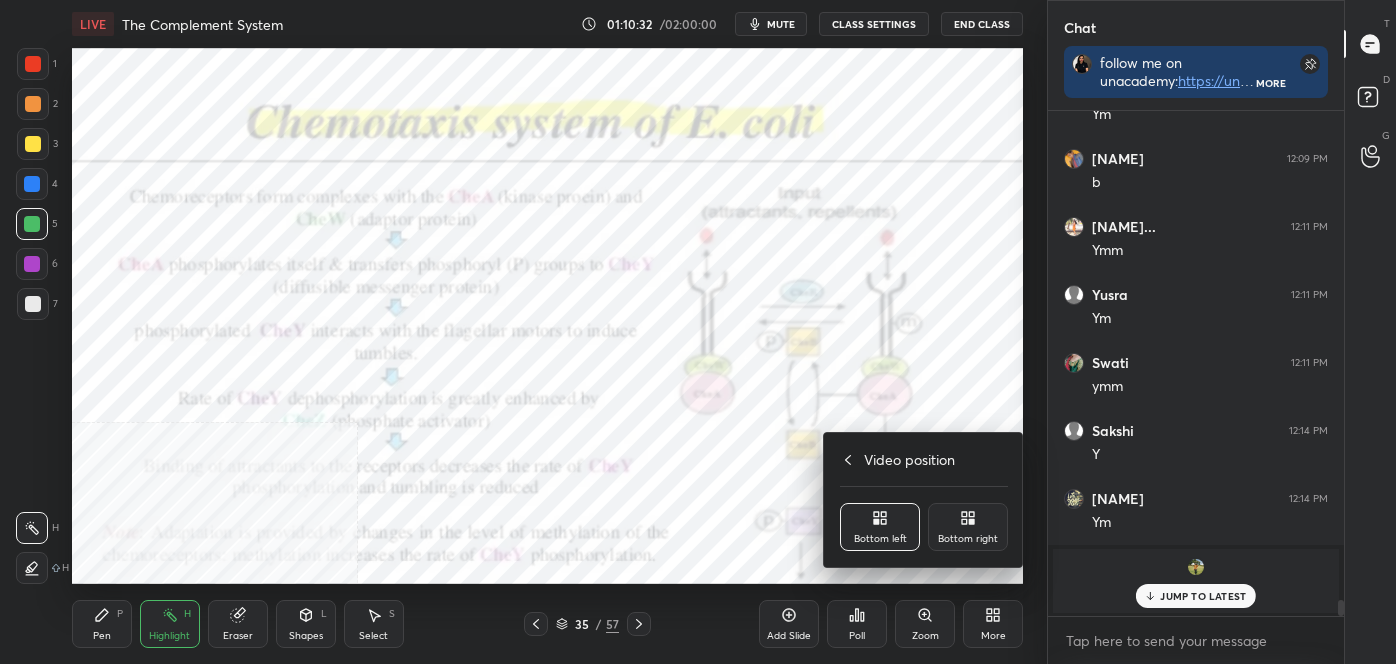 click on "Bottom right" at bounding box center (968, 527) 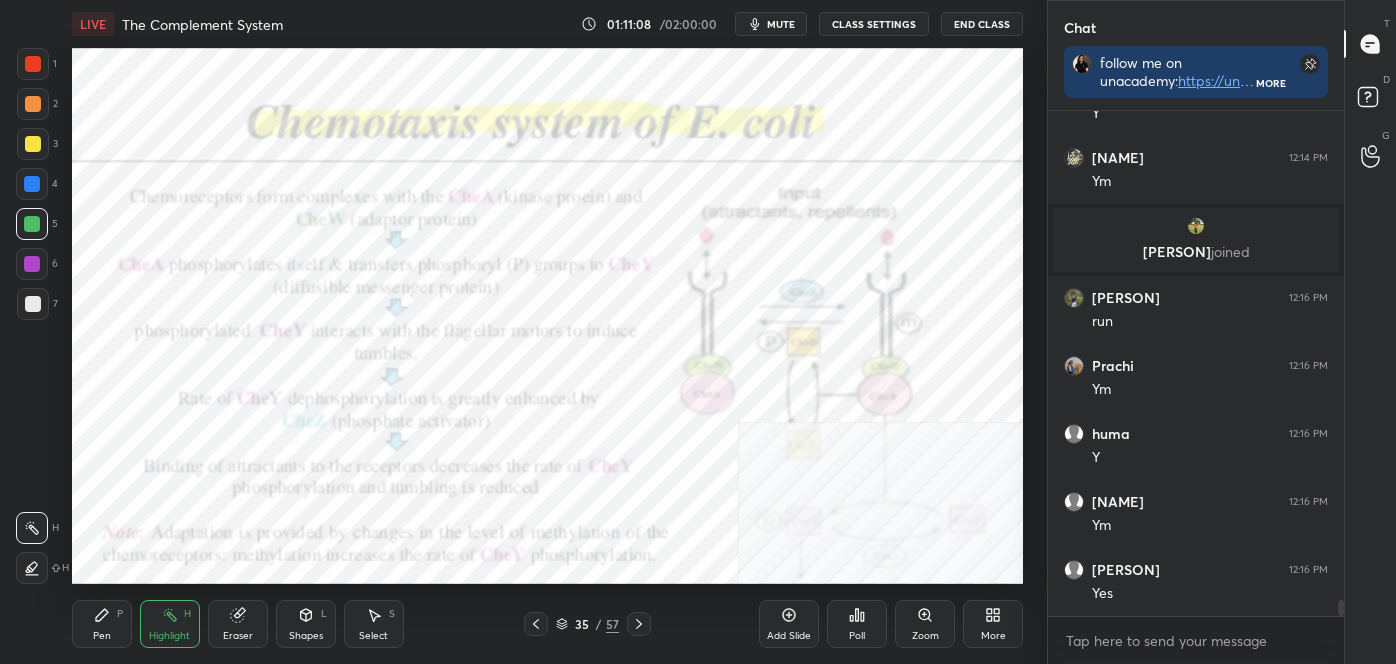scroll, scrollTop: 15482, scrollLeft: 0, axis: vertical 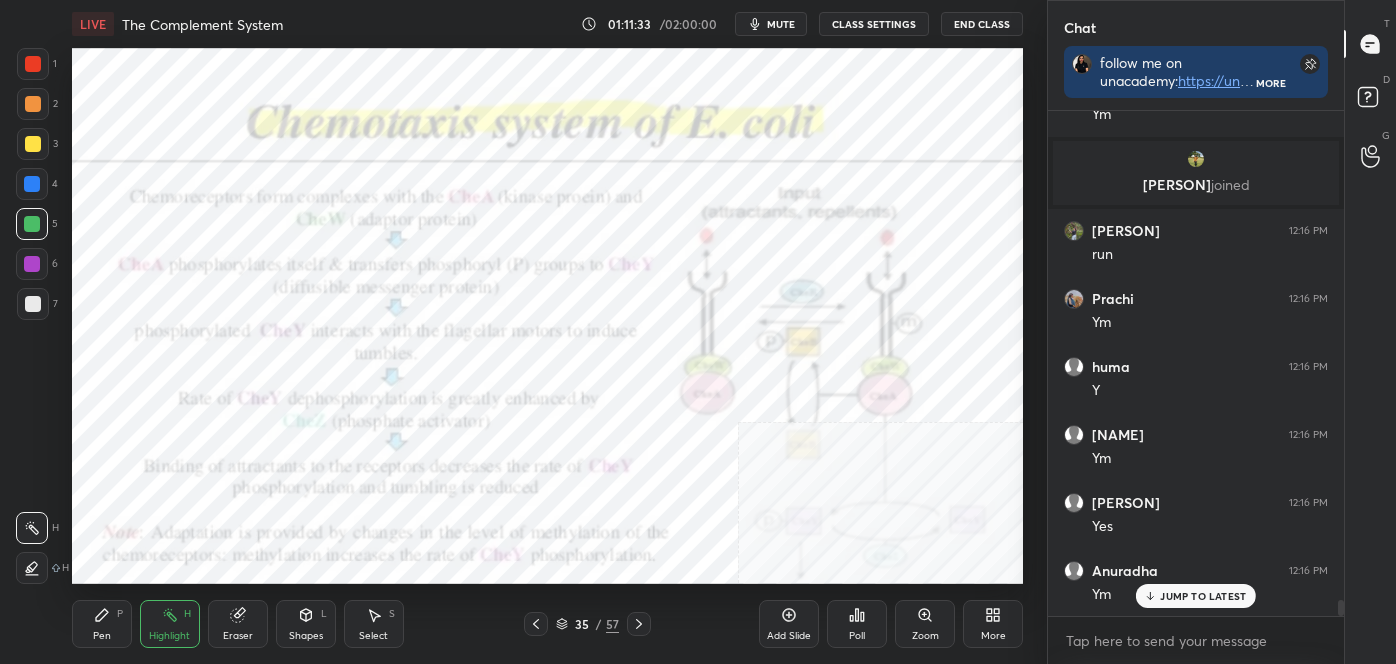 click 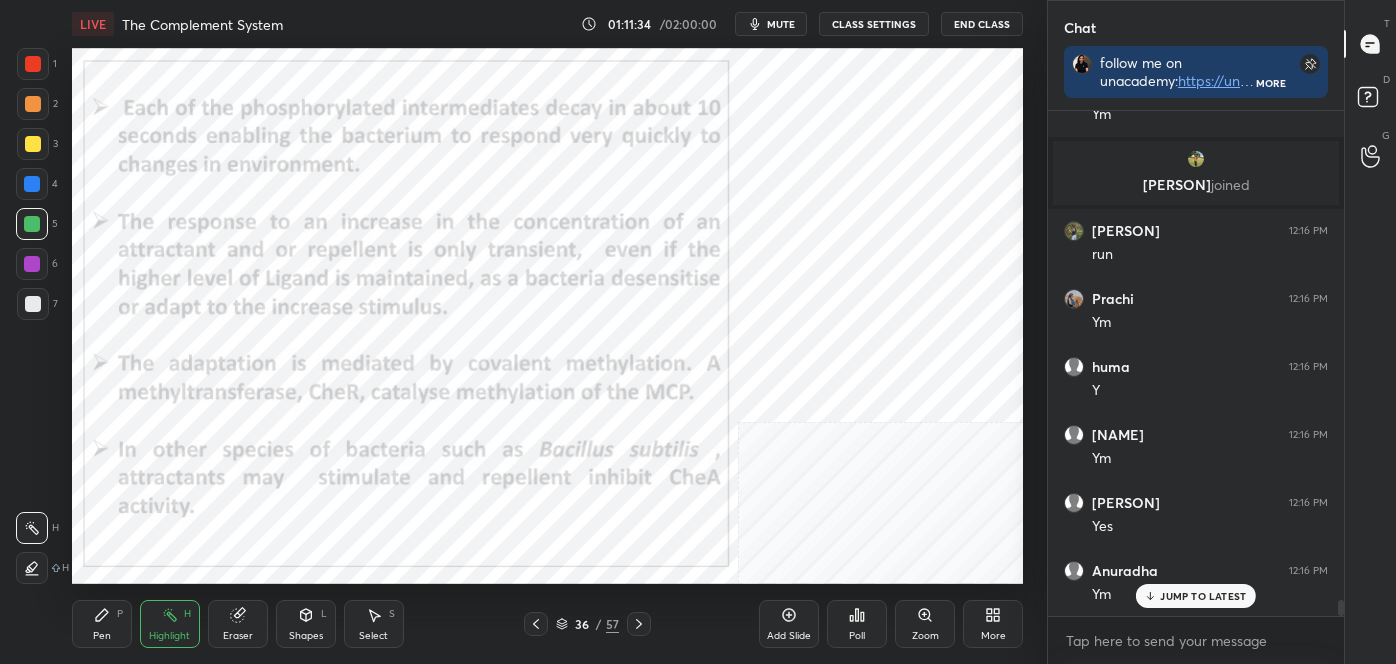 click 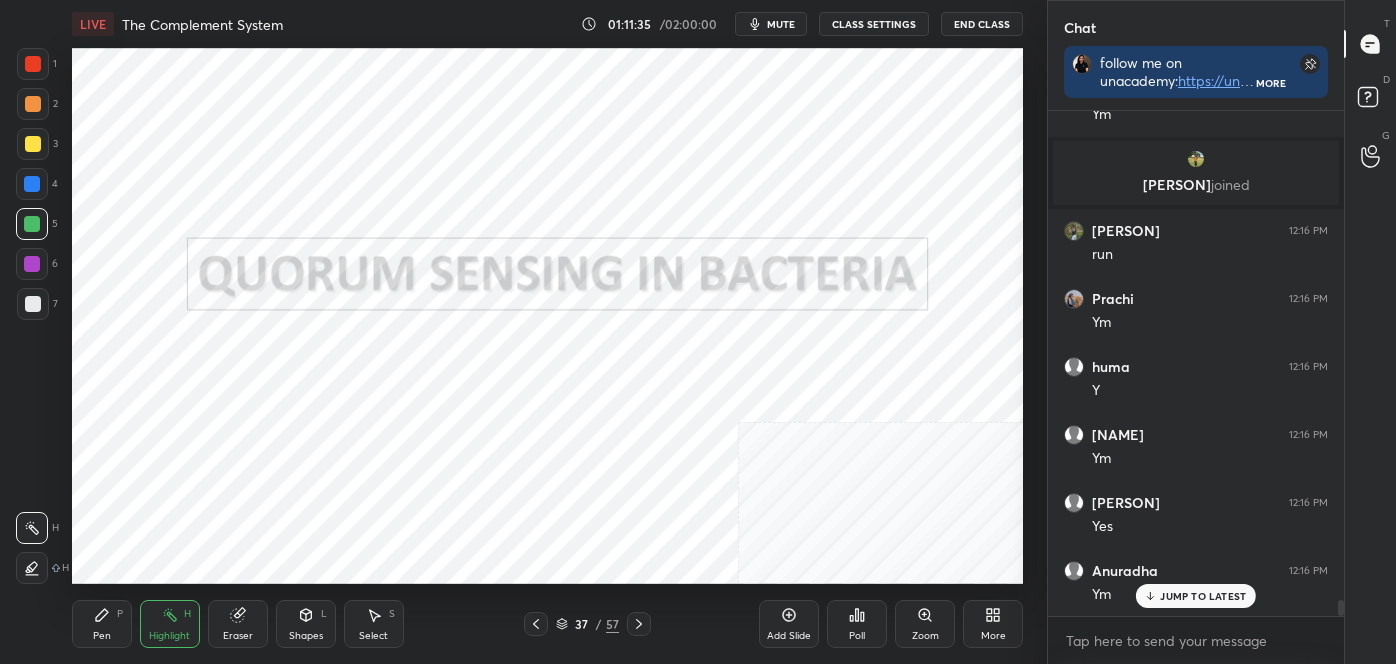 scroll, scrollTop: 15551, scrollLeft: 0, axis: vertical 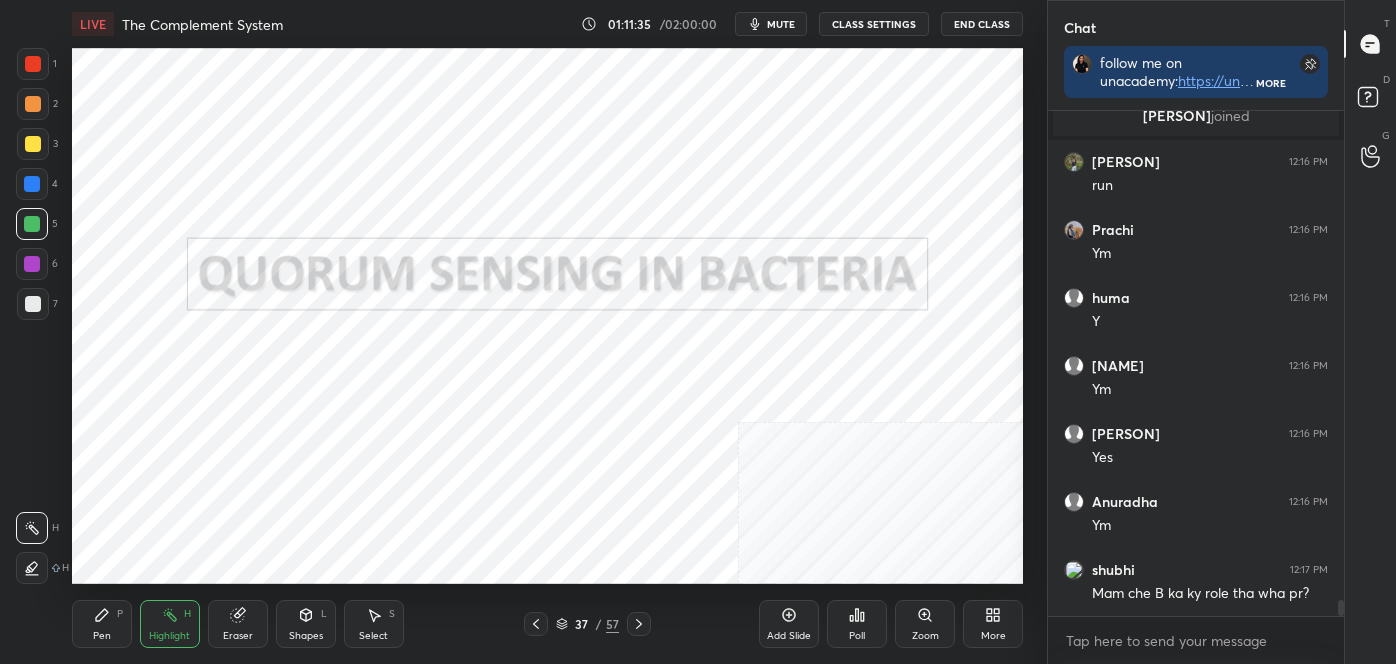 click 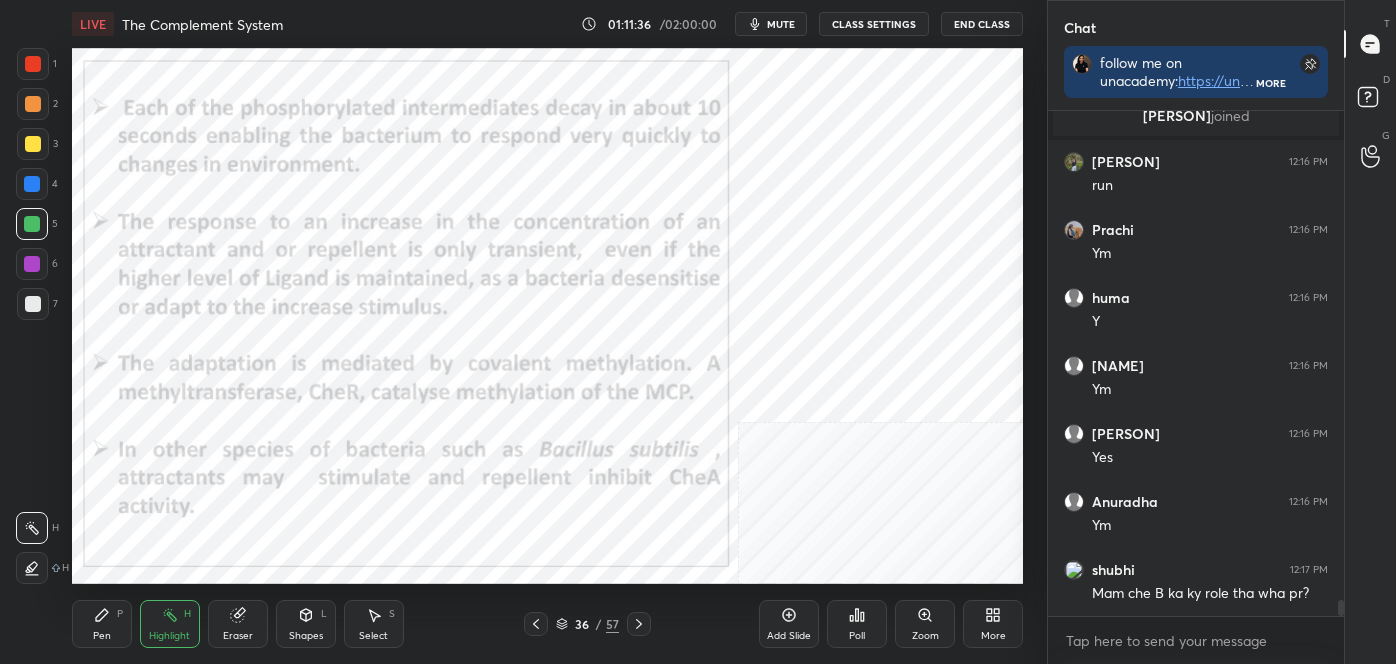 click on "LIVE The Complement System 01:11:36 /  02:00:00 mute CLASS SETTINGS End Class Setting up your live class Poll for   secs No correct answer Start poll Back The Complement System • L21 of Detailed Course on Cell Signaling (Unit 4): CSIR-NET 2025 Neha Taneja Pen P Highlight H Eraser Shapes L Select S 36 / 57 Add Slide Poll Zoom More" at bounding box center (547, 332) 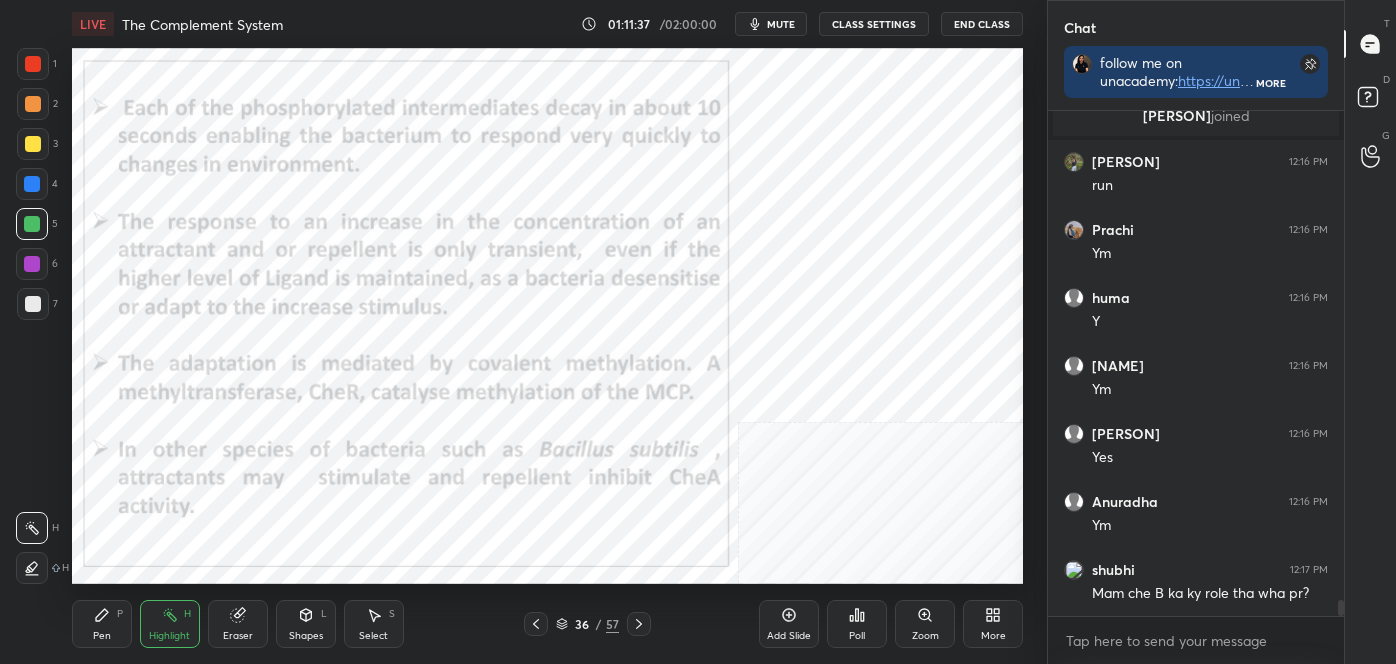 scroll, scrollTop: 458, scrollLeft: 290, axis: both 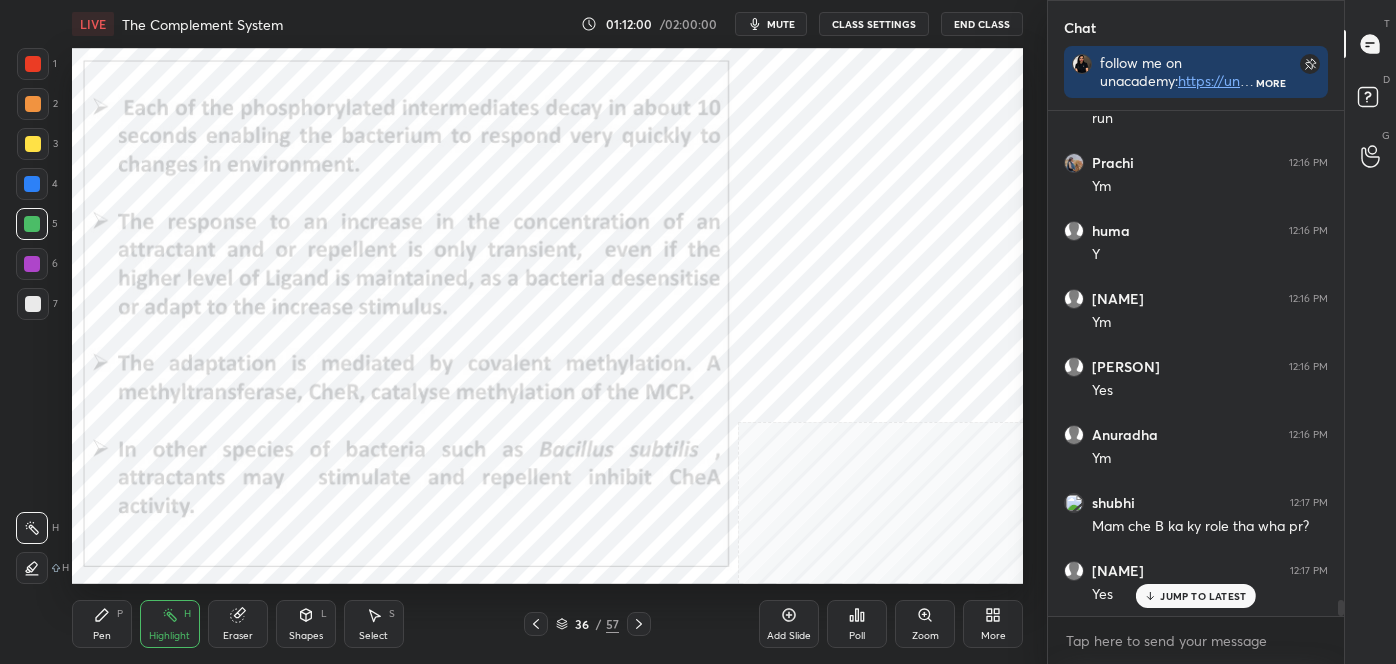 click 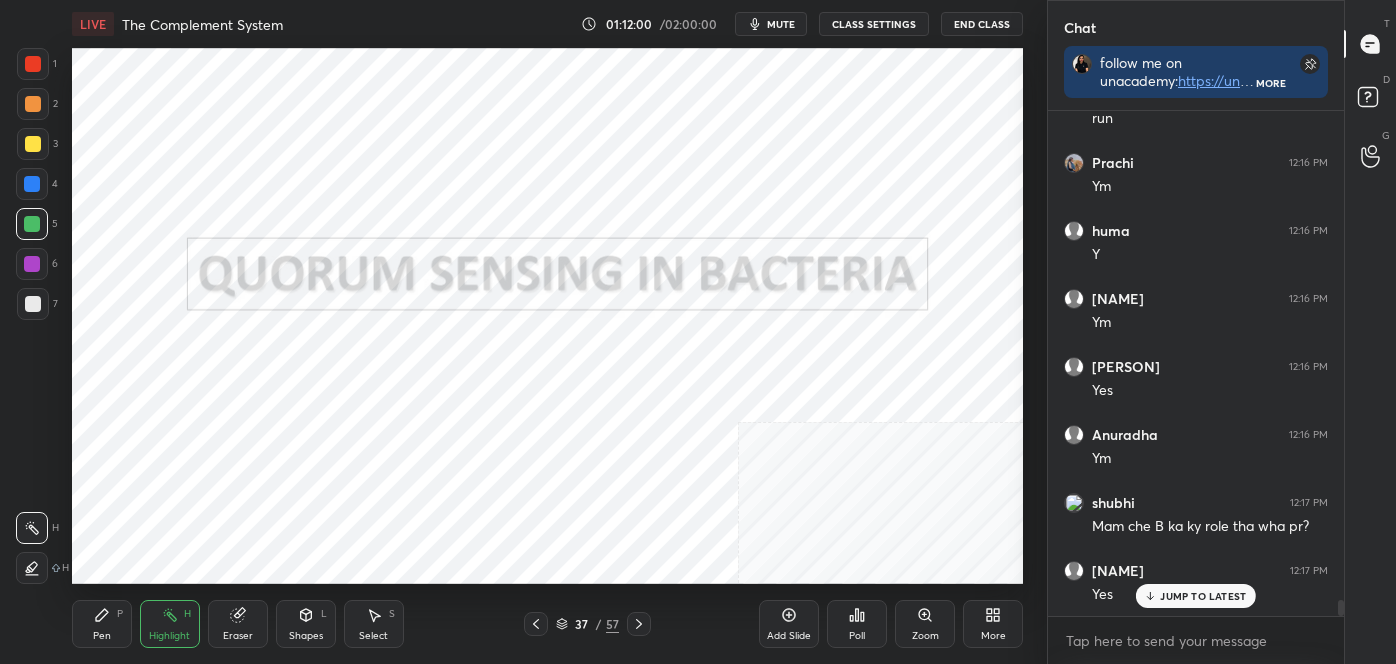 click 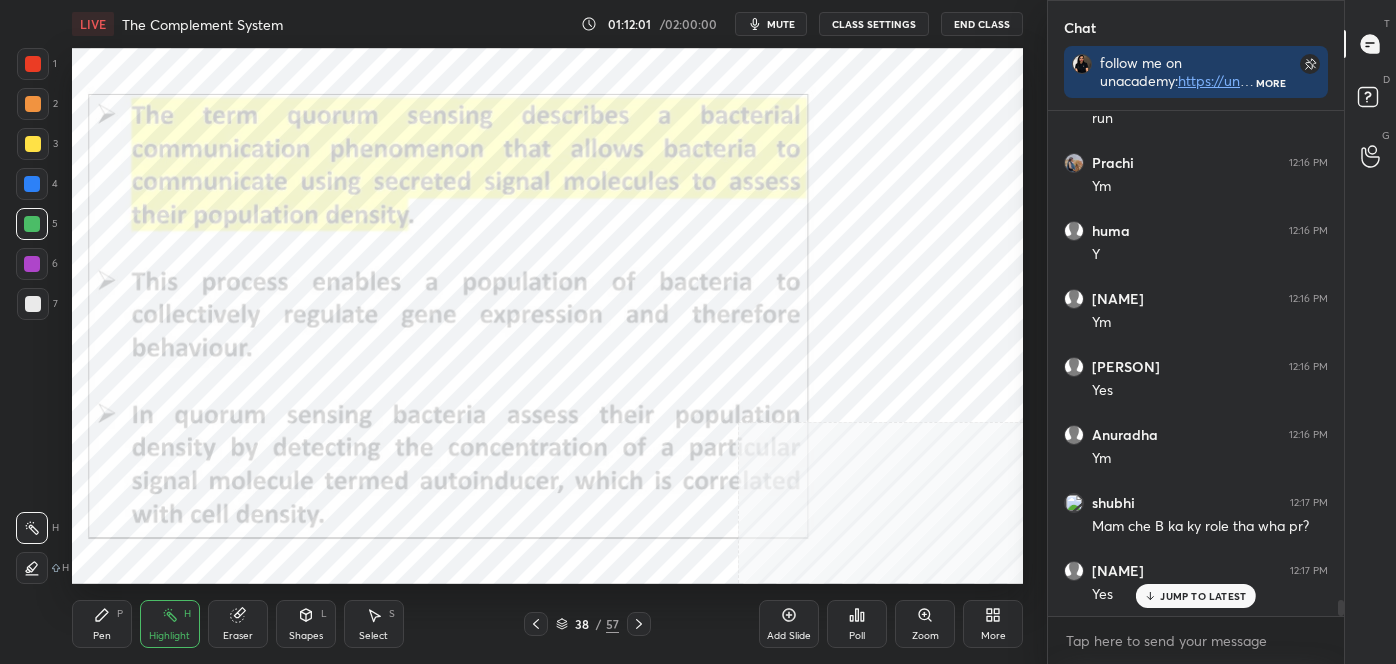 click 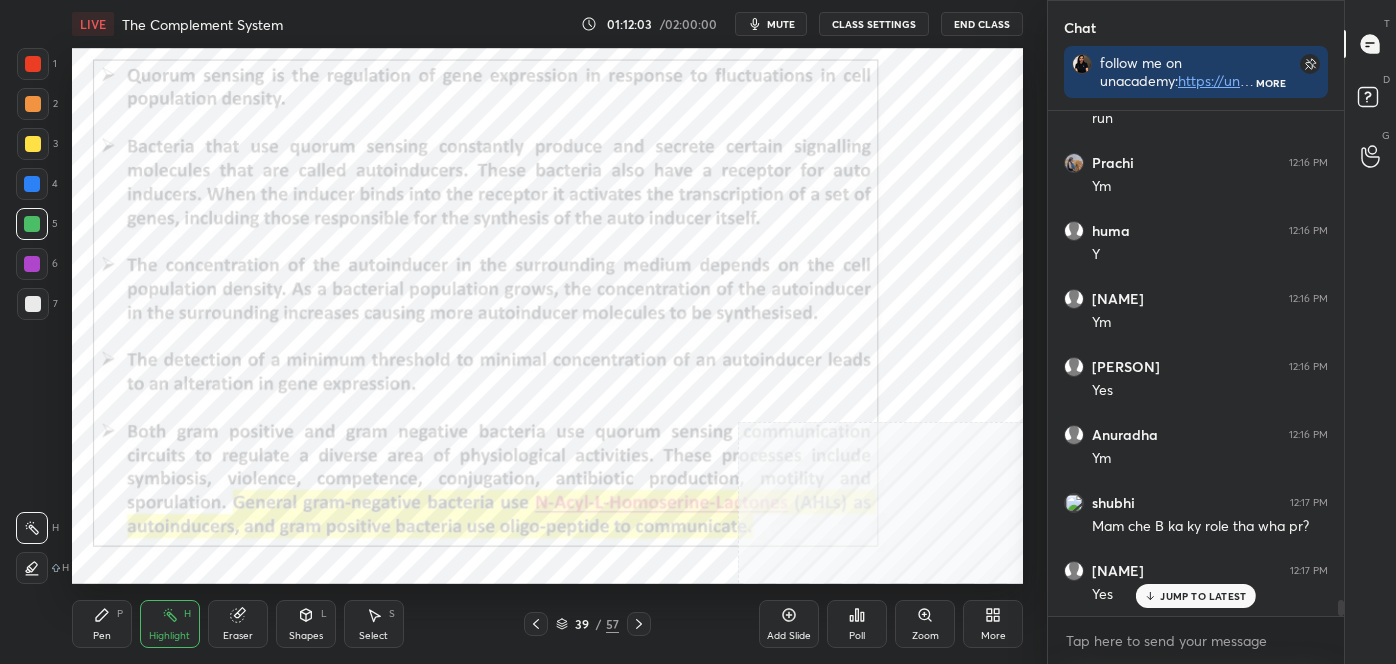 click 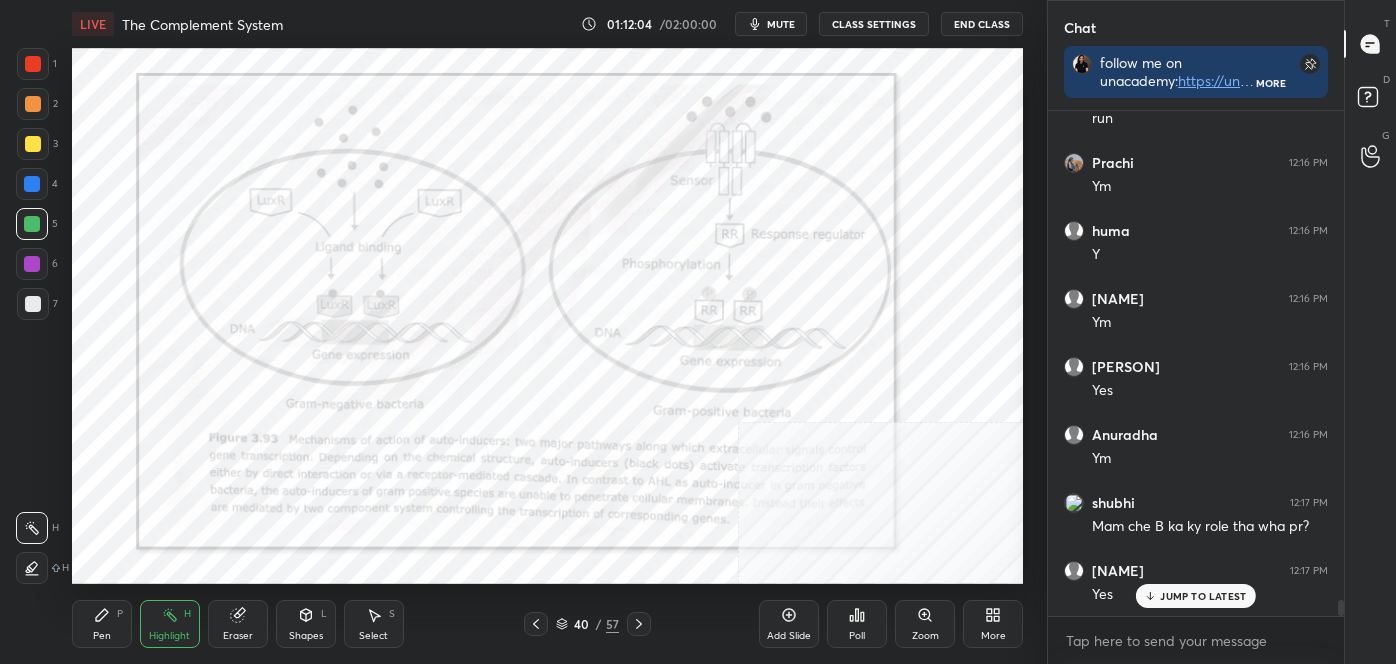 click 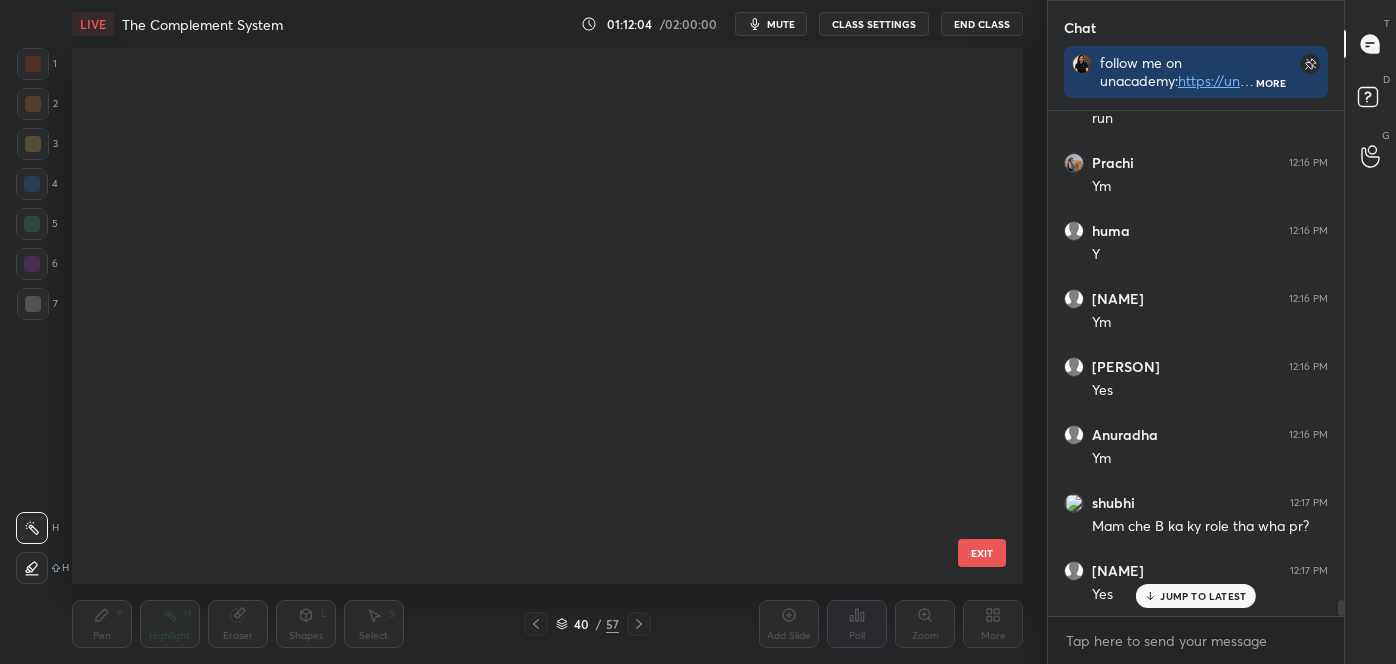 scroll, scrollTop: 1751, scrollLeft: 0, axis: vertical 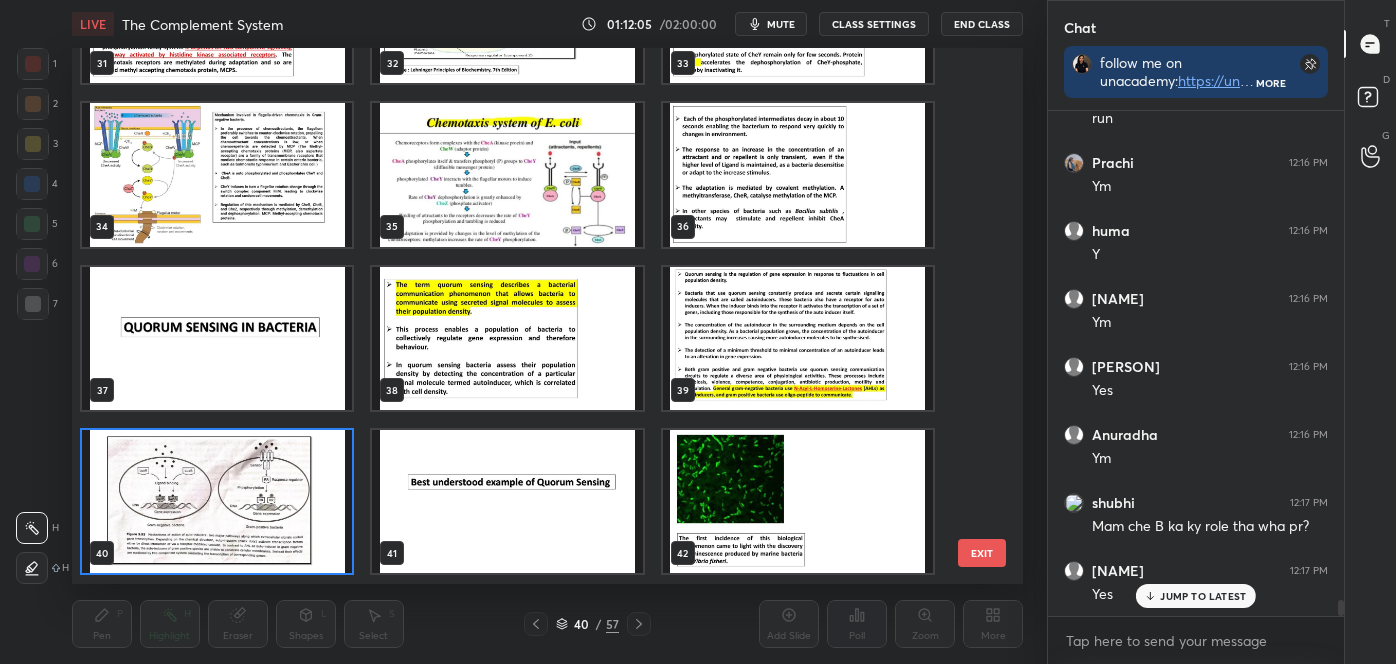 drag, startPoint x: 978, startPoint y: 357, endPoint x: 979, endPoint y: 372, distance: 15.033297 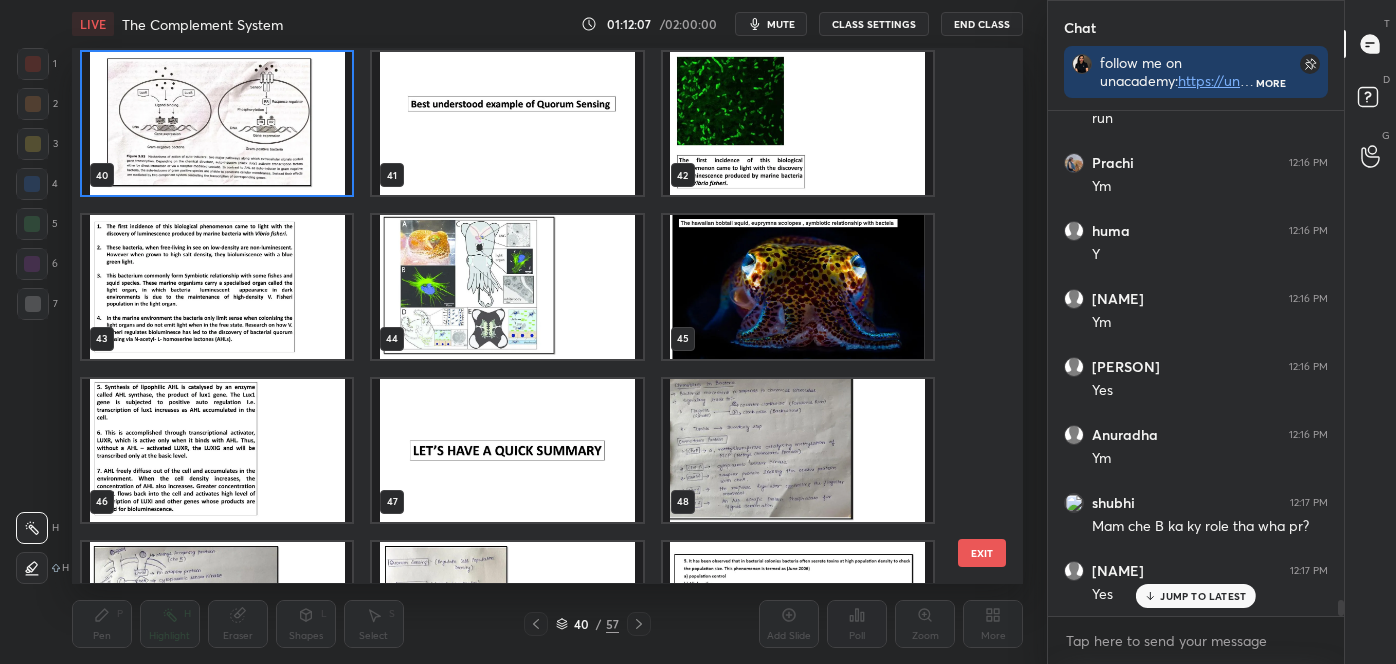 scroll, scrollTop: 2139, scrollLeft: 0, axis: vertical 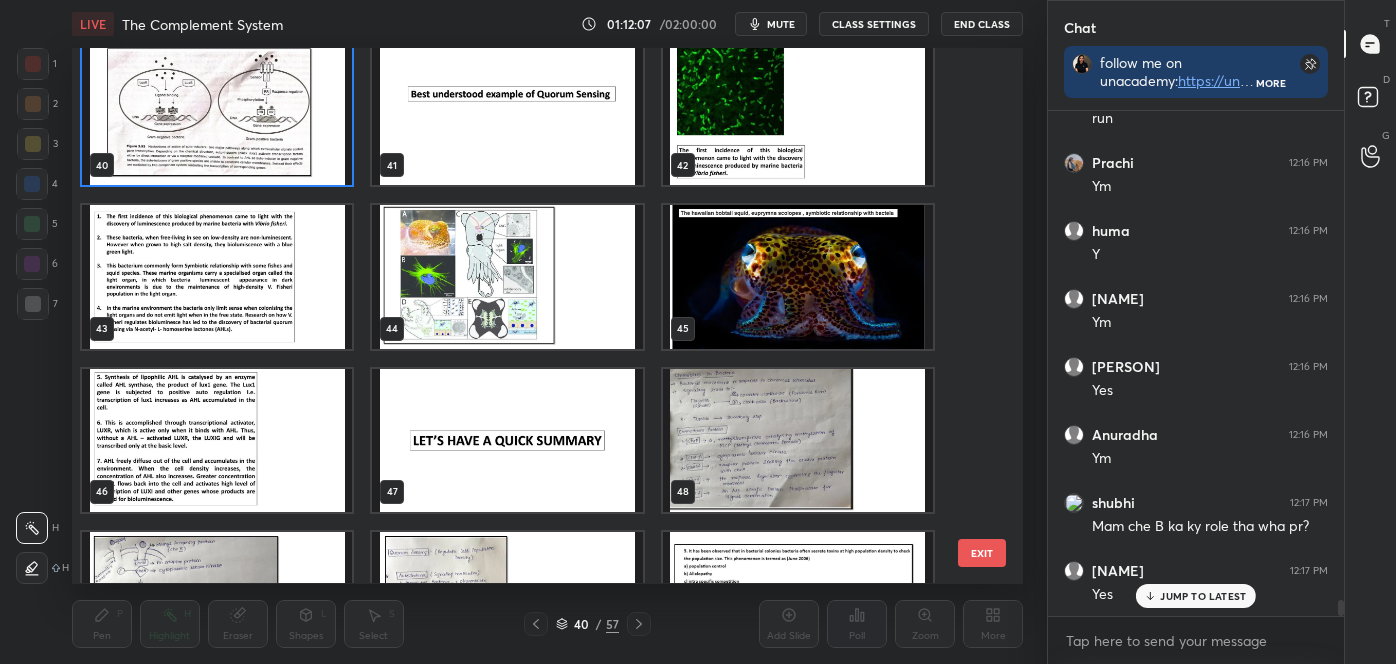 click at bounding box center (798, 440) 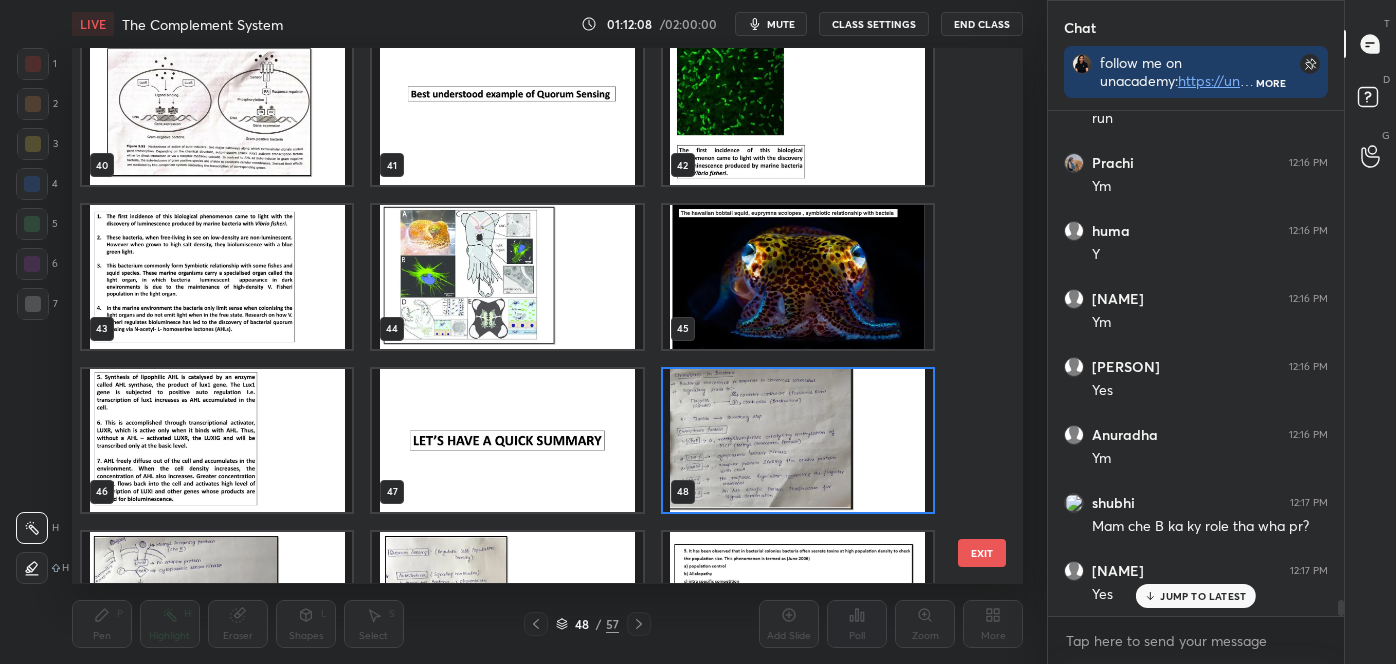 click at bounding box center (798, 440) 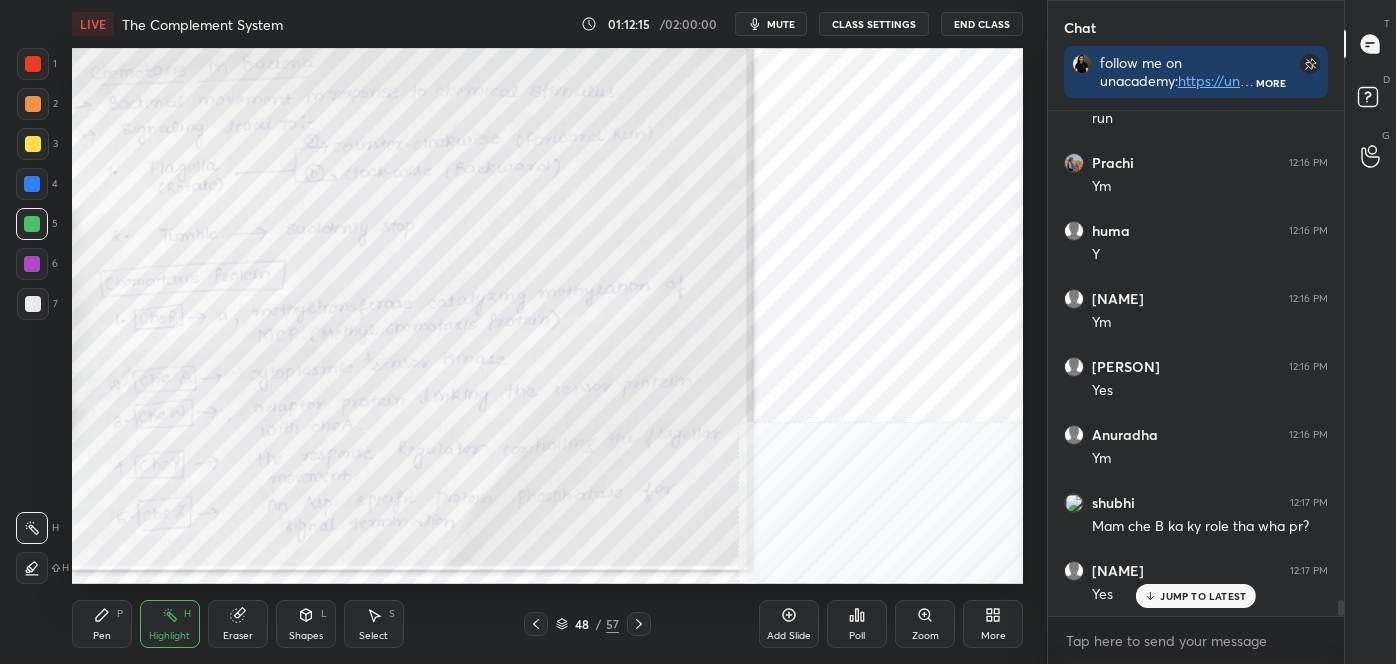 click 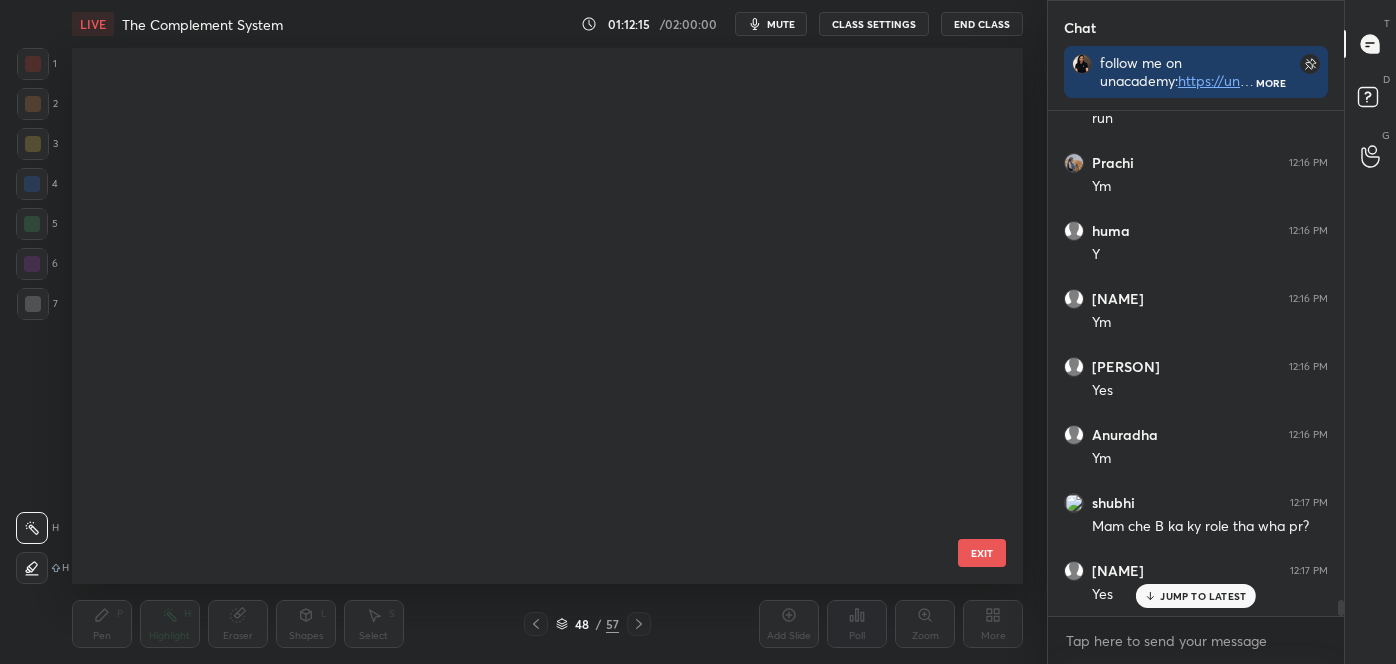 scroll, scrollTop: 2077, scrollLeft: 0, axis: vertical 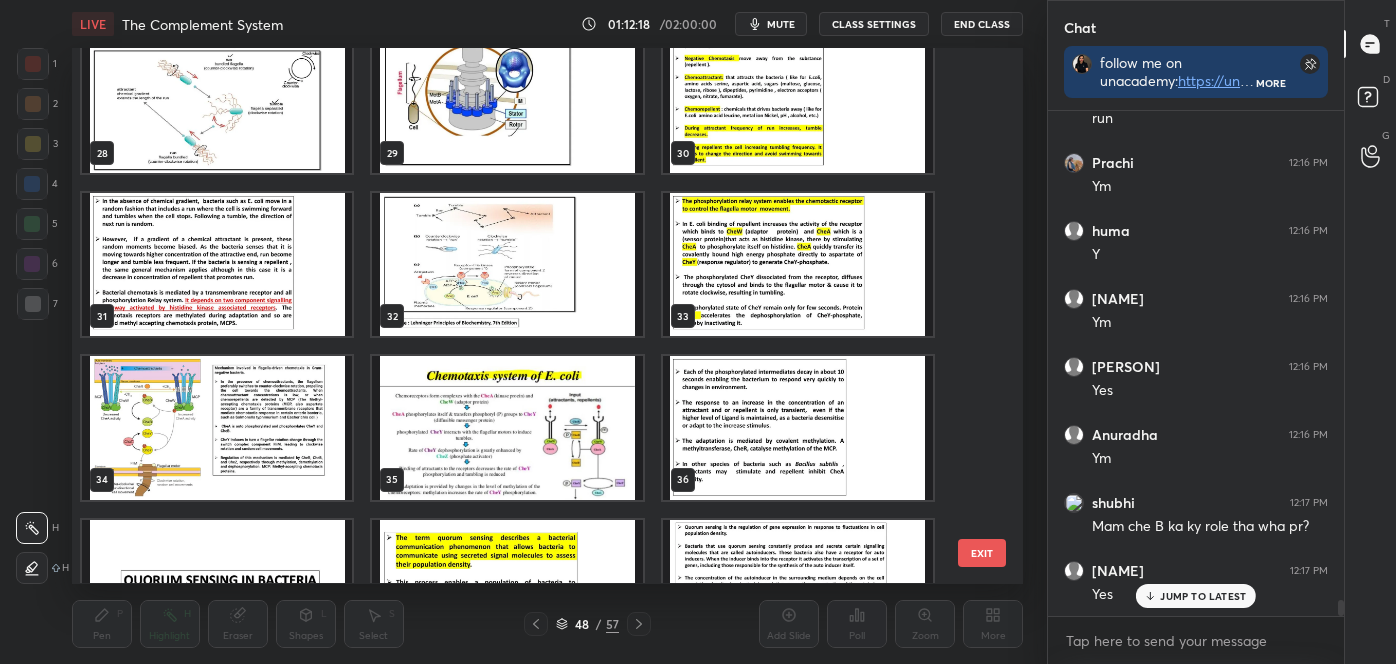 click at bounding box center [217, 428] 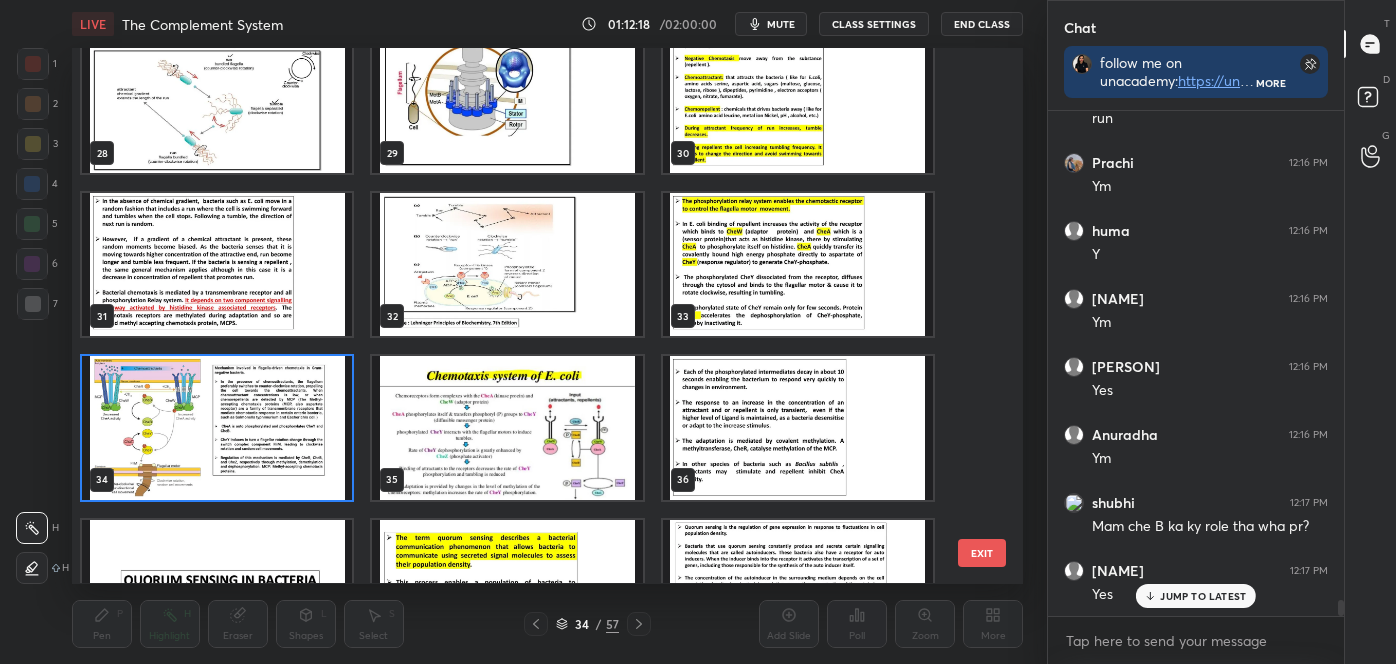 click at bounding box center (217, 428) 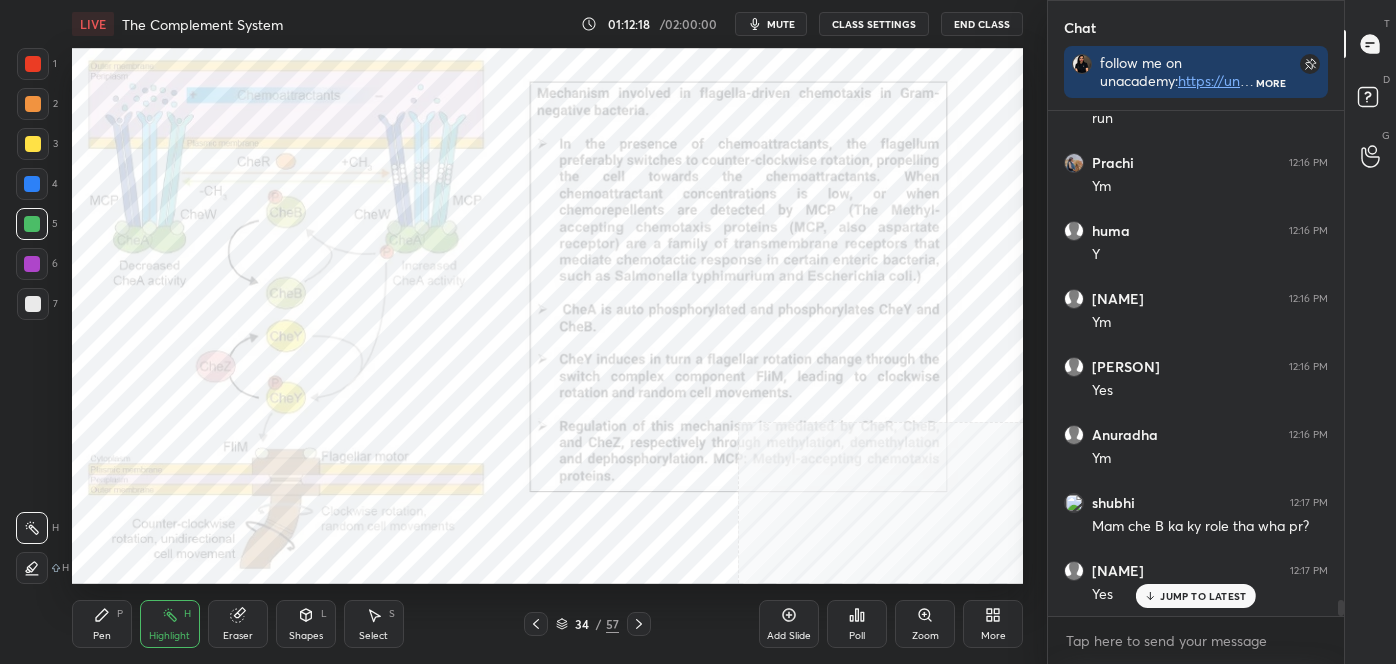 click at bounding box center [217, 428] 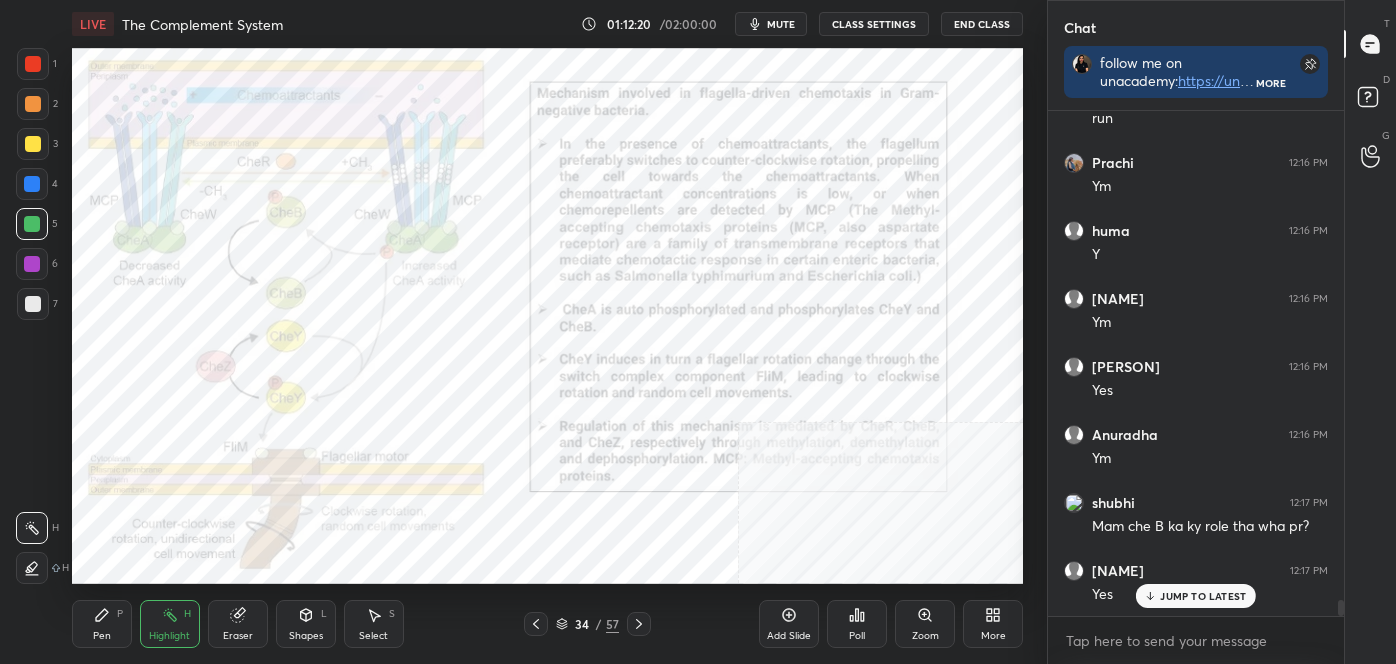 click on "Pen P Highlight H Eraser Shapes L Select S 34 / 57 Add Slide Poll Zoom More" at bounding box center [547, 624] 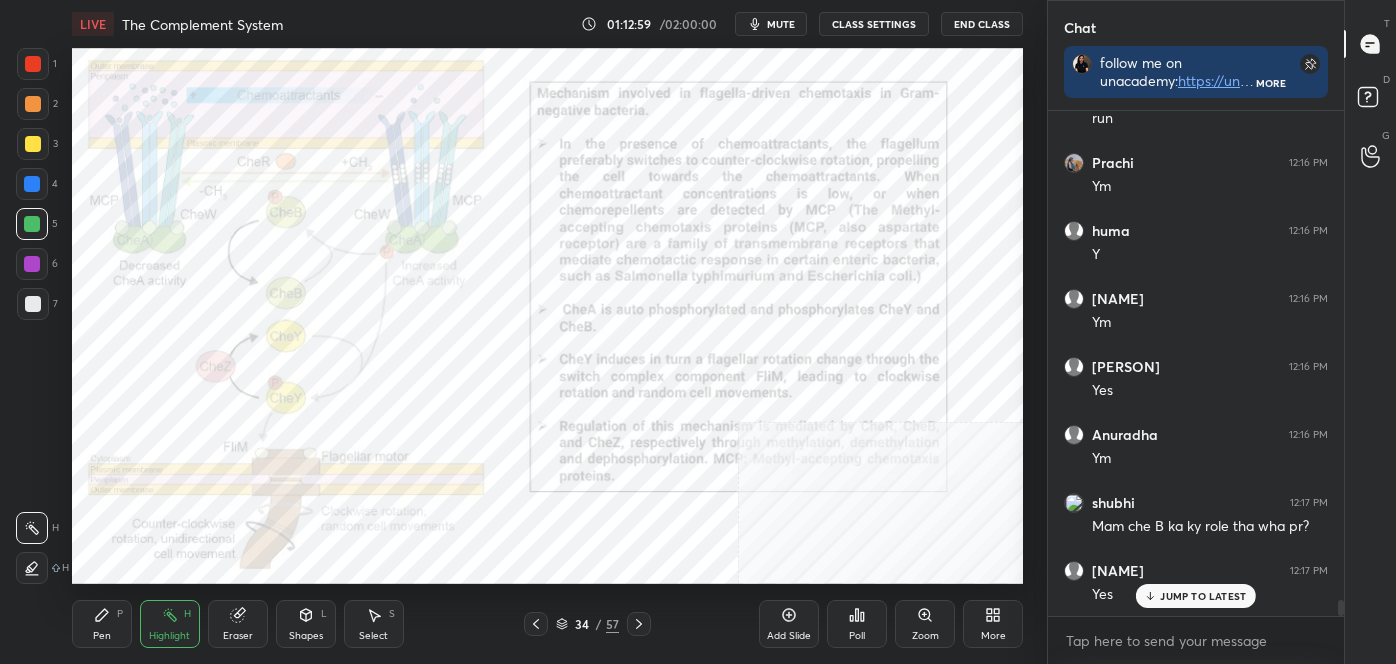 click 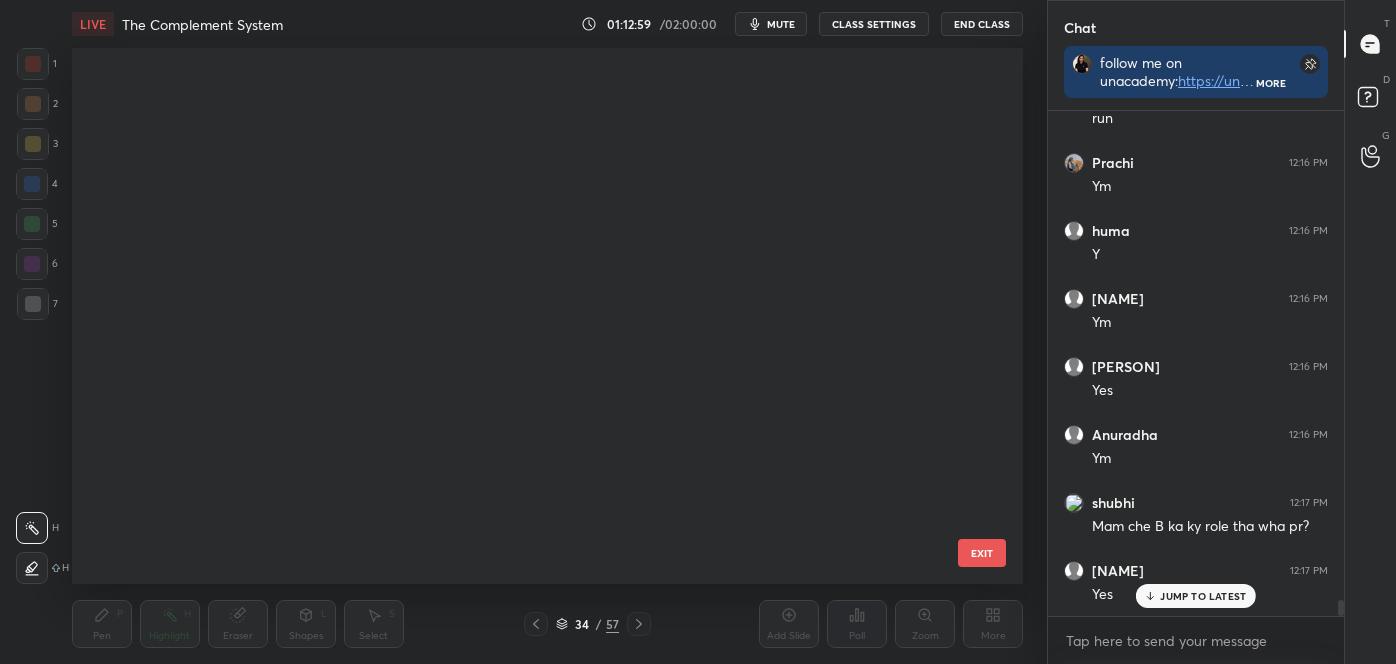 scroll, scrollTop: 1424, scrollLeft: 0, axis: vertical 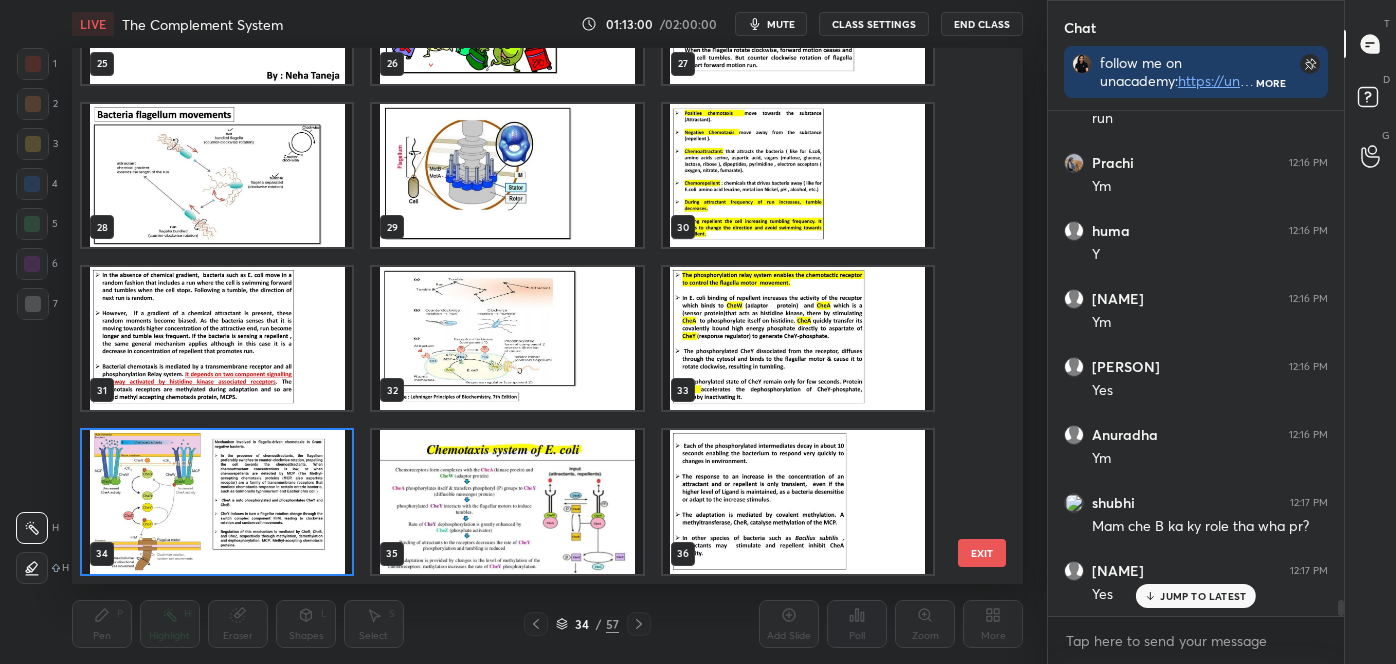 click on "22 23 24 25 26 27 28 29 30 31 32 33 34 35 36 EXIT" at bounding box center (547, 315) 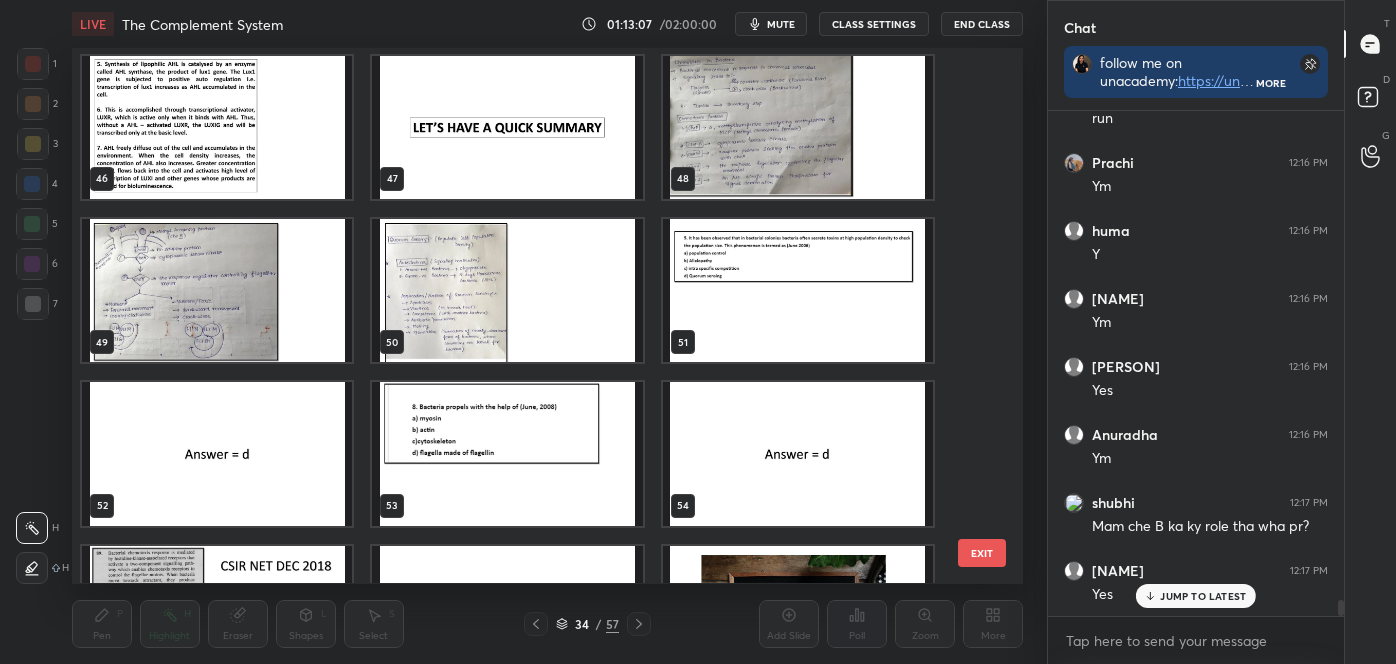 scroll, scrollTop: 2370, scrollLeft: 0, axis: vertical 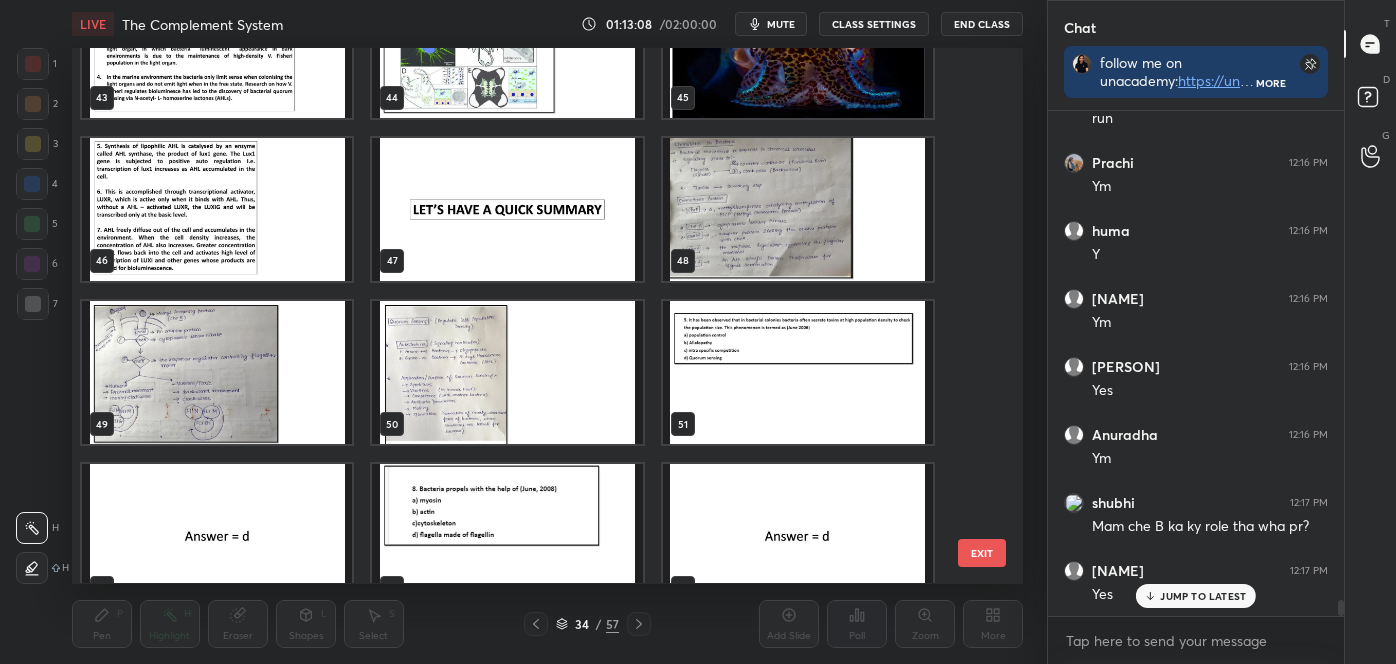 click at bounding box center (798, 536) 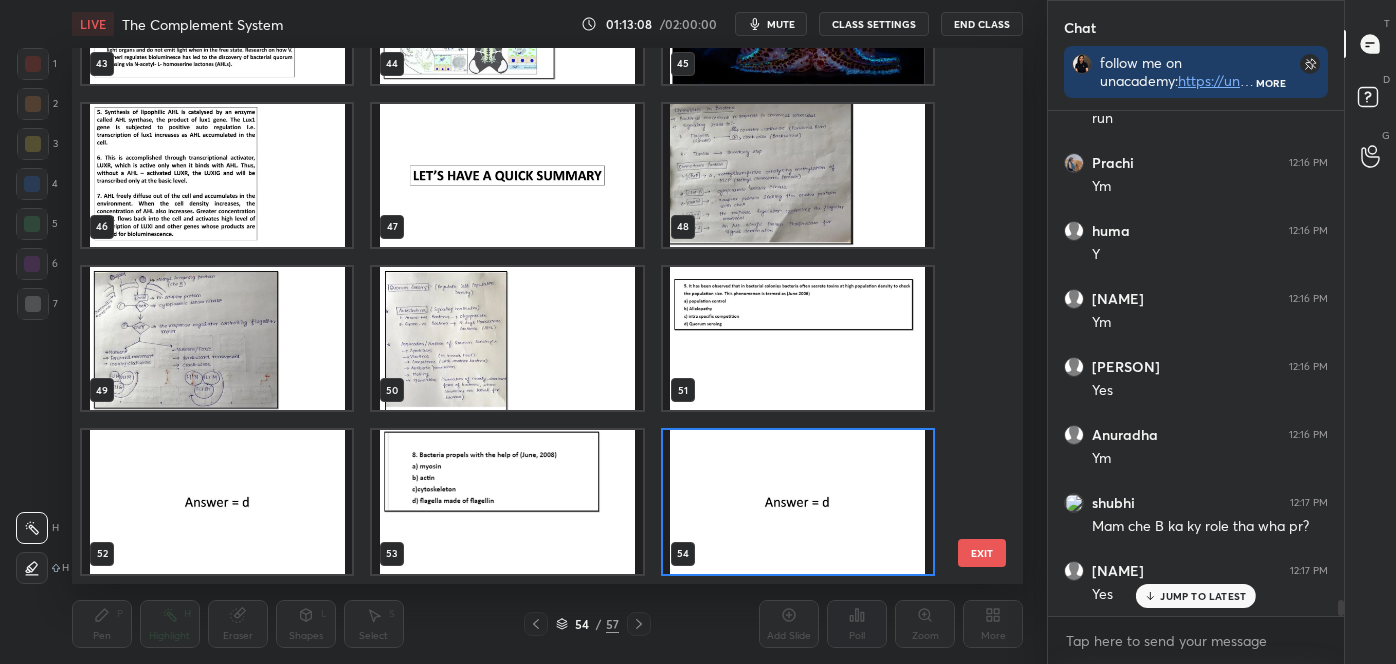 click at bounding box center [798, 502] 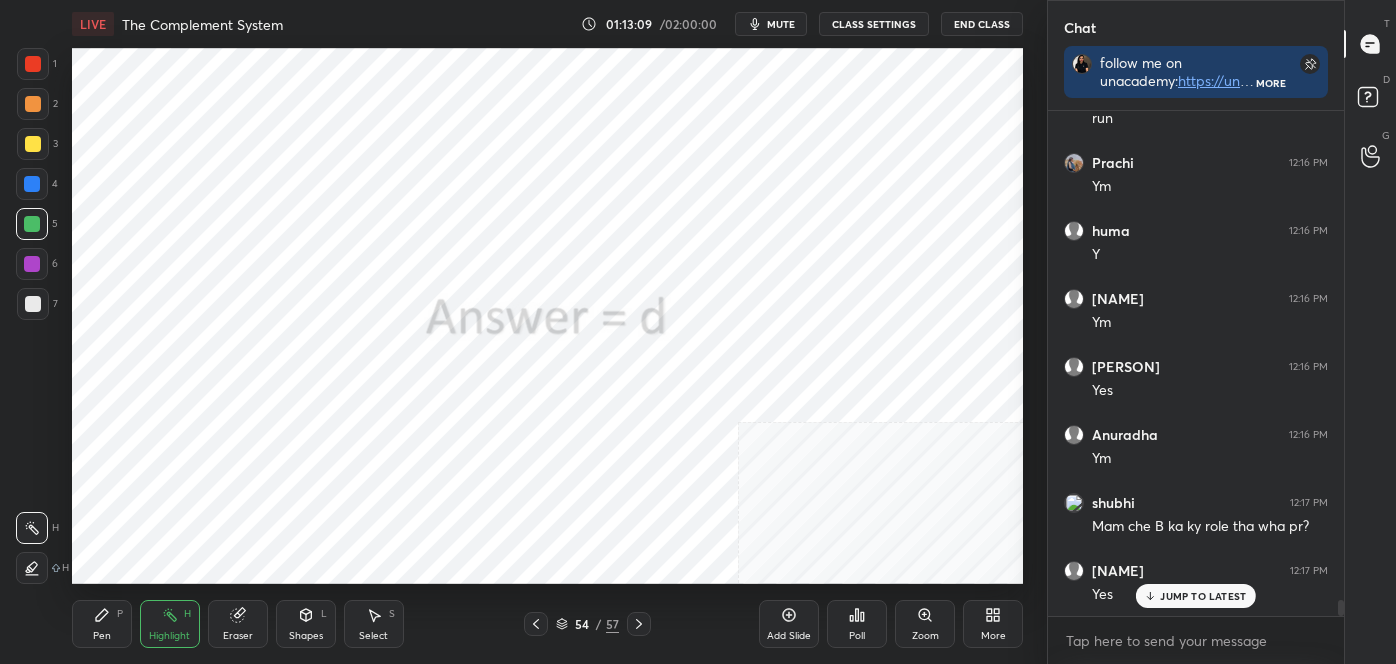 click 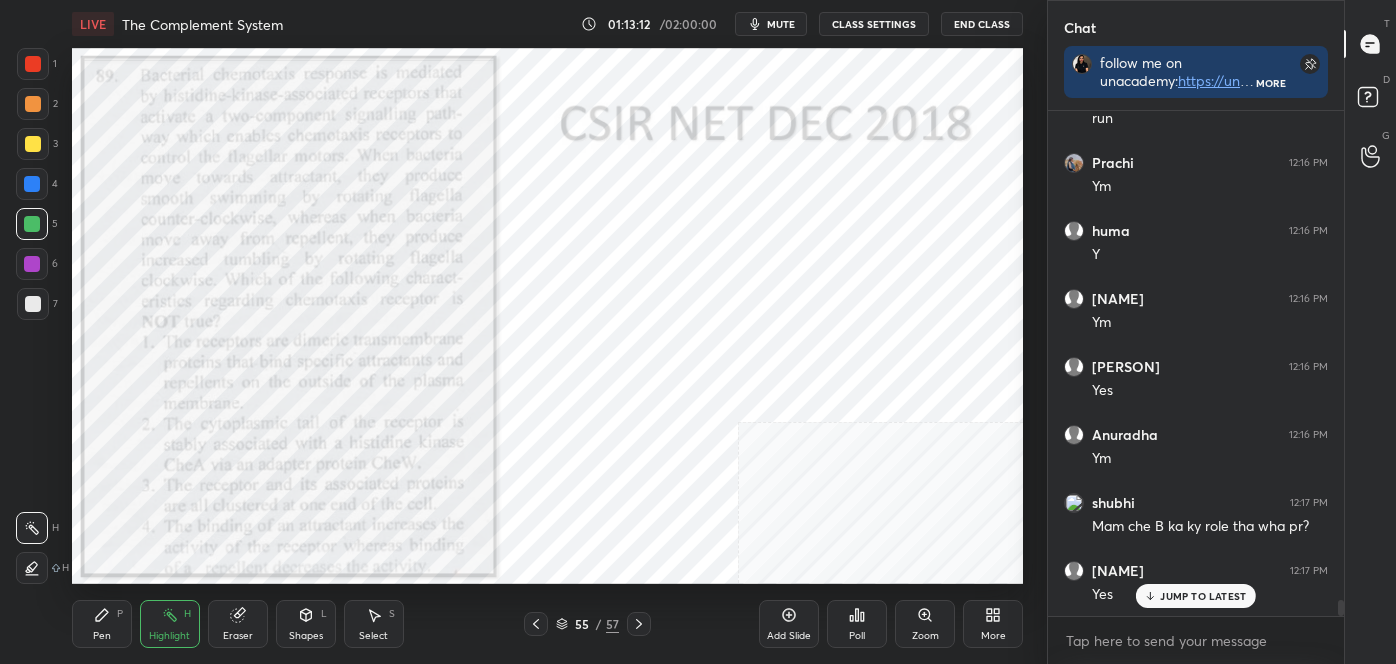 click on "Pen" at bounding box center (102, 636) 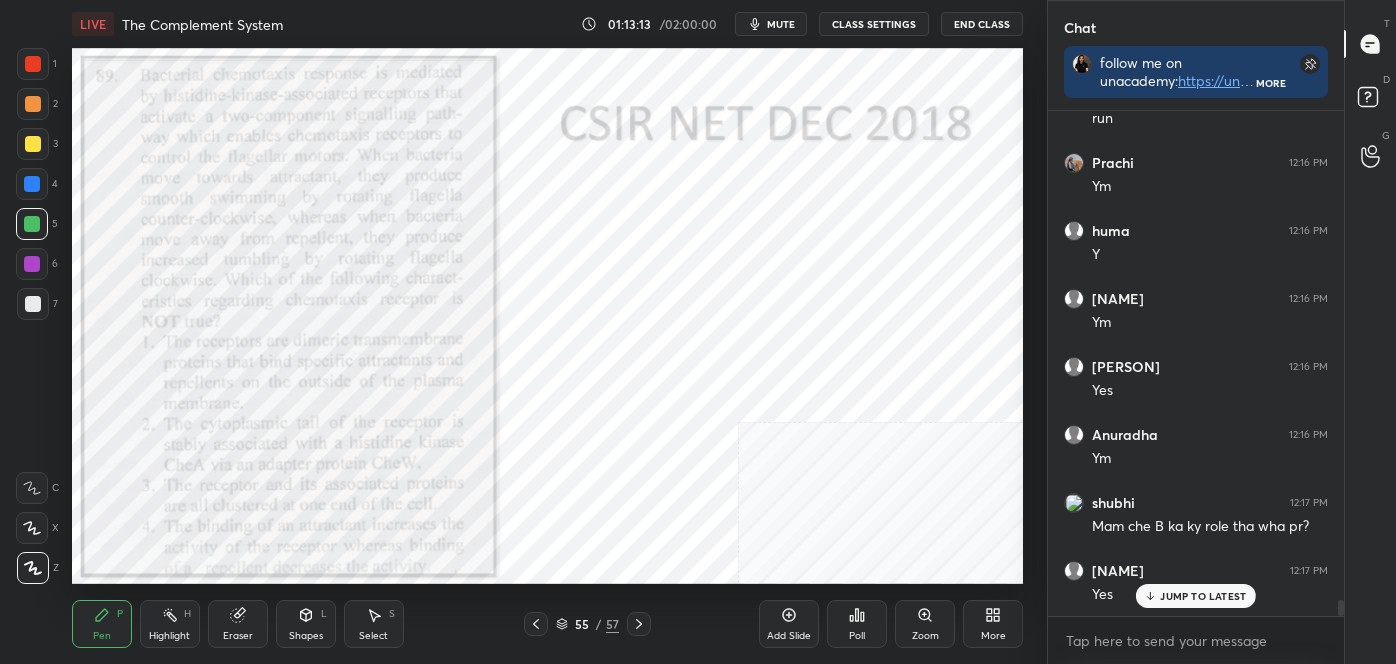 click on "Z" at bounding box center (38, 564) 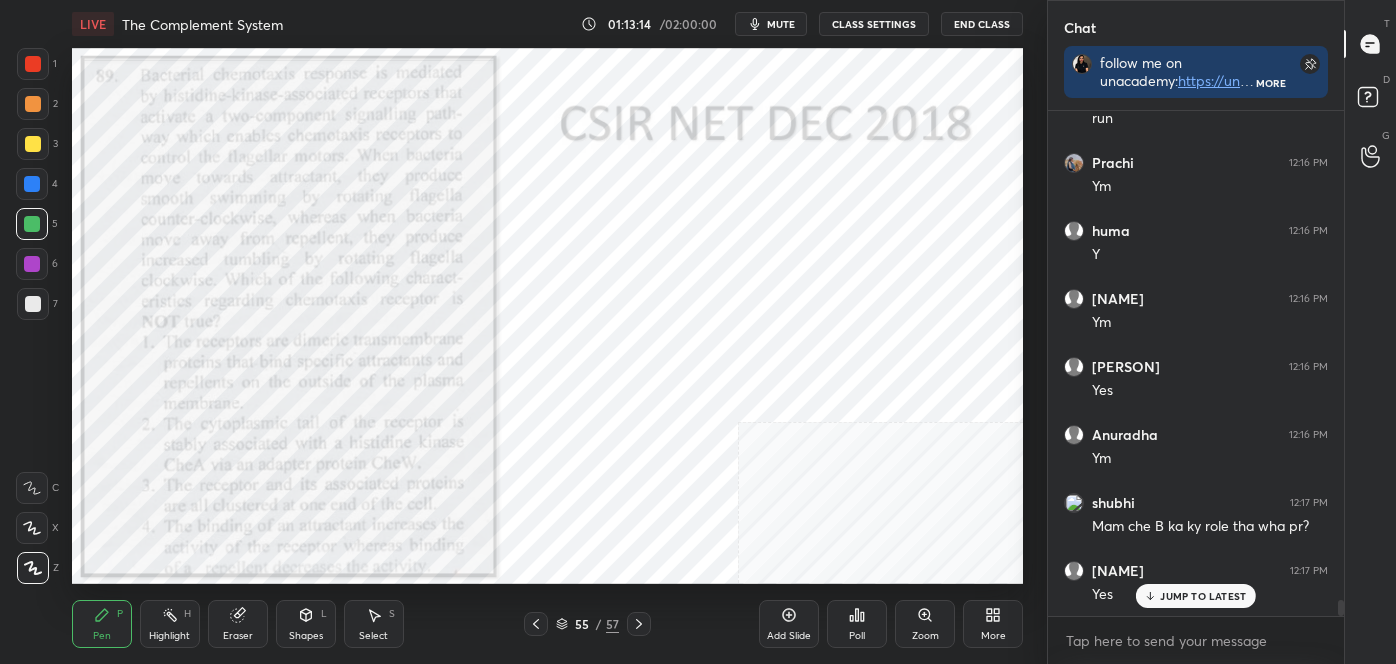click at bounding box center (33, 64) 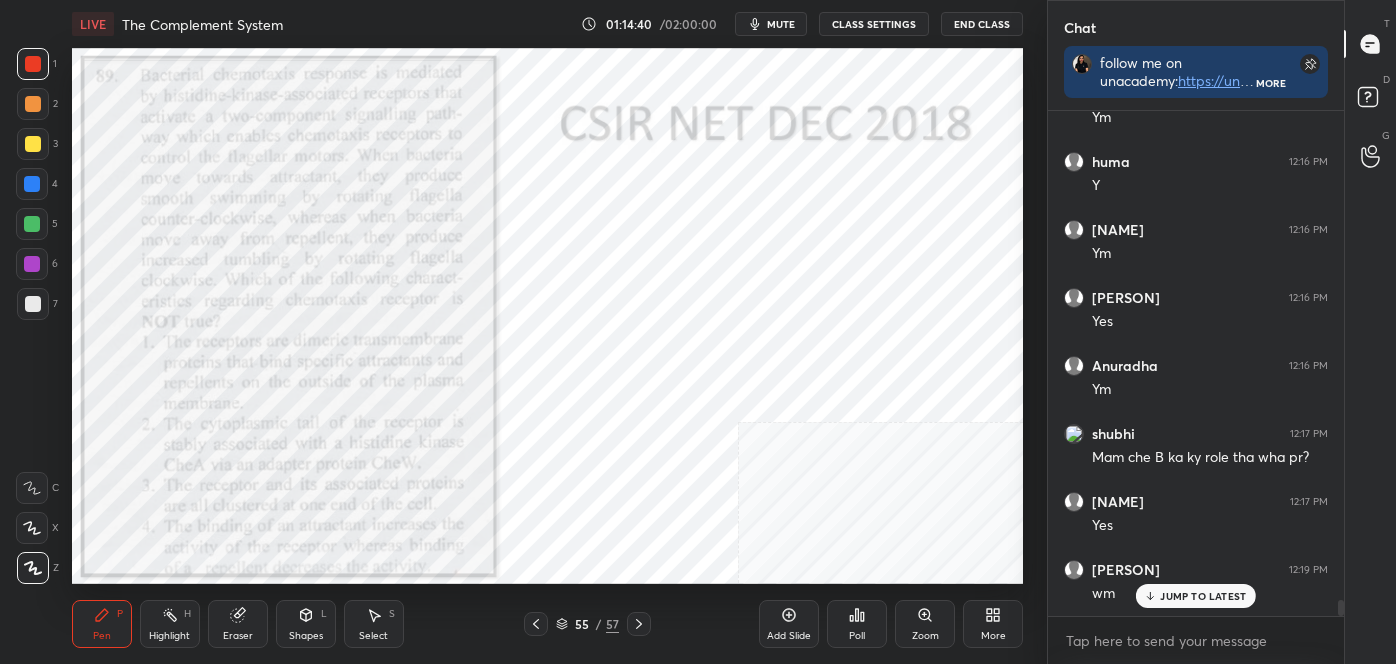 scroll, scrollTop: 15754, scrollLeft: 0, axis: vertical 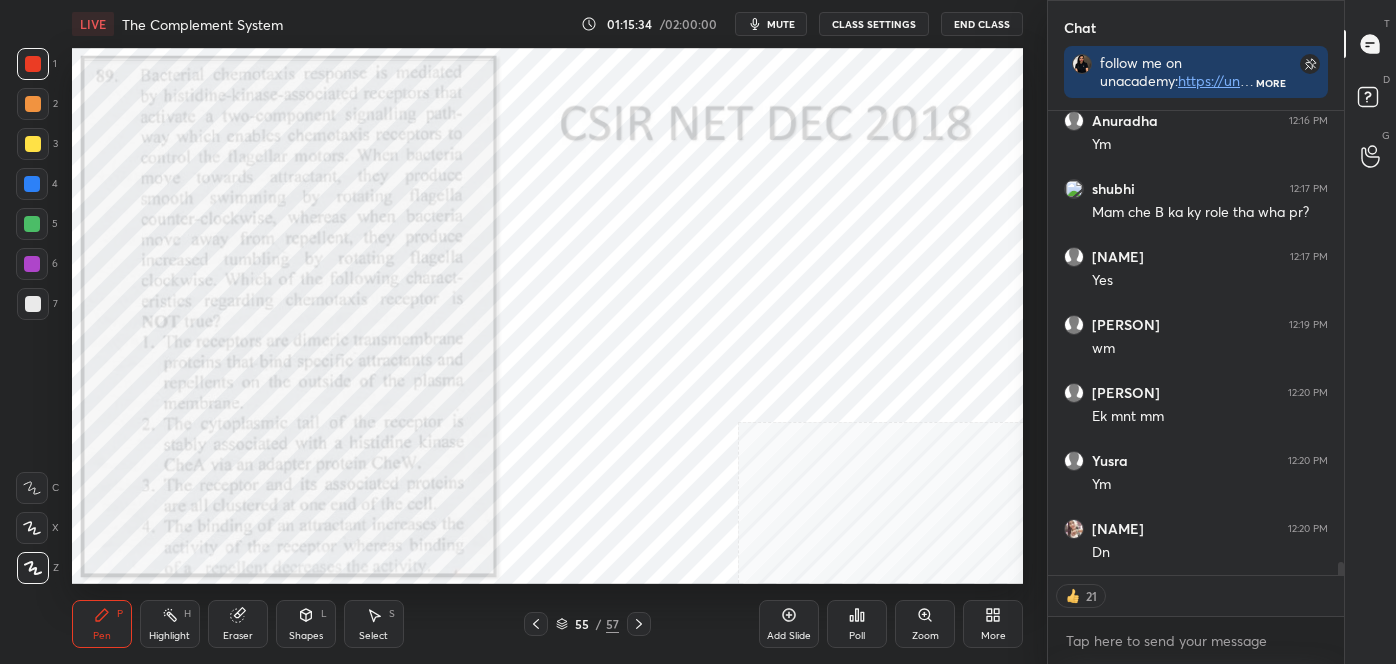 drag, startPoint x: 1341, startPoint y: 571, endPoint x: 1362, endPoint y: 700, distance: 130.69812 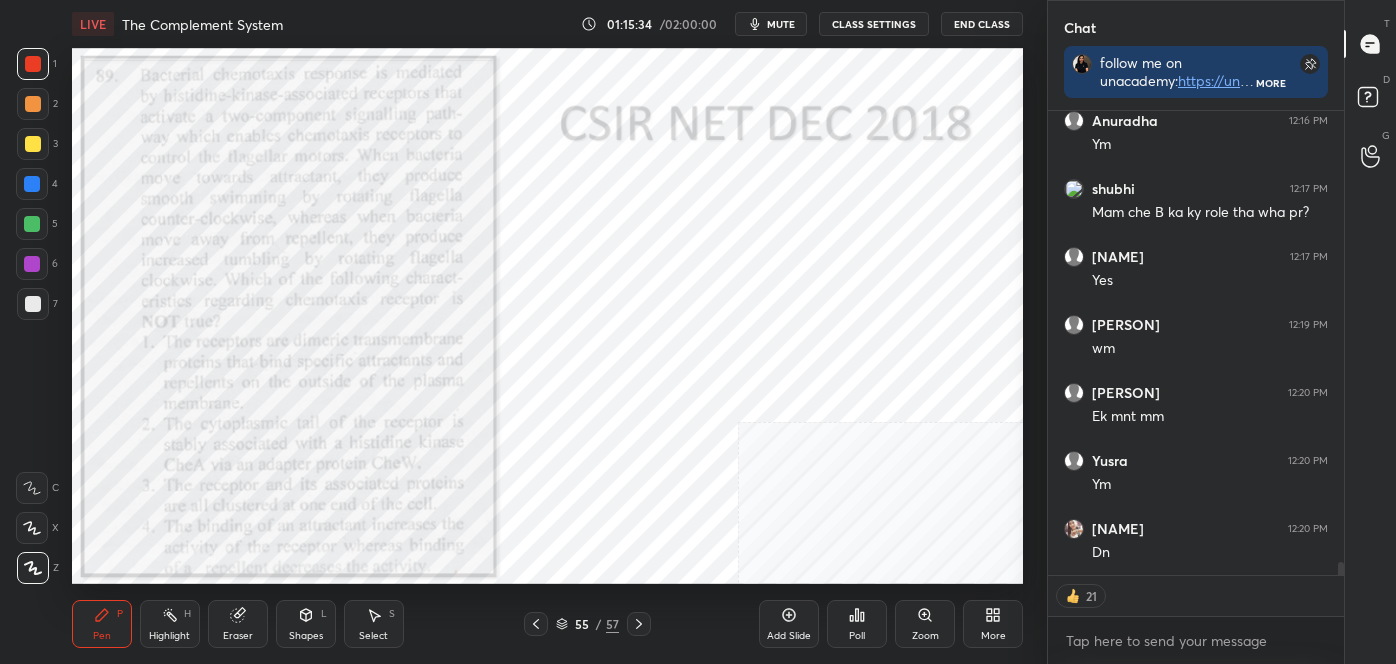 click on "follow me on unacademy: https://unacademy.com/[UNACADEMY_USERNAME]
join me on telegram: https://t.me/[TELEGRAM_USERNAME]
discussion group - https://chat.whatsapp.com/IksZaFBBOTx1PWs2GtJLrs" at bounding box center (698, 0) 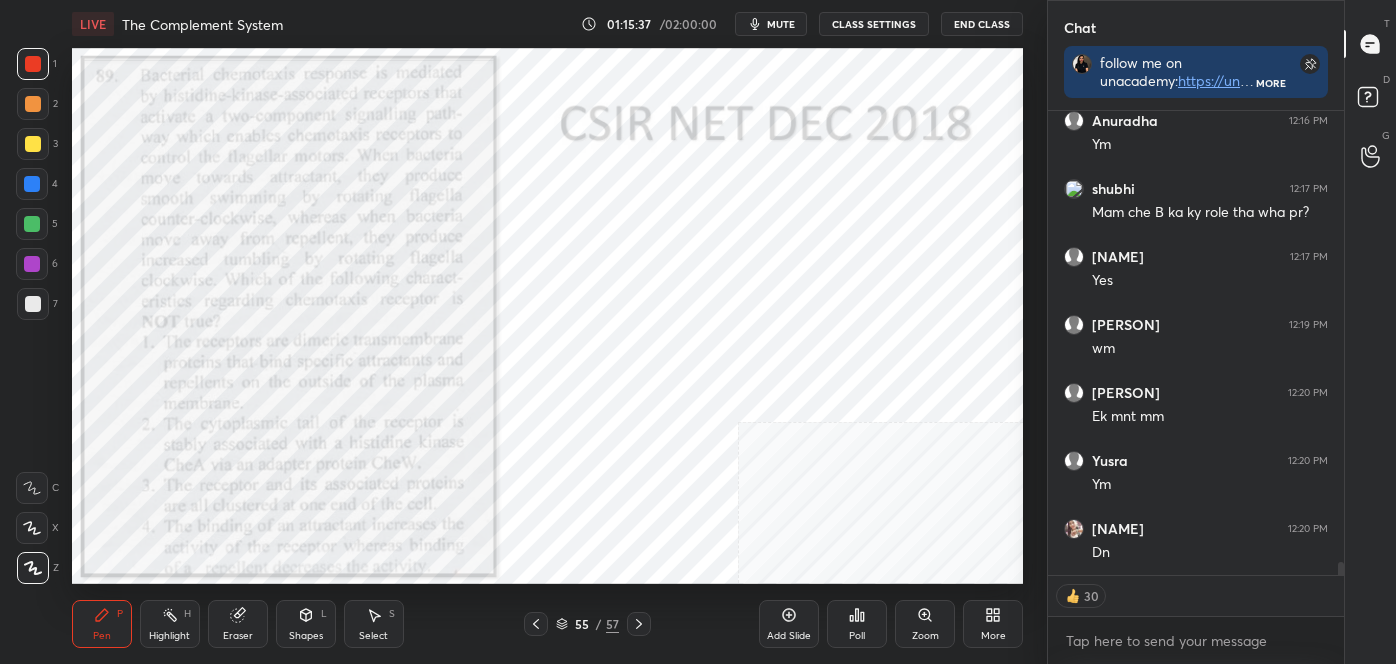 click on "Poll" at bounding box center (857, 624) 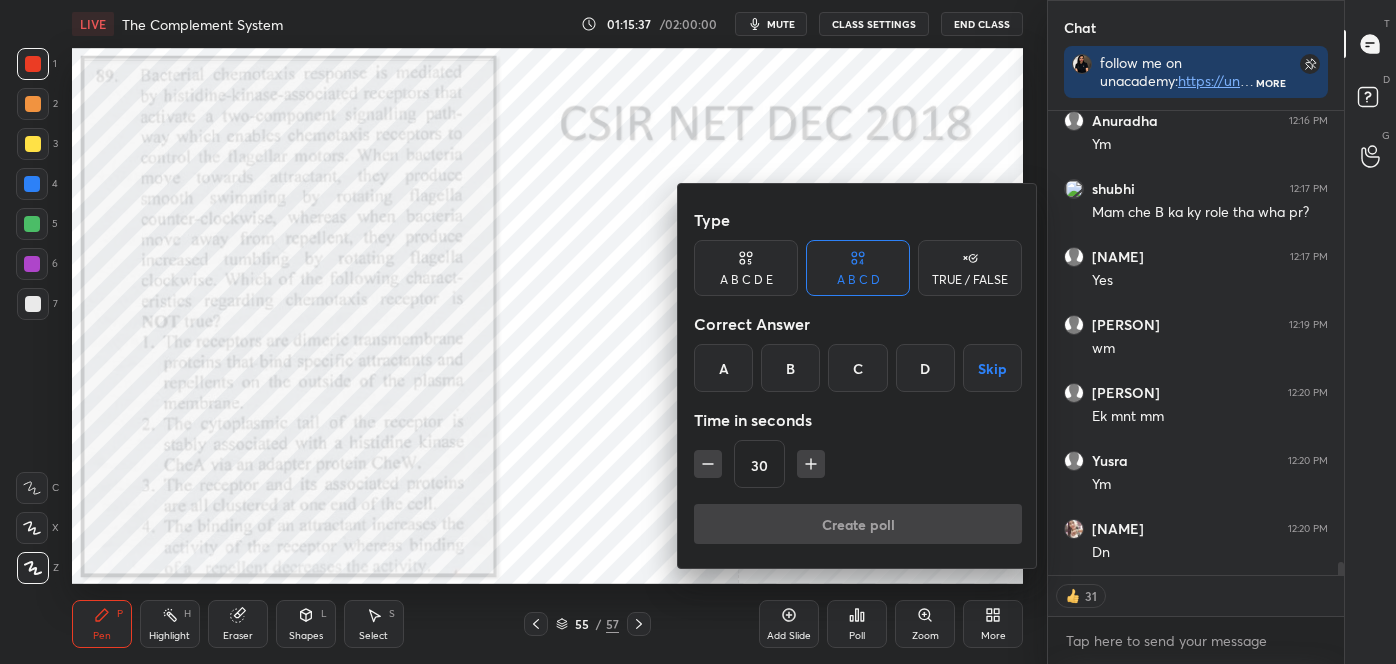 click on "D" at bounding box center (925, 368) 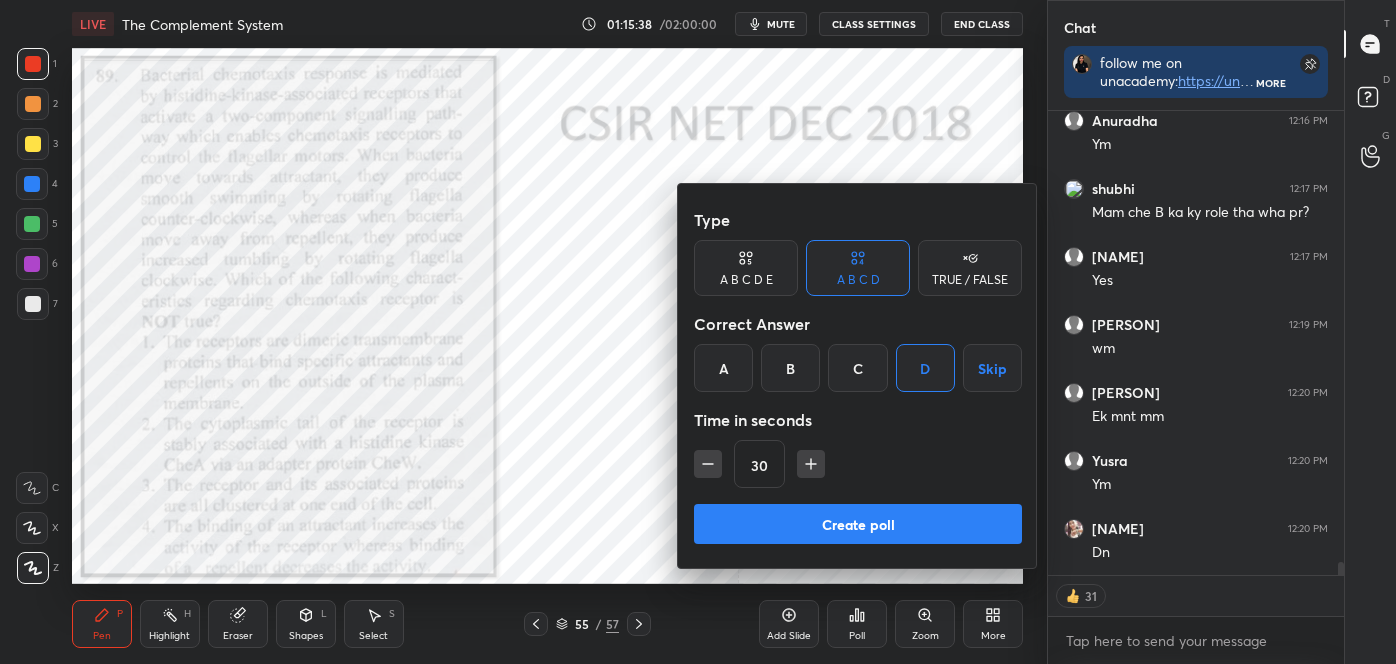 click on "Create poll" at bounding box center (858, 524) 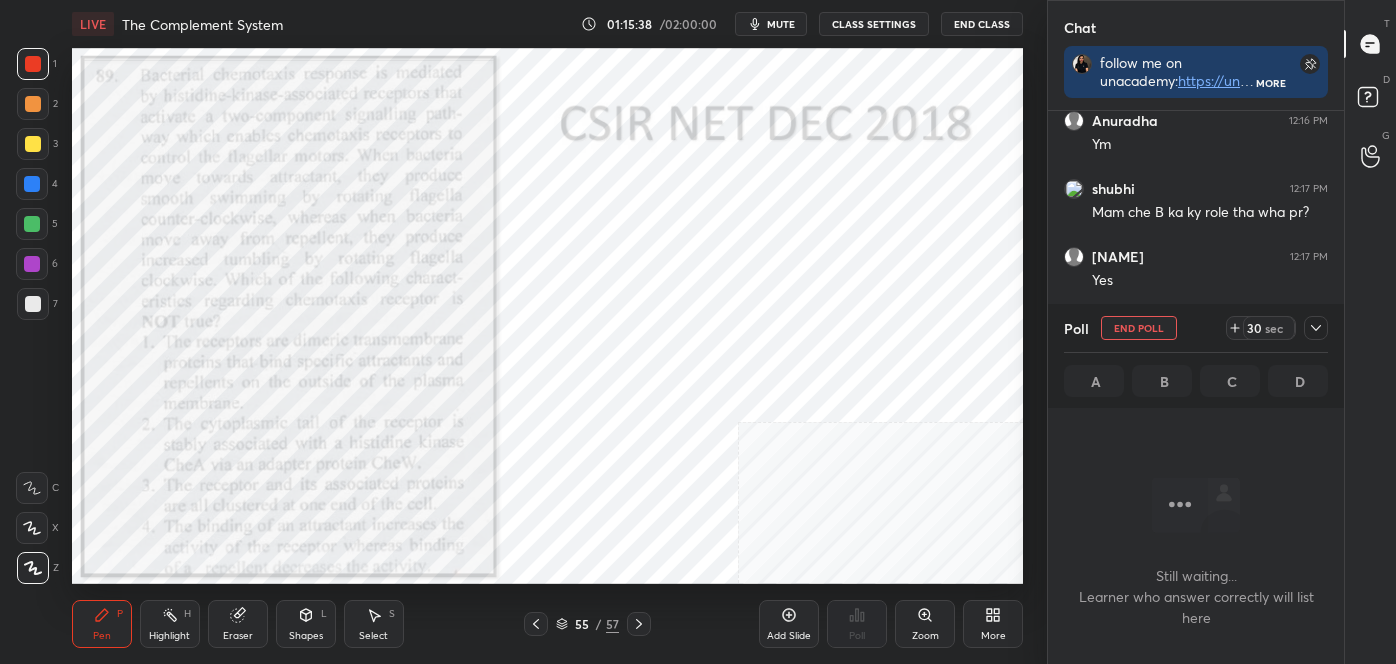 scroll, scrollTop: 397, scrollLeft: 290, axis: both 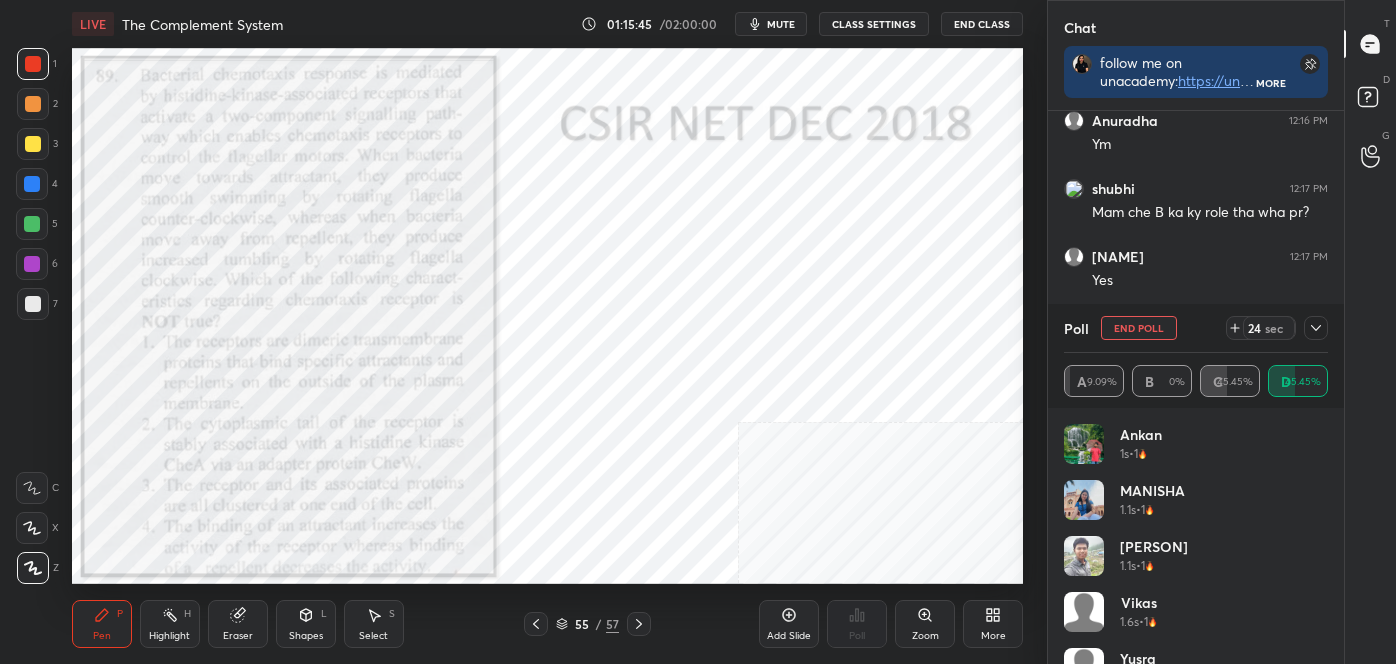 click on "Highlight" at bounding box center (169, 636) 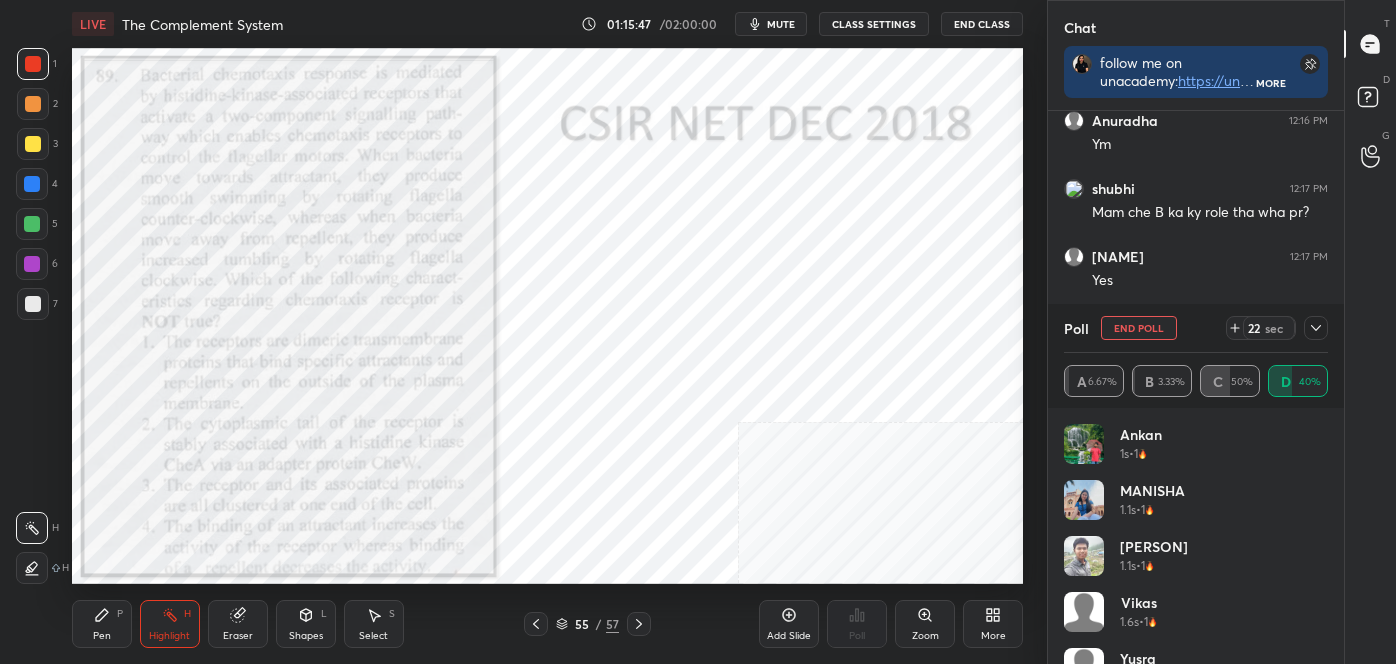 scroll, scrollTop: 6, scrollLeft: 5, axis: both 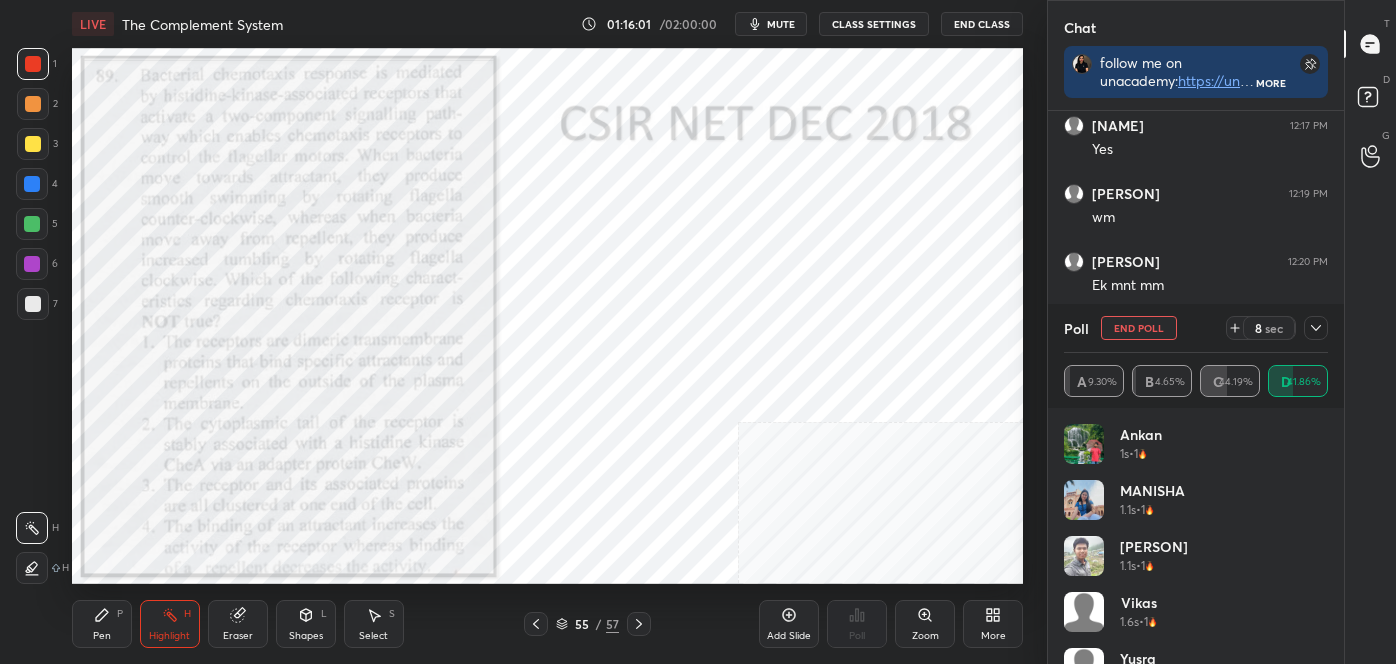 click on "LIVE The Complement System 01:16:01 /  02:00:00 mute CLASS SETTINGS End Class Setting up your live class Poll for   secs No correct answer Start poll Back The Complement System • L21 of Detailed Course on Cell Signaling (Unit 4): CSIR-NET 2025 [PERSON] Pen P Highlight H Eraser Shapes L Select S 55 / 57 Add Slide Poll Zoom More" at bounding box center [547, 332] 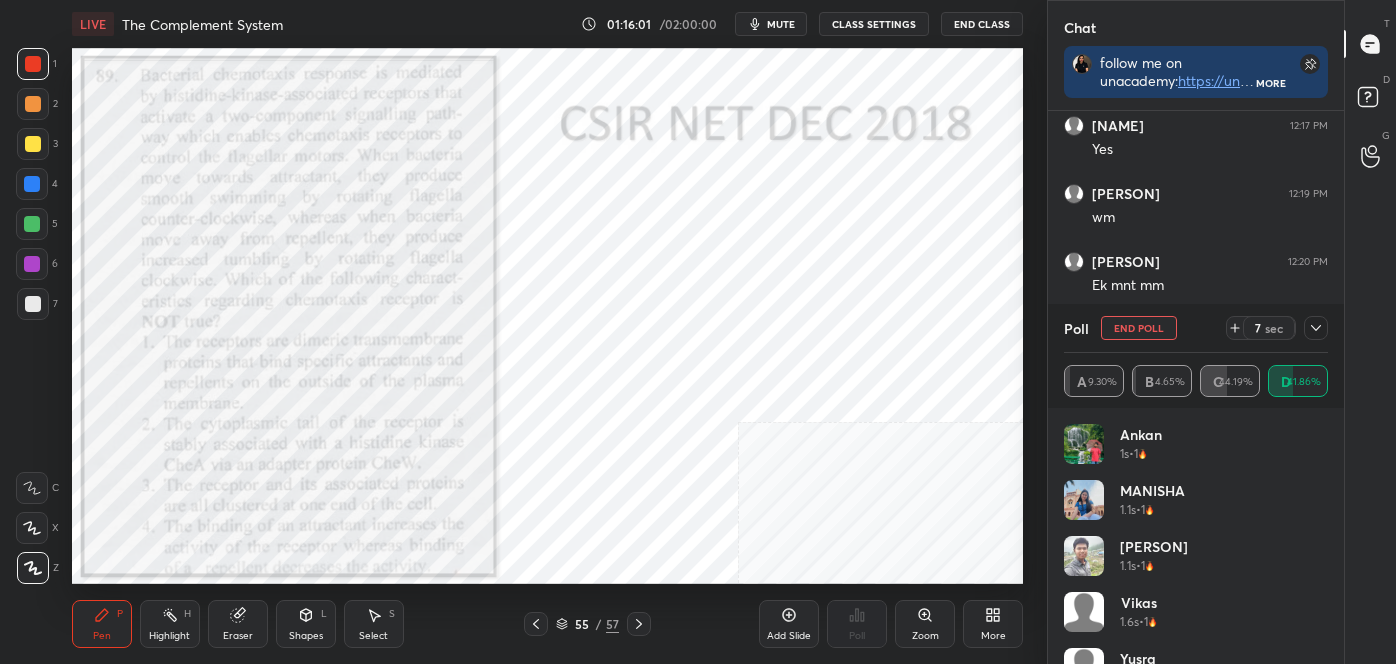 scroll, scrollTop: 16944, scrollLeft: 0, axis: vertical 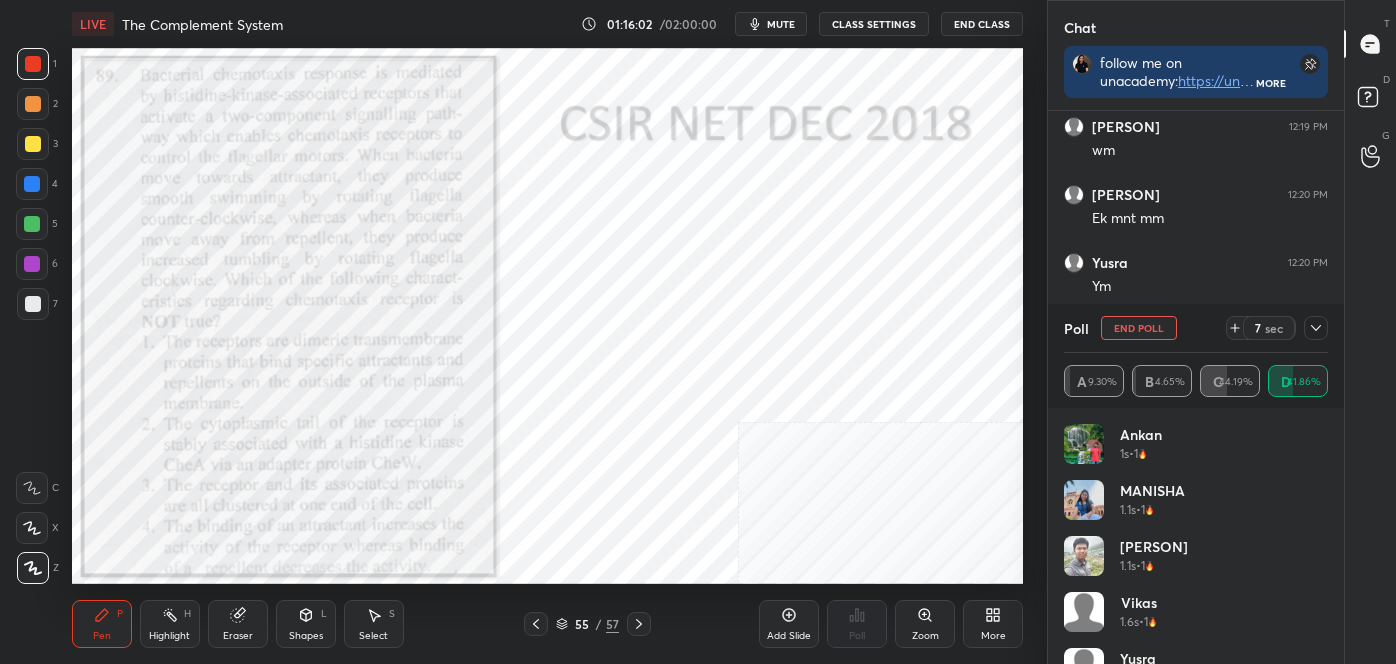 click 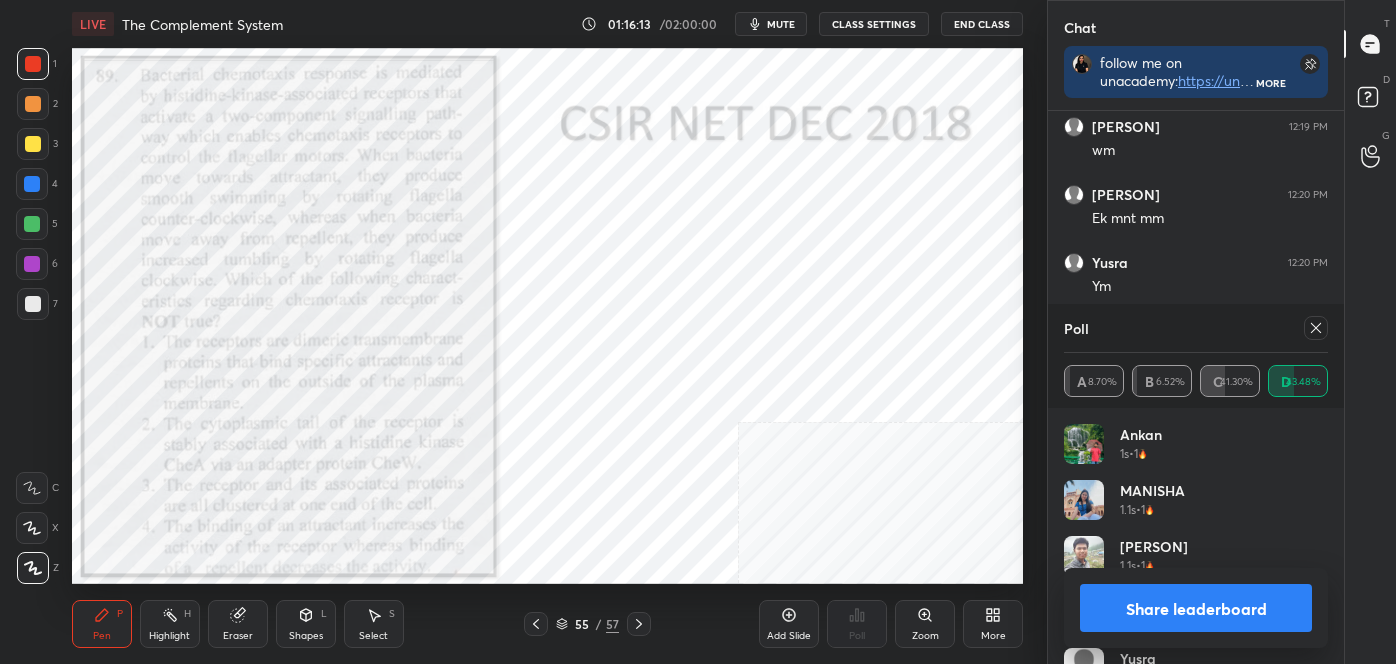 scroll, scrollTop: 17013, scrollLeft: 0, axis: vertical 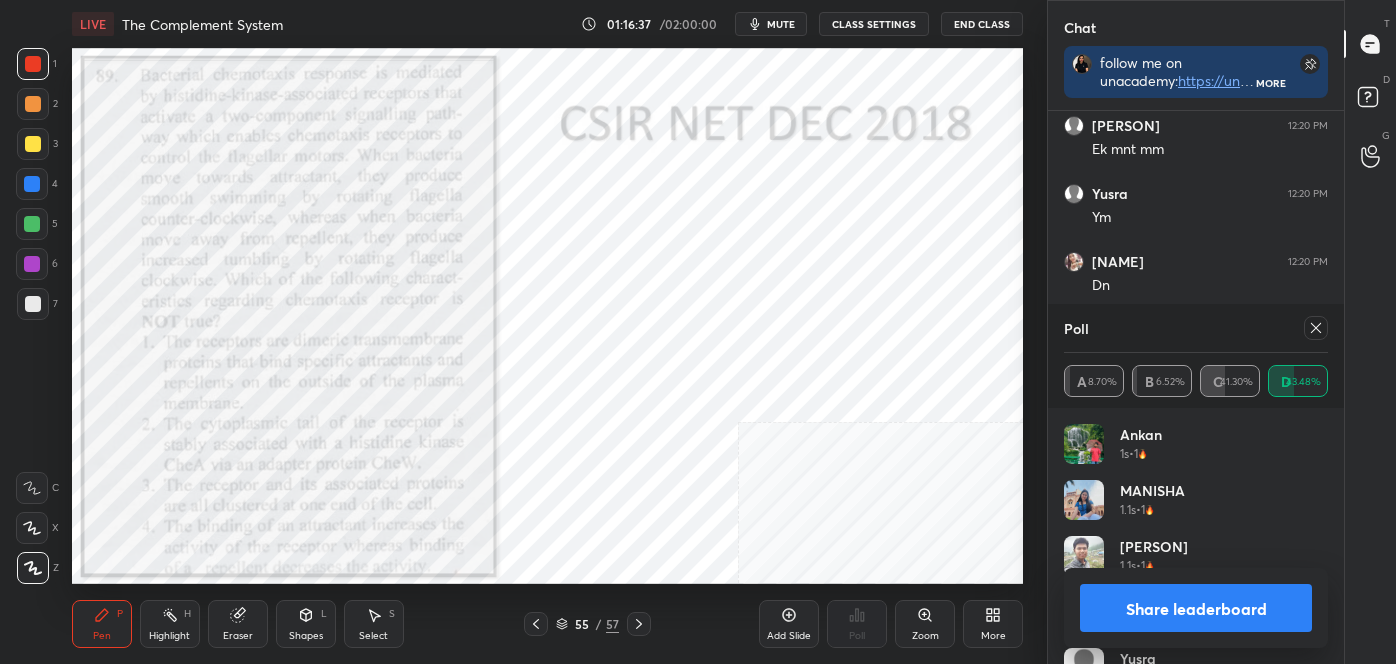 click 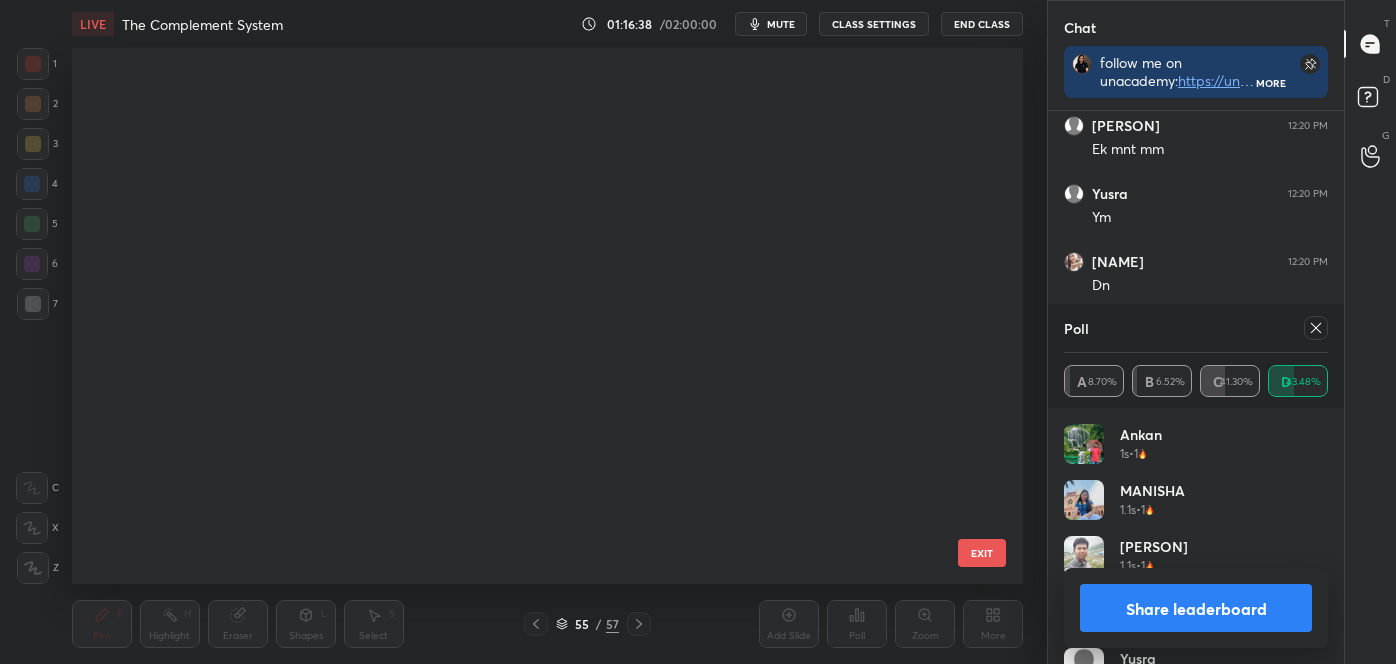 scroll, scrollTop: 2568, scrollLeft: 0, axis: vertical 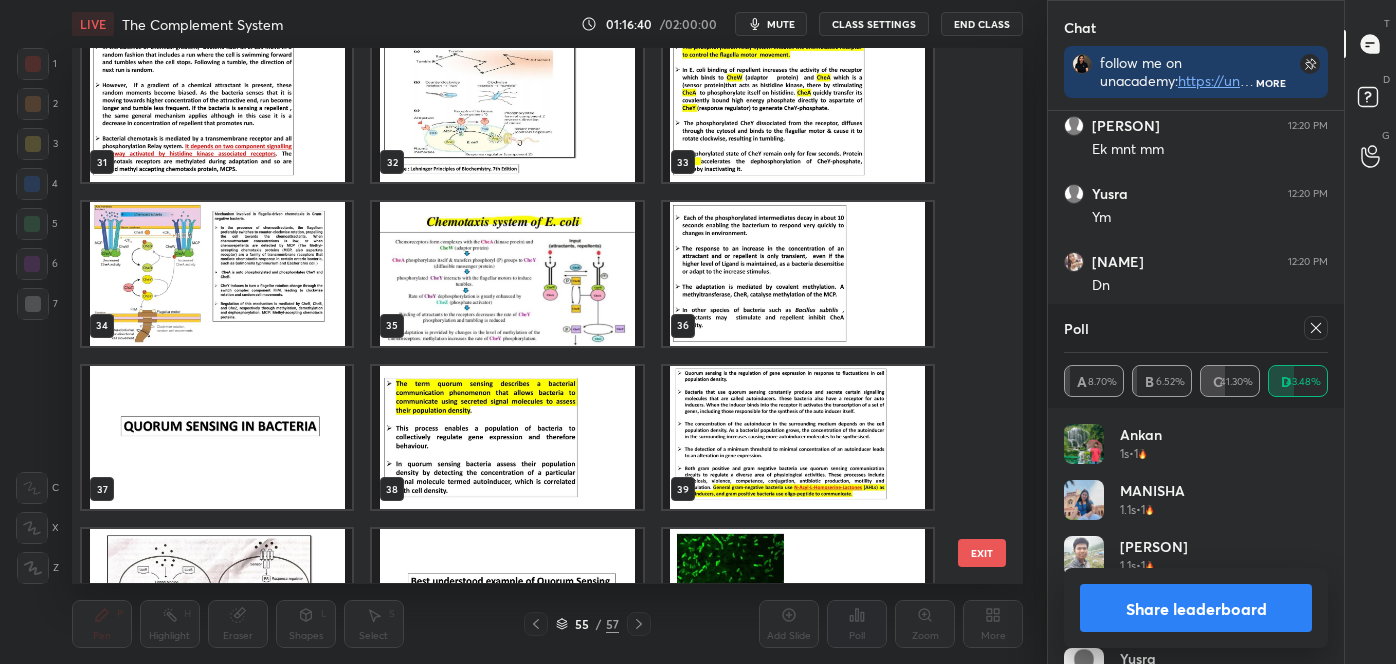 click at bounding box center (217, 274) 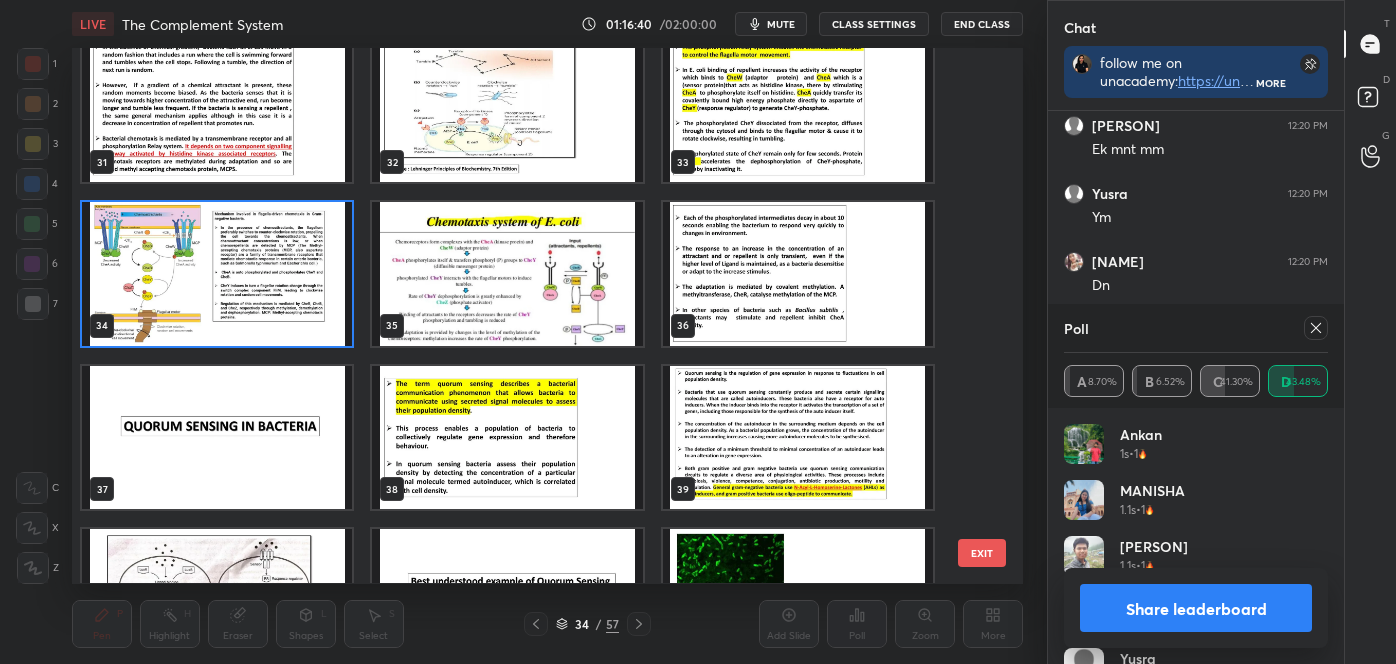 click at bounding box center [217, 274] 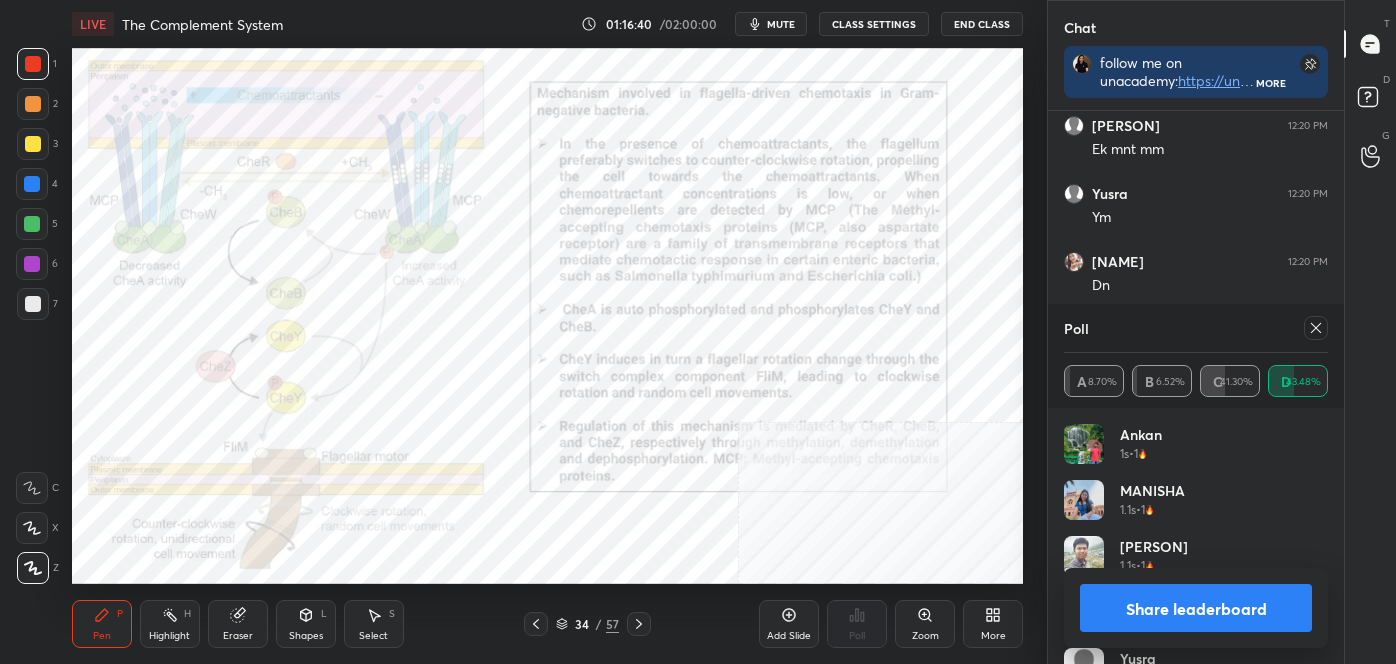 click at bounding box center [217, 274] 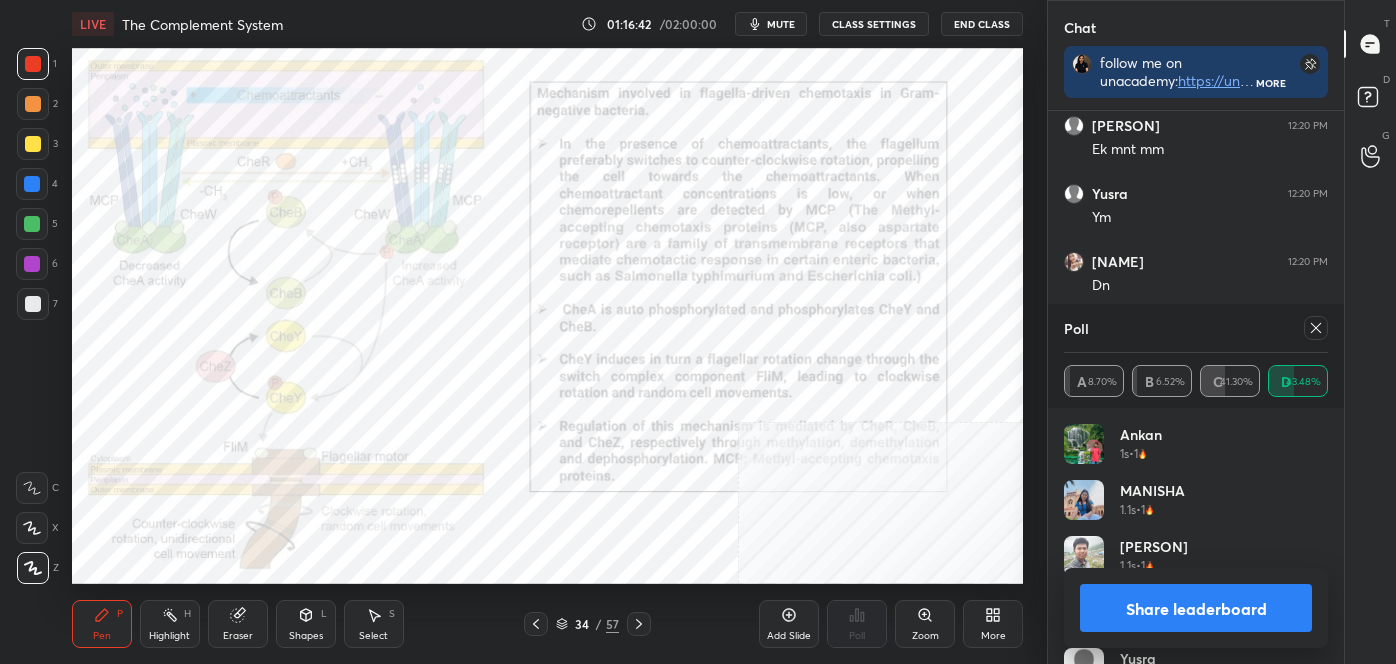 scroll, scrollTop: 17080, scrollLeft: 0, axis: vertical 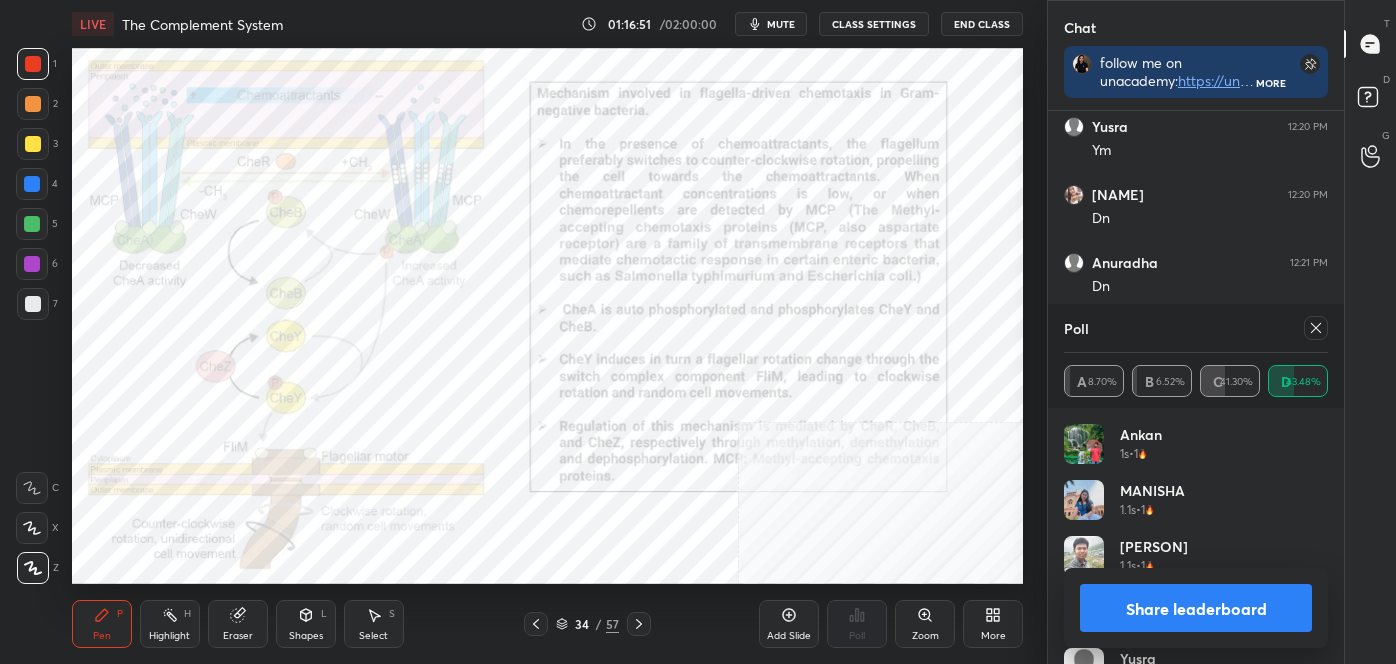 click 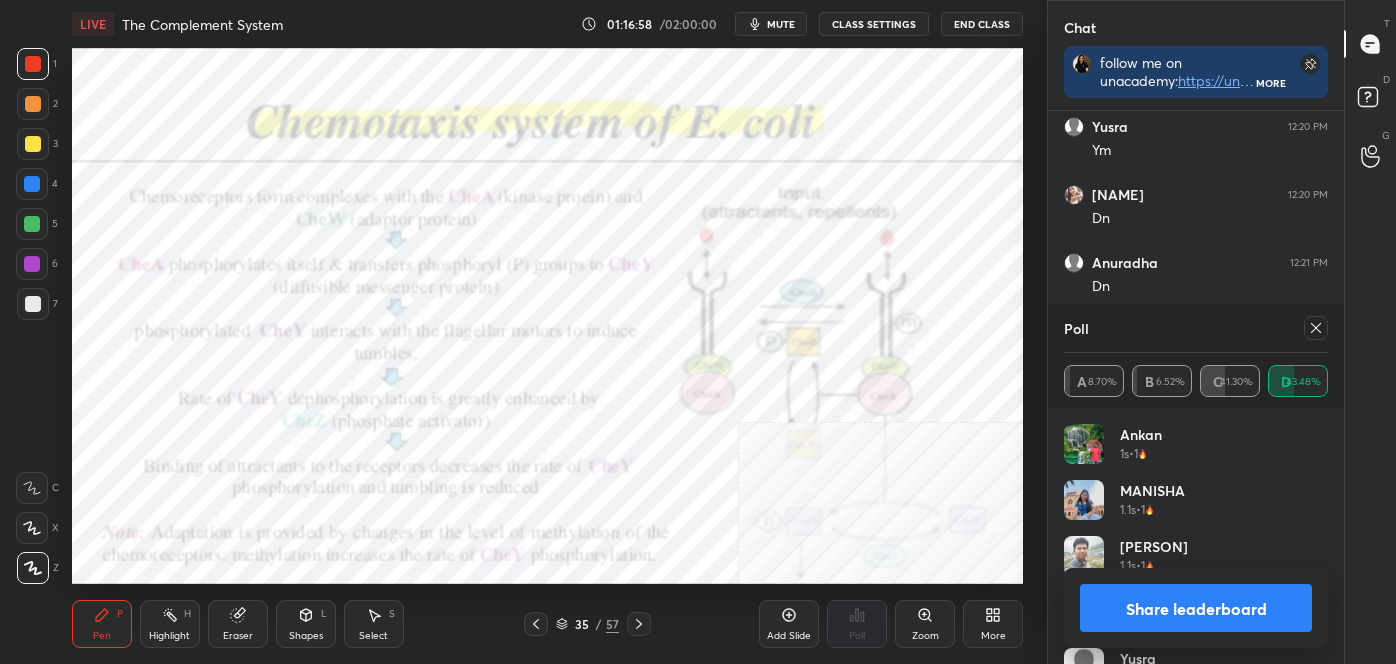 scroll, scrollTop: 17149, scrollLeft: 0, axis: vertical 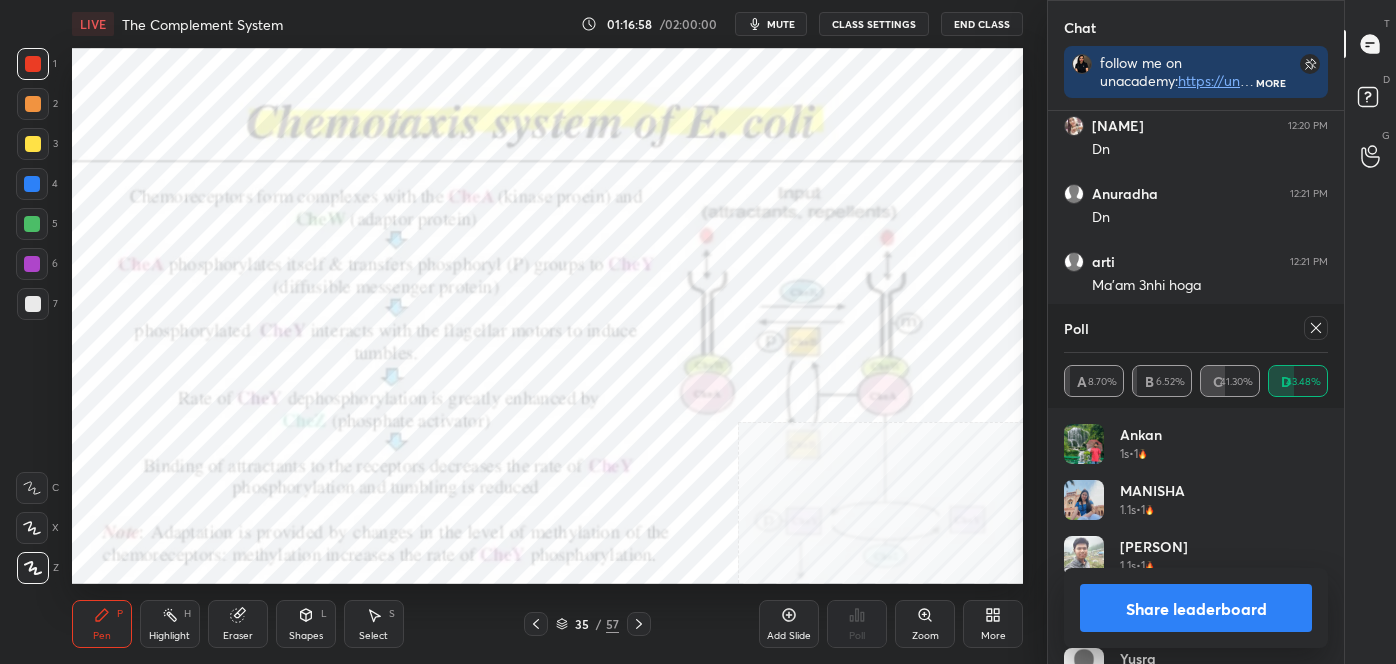 click on "Highlight H" at bounding box center (170, 624) 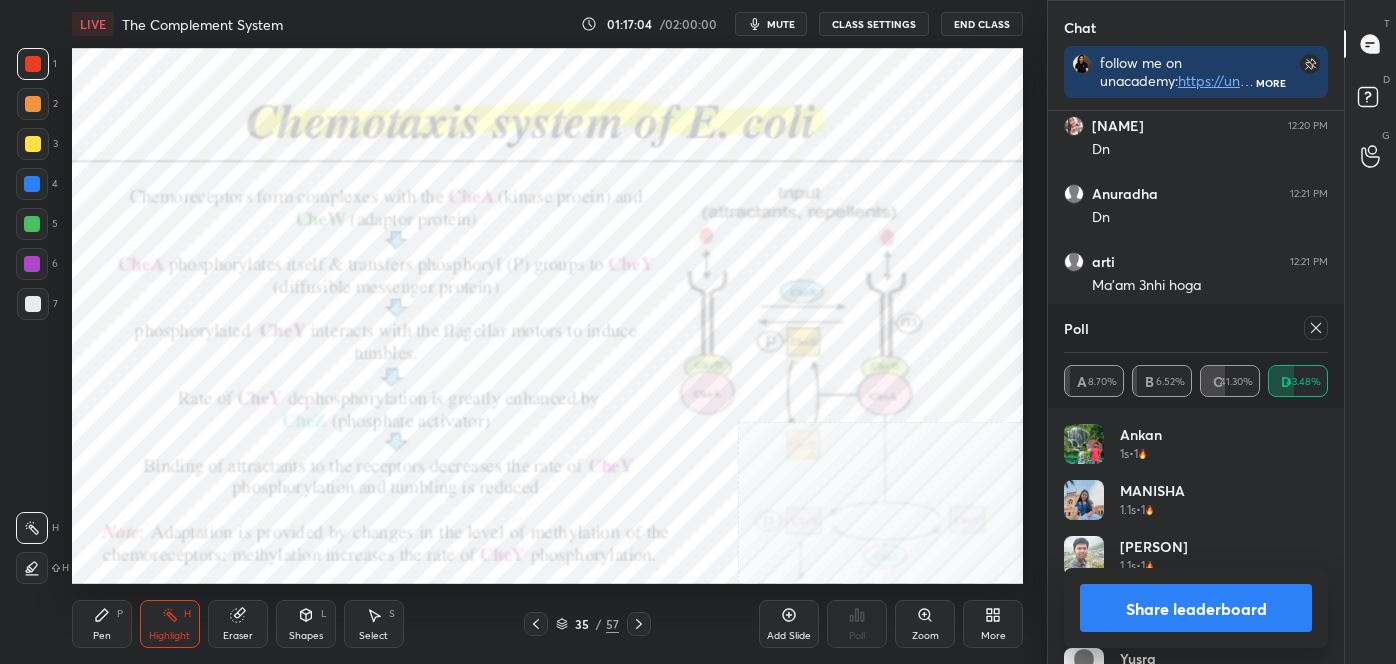 click 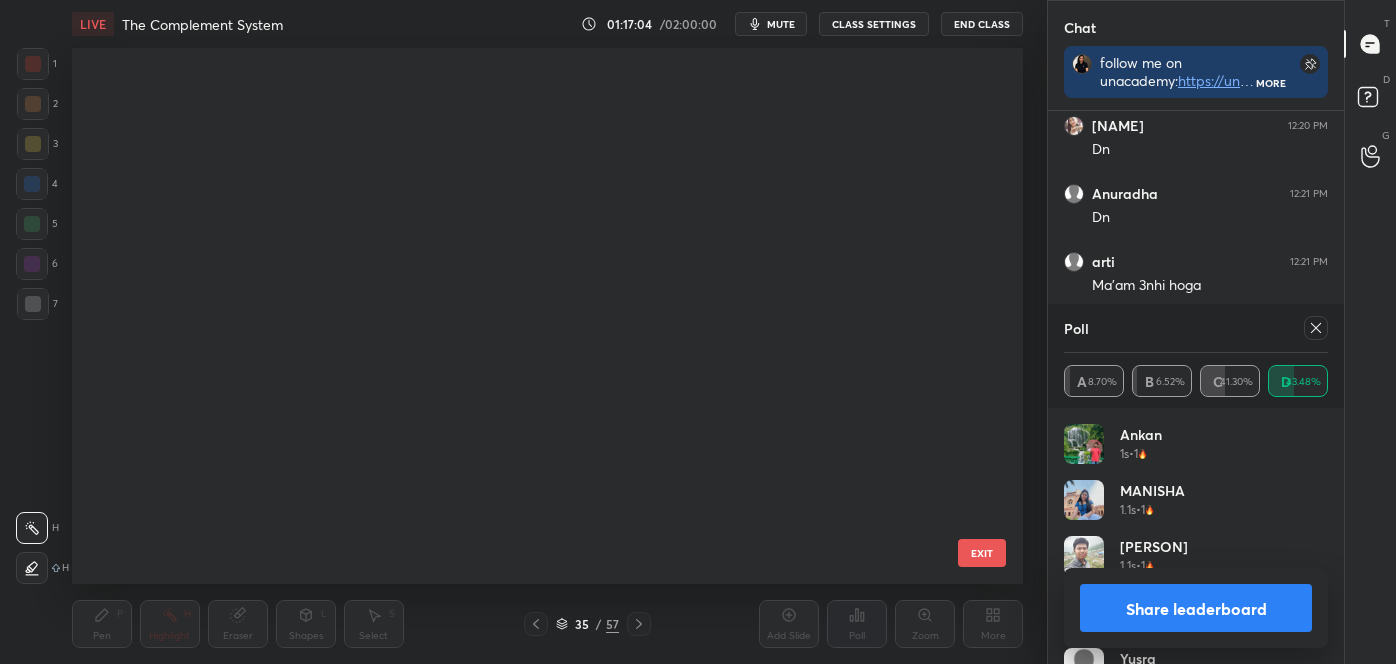 scroll, scrollTop: 1424, scrollLeft: 0, axis: vertical 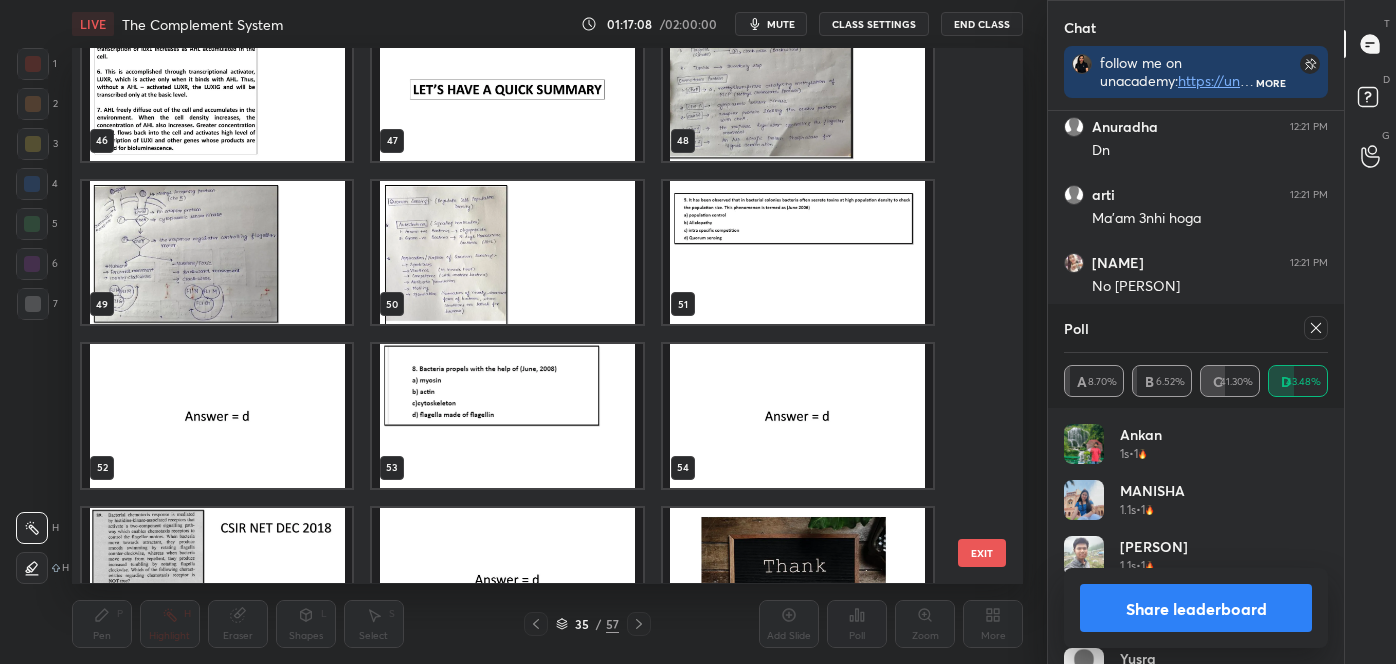 click at bounding box center [217, 579] 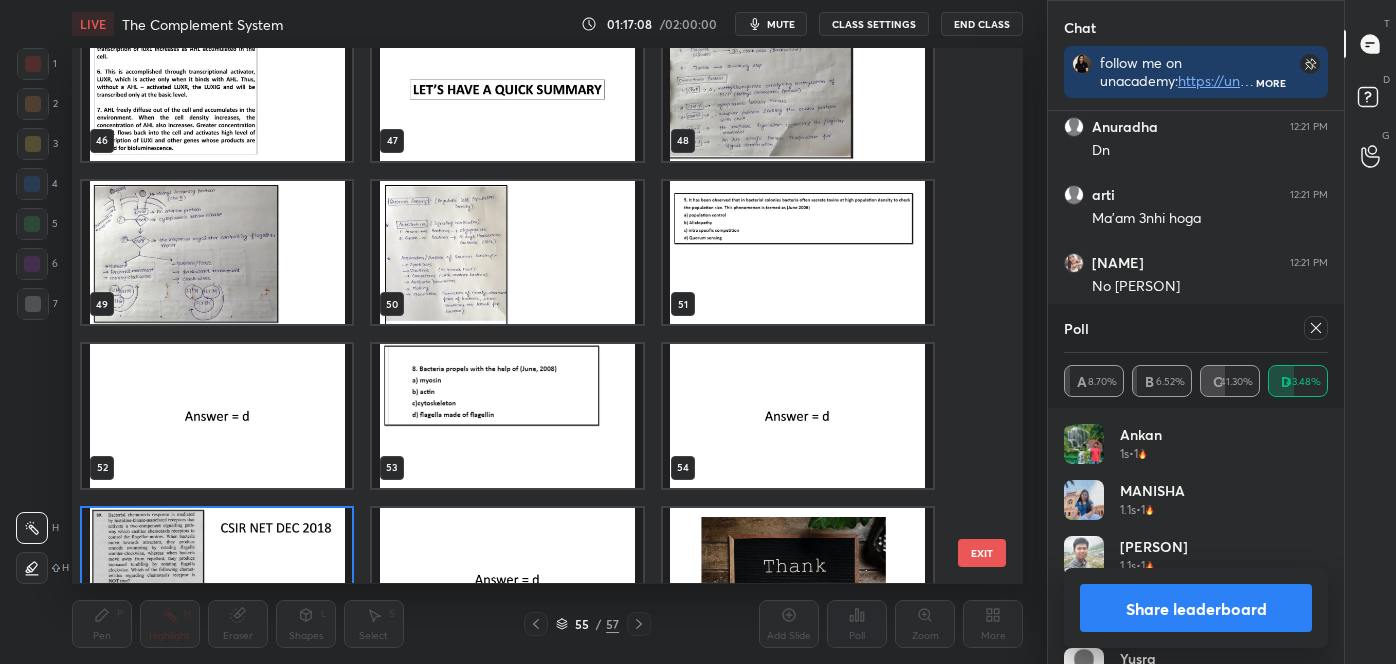scroll, scrollTop: 2568, scrollLeft: 0, axis: vertical 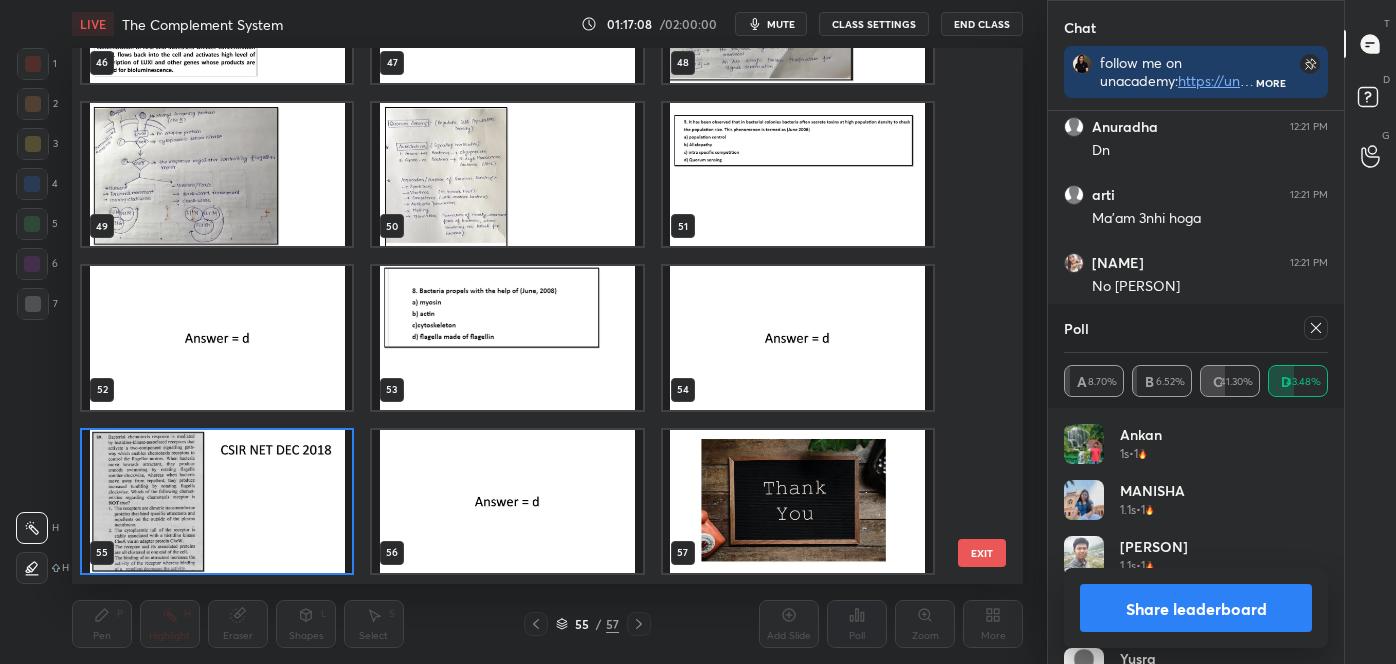 click on "46 47 48 49 50 51 52 53 54 55 56 57" at bounding box center [530, 315] 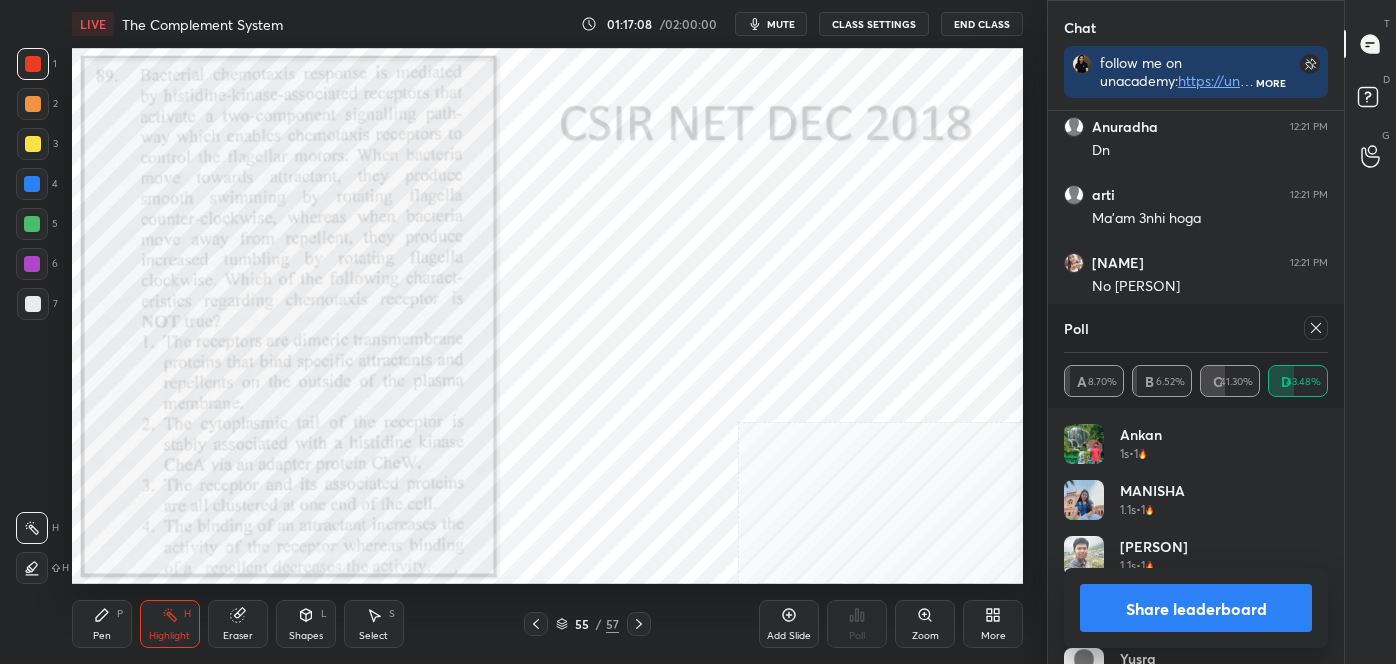 click at bounding box center (217, 501) 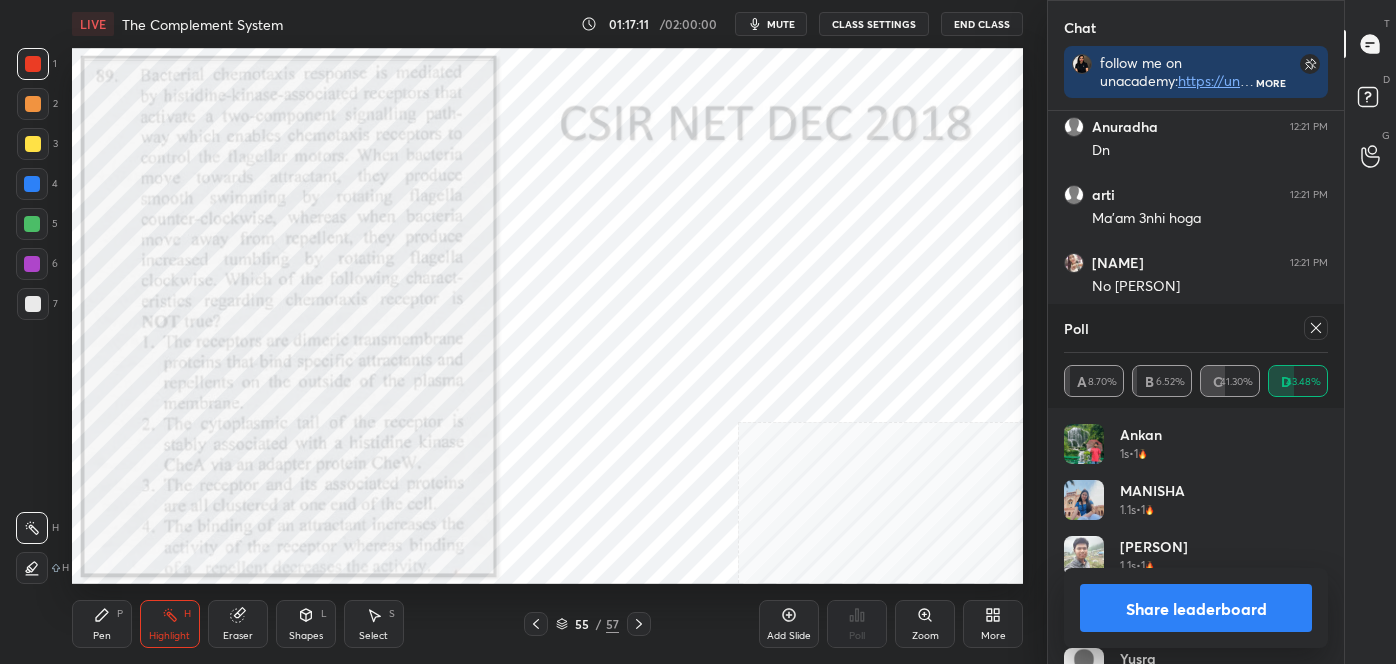 scroll, scrollTop: 17285, scrollLeft: 0, axis: vertical 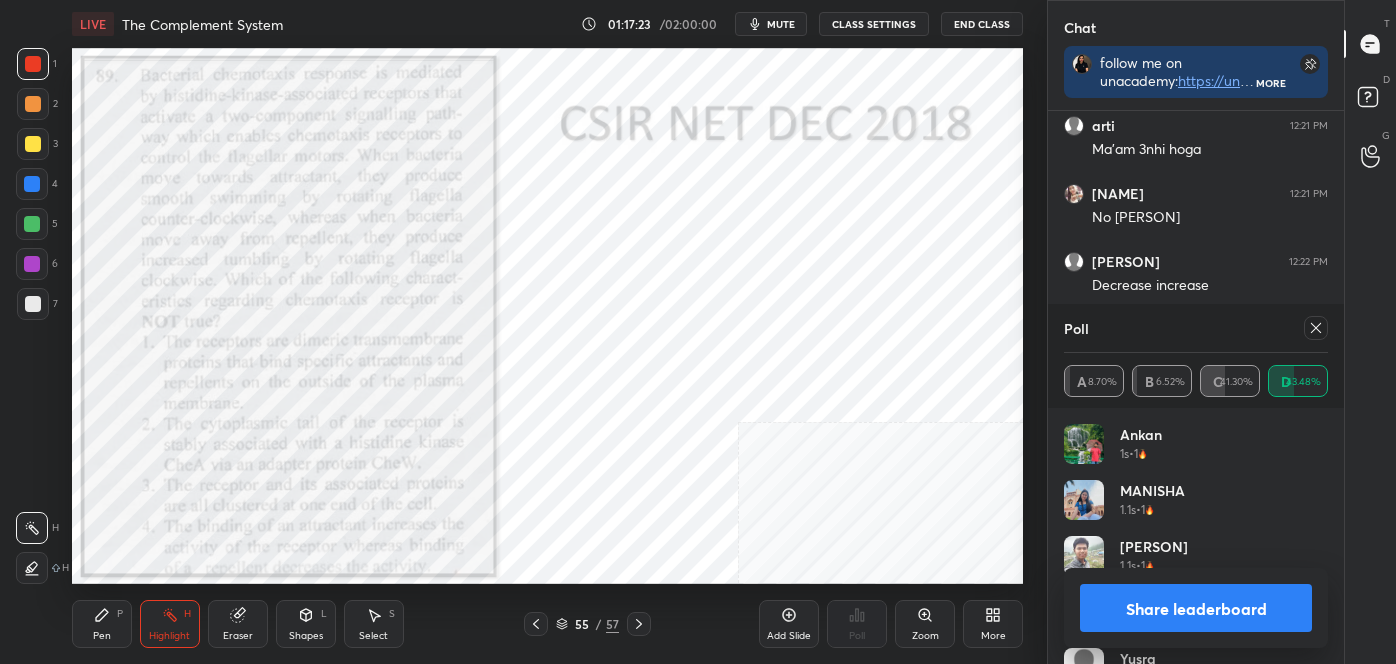 click on "Share leaderboard" at bounding box center [1196, 608] 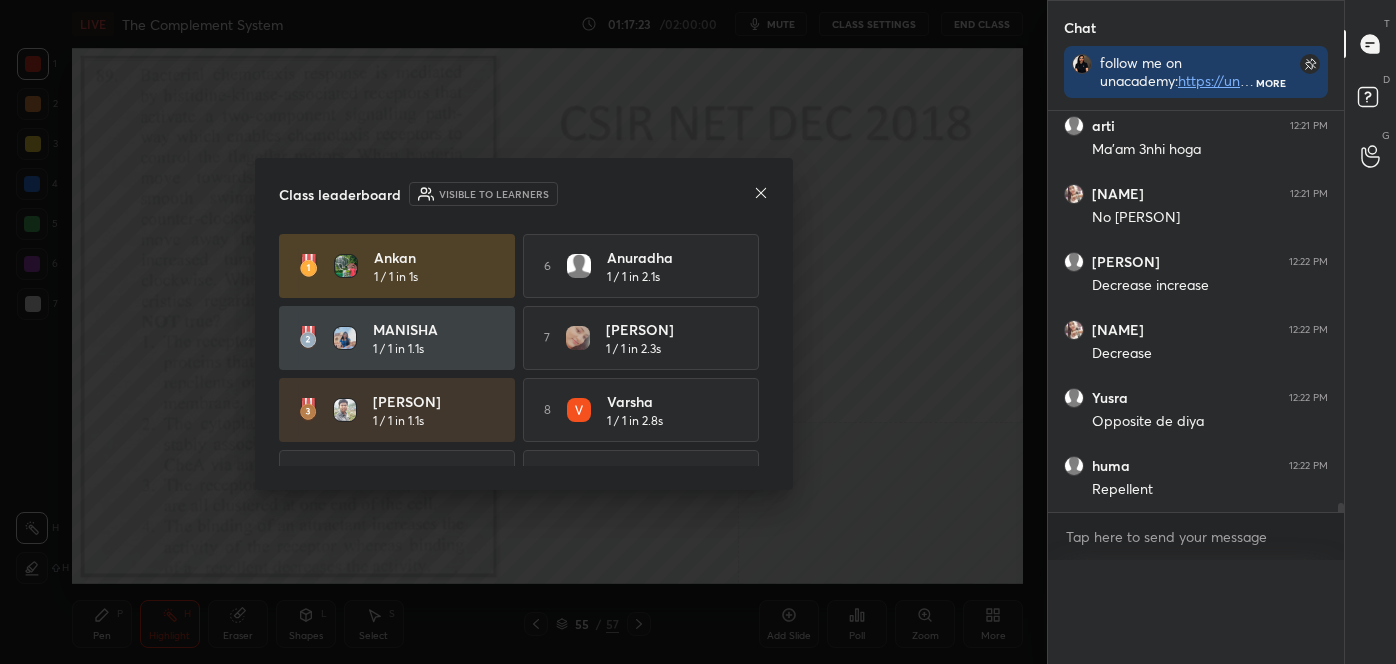 scroll, scrollTop: 0, scrollLeft: 0, axis: both 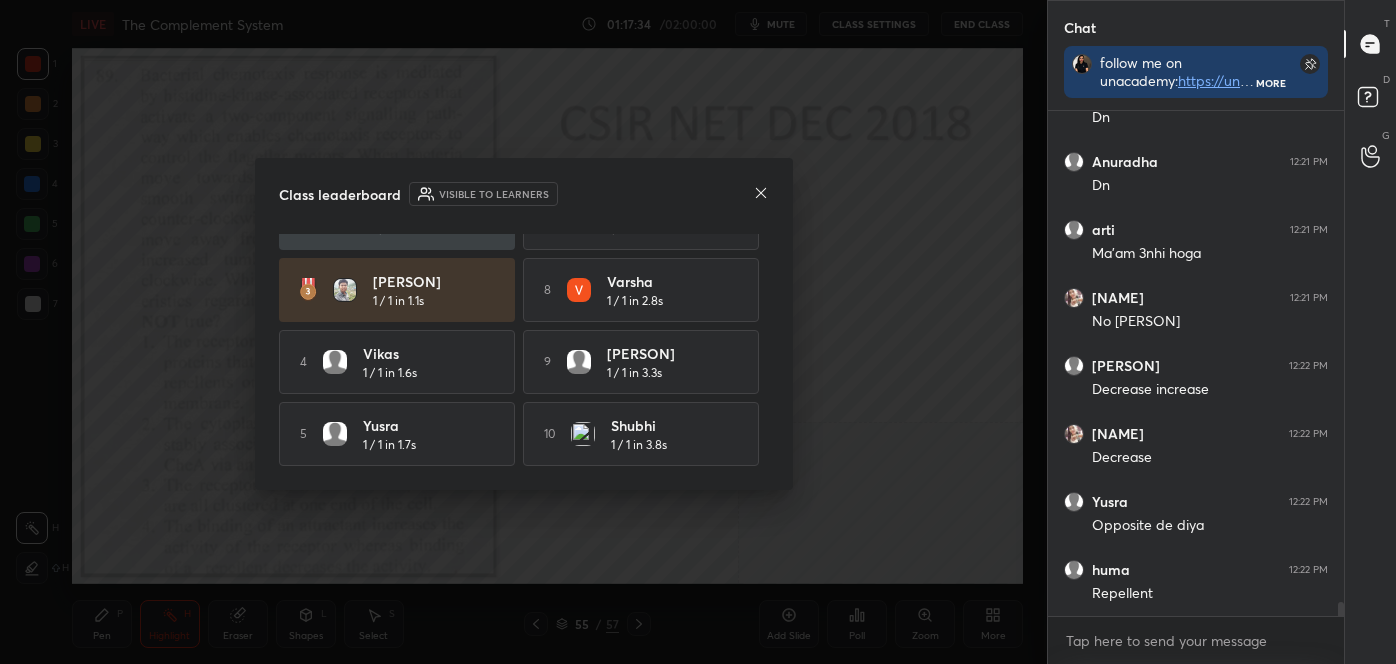 click 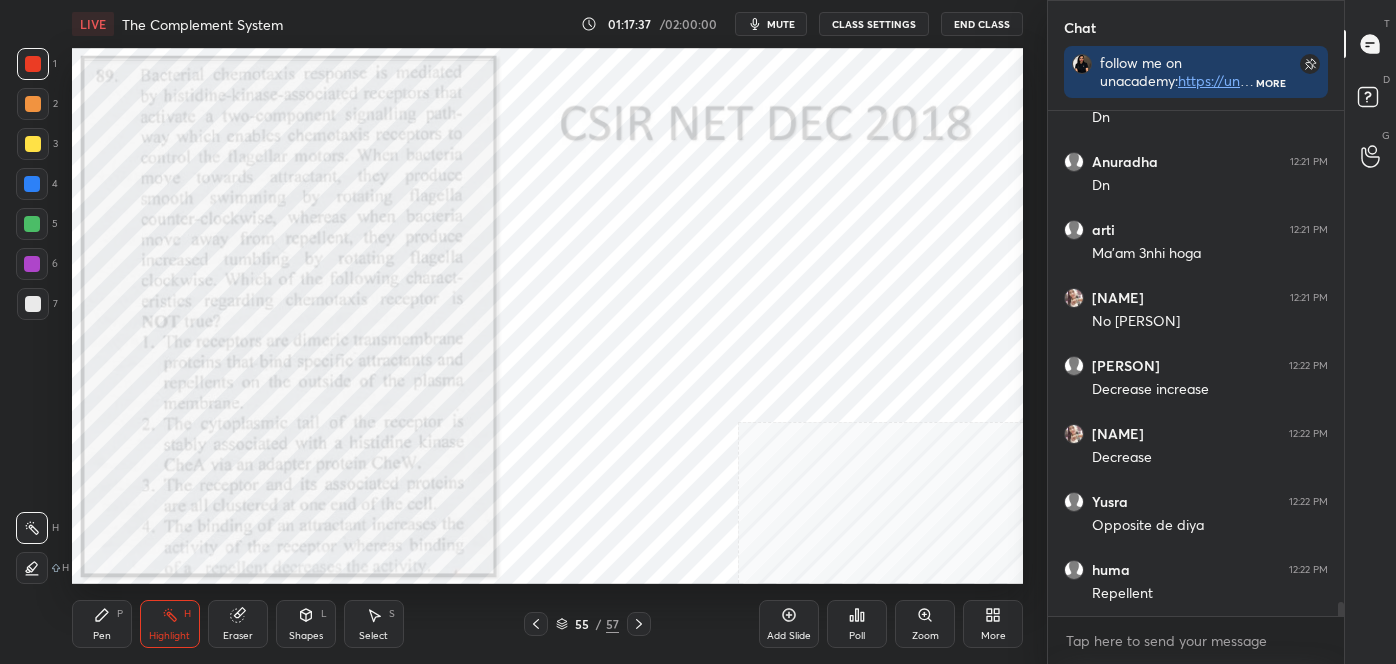 click 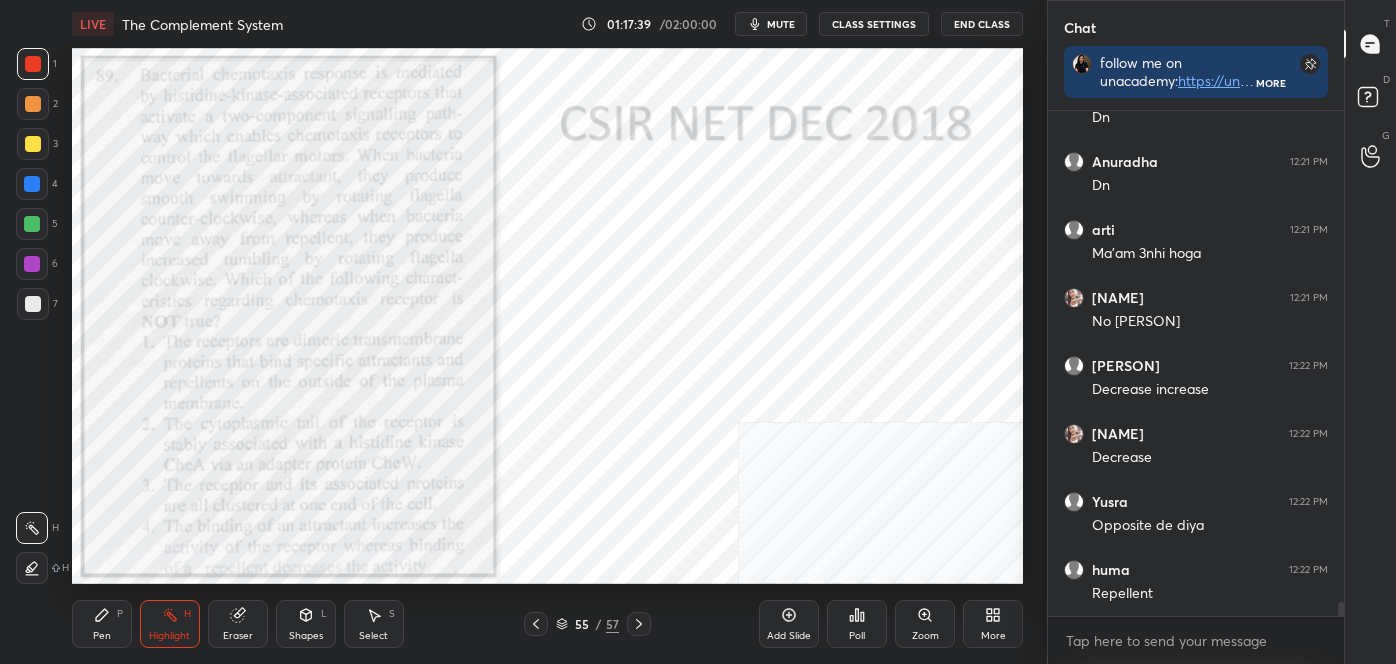 scroll, scrollTop: 17248, scrollLeft: 0, axis: vertical 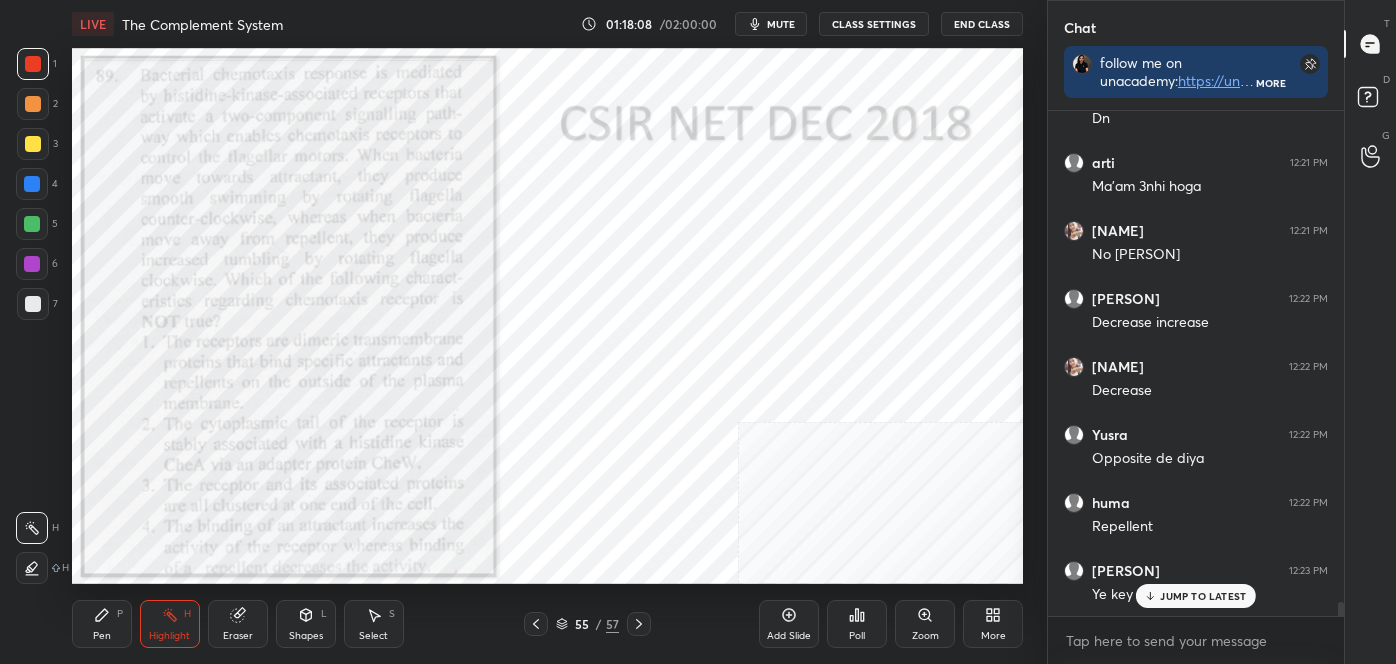 click on "JUMP TO LATEST" at bounding box center (1196, 596) 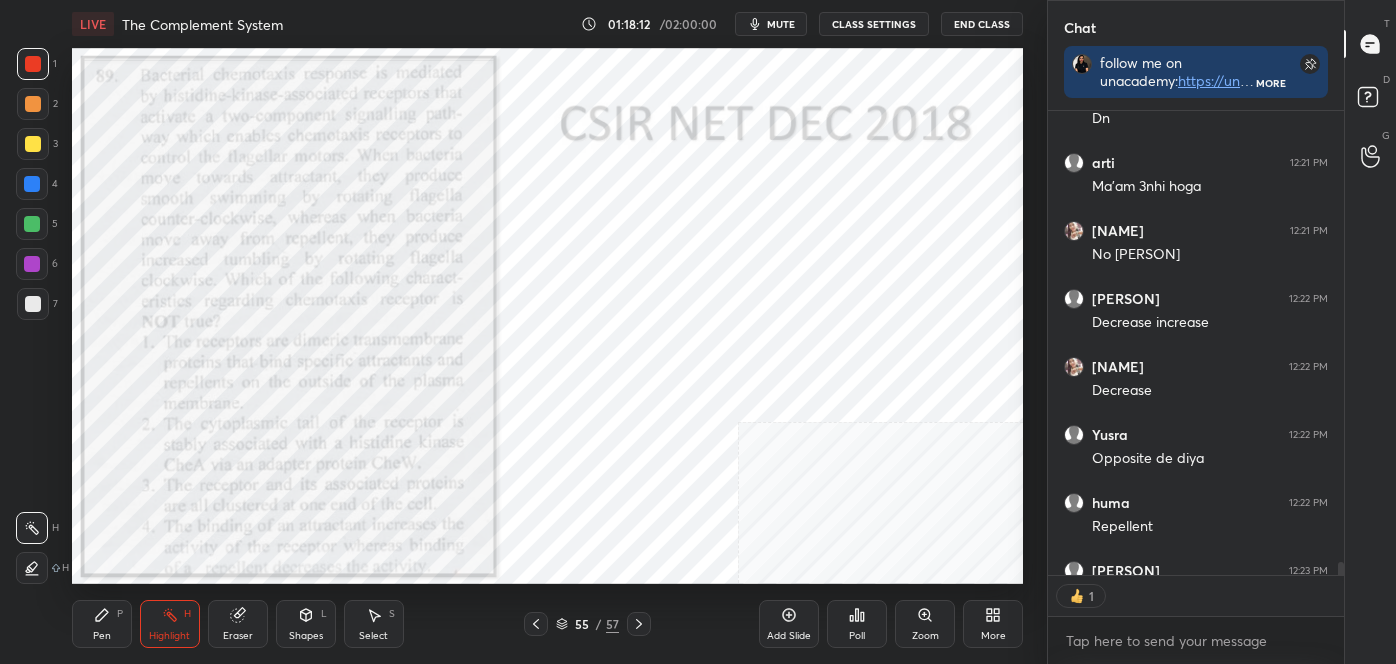 scroll, scrollTop: 458, scrollLeft: 290, axis: both 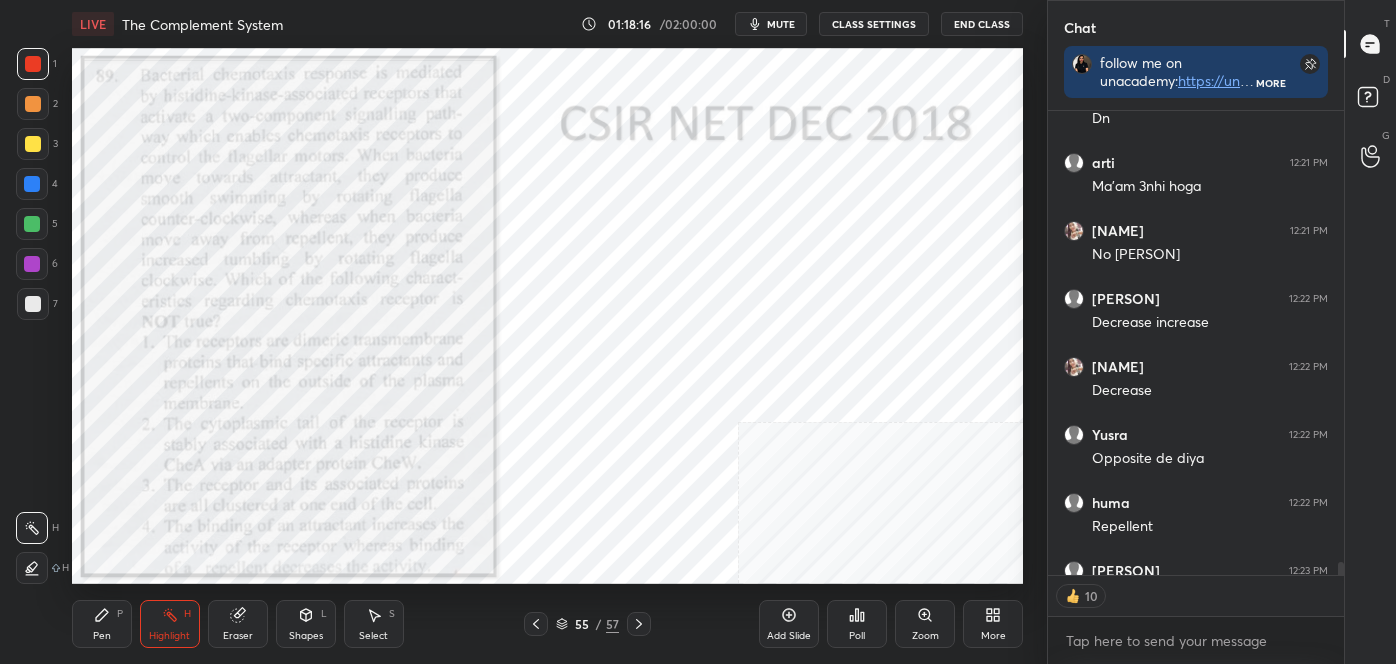 click 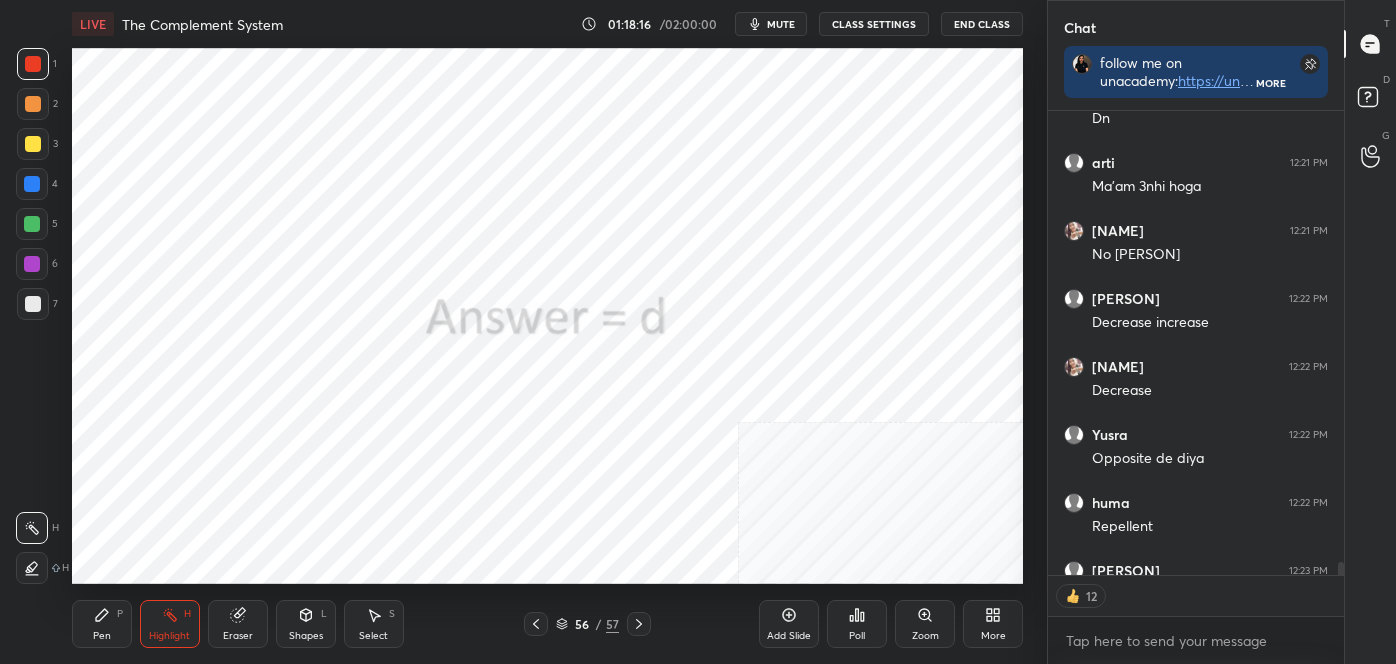 click 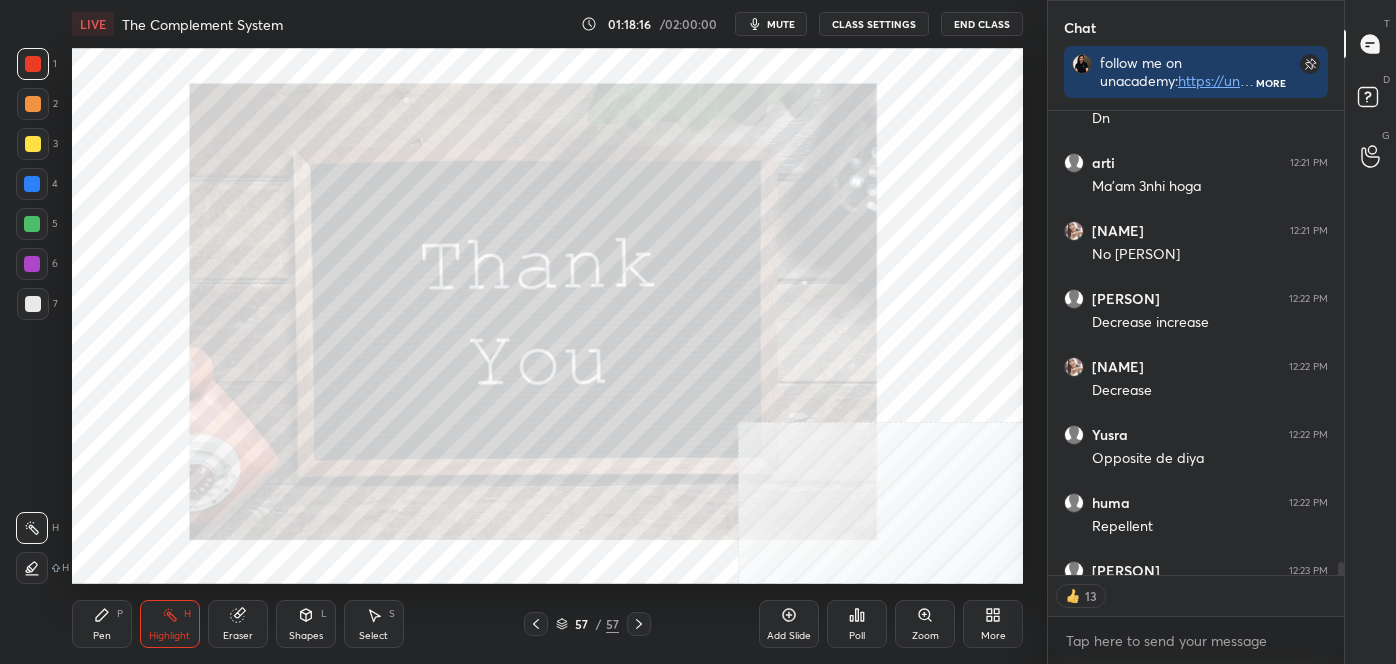 click 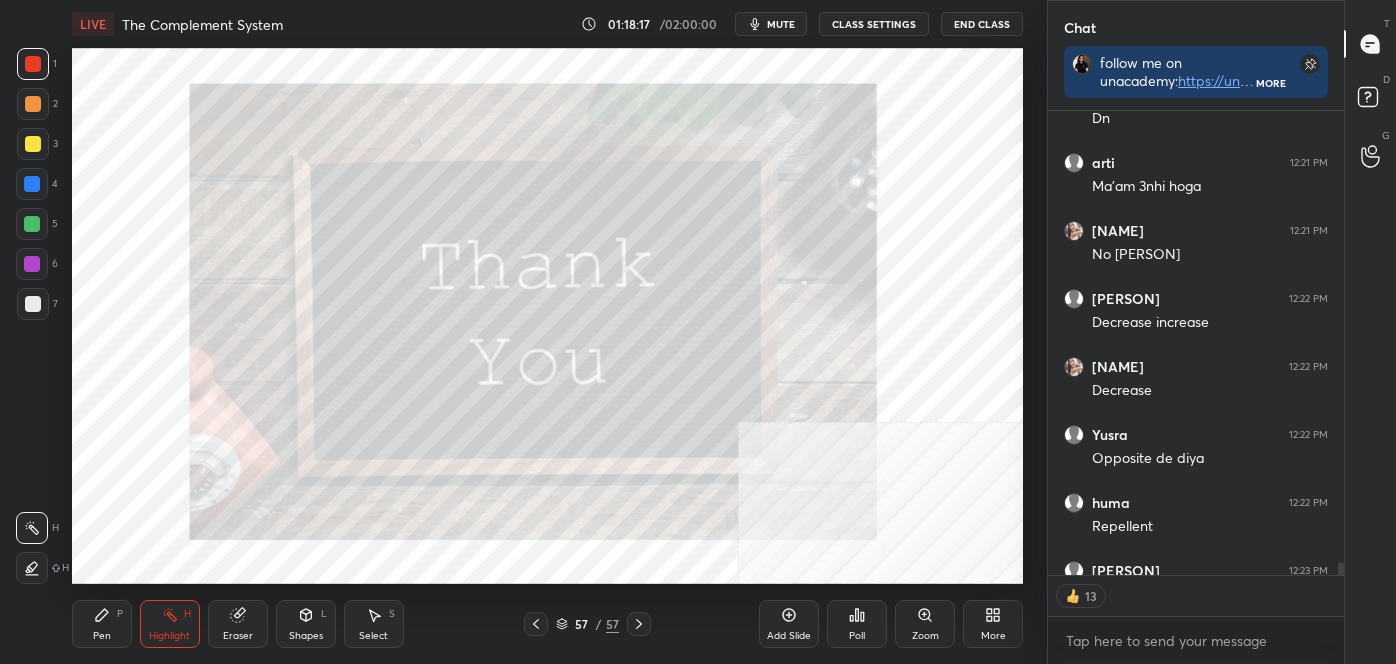 click on "More" at bounding box center [993, 624] 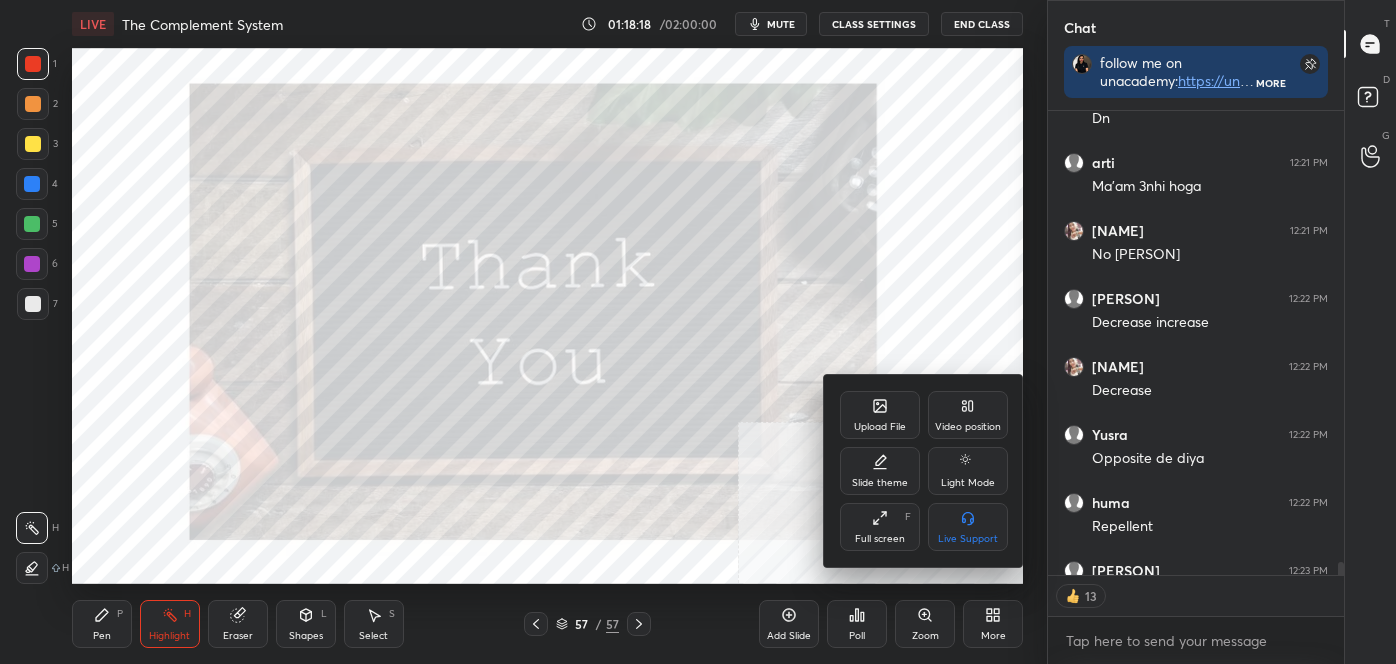 click on "Upload File" at bounding box center (880, 415) 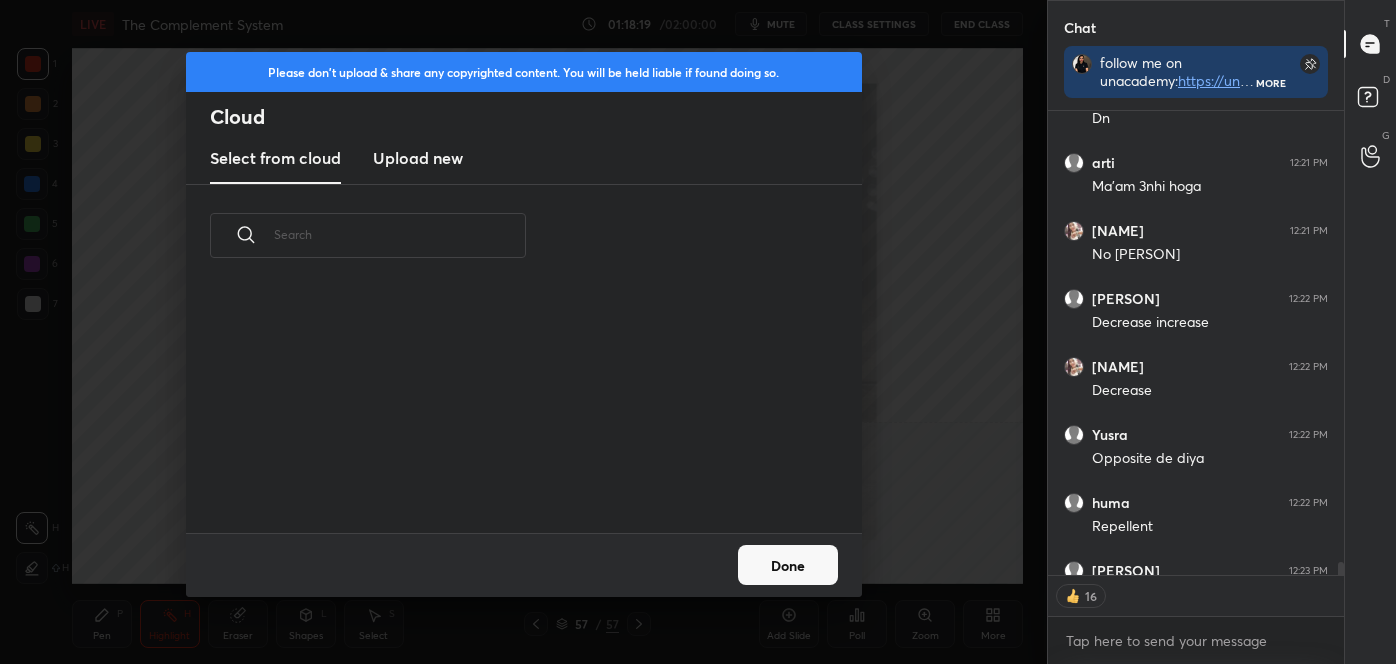 scroll, scrollTop: 7, scrollLeft: 10, axis: both 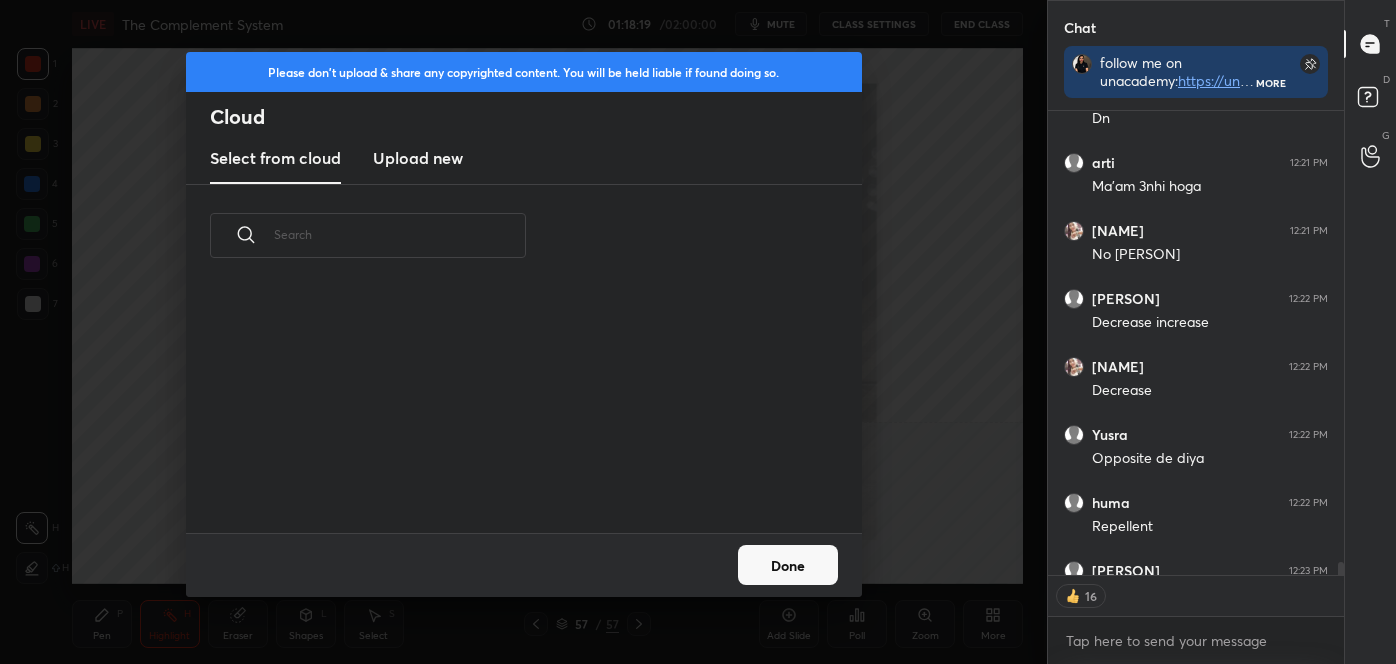 click on "Upload new" at bounding box center [418, 158] 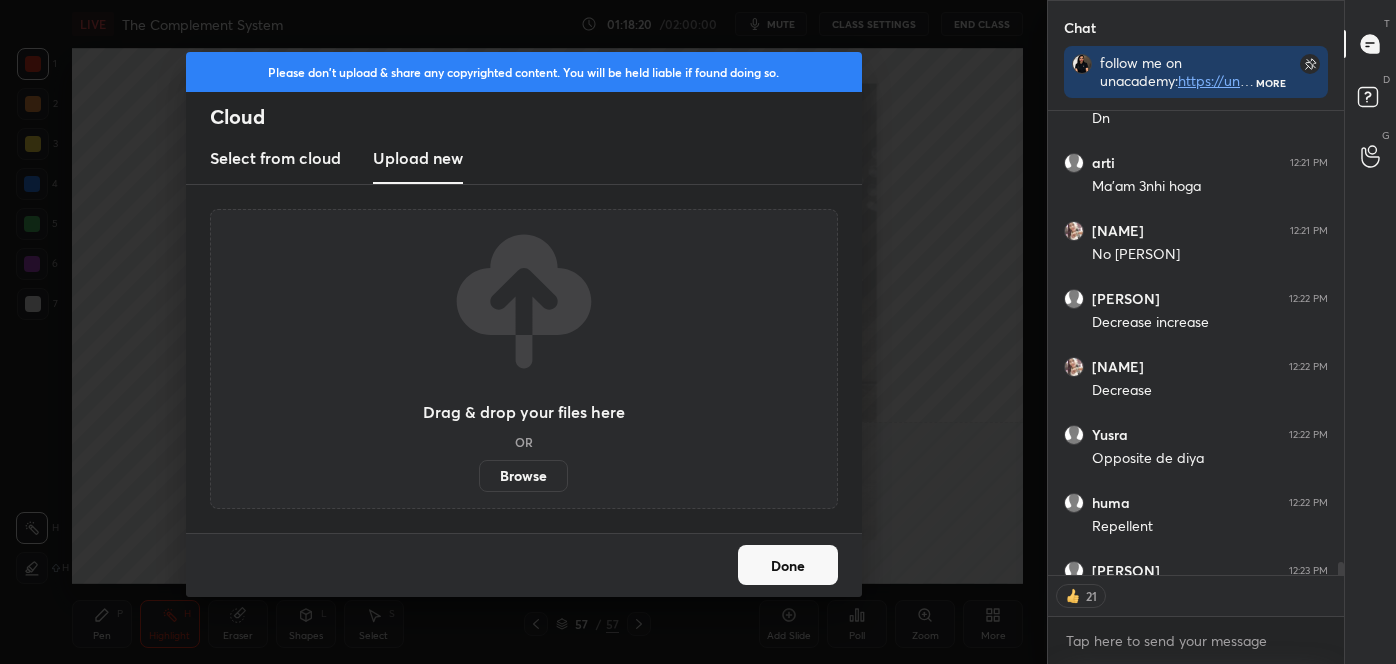 click on "Browse" at bounding box center (523, 476) 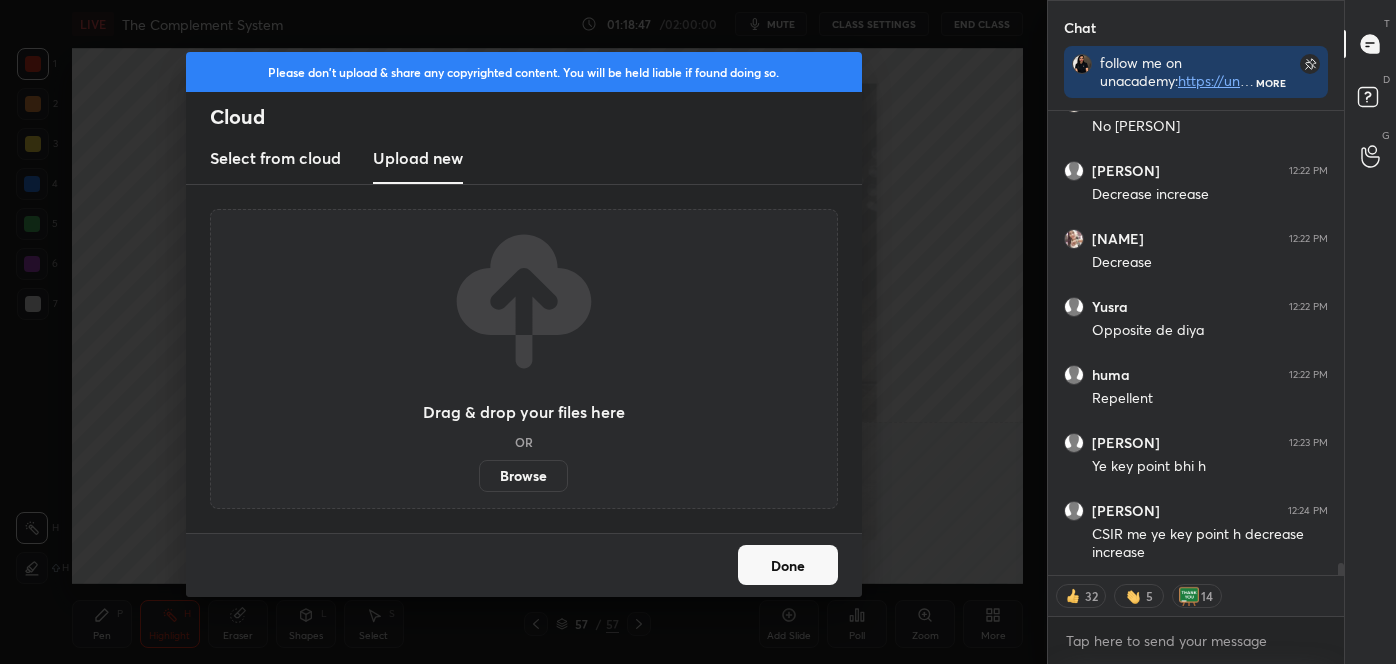 scroll, scrollTop: 17444, scrollLeft: 0, axis: vertical 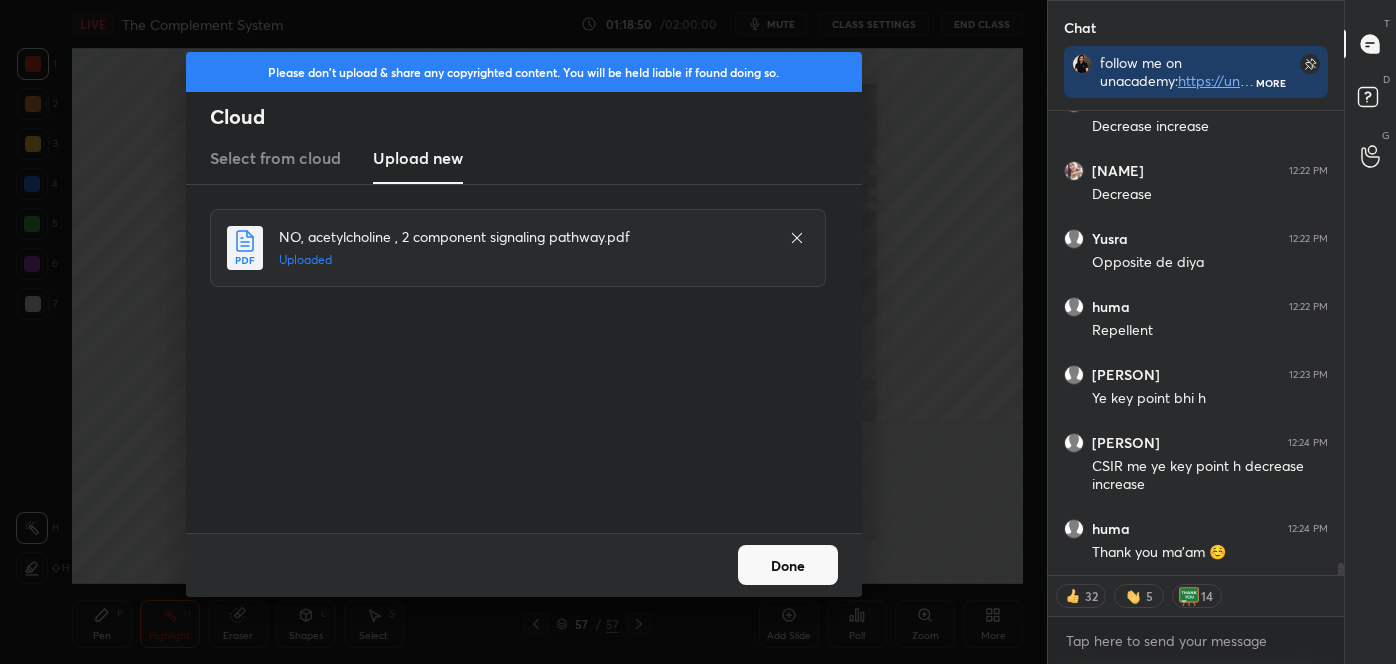 click on "Done" at bounding box center [788, 565] 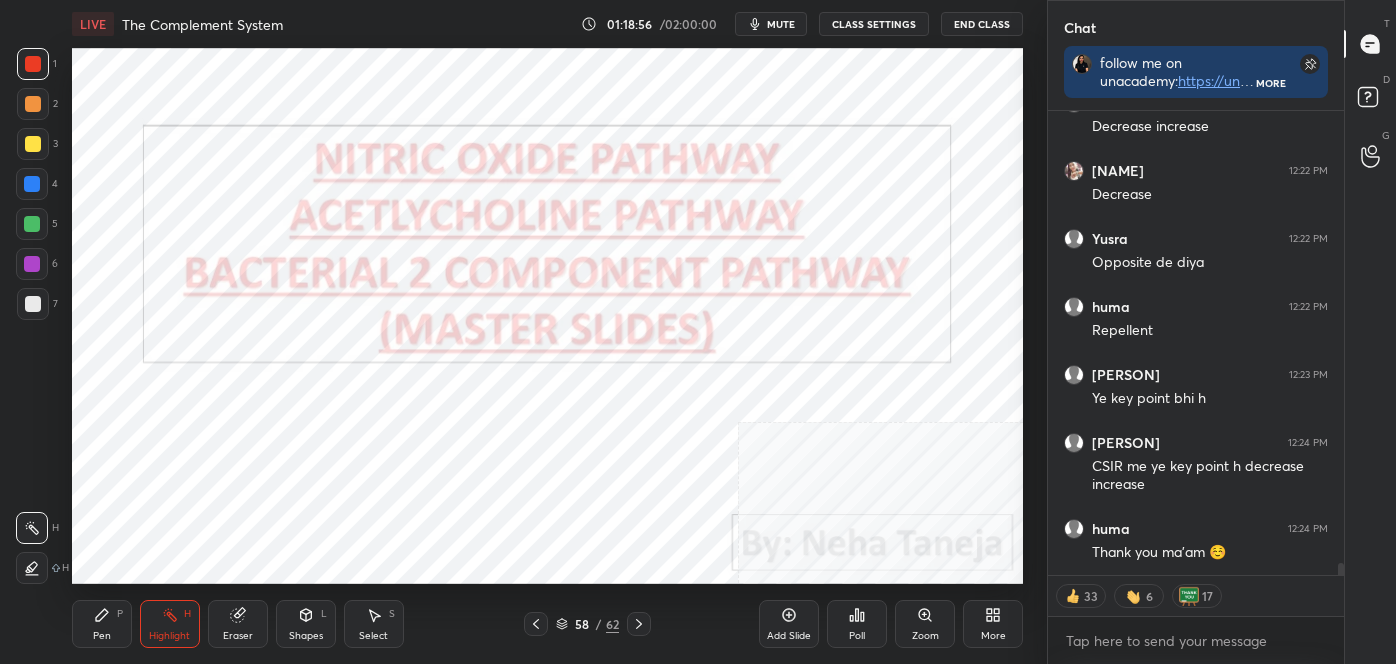 click 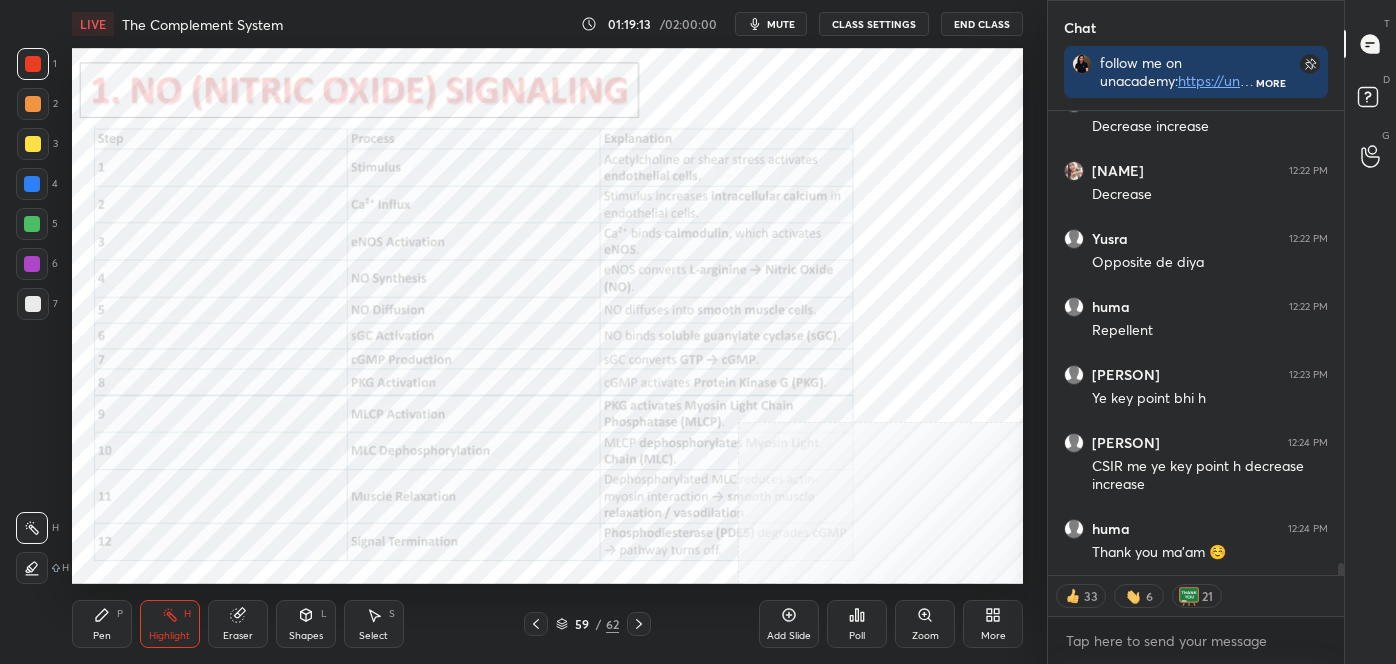 click at bounding box center (32, 528) 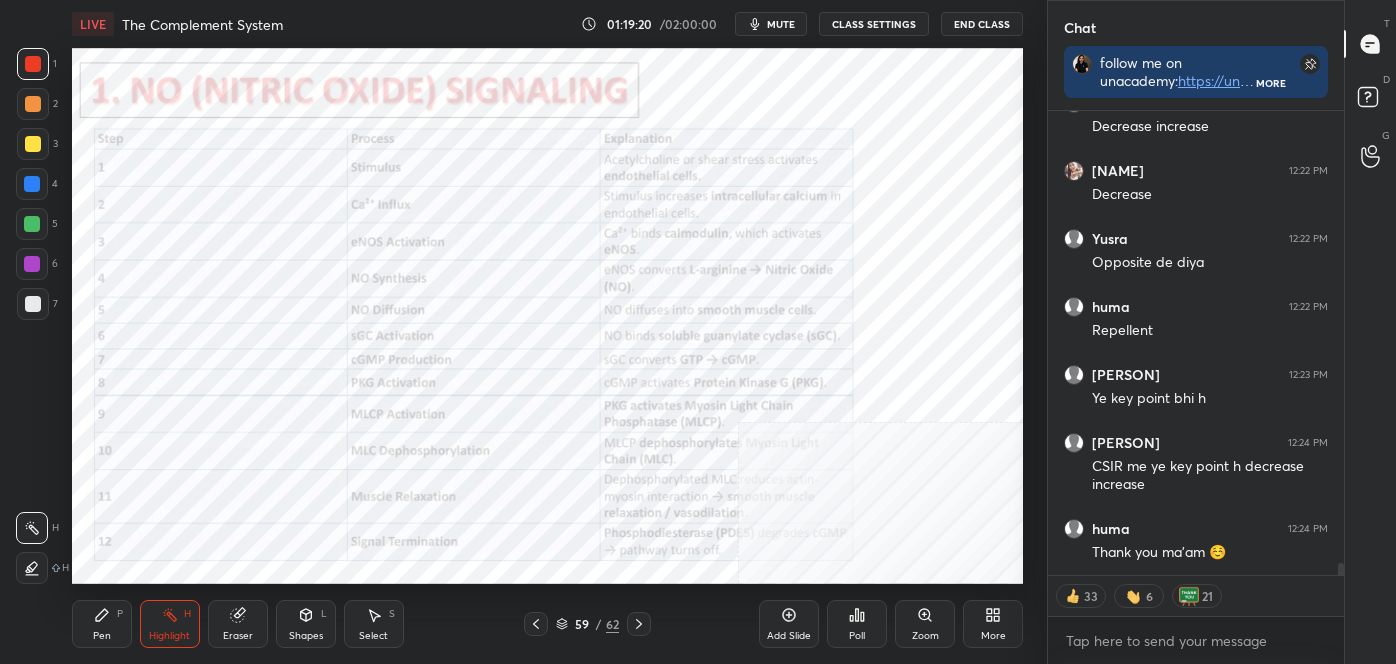 scroll, scrollTop: 6, scrollLeft: 5, axis: both 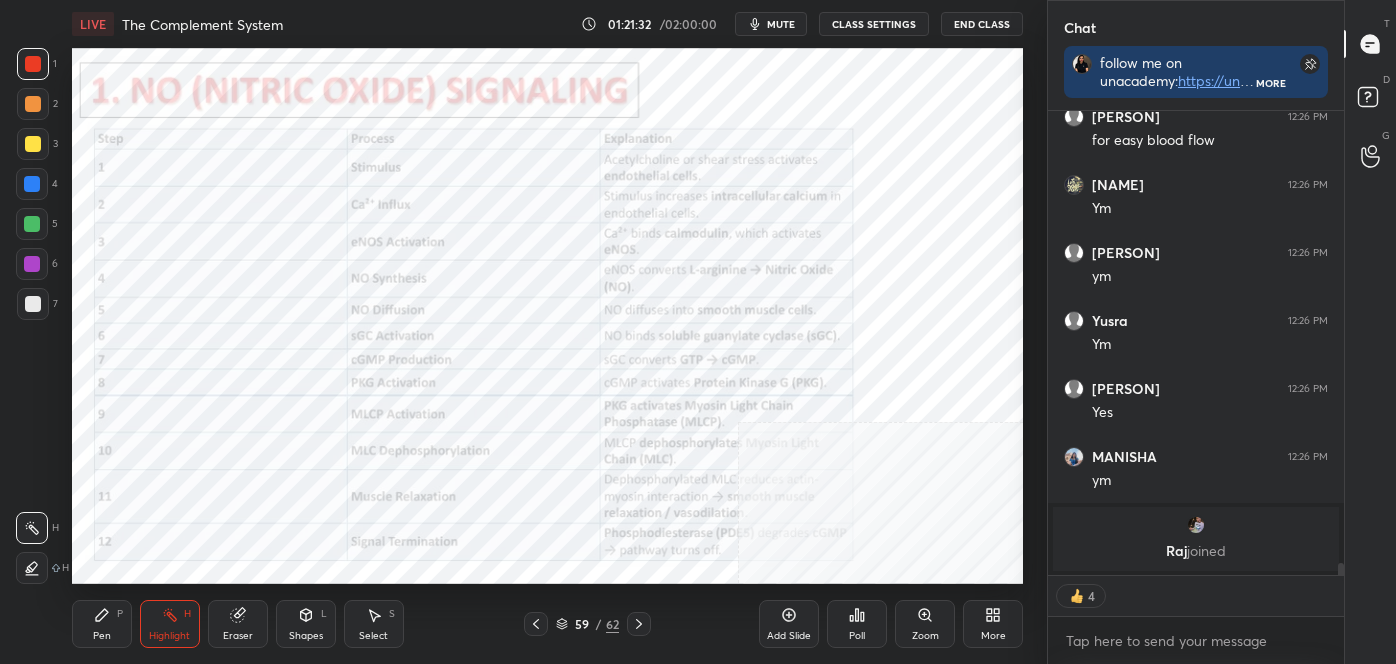 click at bounding box center (639, 624) 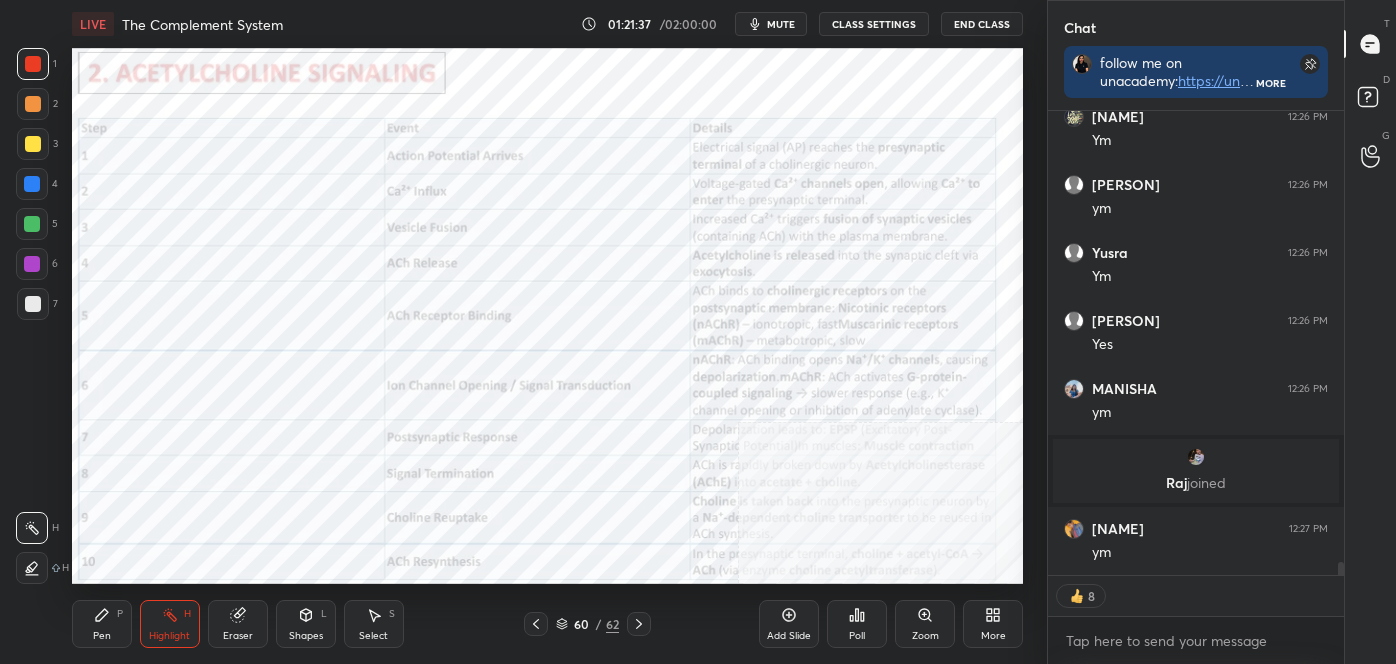 scroll, scrollTop: 16536, scrollLeft: 0, axis: vertical 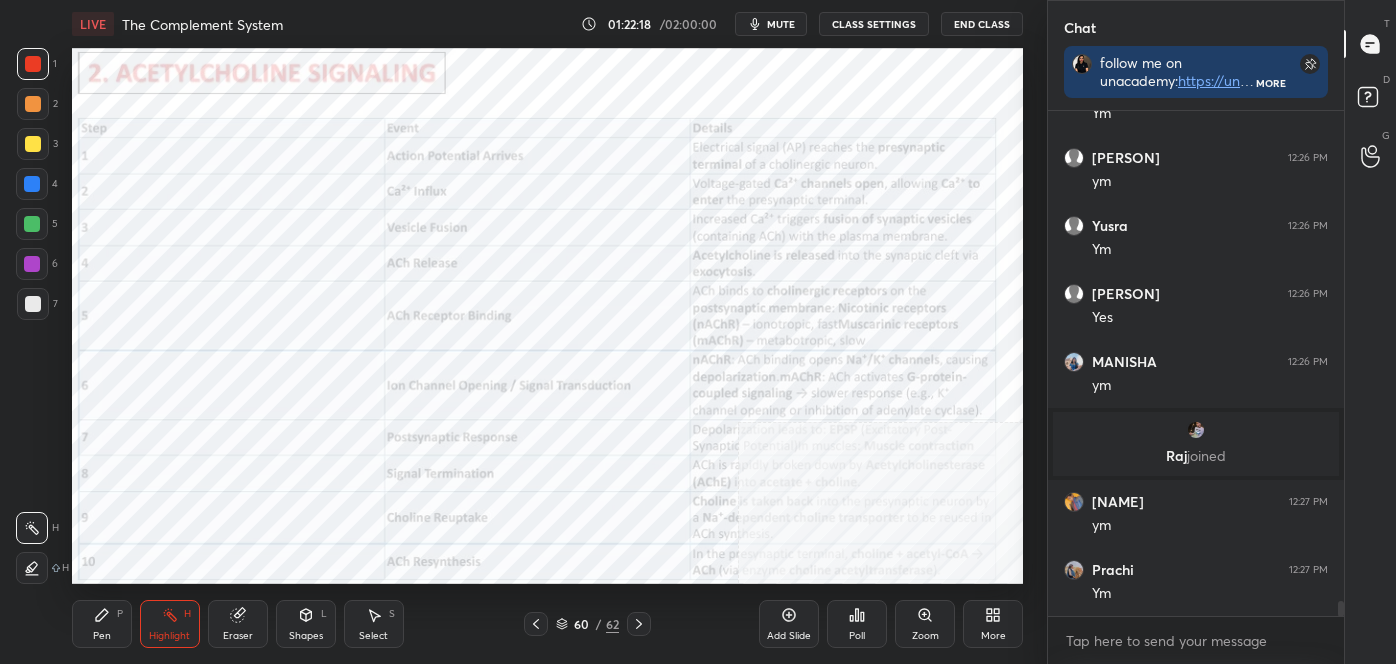 click on "Pen P" at bounding box center (102, 624) 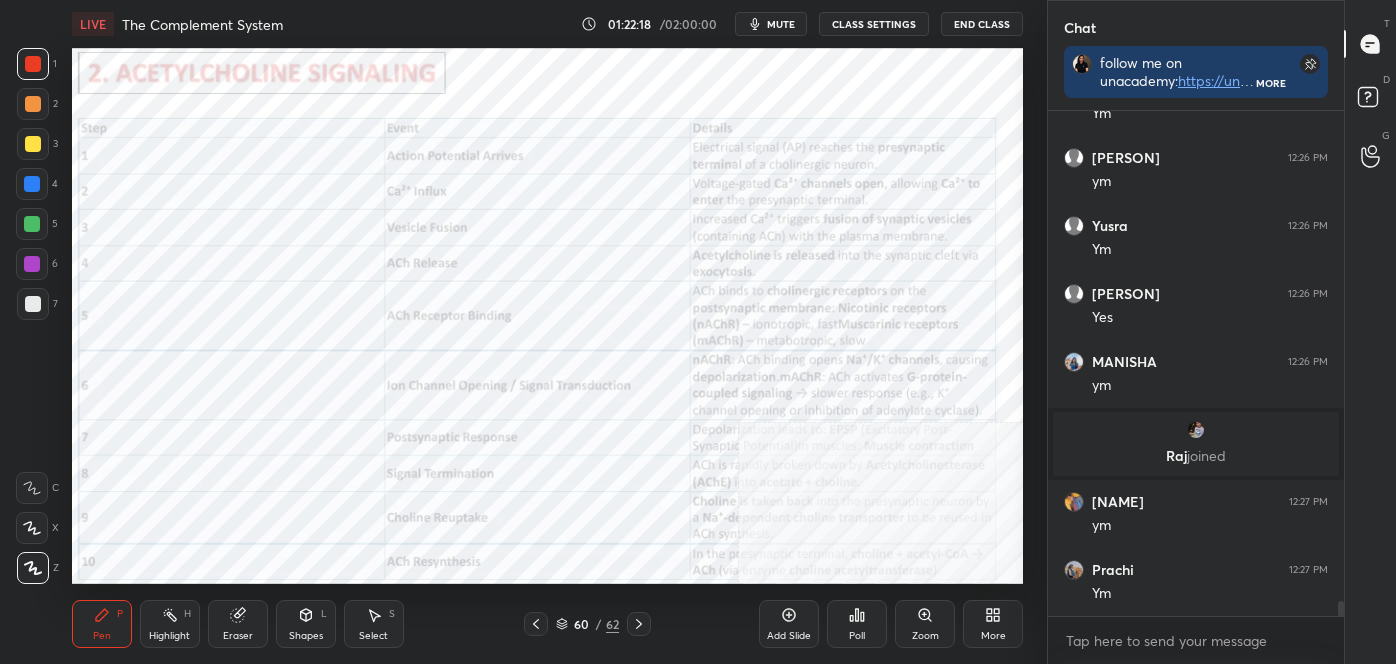 drag, startPoint x: 32, startPoint y: 575, endPoint x: 65, endPoint y: 547, distance: 43.27817 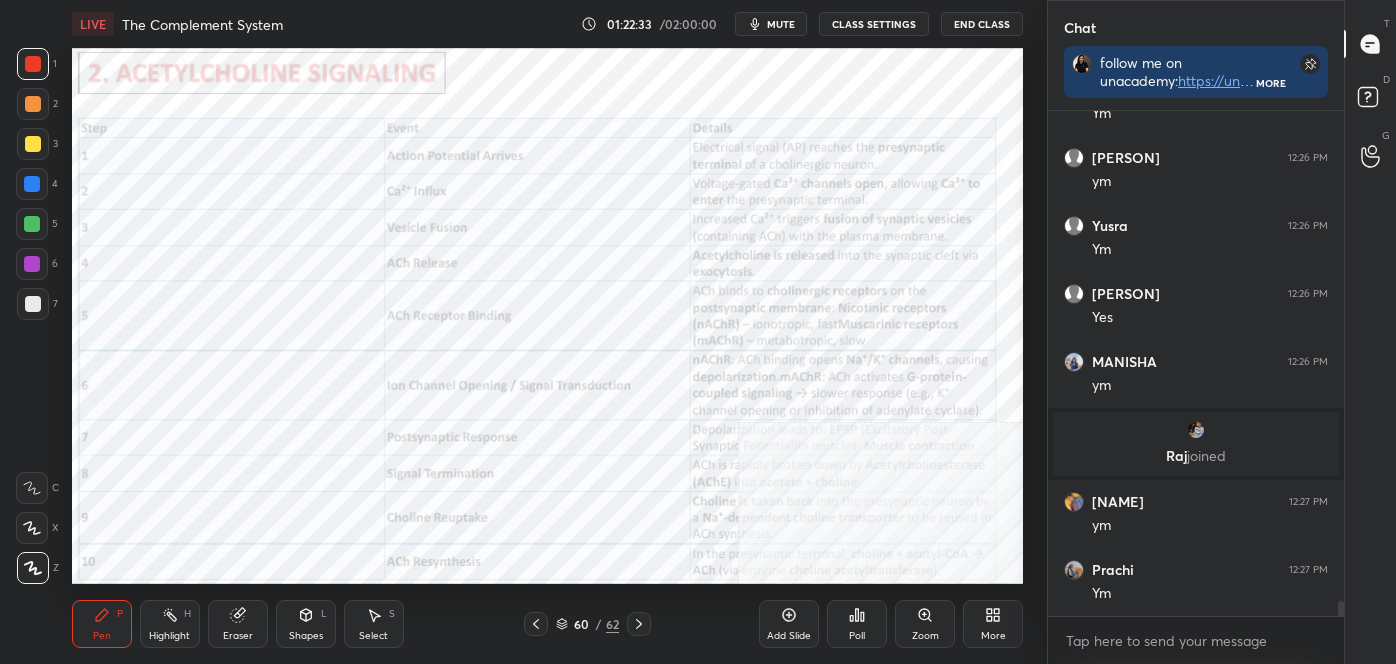 drag, startPoint x: 185, startPoint y: 622, endPoint x: 218, endPoint y: 597, distance: 41.400482 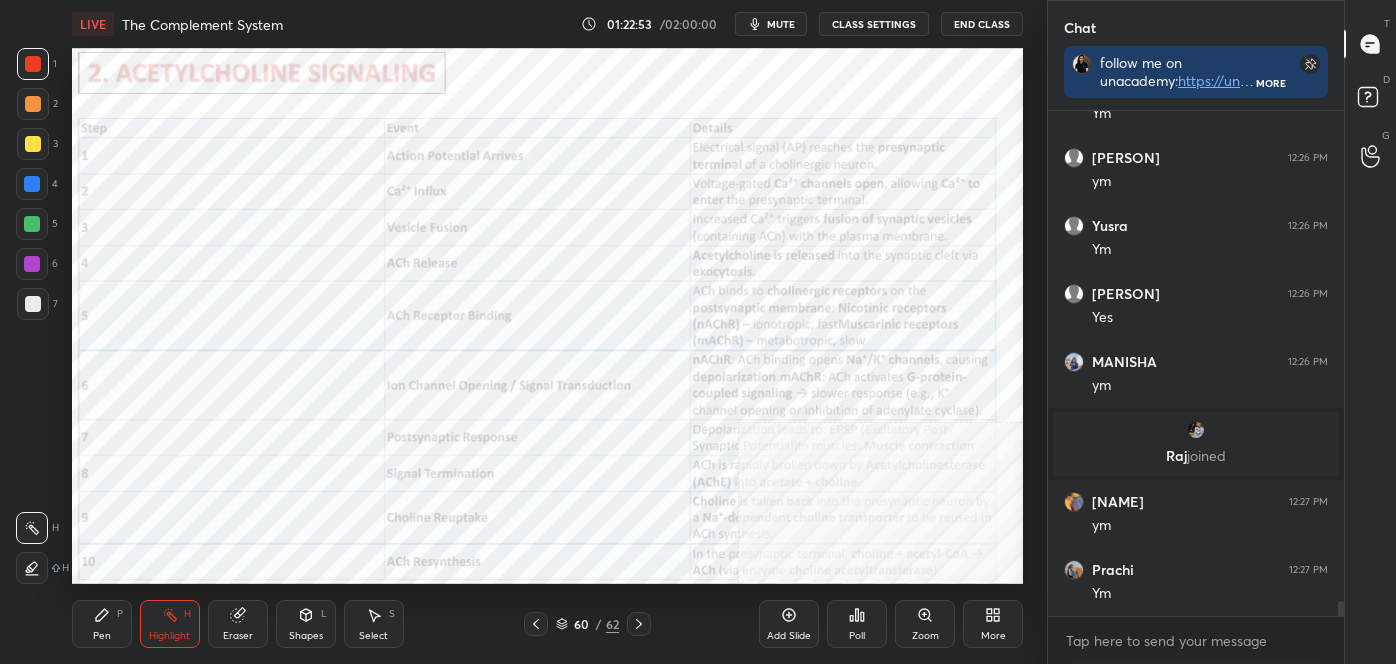 click on "Pen P" at bounding box center [102, 624] 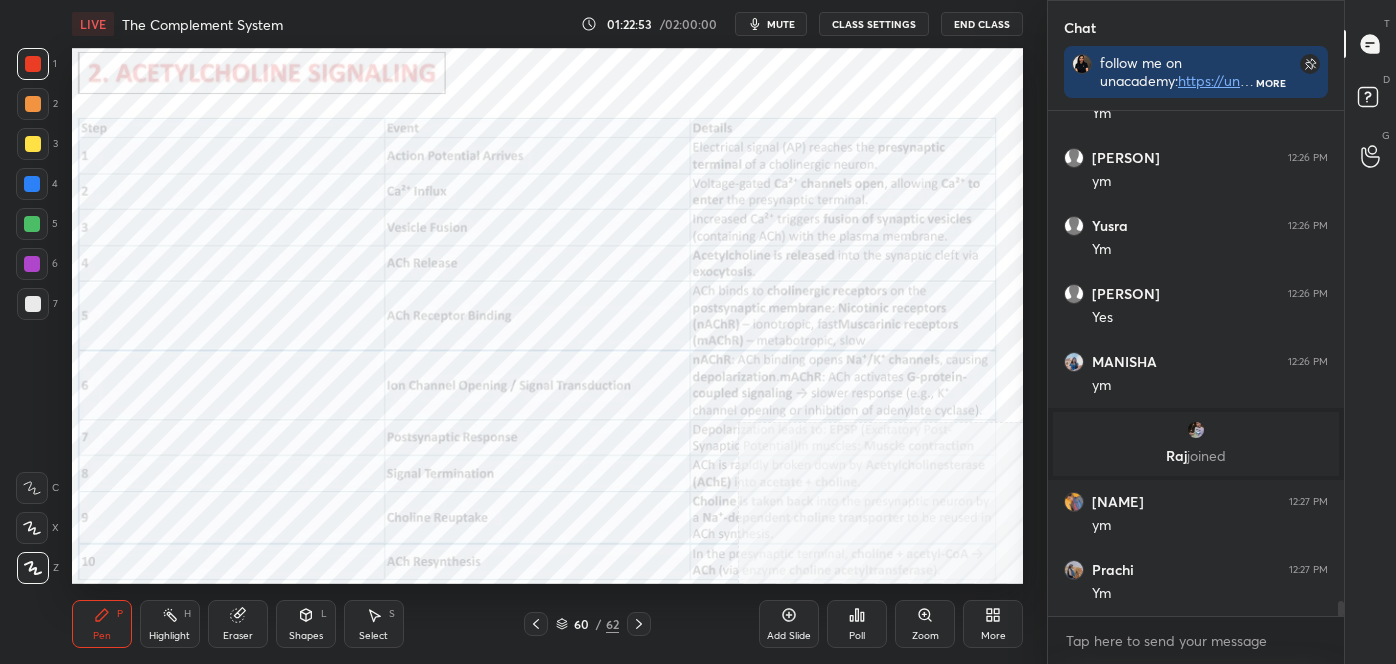 click 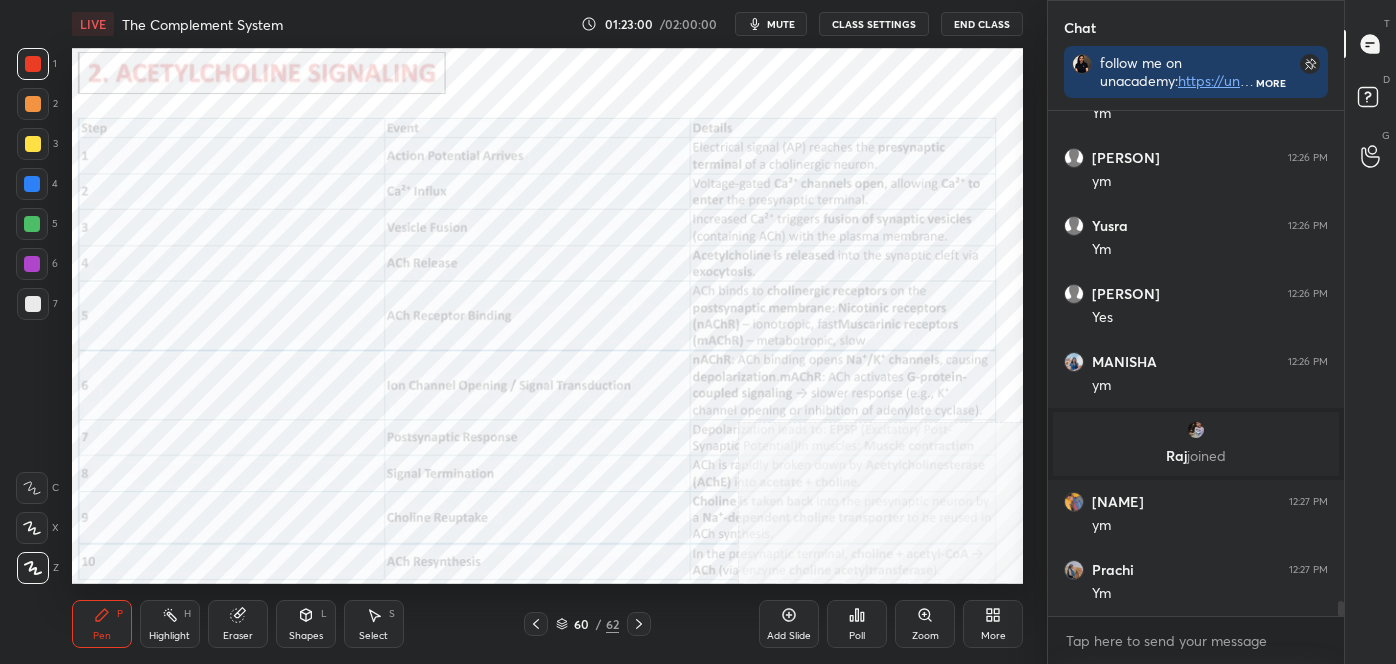 drag, startPoint x: 32, startPoint y: 494, endPoint x: 58, endPoint y: 486, distance: 27.202942 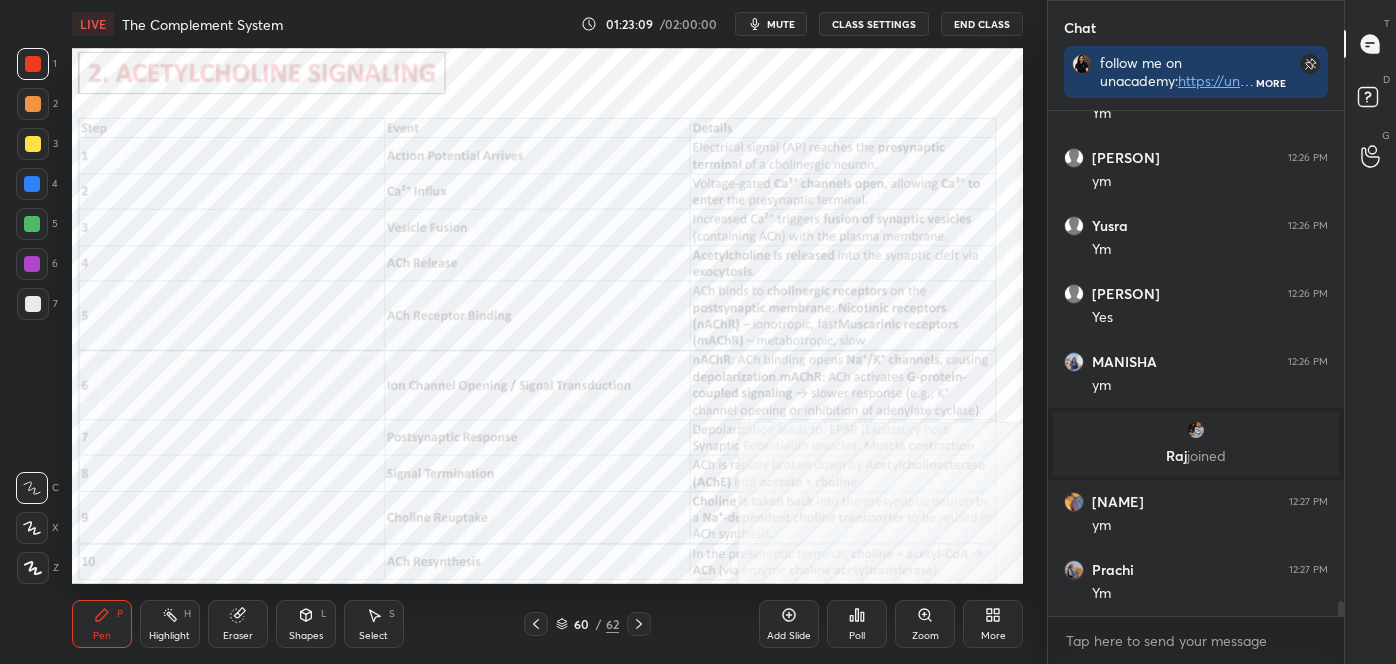 click on "Pen P Highlight H Eraser Shapes L Select S" at bounding box center (244, 624) 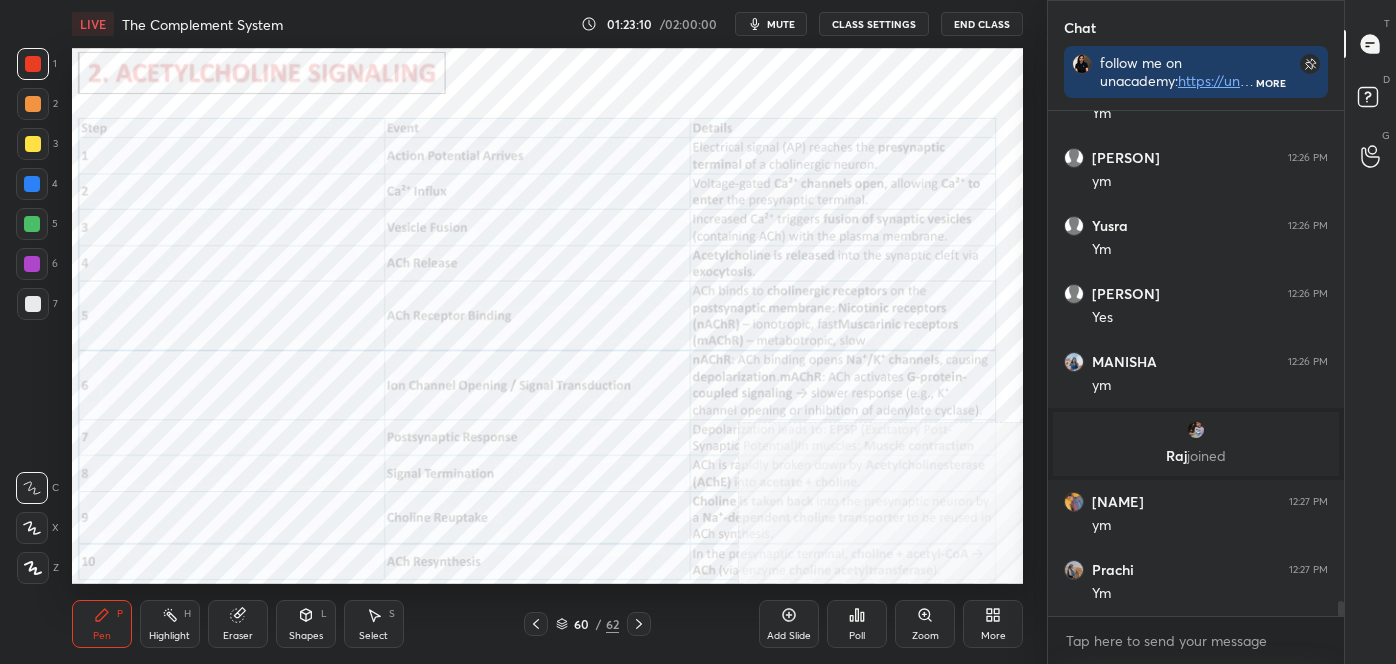 click on "Highlight H" at bounding box center (170, 624) 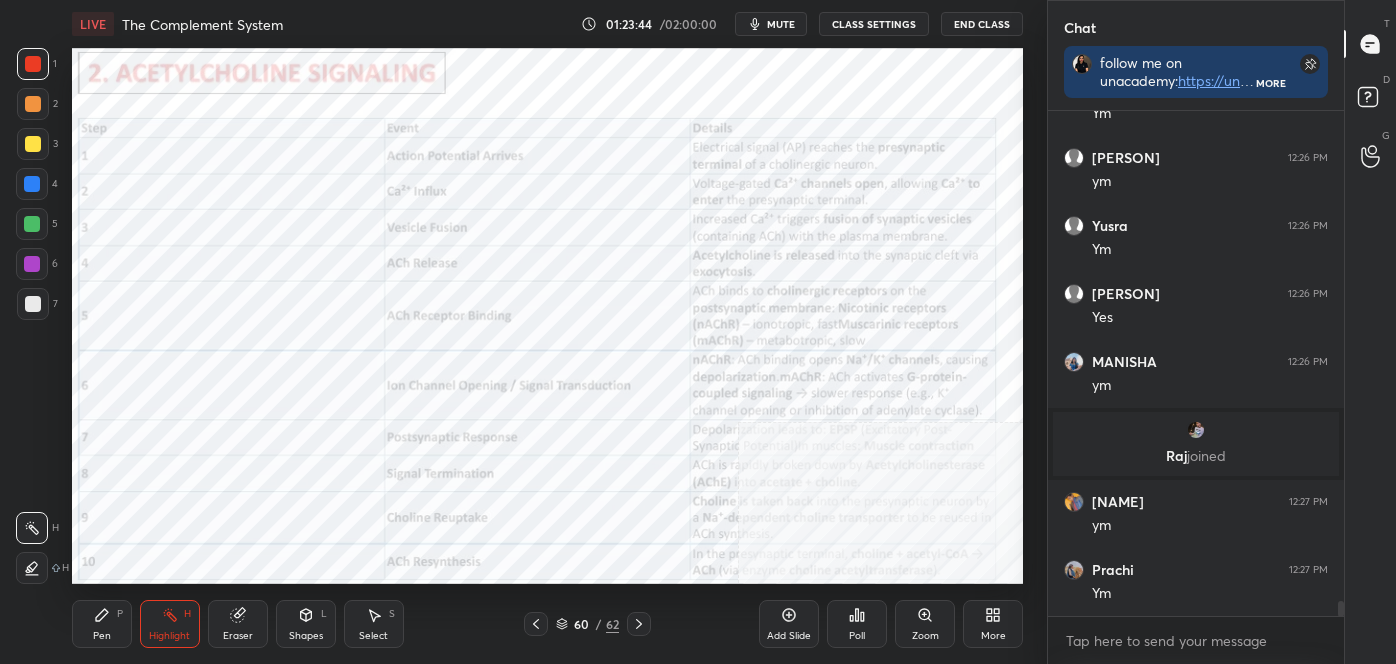 click on "Pen P" at bounding box center (102, 624) 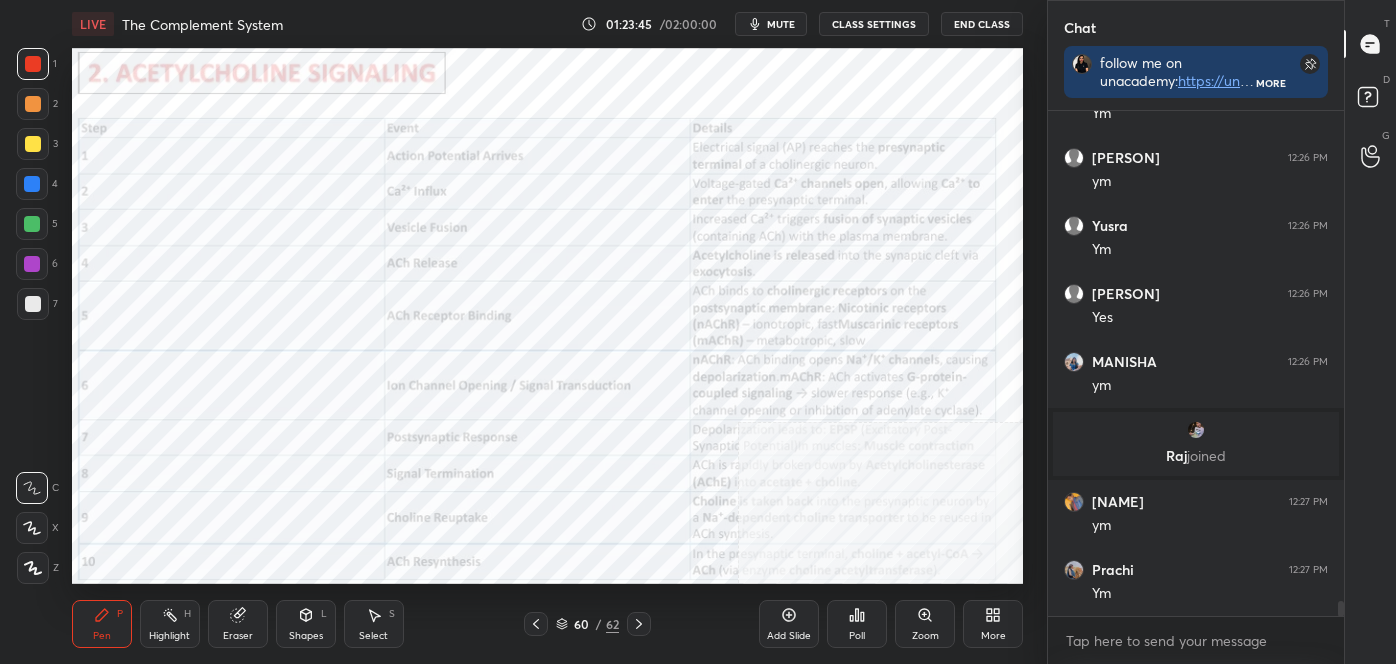 click 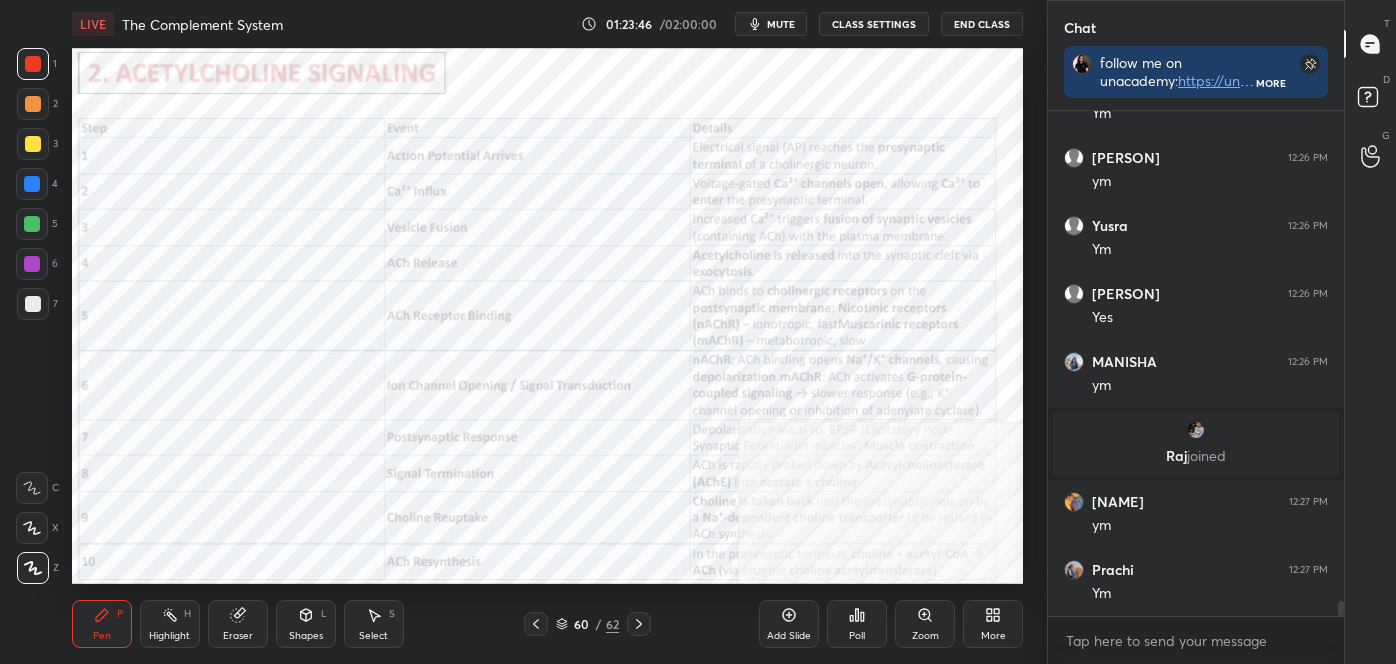 drag, startPoint x: 33, startPoint y: 181, endPoint x: 58, endPoint y: 168, distance: 28.178005 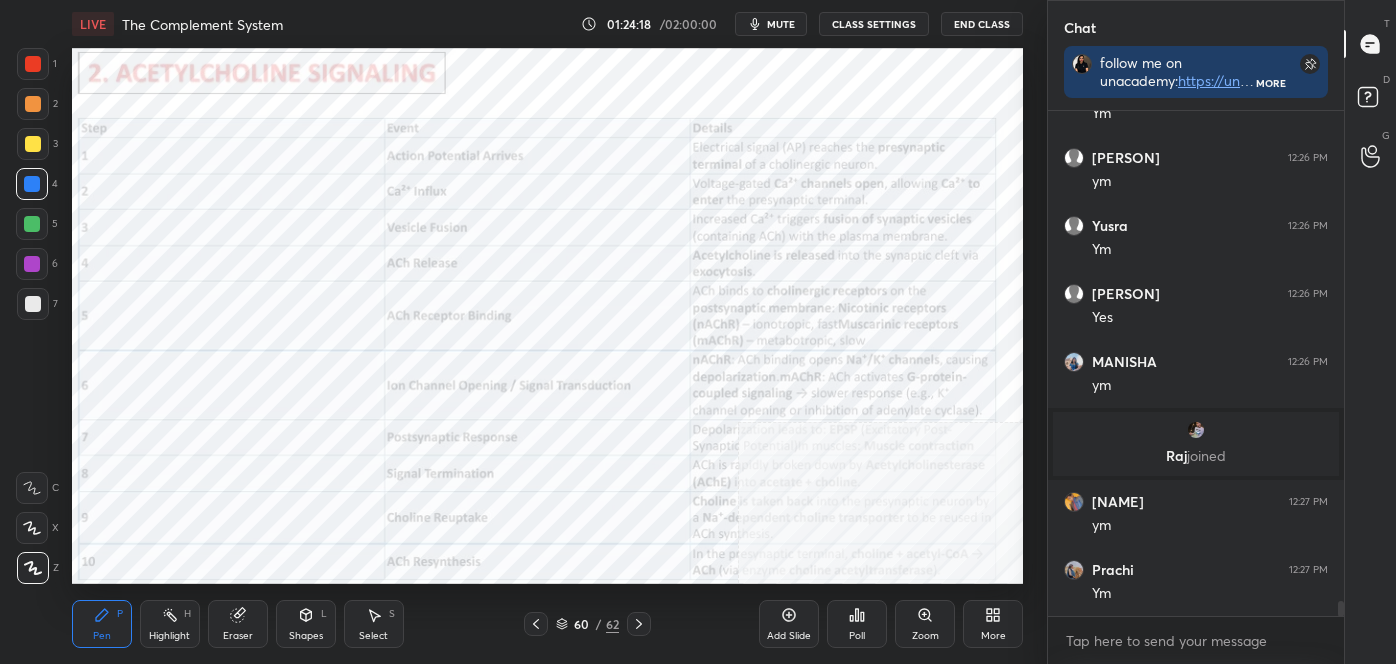 click 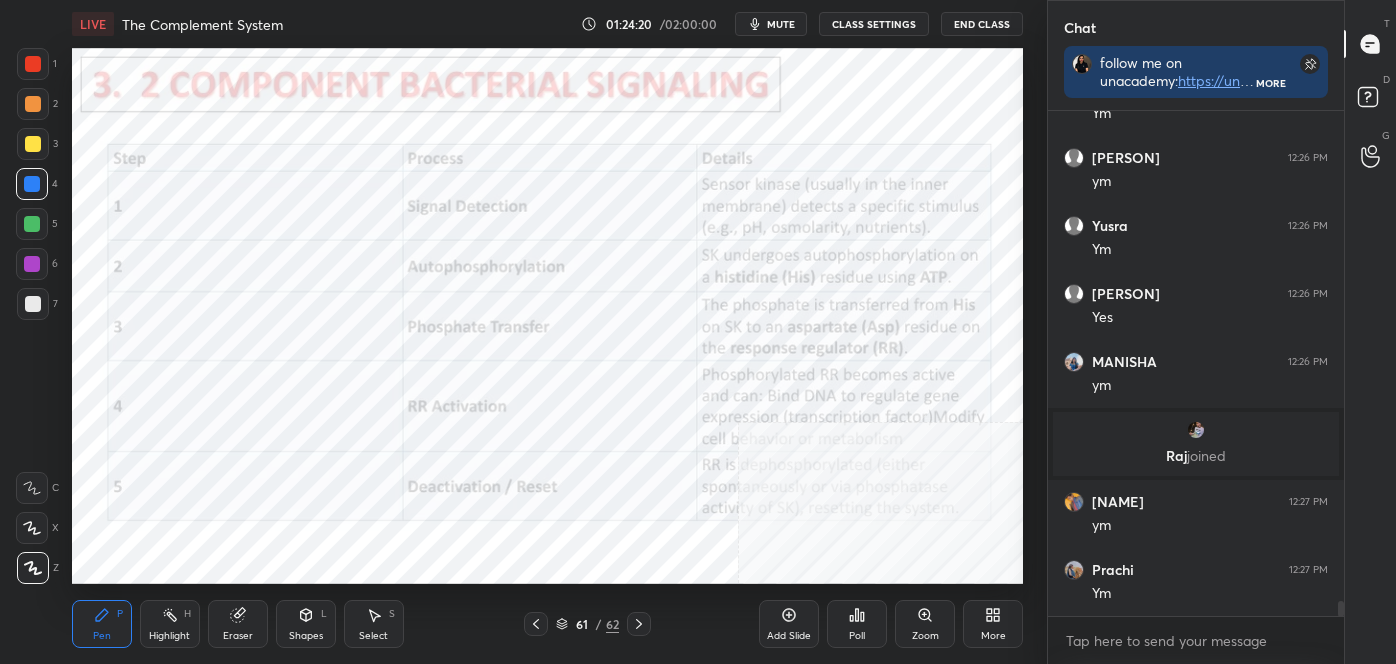 click 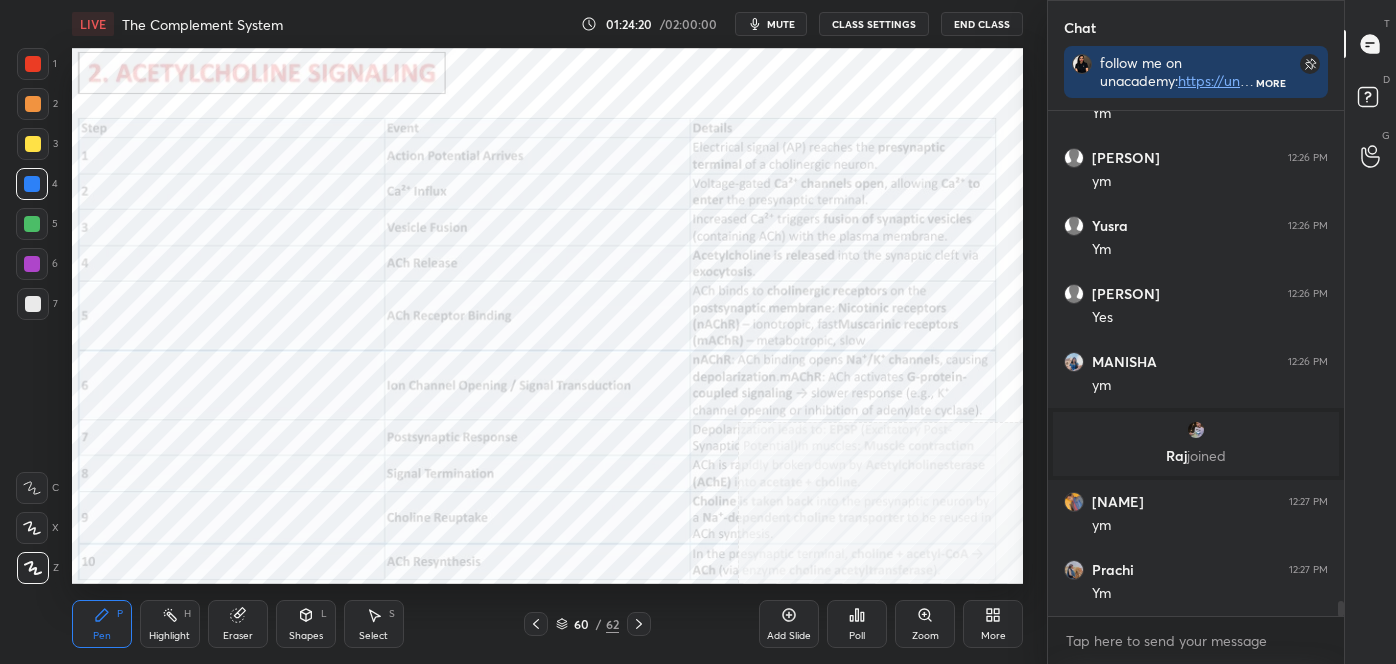 click 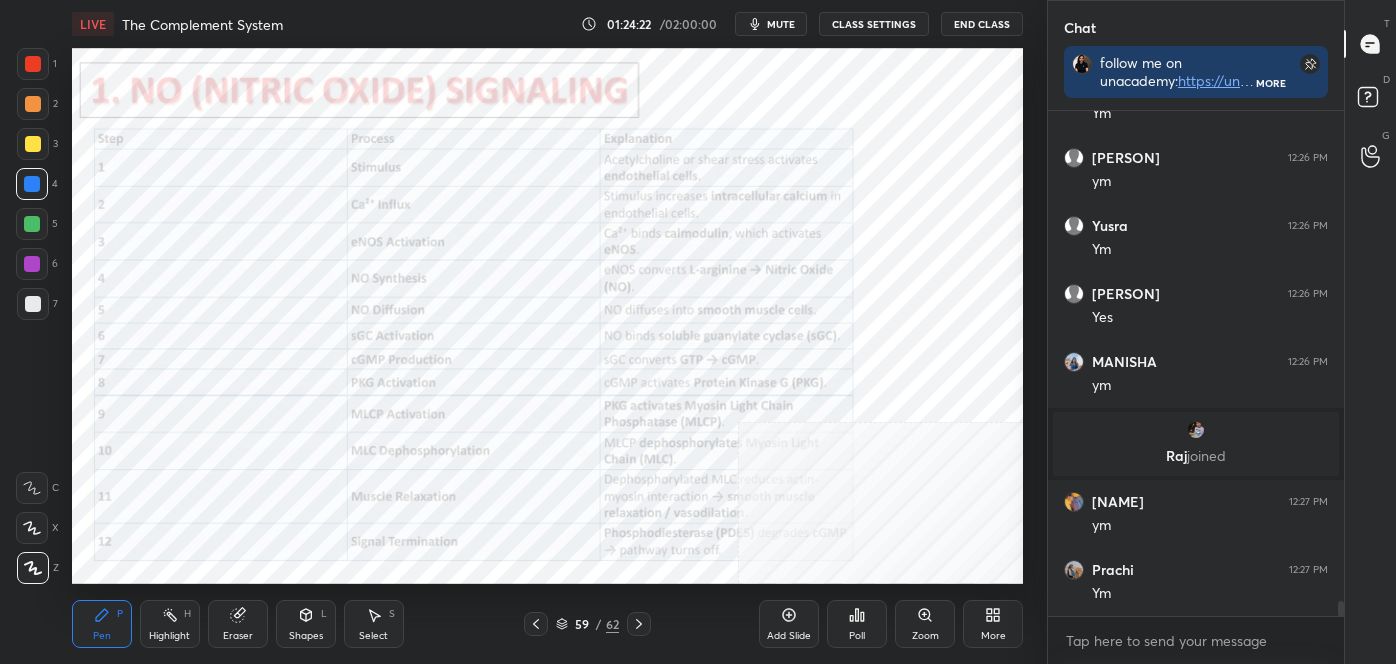click 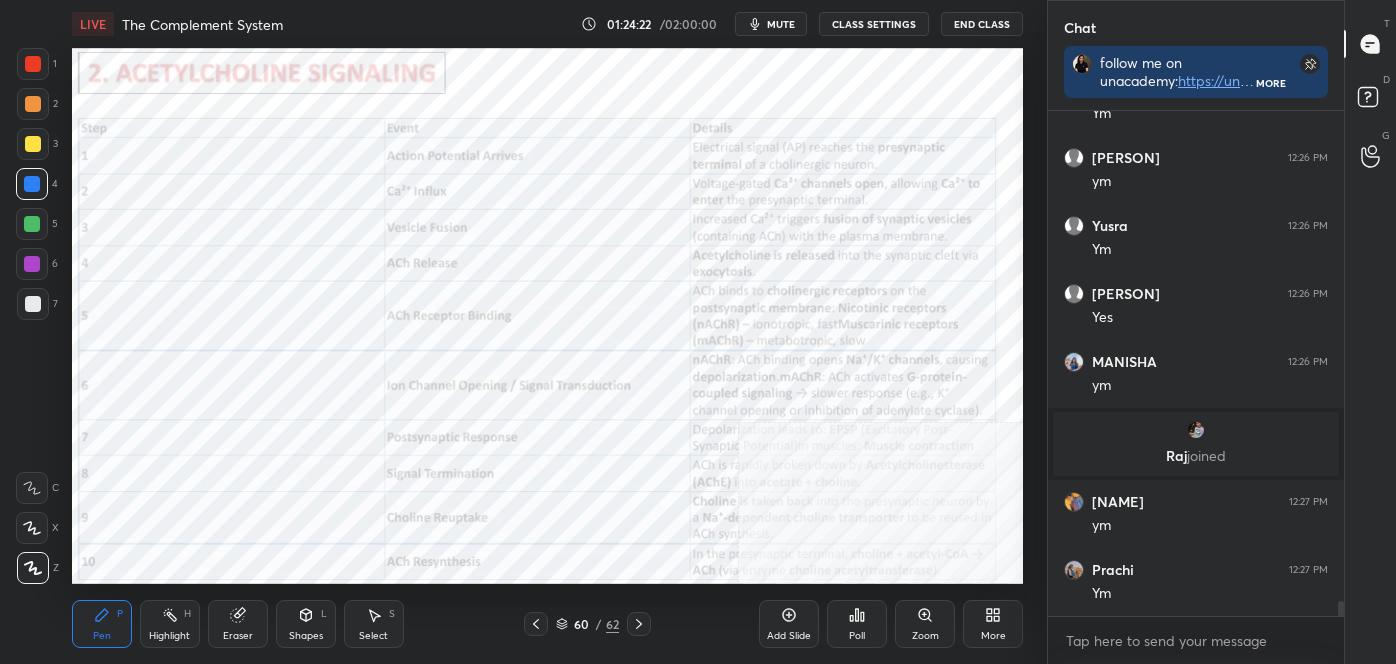click 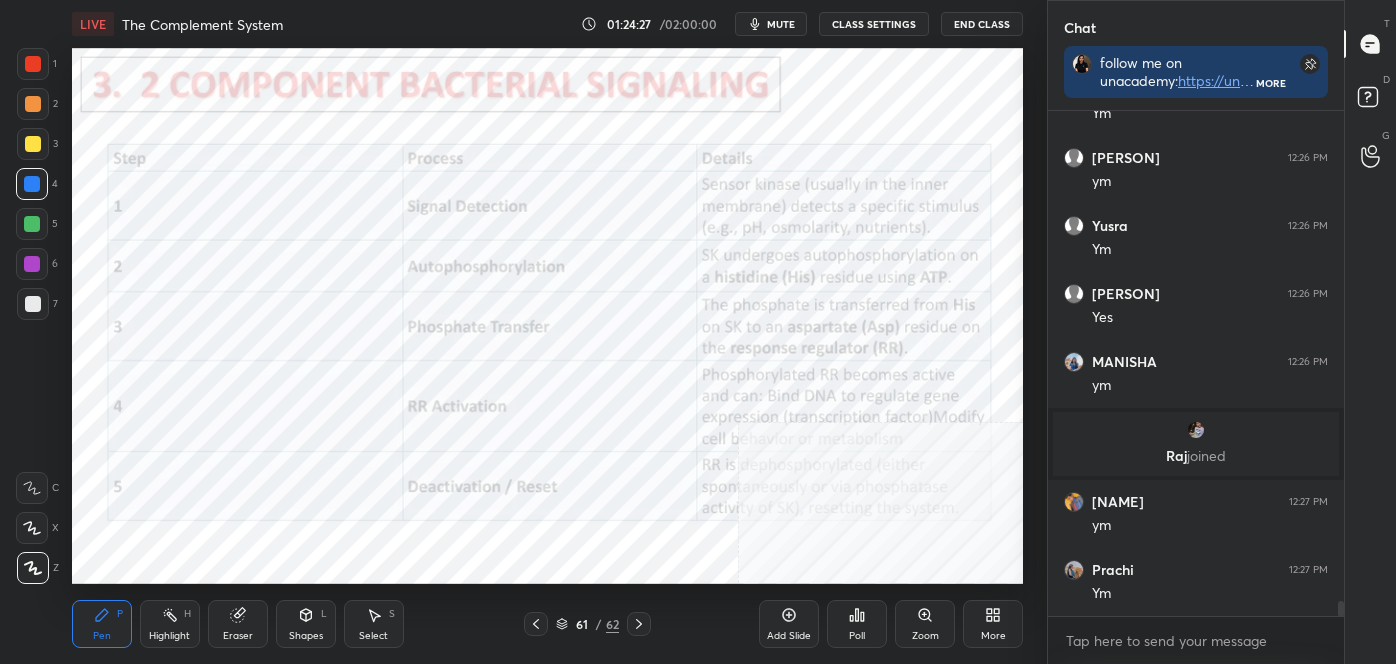 scroll, scrollTop: 458, scrollLeft: 290, axis: both 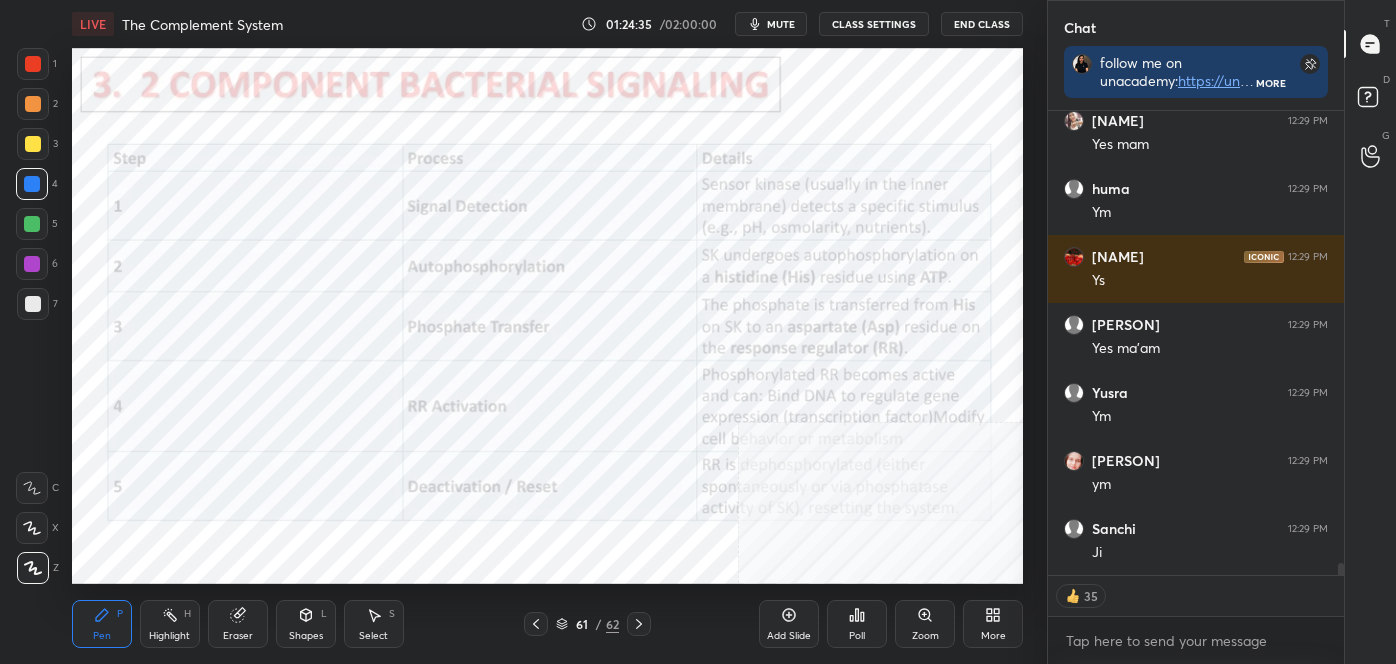 click on "Highlight H" at bounding box center (170, 624) 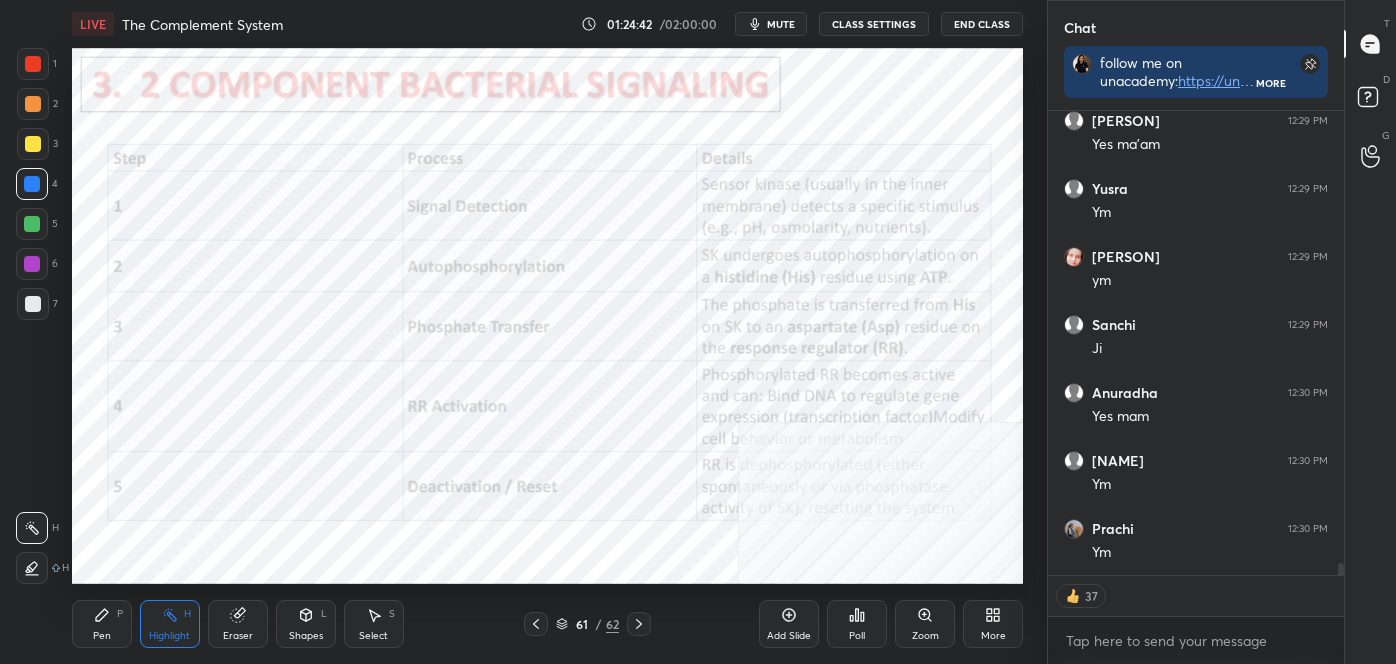 scroll, scrollTop: 17420, scrollLeft: 0, axis: vertical 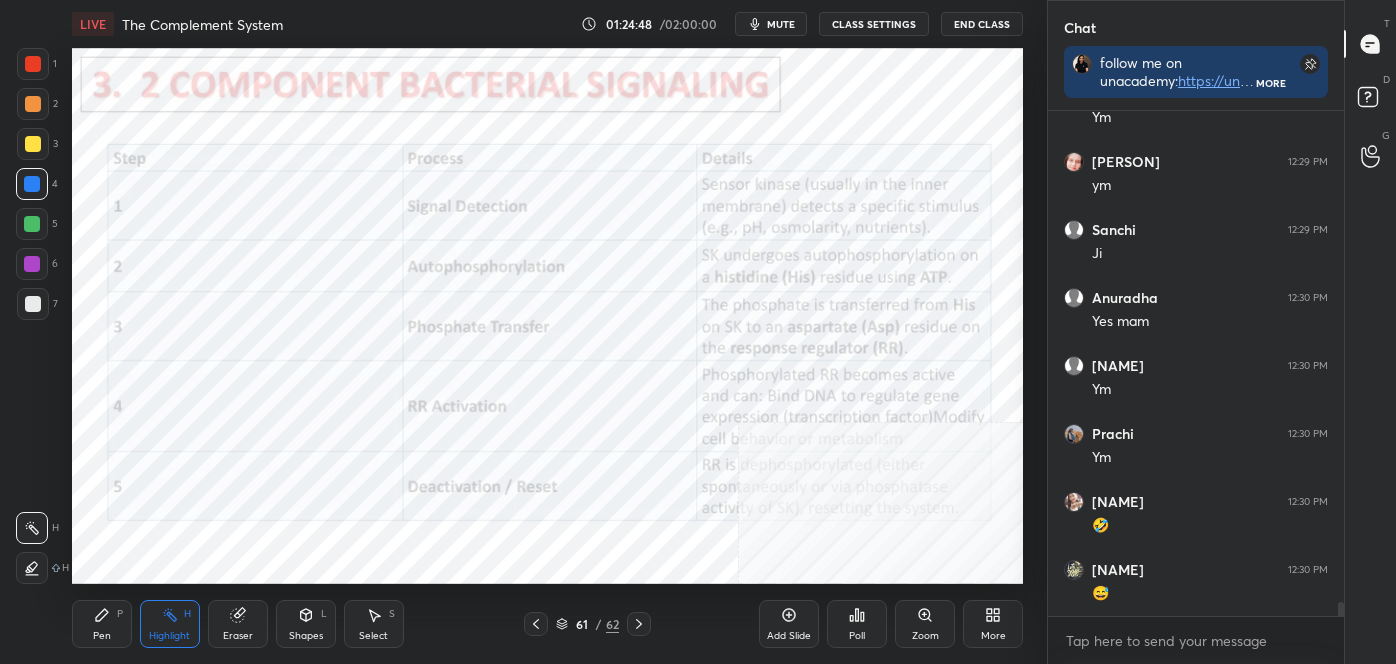 click on "Pen P" at bounding box center [102, 624] 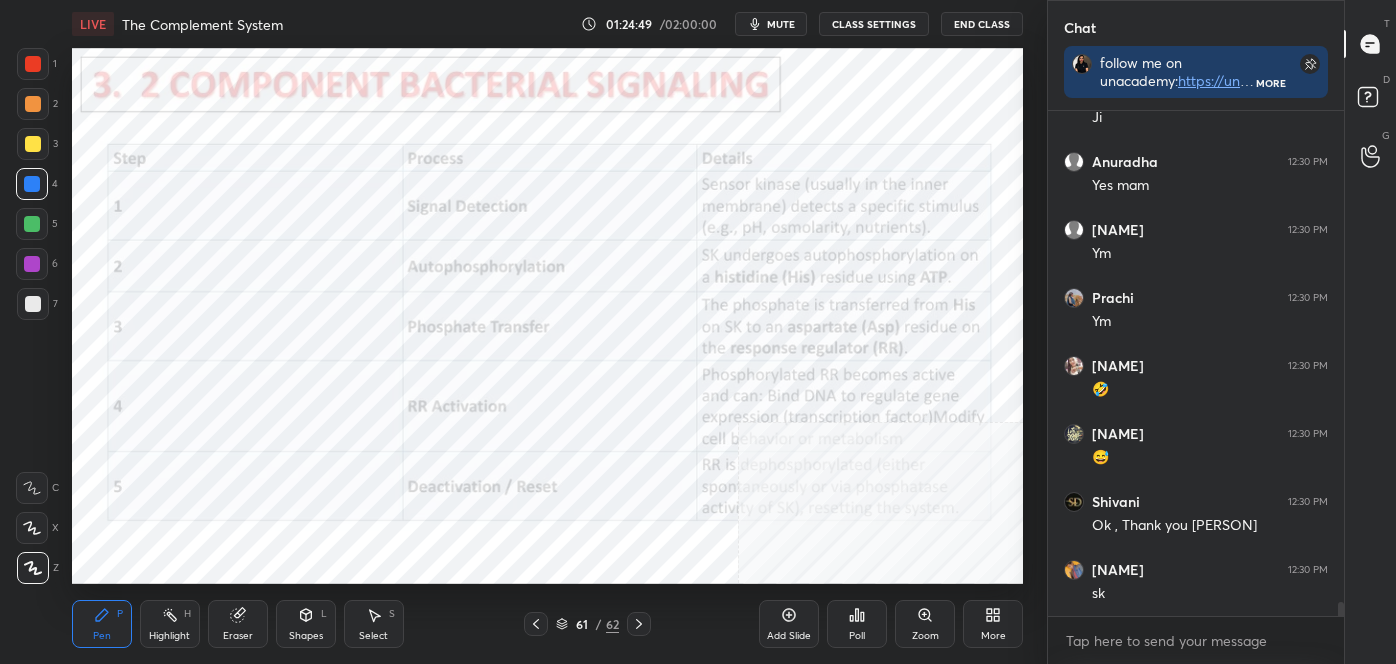 click at bounding box center (32, 488) 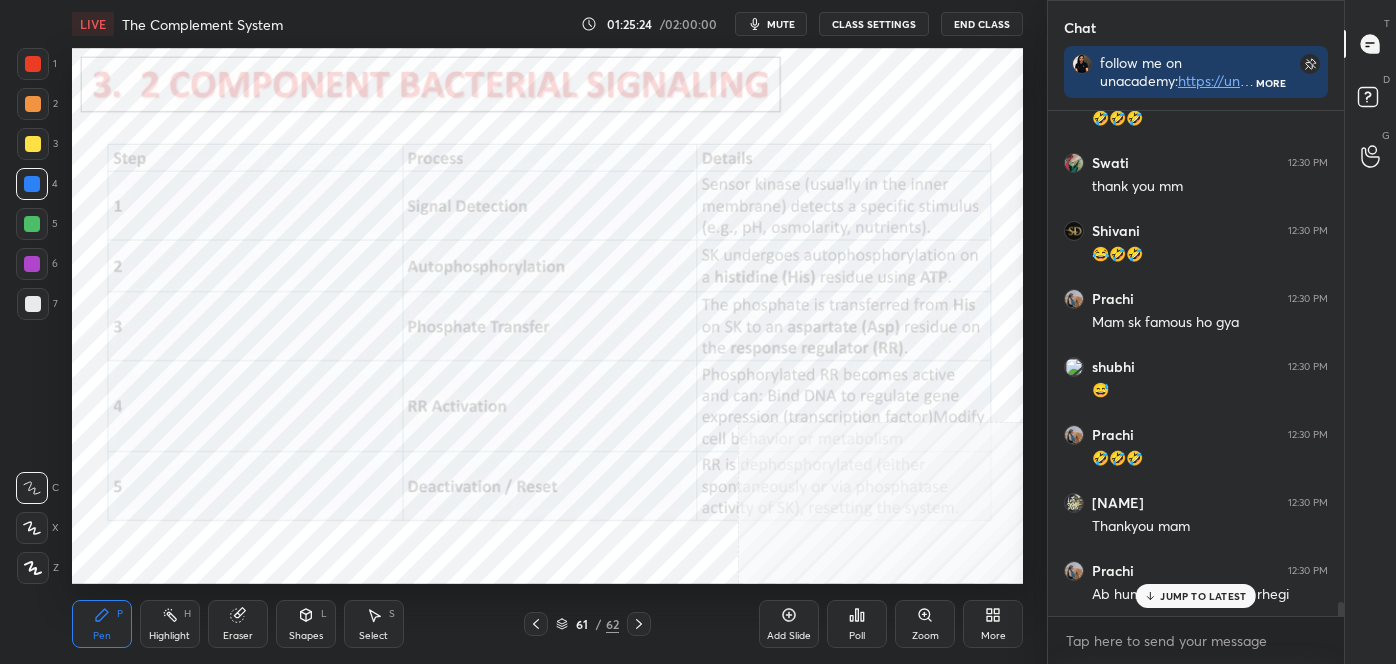 scroll, scrollTop: 18263, scrollLeft: 0, axis: vertical 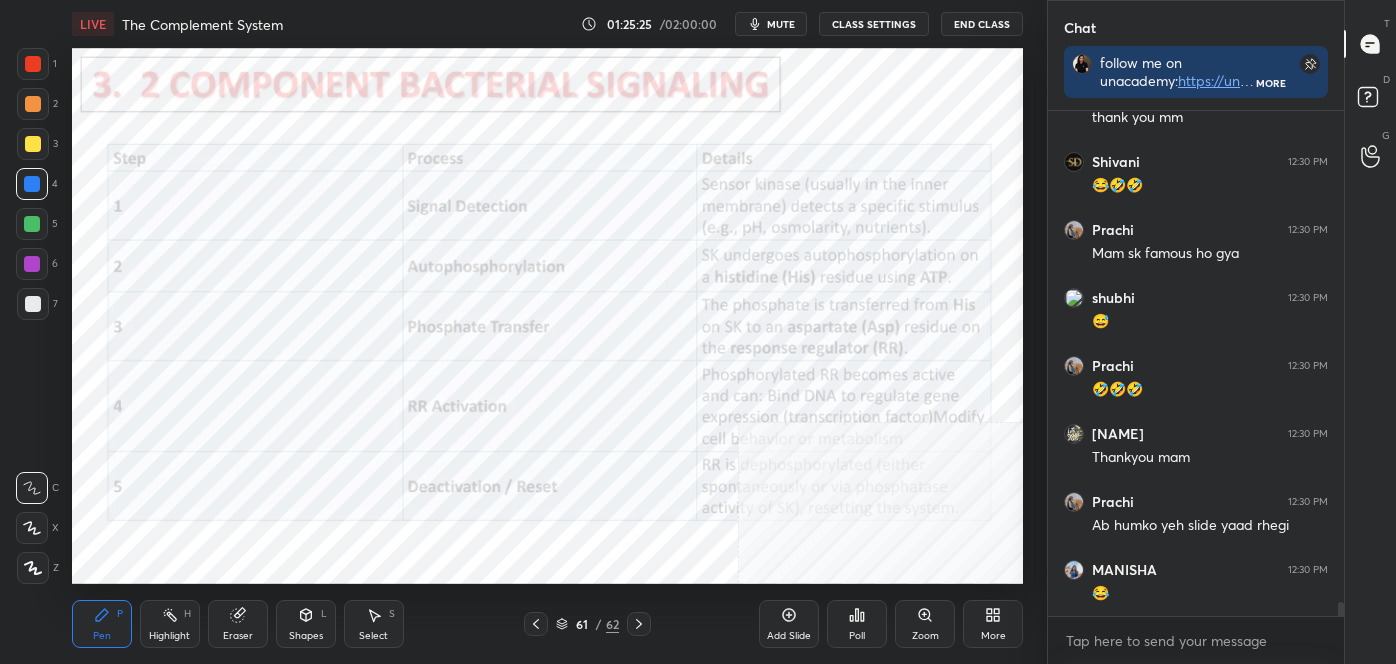 click 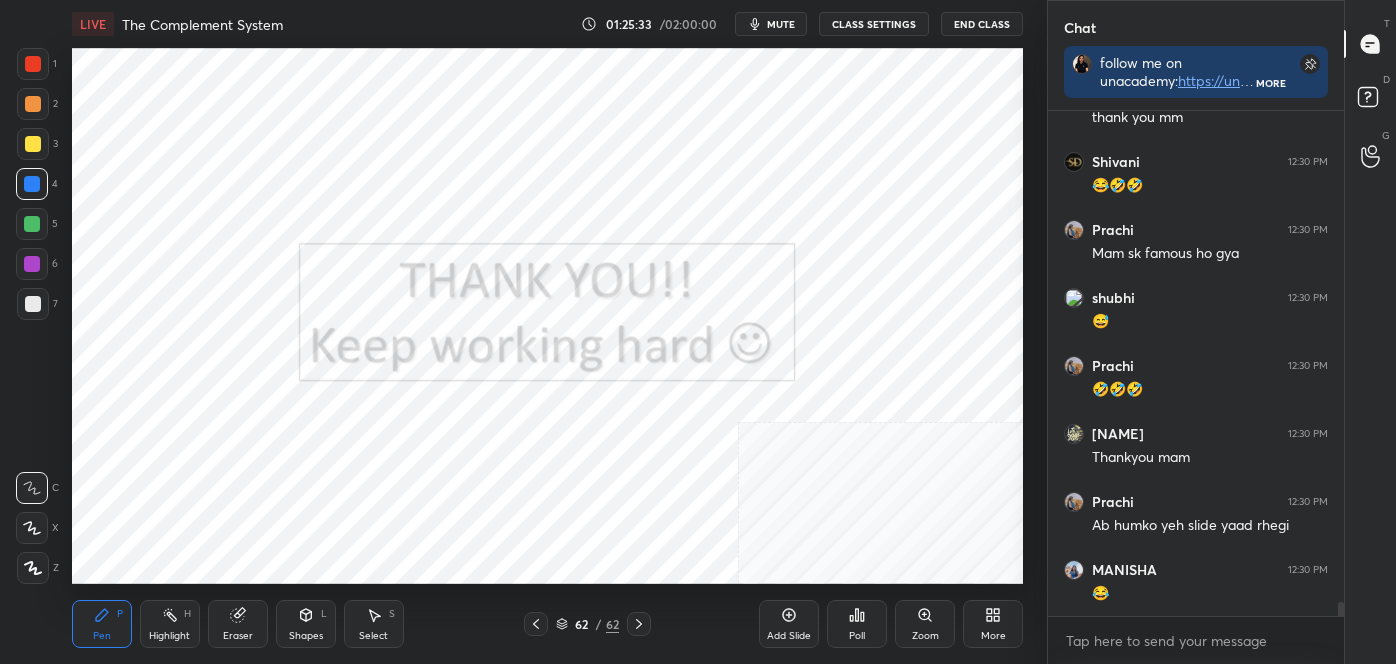 scroll, scrollTop: 458, scrollLeft: 290, axis: both 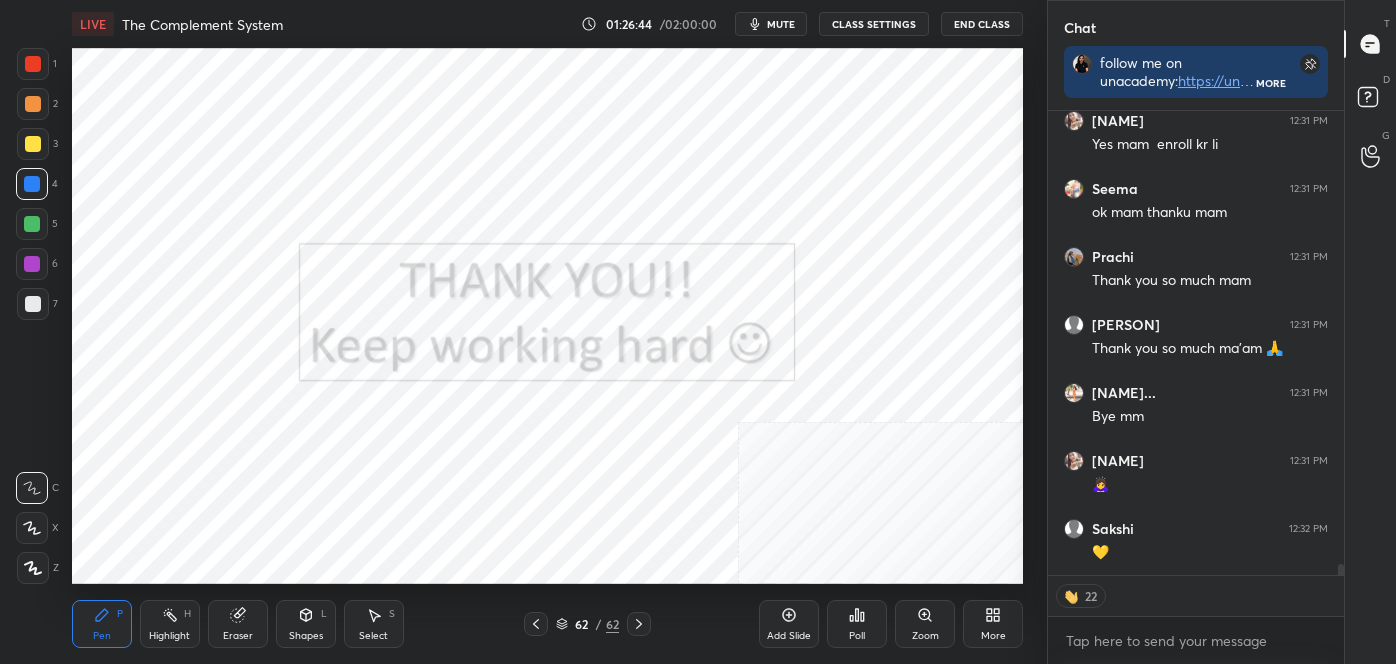 click on "End Class" at bounding box center [982, 24] 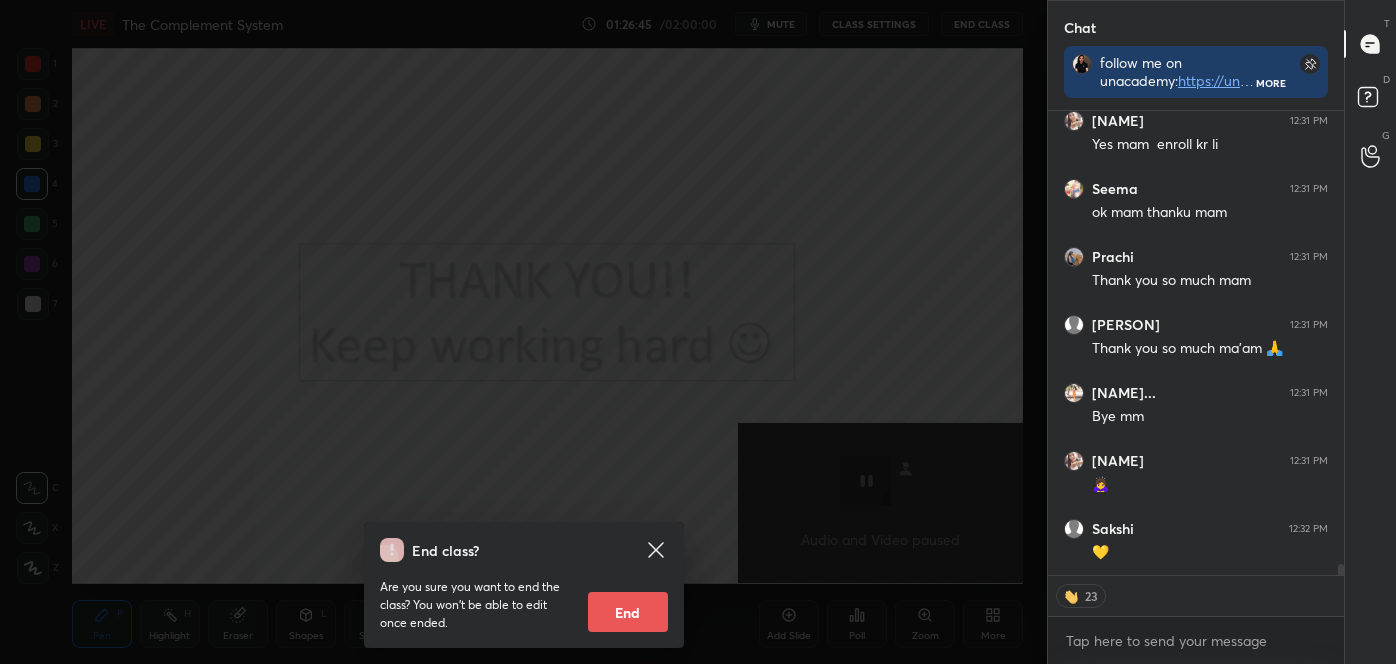 click on "End" at bounding box center (628, 612) 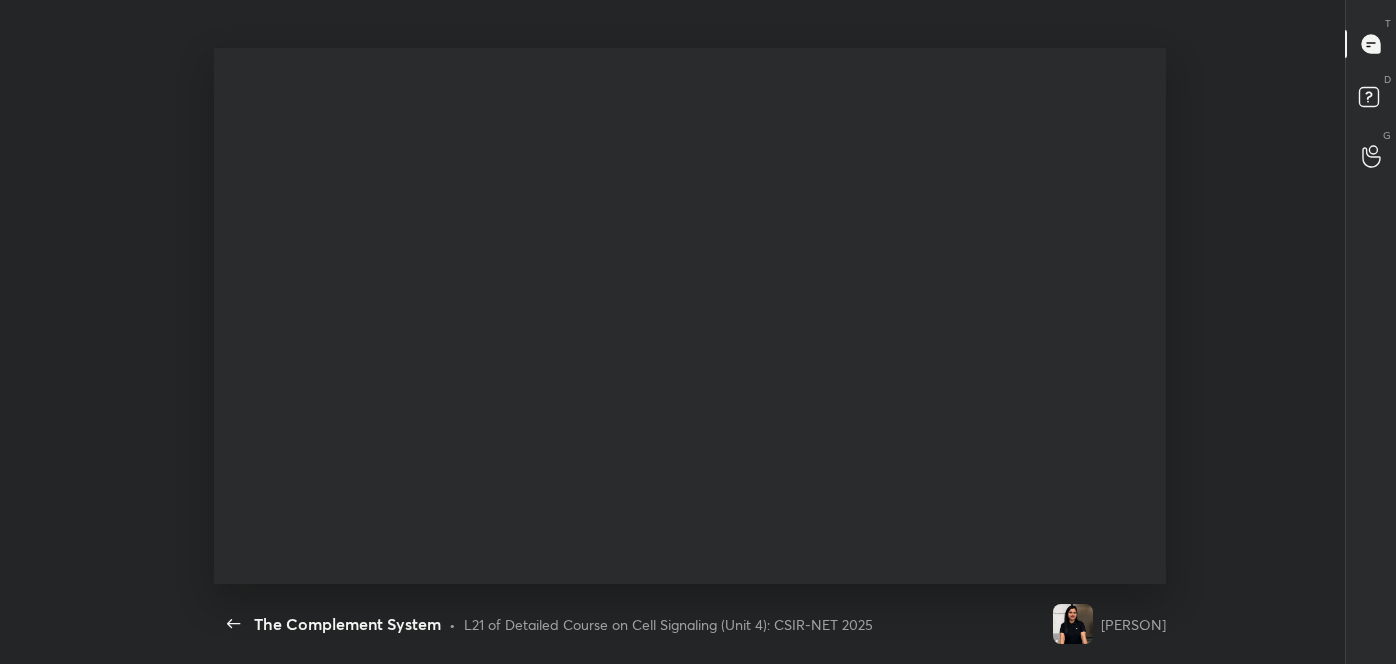 scroll, scrollTop: 99464, scrollLeft: 98962, axis: both 